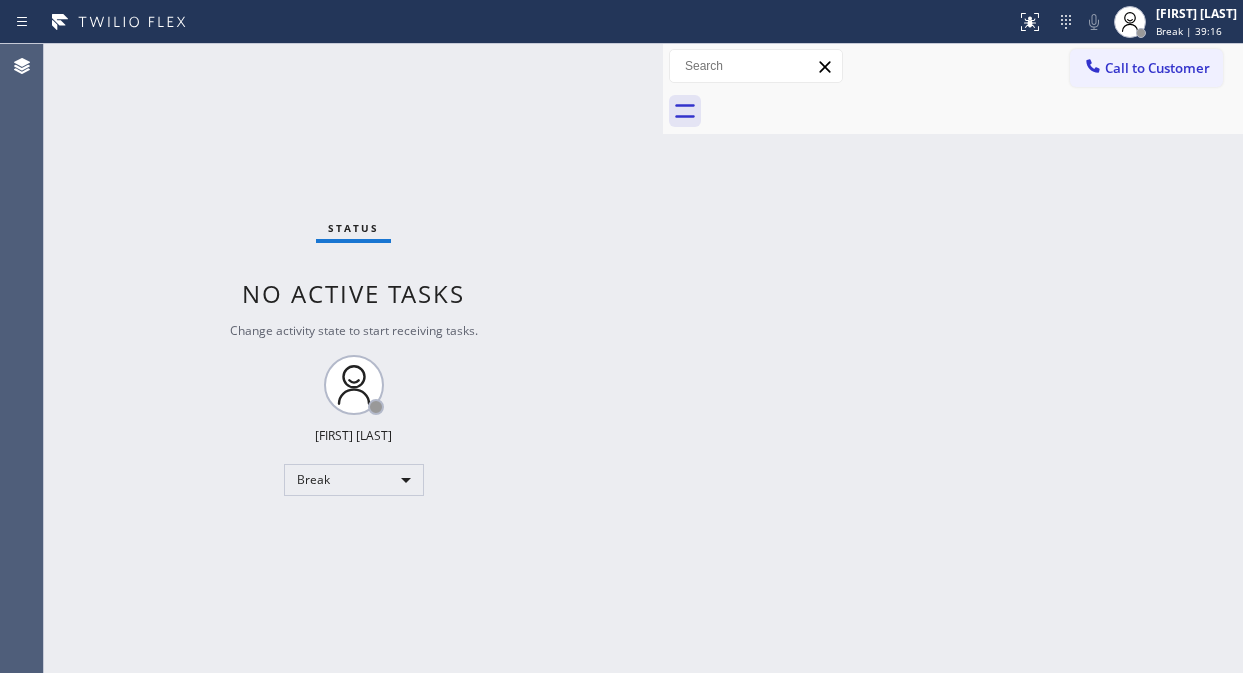 scroll, scrollTop: 0, scrollLeft: 0, axis: both 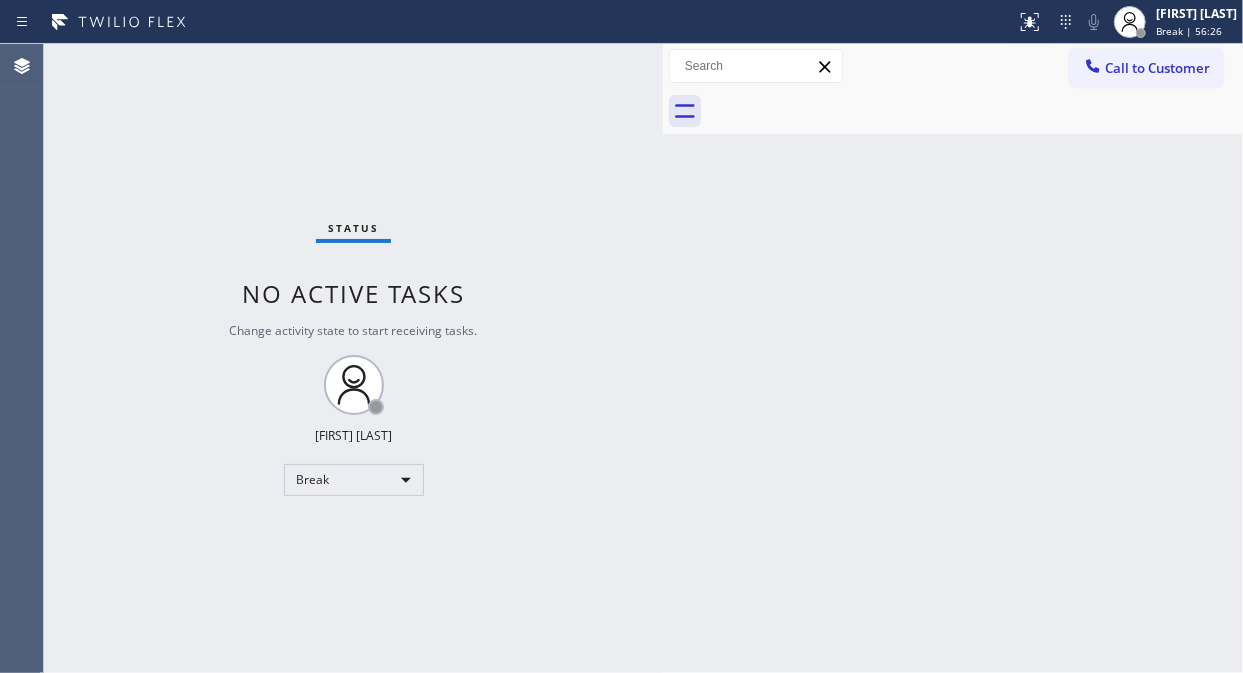 click on "Status   No active tasks     Change activity state to start receiving tasks.   Fila Garciano Break" at bounding box center (353, 358) 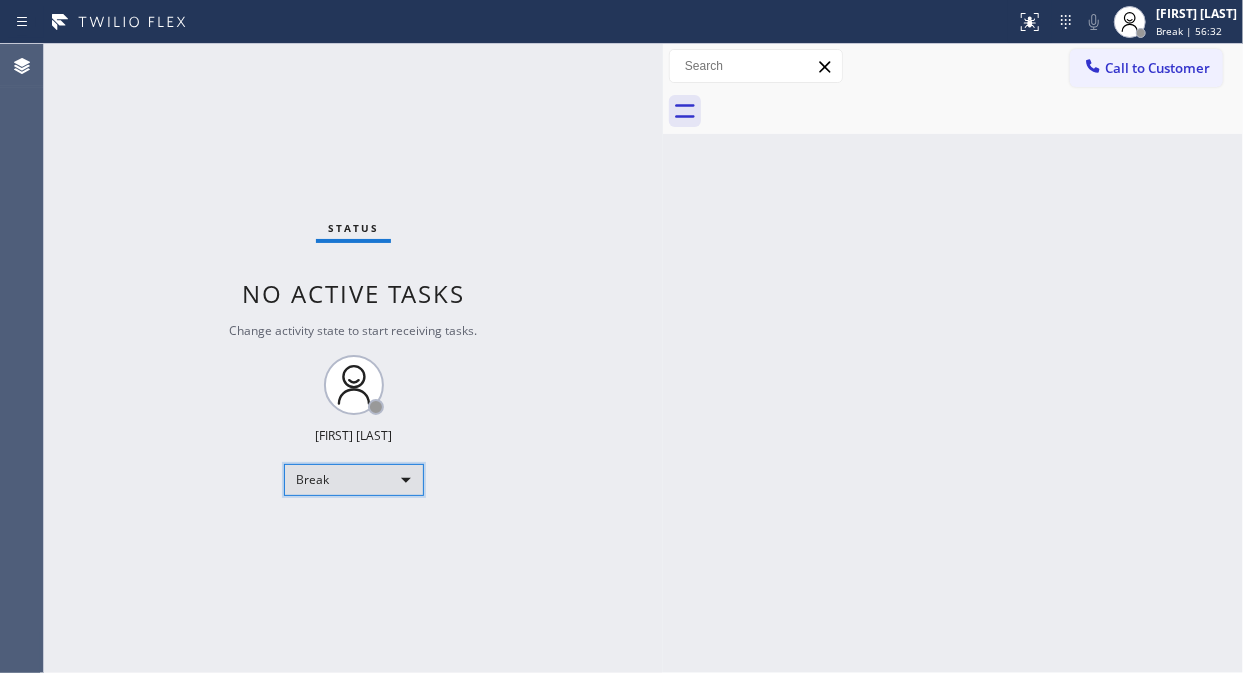 click on "Break" at bounding box center (354, 480) 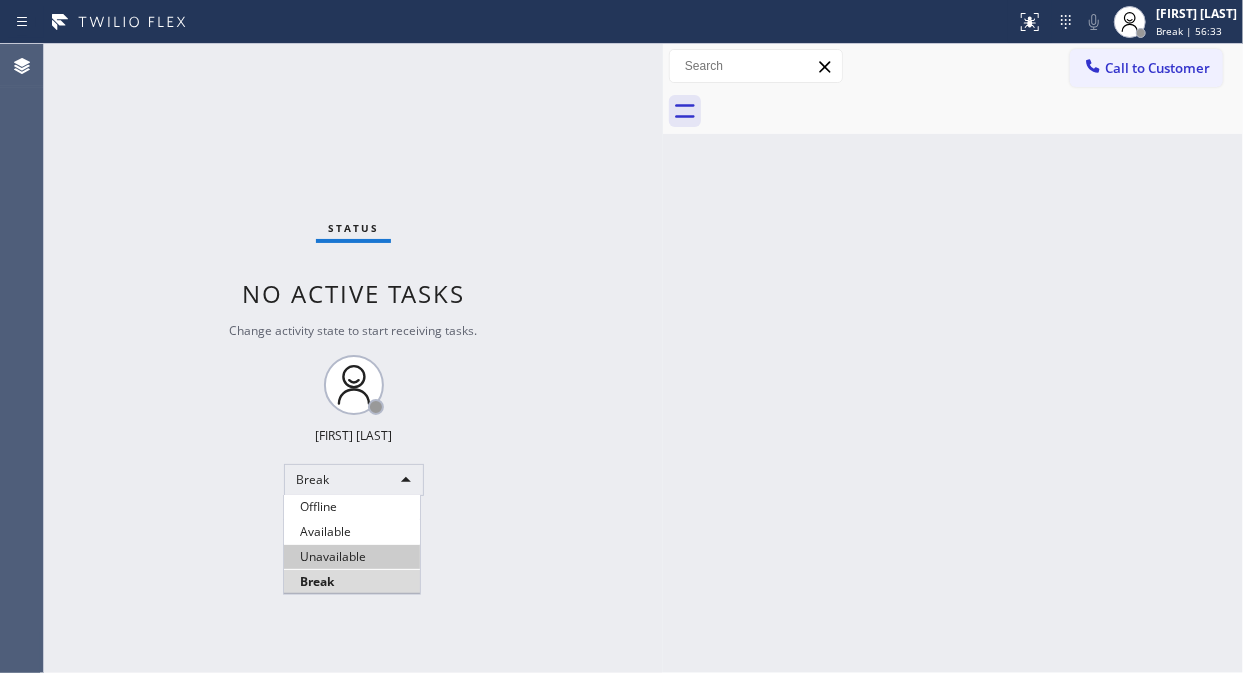 click on "Unavailable" at bounding box center [352, 557] 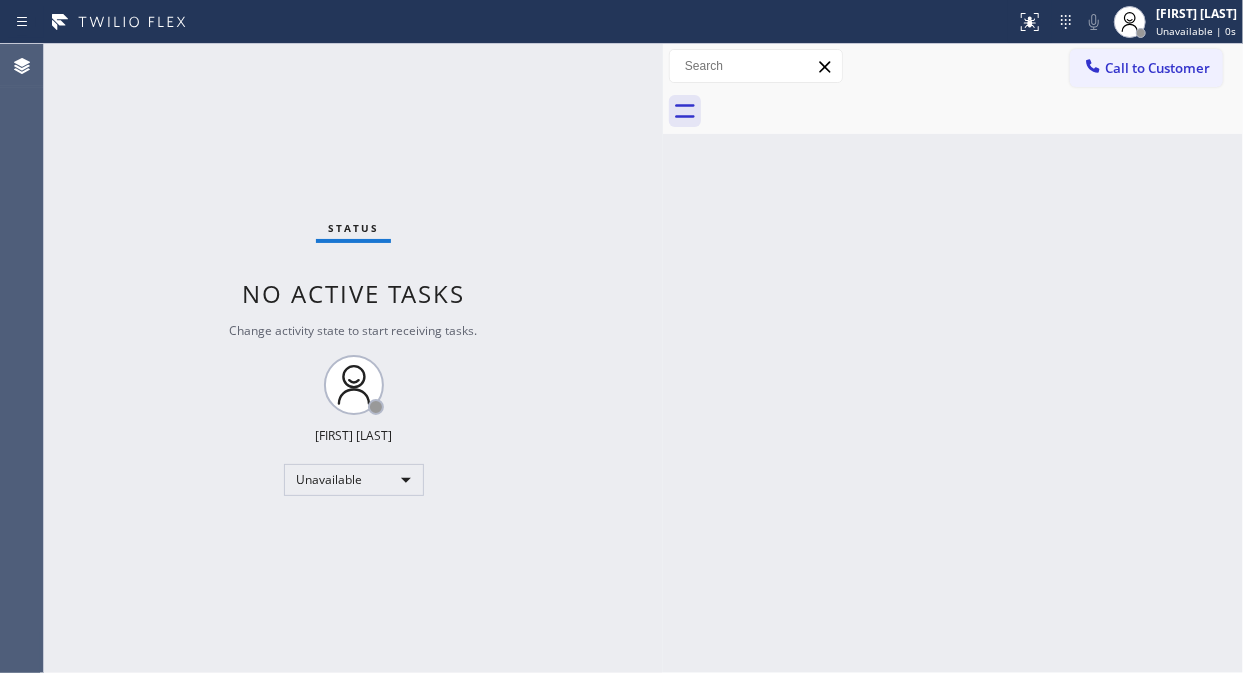 drag, startPoint x: 140, startPoint y: 132, endPoint x: 285, endPoint y: 300, distance: 221.92116 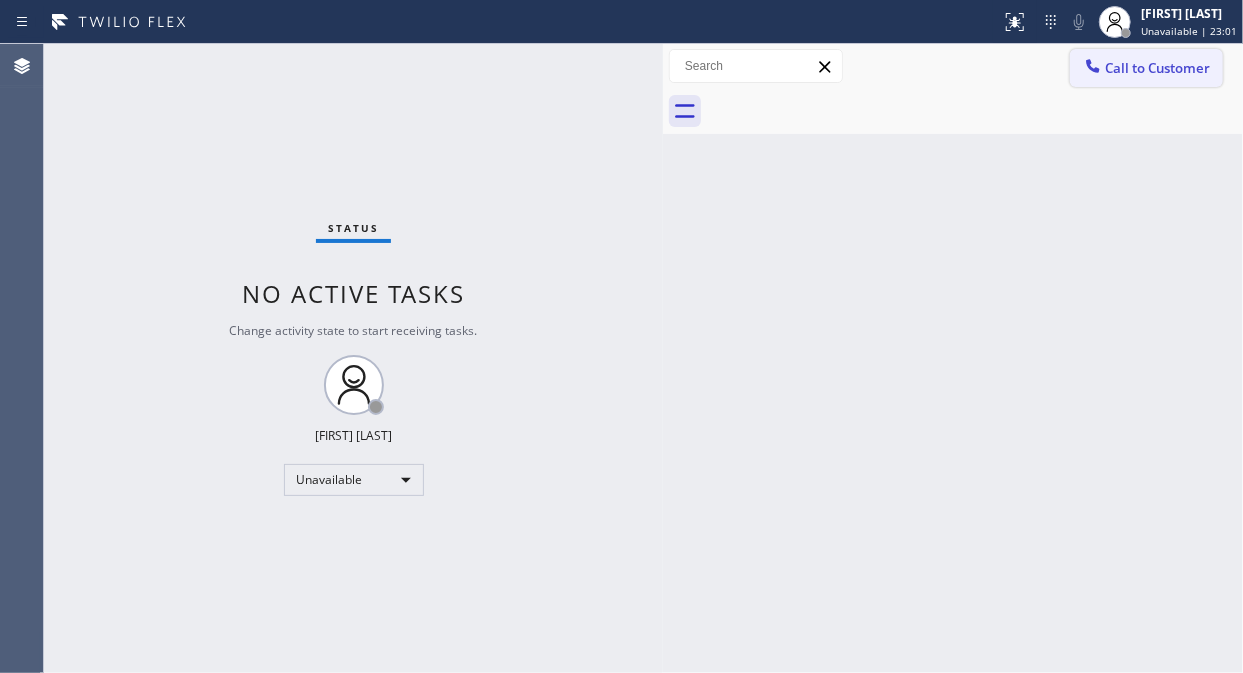 click 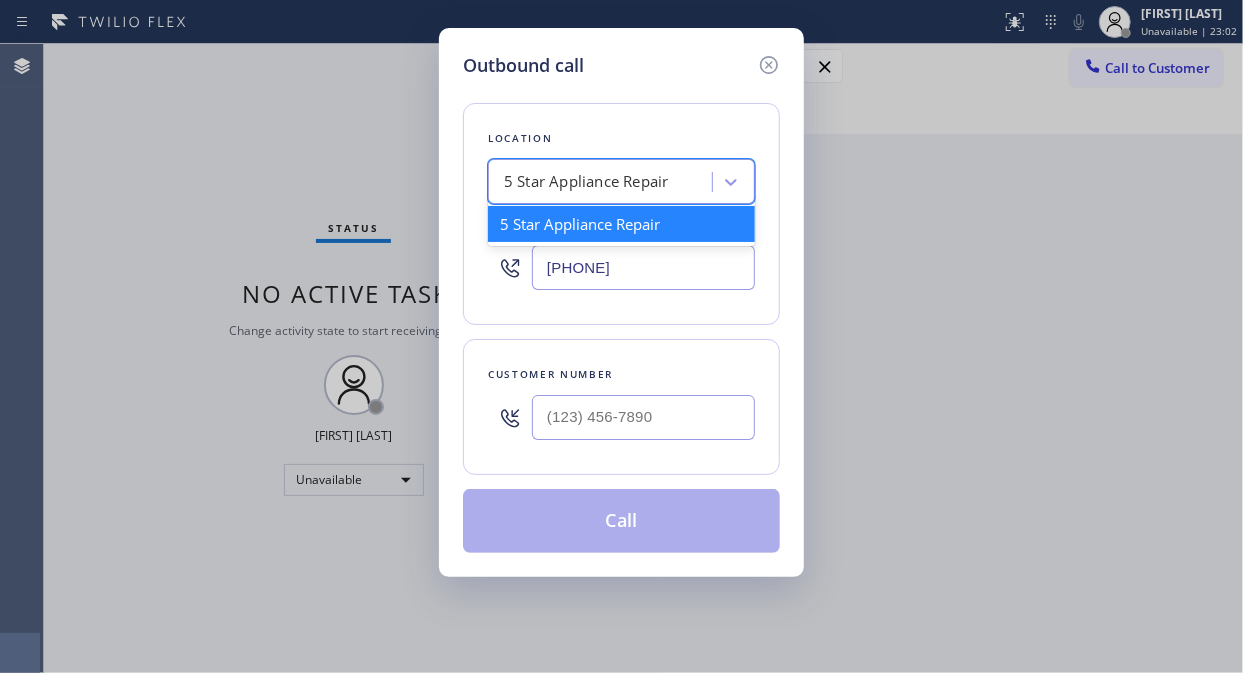 click on "5 Star Appliance Repair" at bounding box center (586, 182) 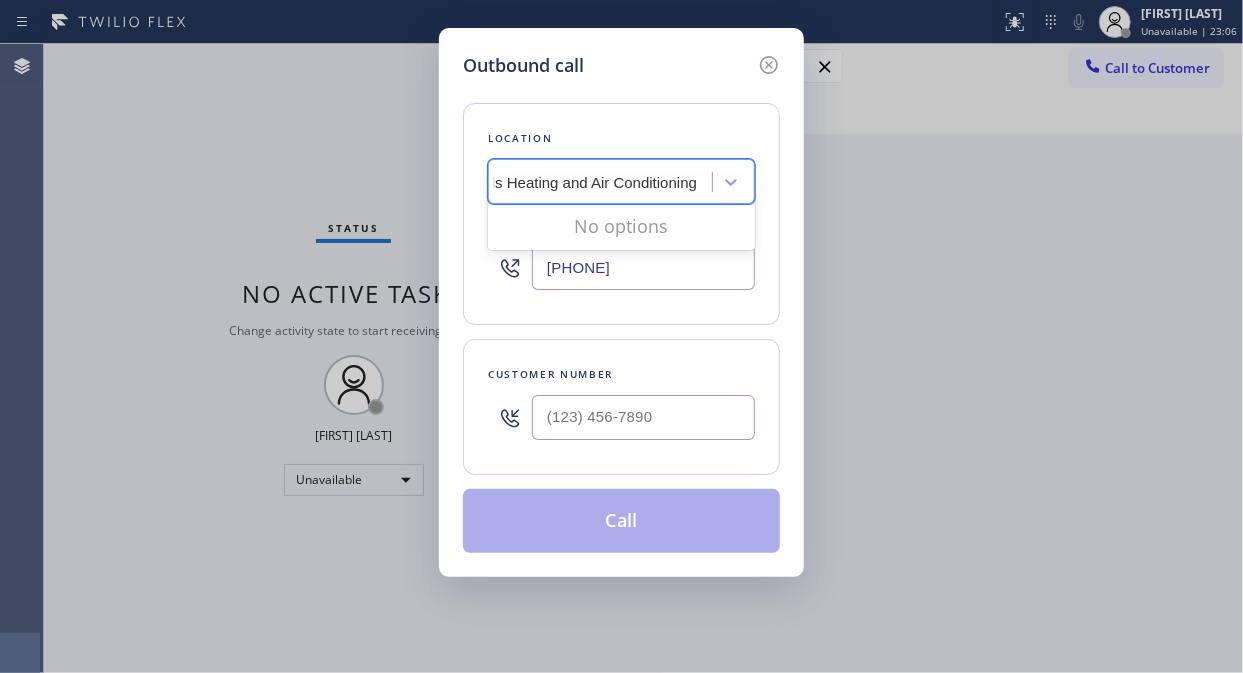 scroll, scrollTop: 0, scrollLeft: 10, axis: horizontal 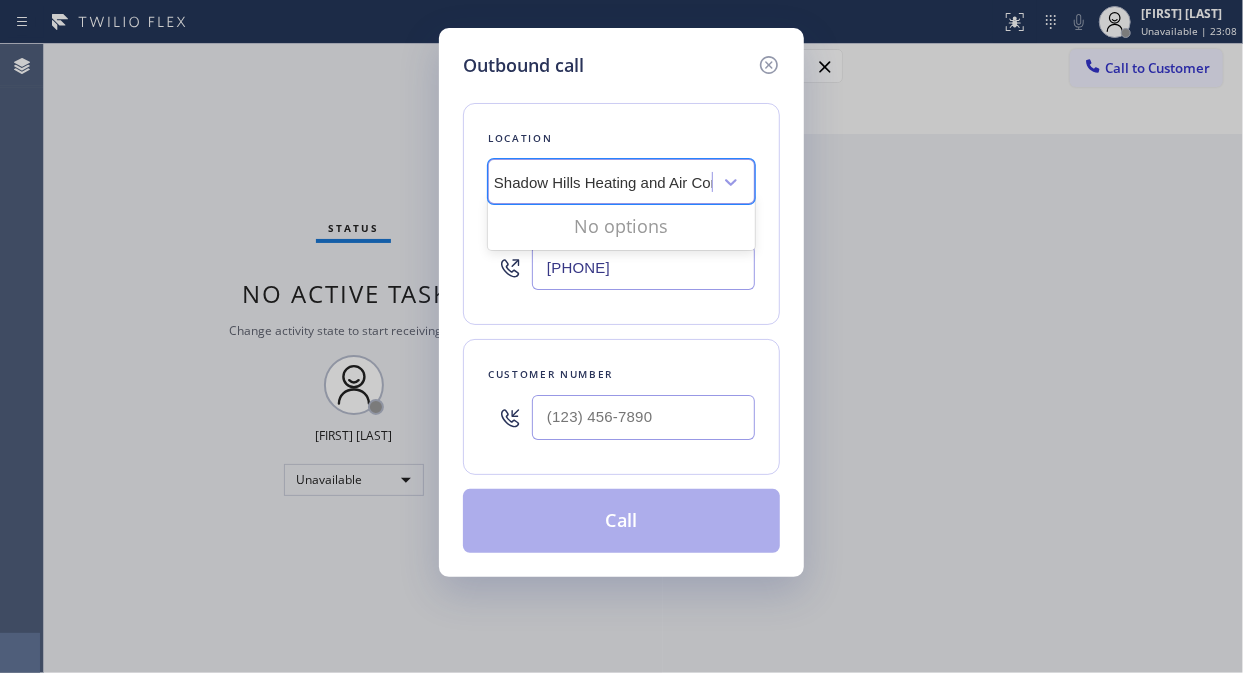 click on "Shadow Hills Heating and Air Conditioning" at bounding box center (654, 182) 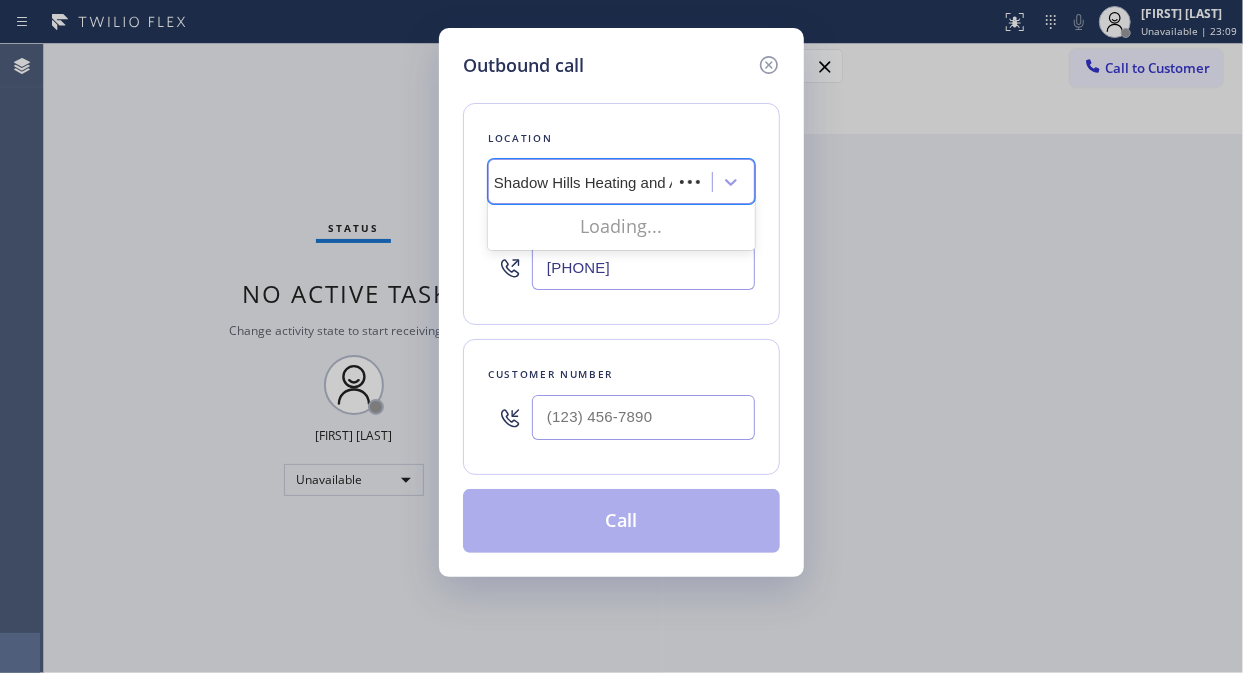 type on "Shadow Hills Heating and Air Conditioning" 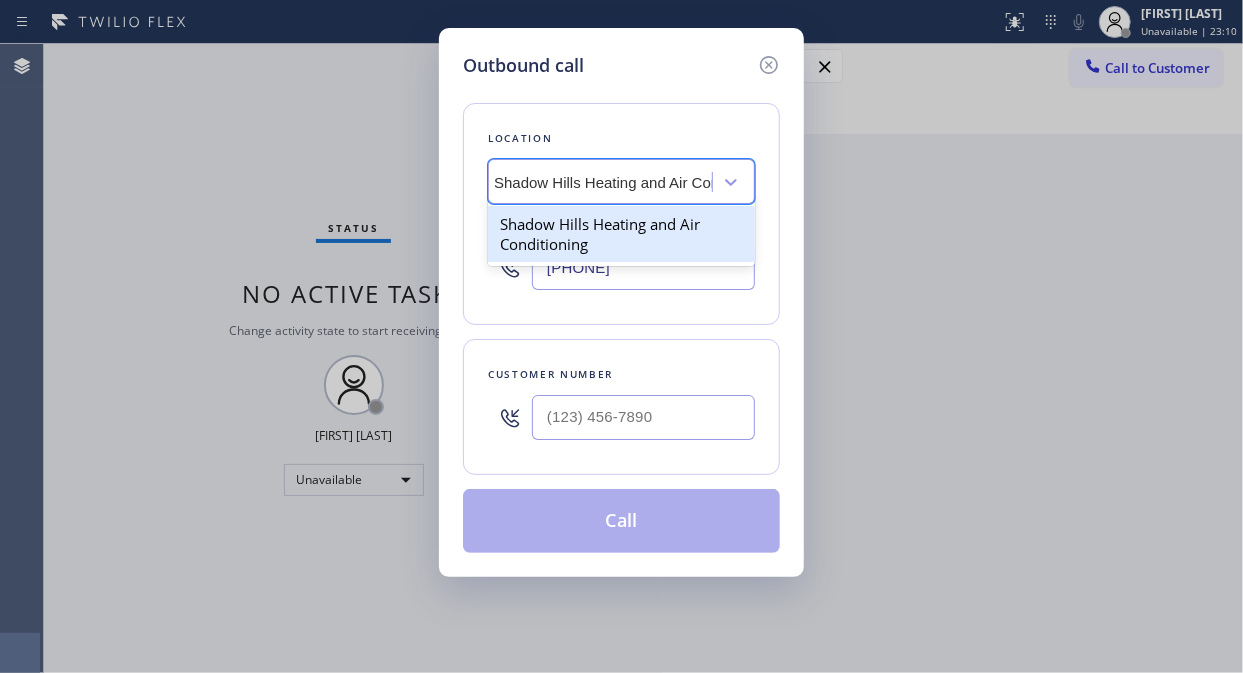click on "Shadow Hills Heating and Air Conditioning" at bounding box center [621, 234] 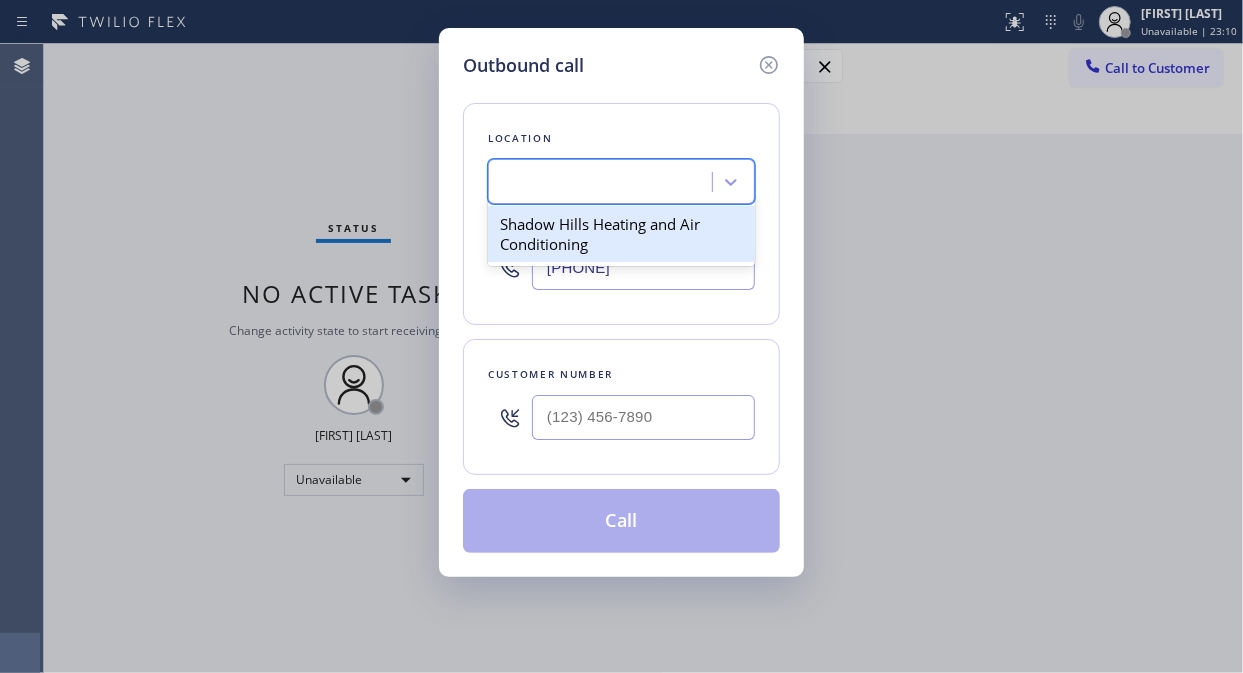 scroll, scrollTop: 0, scrollLeft: 2, axis: horizontal 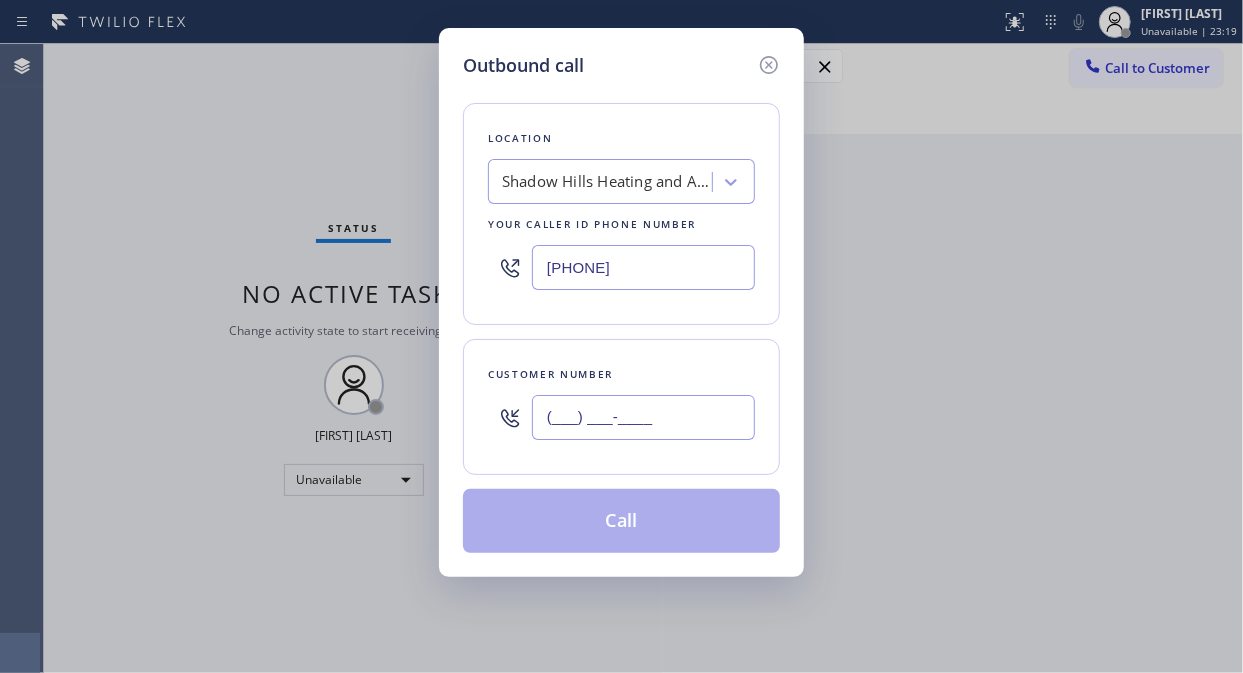 click on "(___) ___-____" at bounding box center [643, 417] 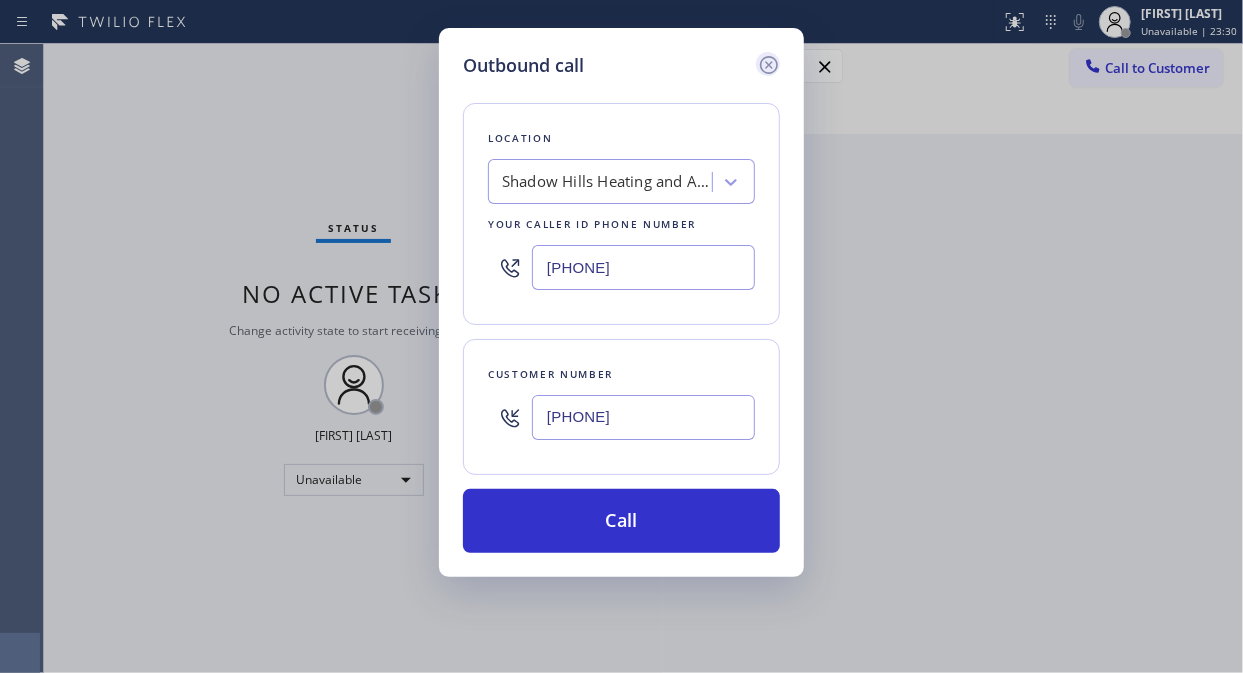 type on "[PHONE]" 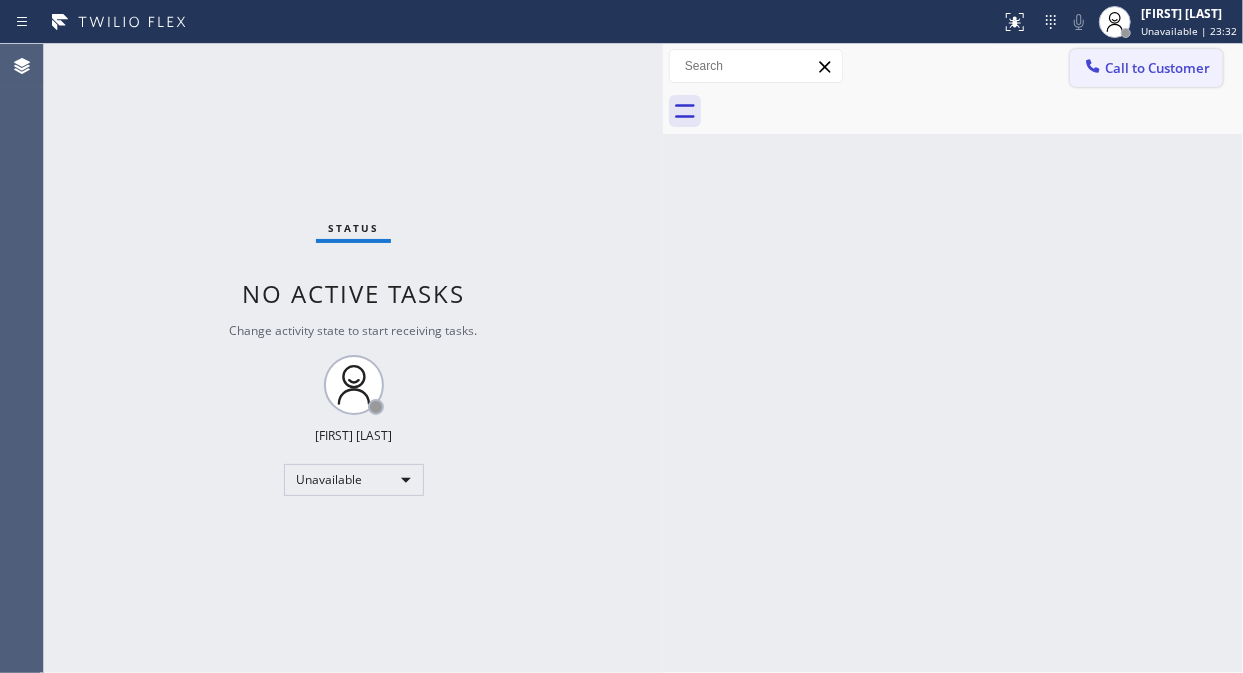 click on "Call to Customer" at bounding box center [1157, 68] 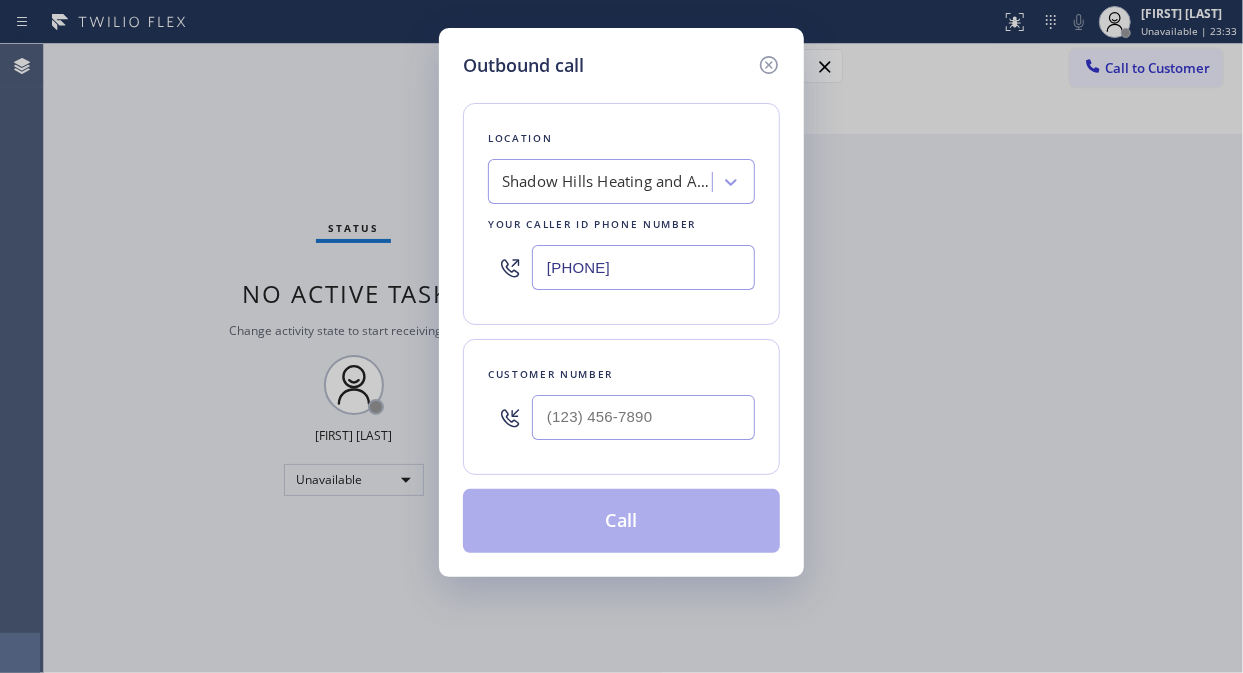 click on "Location Shadow Hills Heating and Air Conditioning Your caller id phone number [PHONE]" at bounding box center [621, 214] 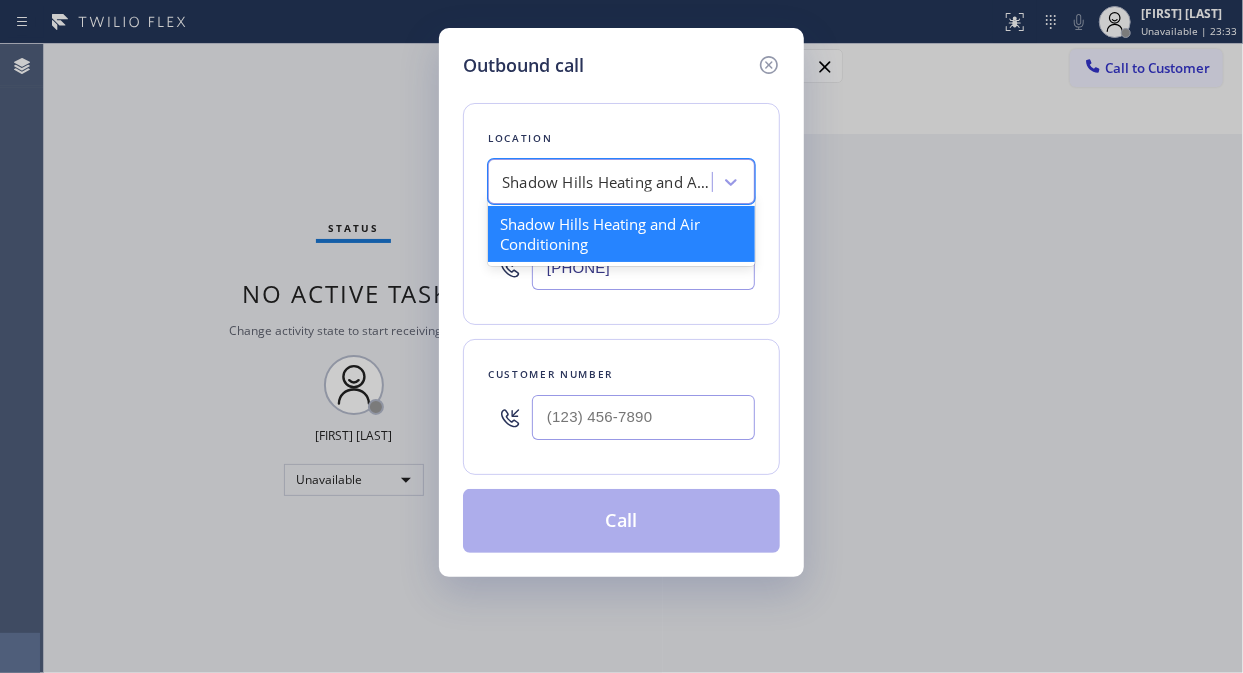 click on "Shadow Hills Heating and Air Conditioning" at bounding box center [607, 182] 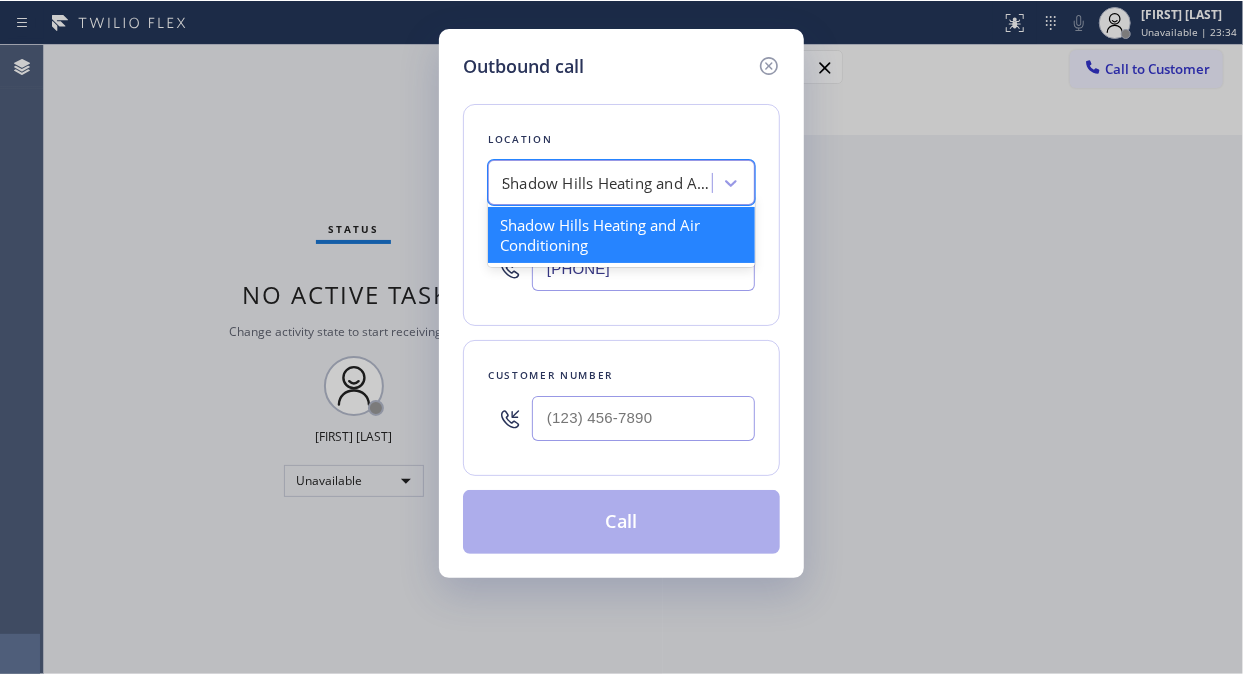 scroll, scrollTop: 0, scrollLeft: 0, axis: both 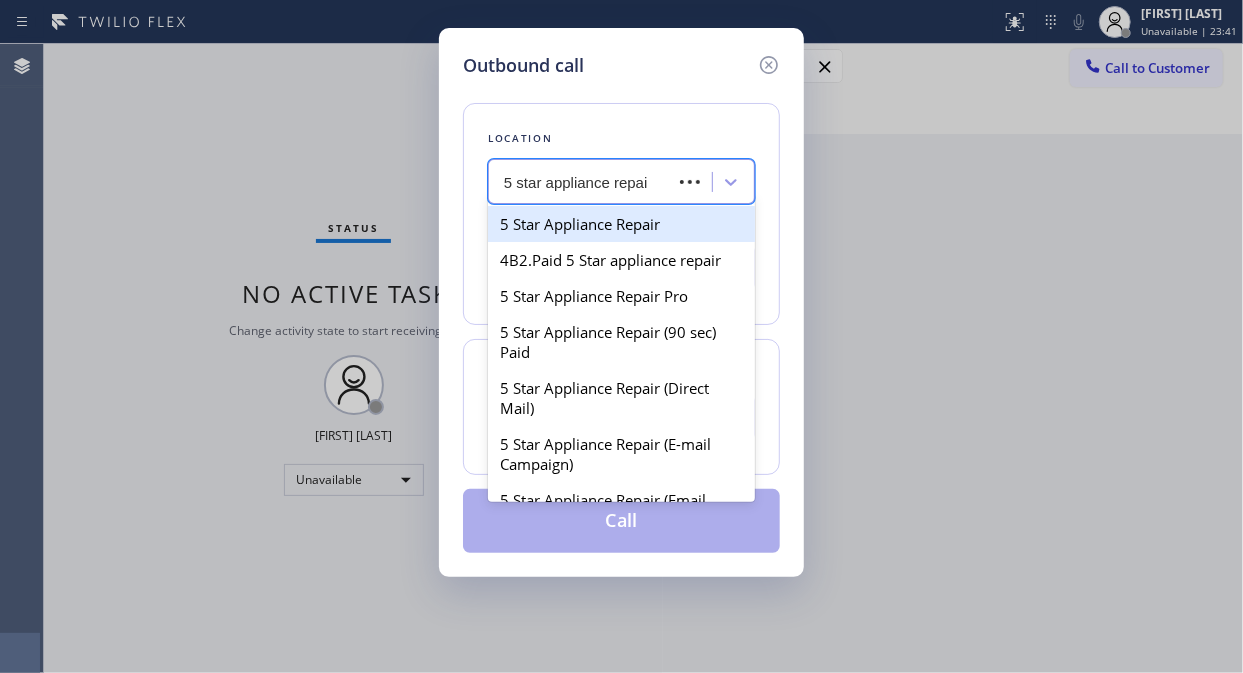 type on "5 star appliance repair" 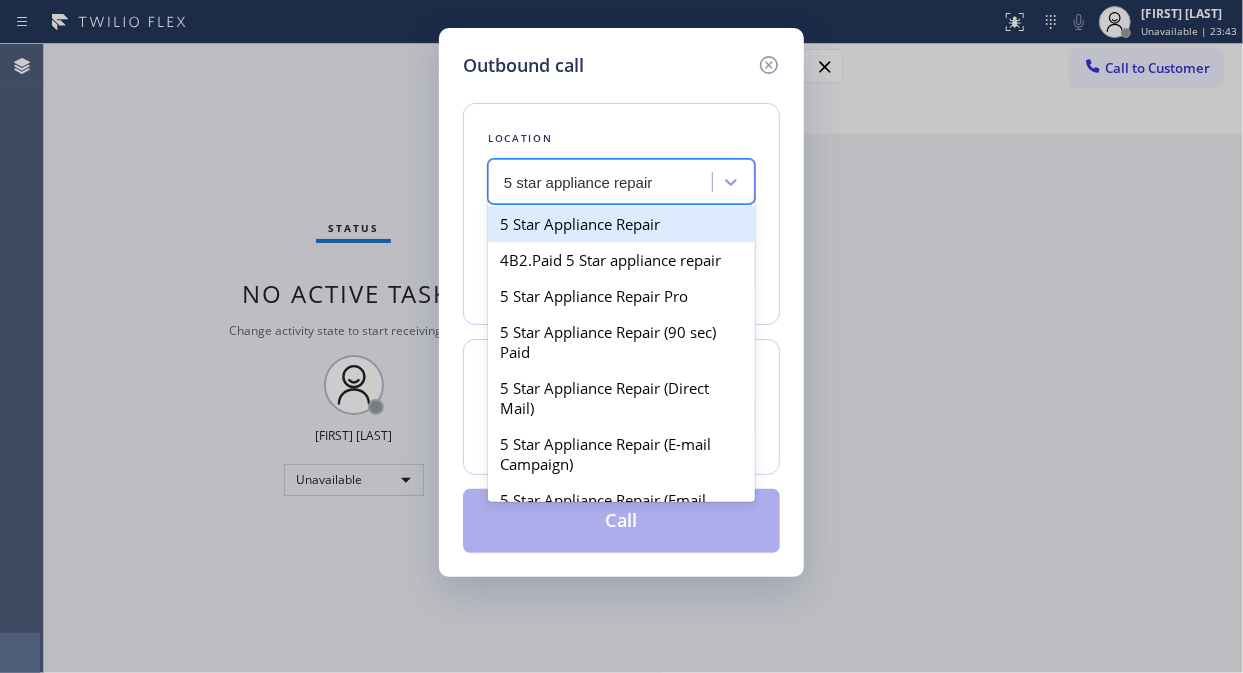 click on "5 Star Appliance Repair" at bounding box center (621, 224) 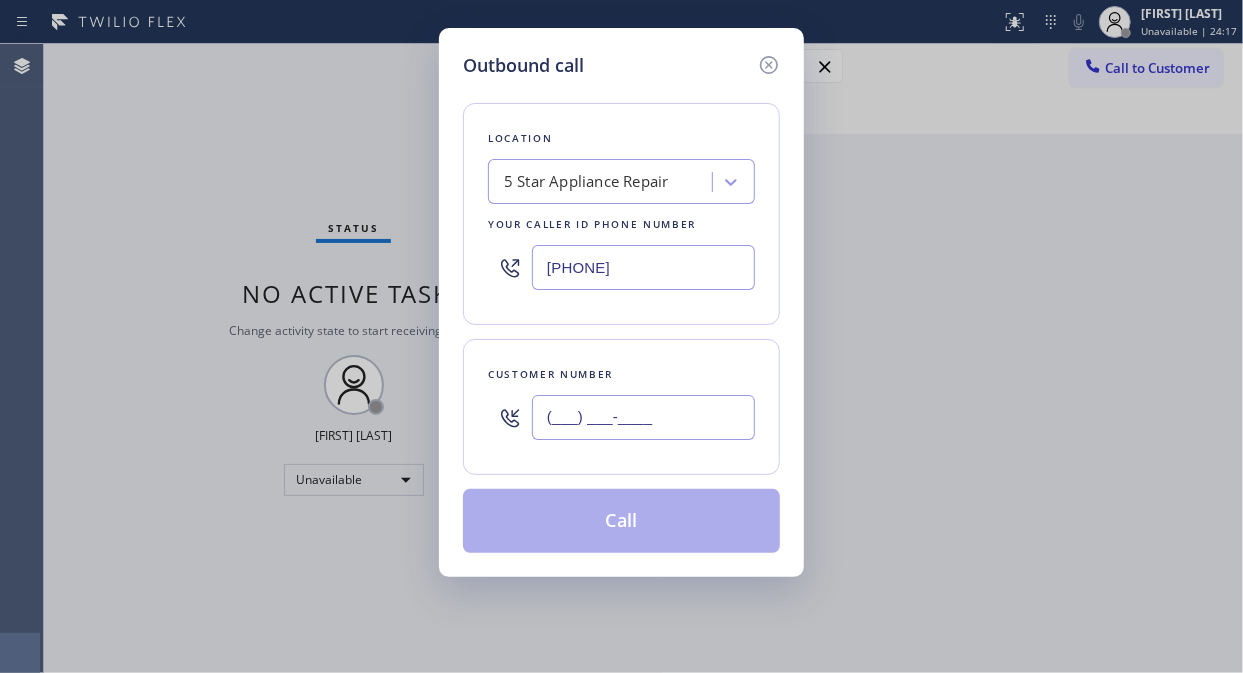 click on "(___) ___-____" at bounding box center (643, 417) 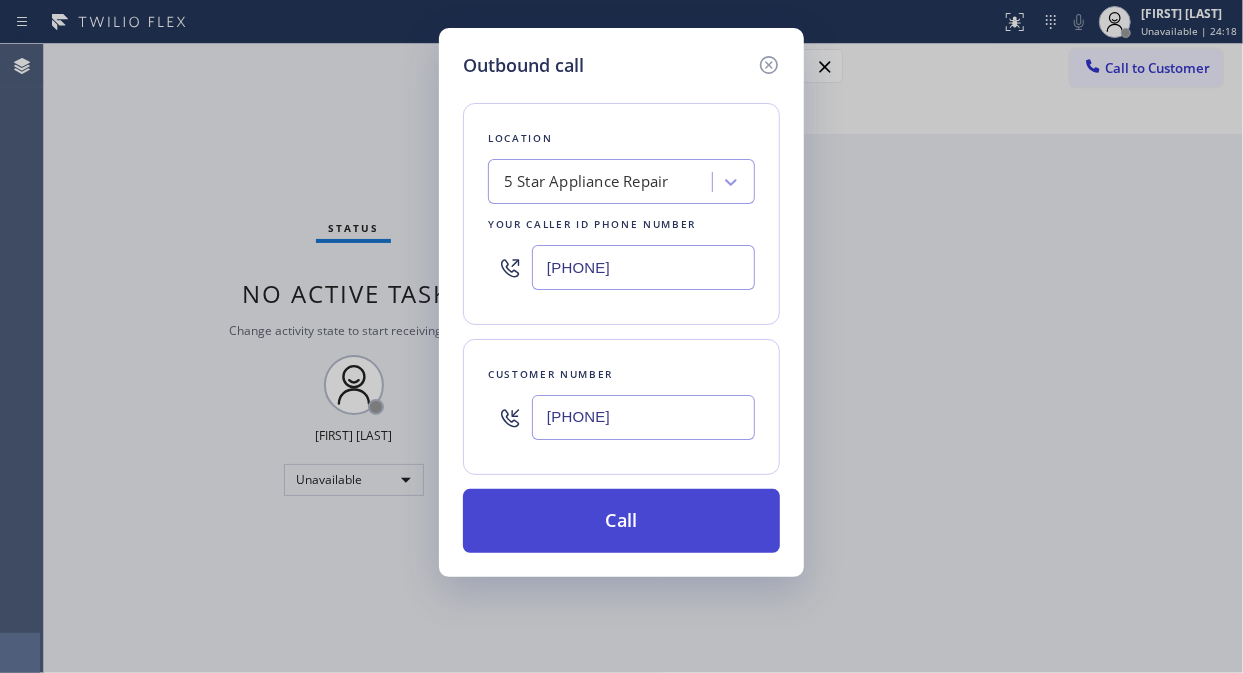 type on "[PHONE]" 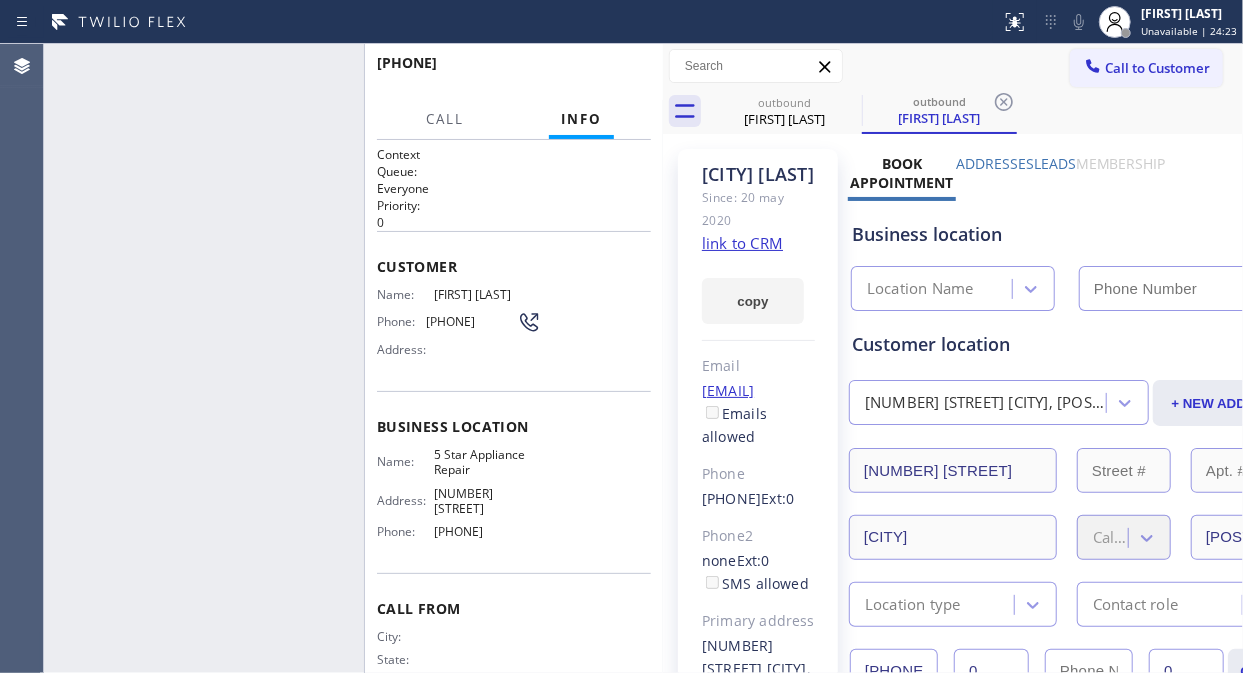 type on "[PHONE]" 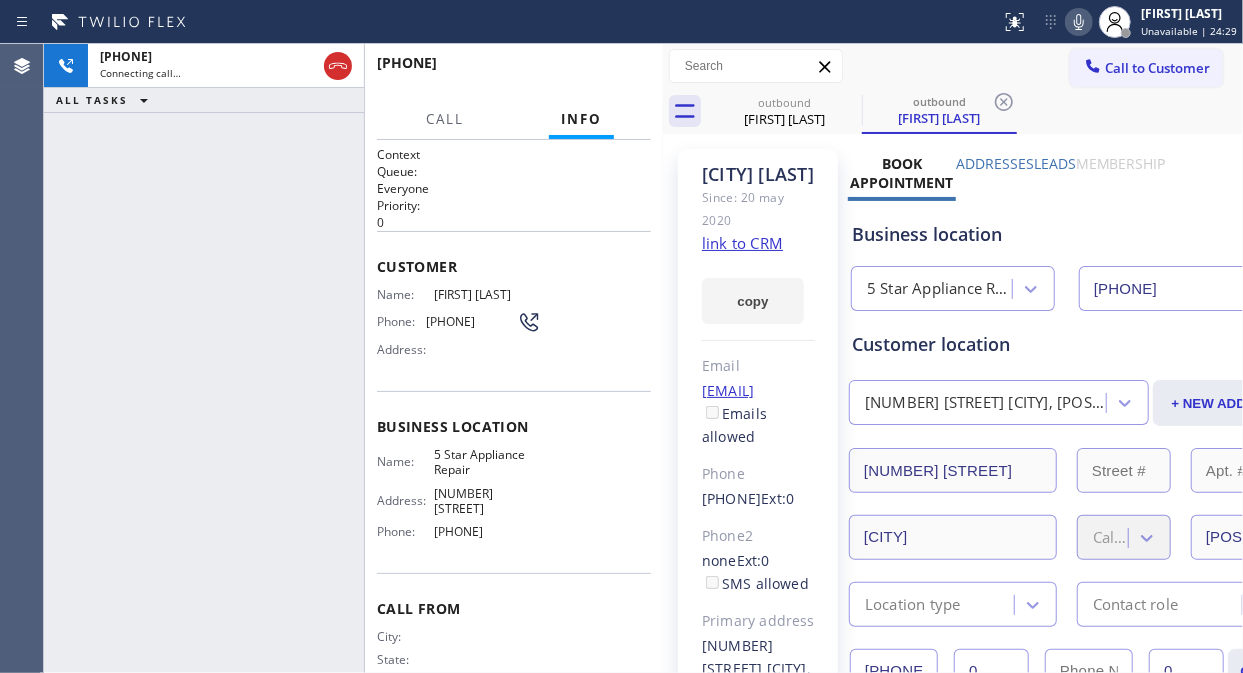 click 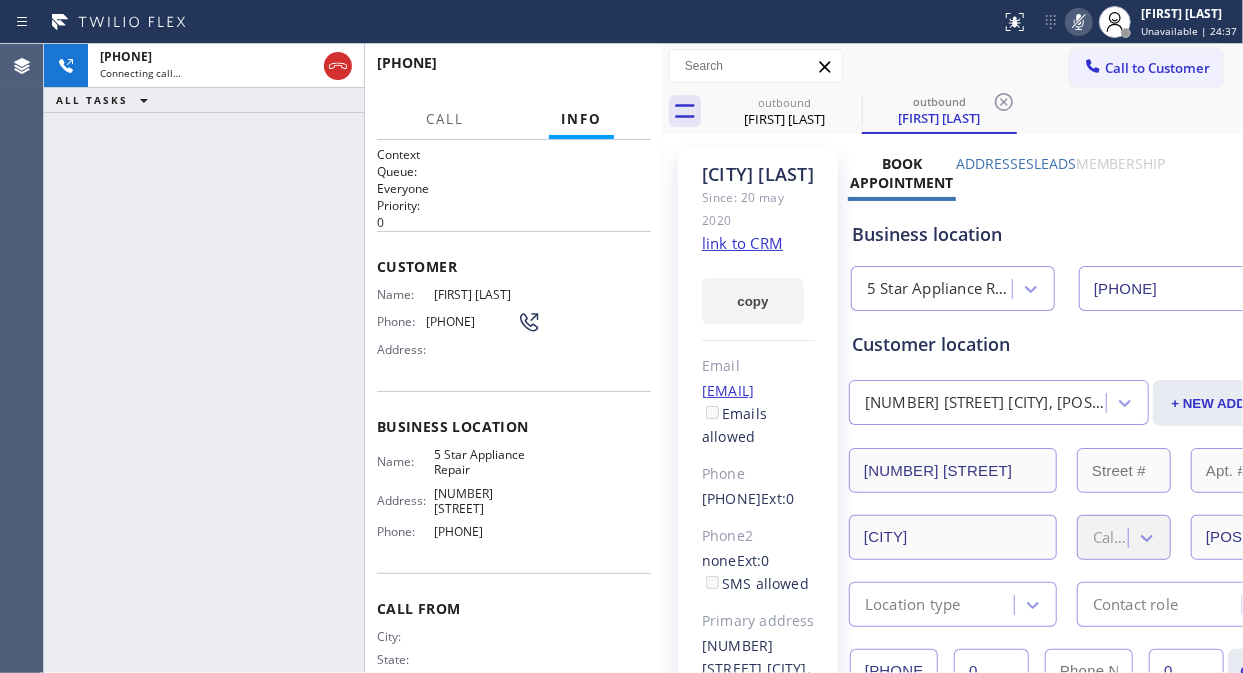 drag, startPoint x: 227, startPoint y: 196, endPoint x: 882, endPoint y: 44, distance: 672.4054 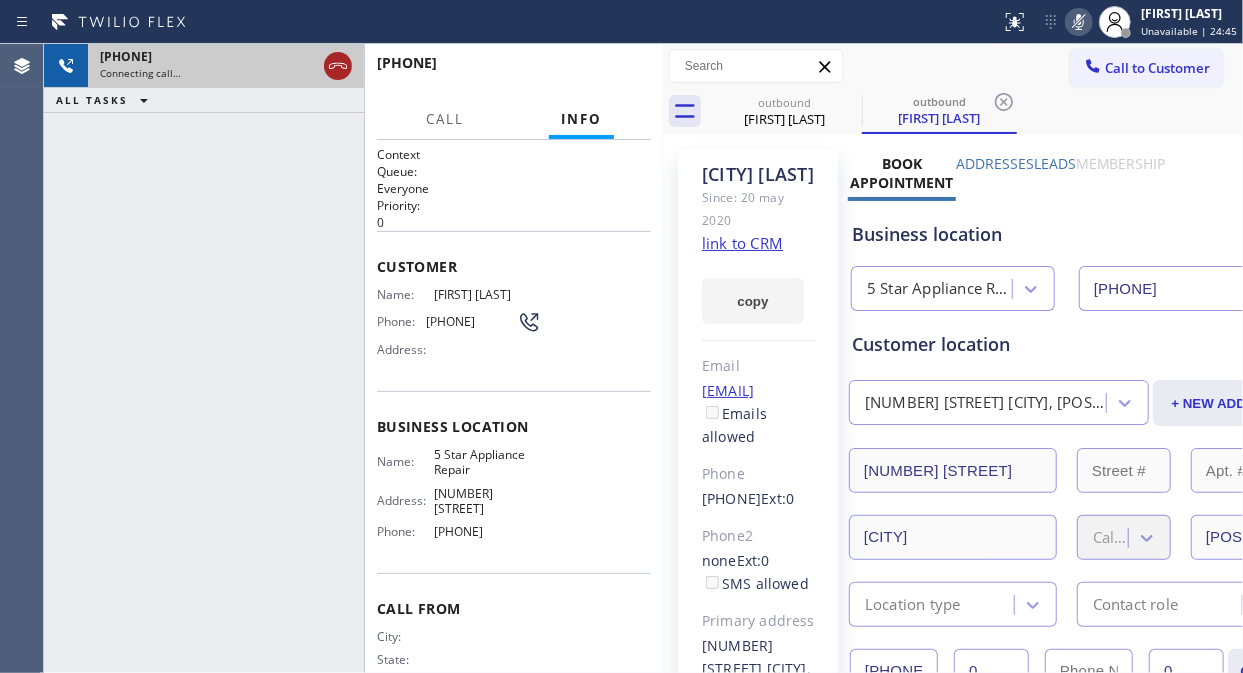drag, startPoint x: 348, startPoint y: 71, endPoint x: 326, endPoint y: 71, distance: 22 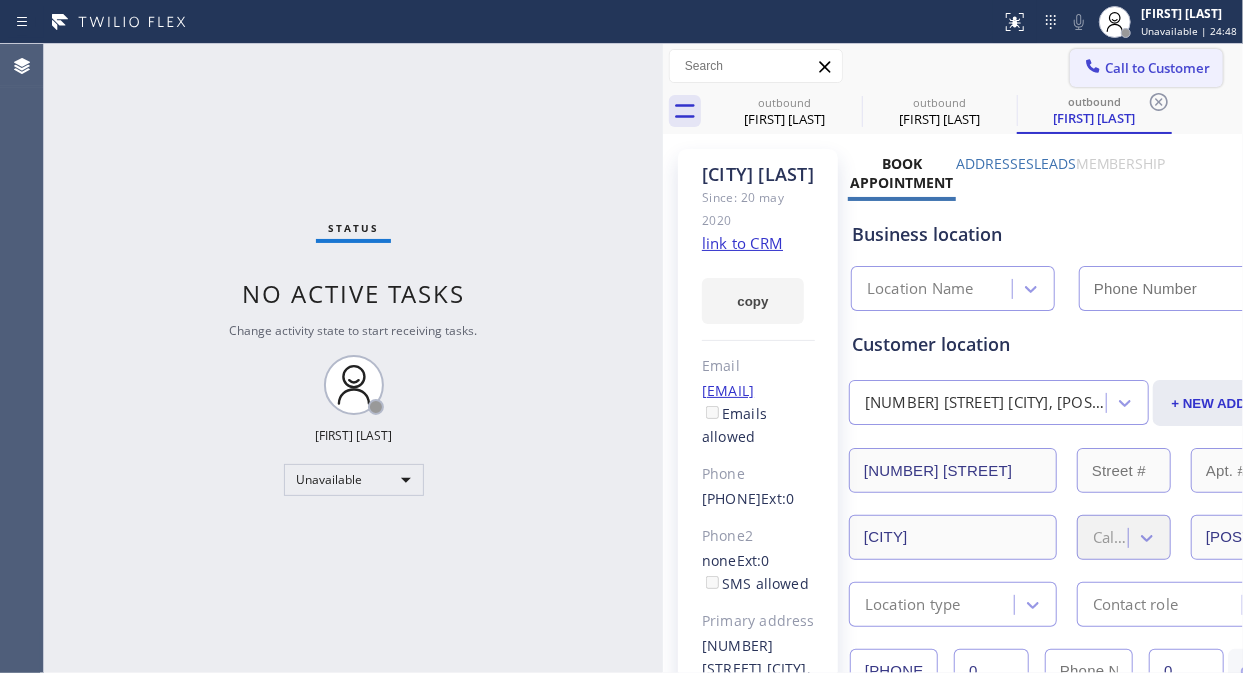 type on "[PHONE]" 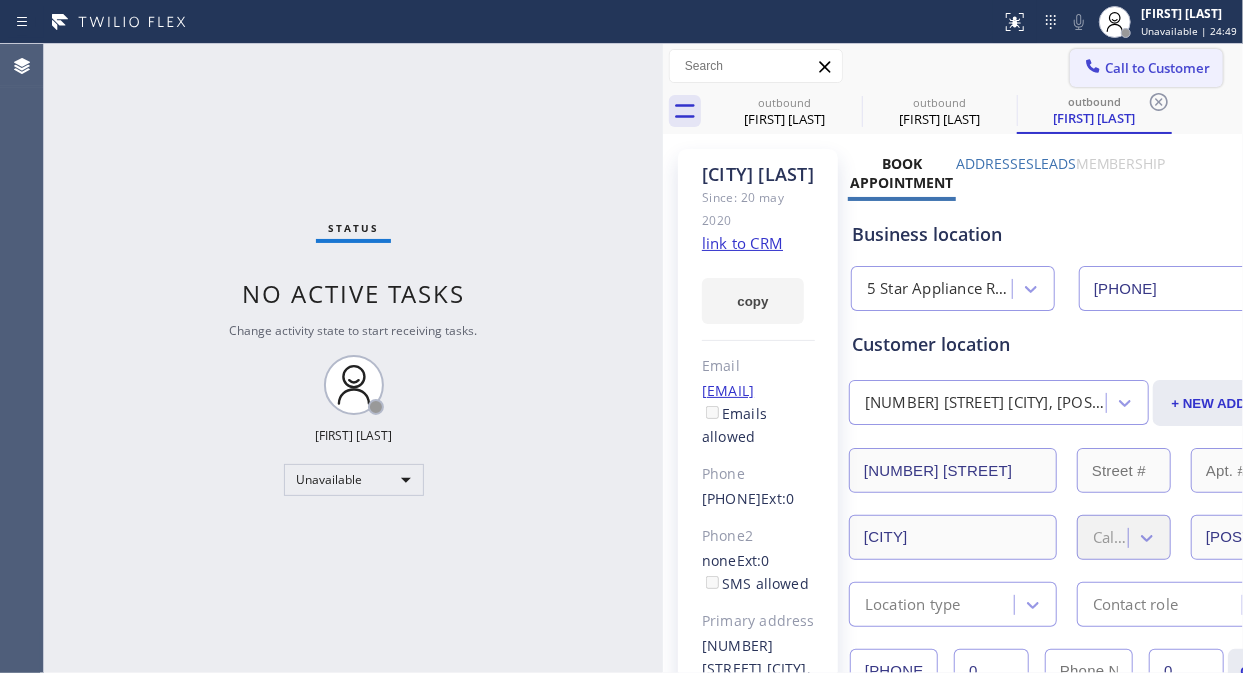 click at bounding box center (1093, 68) 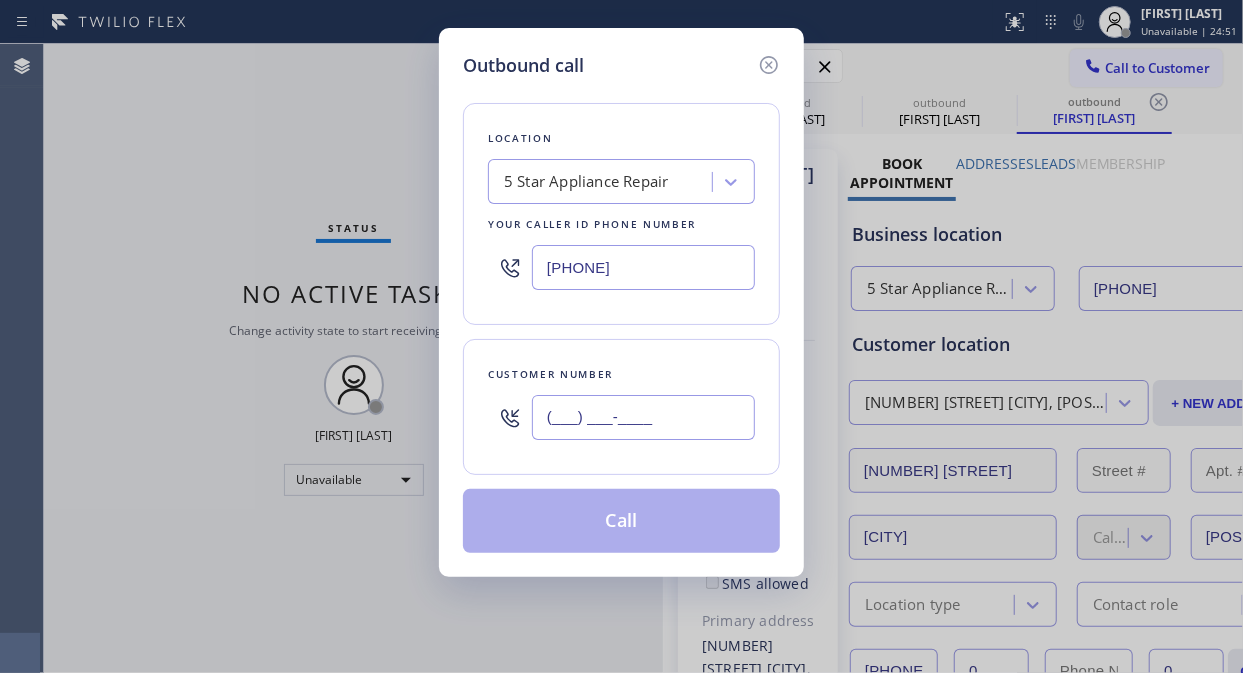 click on "(___) ___-____" at bounding box center (643, 417) 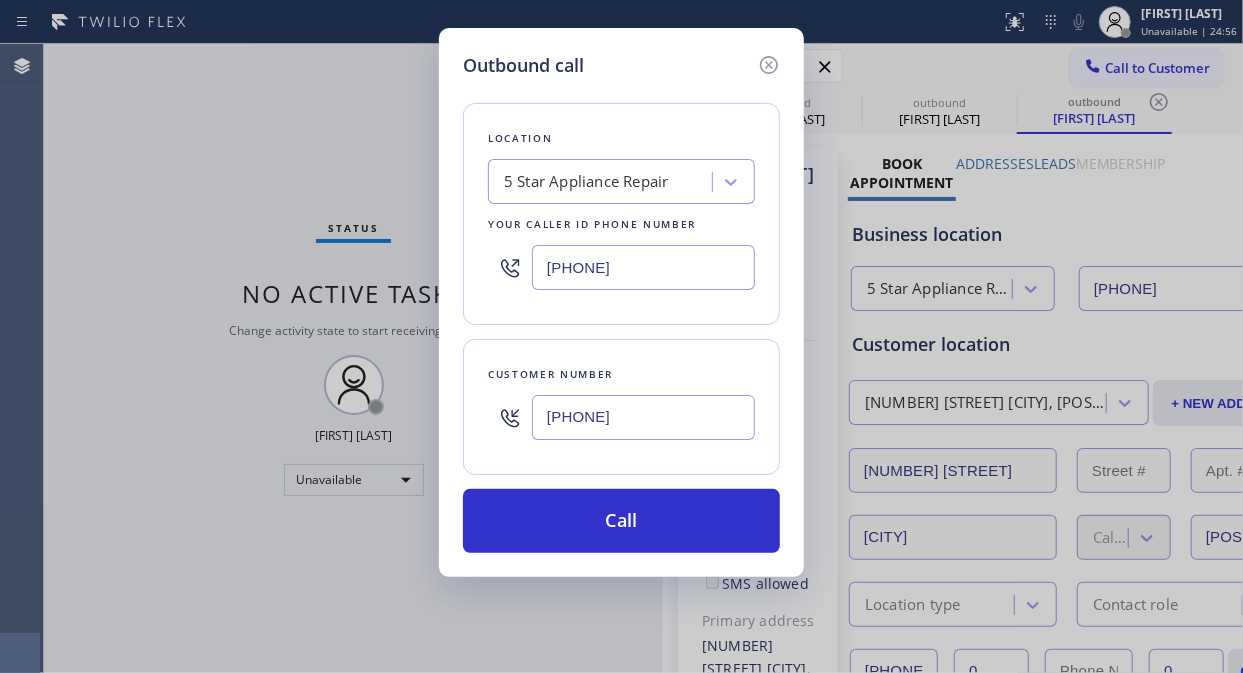 type on "[PHONE]" 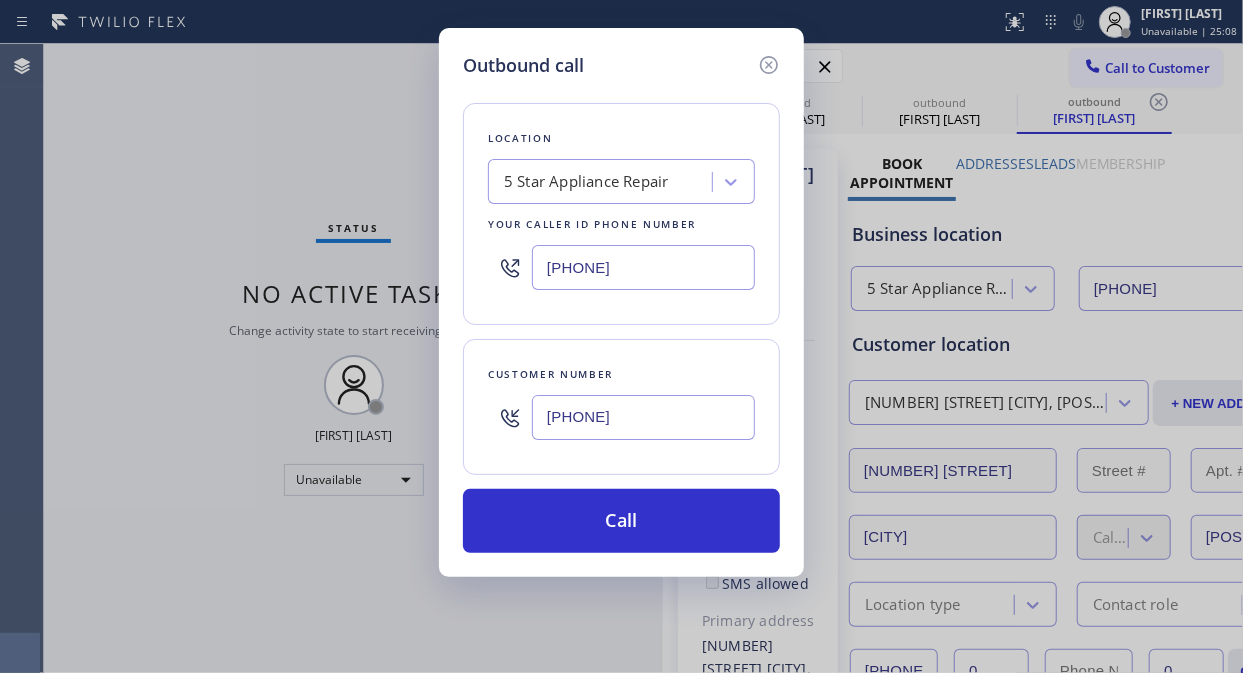 drag, startPoint x: 193, startPoint y: 154, endPoint x: 203, endPoint y: 158, distance: 10.770329 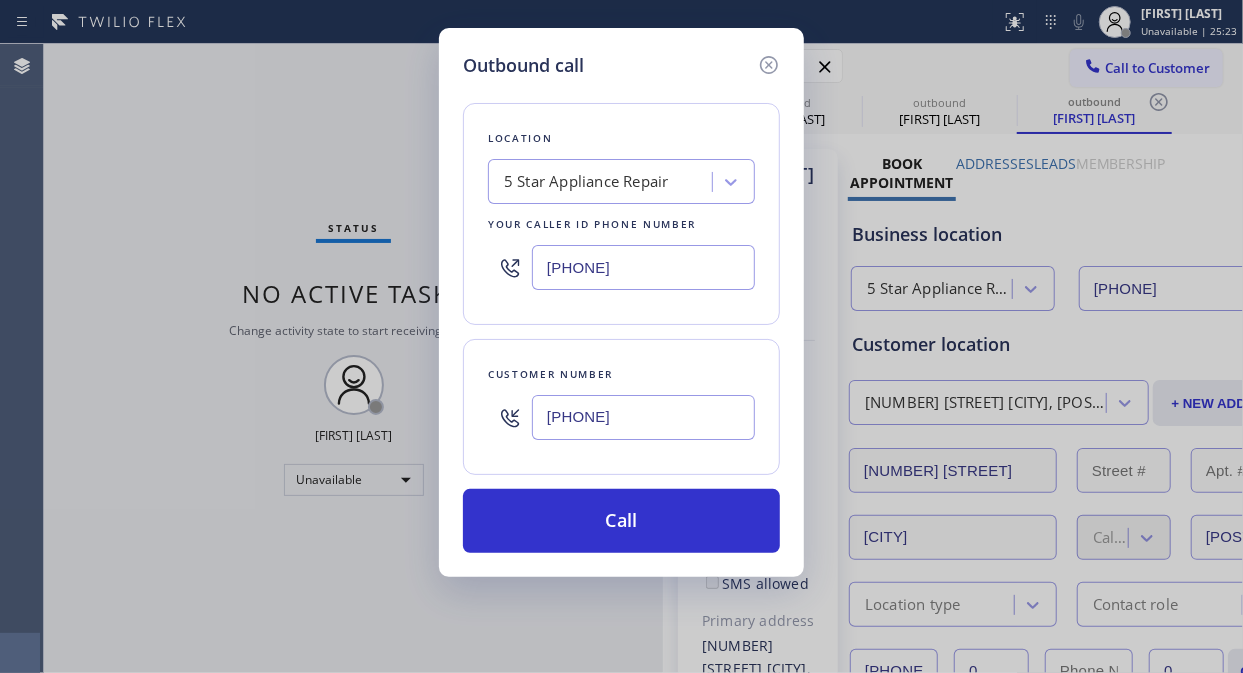 click on "[PHONE]" at bounding box center [643, 417] 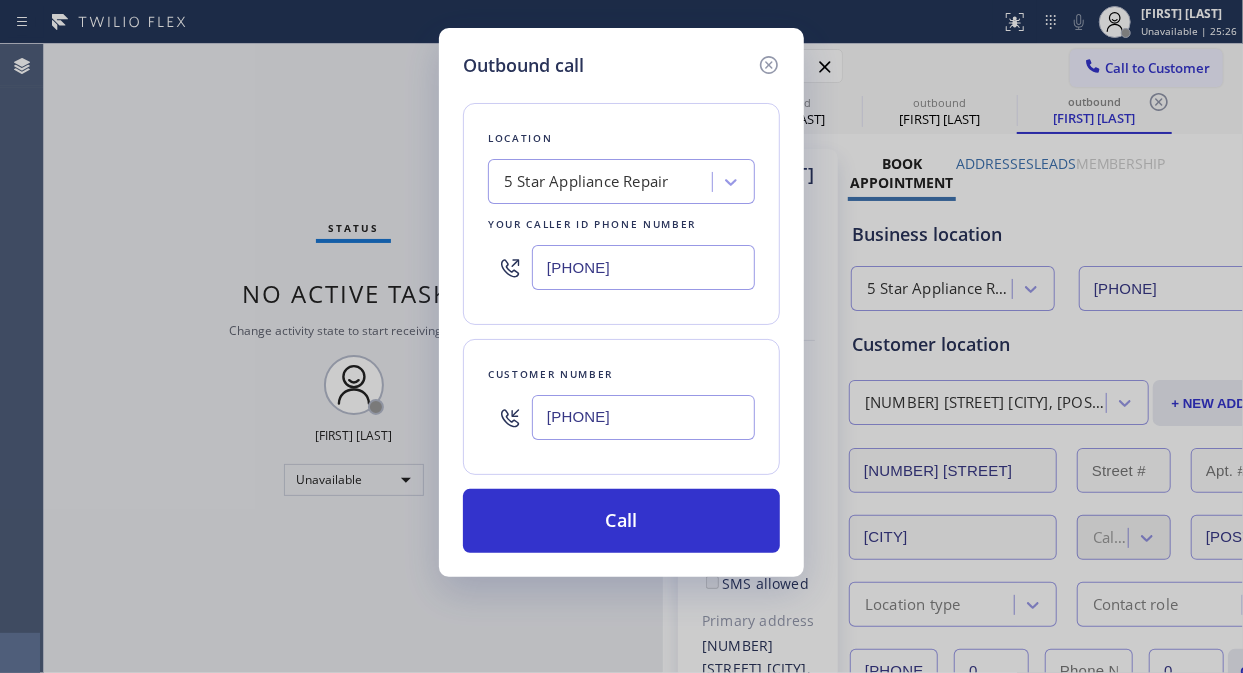 click on "Customer number [PHONE]" at bounding box center (621, 407) 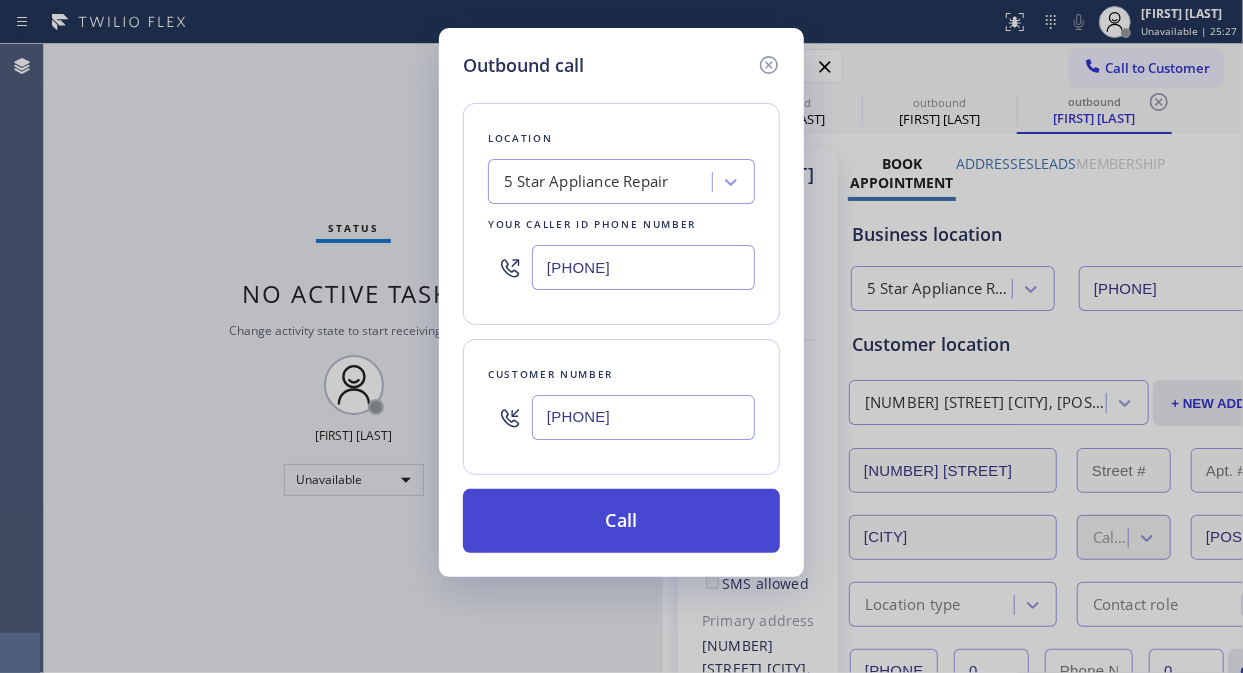 click on "Call" at bounding box center [621, 521] 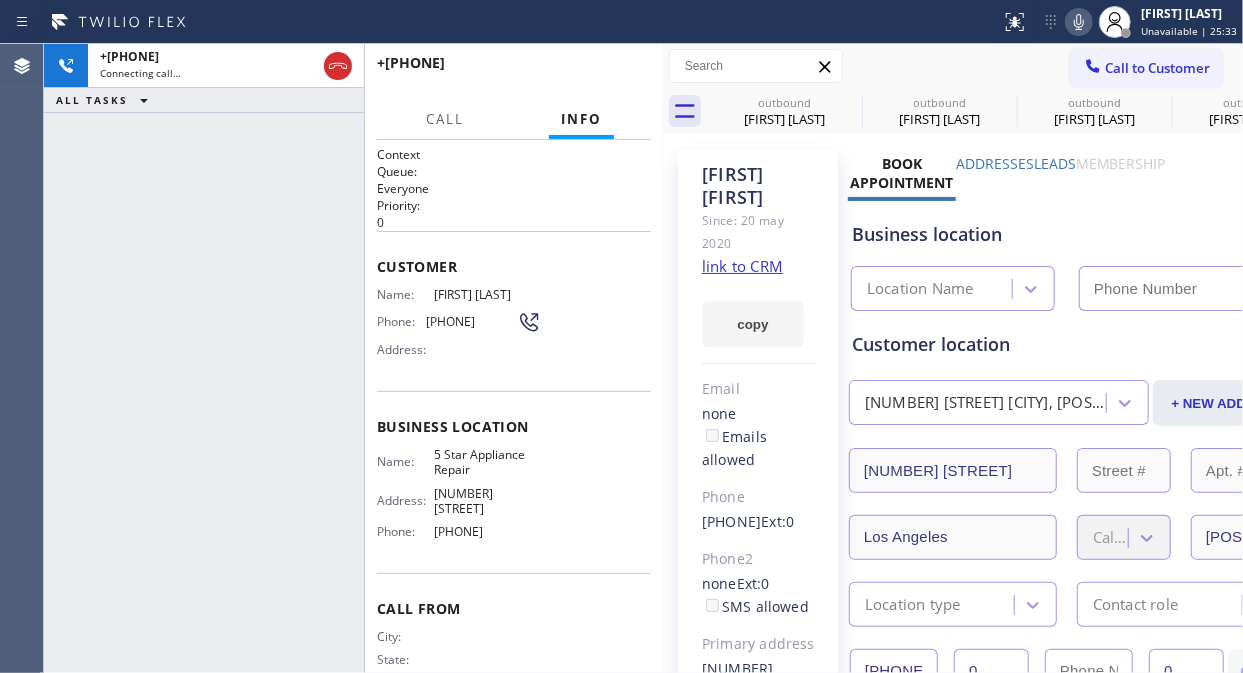 type on "[PHONE]" 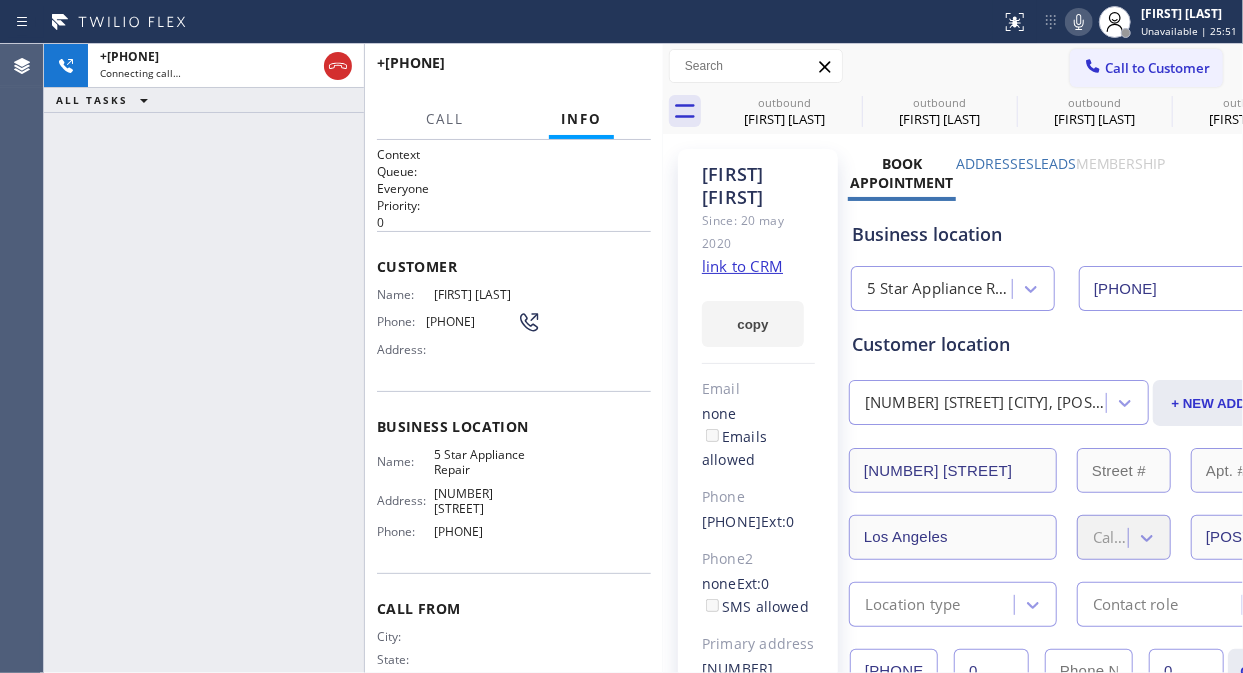 click on "[PHONE] Connecting call… ALL TASKS ALL TASKS ACTIVE TASKS TASKS IN WRAP UP" at bounding box center [204, 358] 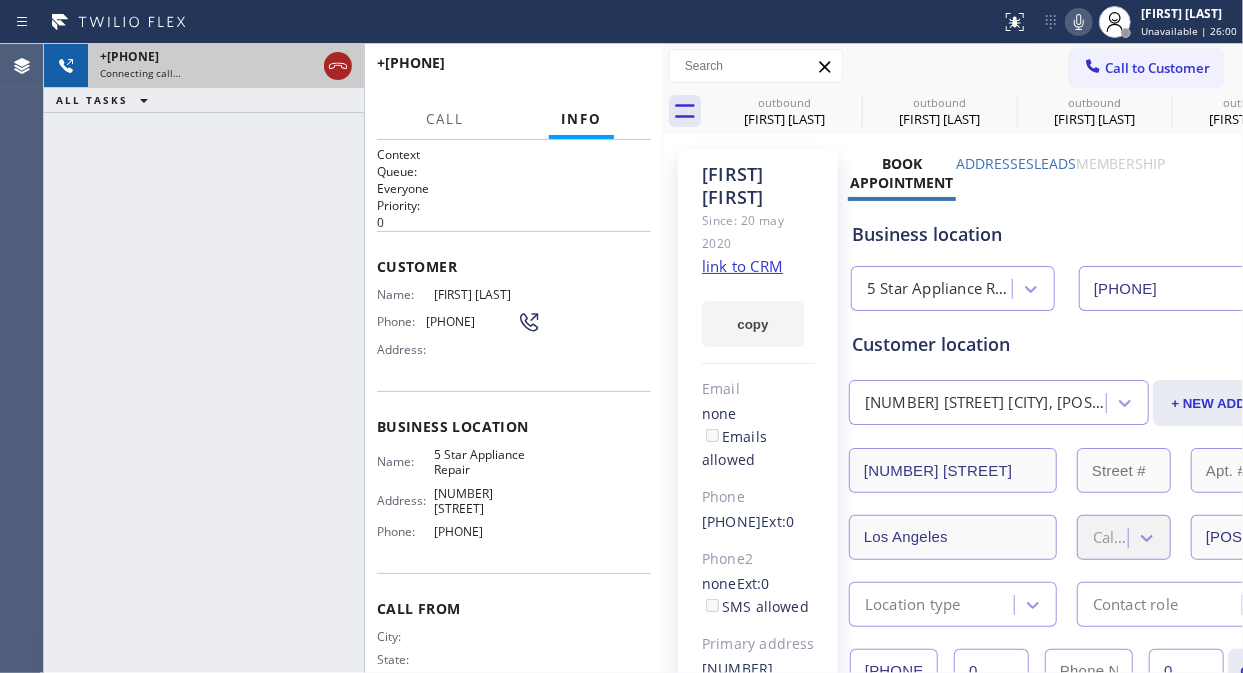 click 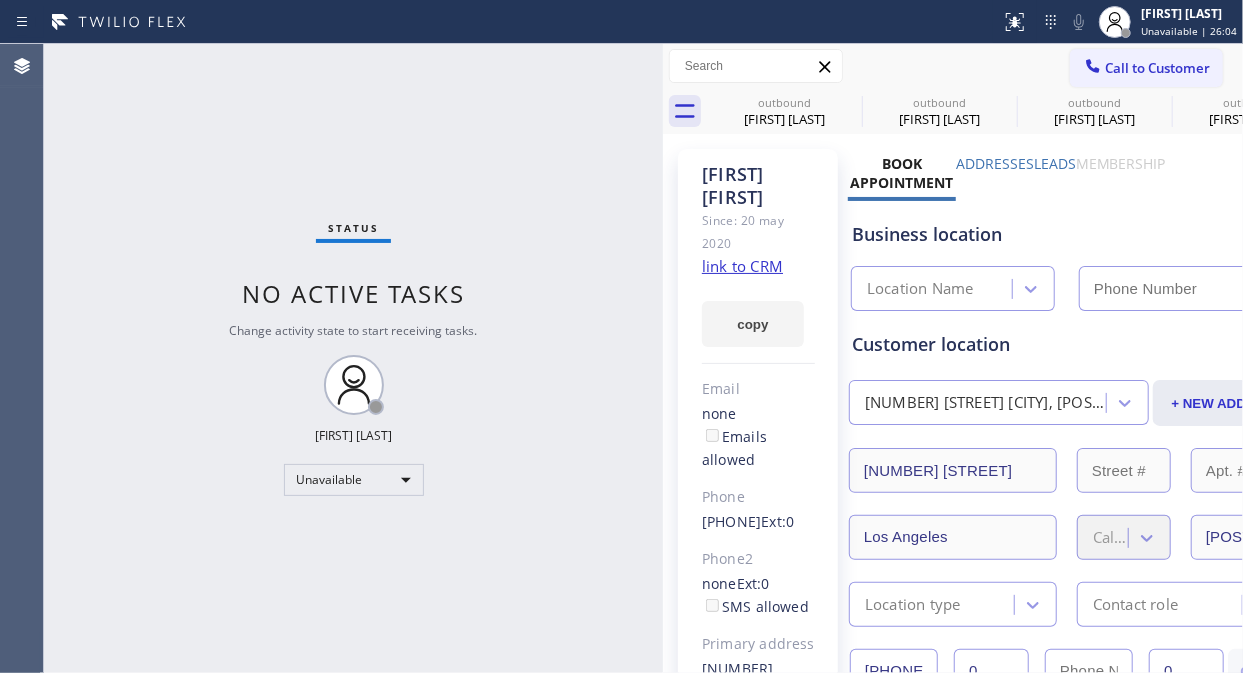 type on "[PHONE]" 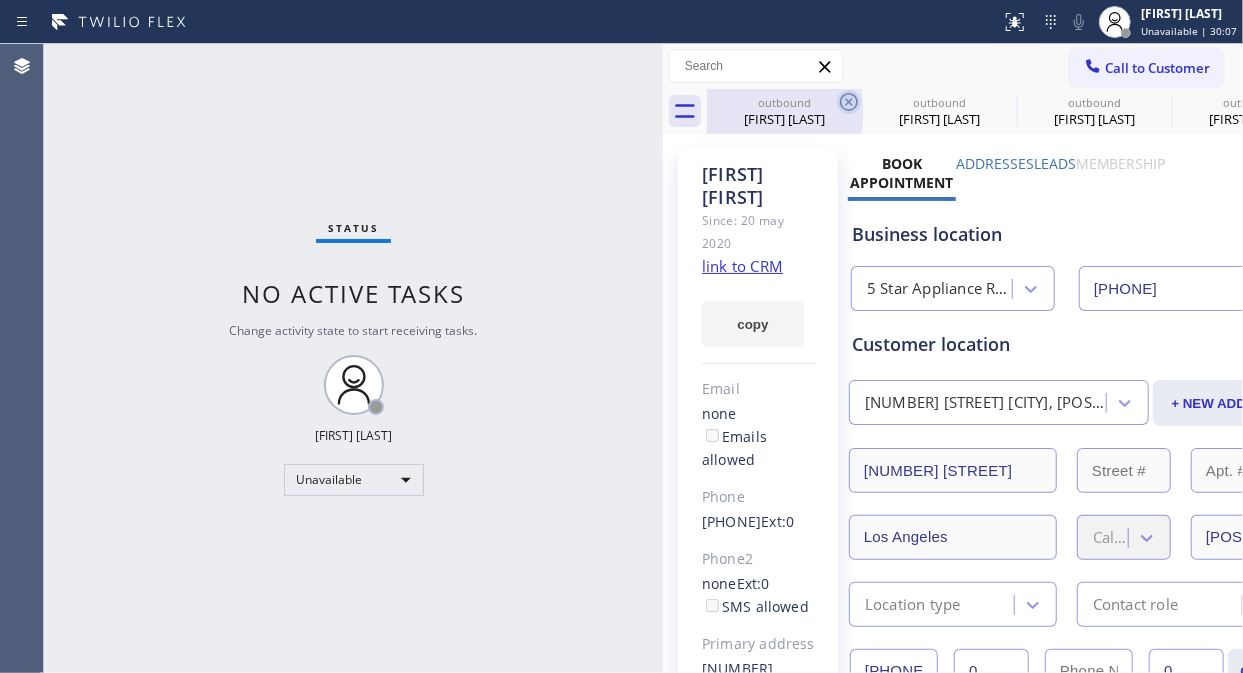 click 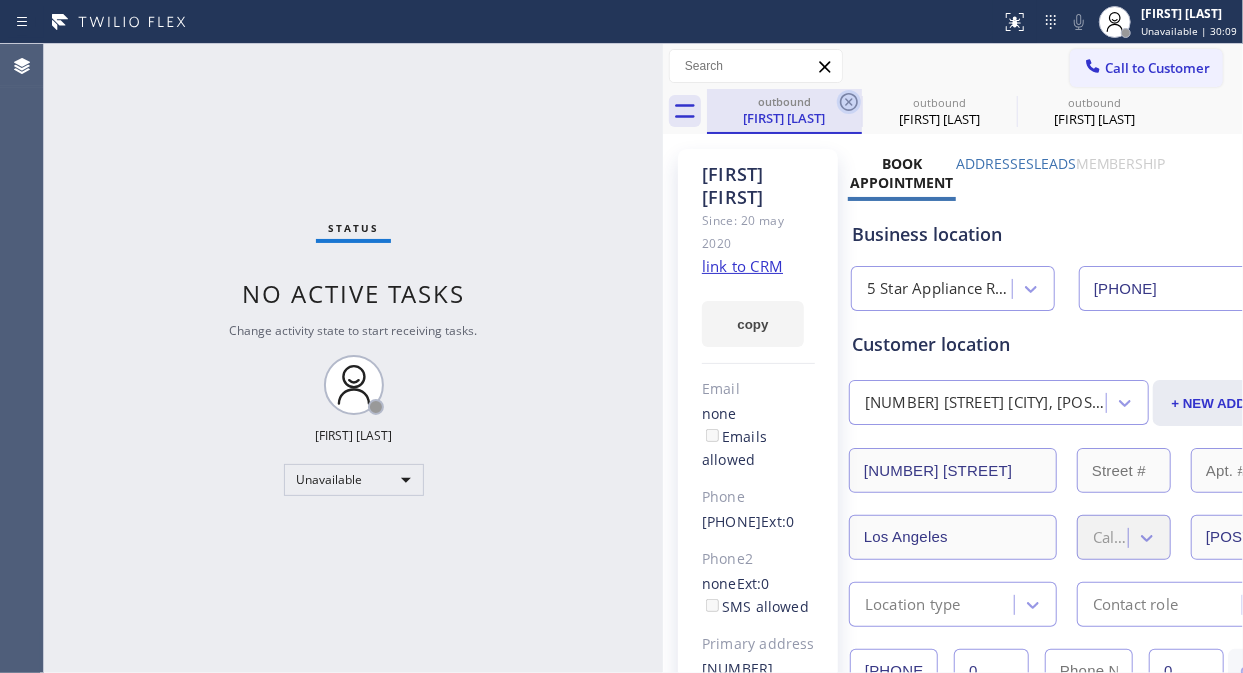 click 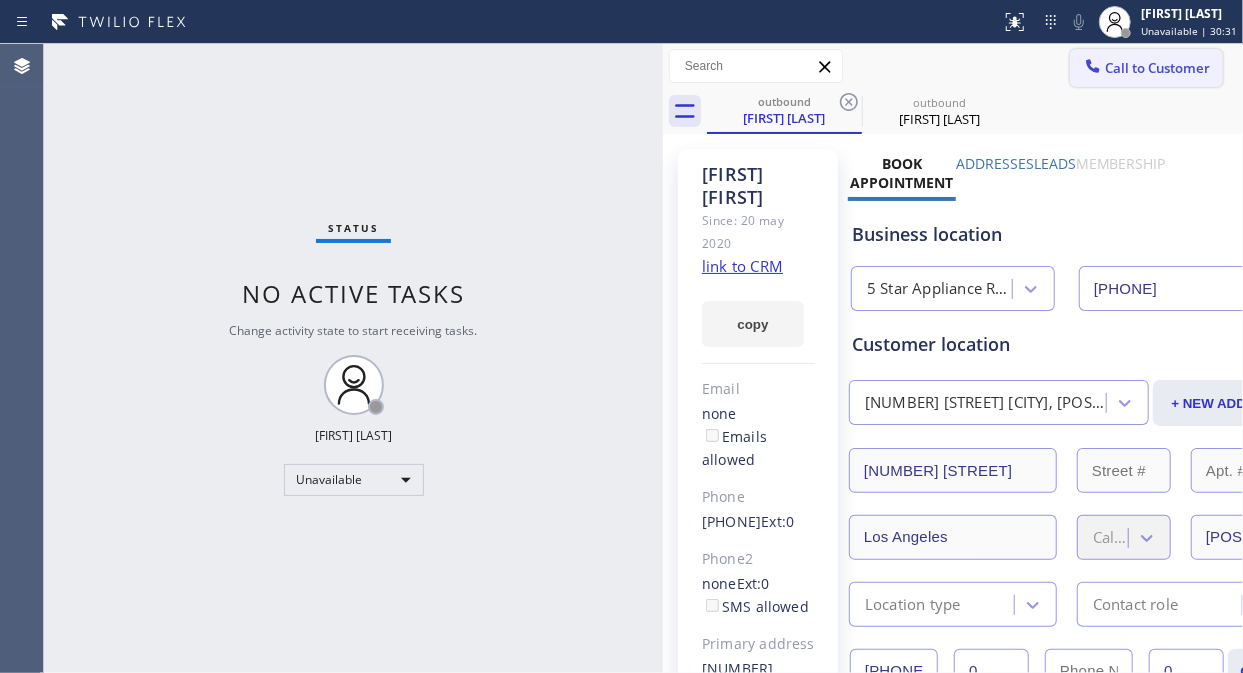 click on "Call to Customer" at bounding box center [1157, 68] 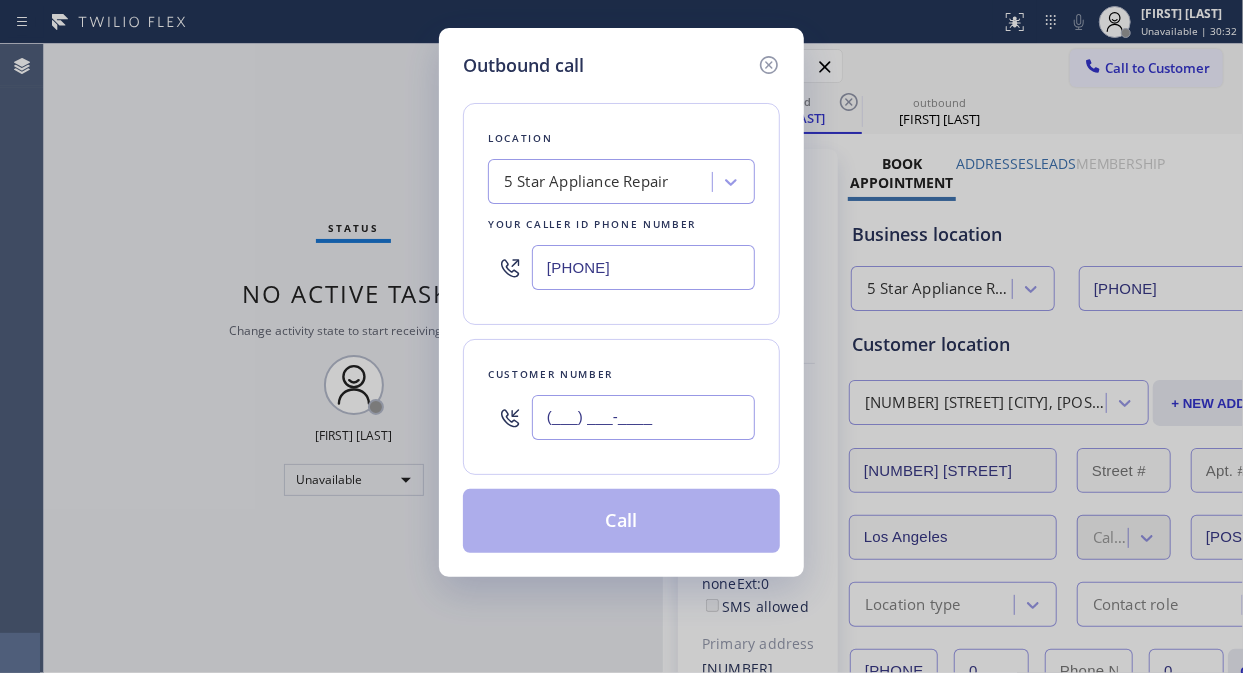 click on "(___) ___-____" at bounding box center (643, 417) 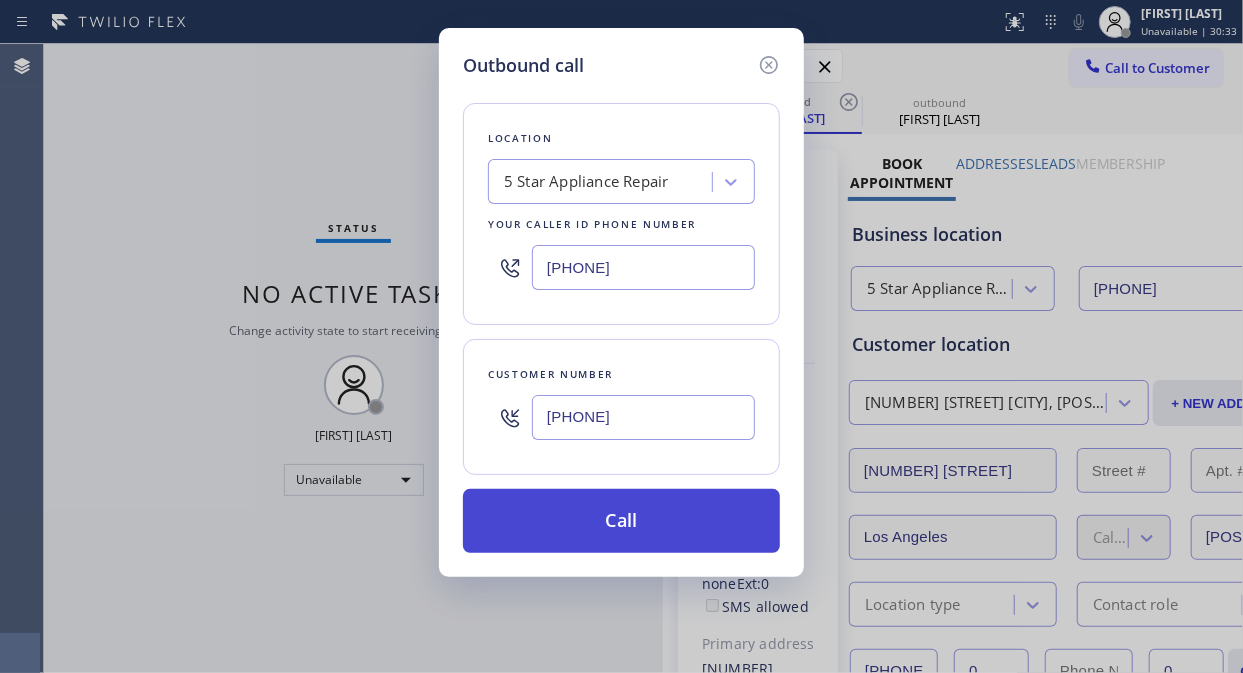 type on "[PHONE]" 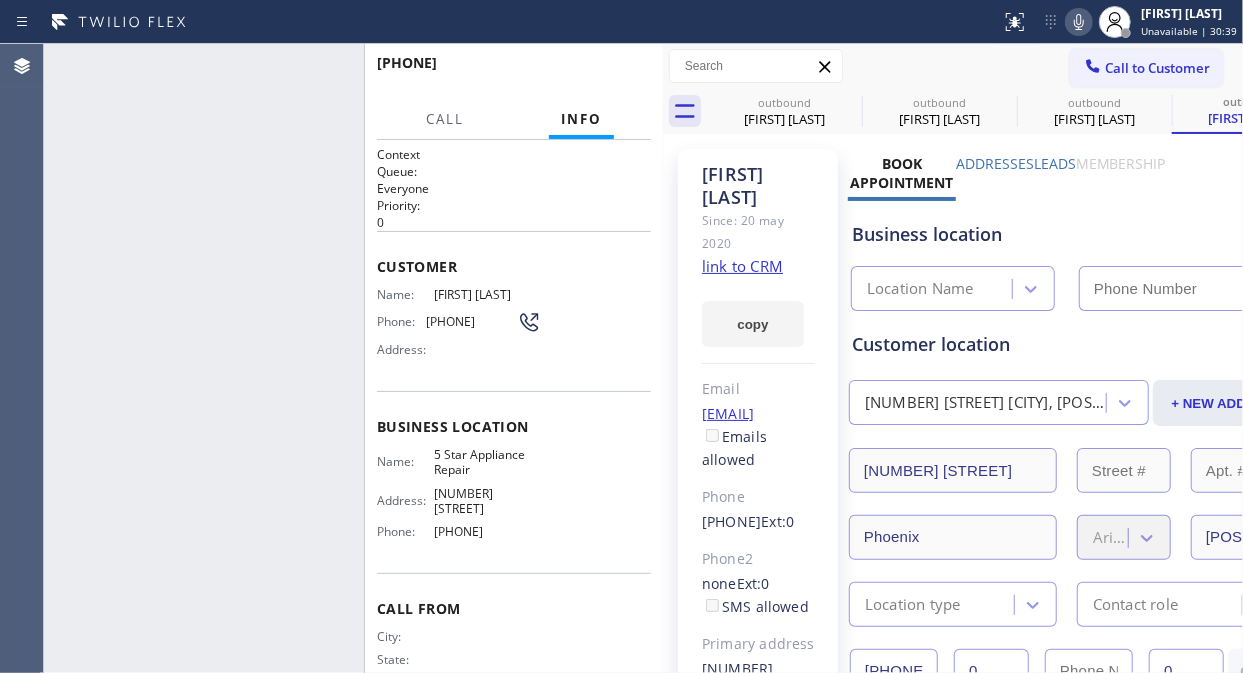 type on "[PHONE]" 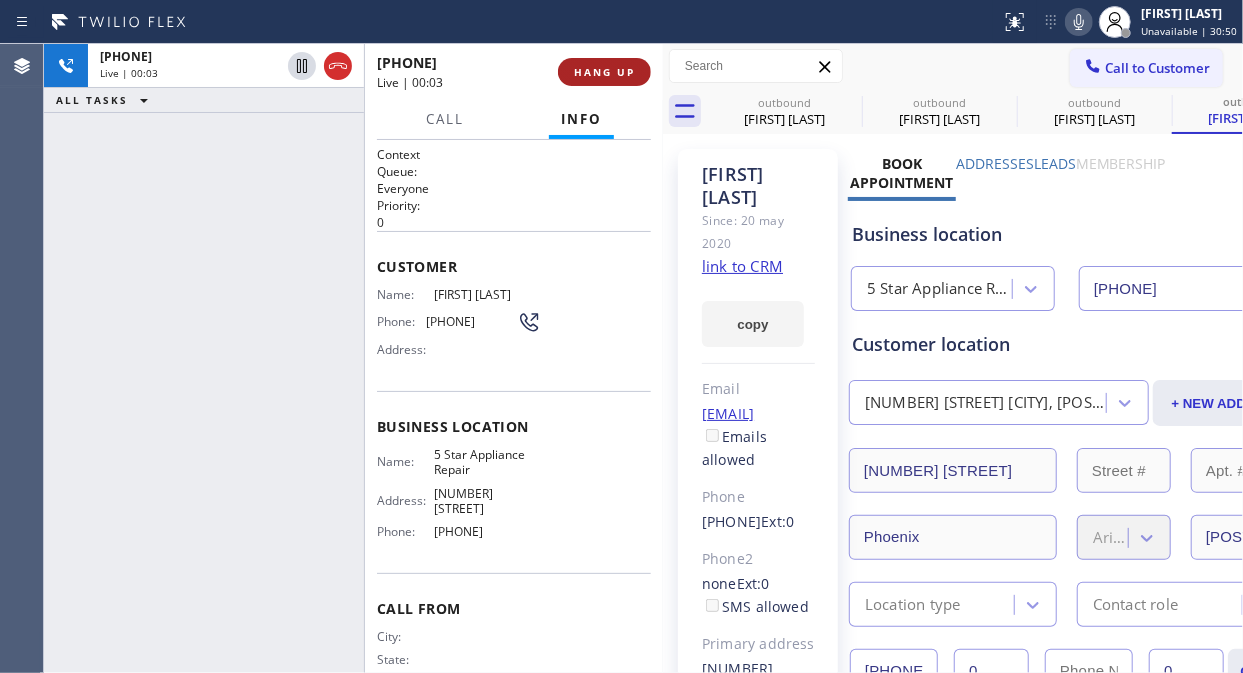 click on "HANG UP" at bounding box center [604, 72] 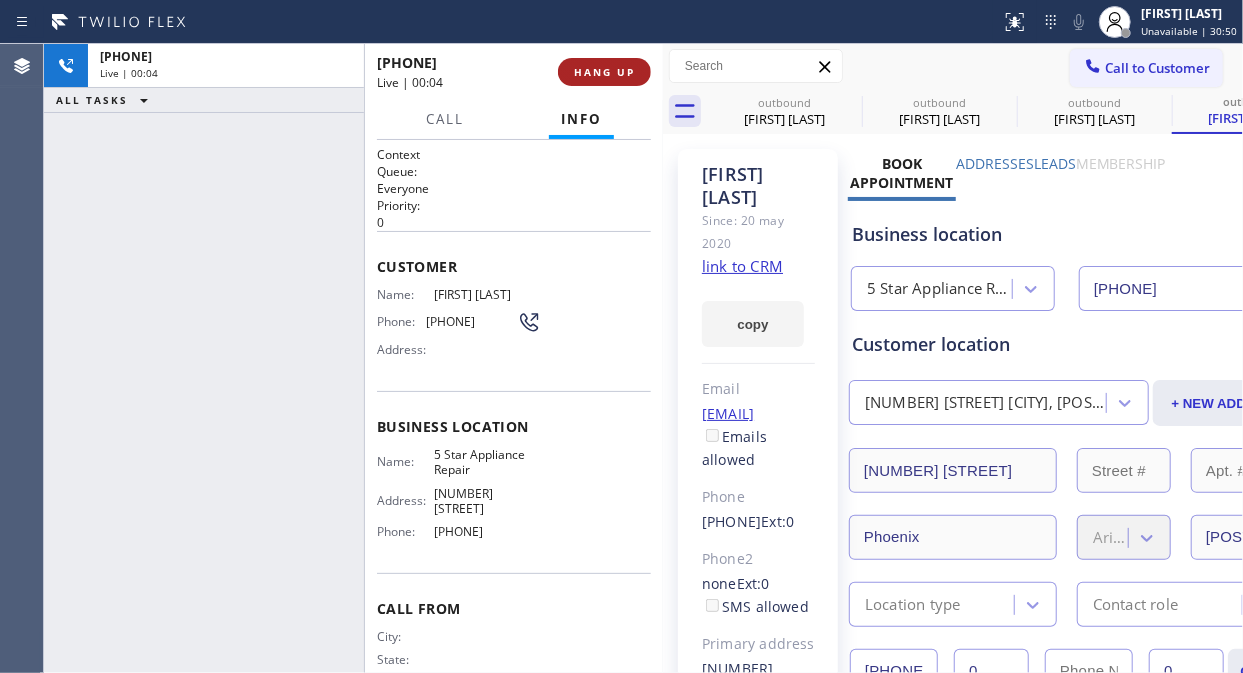 click on "HANG UP" at bounding box center [604, 72] 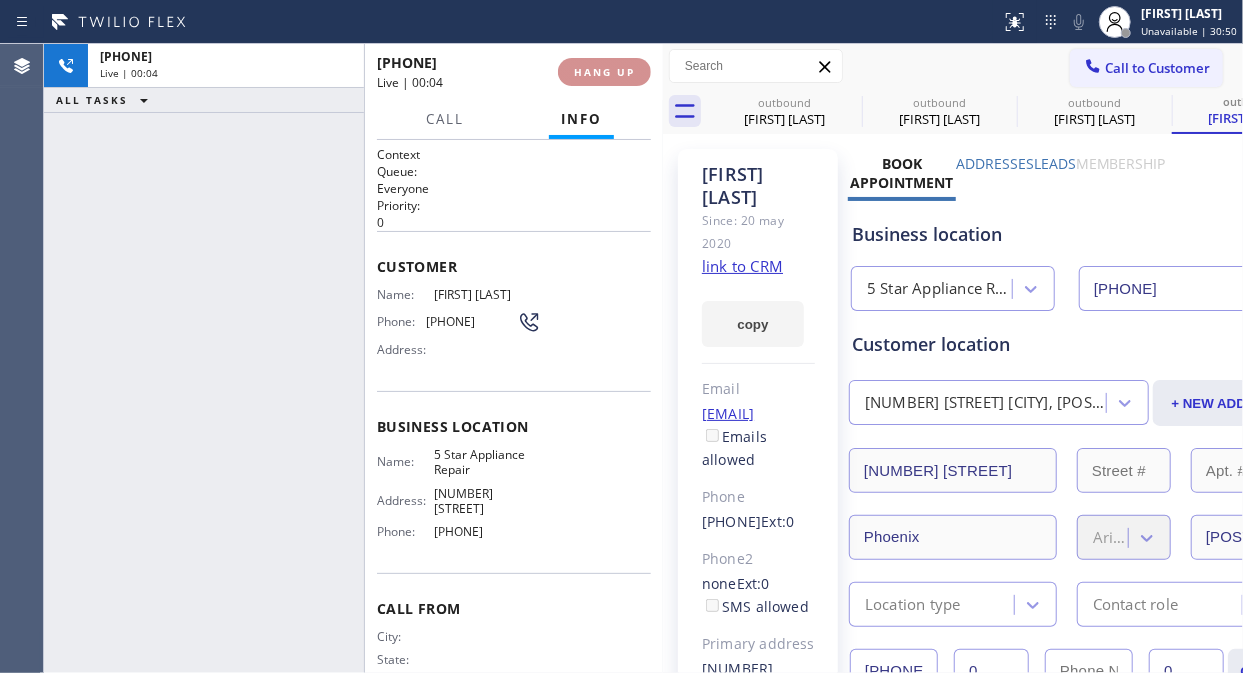 click on "HANG UP" at bounding box center (604, 72) 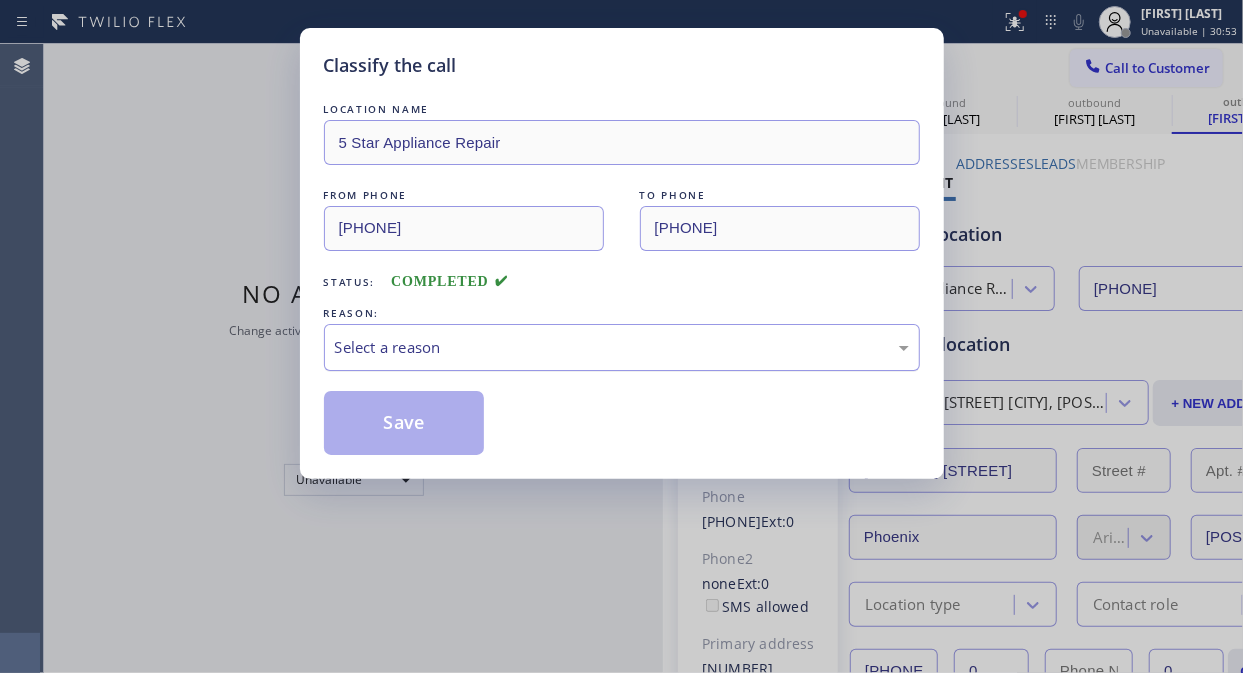 drag, startPoint x: 566, startPoint y: 351, endPoint x: 566, endPoint y: 363, distance: 12 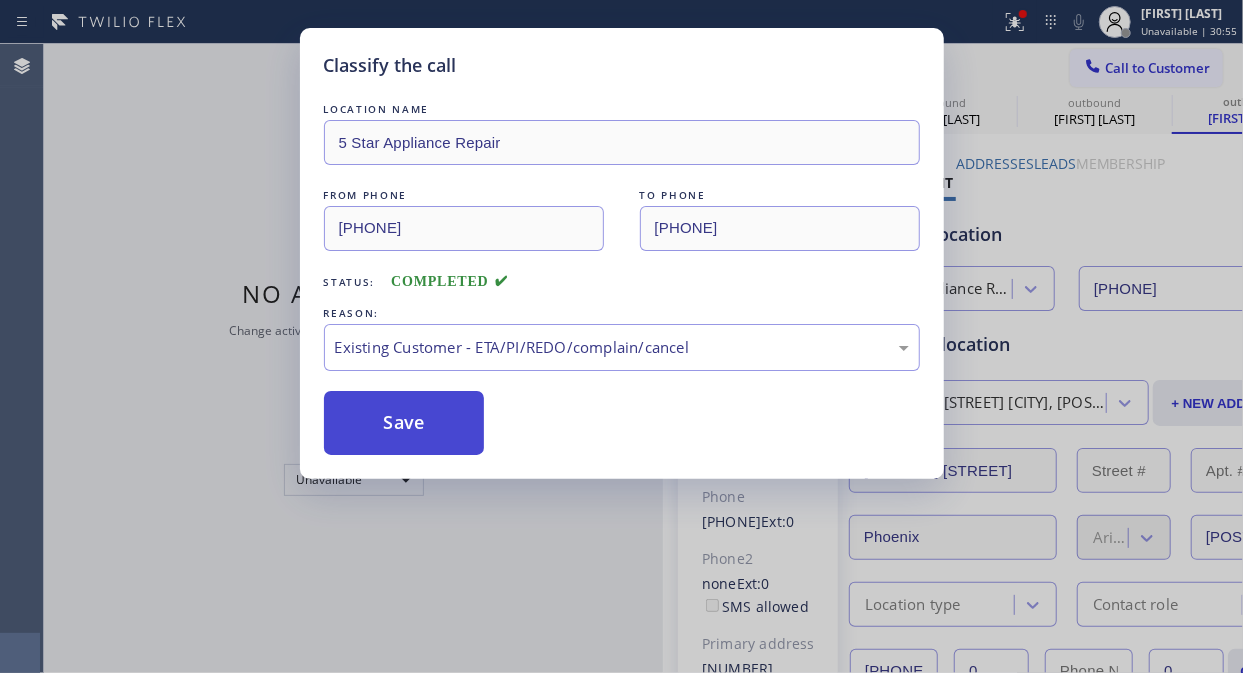 click on "Save" at bounding box center [404, 423] 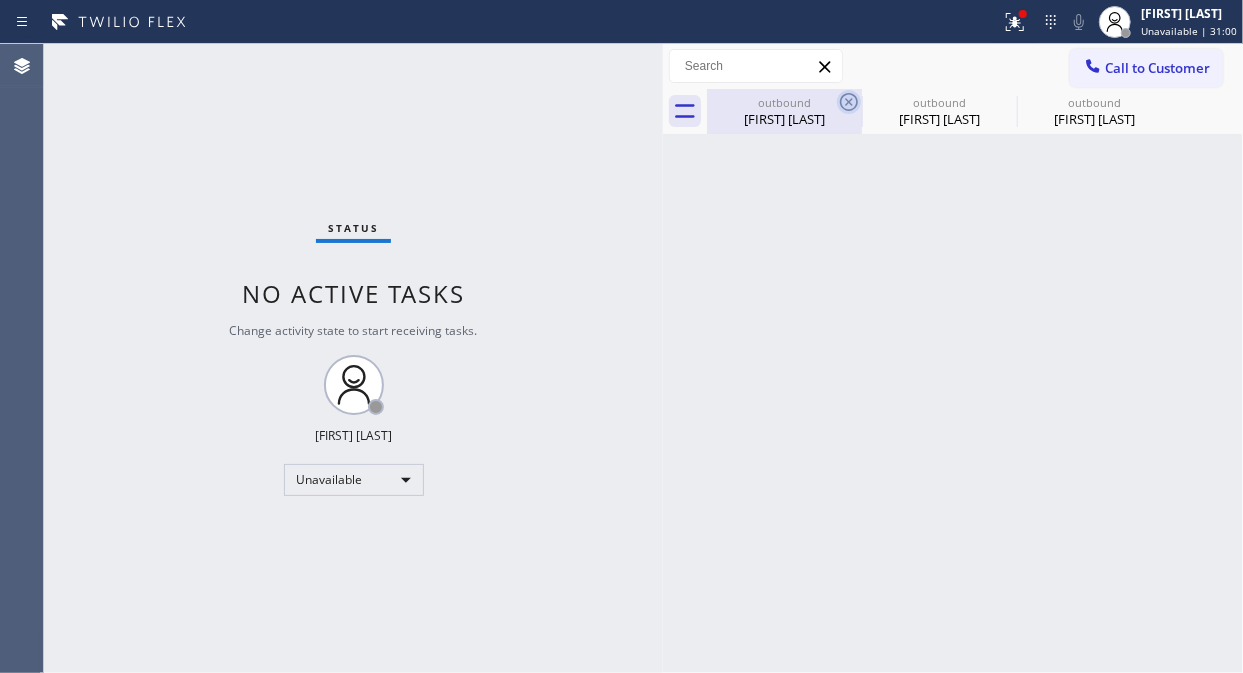 click 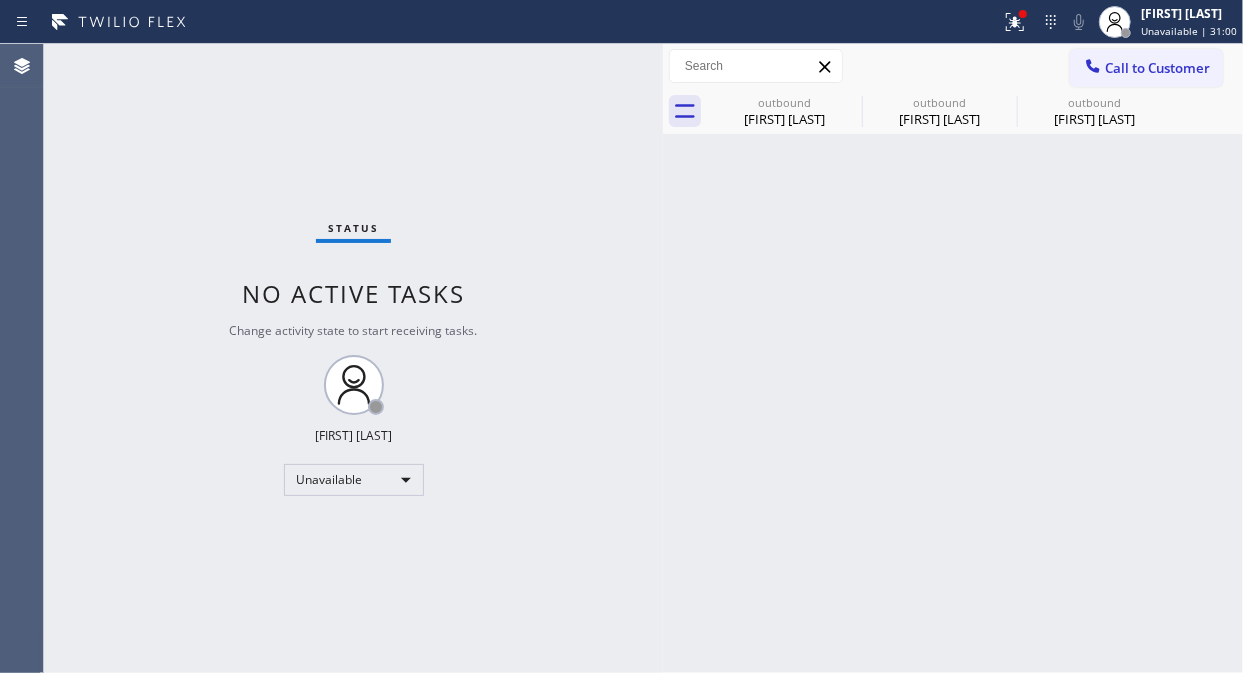 click on "outbound [FIRST] [LAST] outbound [FIRST] [LAST] outbound [FIRST] [LAST]" at bounding box center [975, 111] 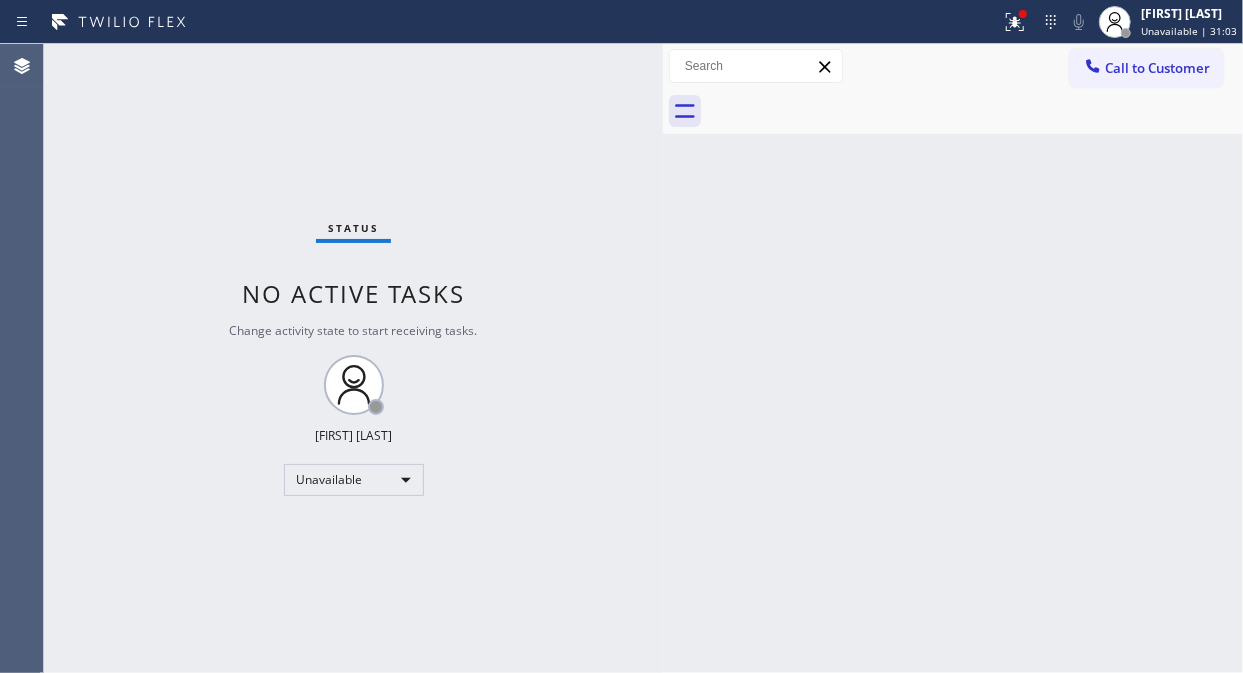 click on "Call to Customer" at bounding box center [1157, 68] 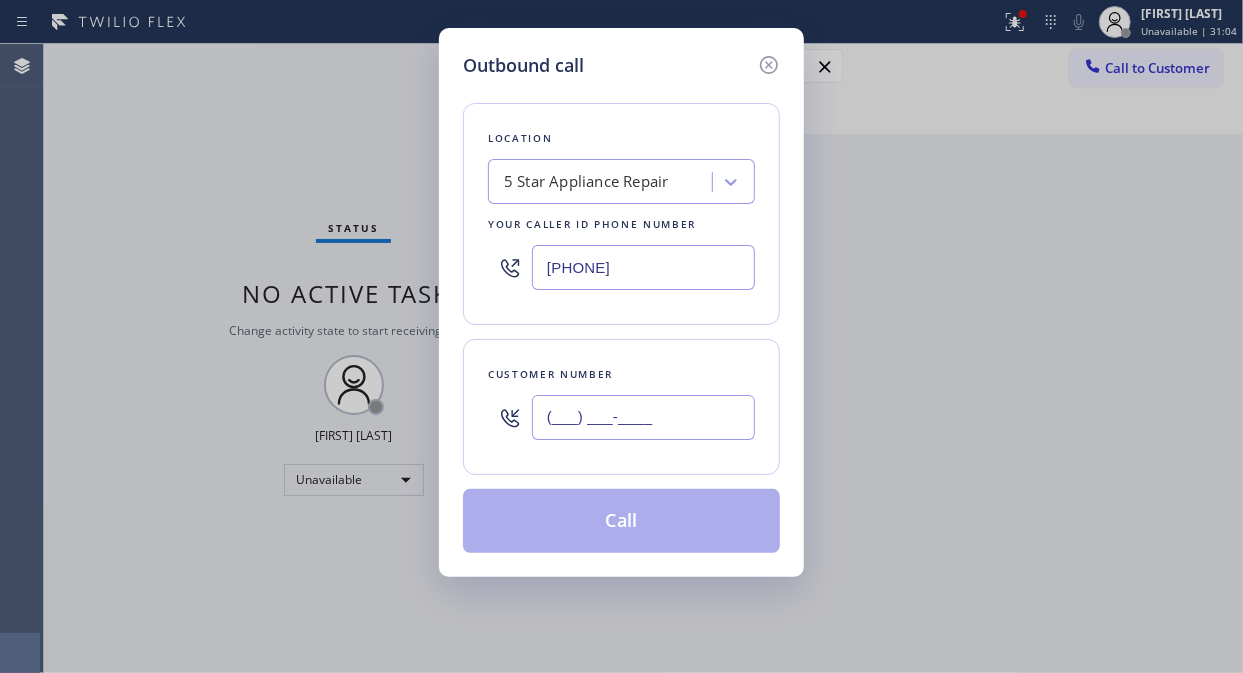 drag, startPoint x: 713, startPoint y: 397, endPoint x: 702, endPoint y: 405, distance: 13.601471 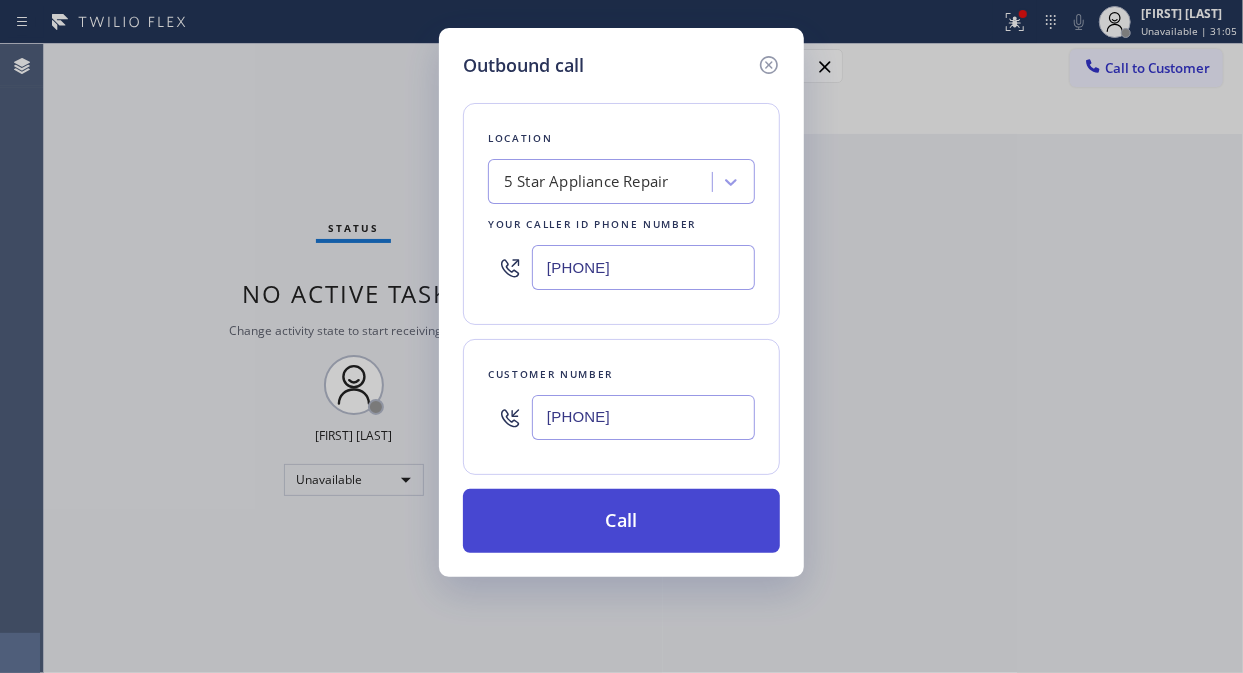 type on "[PHONE]" 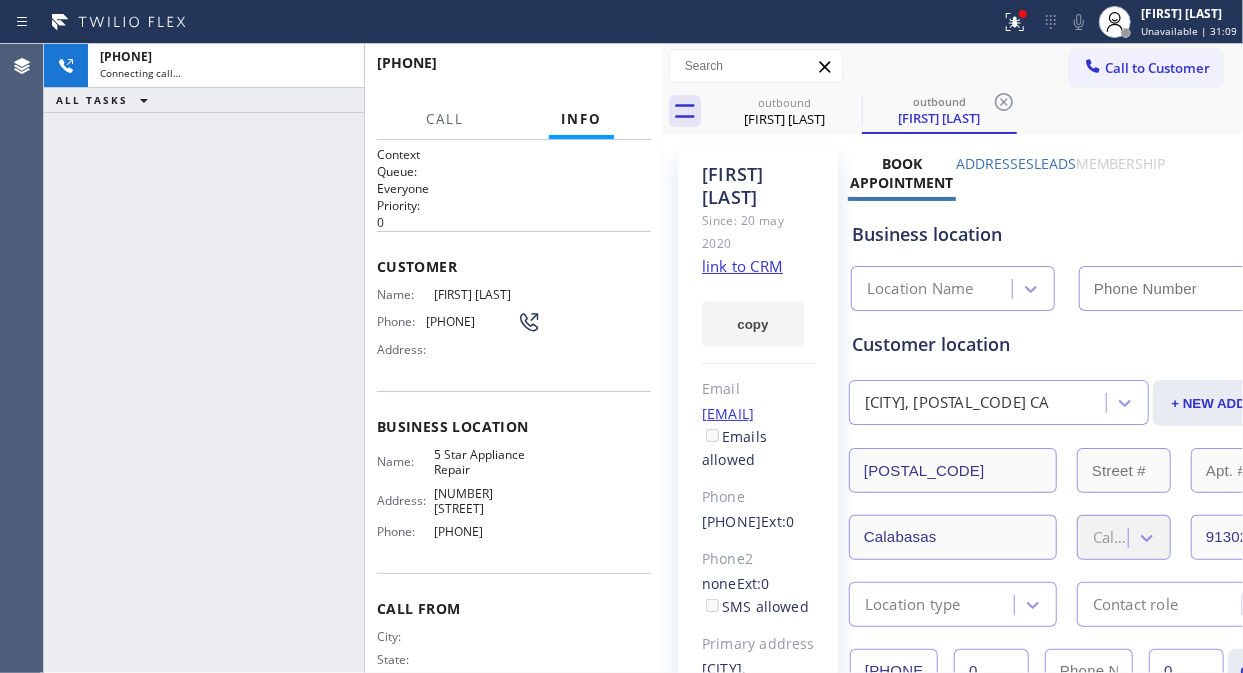 type on "[PHONE]" 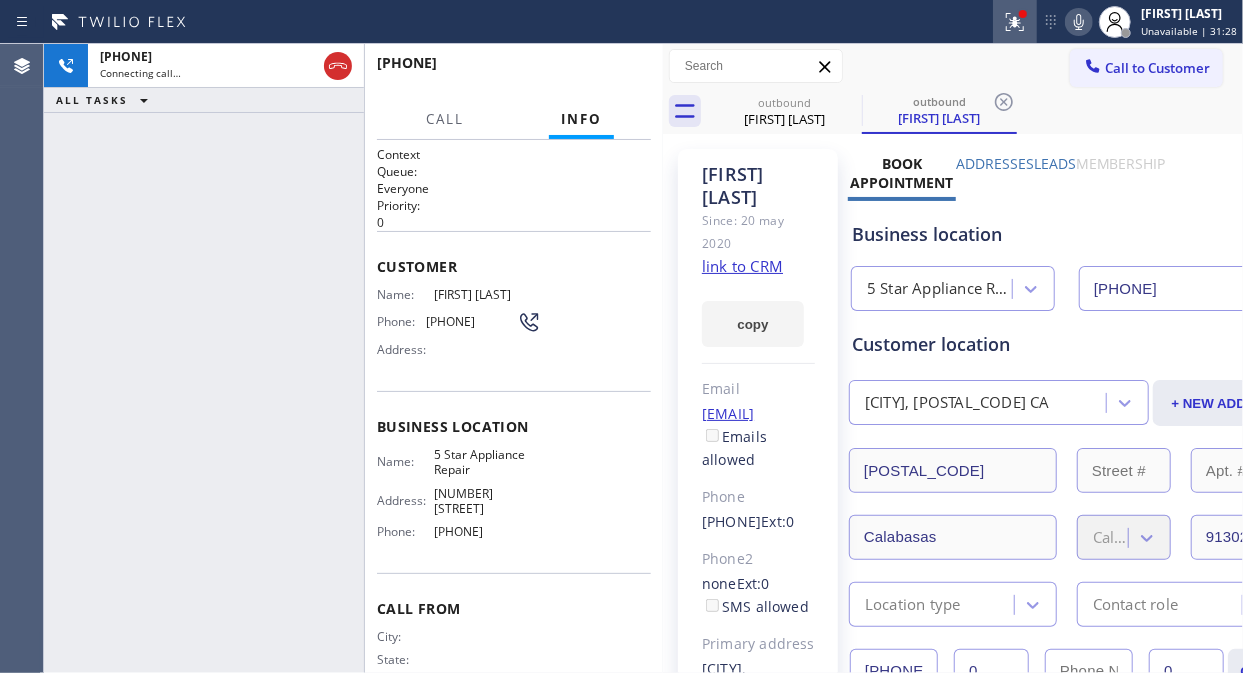 click 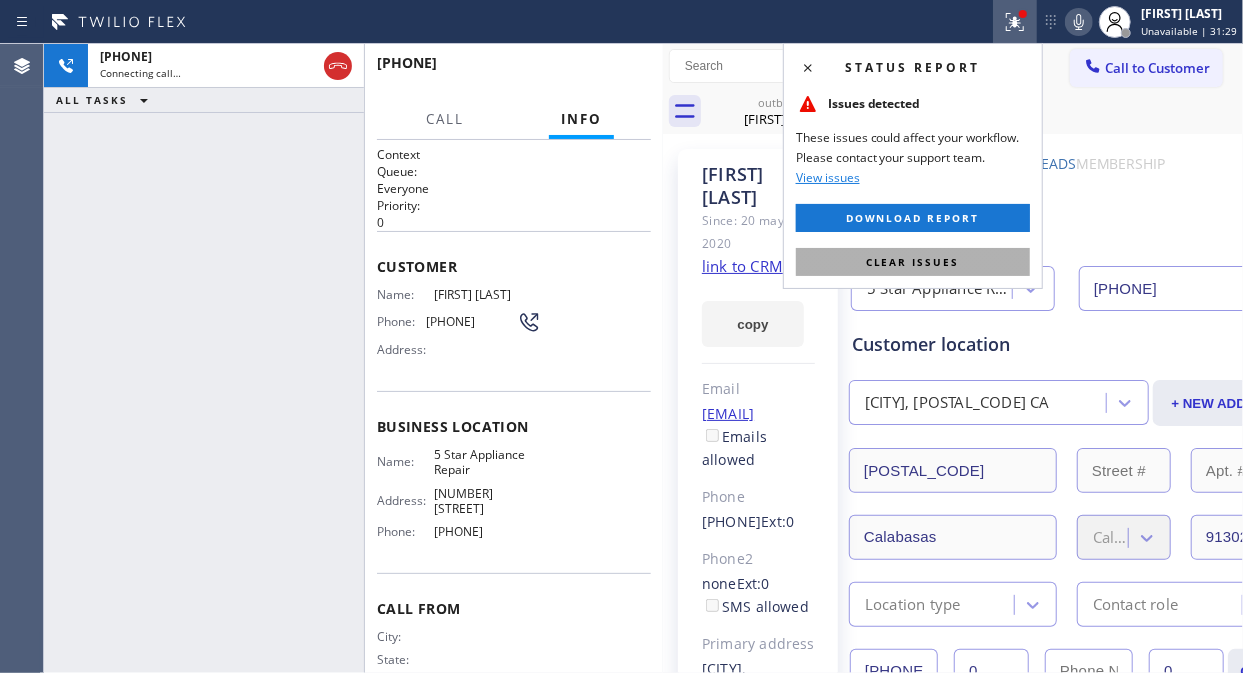 click on "Clear issues" at bounding box center (913, 262) 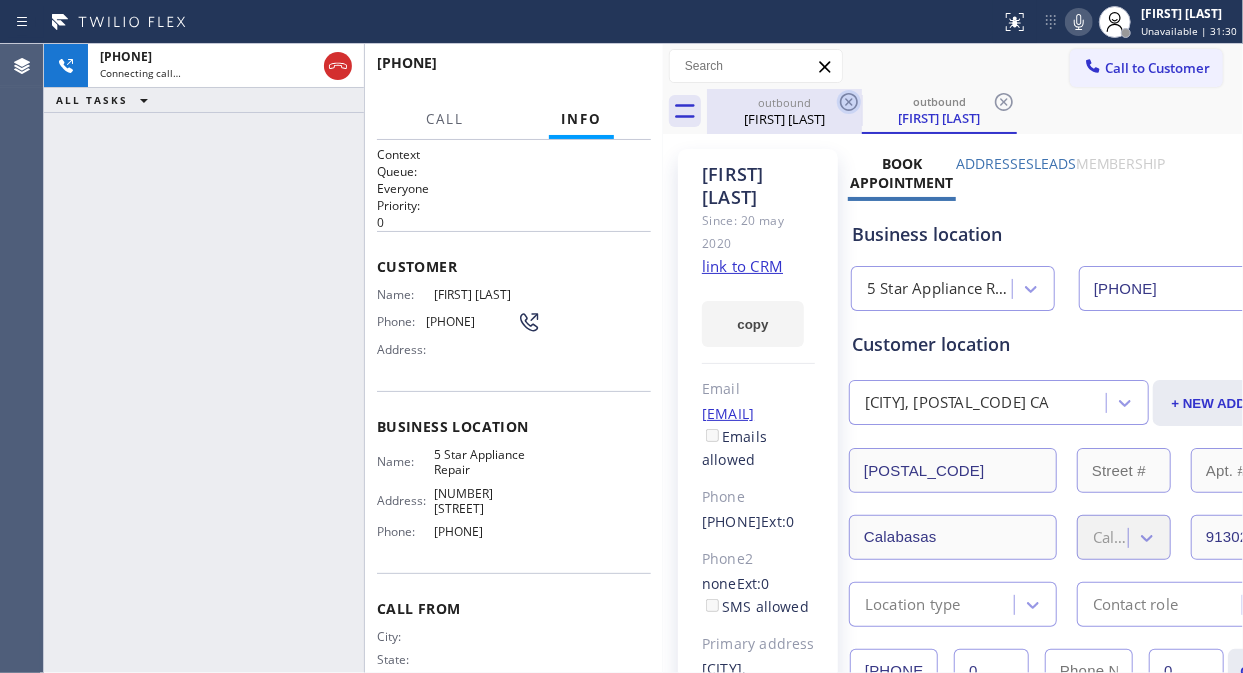 click 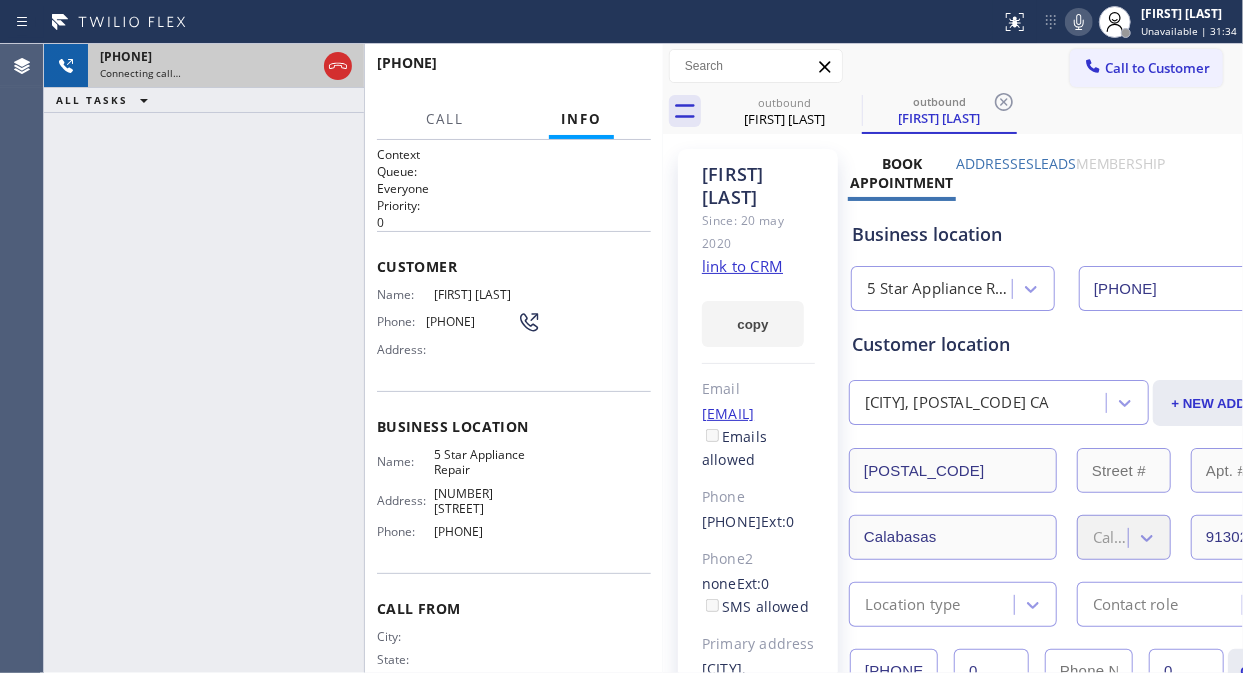 click at bounding box center [338, 66] 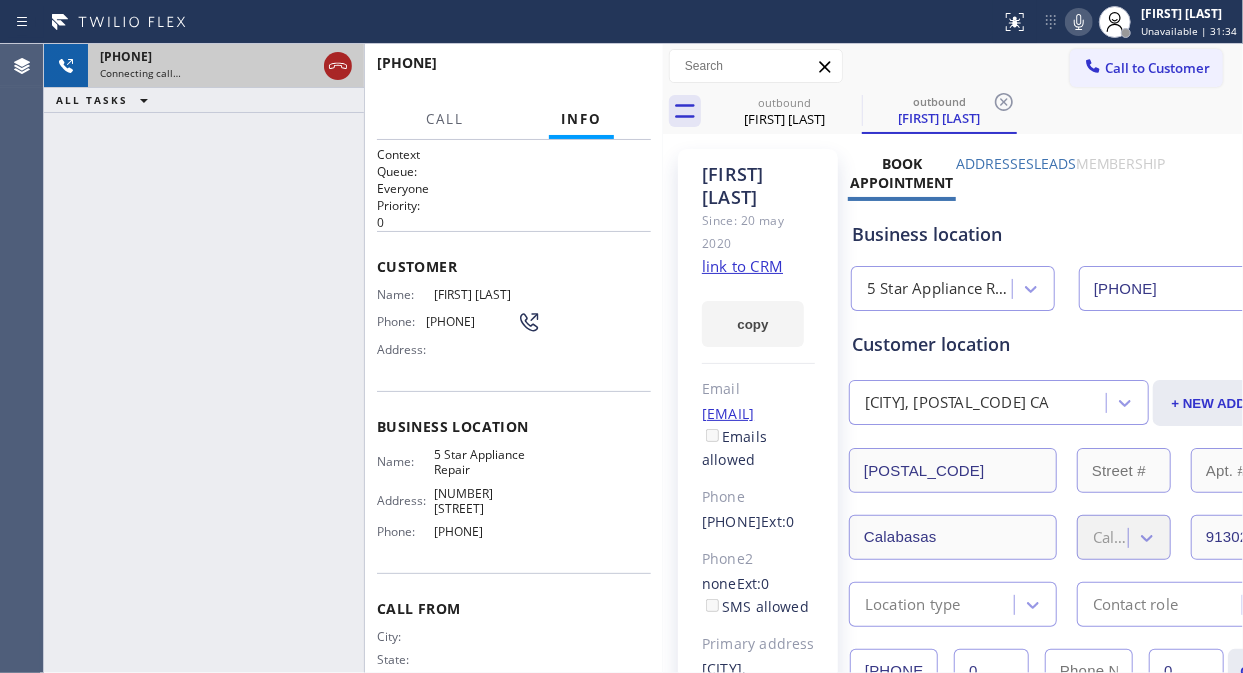 click 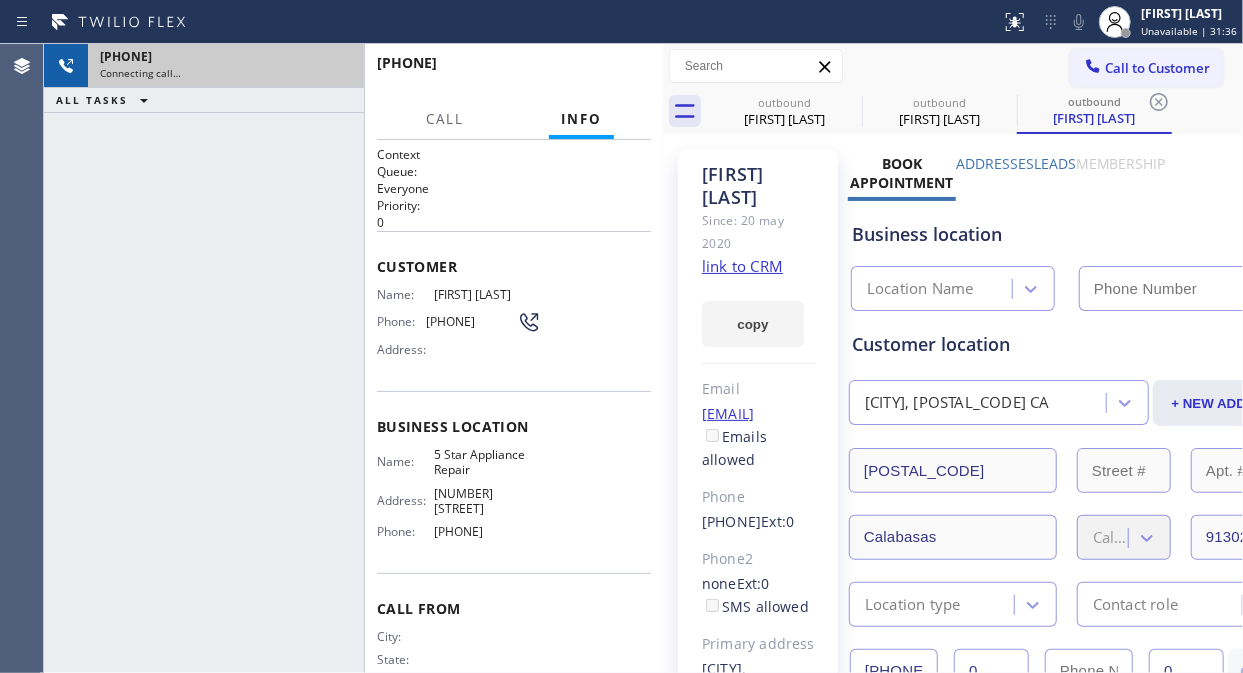 type on "[PHONE]" 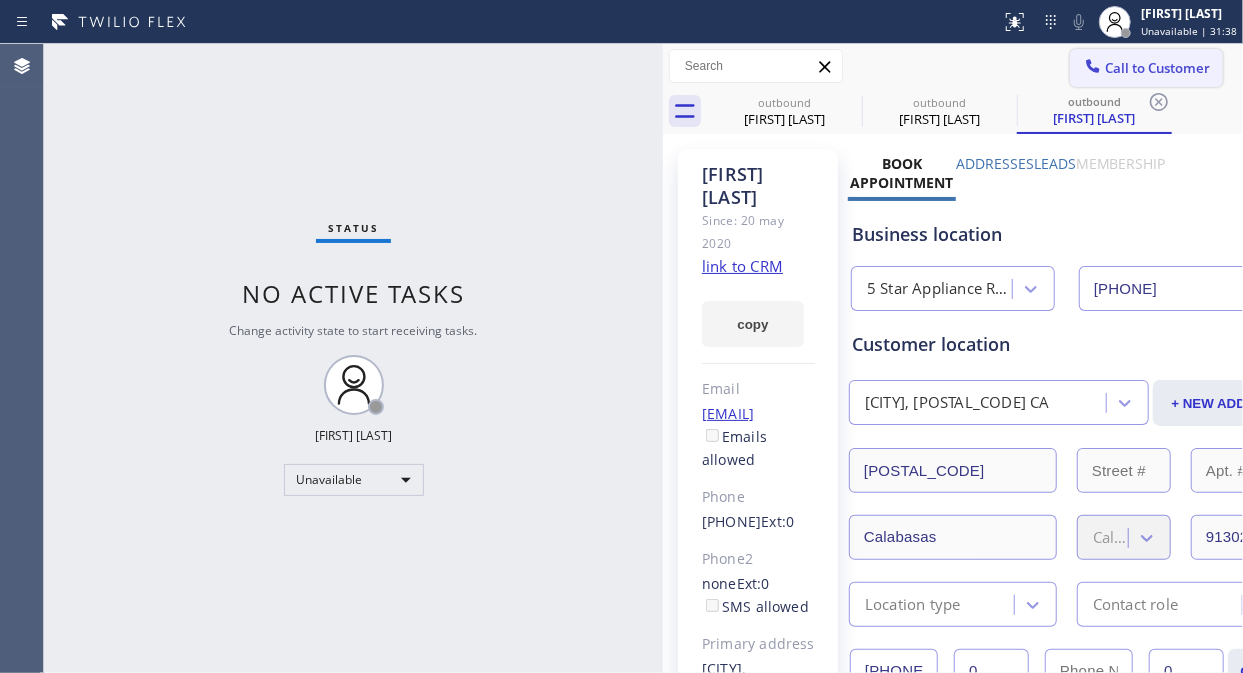 click at bounding box center [1093, 68] 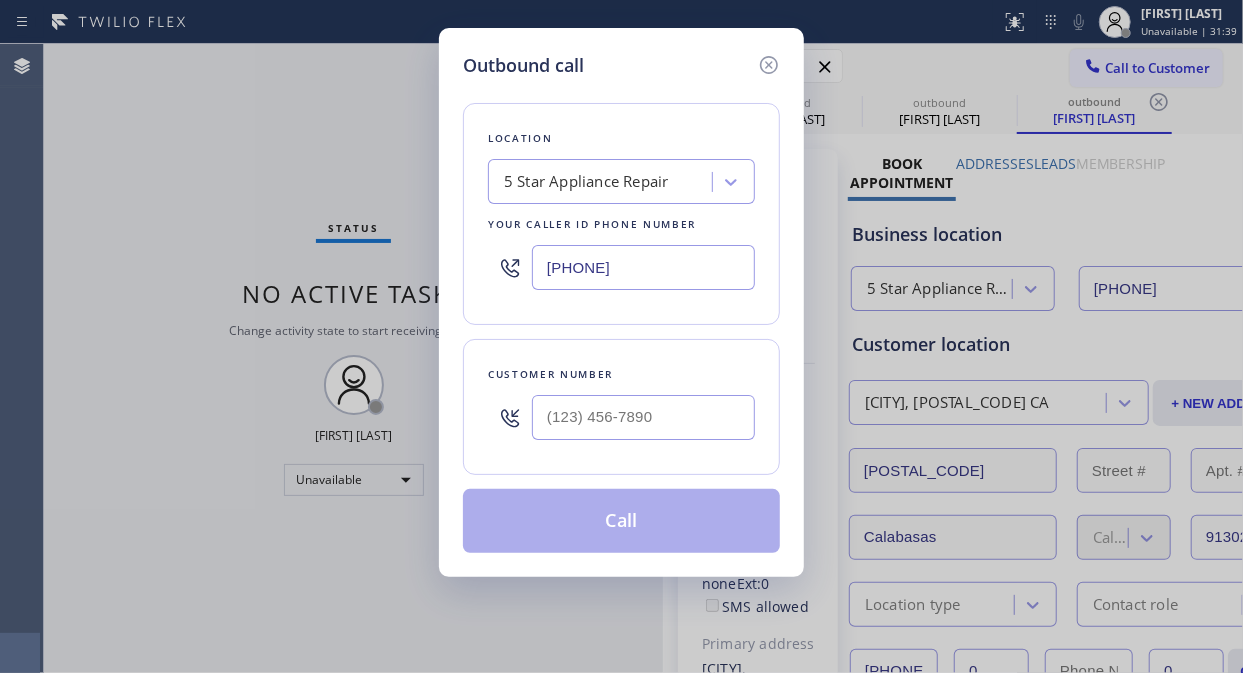 click at bounding box center (643, 417) 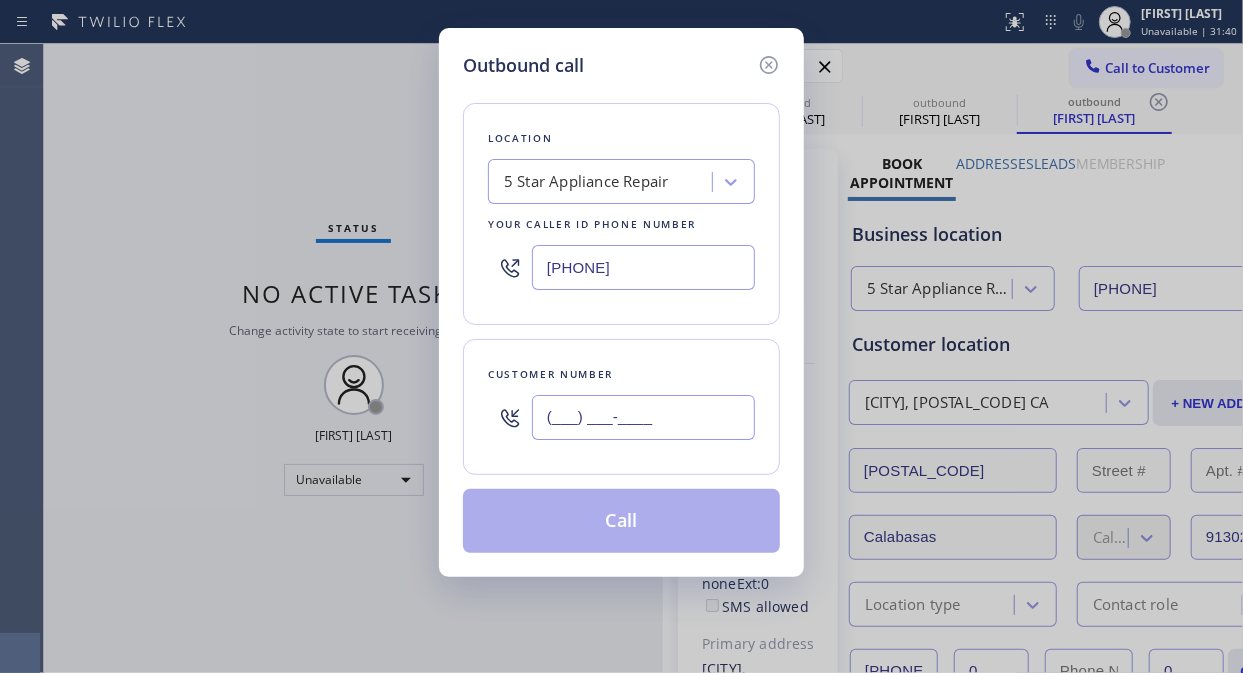 click on "(___) ___-____" at bounding box center [643, 417] 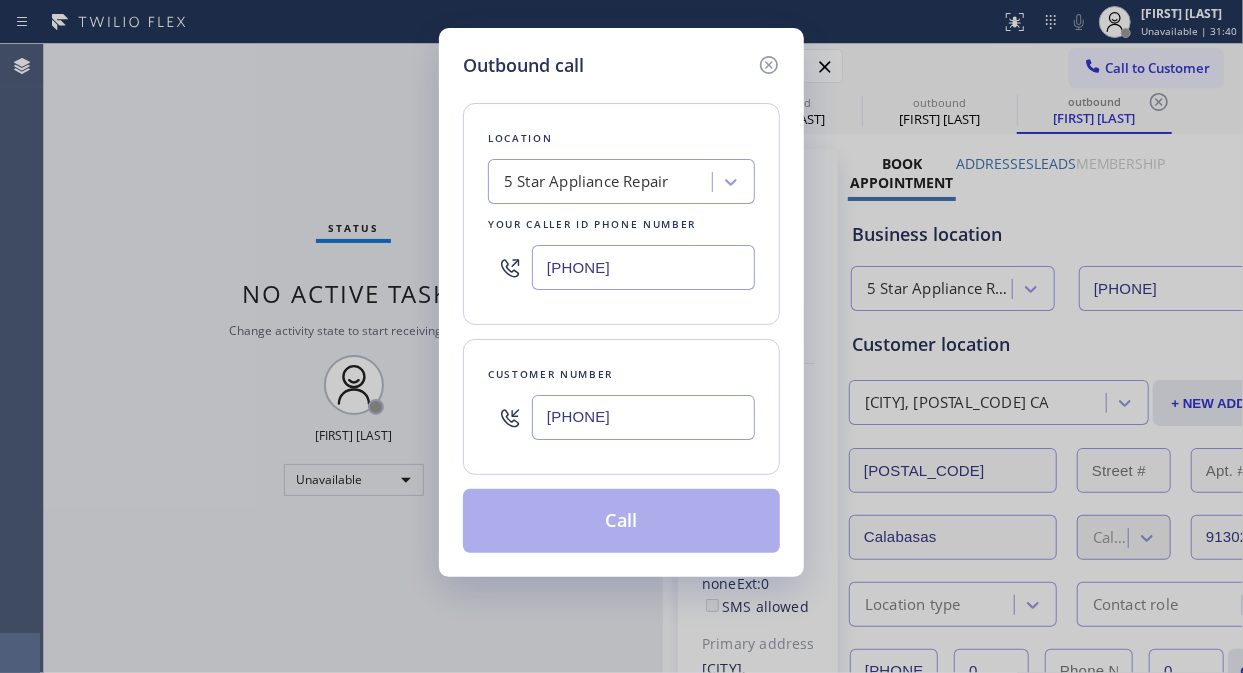 type on "[PHONE]" 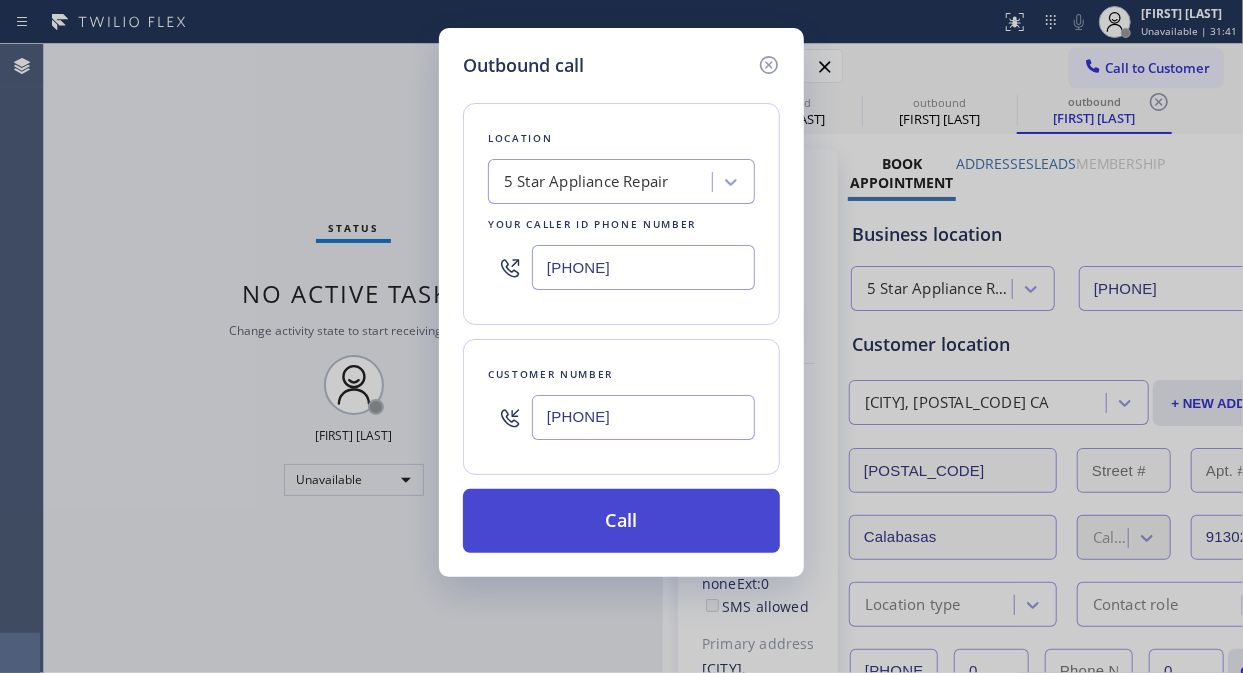click on "Call" at bounding box center [621, 521] 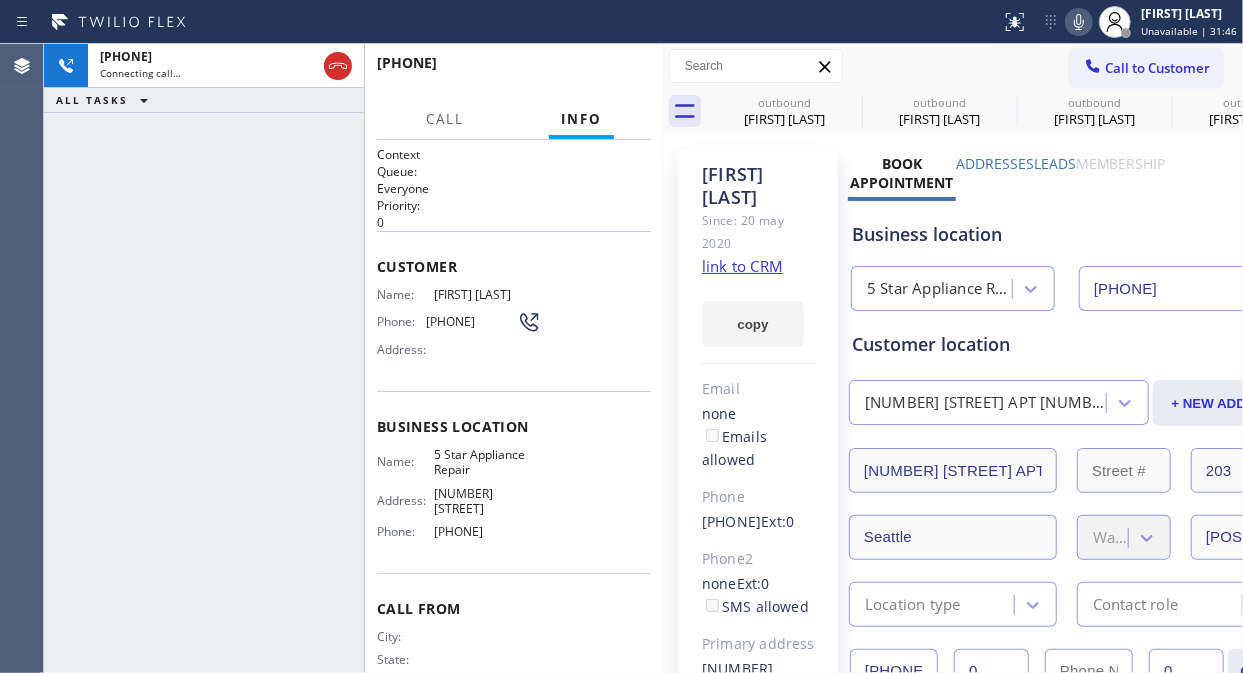 type on "[PHONE]" 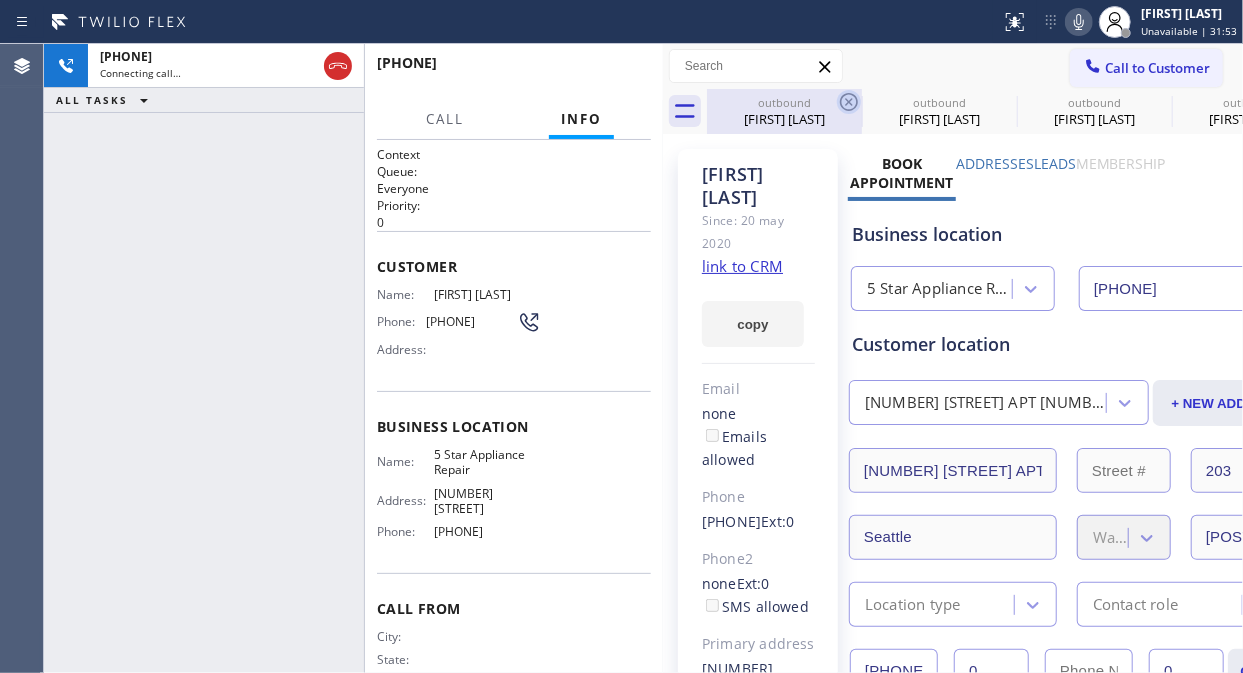 click 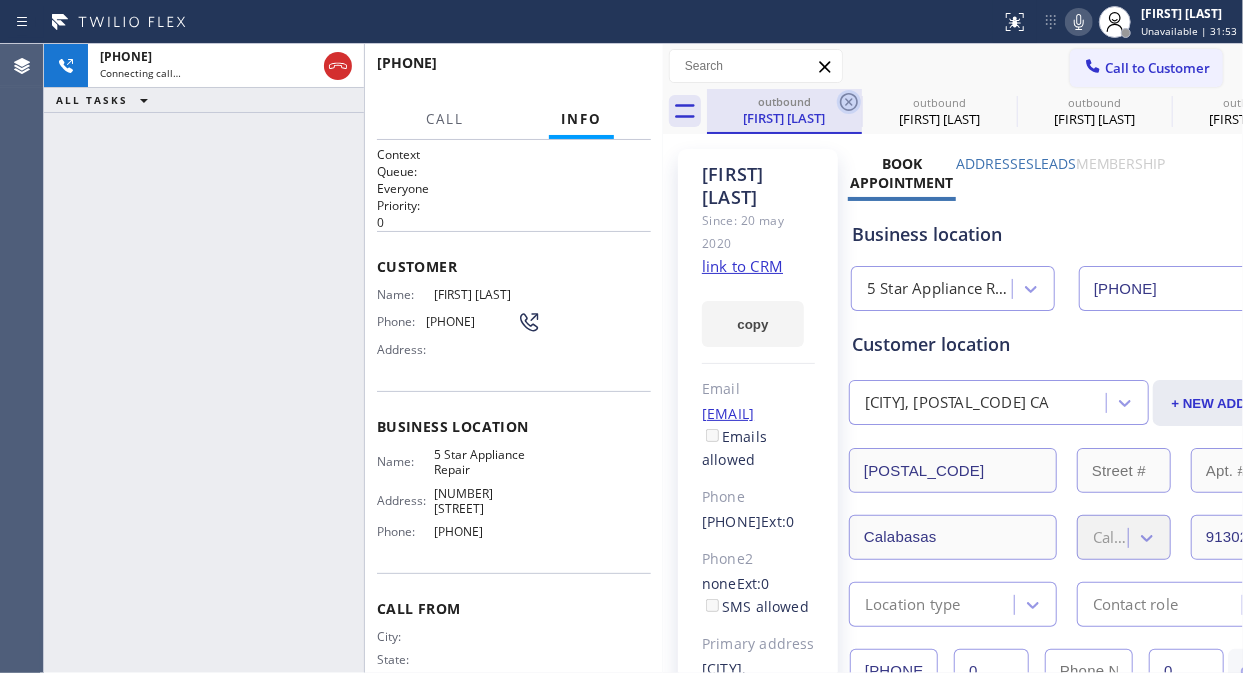 click 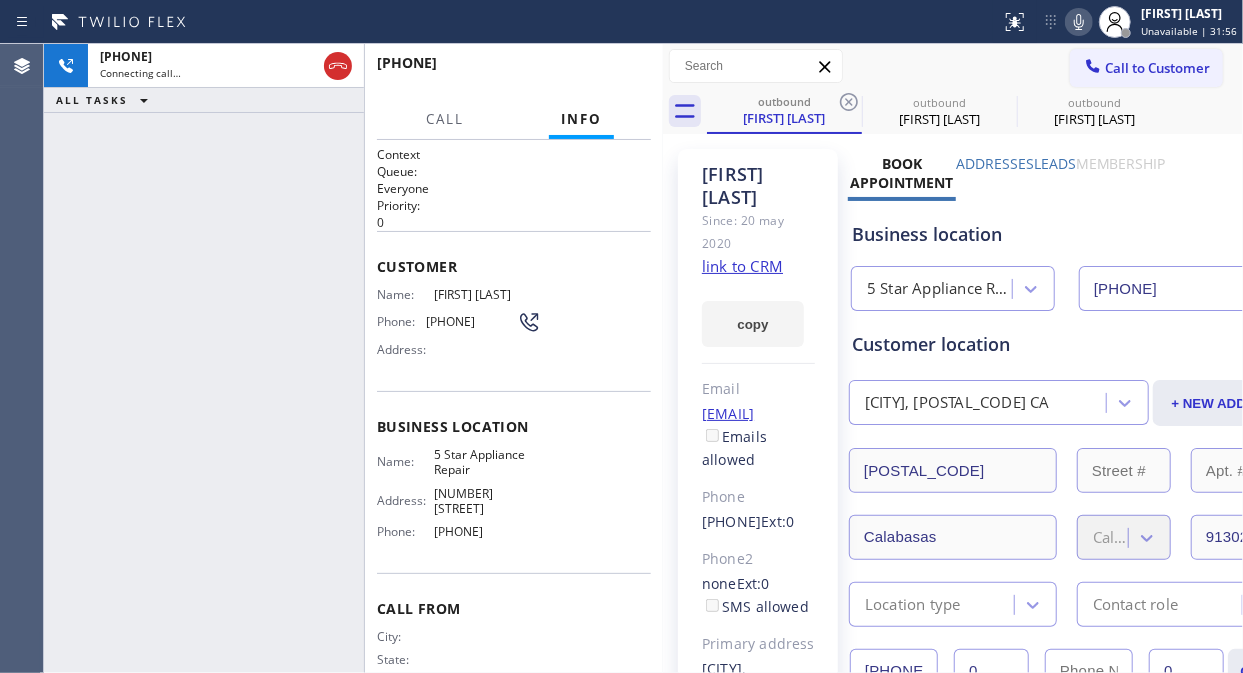 click 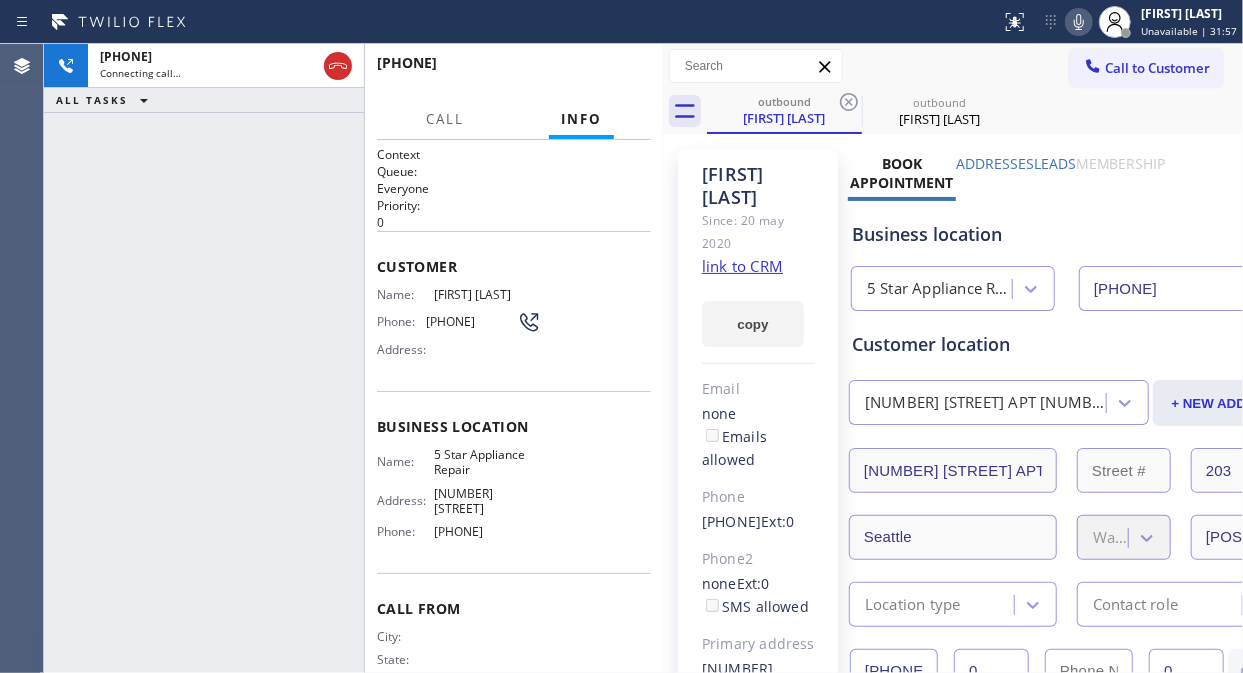 click 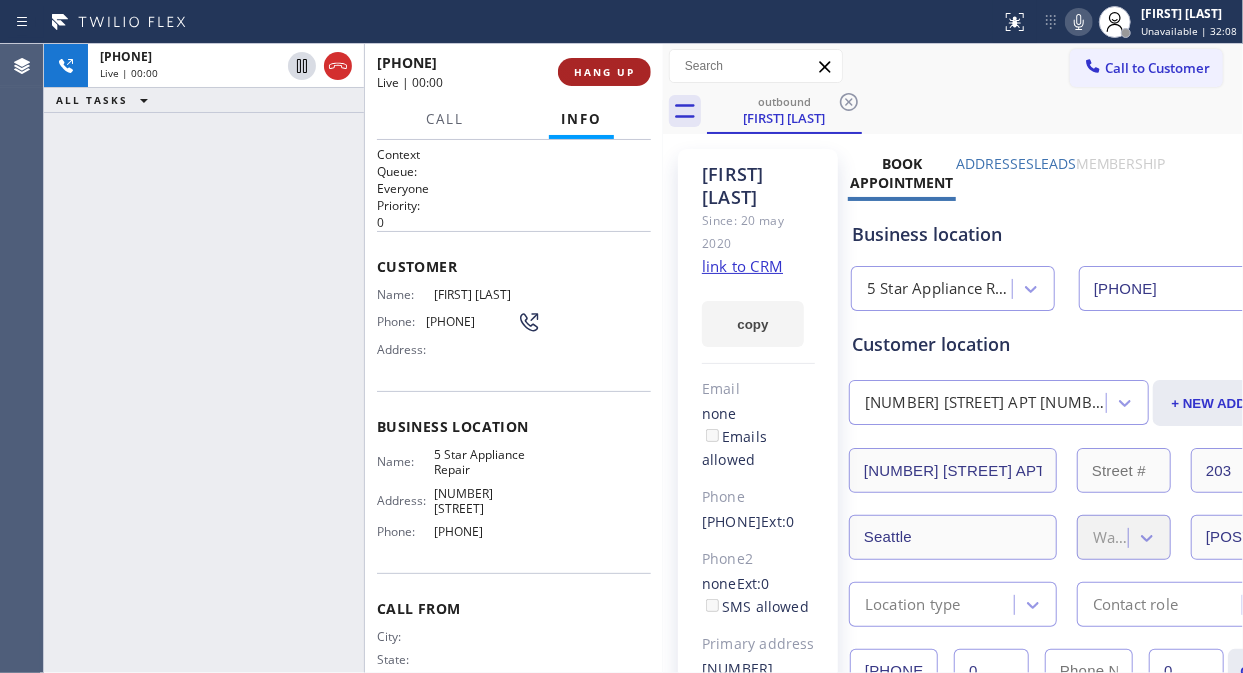 click on "HANG UP" at bounding box center [604, 72] 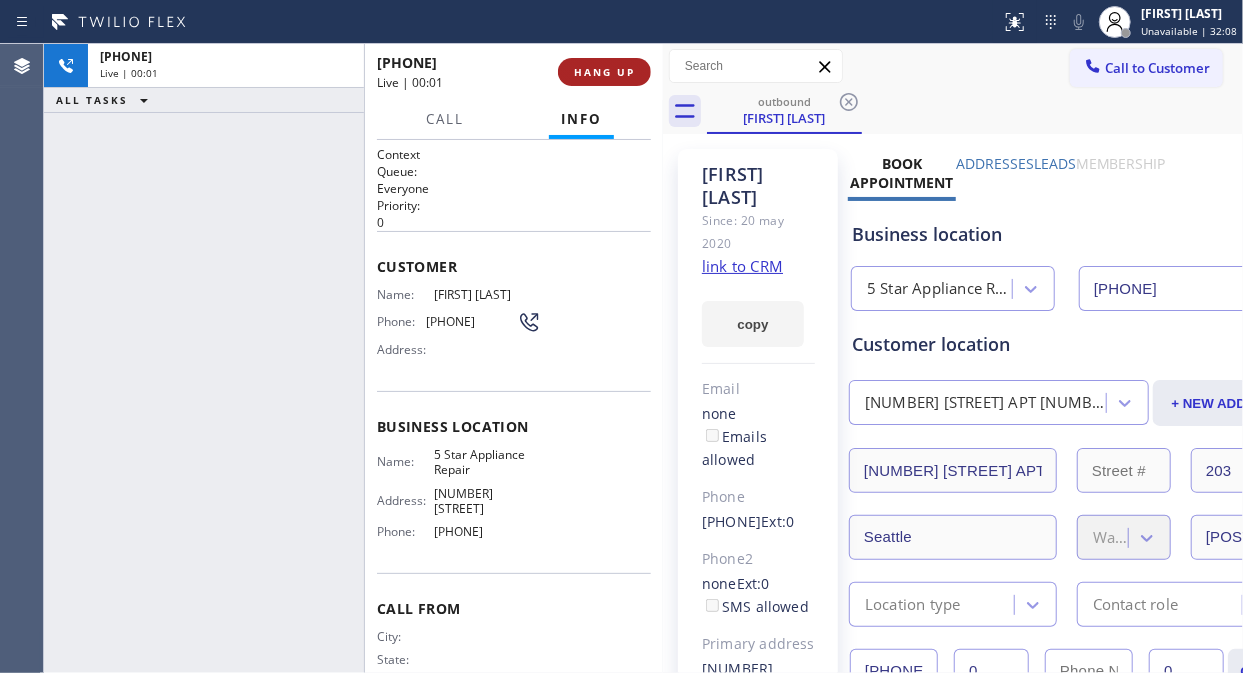 click on "HANG UP" at bounding box center (604, 72) 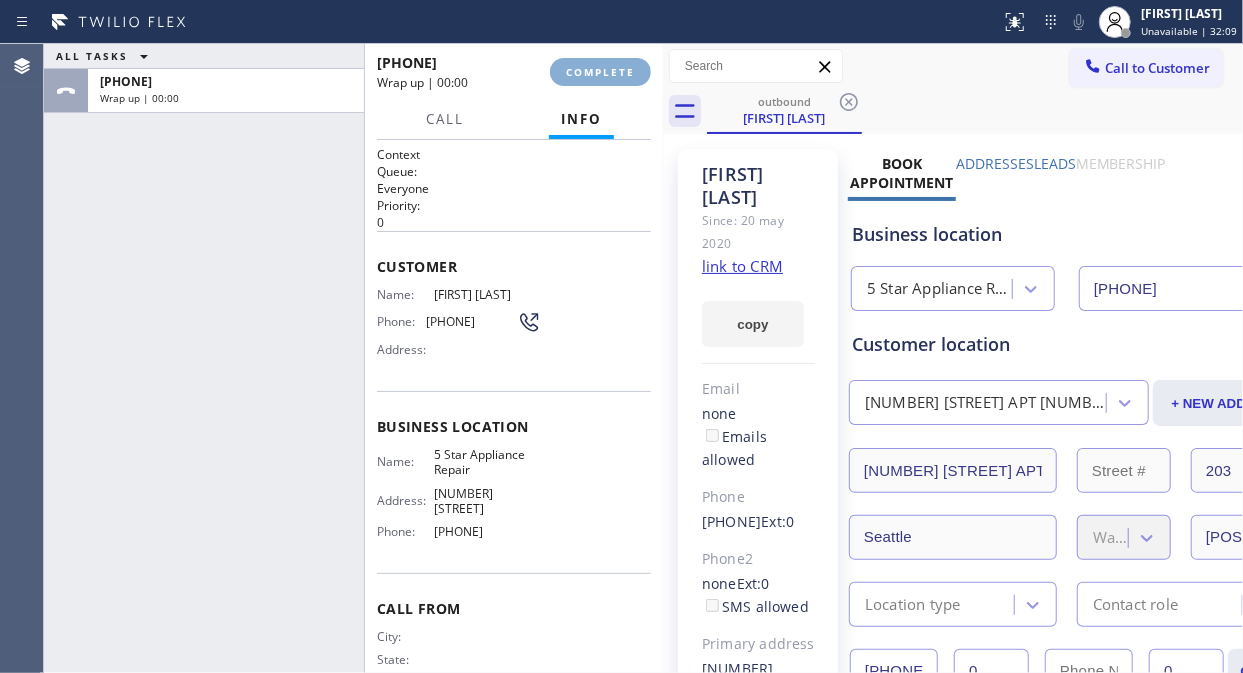 click on "COMPLETE" at bounding box center (600, 72) 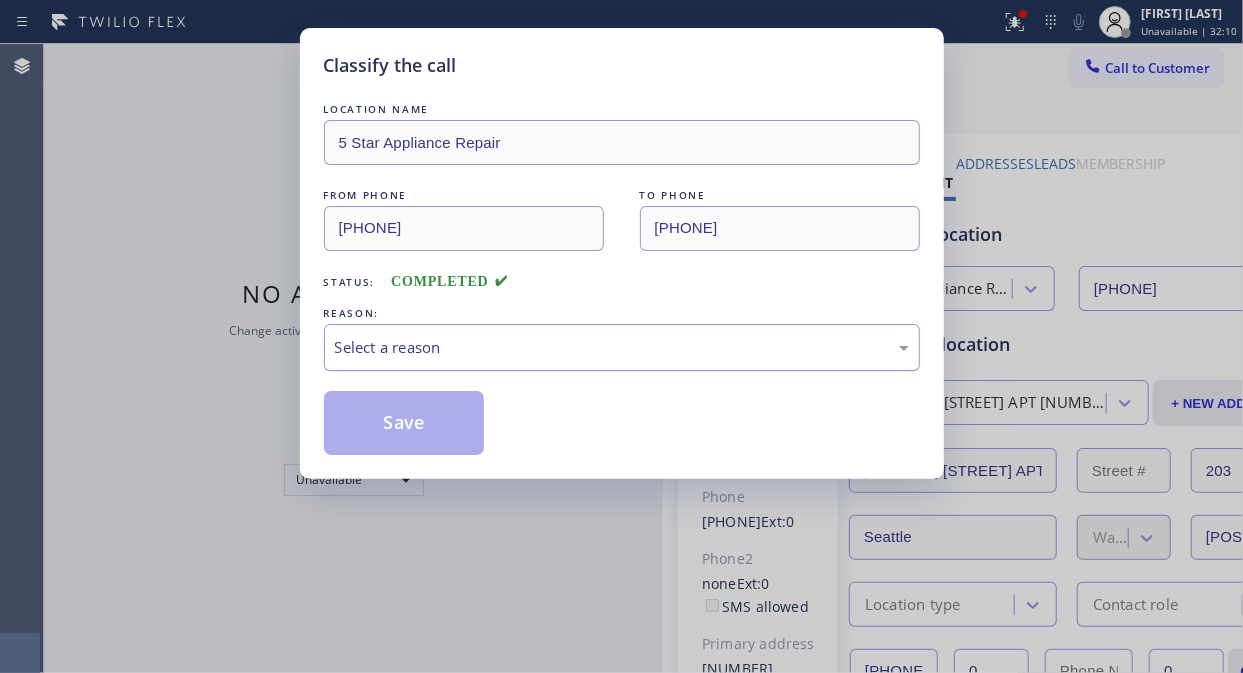 click on "Select a reason" at bounding box center (622, 347) 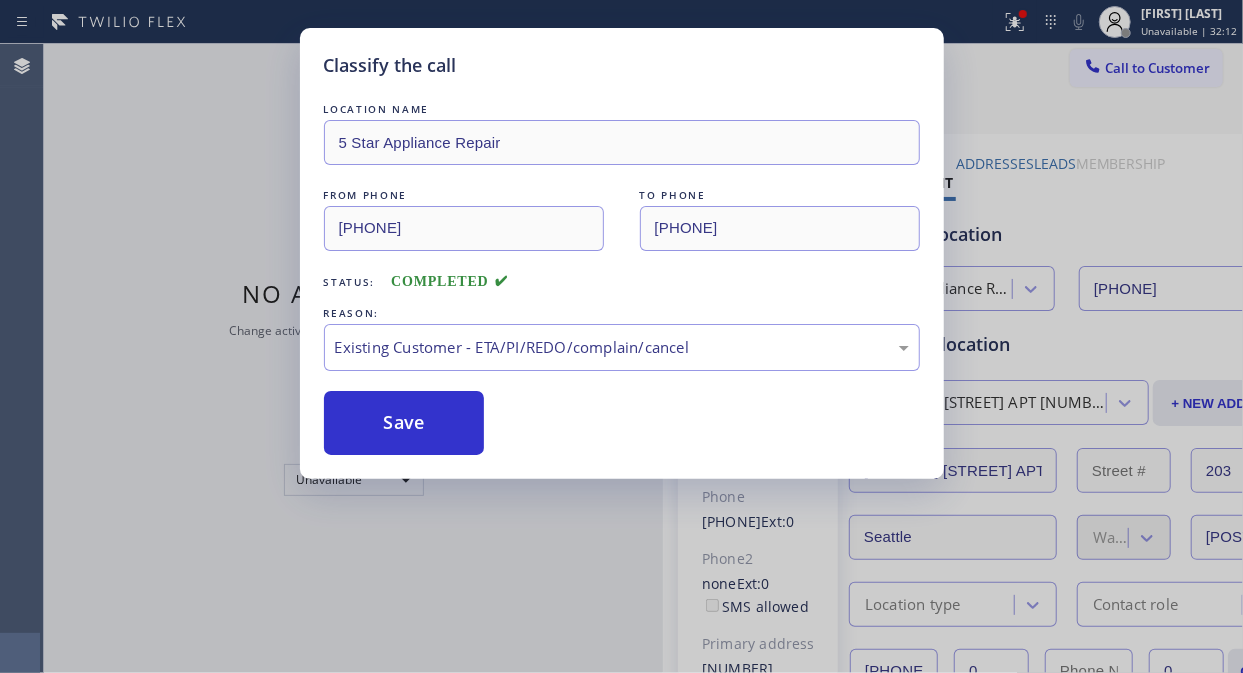 click on "Save" at bounding box center [622, 423] 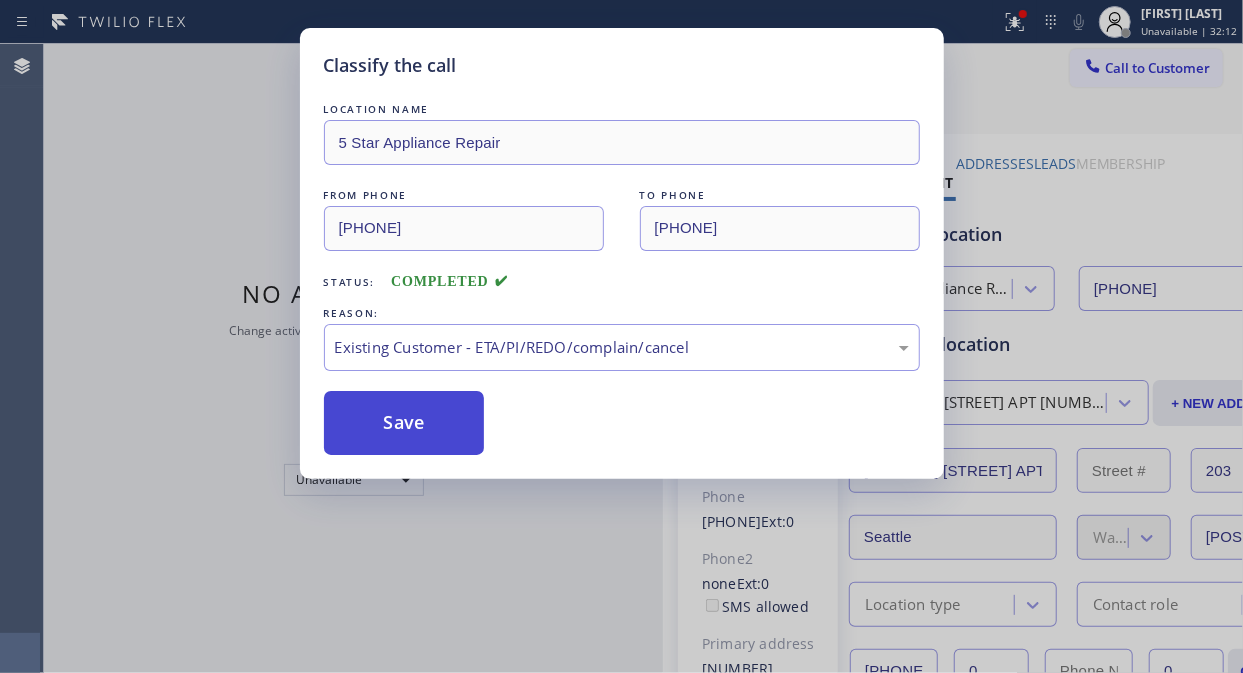 click on "Save" at bounding box center (404, 423) 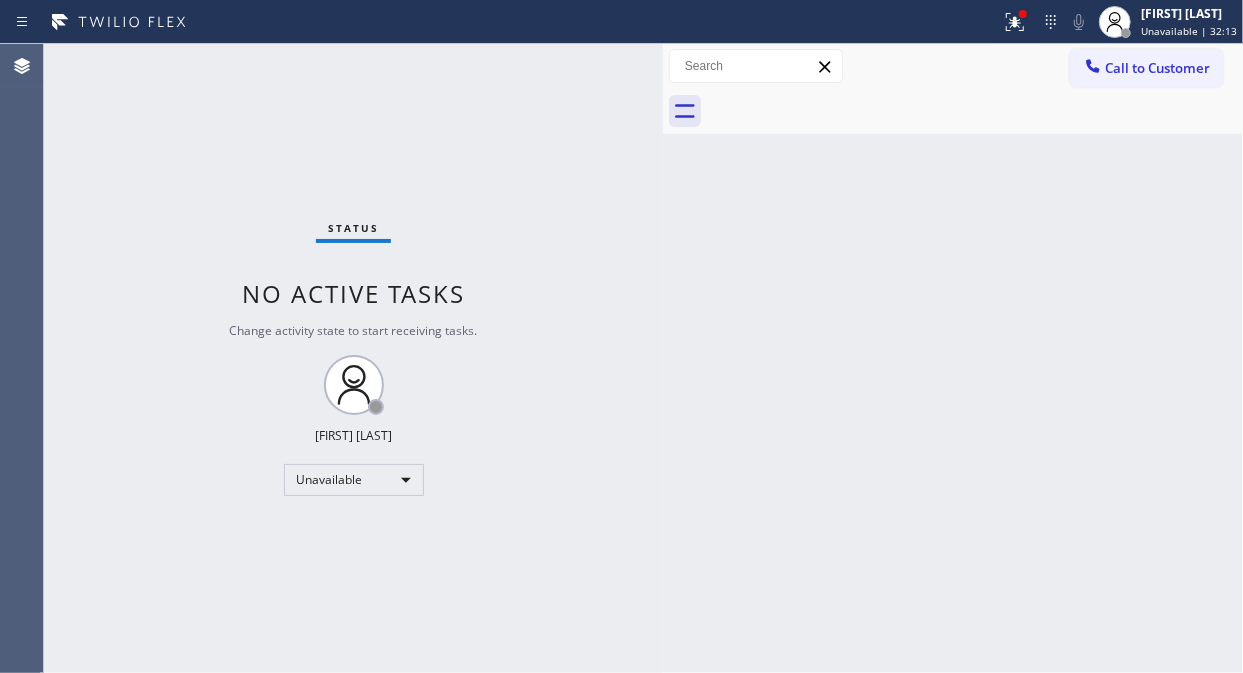 click on "Call to Customer" at bounding box center [1157, 68] 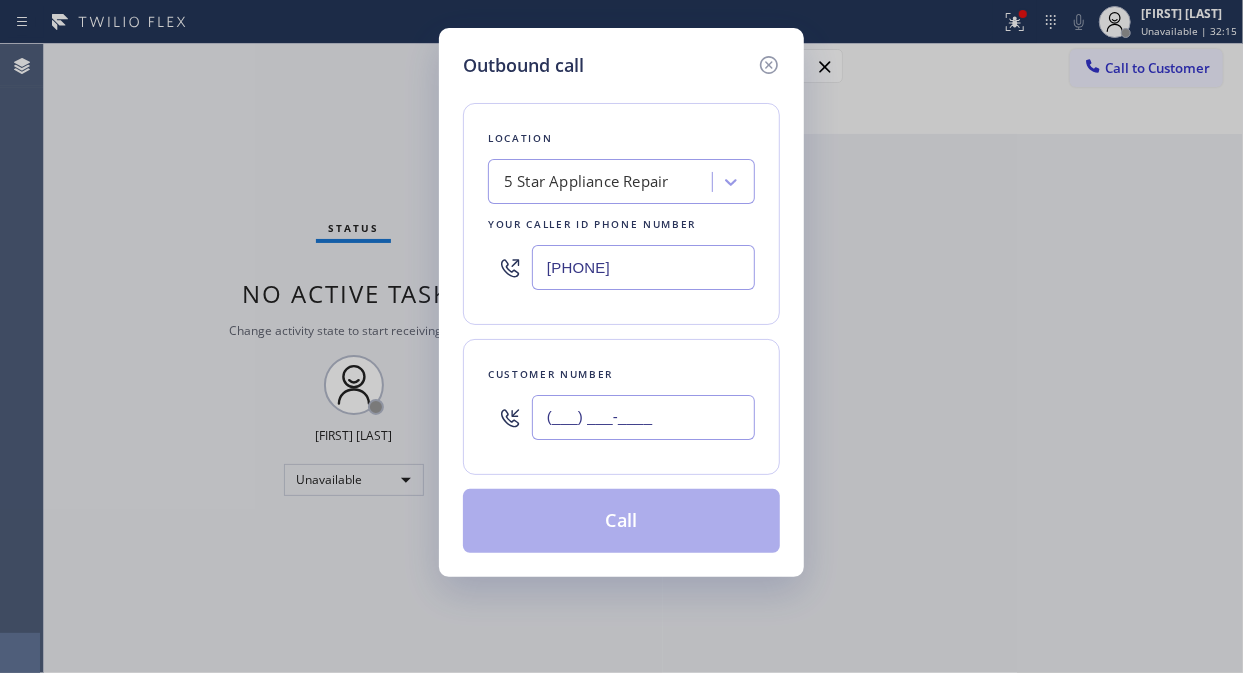 click on "(___) ___-____" at bounding box center (643, 417) 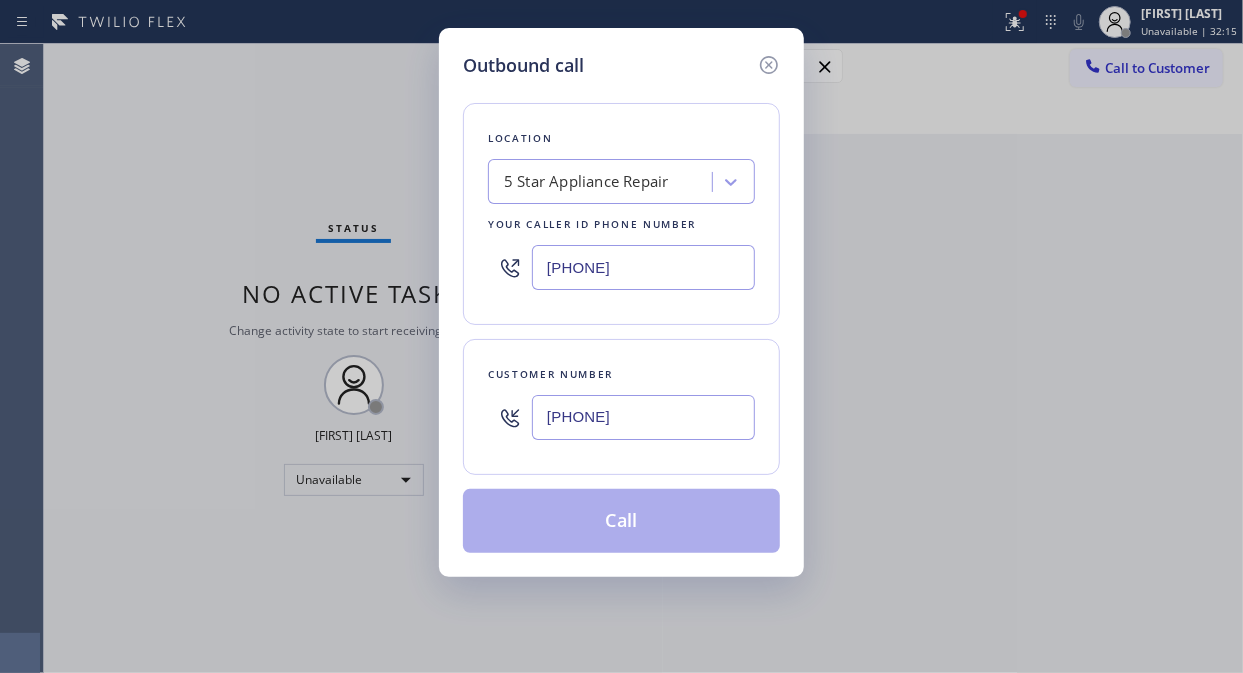 type on "[PHONE]" 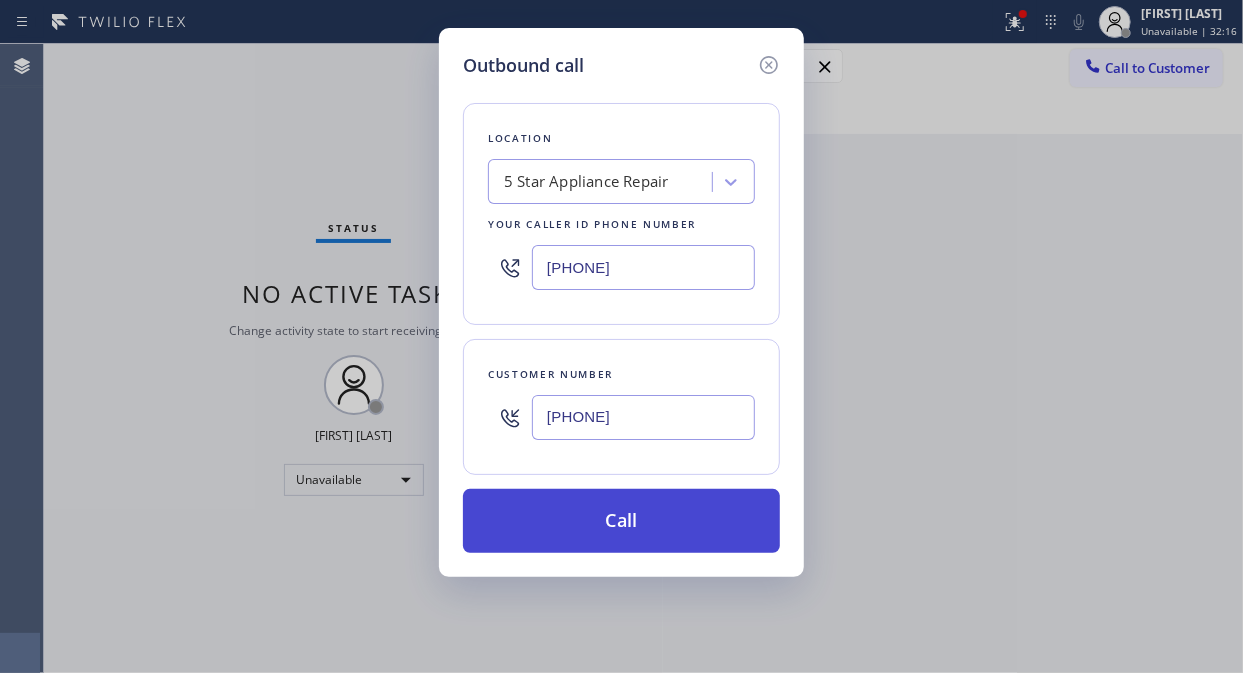 click on "Call" at bounding box center [621, 521] 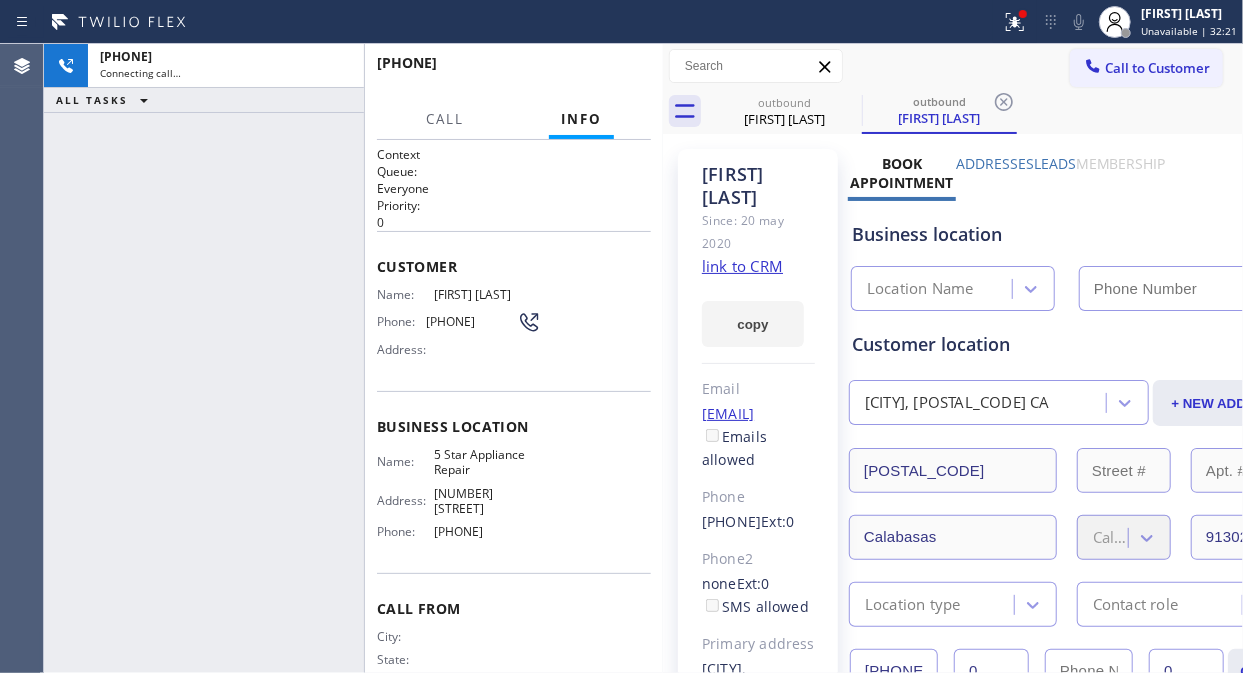 type on "[PHONE]" 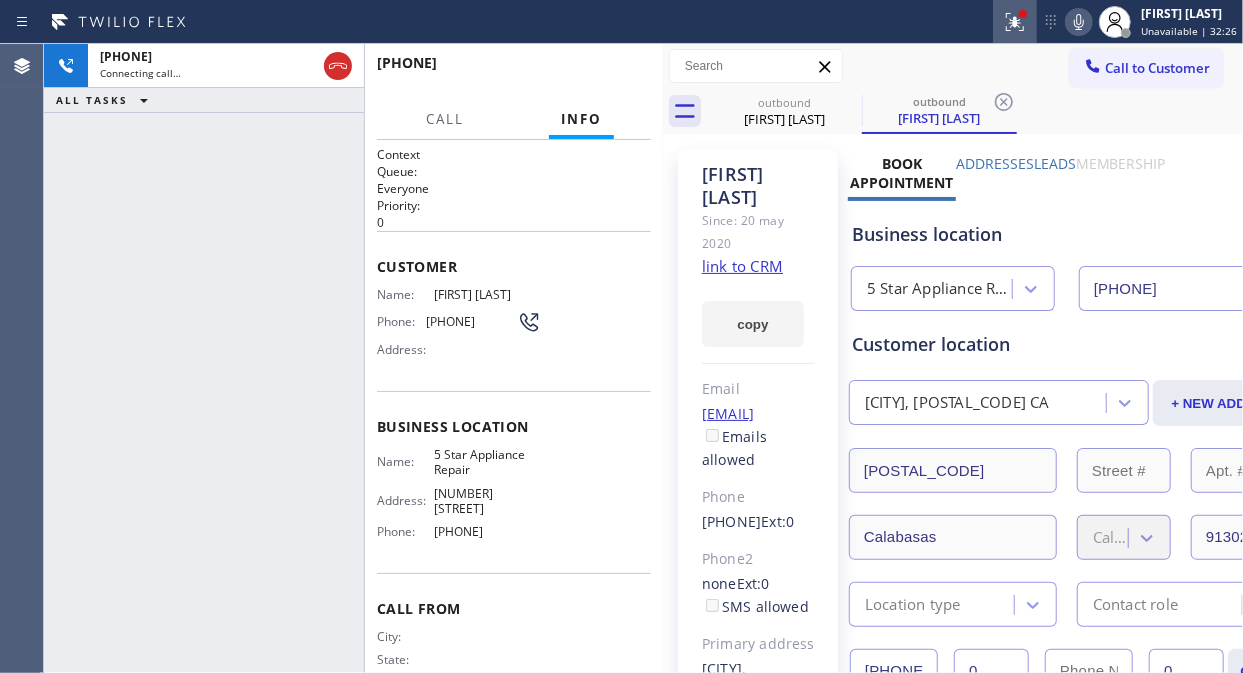 click 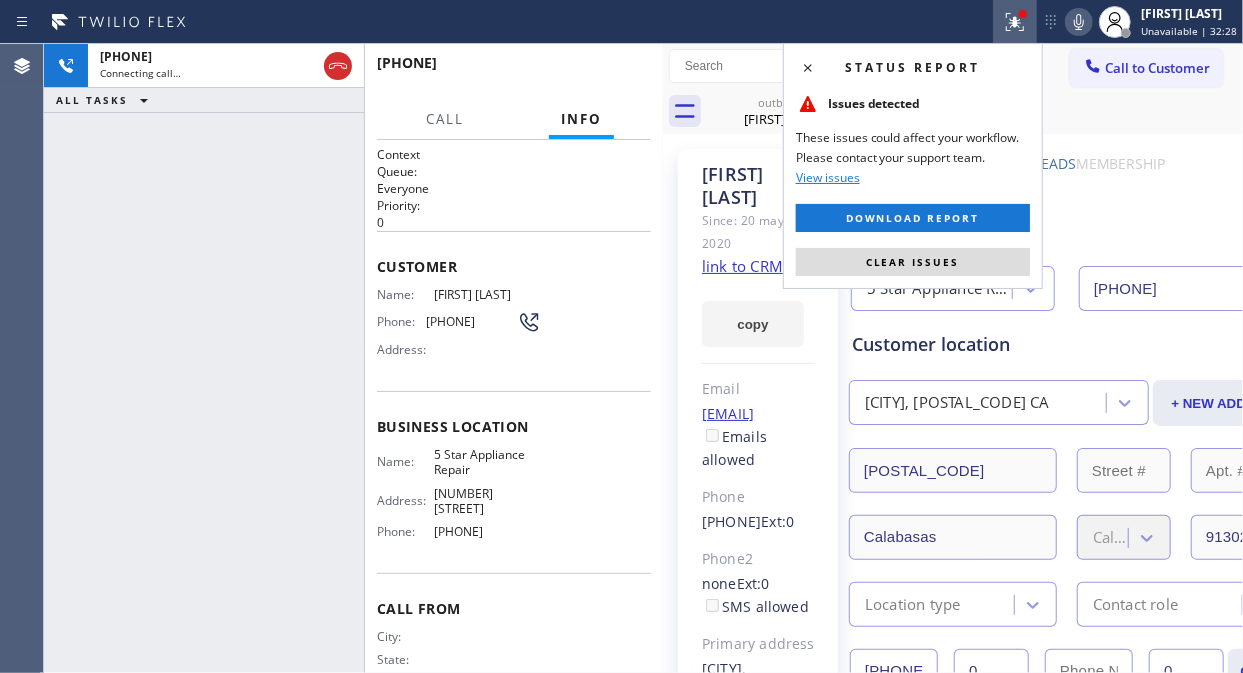 drag, startPoint x: 930, startPoint y: 258, endPoint x: 907, endPoint y: 240, distance: 29.206163 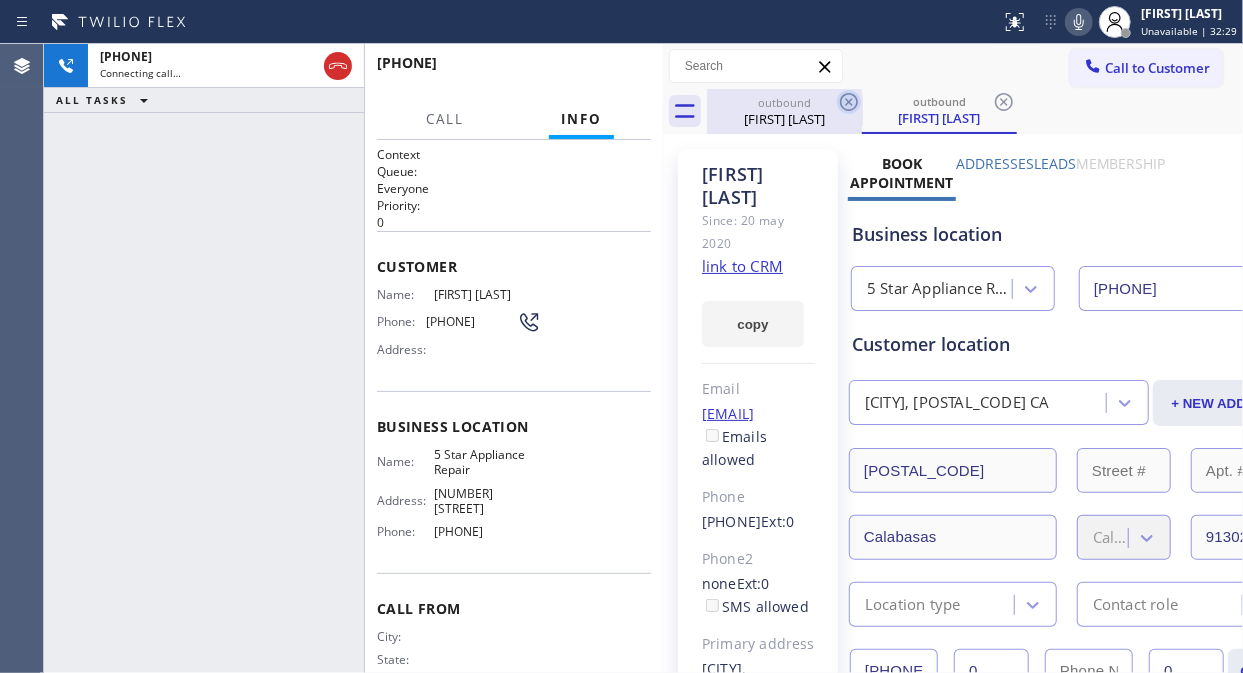 click 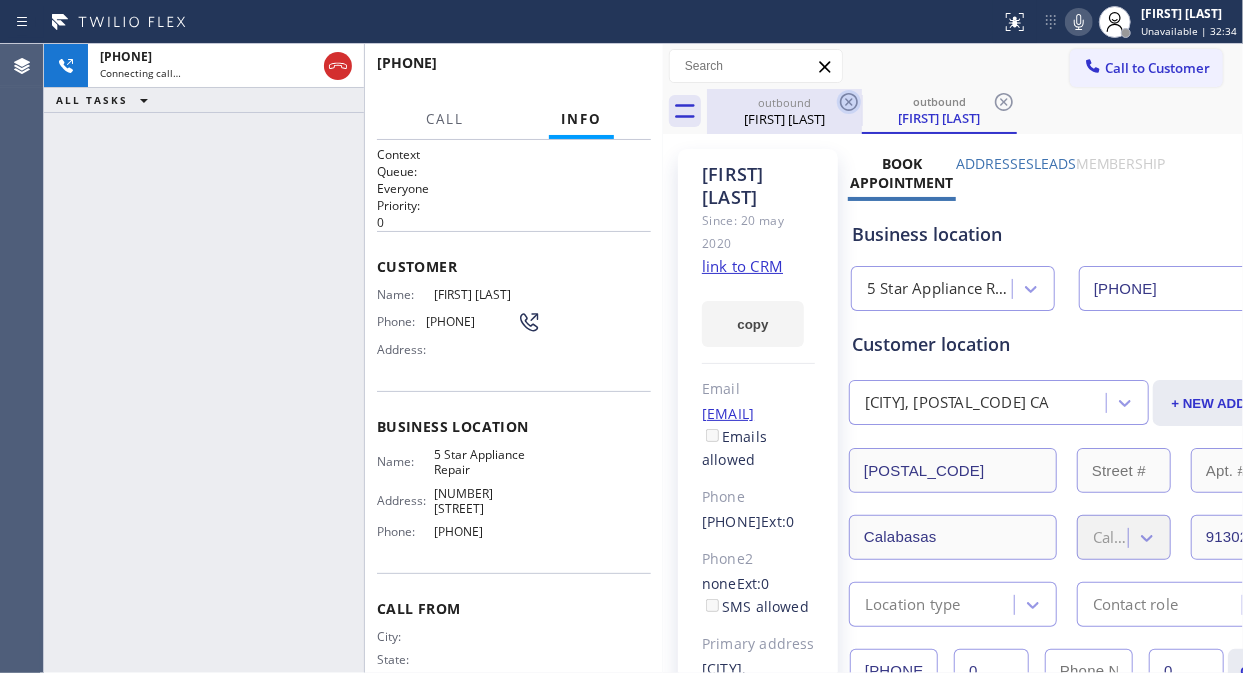 click 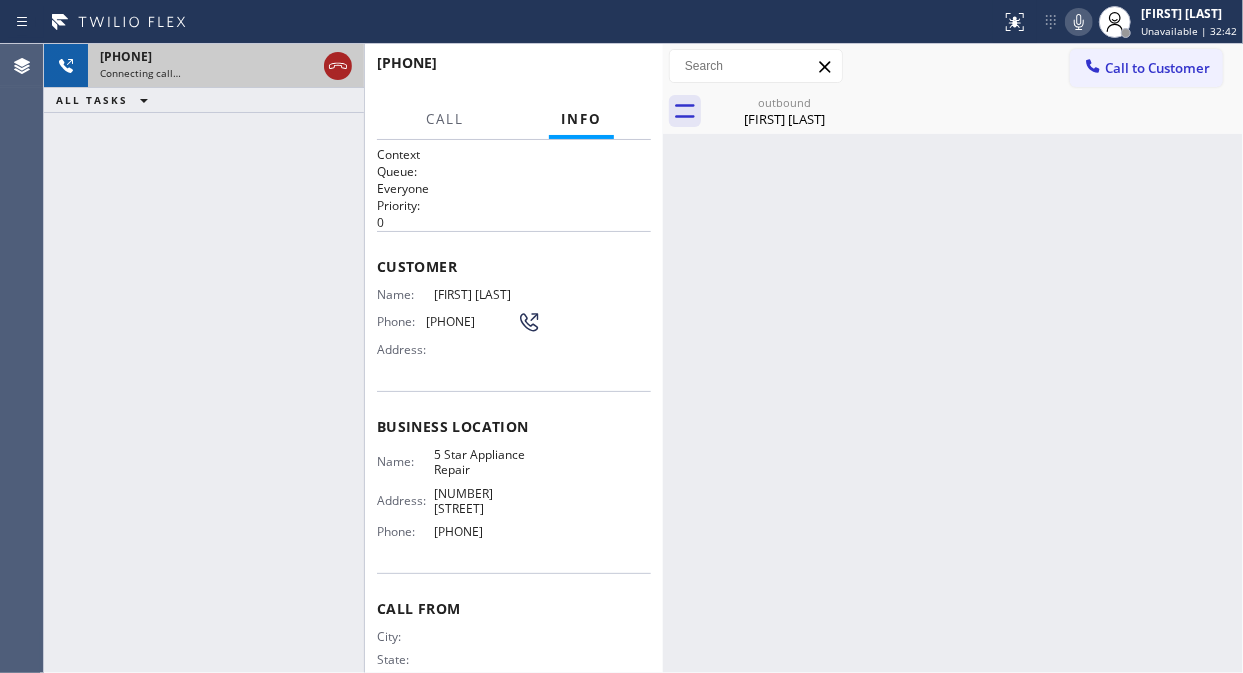 click 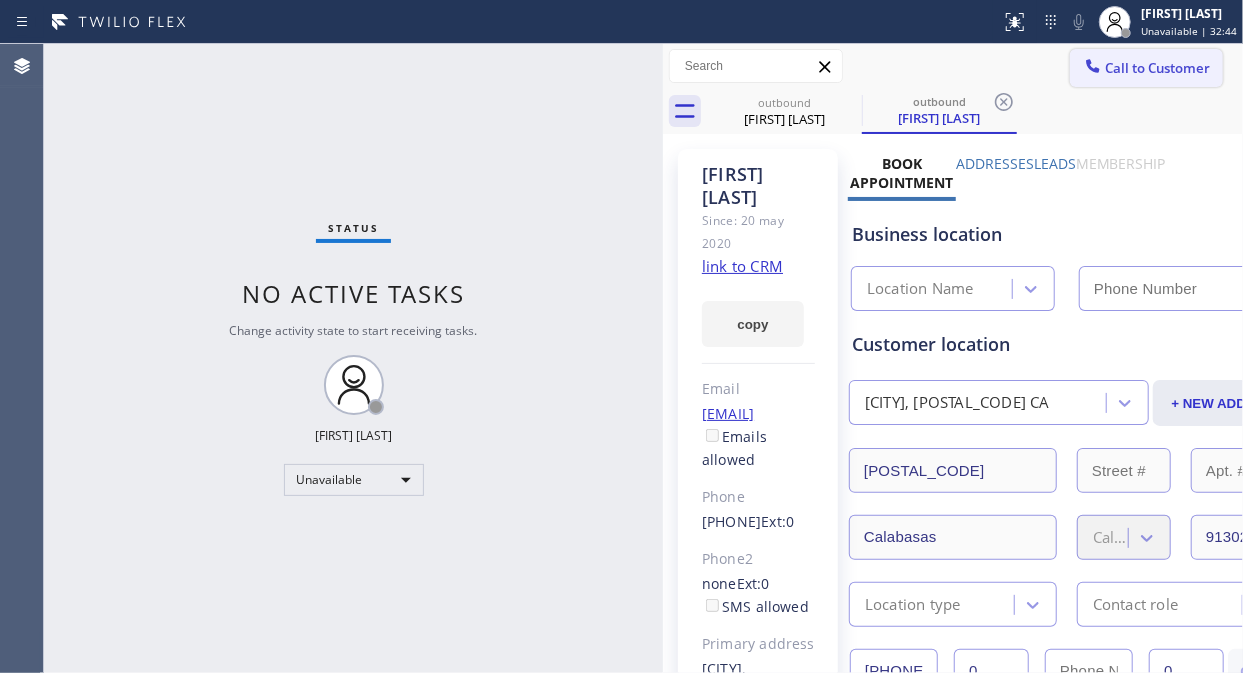 type on "[PHONE]" 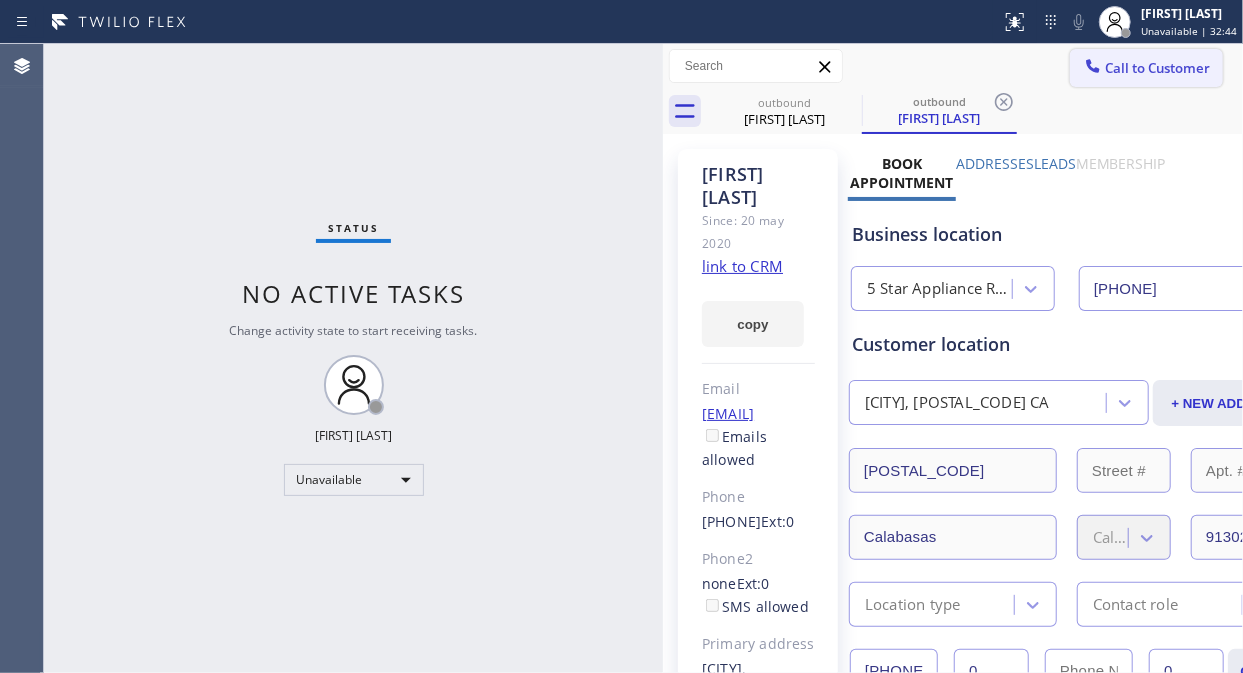 click on "Call to Customer" at bounding box center [1157, 68] 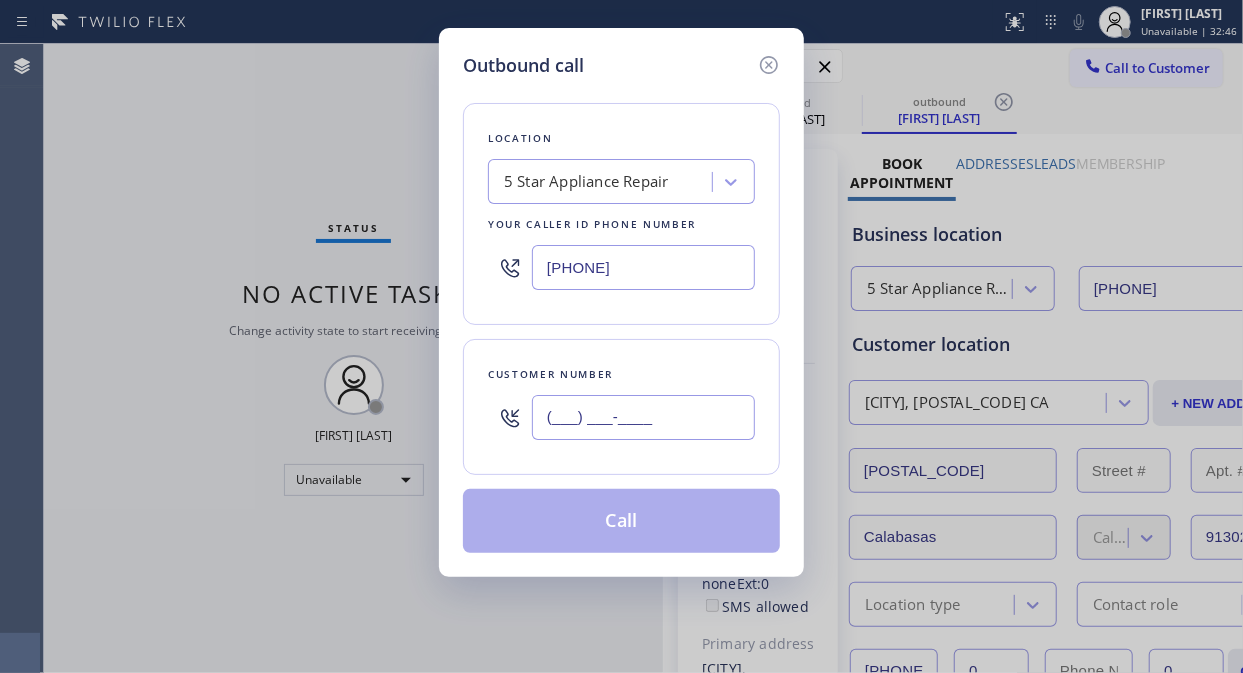 paste on "[PHONE]" 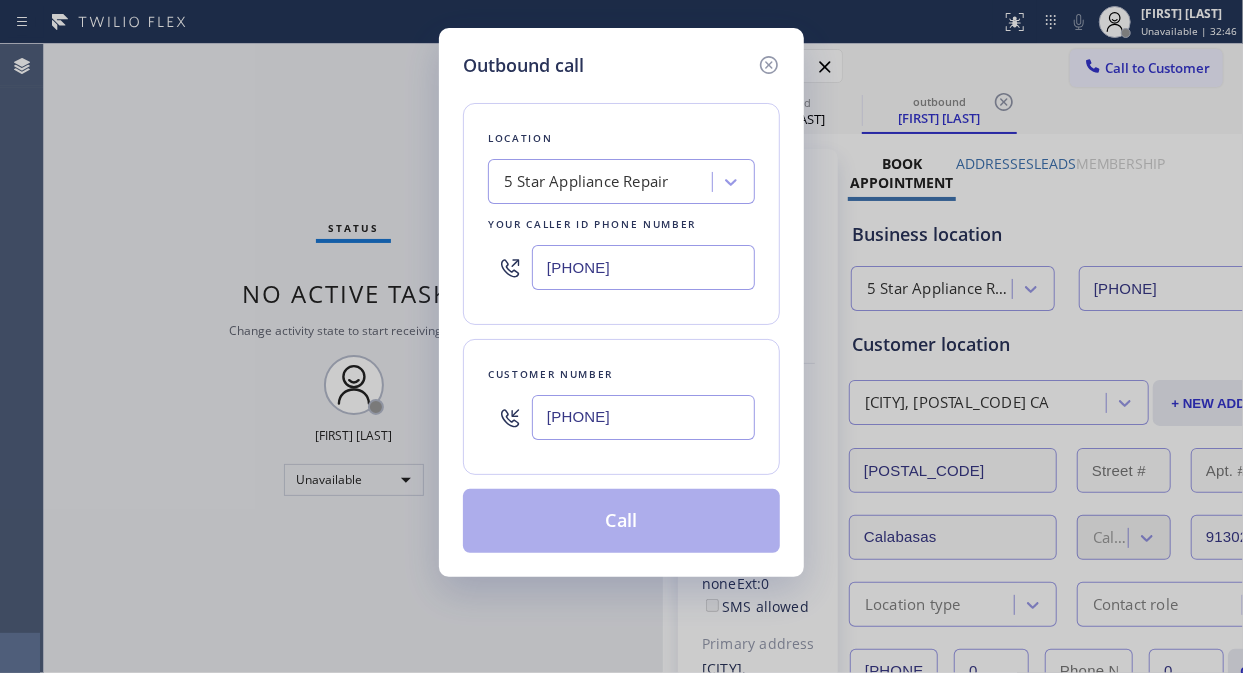click on "[PHONE]" at bounding box center (643, 417) 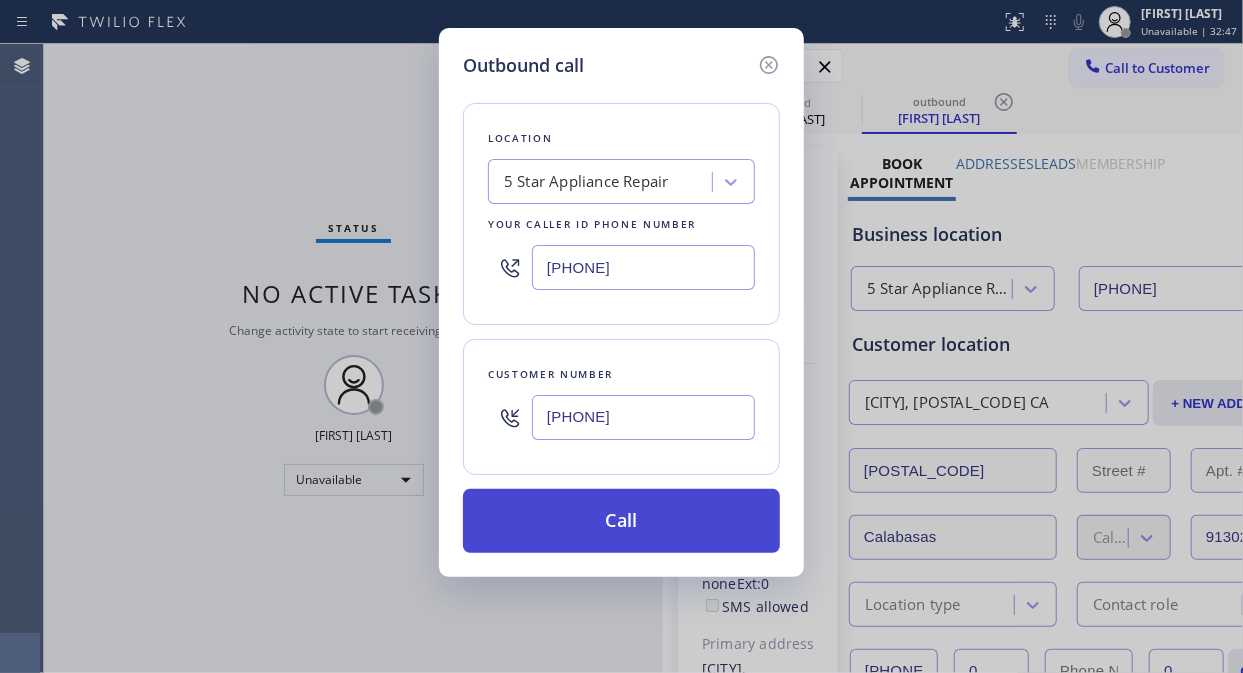 type on "[PHONE]" 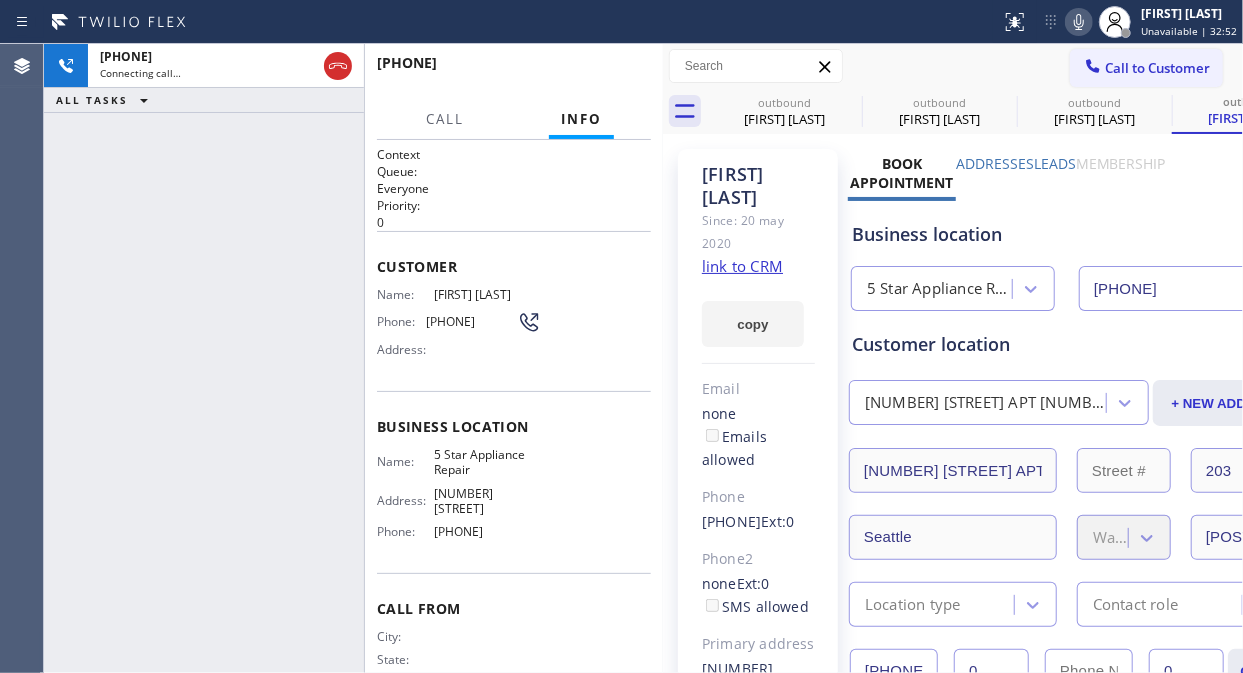 type on "[PHONE]" 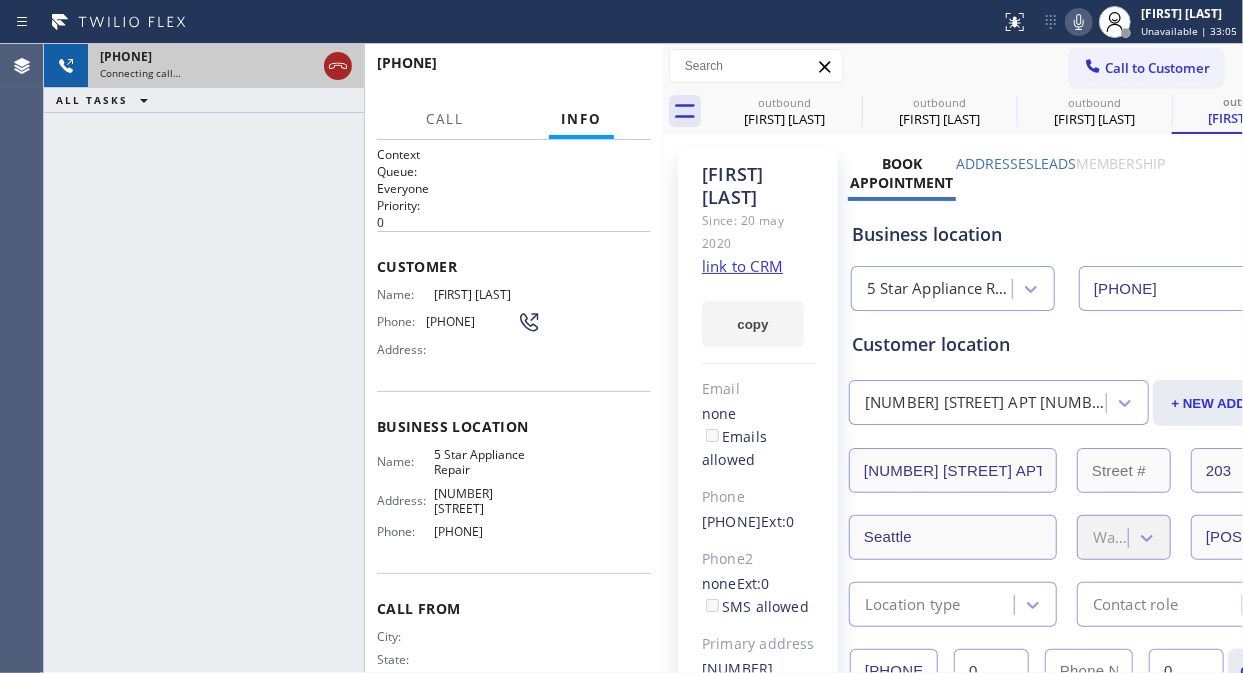 click 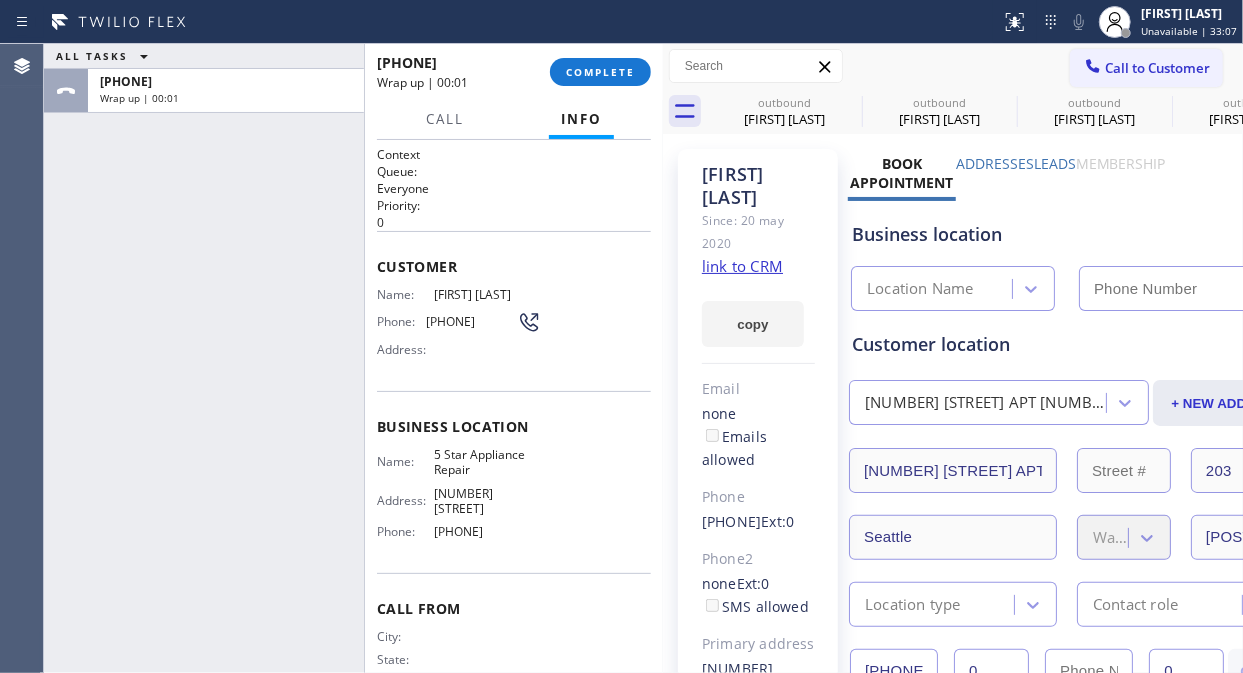 type on "[PHONE]" 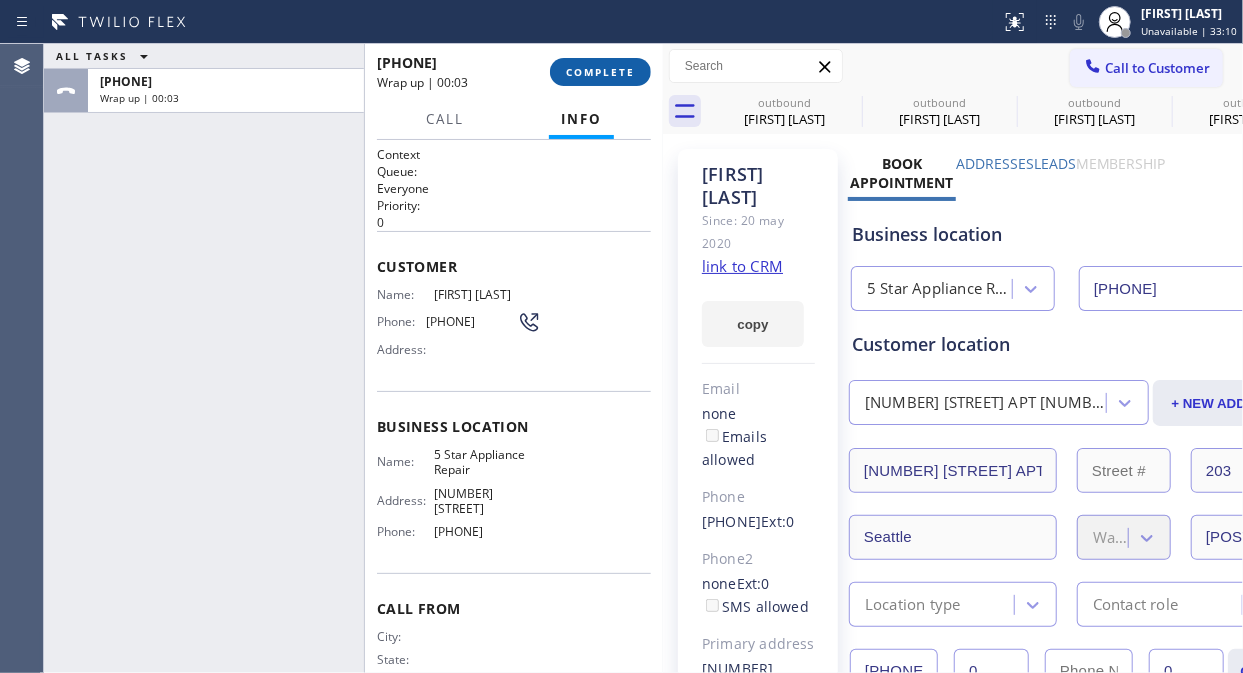 click on "COMPLETE" at bounding box center (600, 72) 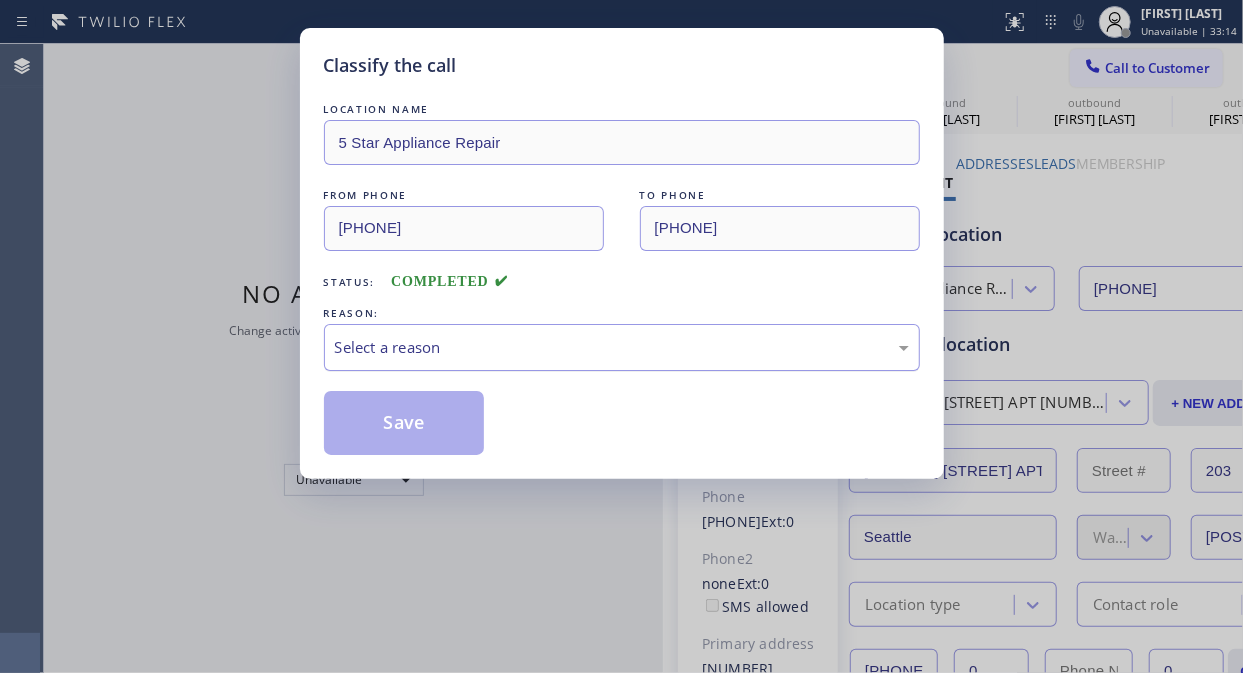 click on "Select a reason" at bounding box center (622, 347) 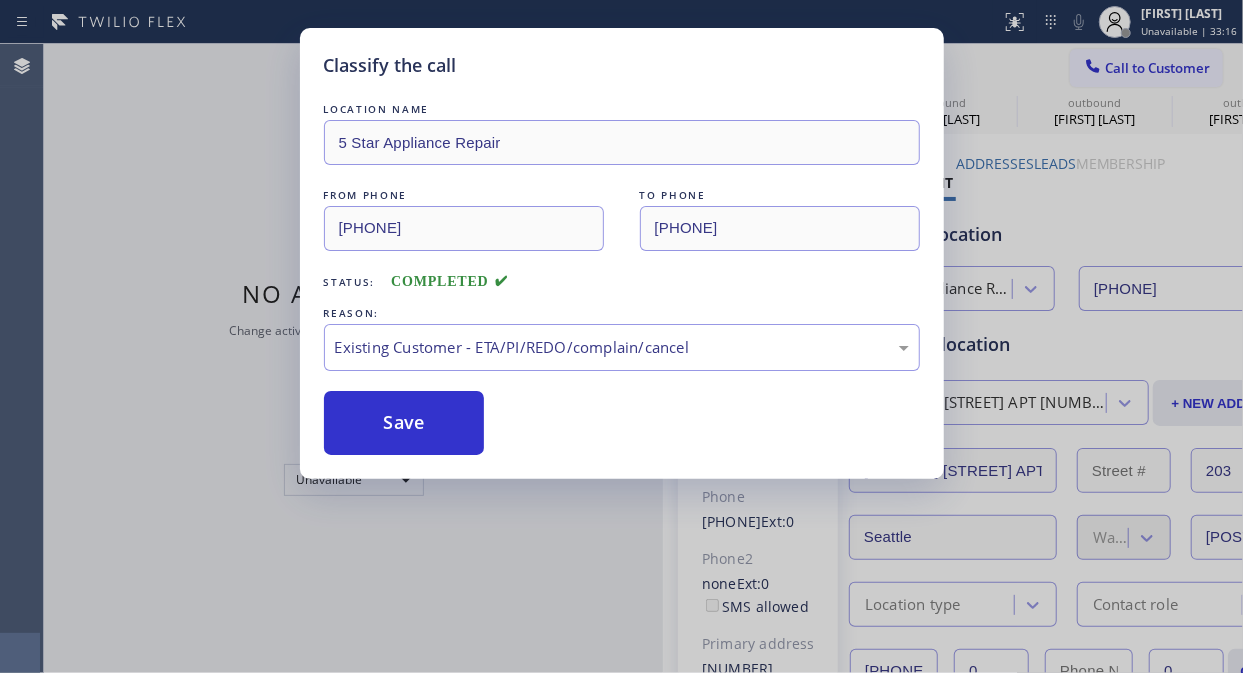 click on "Save" at bounding box center (404, 423) 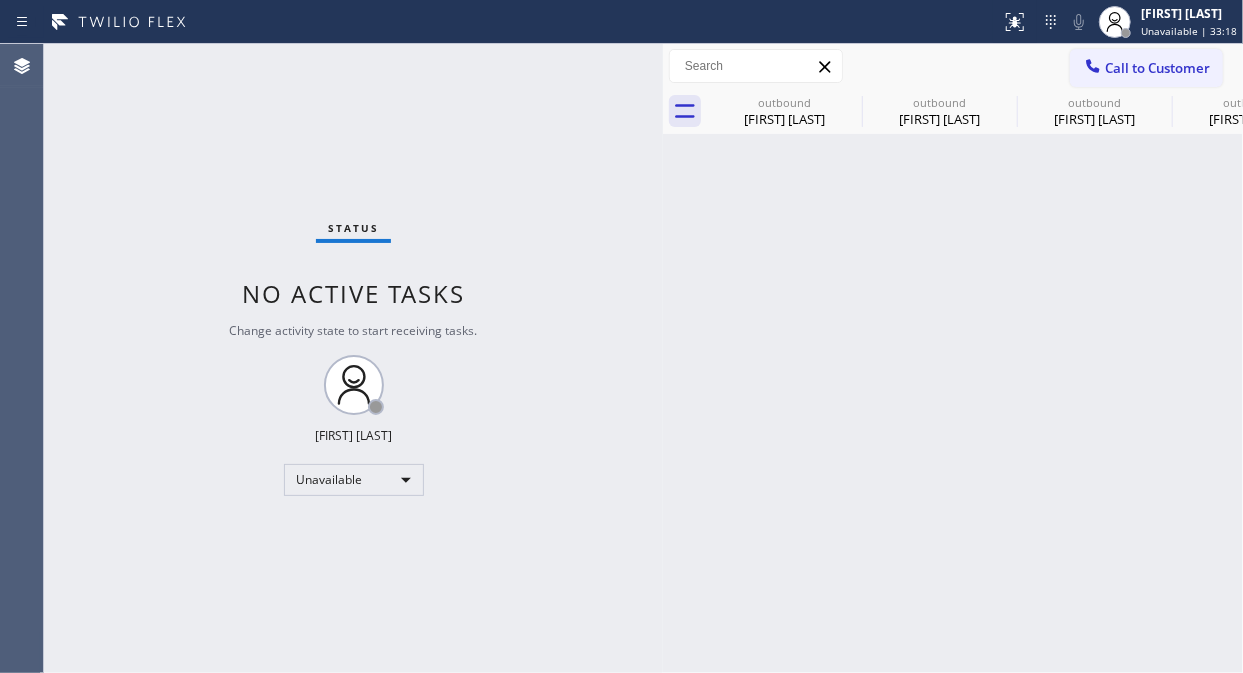 click on "Call to Customer" at bounding box center [1157, 68] 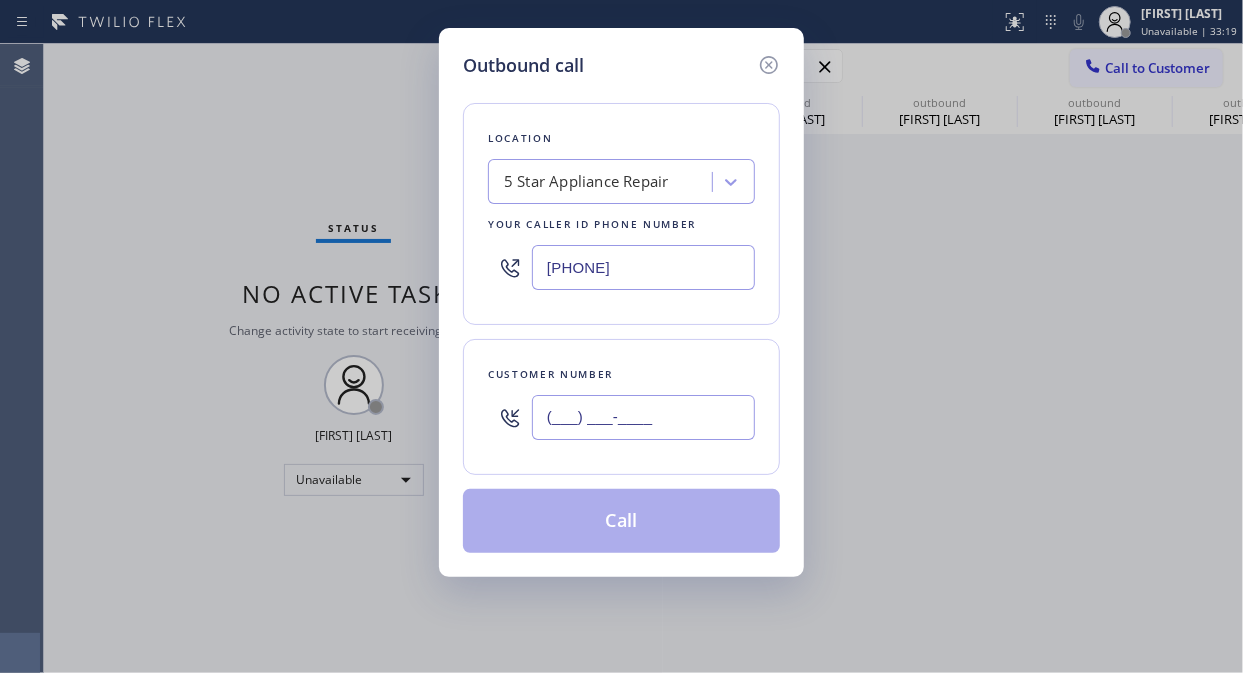 click on "(___) ___-____" at bounding box center [643, 417] 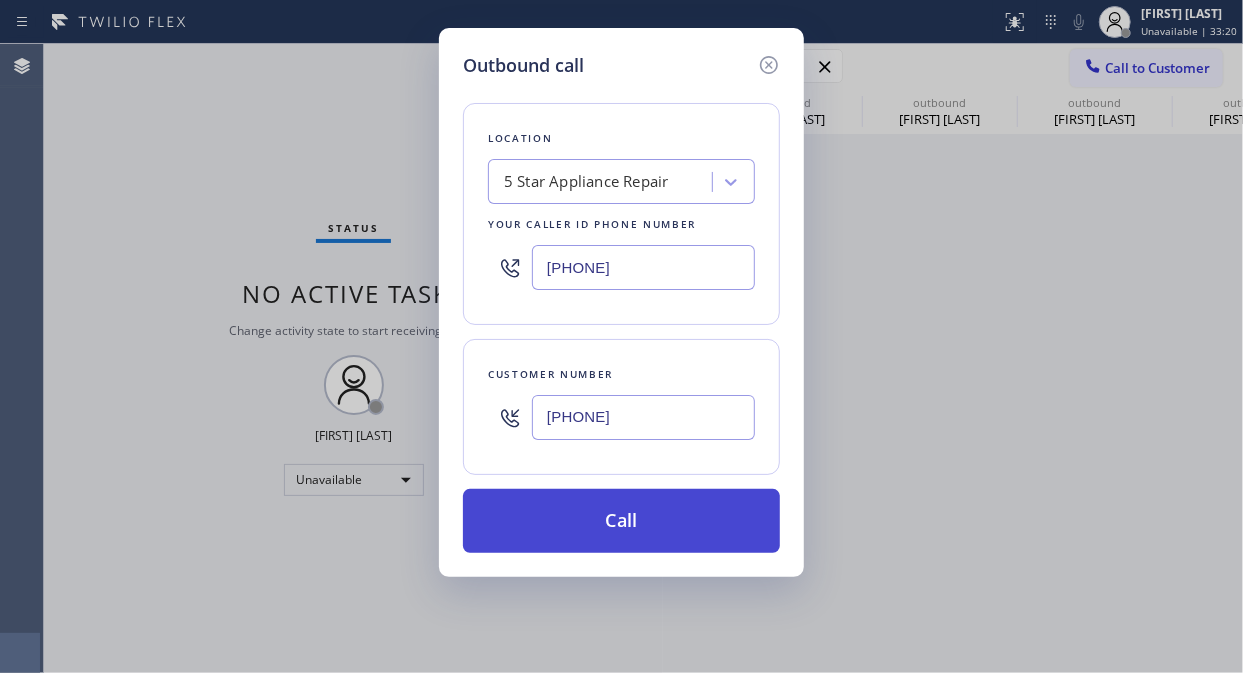 type on "[PHONE]" 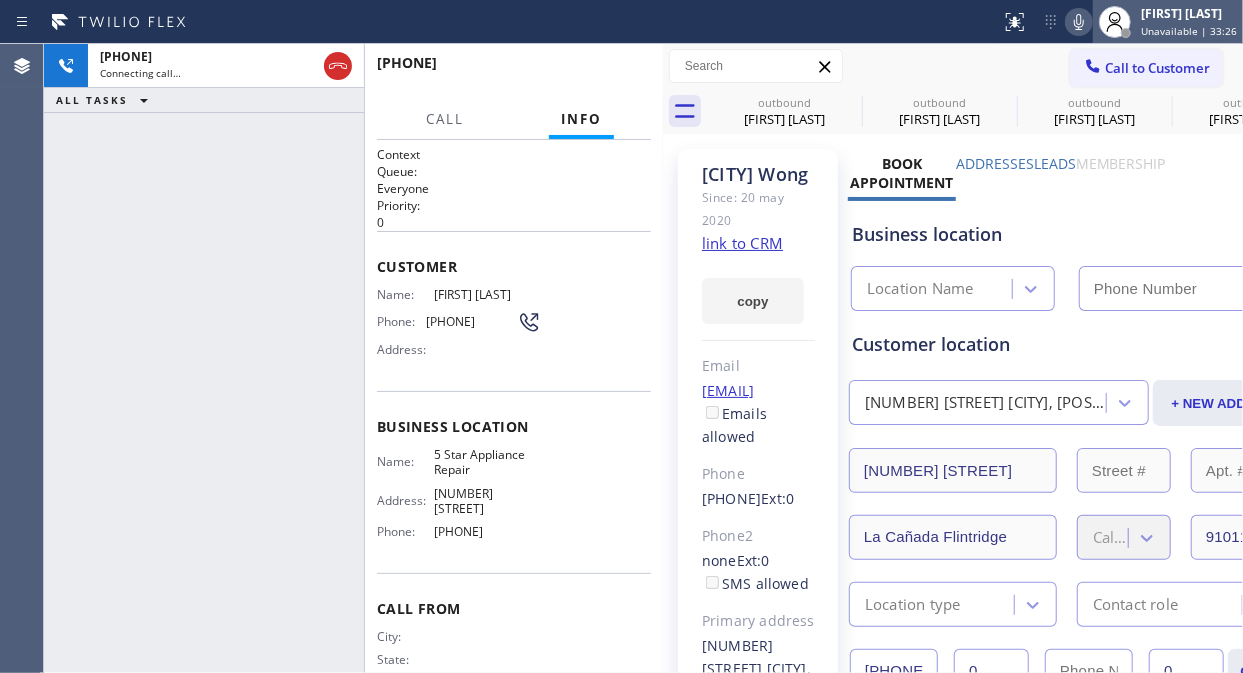 type on "[PHONE]" 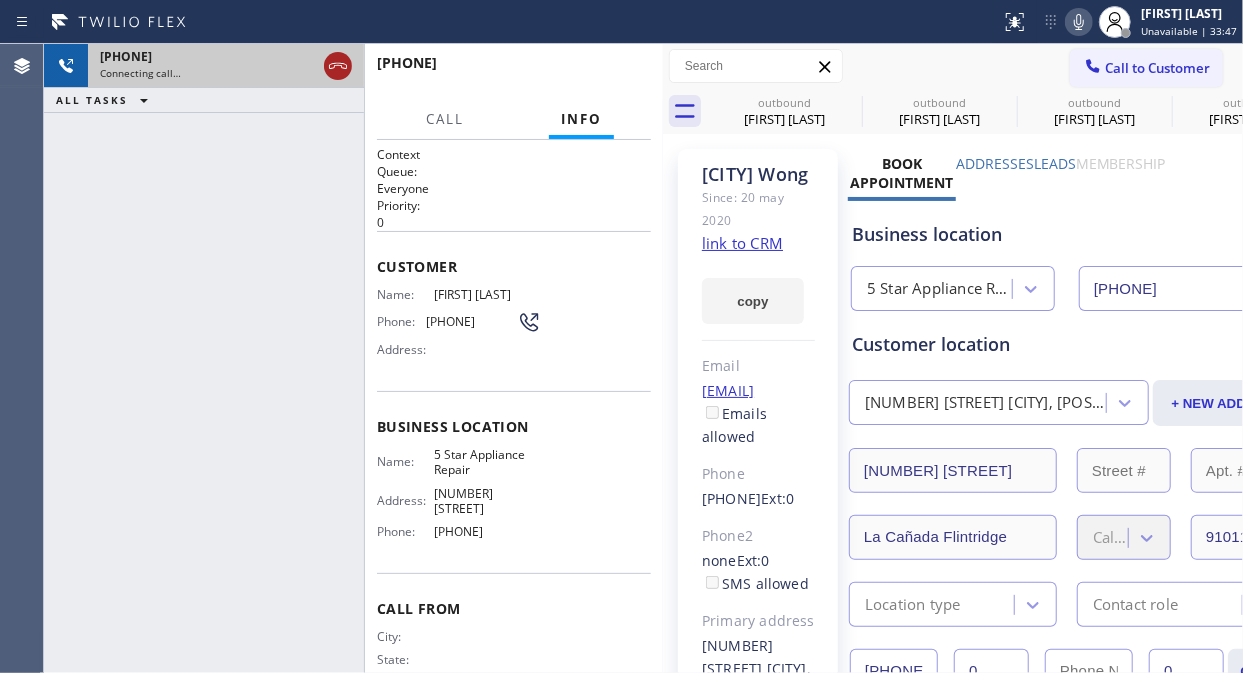 click 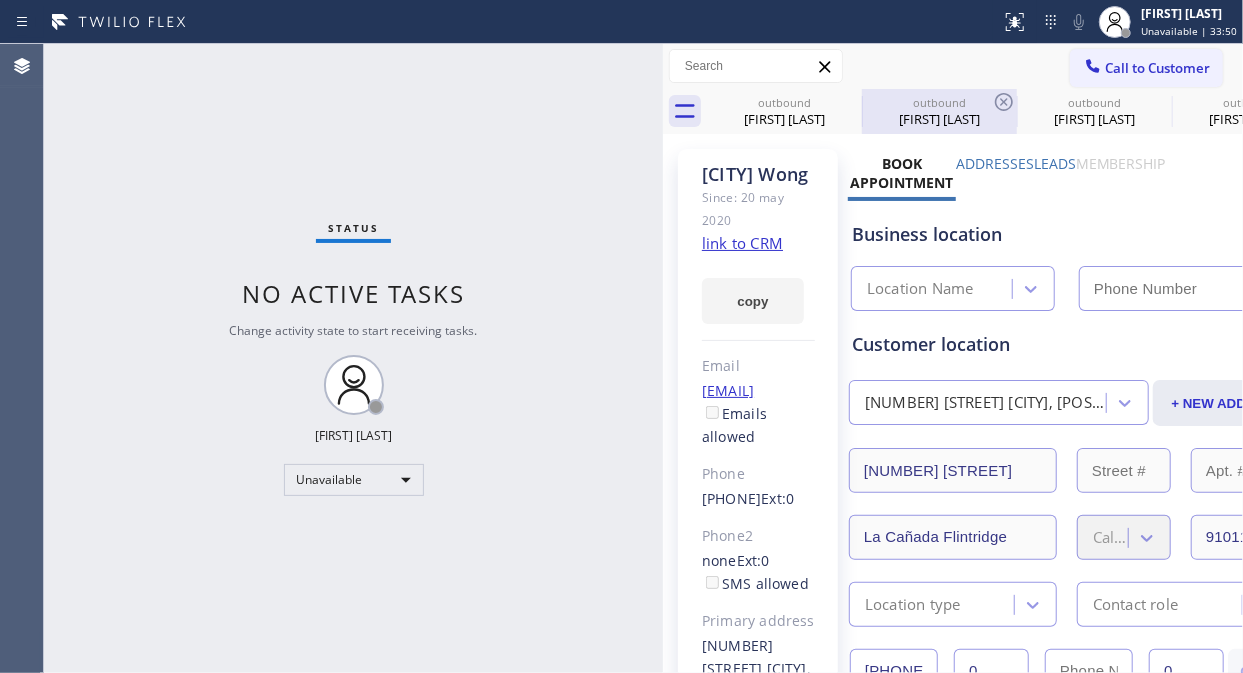 click on "outbound" at bounding box center [939, 102] 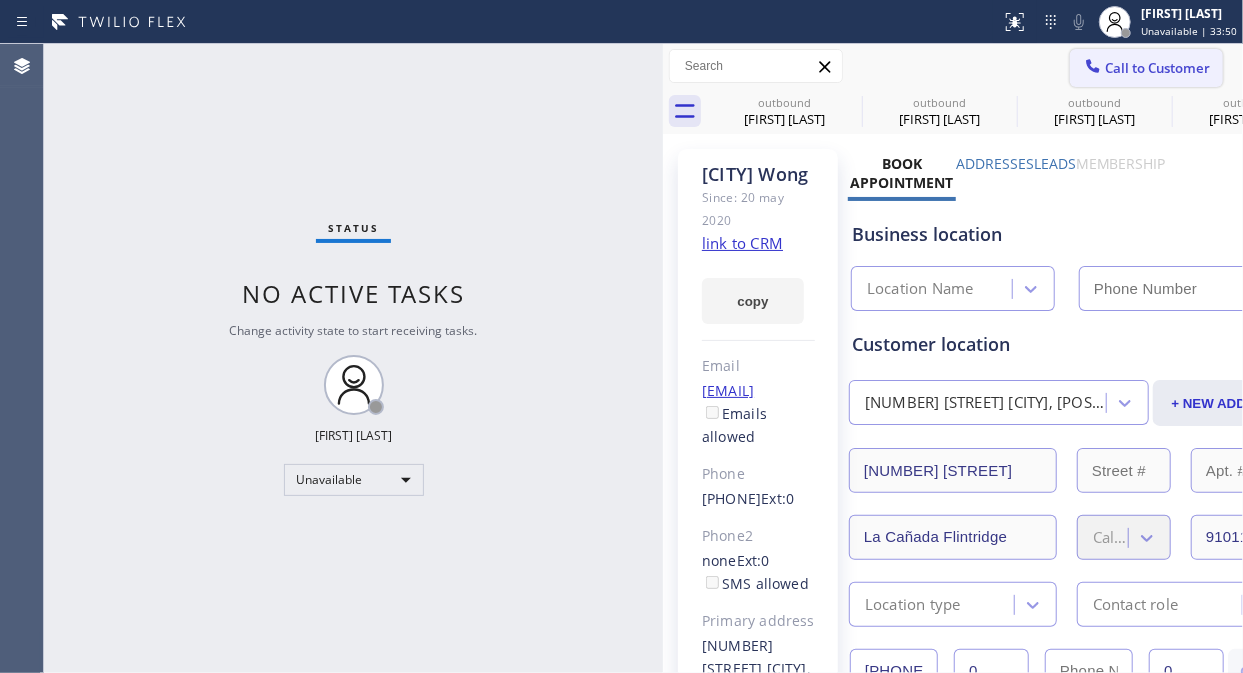 click 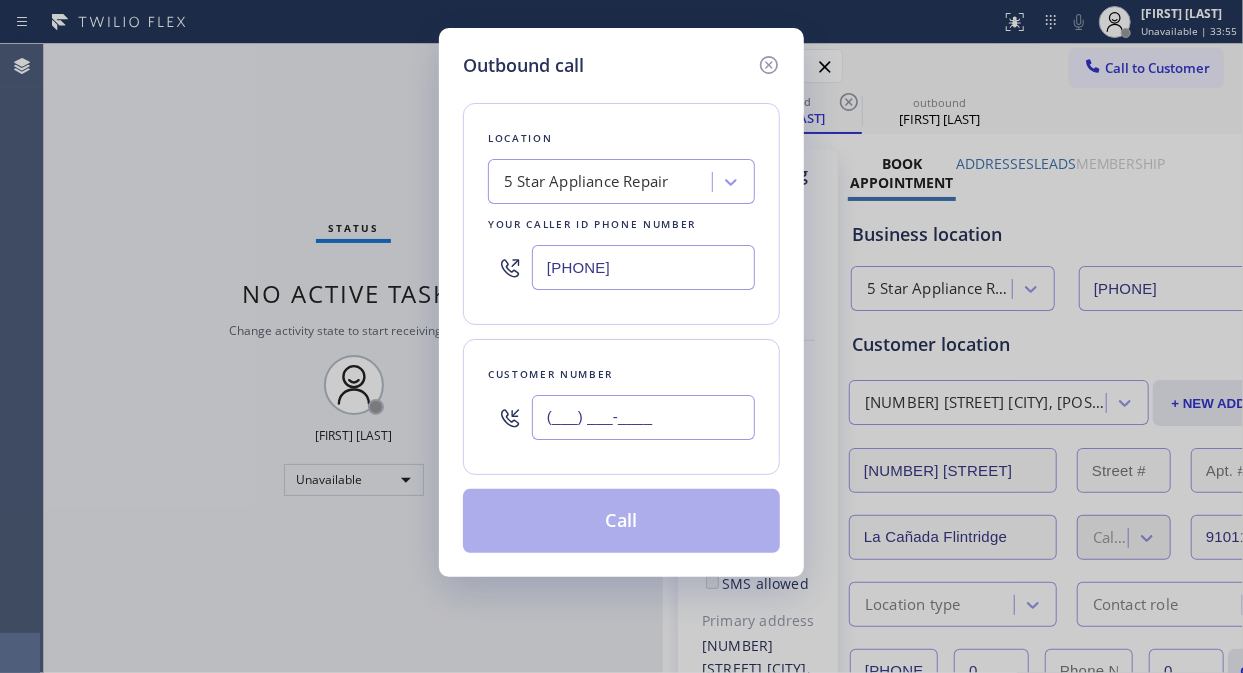click on "(___) ___-____" at bounding box center [643, 417] 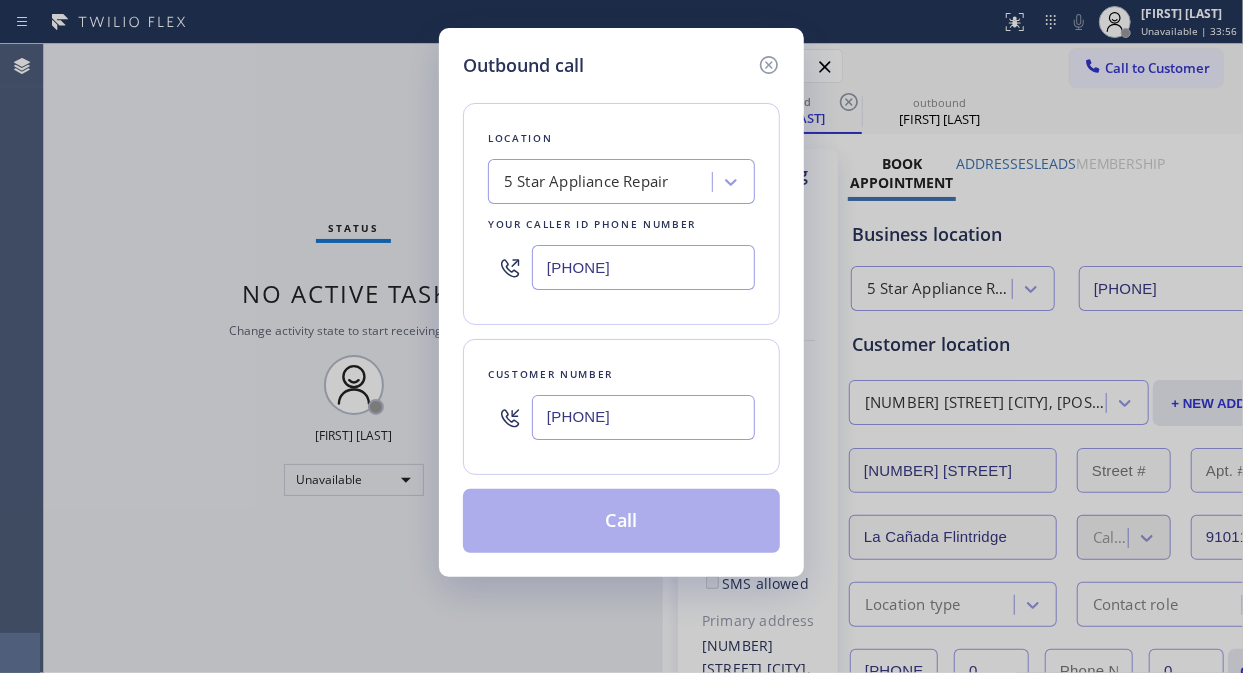 type on "[PHONE]" 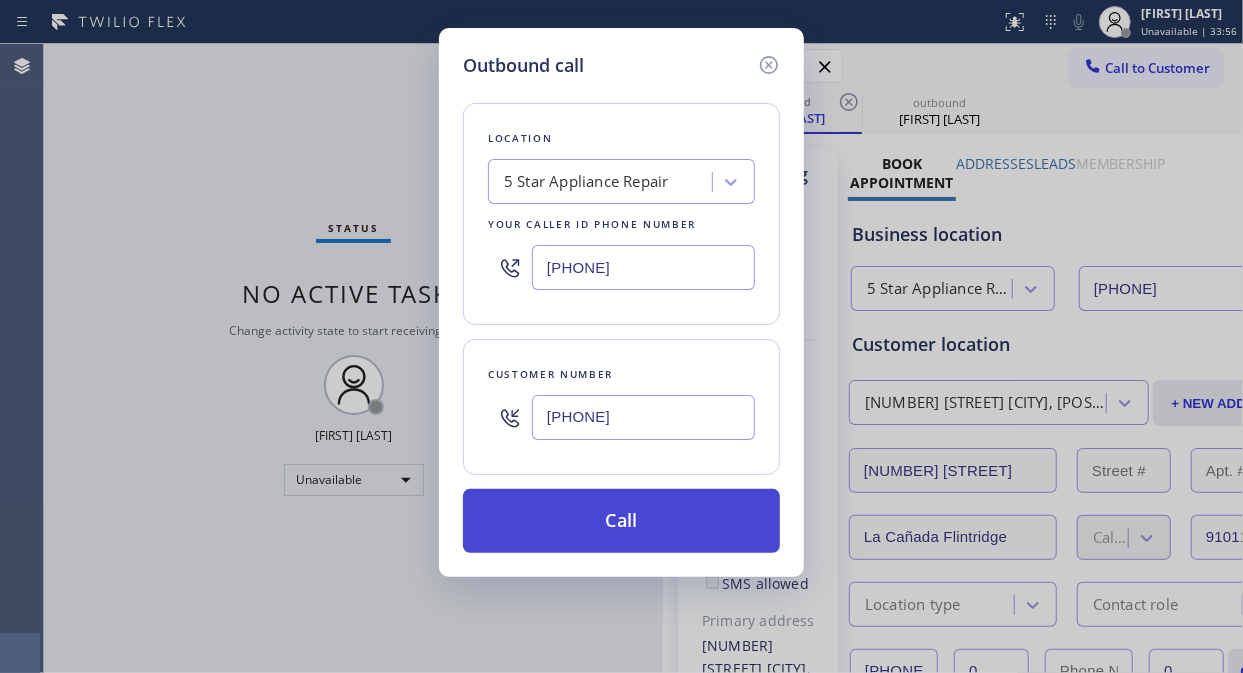 click on "Call" at bounding box center (621, 521) 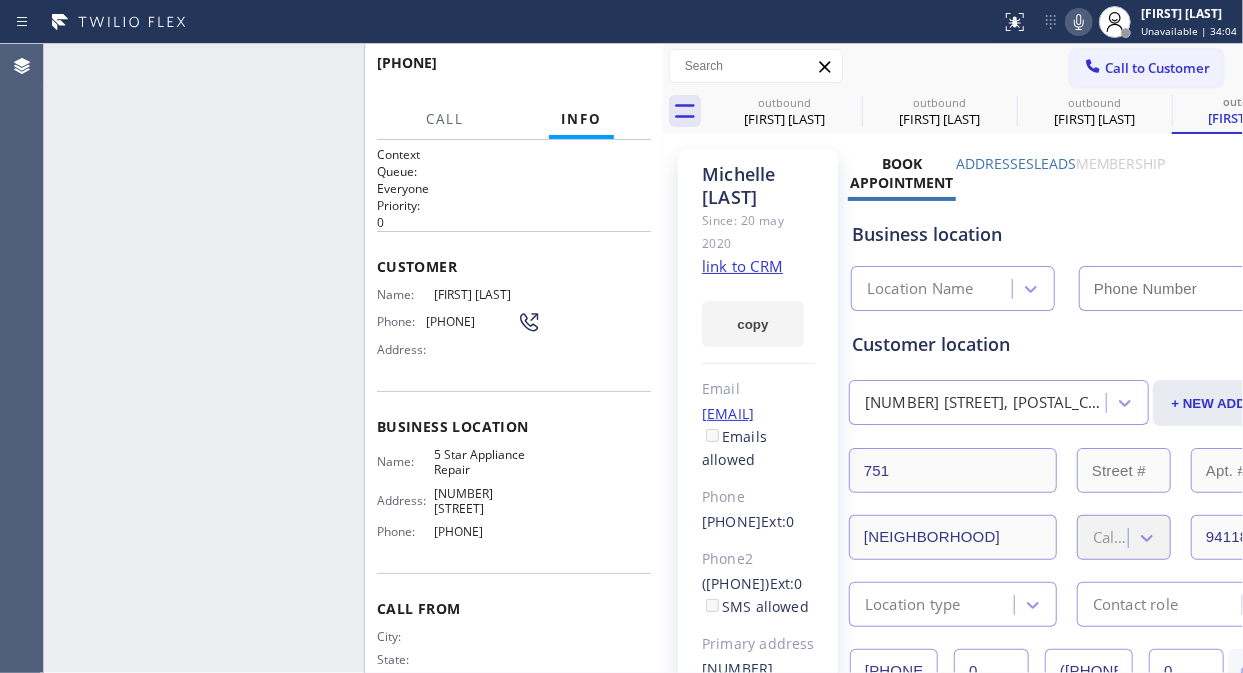 type on "[PHONE]" 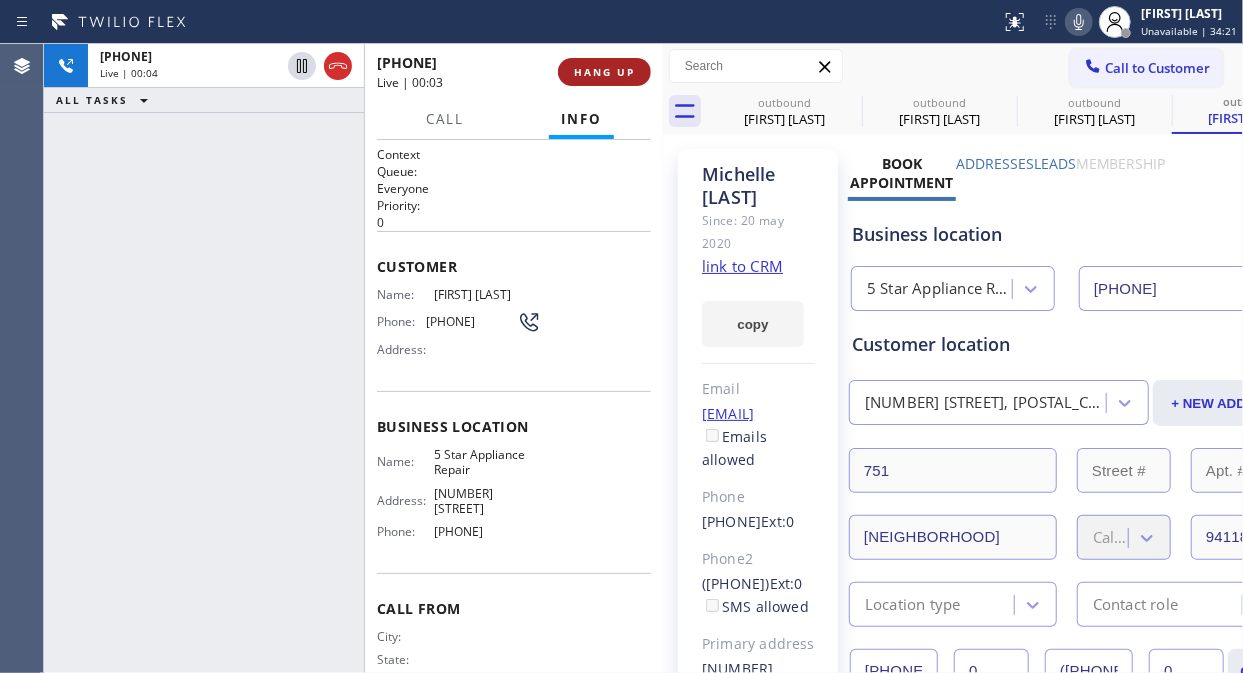 click on "HANG UP" at bounding box center [604, 72] 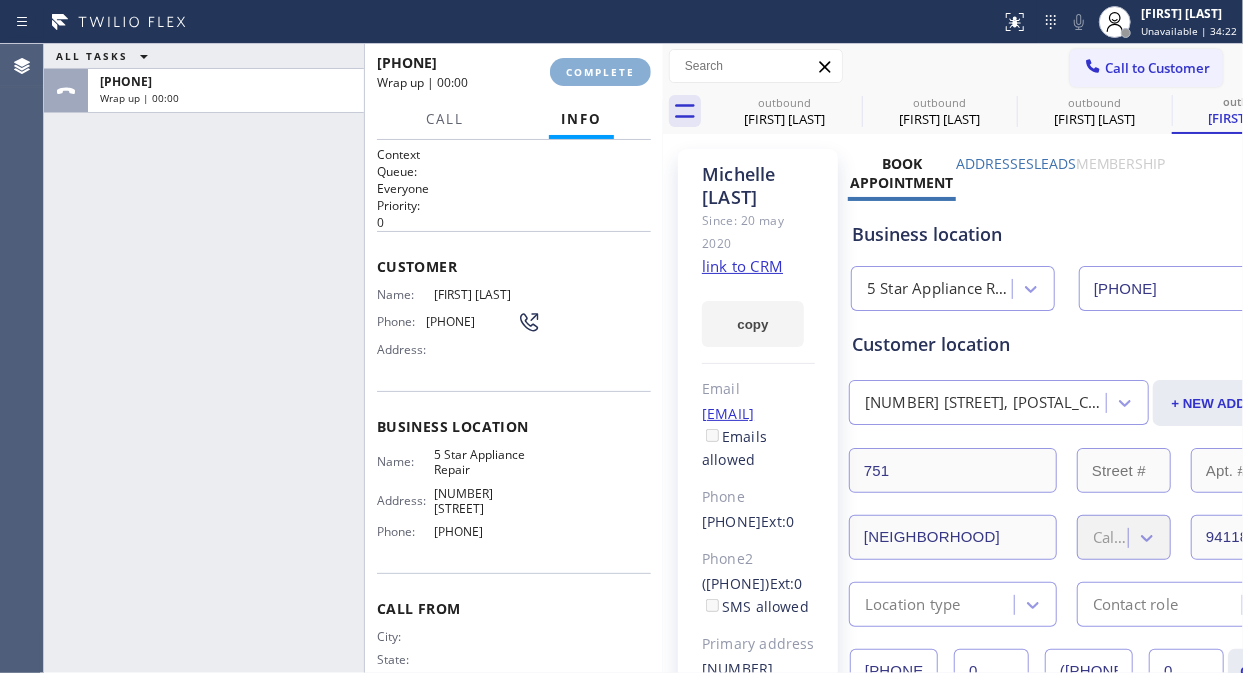 click on "COMPLETE" at bounding box center (600, 72) 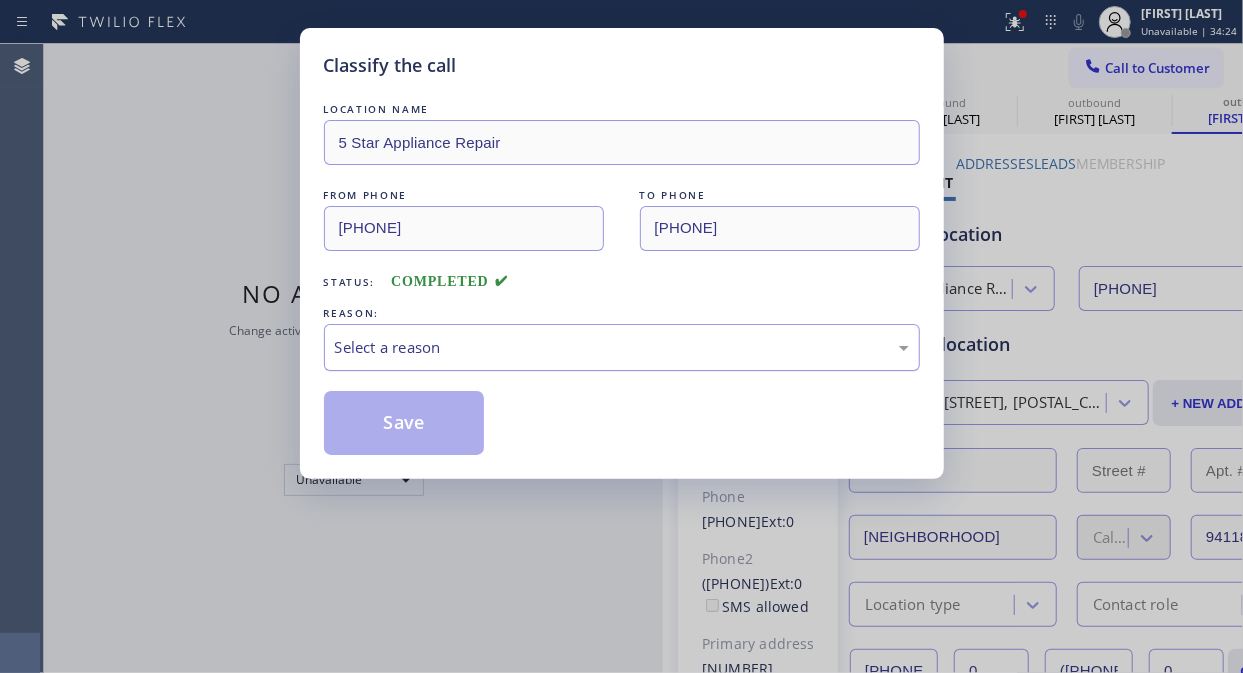 click on "Select a reason" at bounding box center [622, 347] 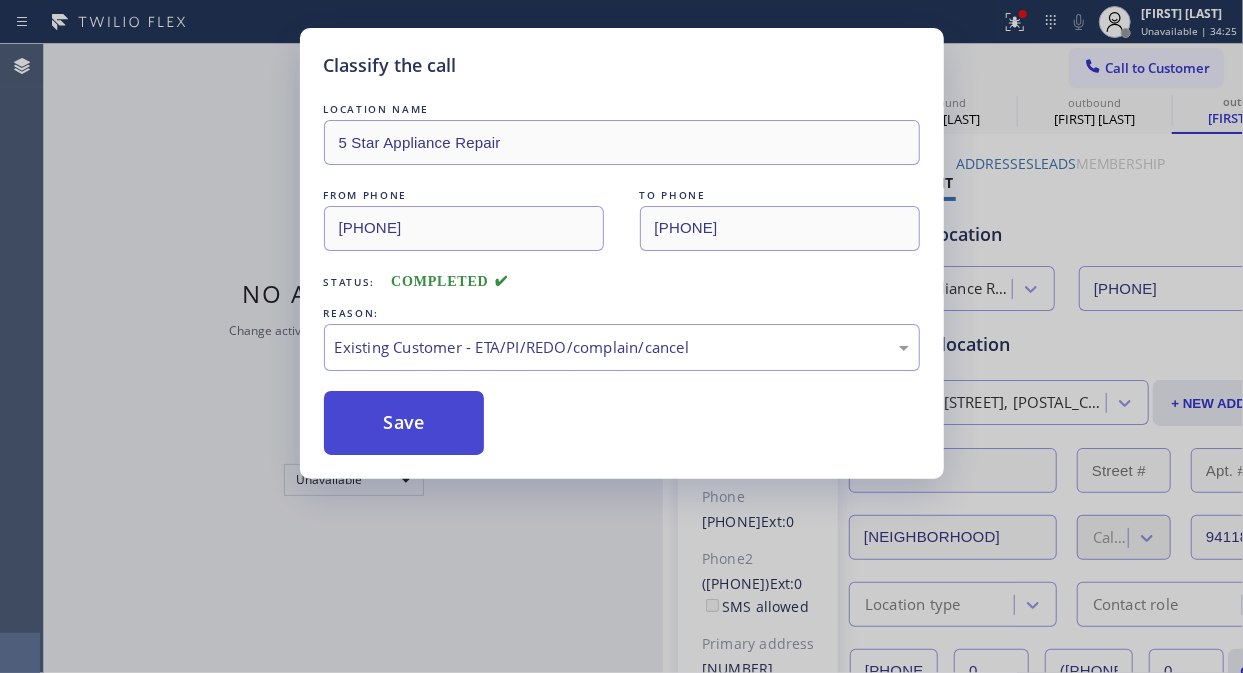 click on "Save" at bounding box center (404, 423) 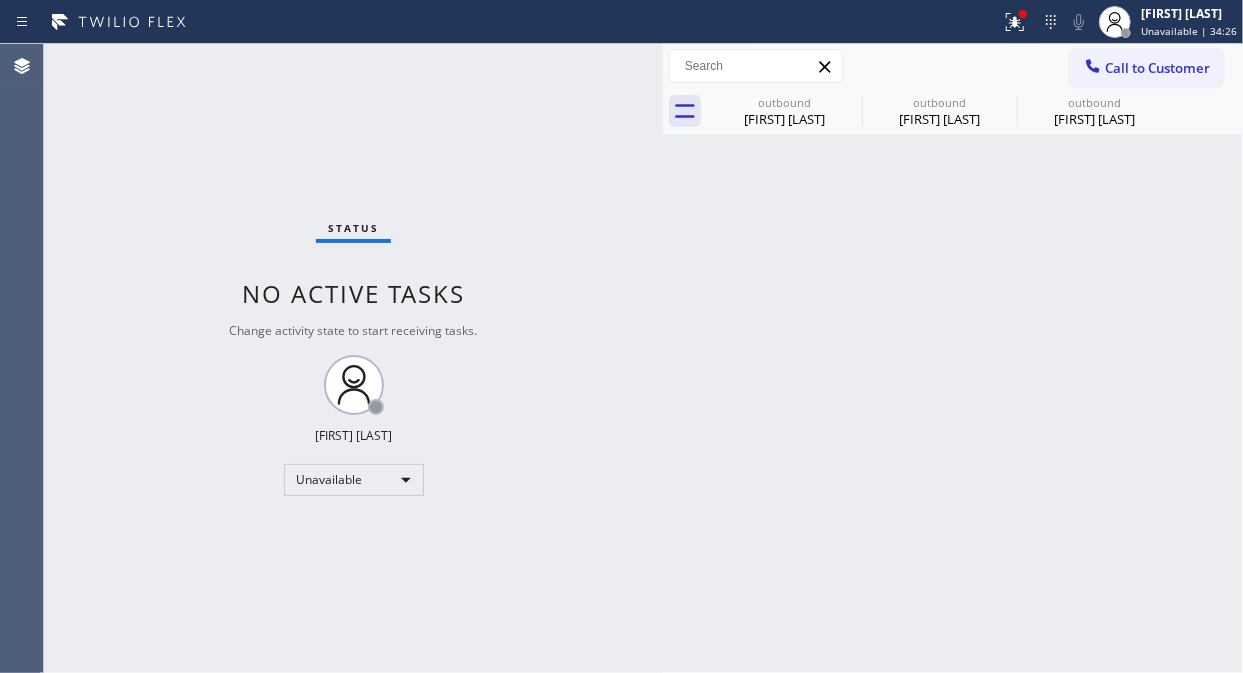 click at bounding box center [1093, 68] 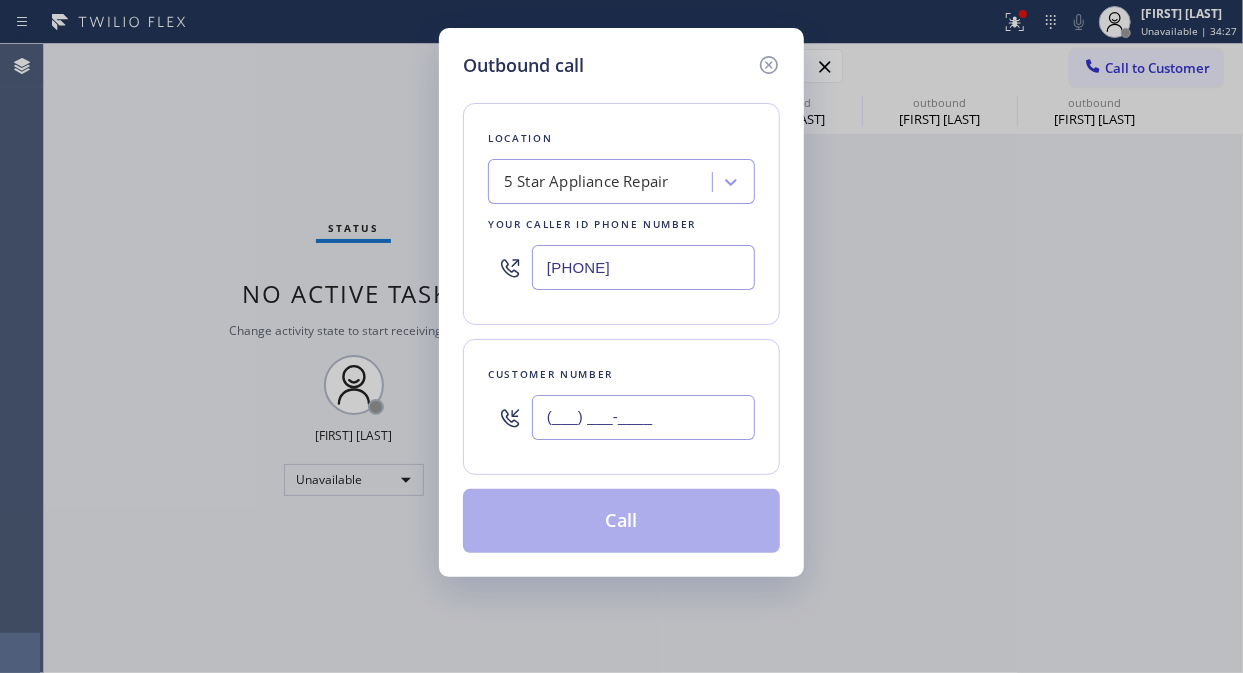 drag, startPoint x: 634, startPoint y: 426, endPoint x: 610, endPoint y: 401, distance: 34.655445 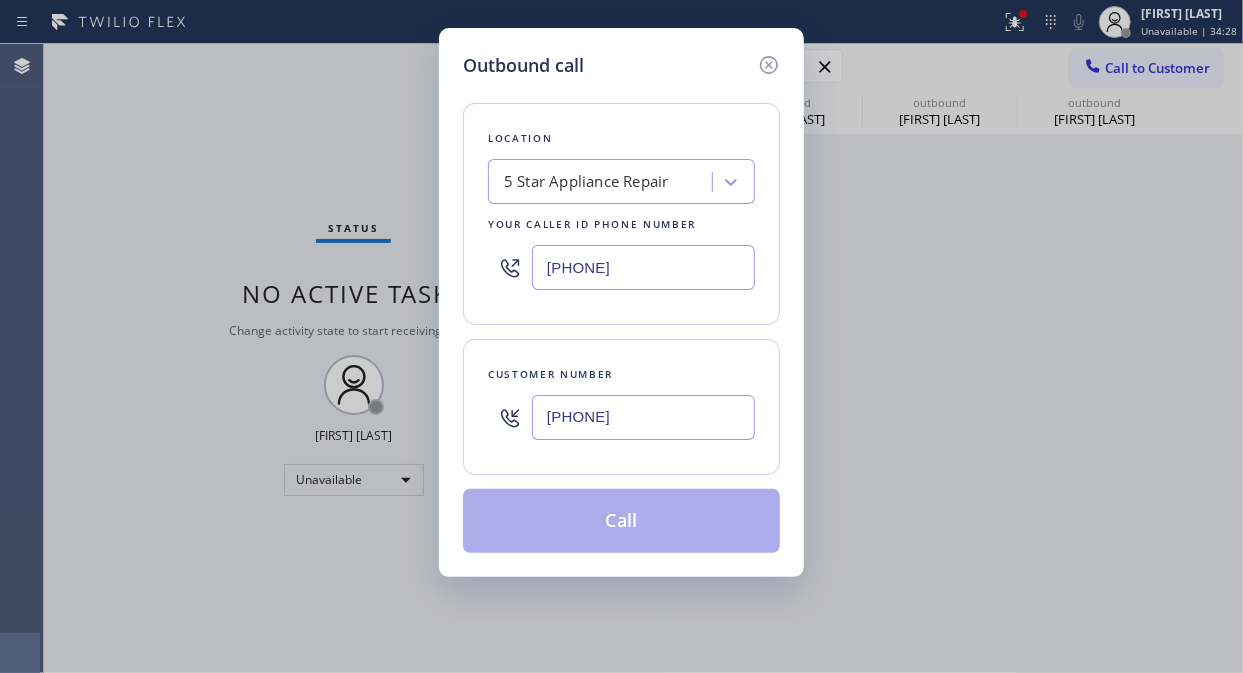 type on "[PHONE]" 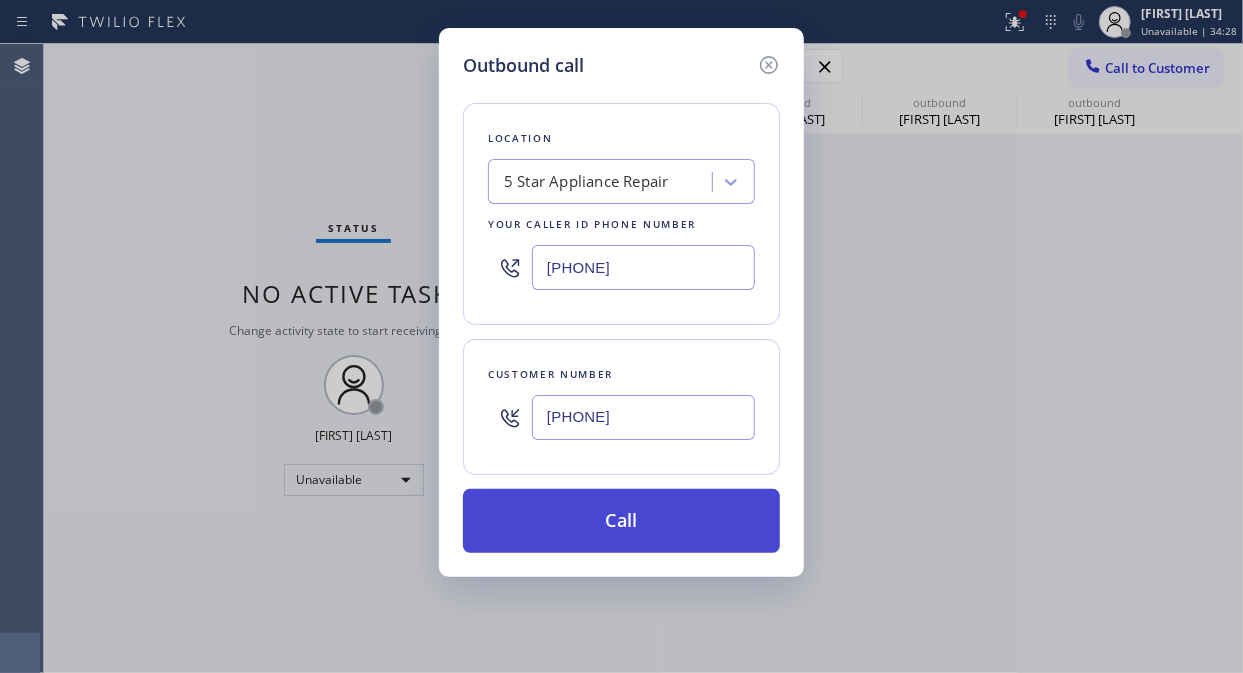 click on "Call" at bounding box center [621, 521] 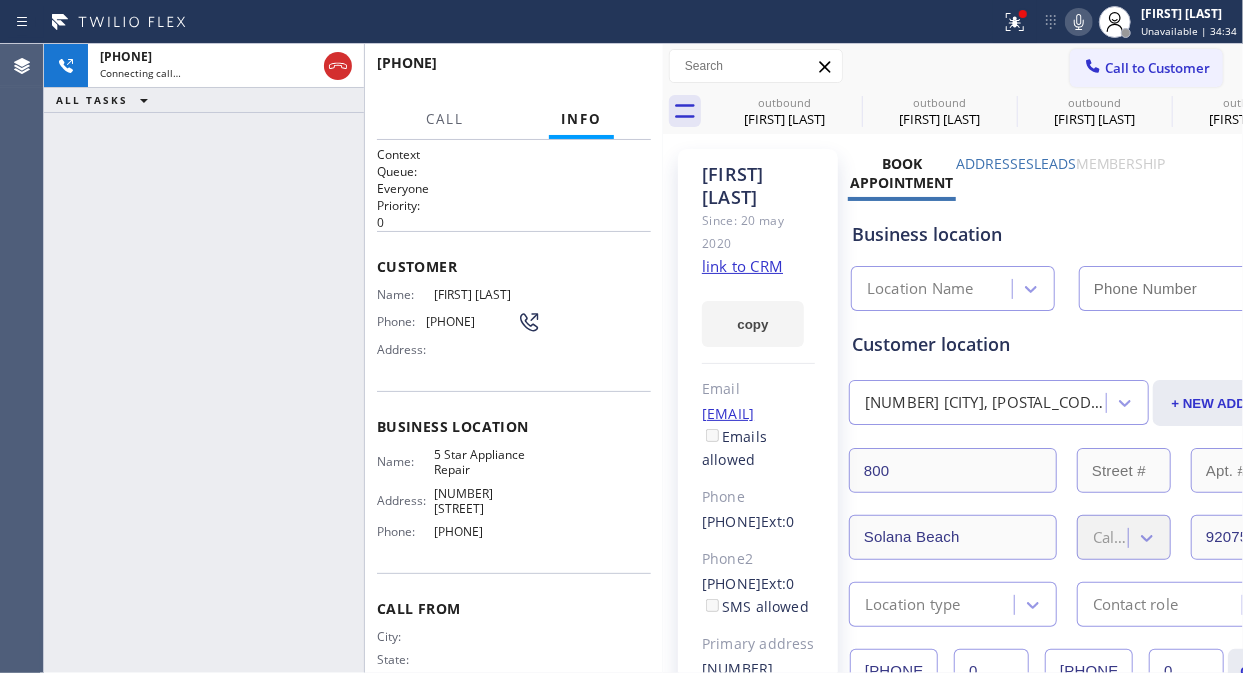 type on "[PHONE]" 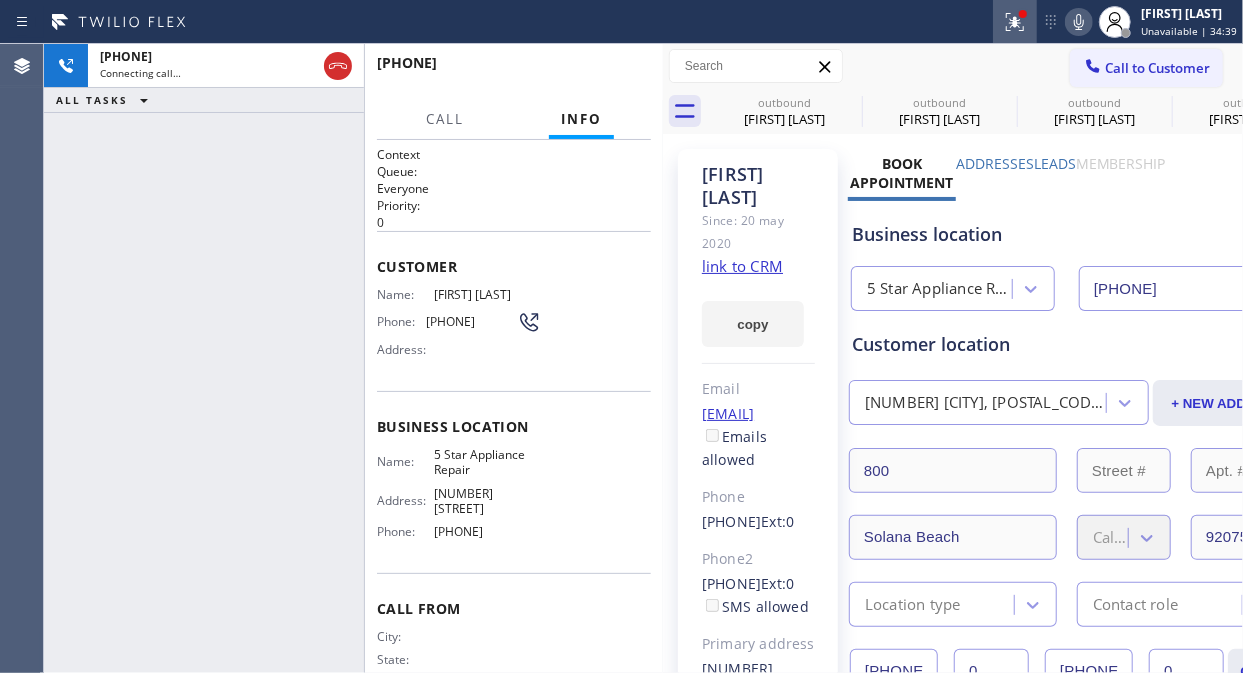 click 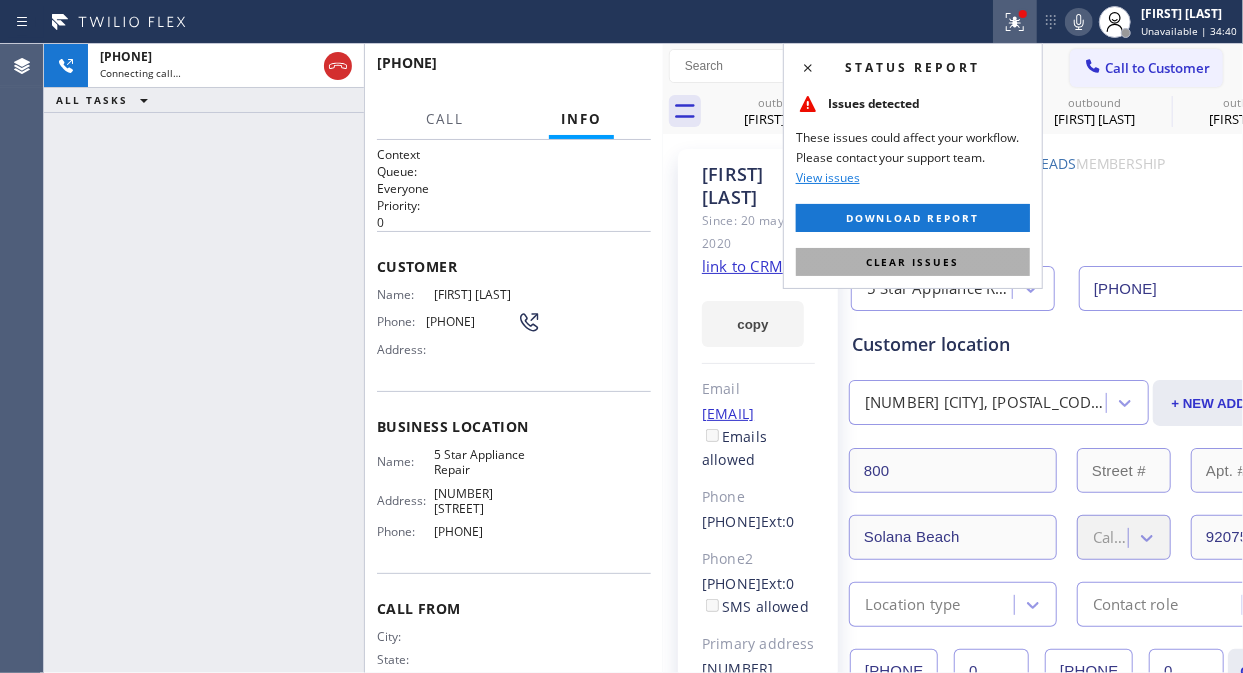 drag, startPoint x: 916, startPoint y: 270, endPoint x: 923, endPoint y: 260, distance: 12.206555 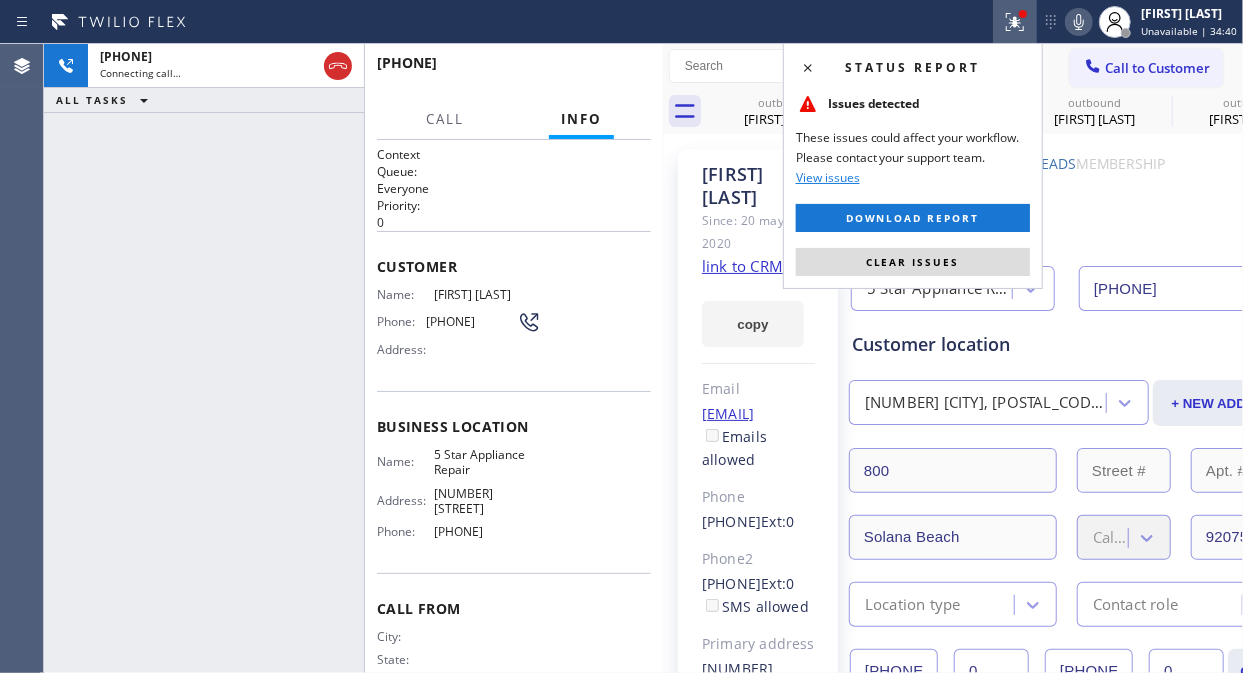 click on "Clear issues" at bounding box center [913, 262] 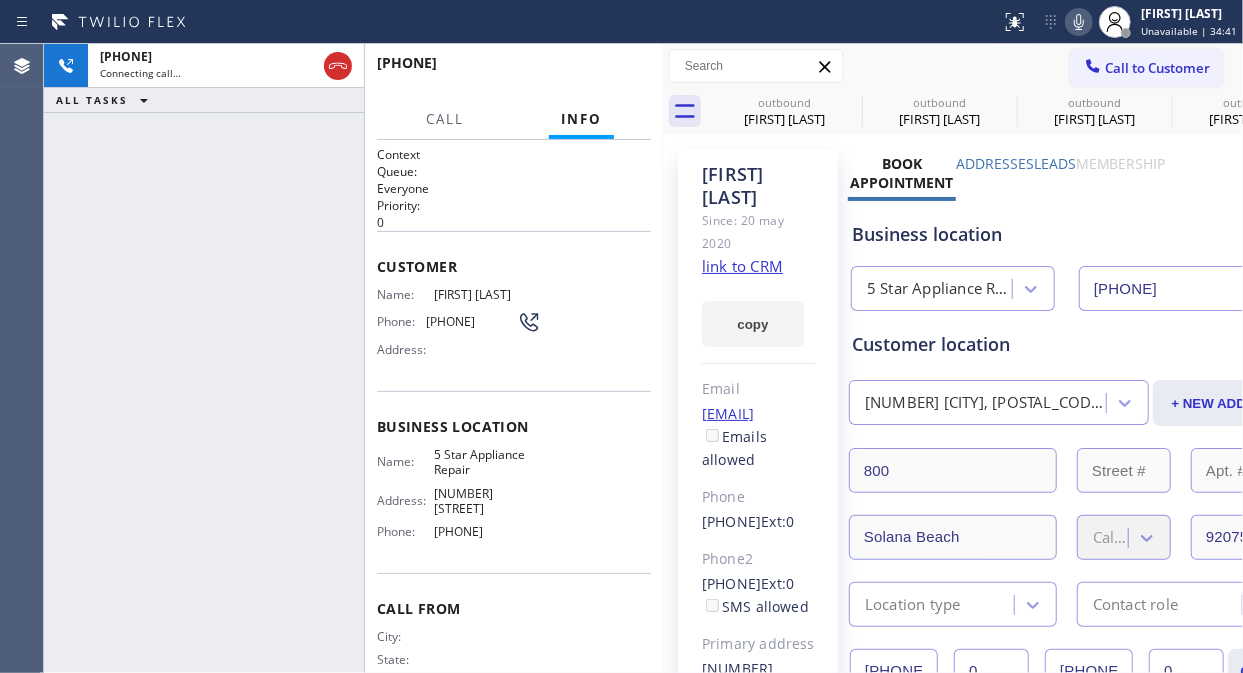 click 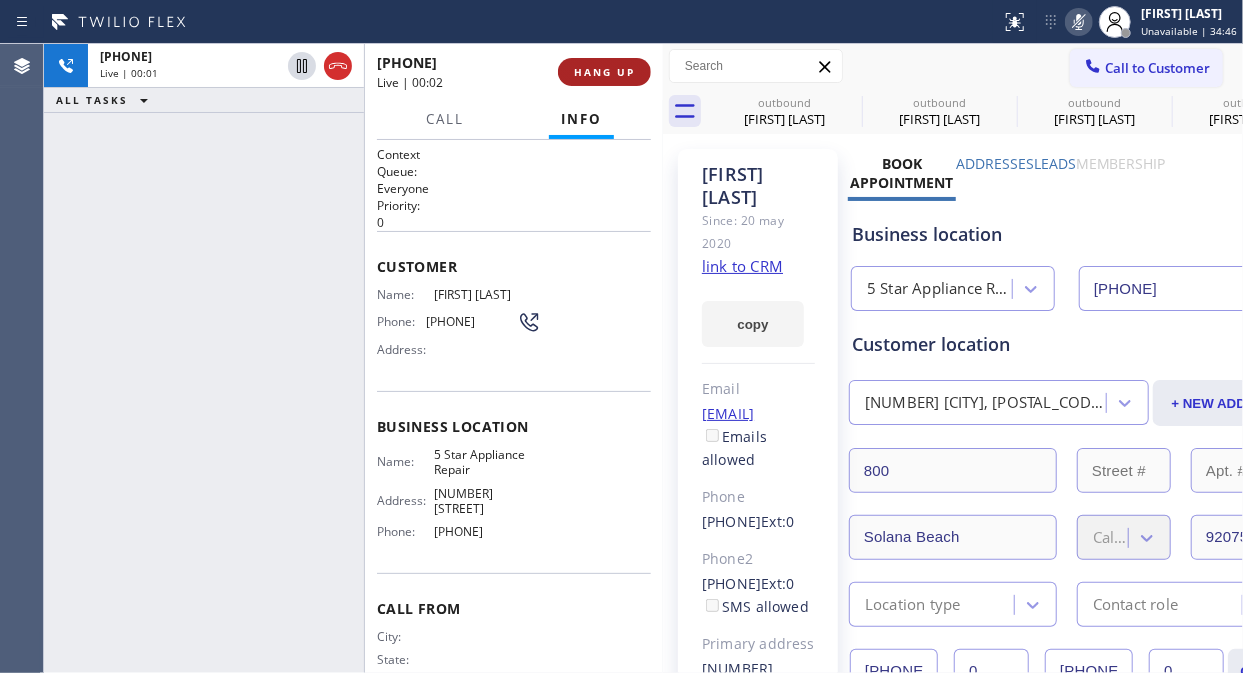 click on "HANG UP" at bounding box center (604, 72) 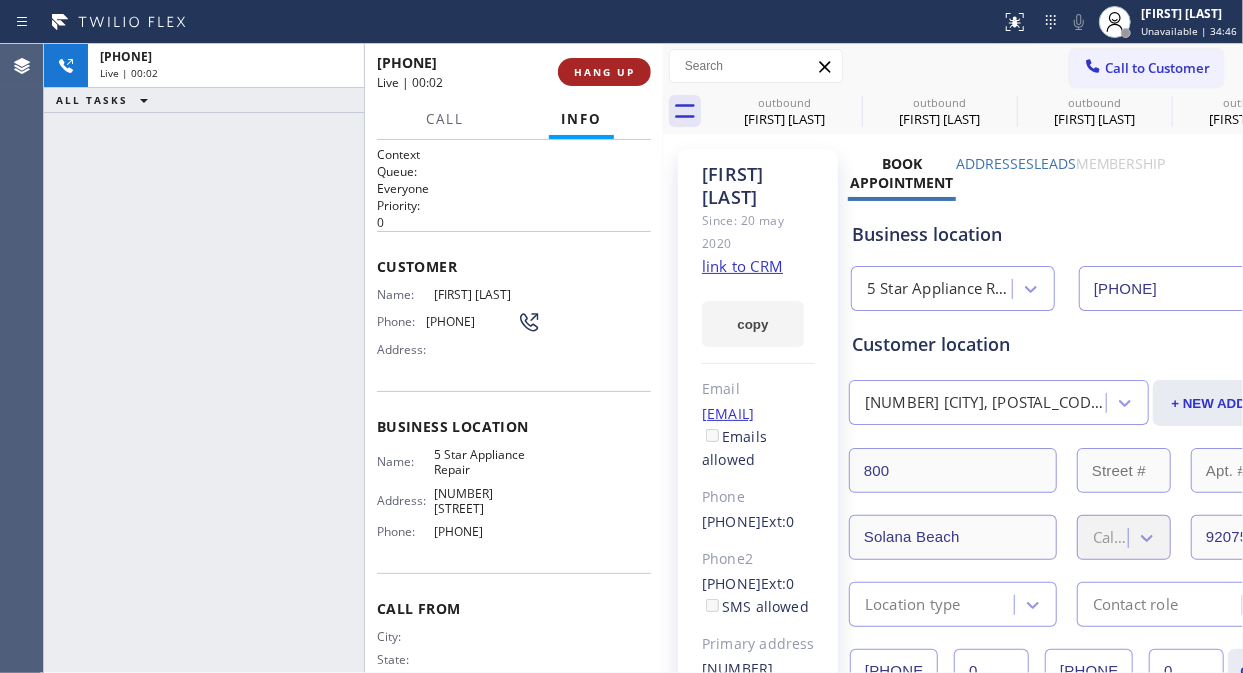 click on "HANG UP" at bounding box center (604, 72) 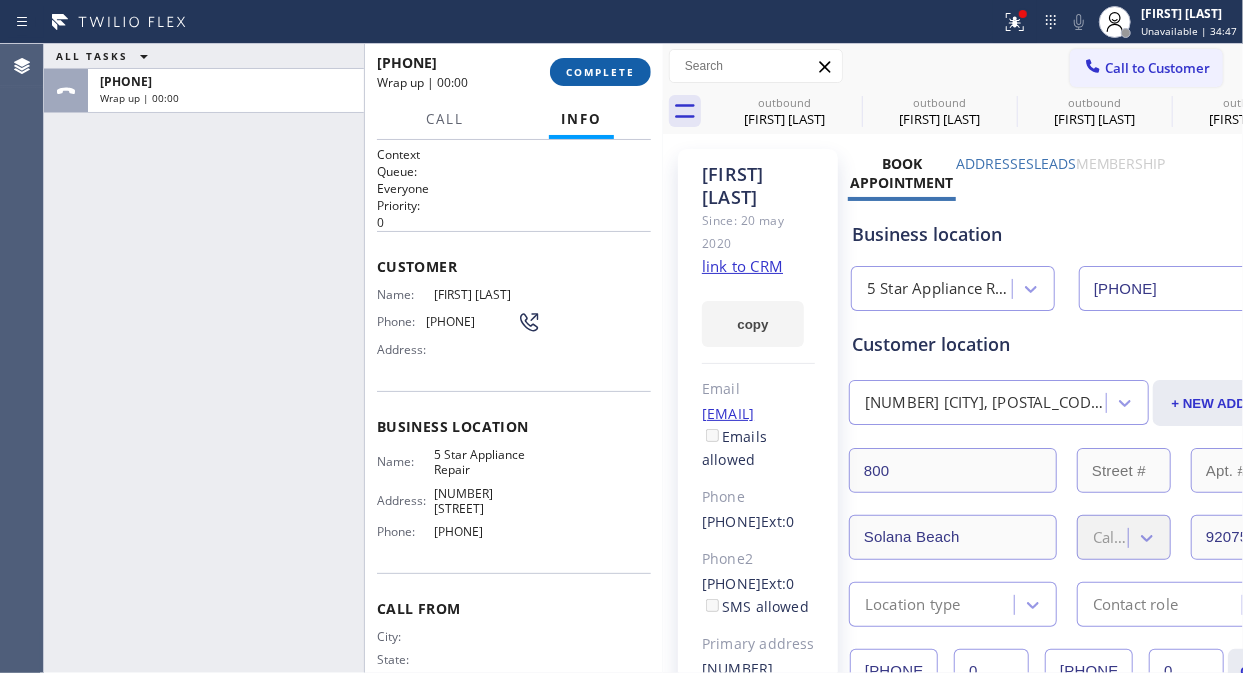 click on "COMPLETE" at bounding box center (600, 72) 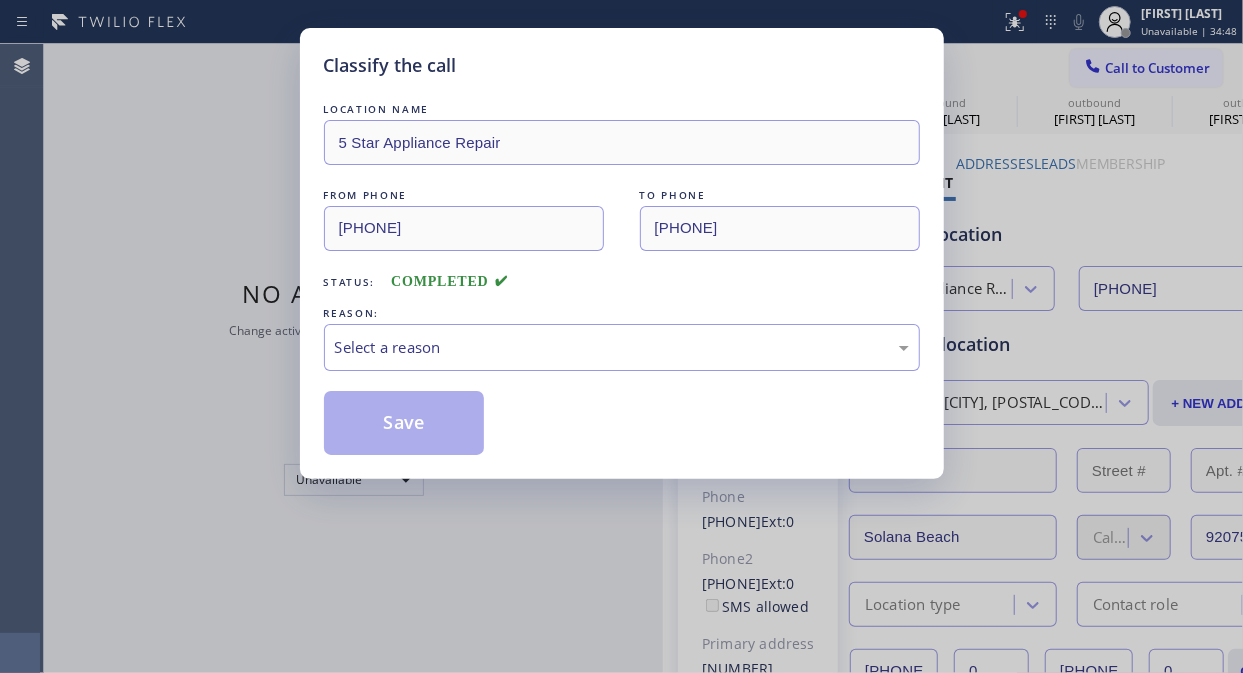 click on "Classify the call" at bounding box center (622, 65) 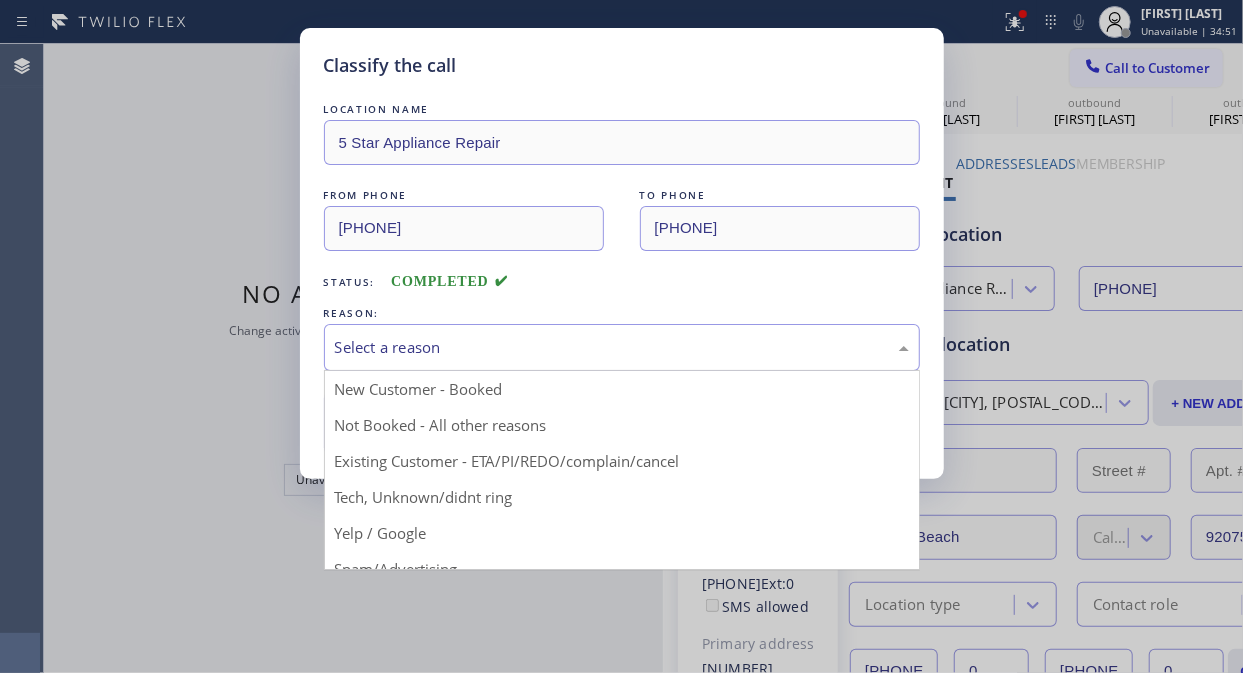 click on "Select a reason" at bounding box center [622, 347] 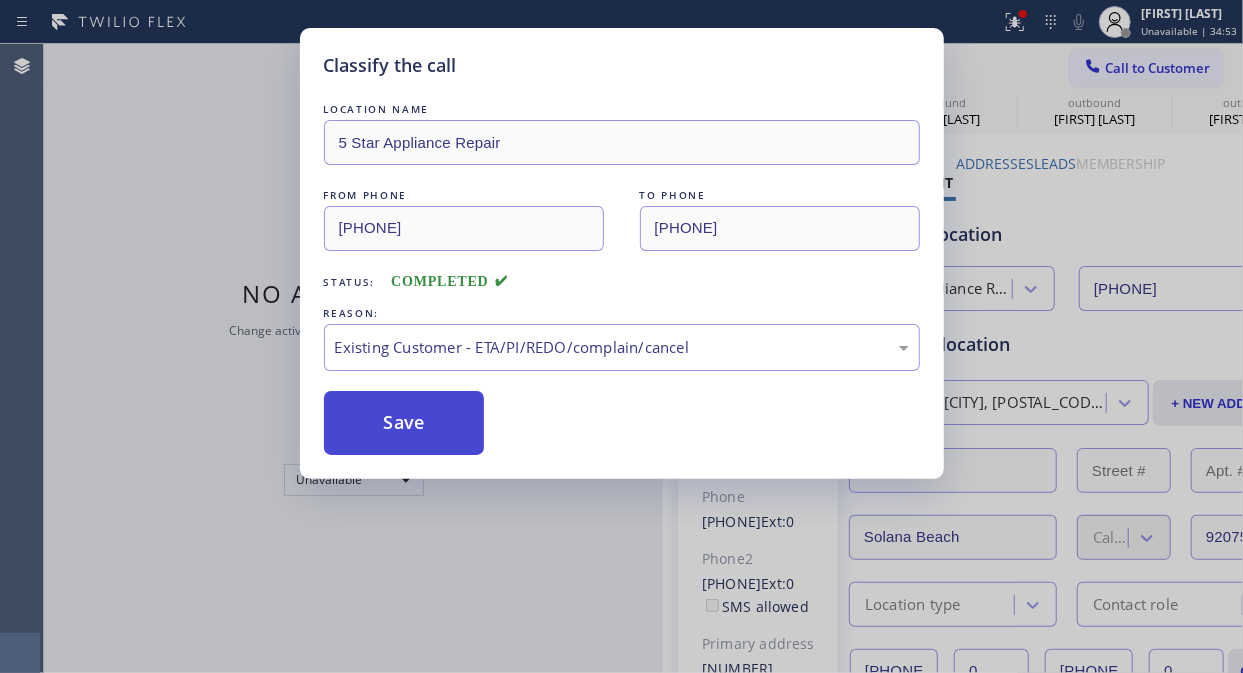 click on "Save" at bounding box center (404, 423) 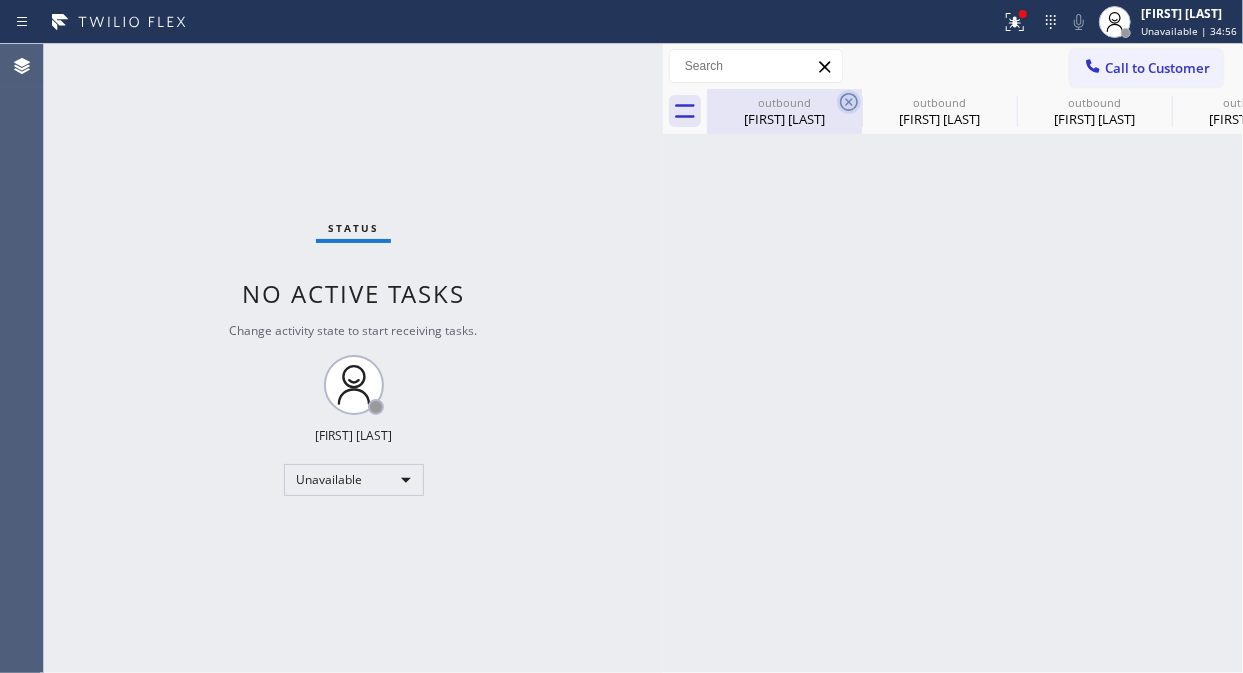 click 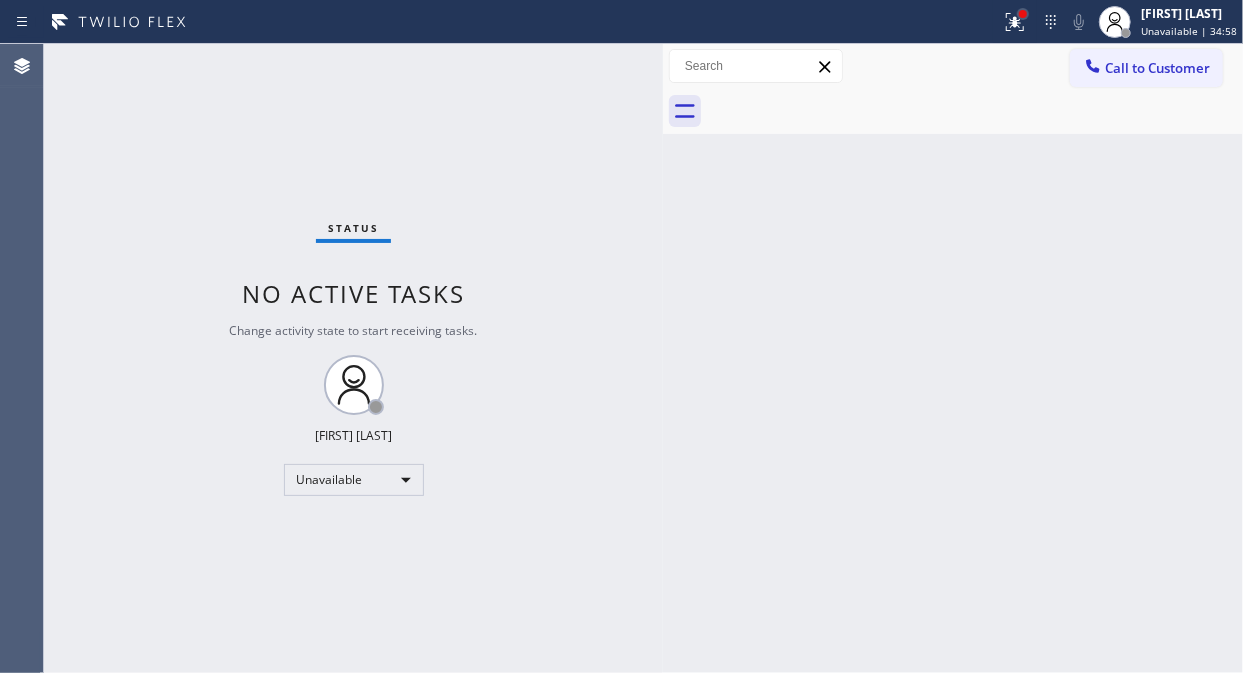 click at bounding box center [1023, 14] 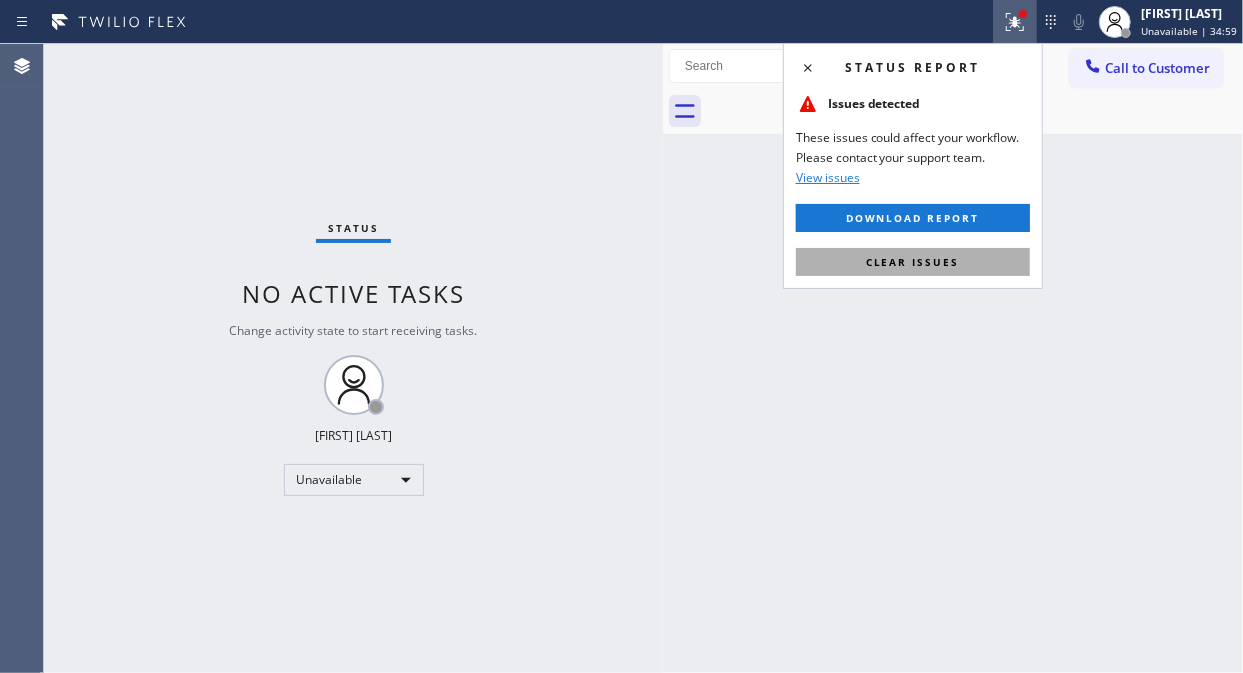 click on "Clear issues" at bounding box center [913, 262] 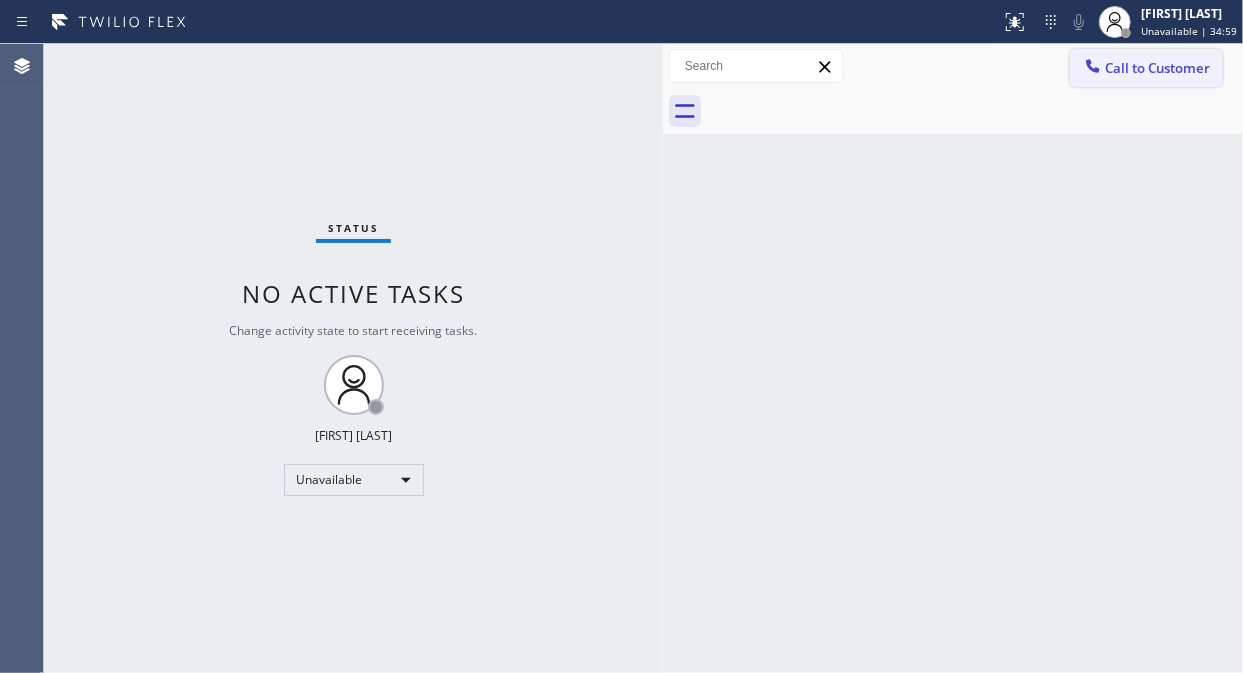 click on "Call to Customer" at bounding box center (1146, 68) 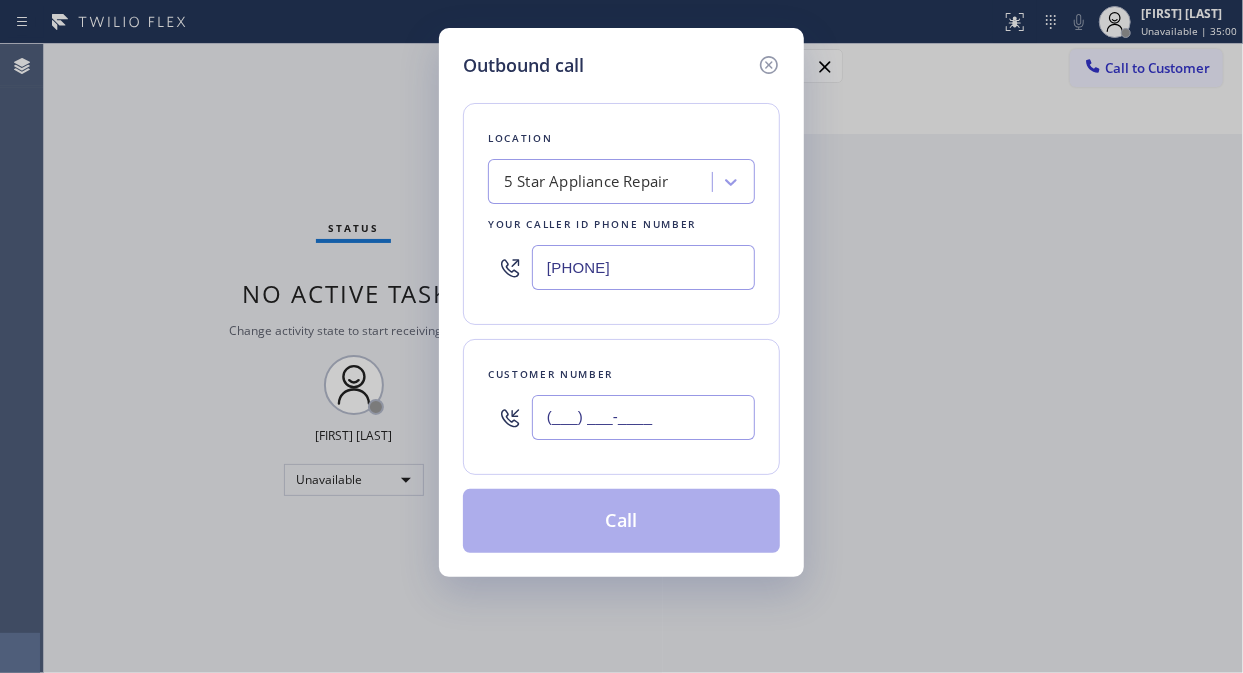 click on "(___) ___-____" at bounding box center (643, 417) 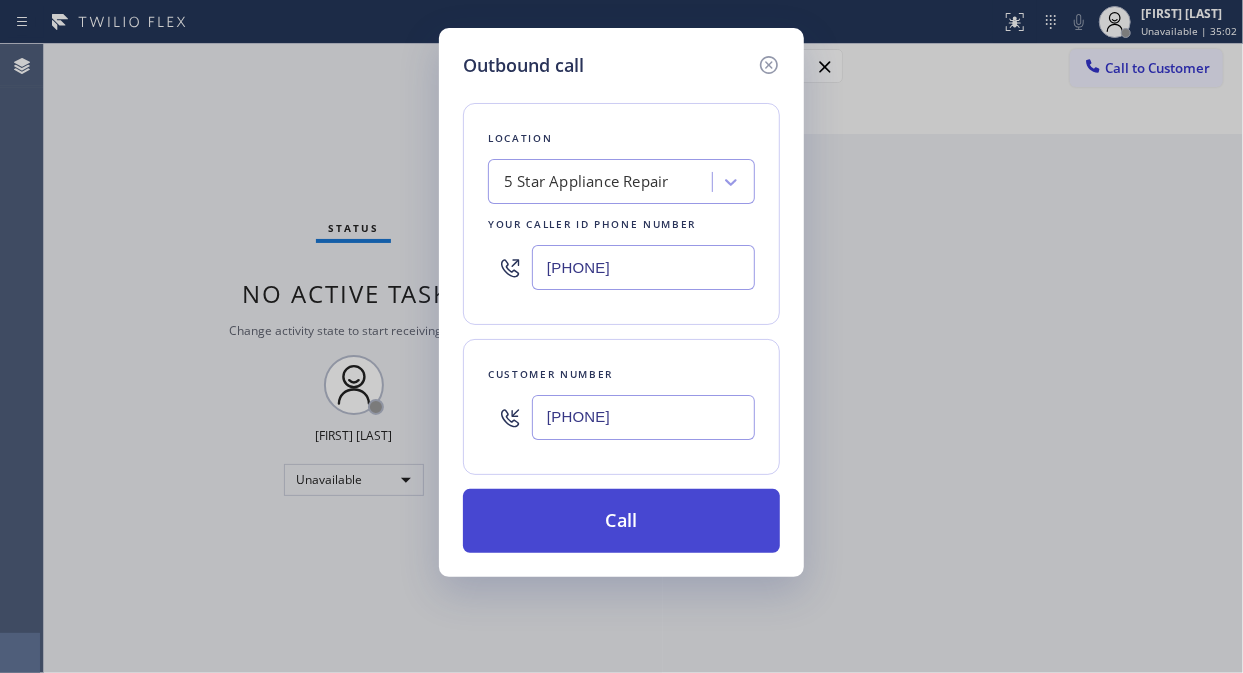 type on "[PHONE]" 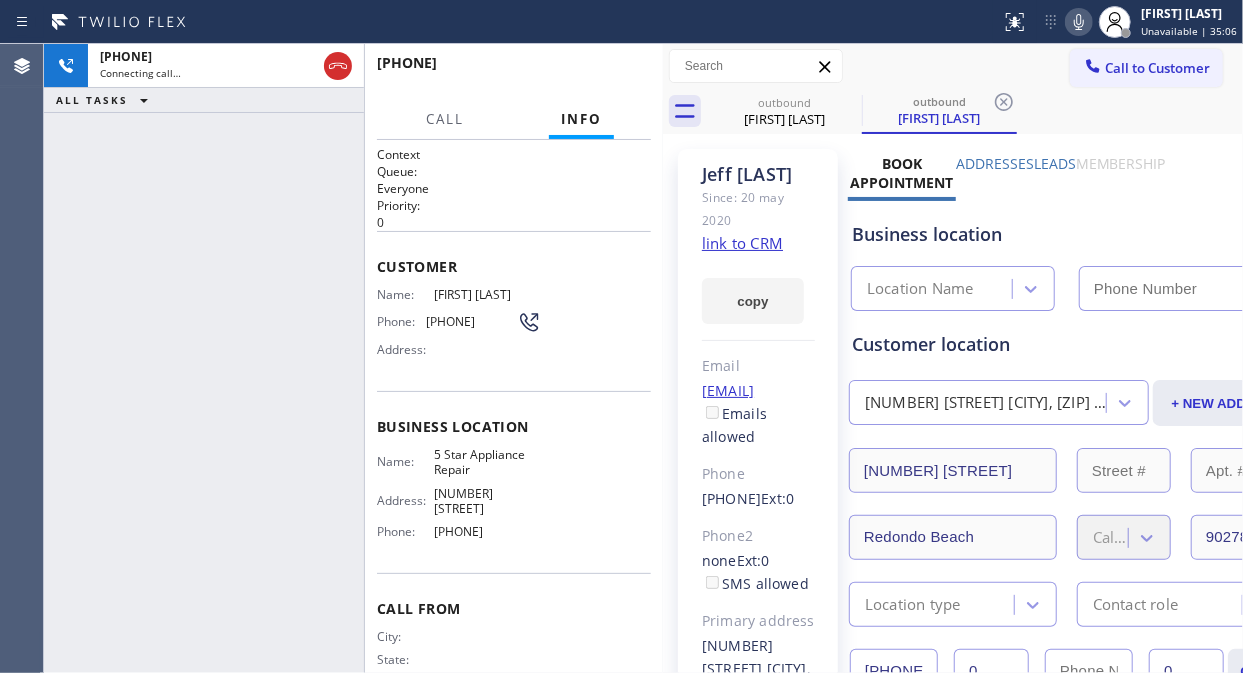 type on "[PHONE]" 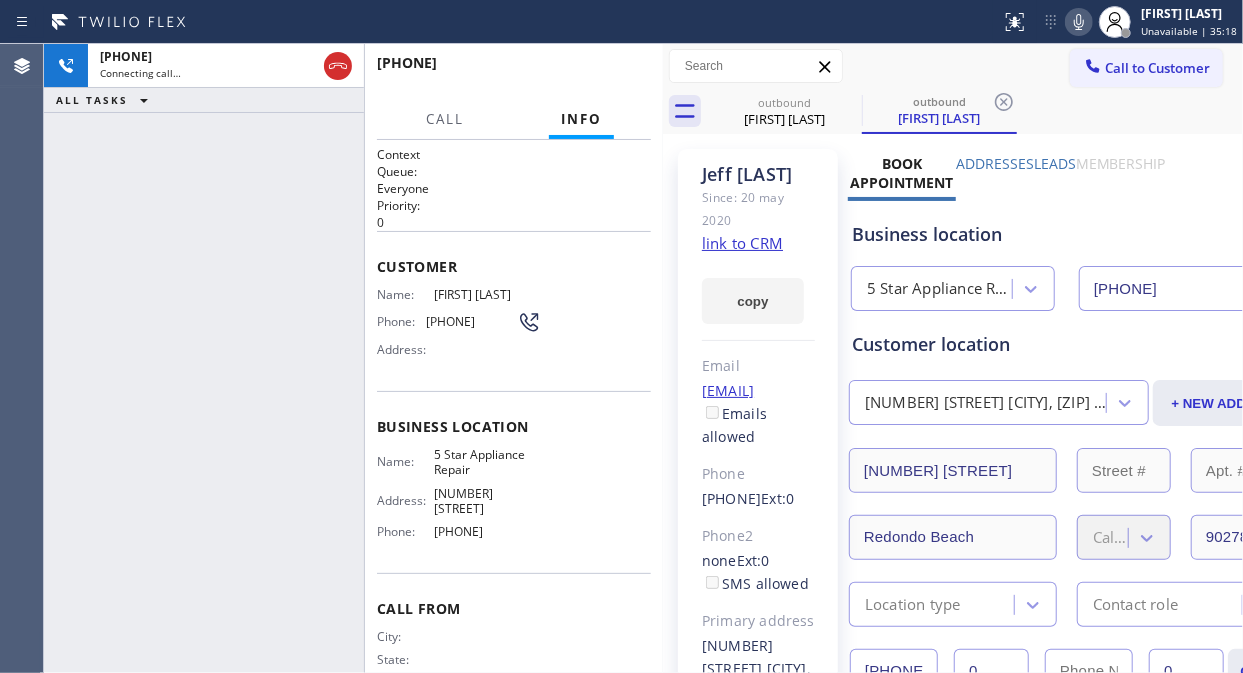 click on "Status report No issues detected If you experience an issue, please download the report and send it to your support team. Download report Fila Garciano Unavailable | 35:18 Set your status Offline Available Unavailable Break Log out Agent Desktop Classify the call LOCATION NAME 5 Star Appliance Repair FROM PHONE [PHONE] TO PHONE [PHONE] Status: COMPLETED REASON: Existing Customer - ETA/PI/REDO/complain/cancel Save Classify the call LOCATION NAME 5 Star Appliance Repair FROM PHONE [PHONE] TO PHONE [PHONE] Status: COMPLETED REASON: Existing Customer - ETA/PI/REDO/complain/cancel Save Classify the call LOCATION NAME 5 Star Appliance Repair FROM PHONE [PHONE] TO PHONE [PHONE] Status: COMPLETED REASON: Existing Customer - ETA/PI/REDO/complain/cancel Save Classify the call LOCATION NAME 5 Star Appliance Repair FROM PHONE [PHONE] TO PHONE [PHONE] Status: COMPLETED REASON: Existing Customer - ETA/PI/REDO/complain/cancel Save Classify the call LOCATION NAME Save 0" at bounding box center (621, 336) 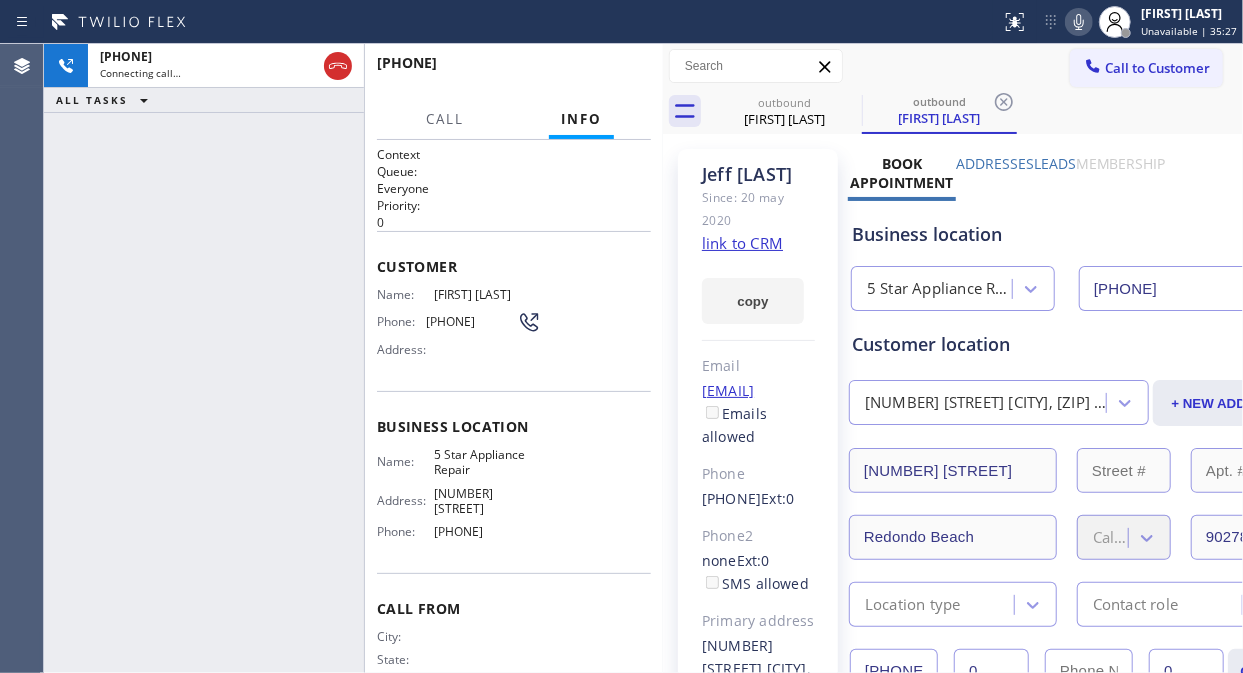 click on "[PHONE] Connecting call… ALL TASKS ALL TASKS ACTIVE TASKS TASKS IN WRAP UP" at bounding box center [204, 358] 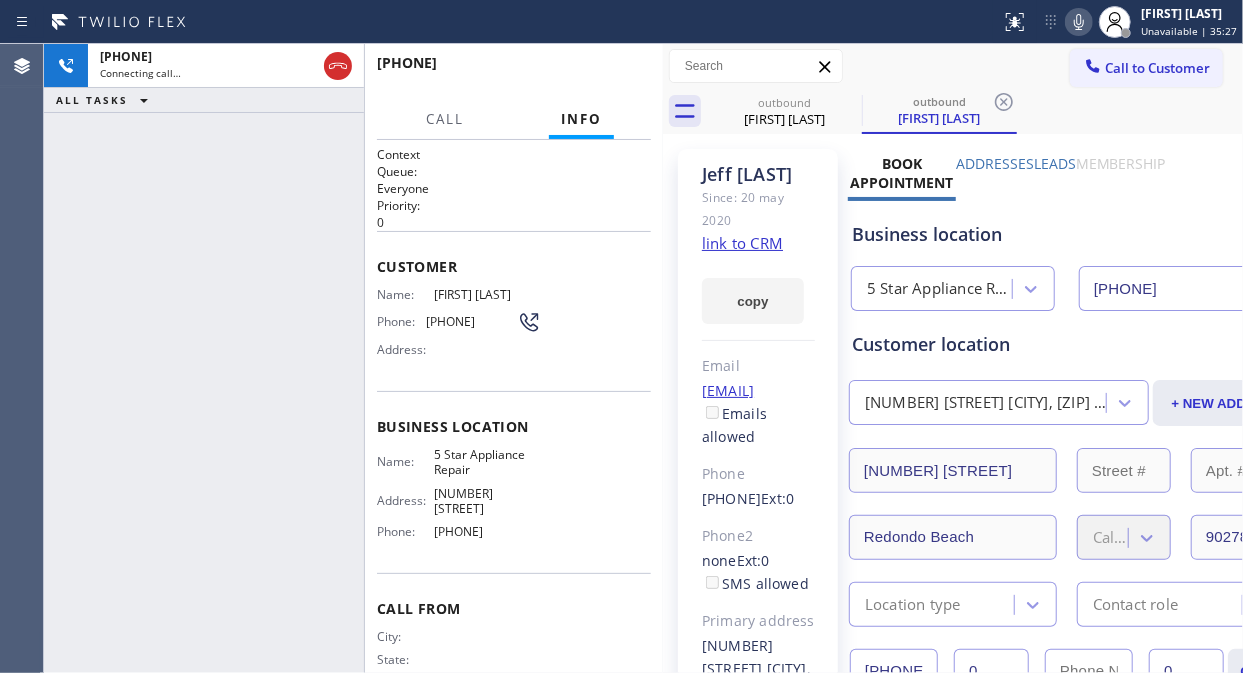 click 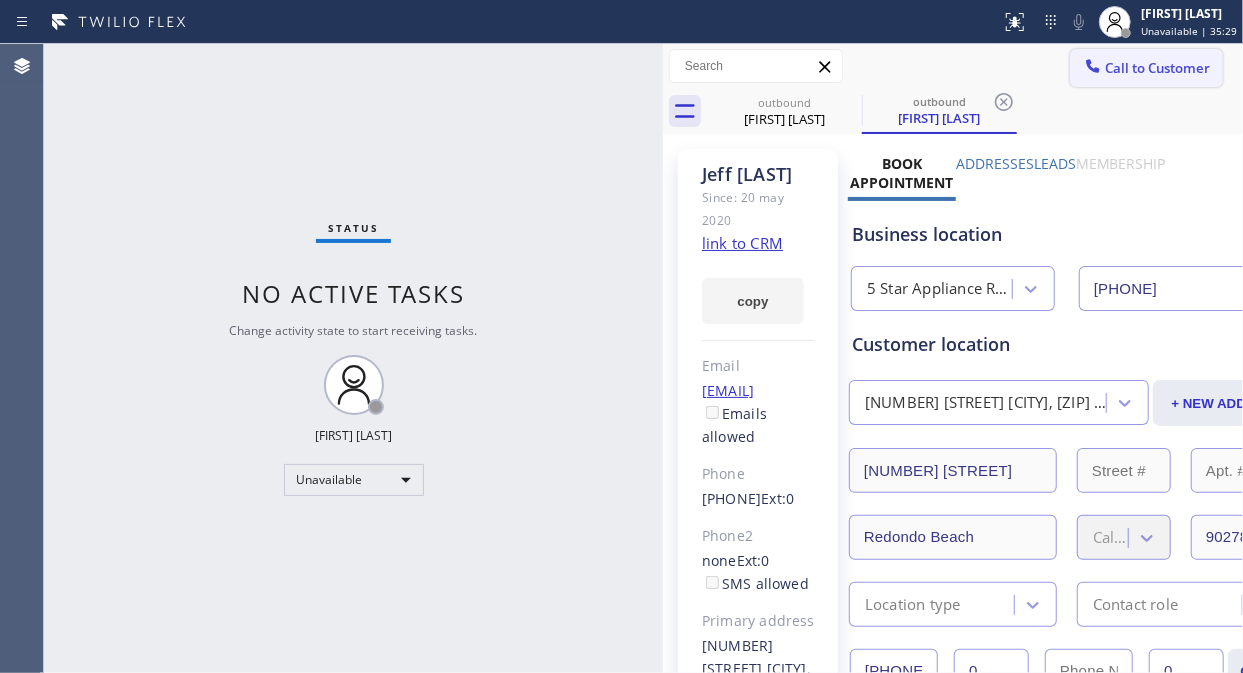 click on "Call to Customer" at bounding box center (1157, 68) 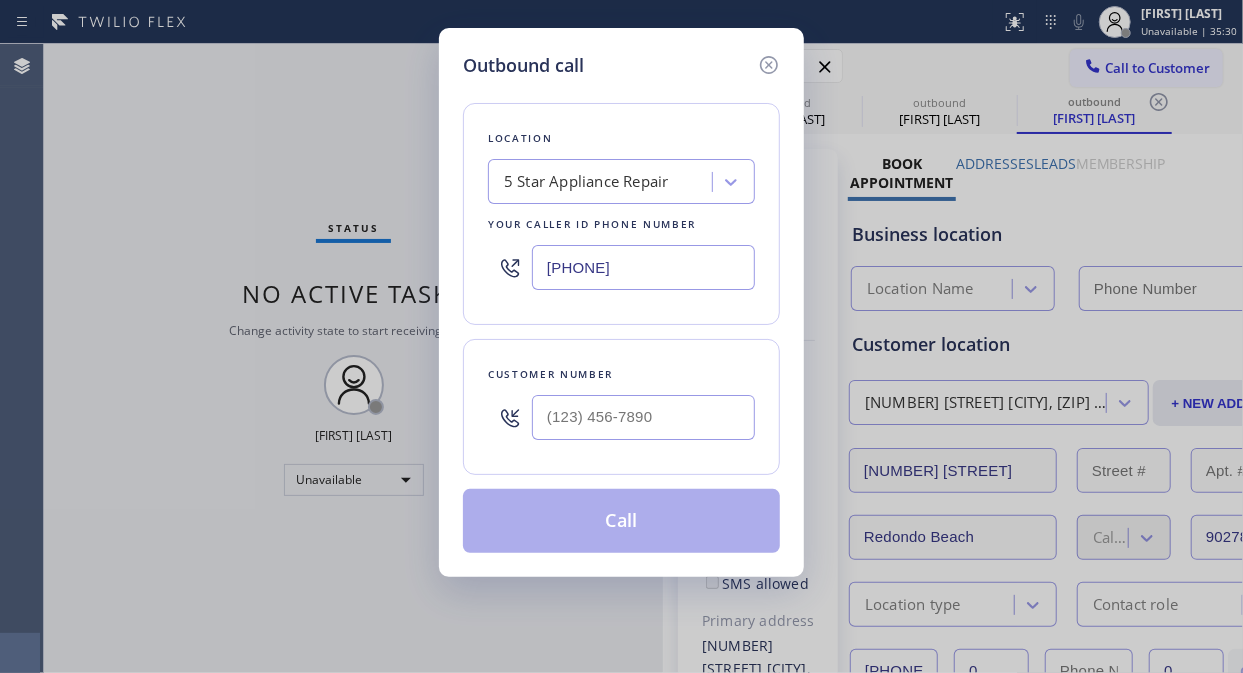 type on "[PHONE]" 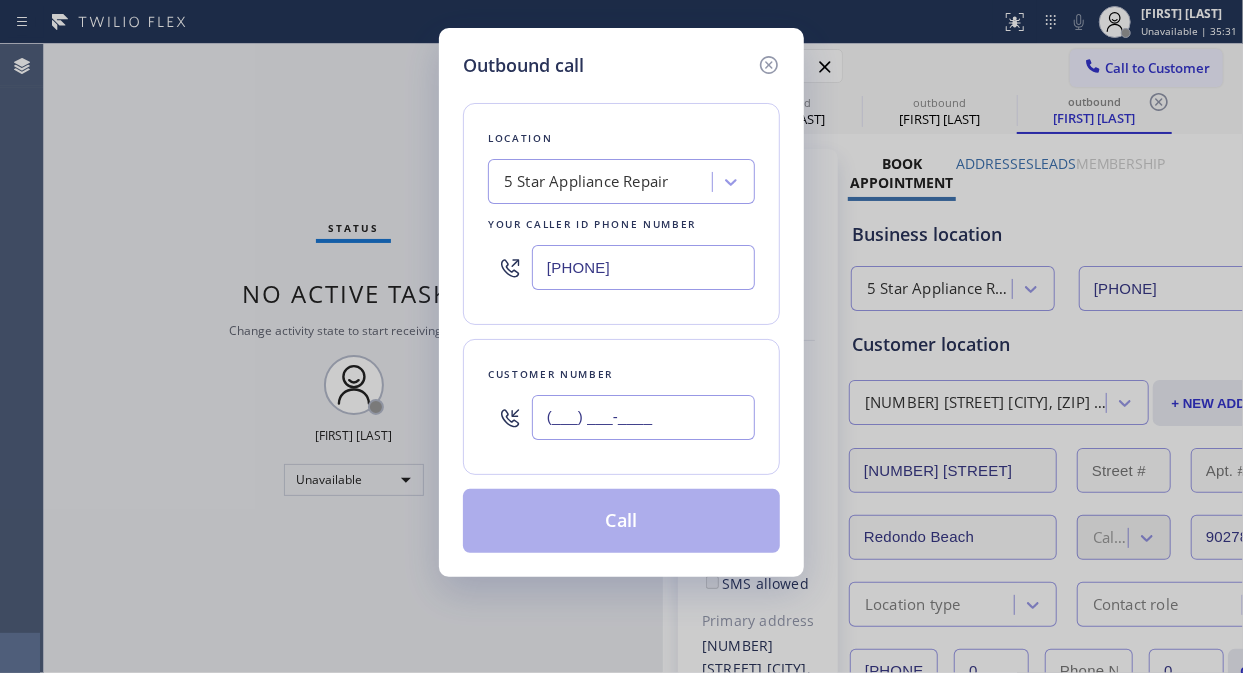click on "(___) ___-____" at bounding box center (643, 417) 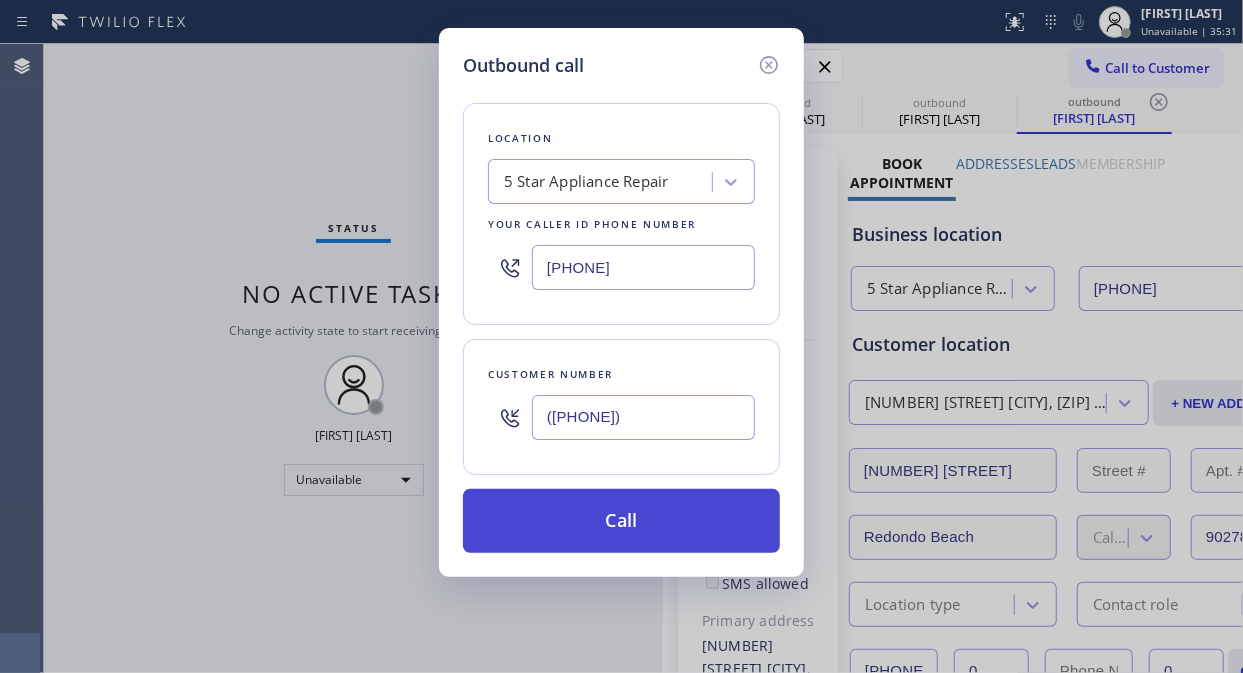 type on "([PHONE])" 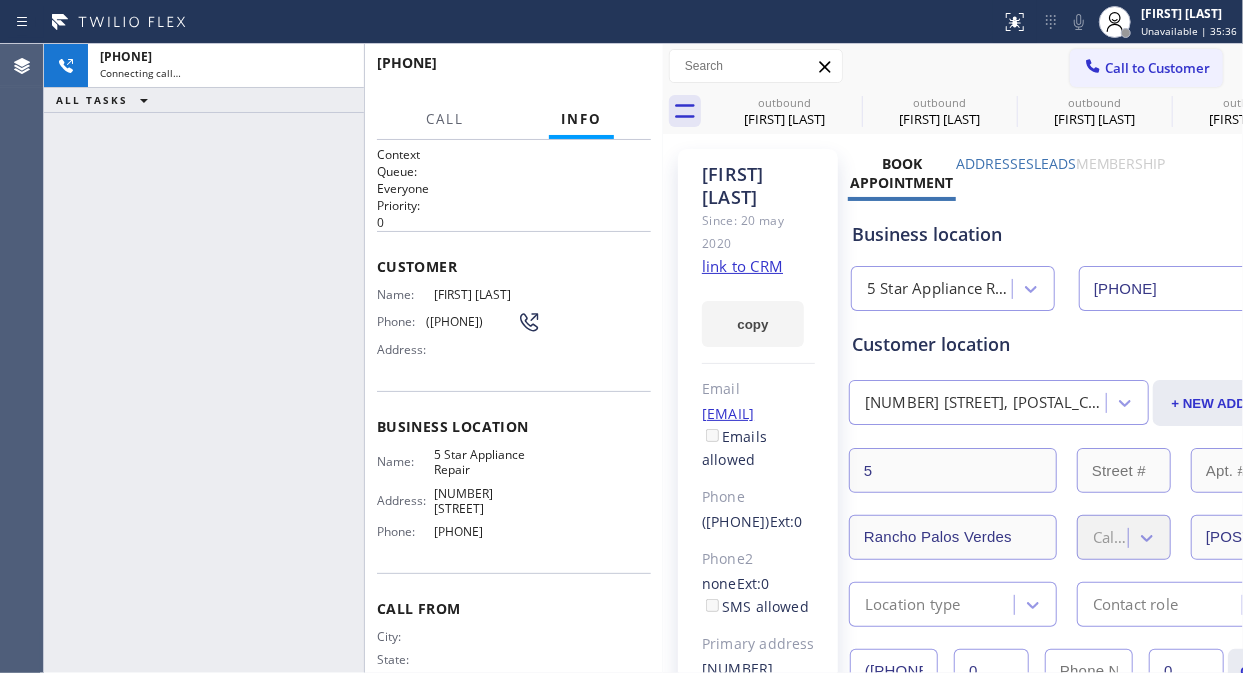 type on "[PHONE]" 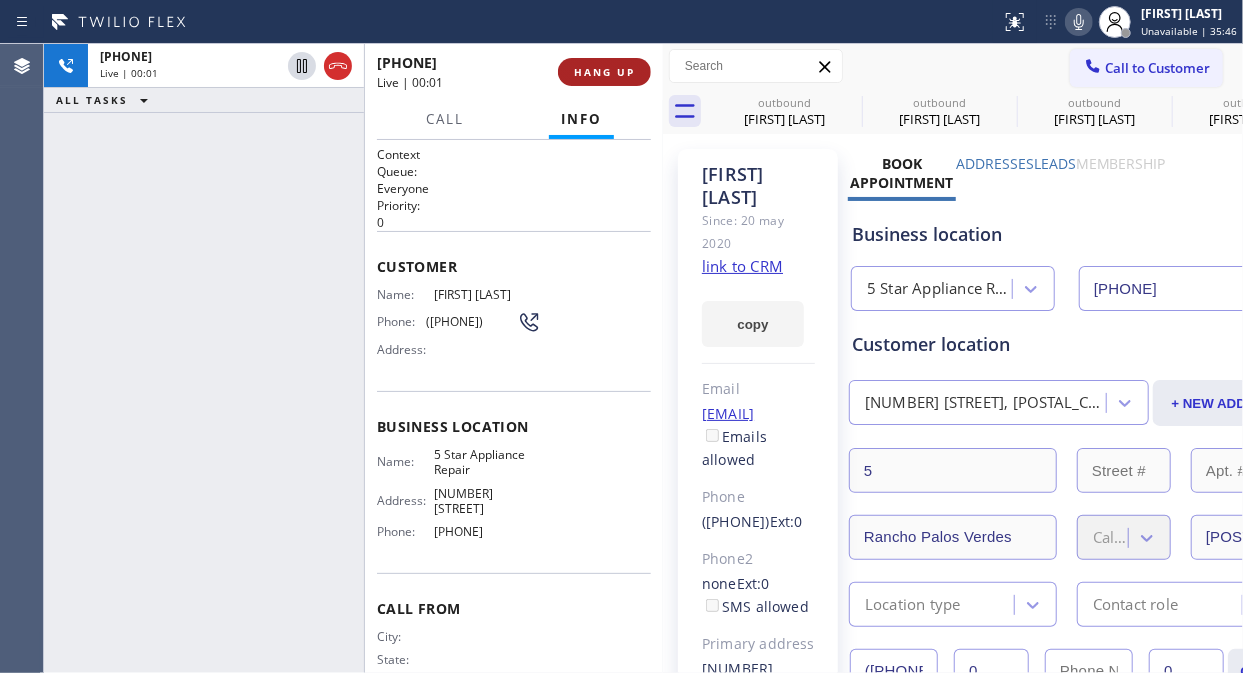 click on "HANG UP" at bounding box center (604, 72) 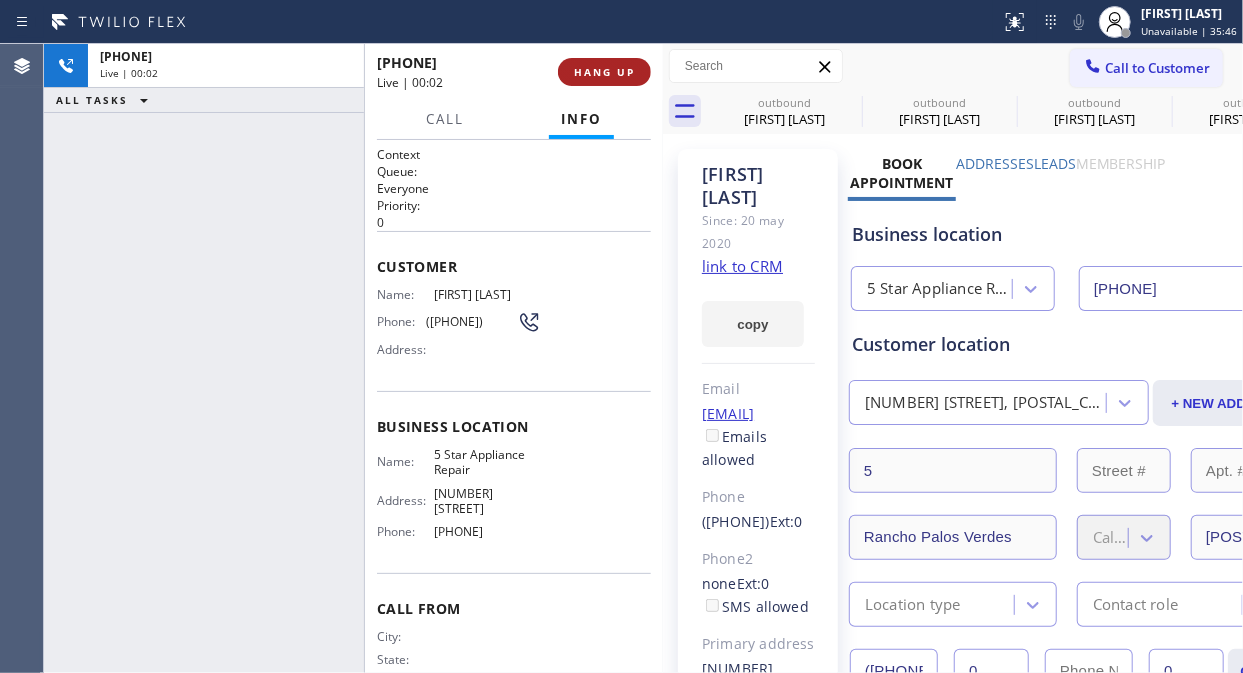 click on "HANG UP" at bounding box center (604, 72) 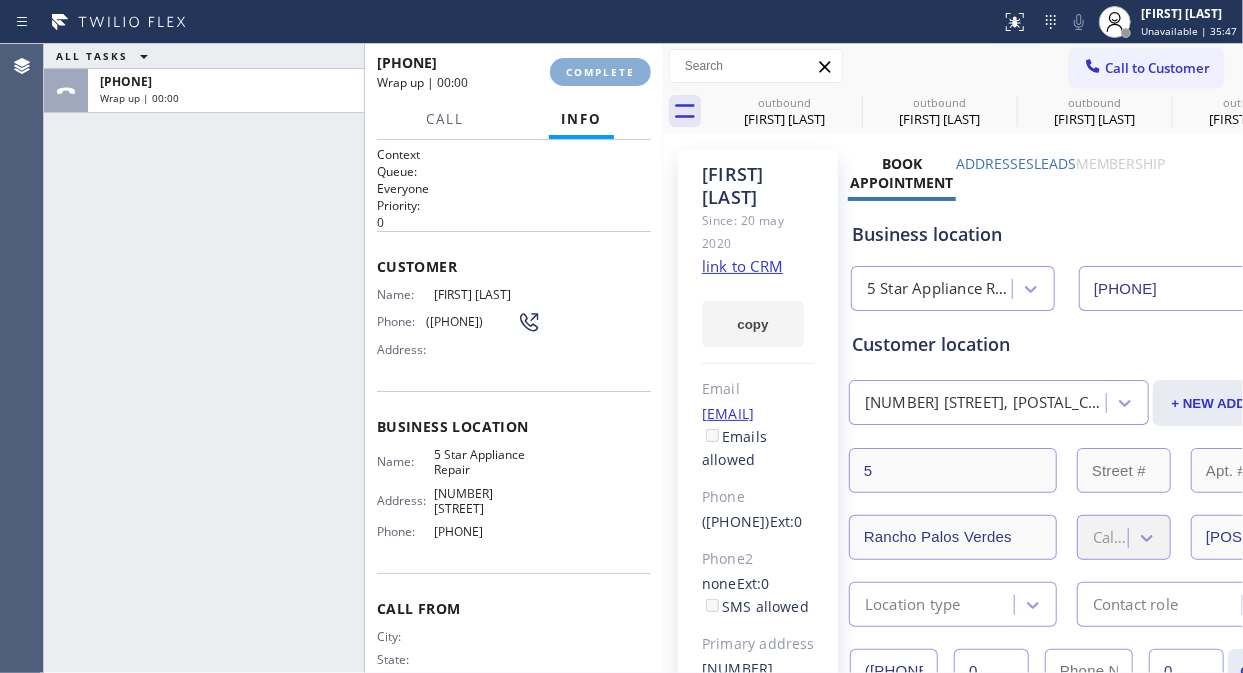 click on "COMPLETE" at bounding box center (600, 72) 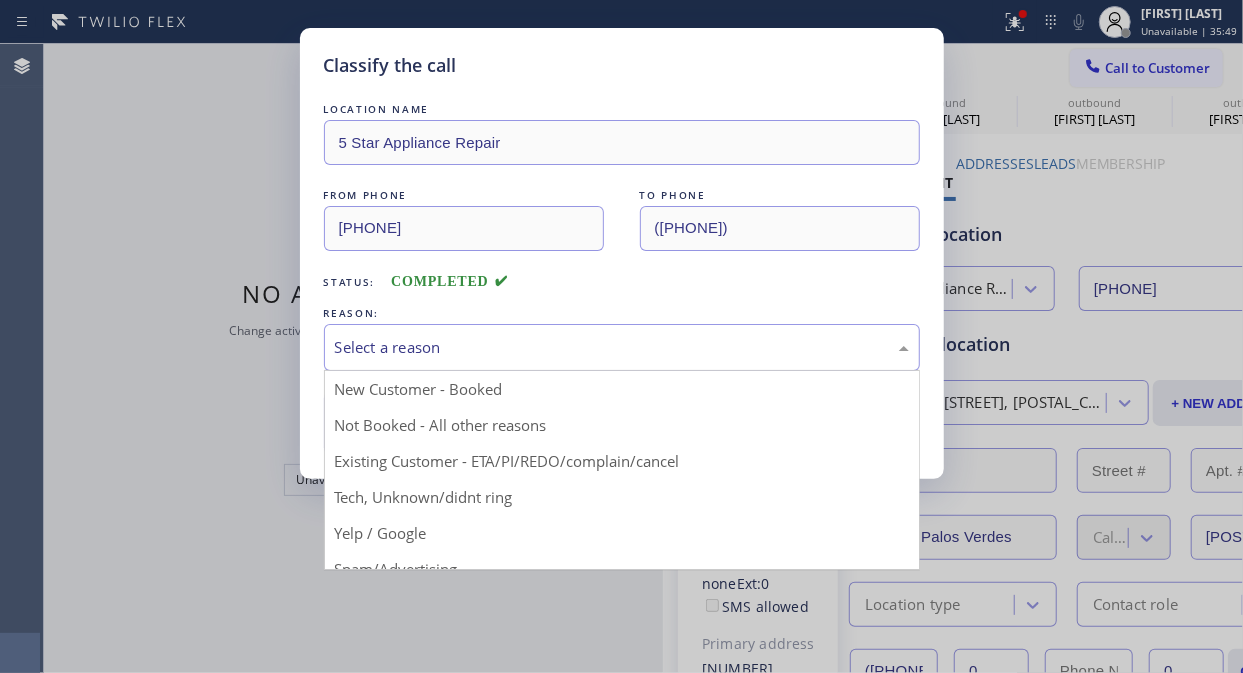 drag, startPoint x: 525, startPoint y: 352, endPoint x: 530, endPoint y: 442, distance: 90.13878 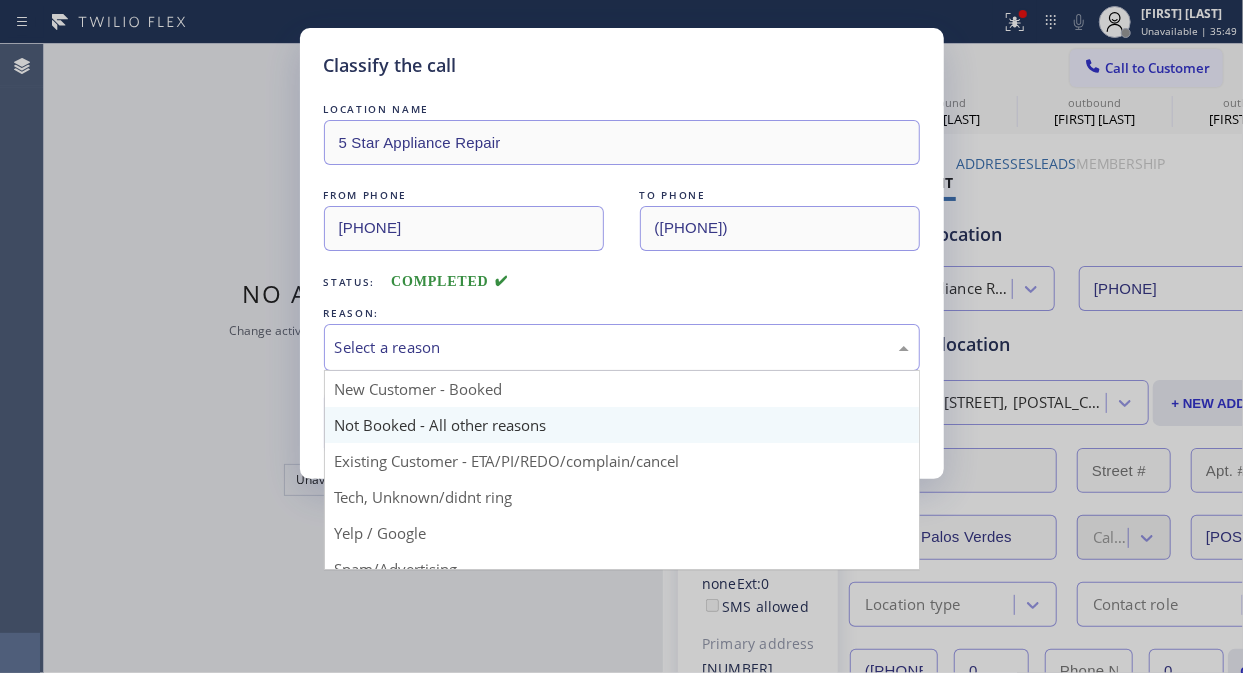 click on "Select a reason" at bounding box center [622, 347] 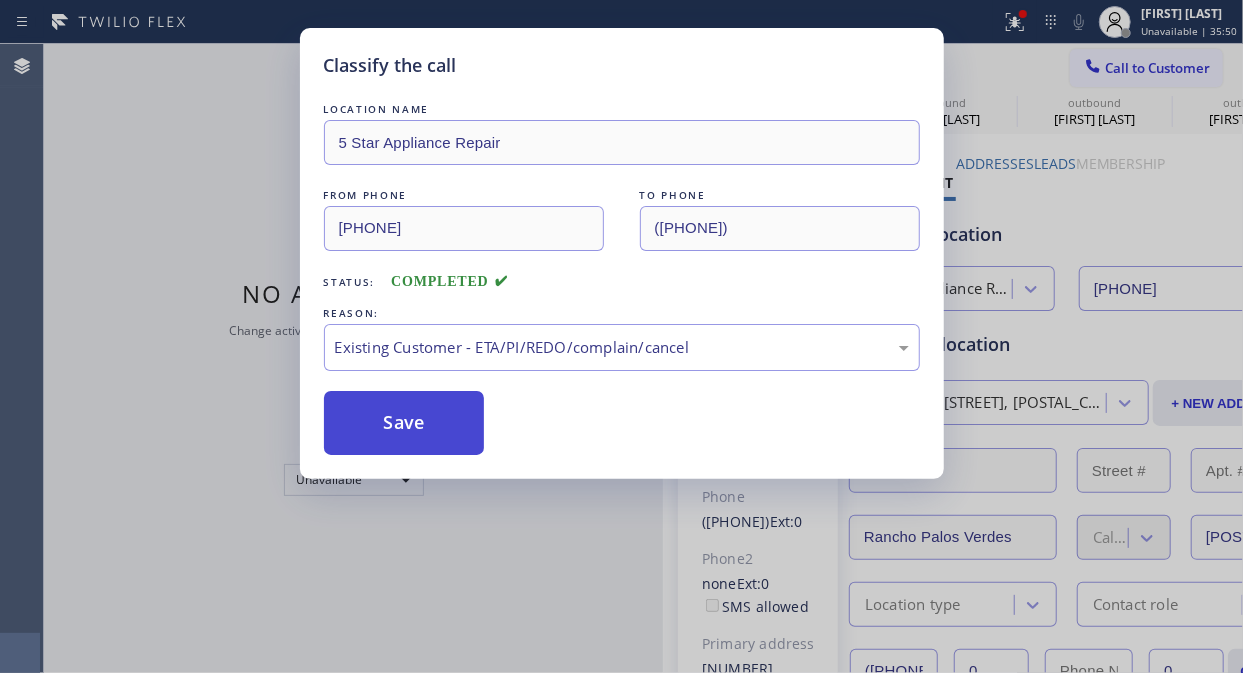 click on "Save" at bounding box center [404, 423] 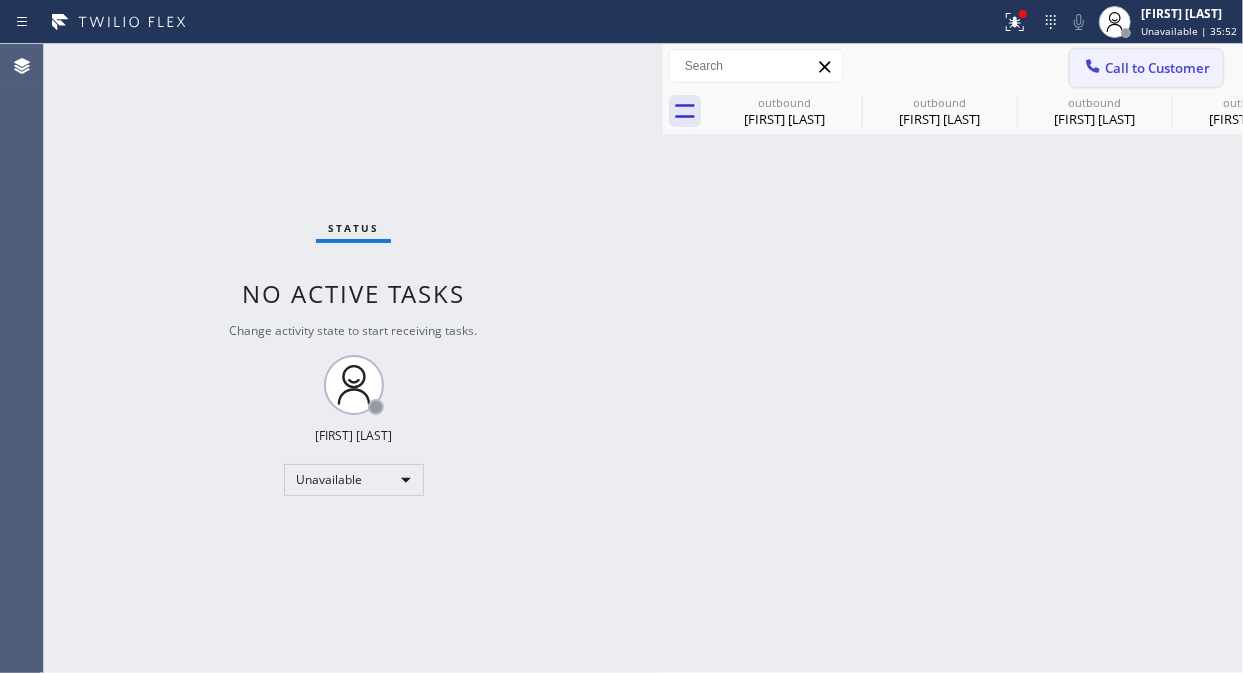 click on "Call to Customer" at bounding box center [1146, 68] 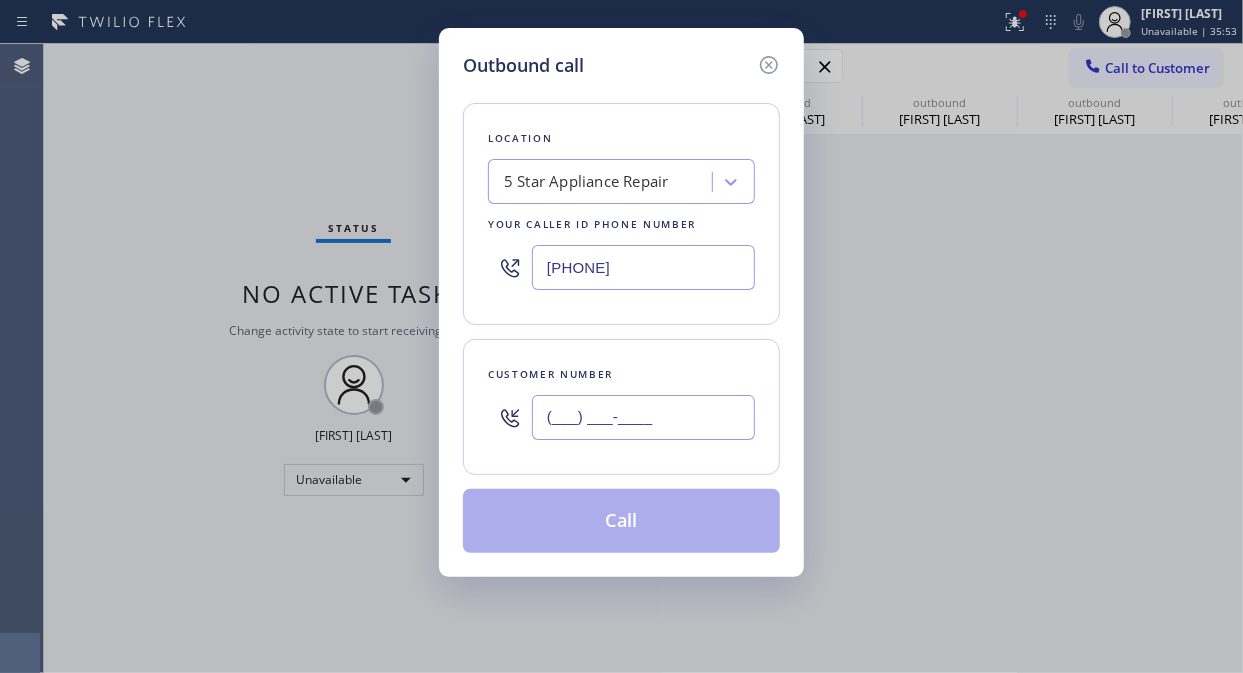 click on "(___) ___-____" at bounding box center [643, 417] 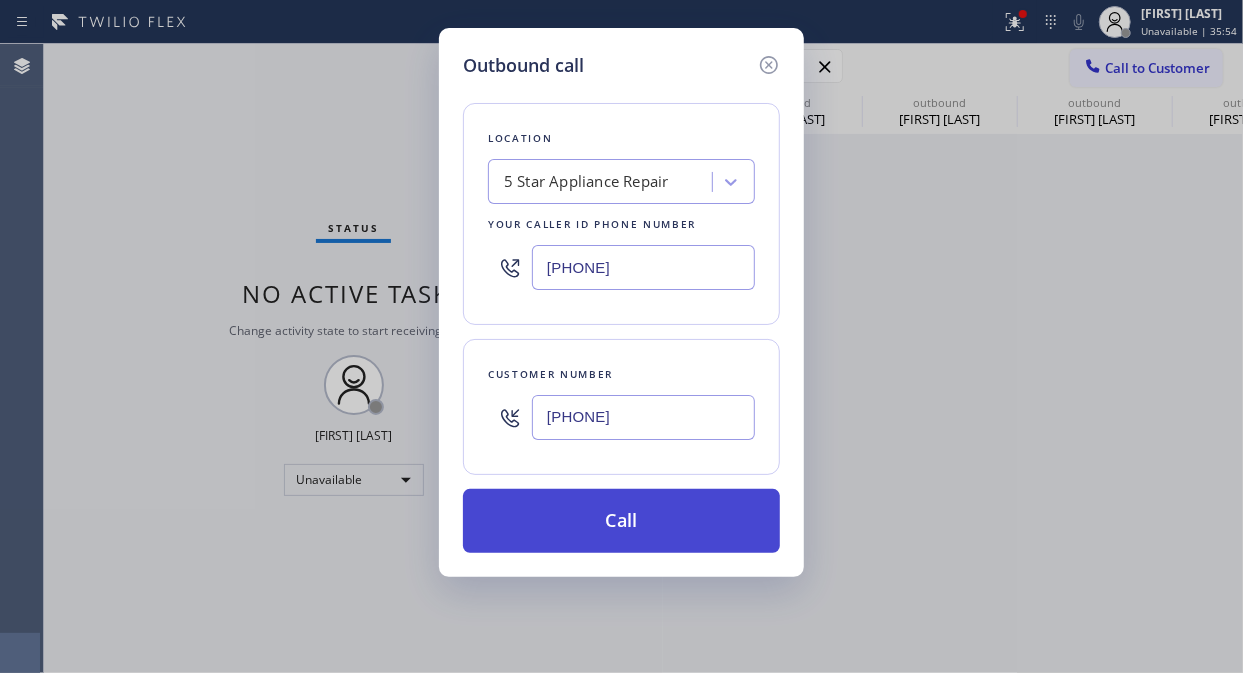 type on "[PHONE]" 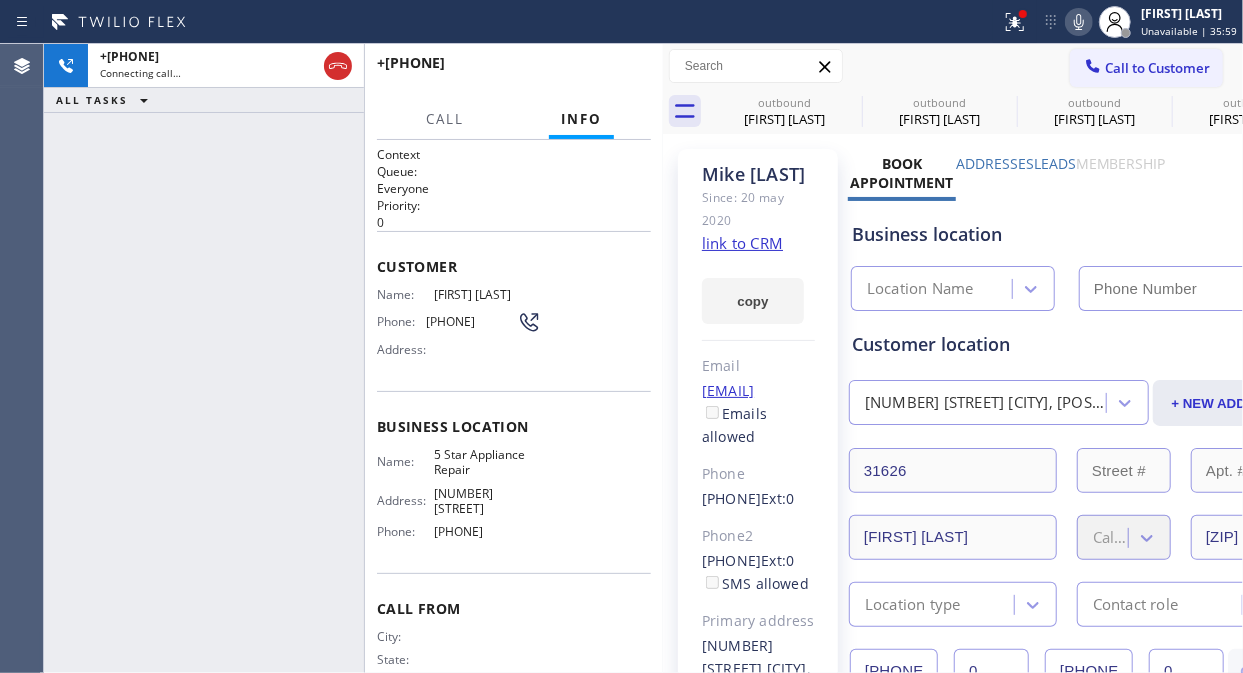 type on "[PHONE]" 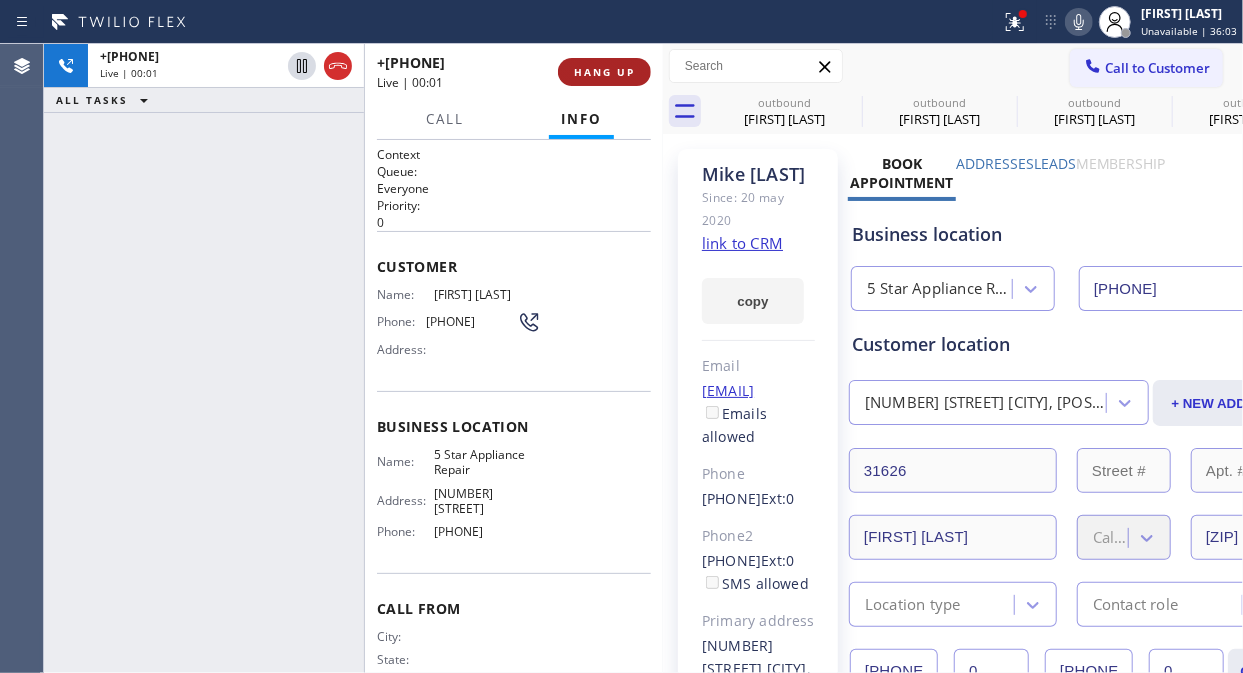 click on "HANG UP" at bounding box center (604, 72) 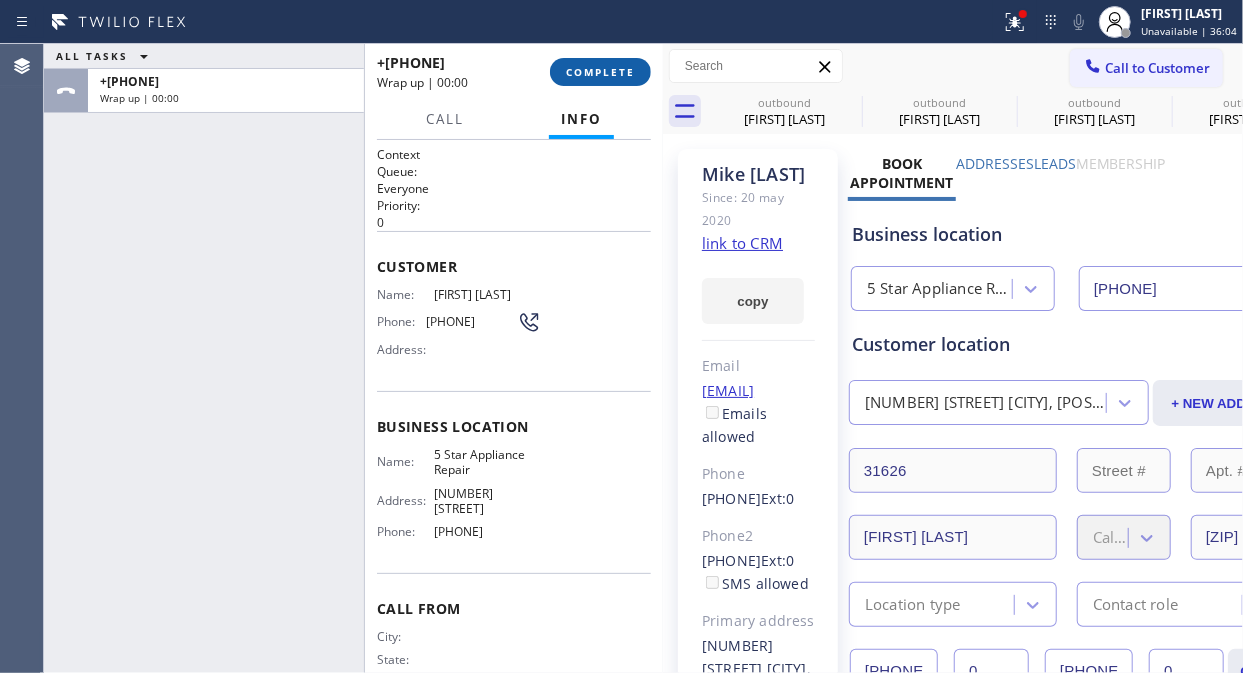 click on "COMPLETE" at bounding box center (600, 72) 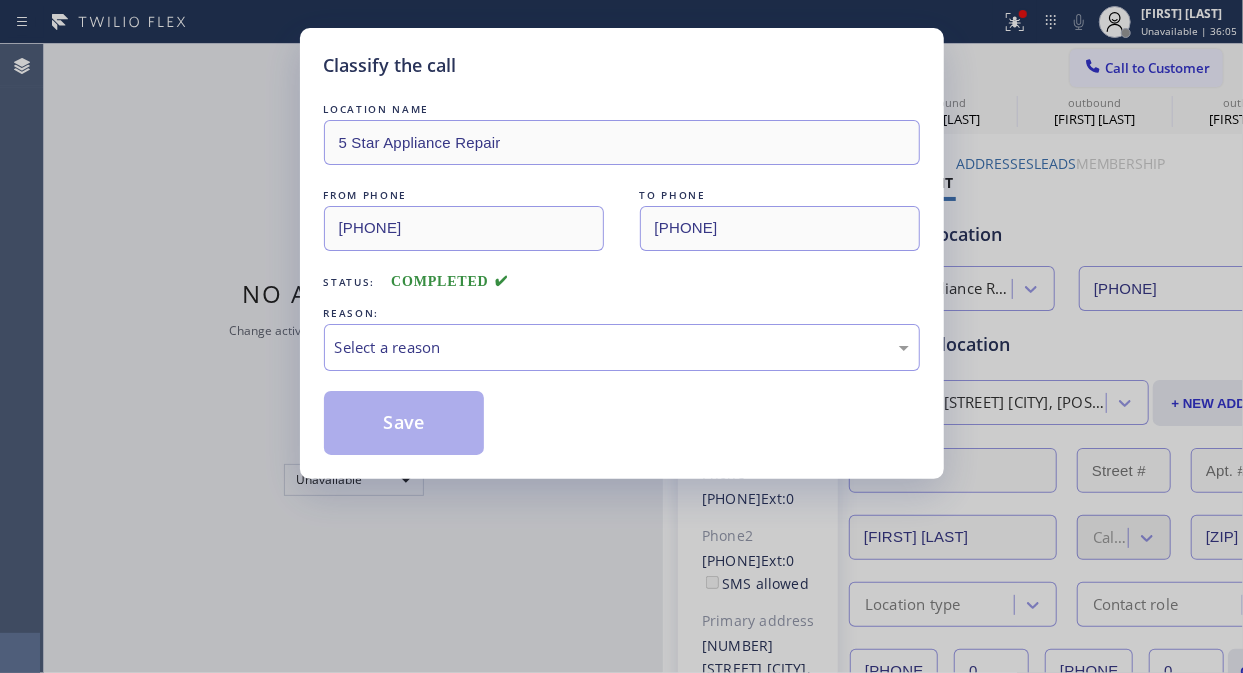 click on "Classify the call" at bounding box center [622, 65] 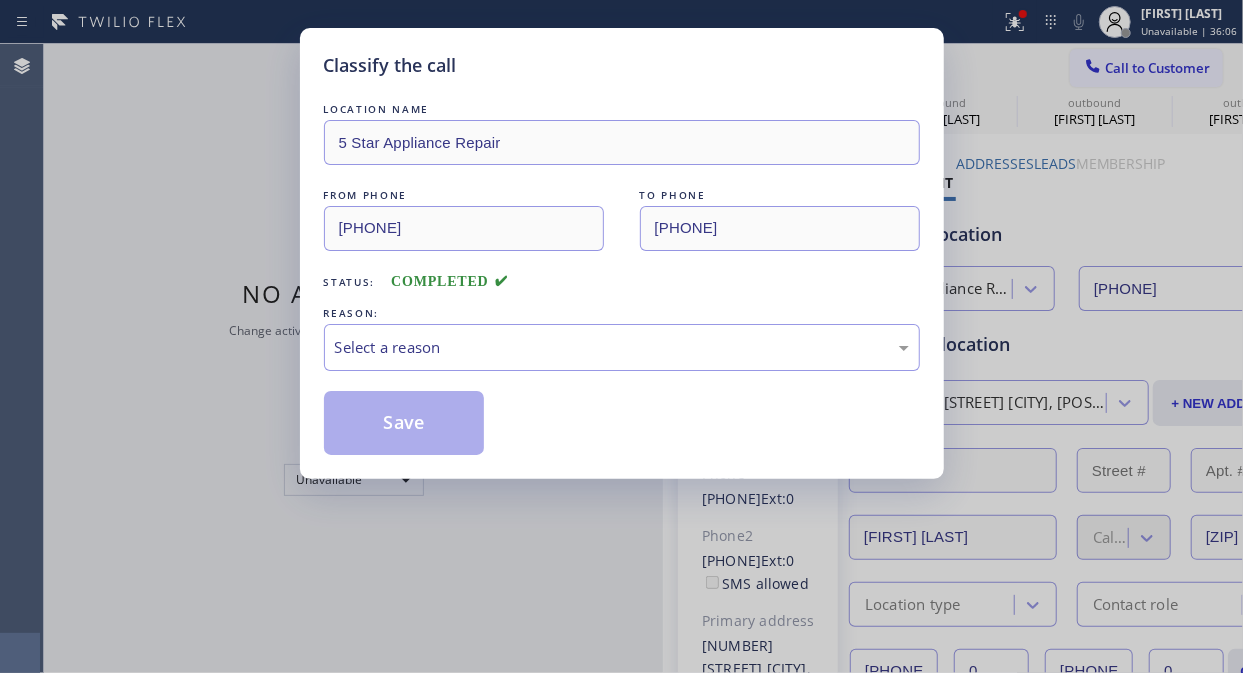 click on "Classify the call" at bounding box center (622, 65) 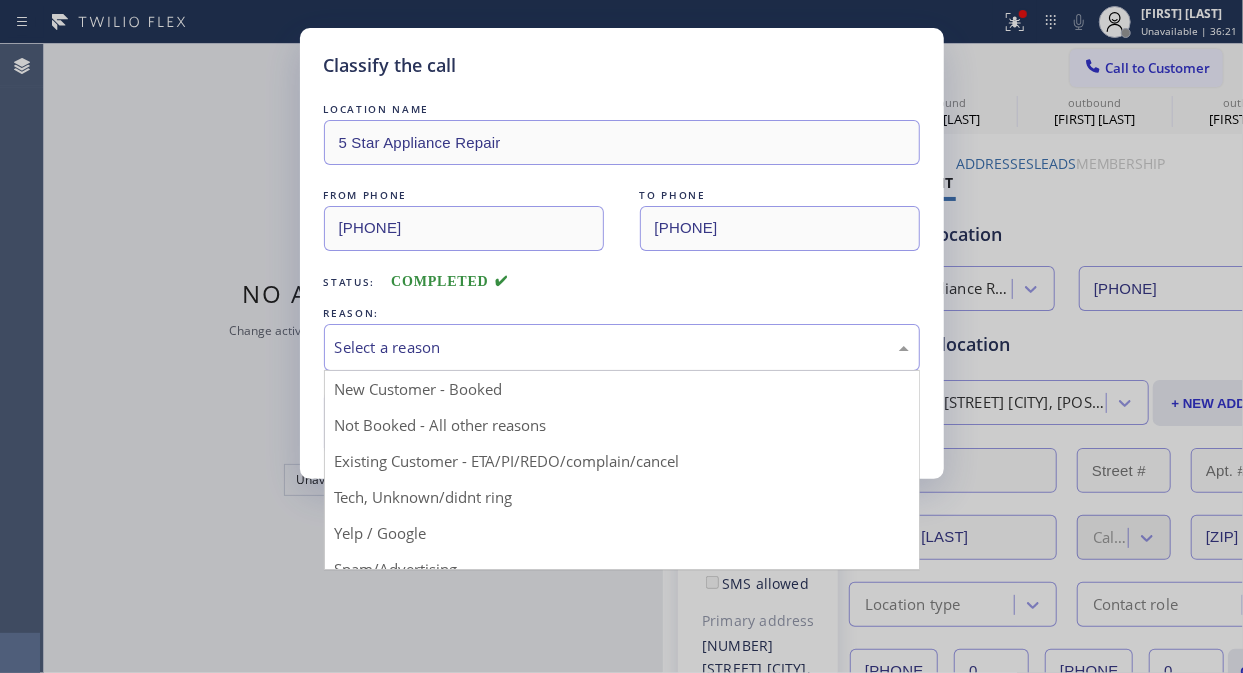 click on "Select a reason" at bounding box center (622, 347) 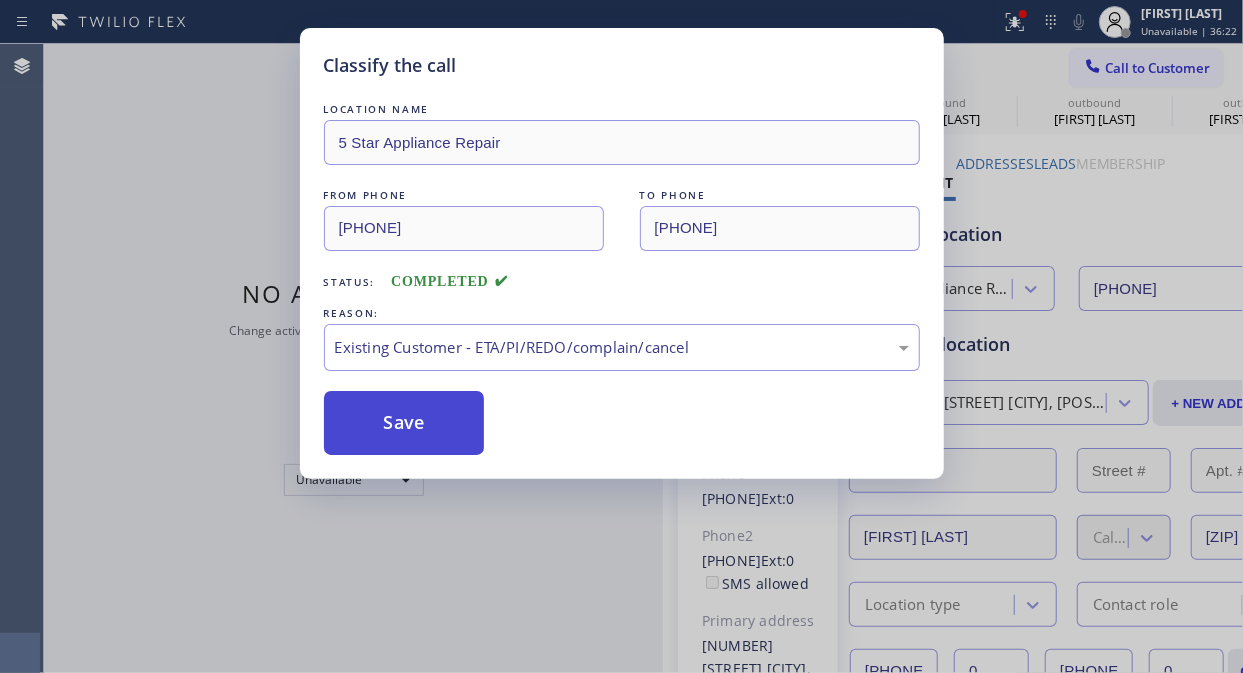 click on "Save" at bounding box center [404, 423] 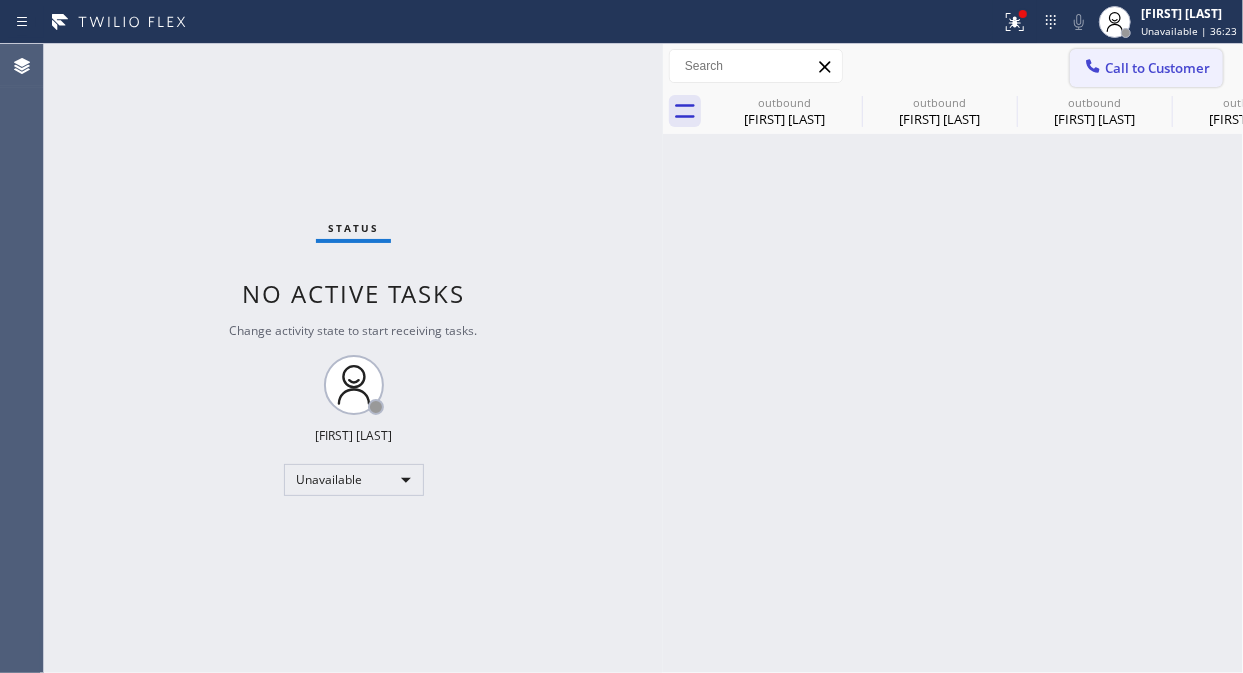 click on "Call to Customer" at bounding box center (1157, 68) 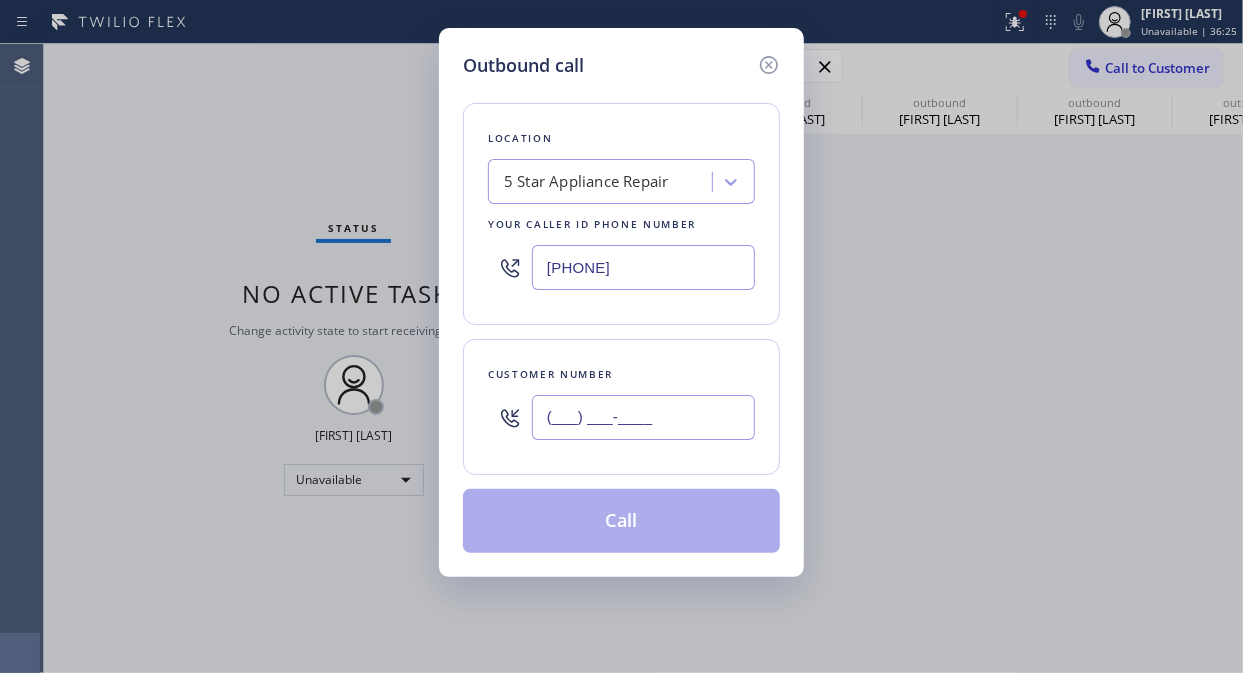 click on "(___) ___-____" at bounding box center [643, 417] 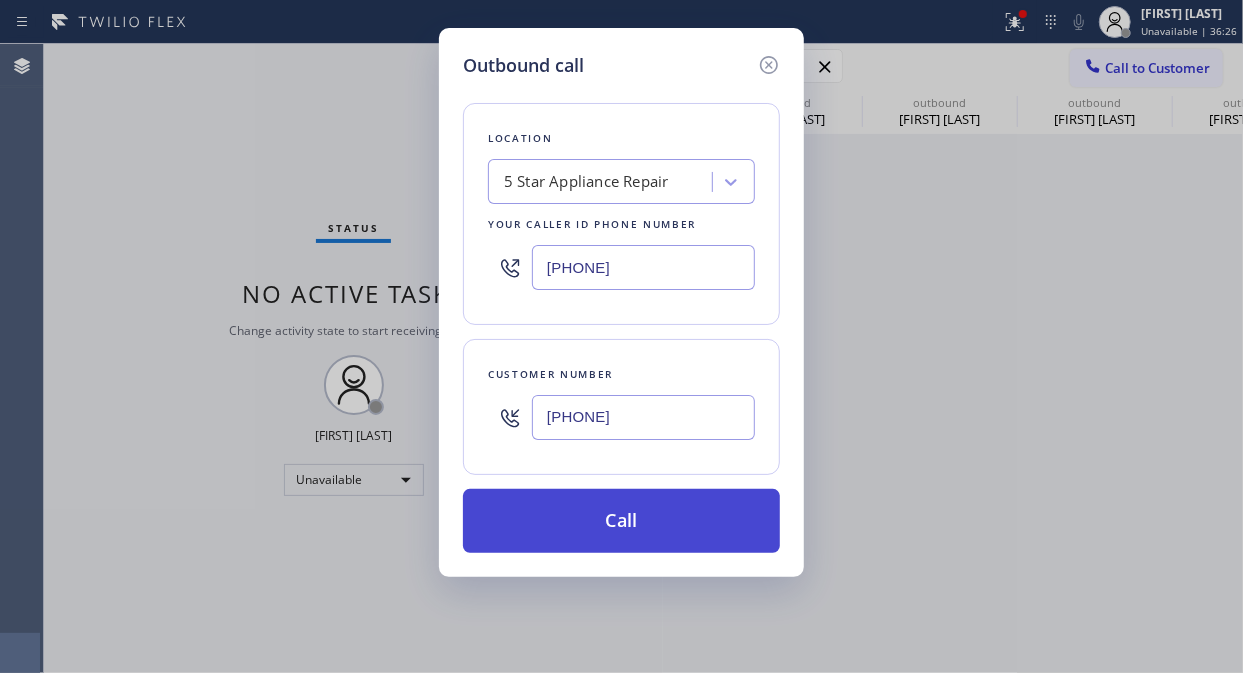 type on "[PHONE]" 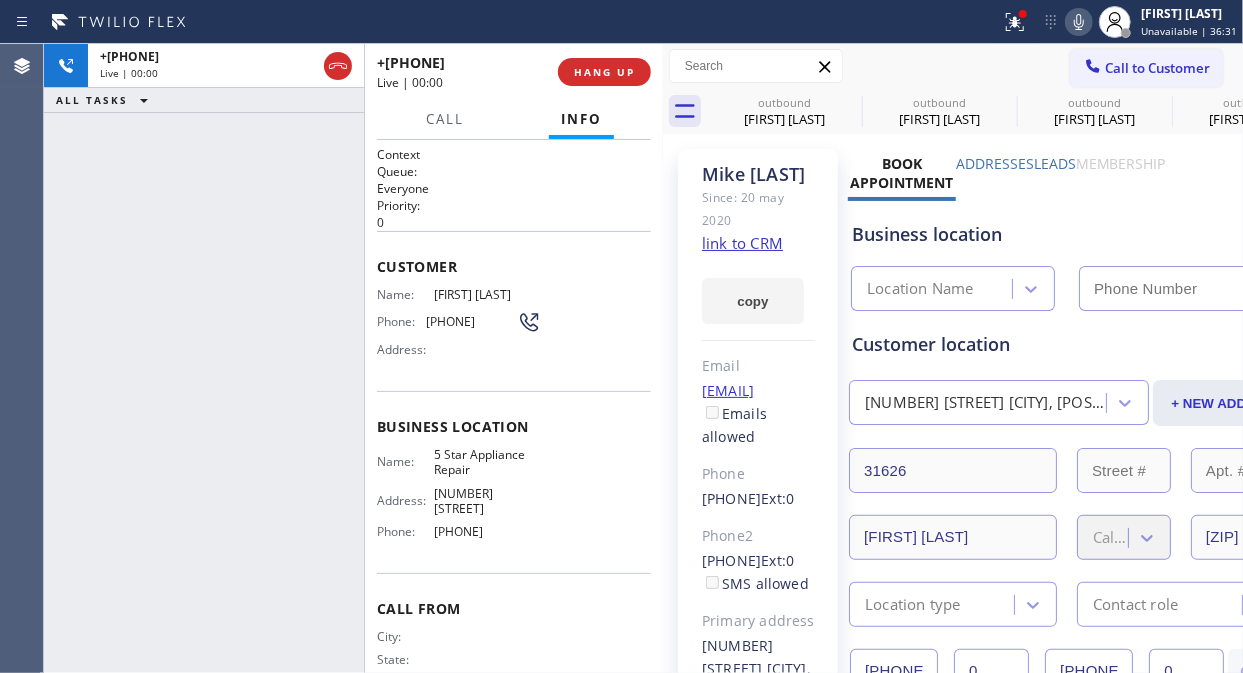 type on "[PHONE]" 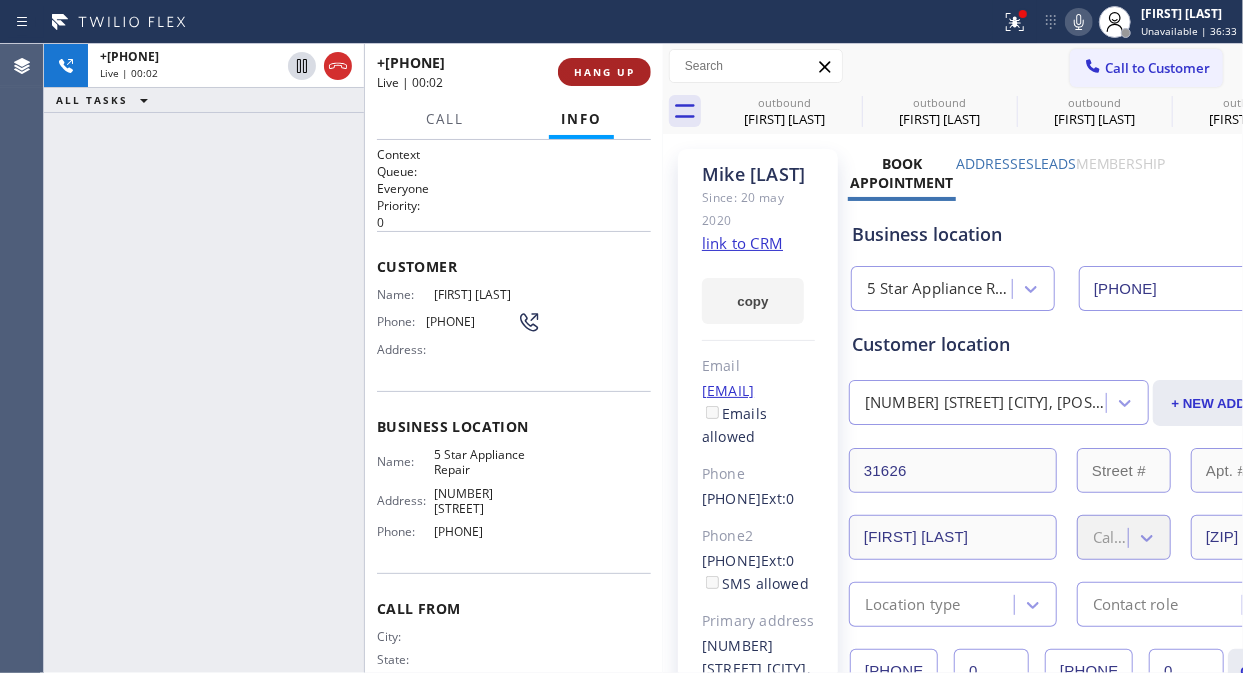click on "HANG UP" at bounding box center (604, 72) 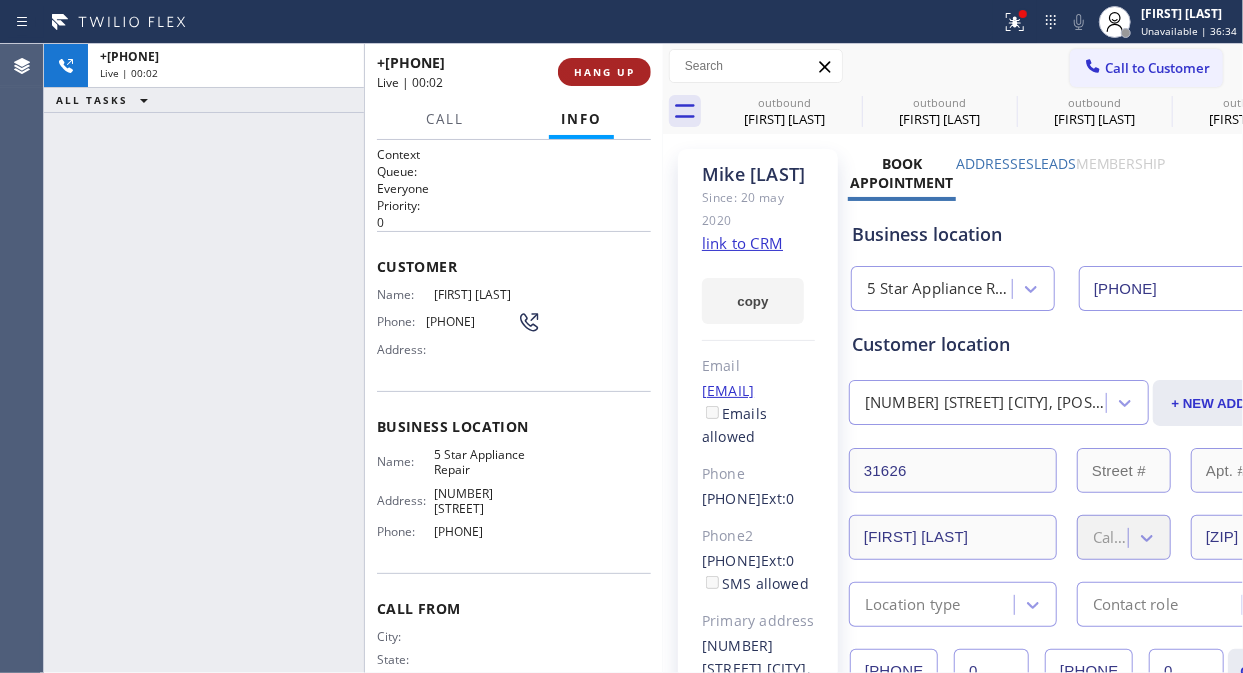 click on "HANG UP" at bounding box center [604, 72] 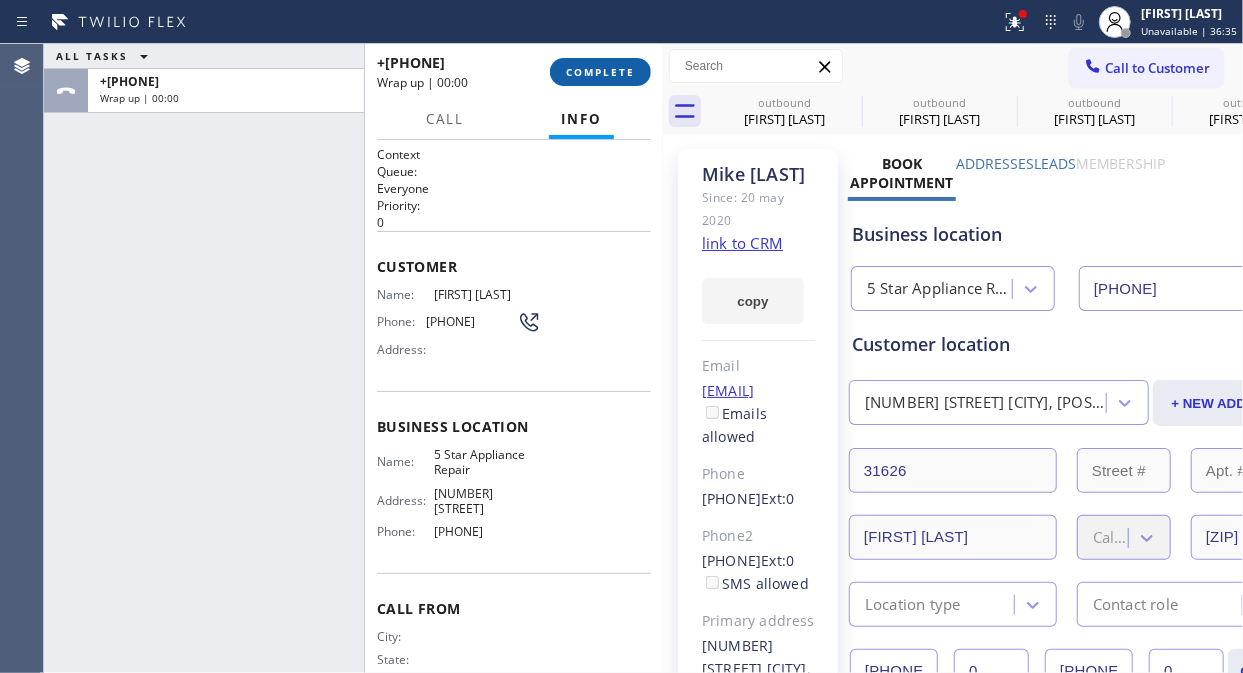 click on "COMPLETE" at bounding box center [600, 72] 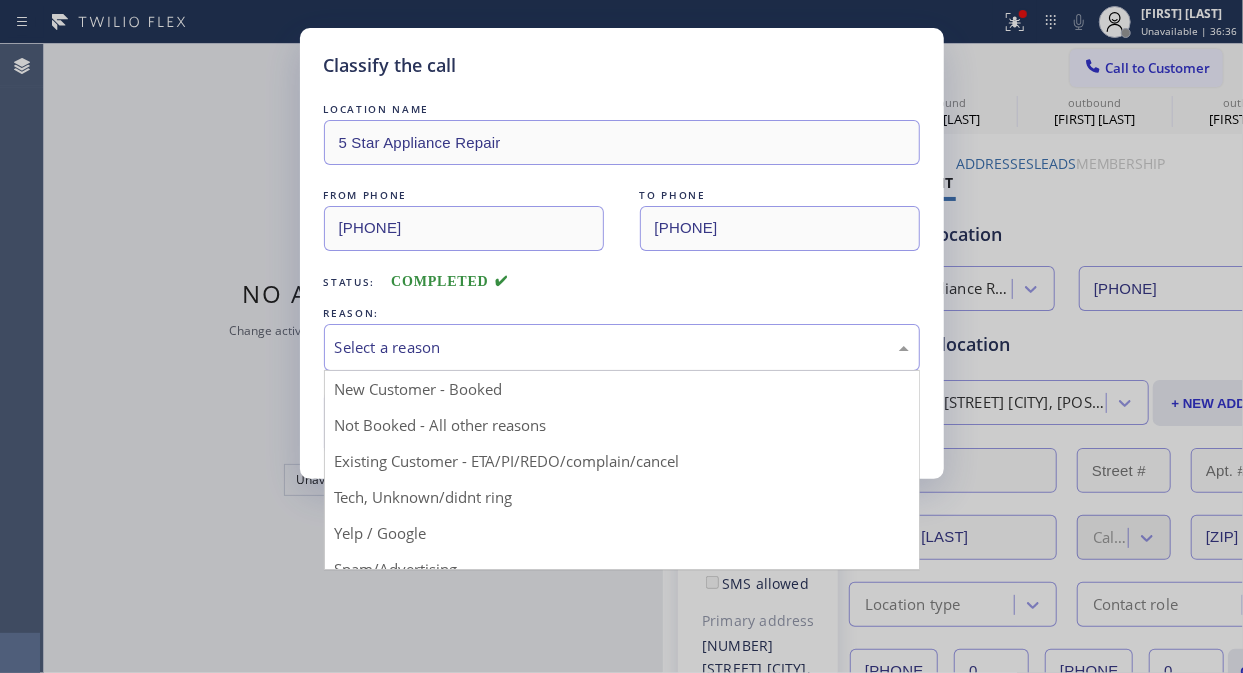 click on "Select a reason" at bounding box center (622, 347) 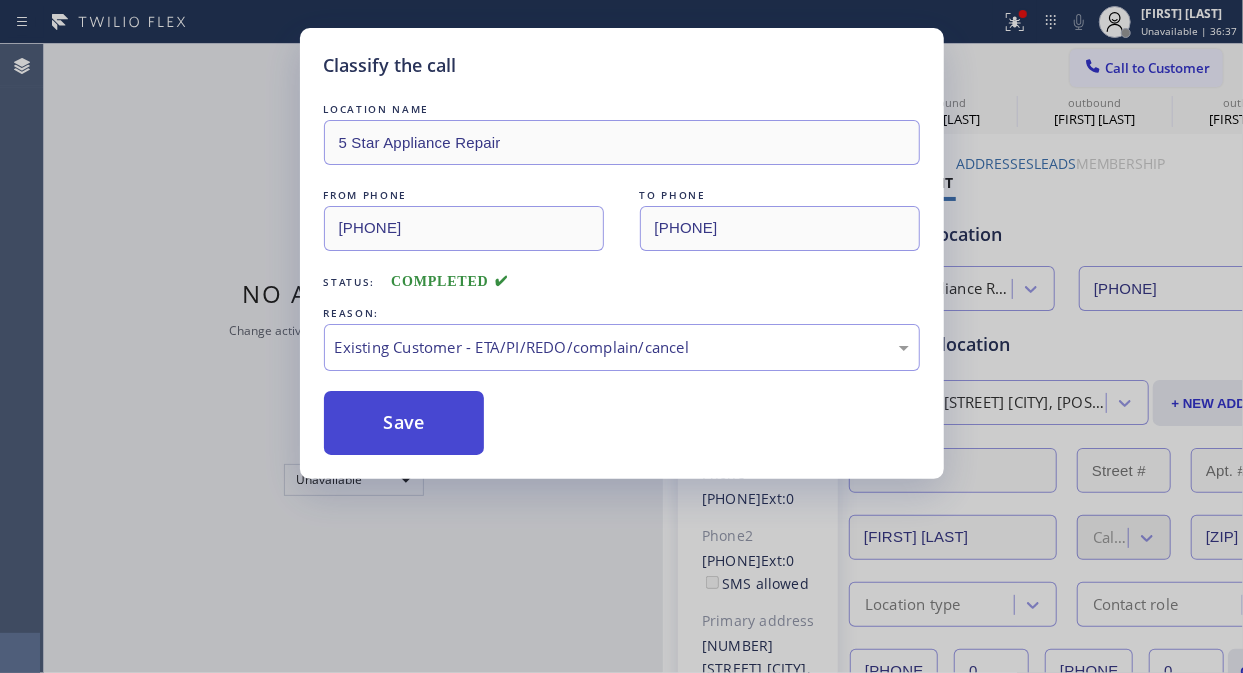 drag, startPoint x: 414, startPoint y: 440, endPoint x: 874, endPoint y: 0, distance: 636.5532 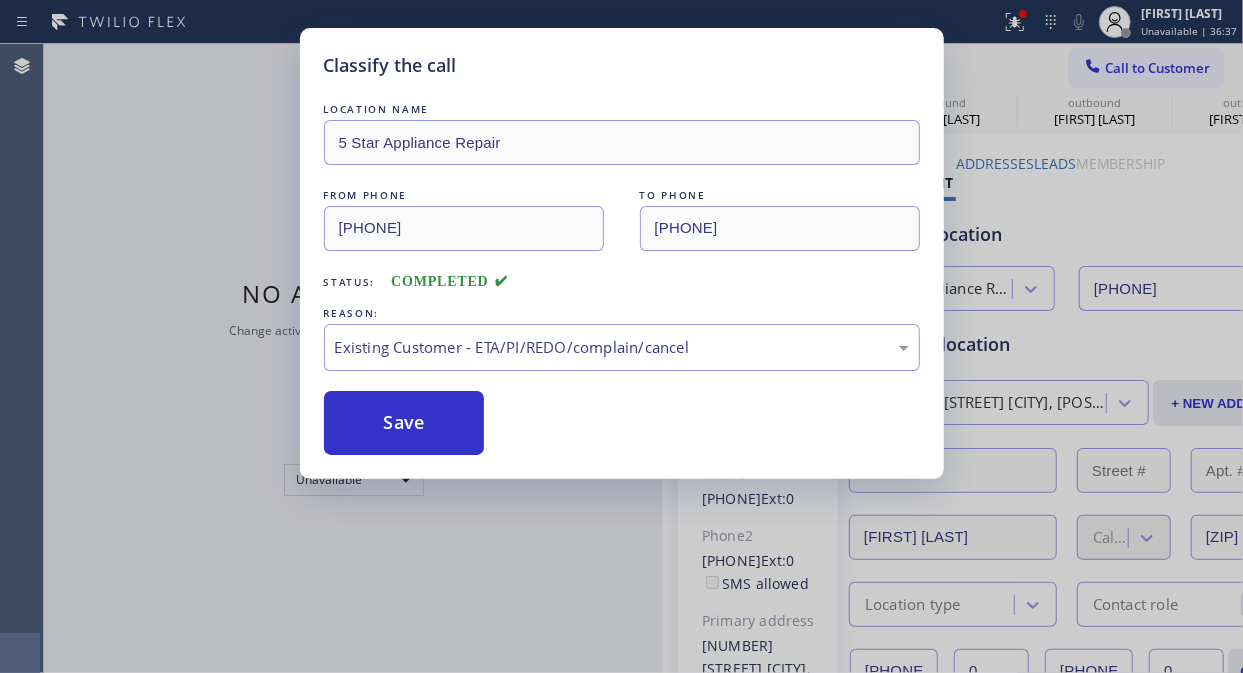 click on "Save" at bounding box center (404, 423) 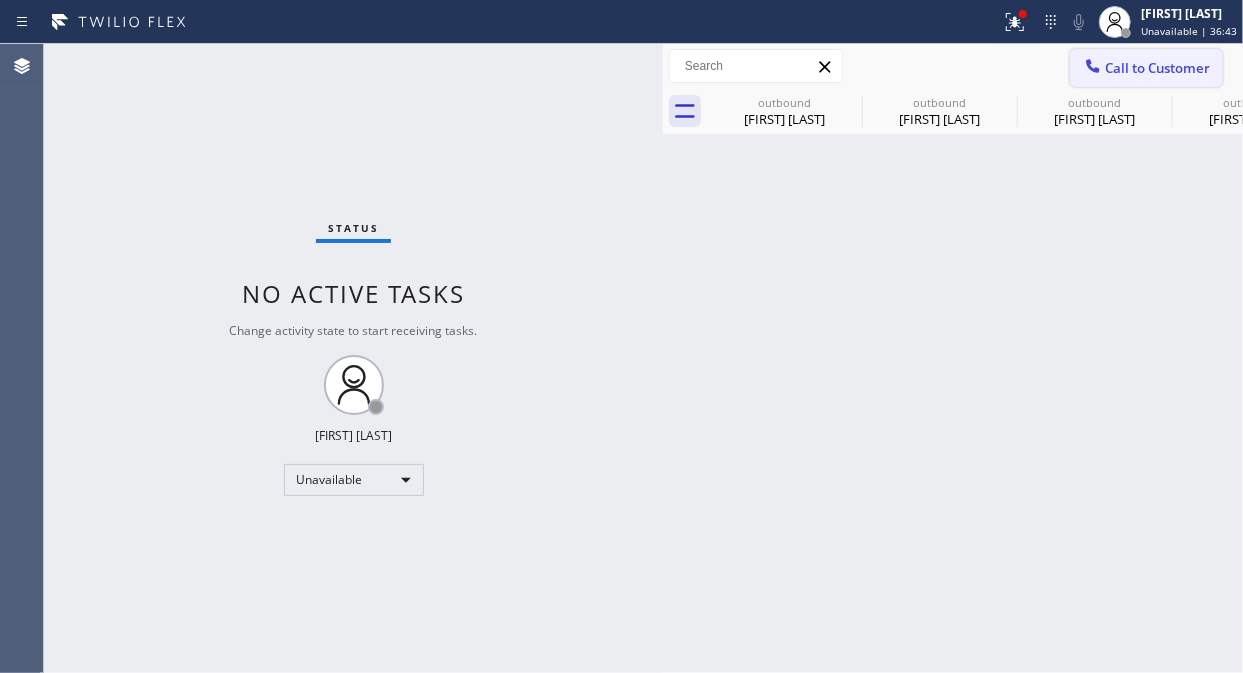 click on "Call to Customer" at bounding box center (1146, 68) 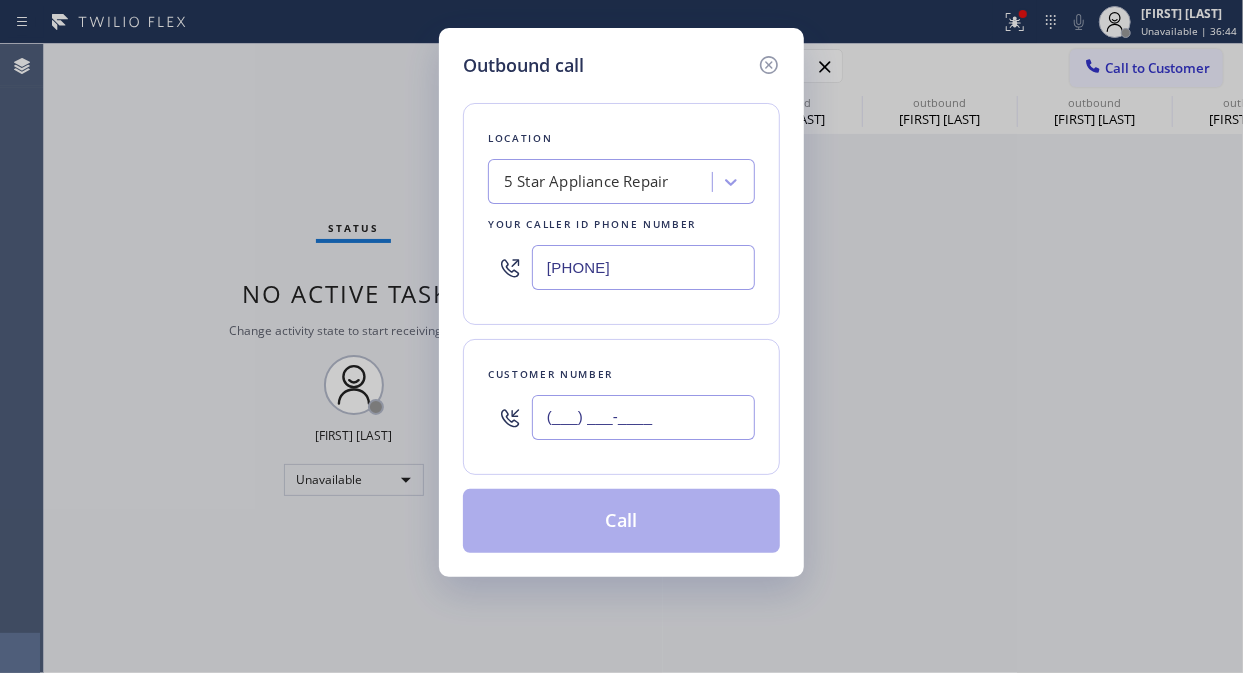 click on "(___) ___-____" at bounding box center (643, 417) 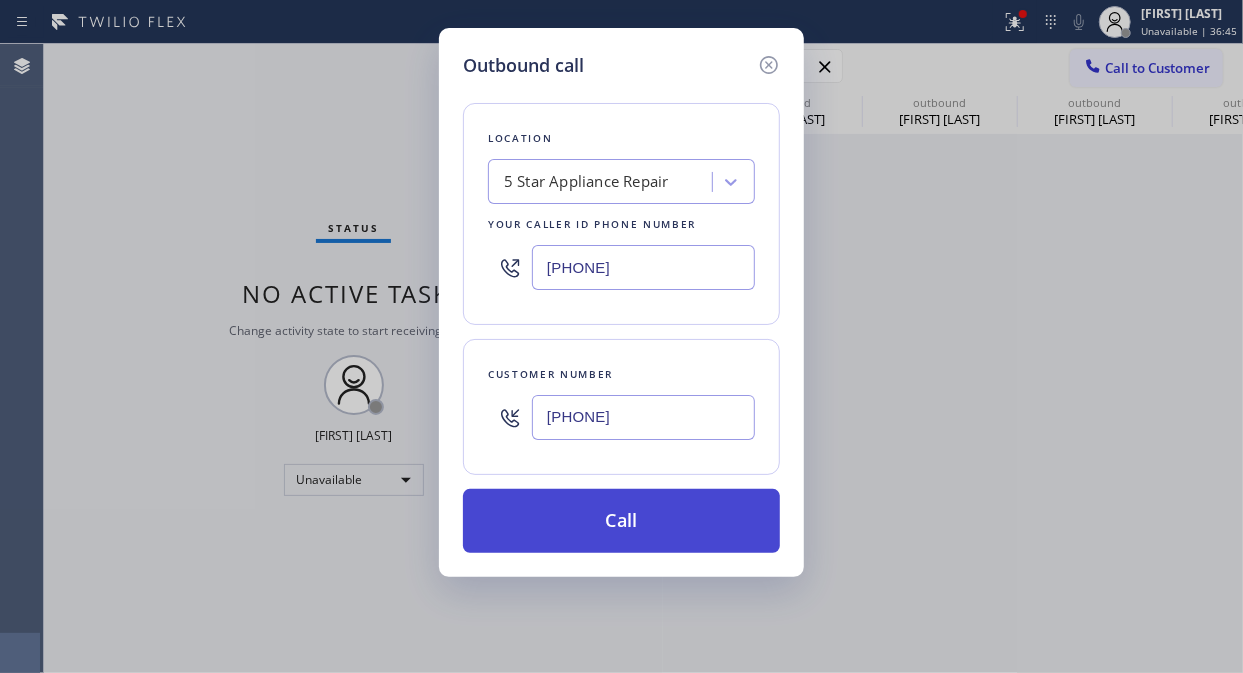 type on "[PHONE]" 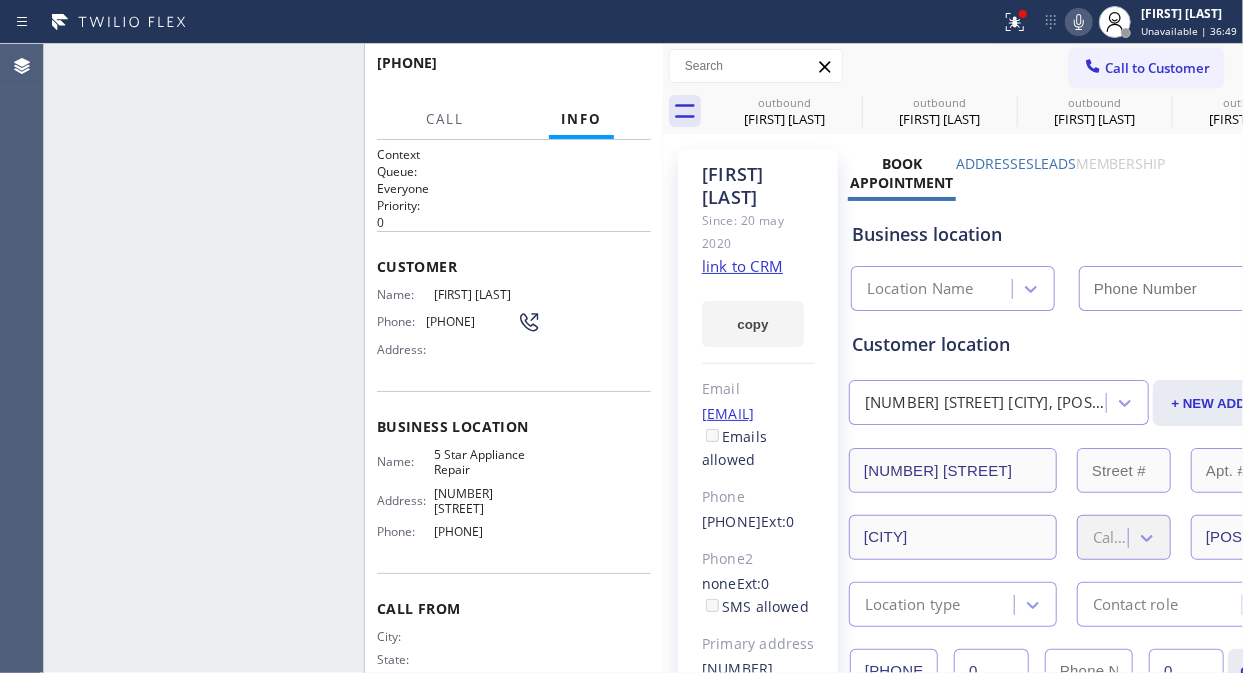 type on "[PHONE]" 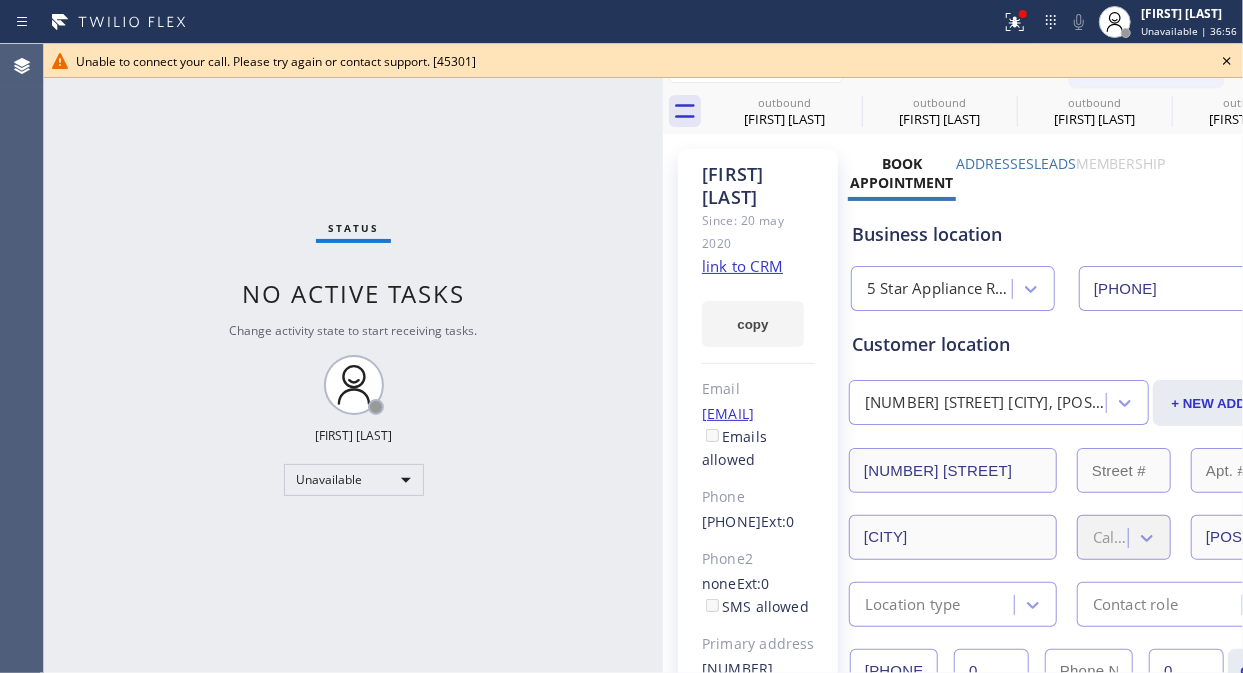 click 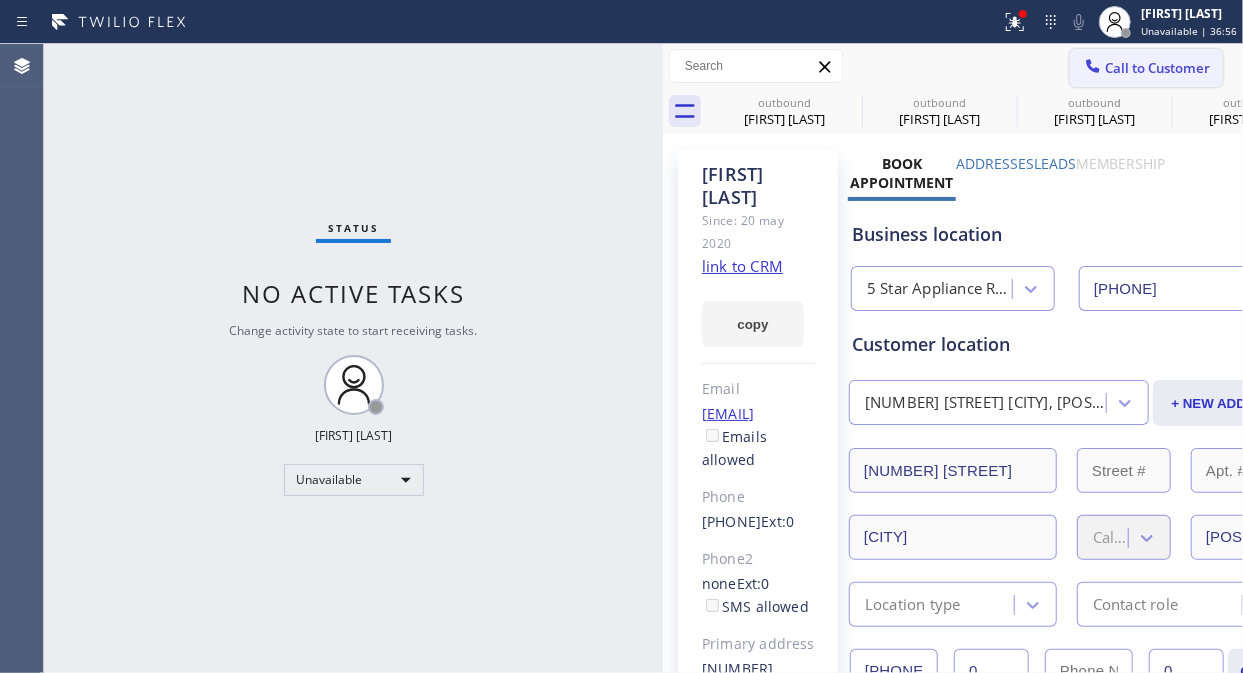 click on "Call to Customer" at bounding box center [1146, 68] 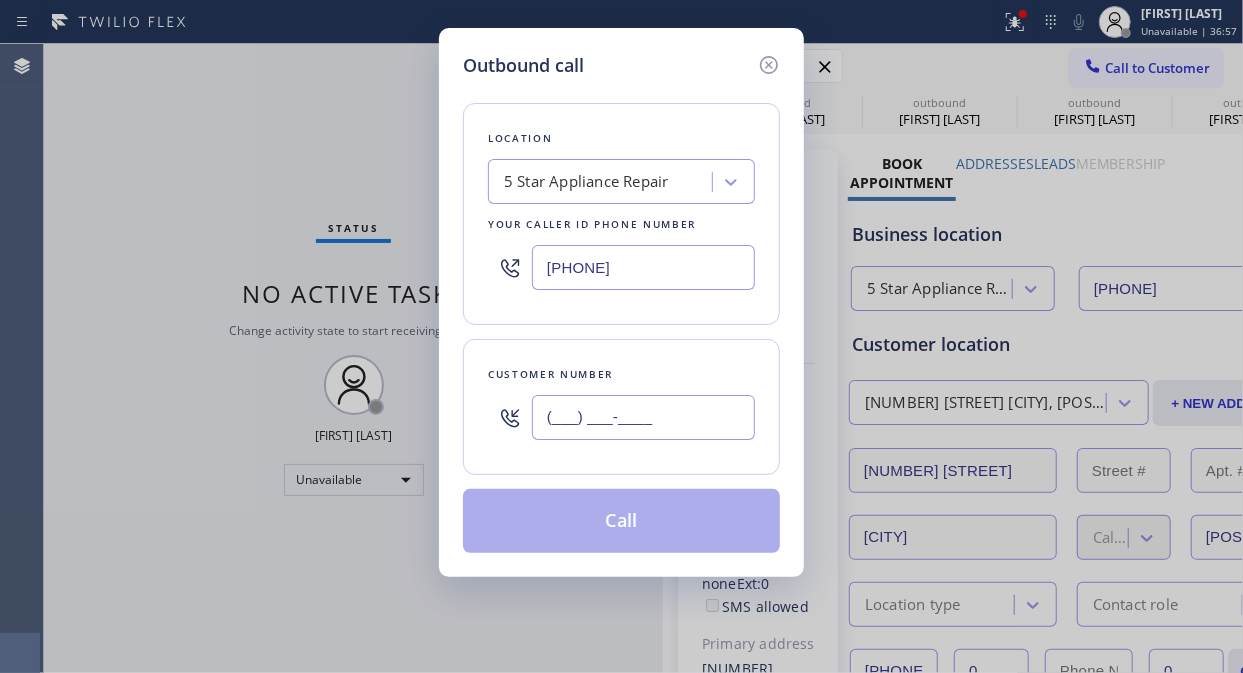 click on "(___) ___-____" at bounding box center (643, 417) 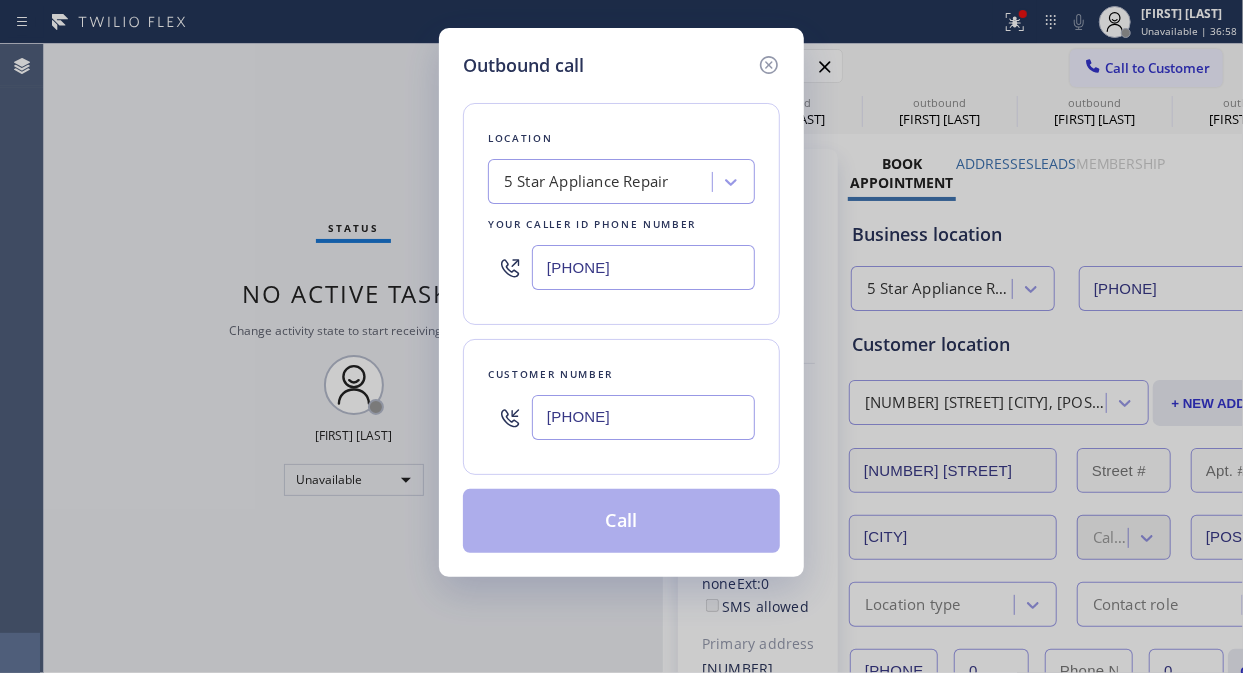 type on "[PHONE]" 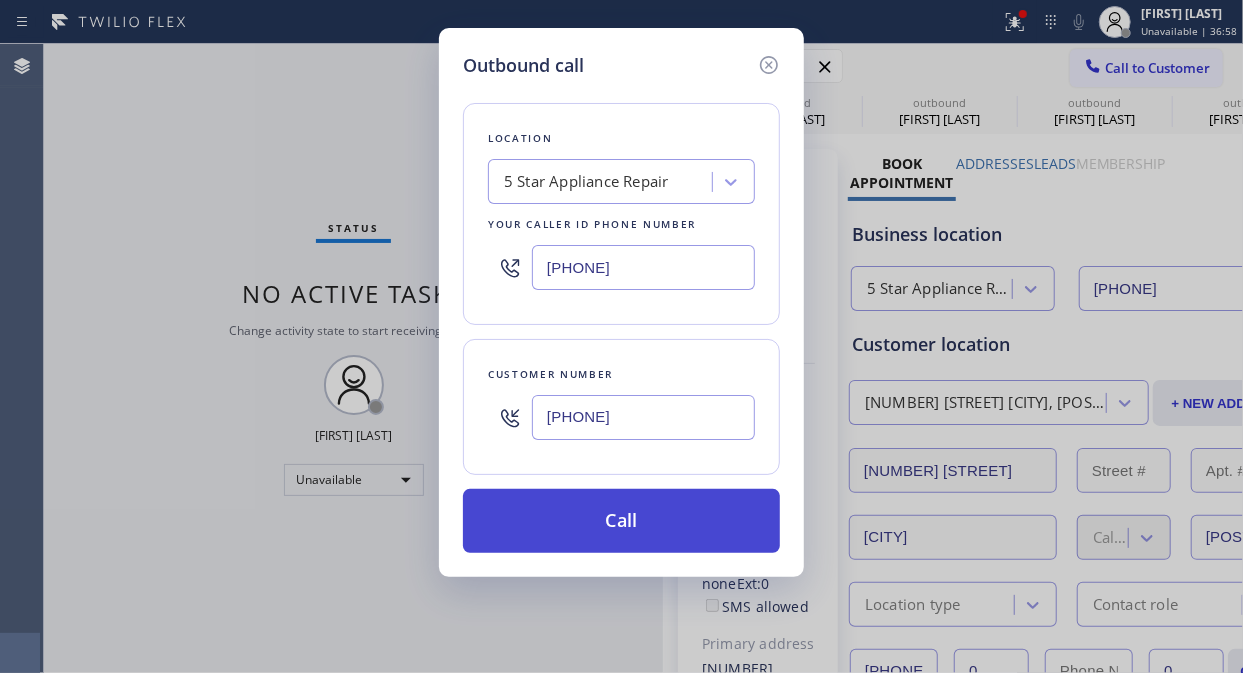 click on "Call" at bounding box center [621, 521] 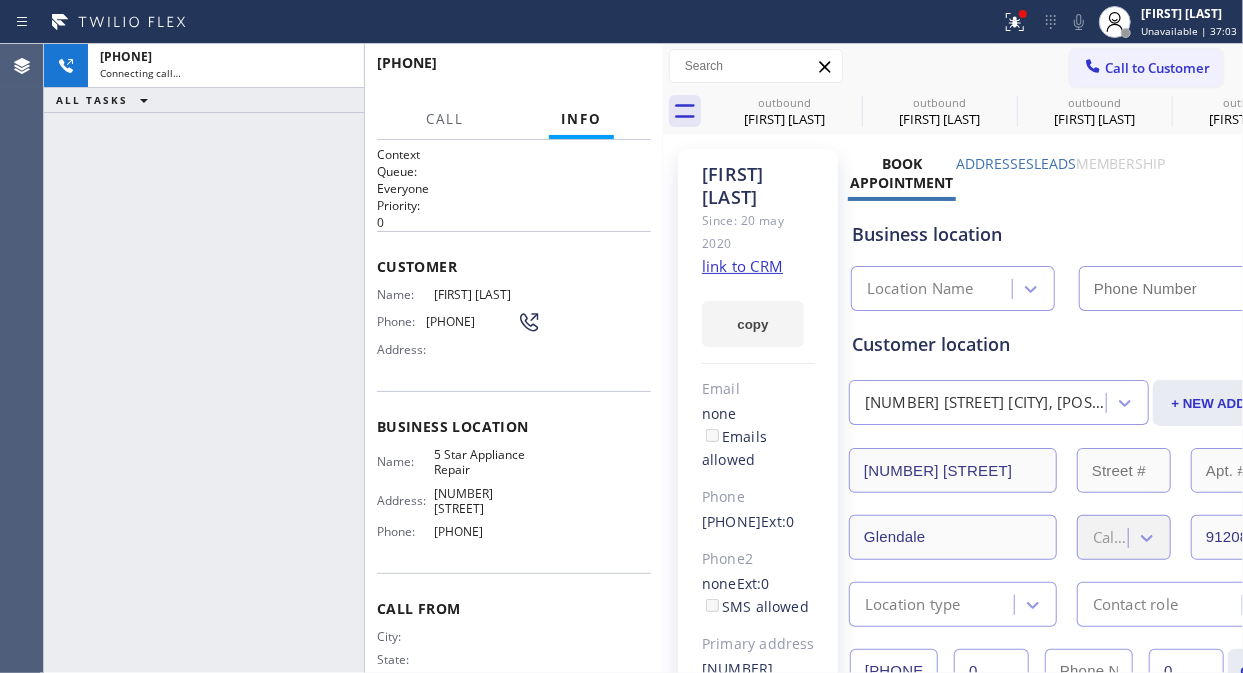 type on "[PHONE]" 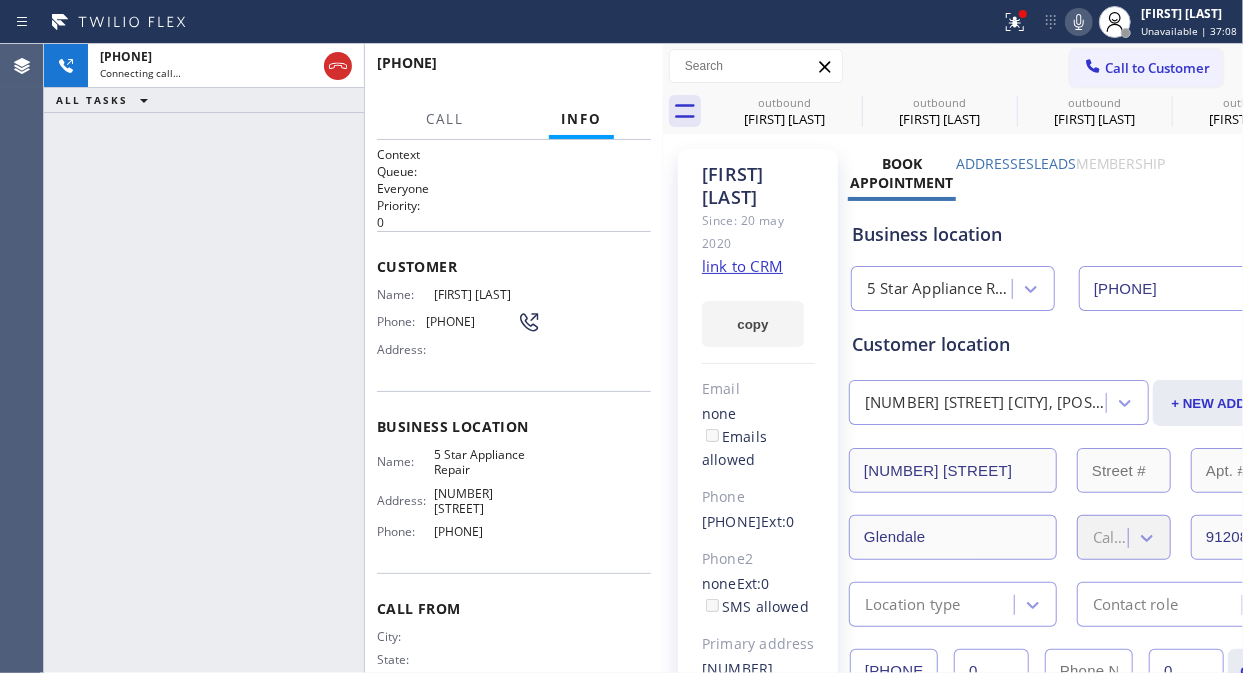 click 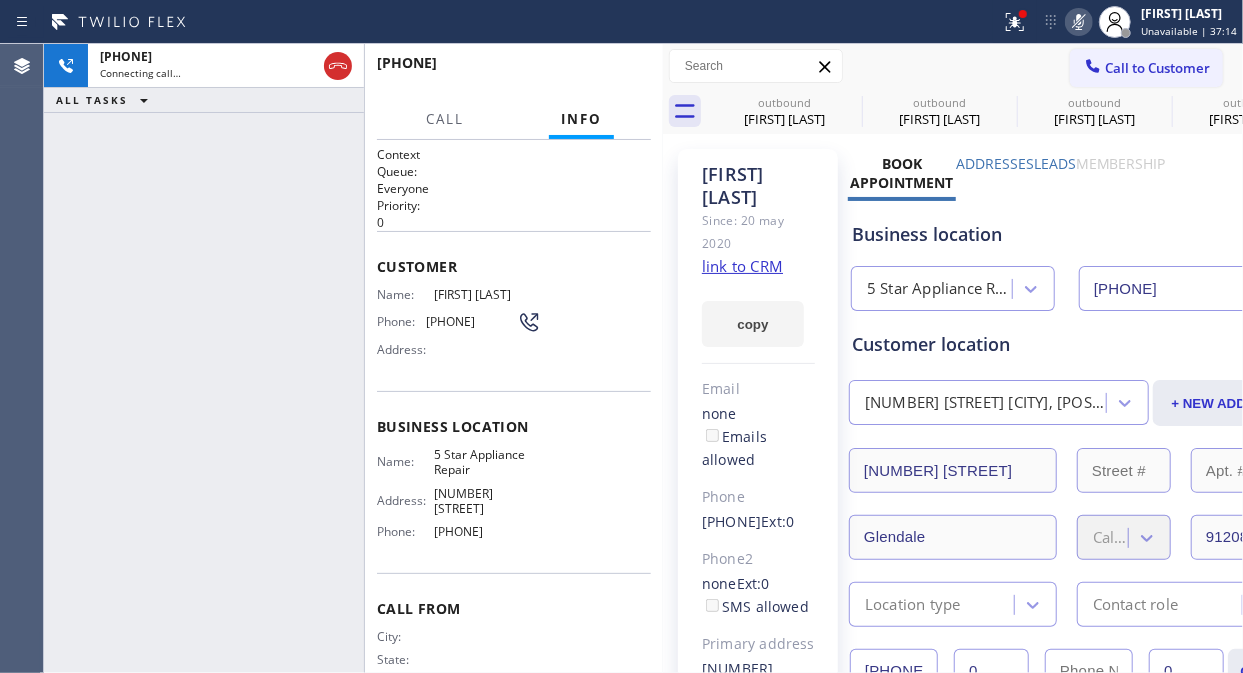 click 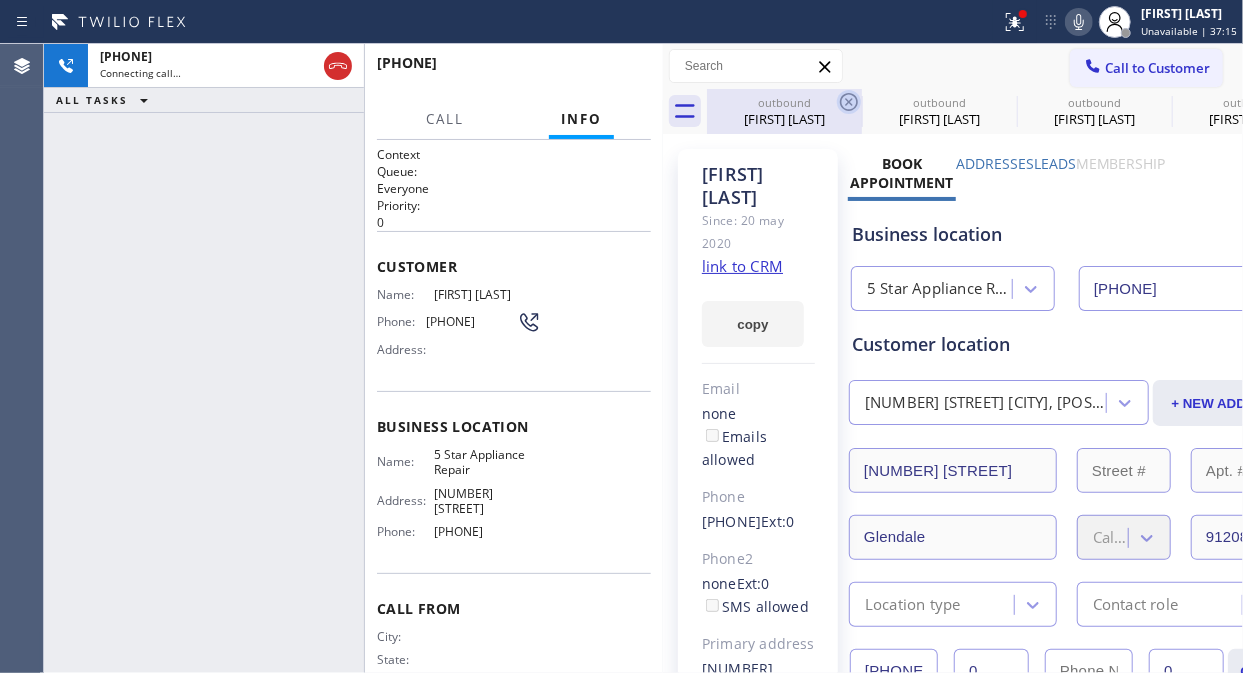 click 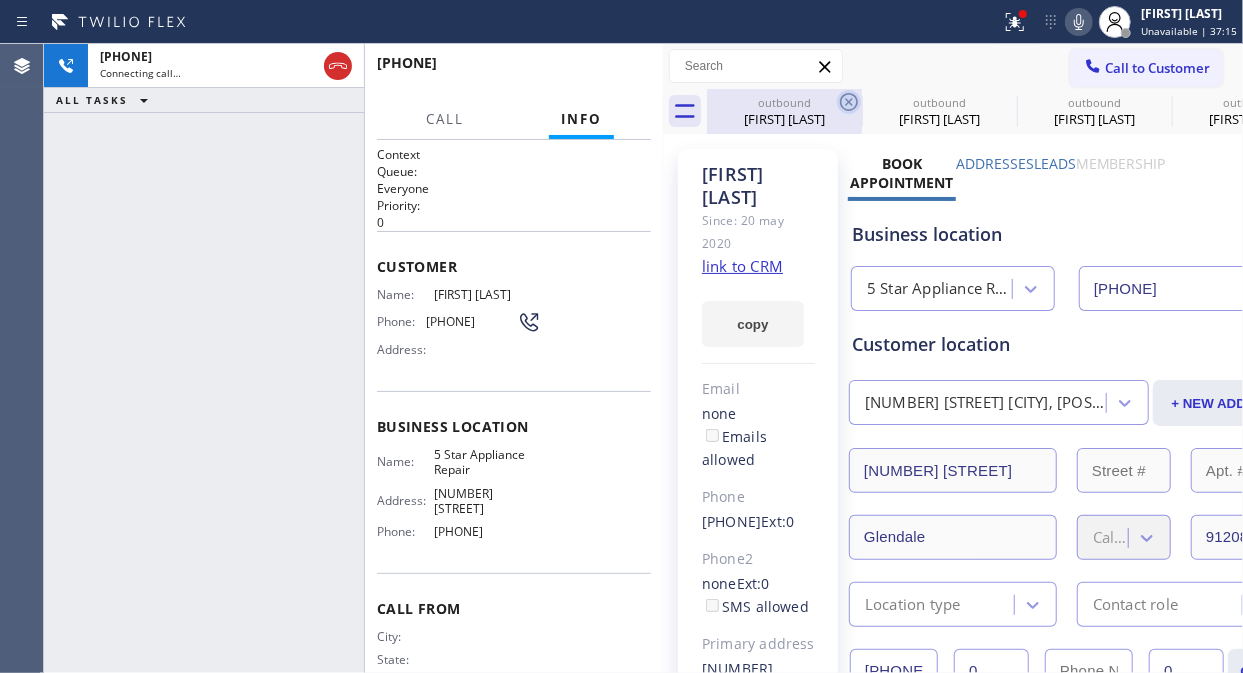 click 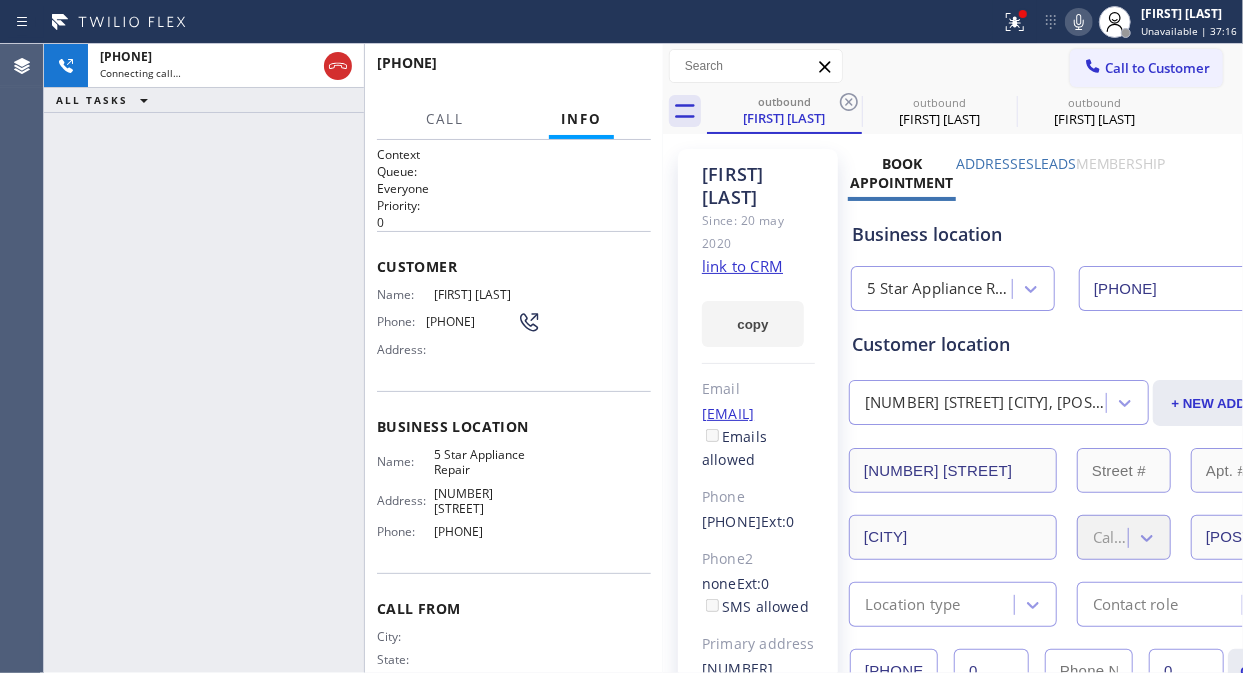 click 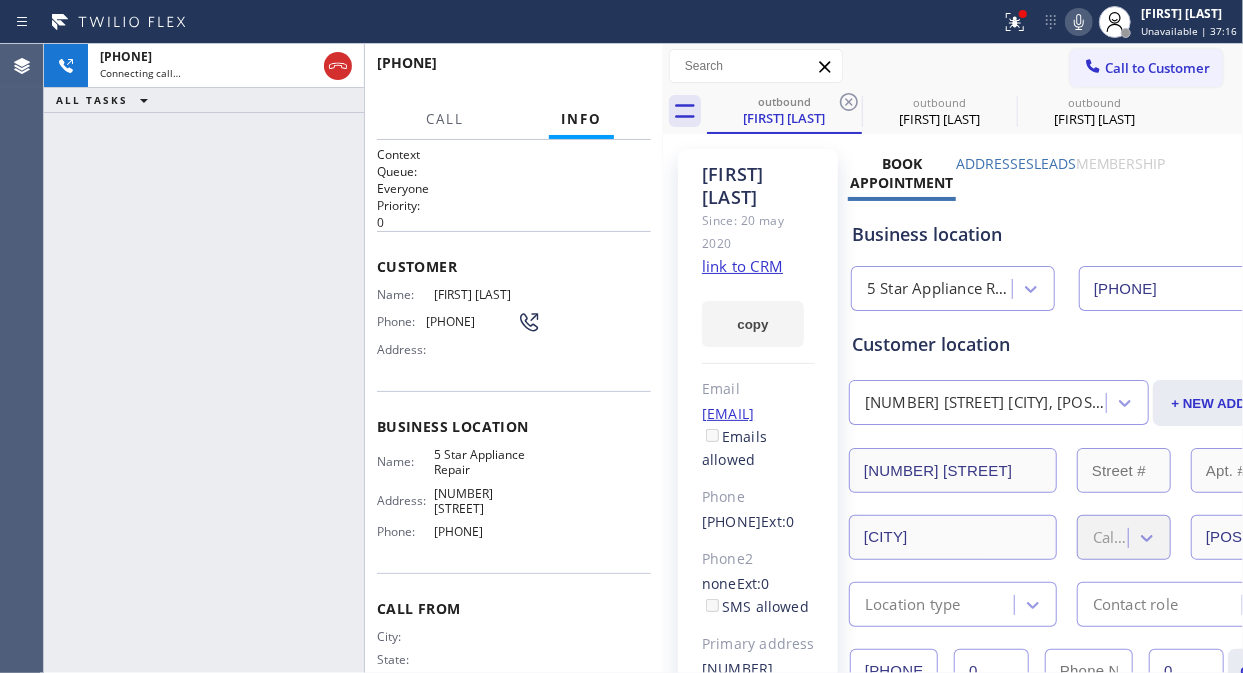 click 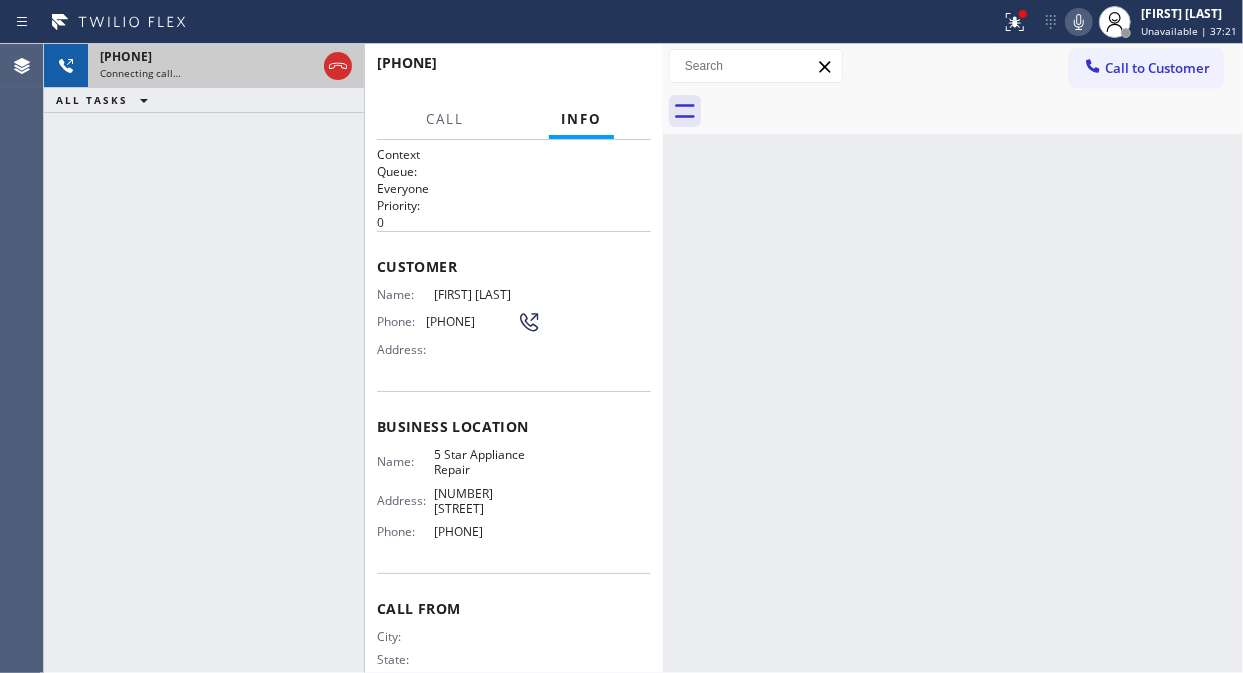 click on "Connecting call…" at bounding box center [208, 73] 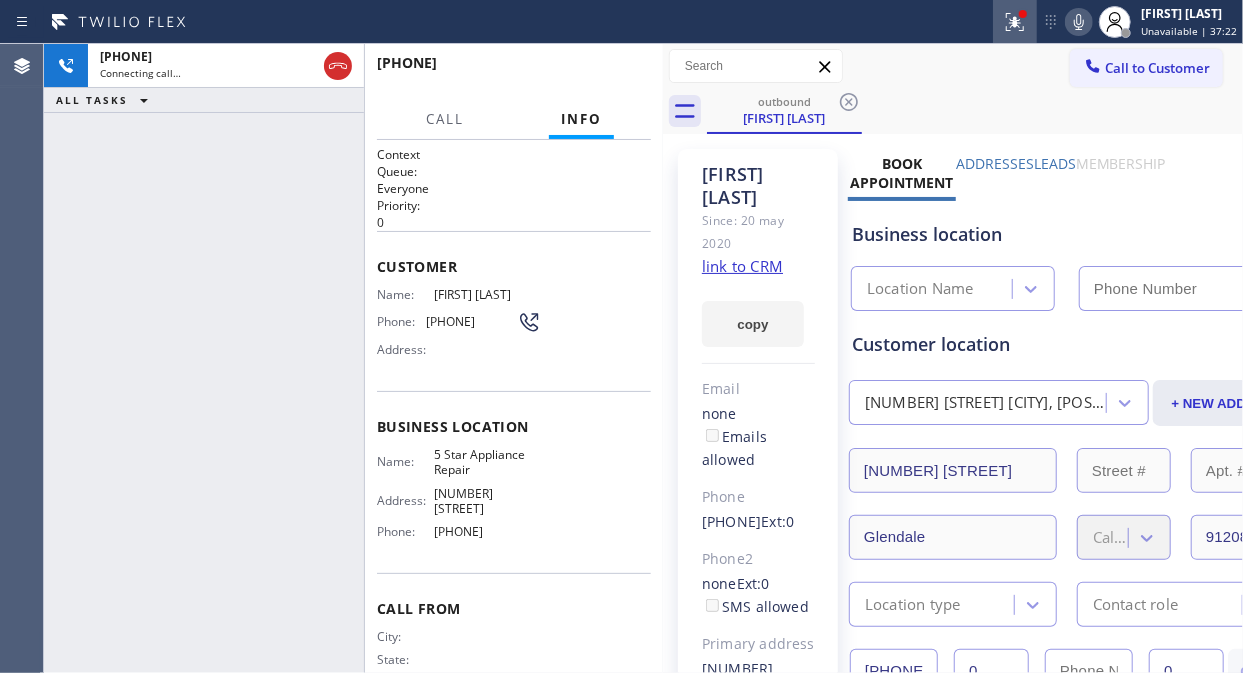 click 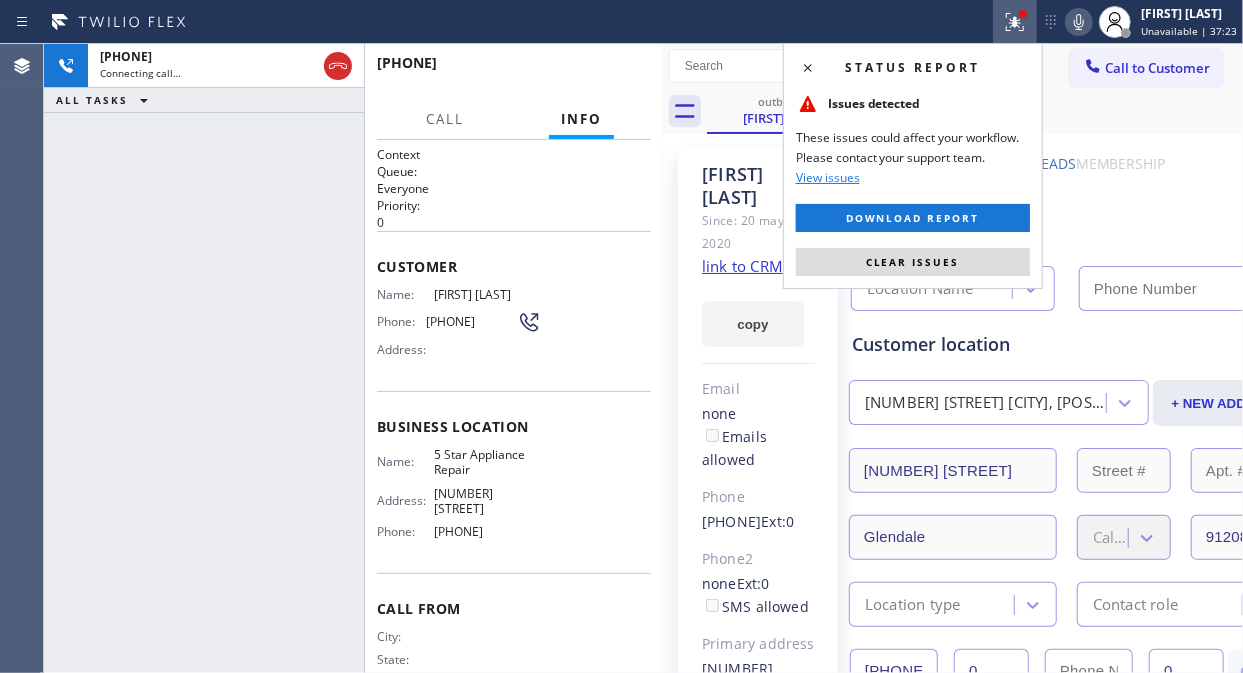 type on "[PHONE]" 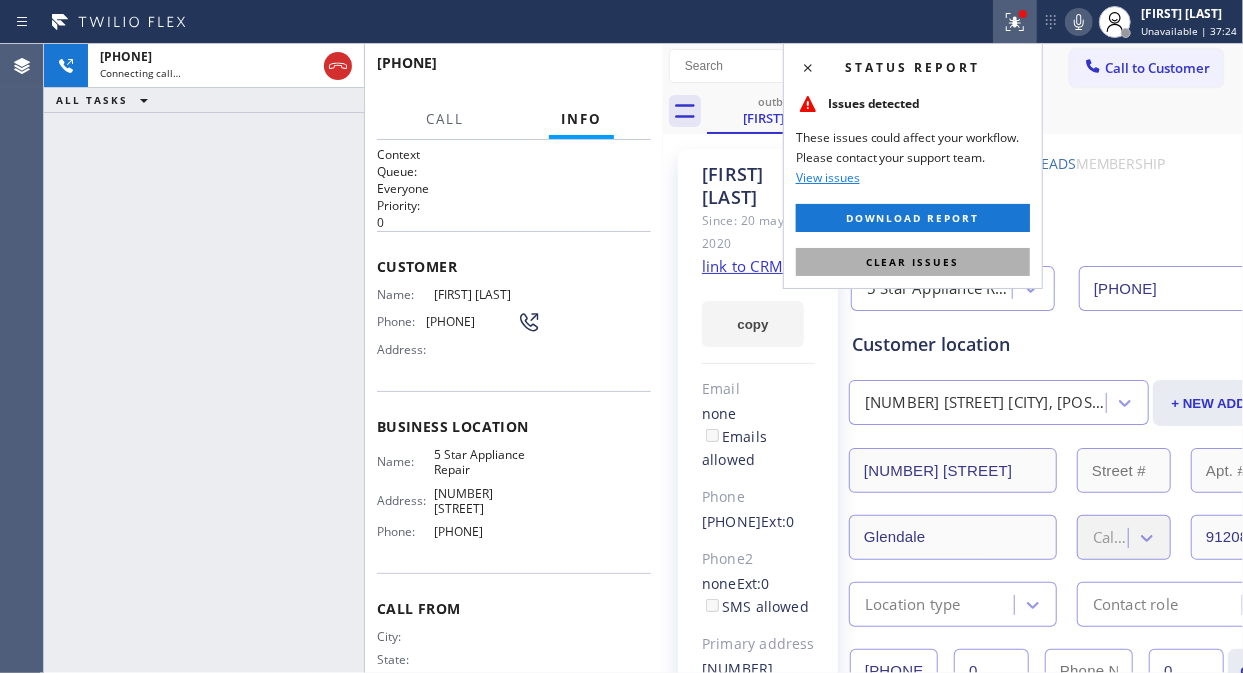 click on "Clear issues" at bounding box center (913, 262) 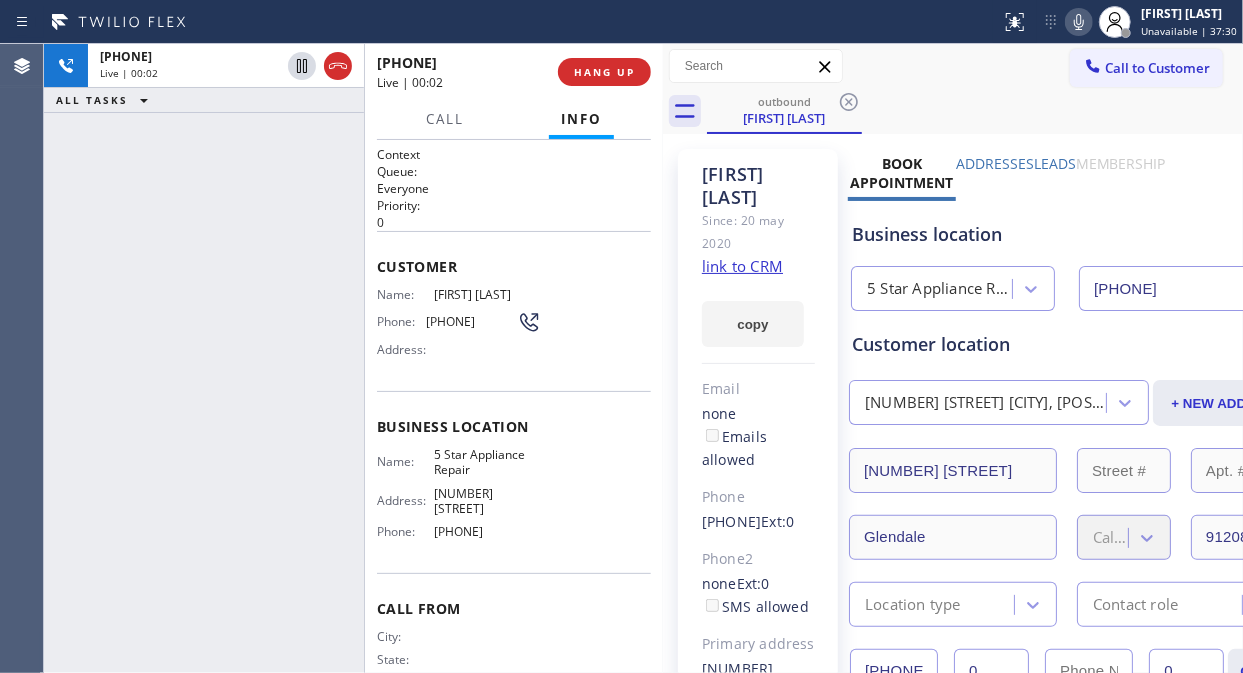 click on "link to CRM" 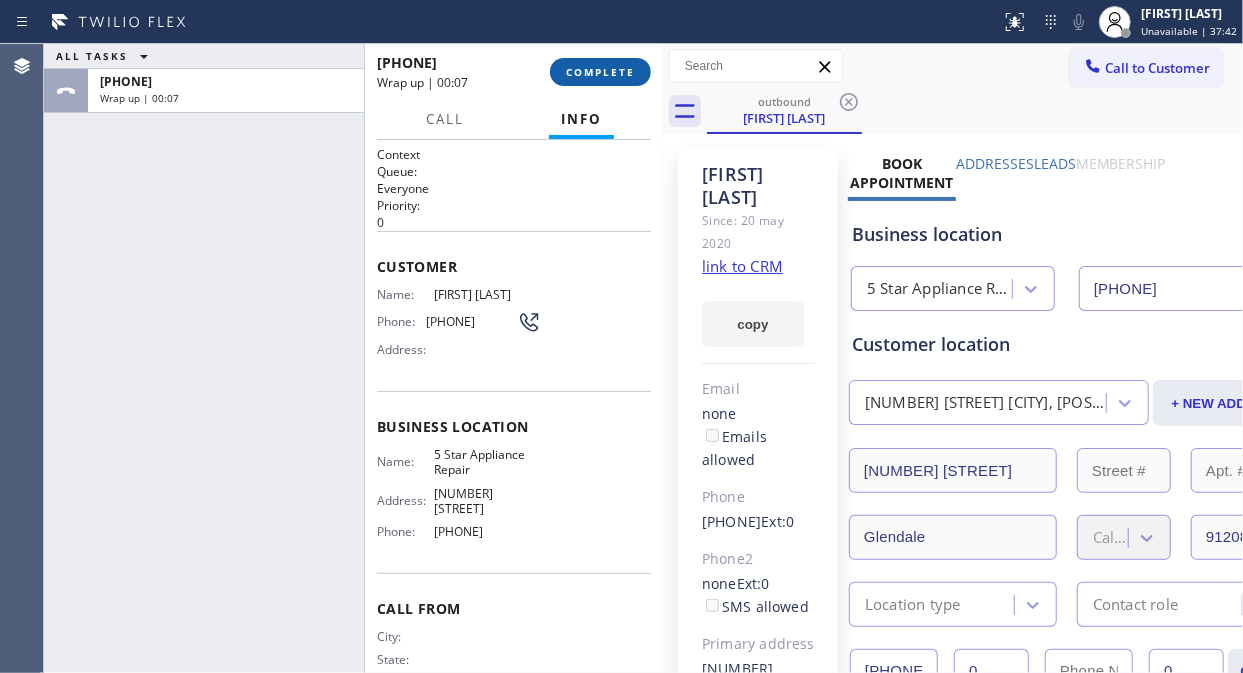 click on "COMPLETE" at bounding box center (600, 72) 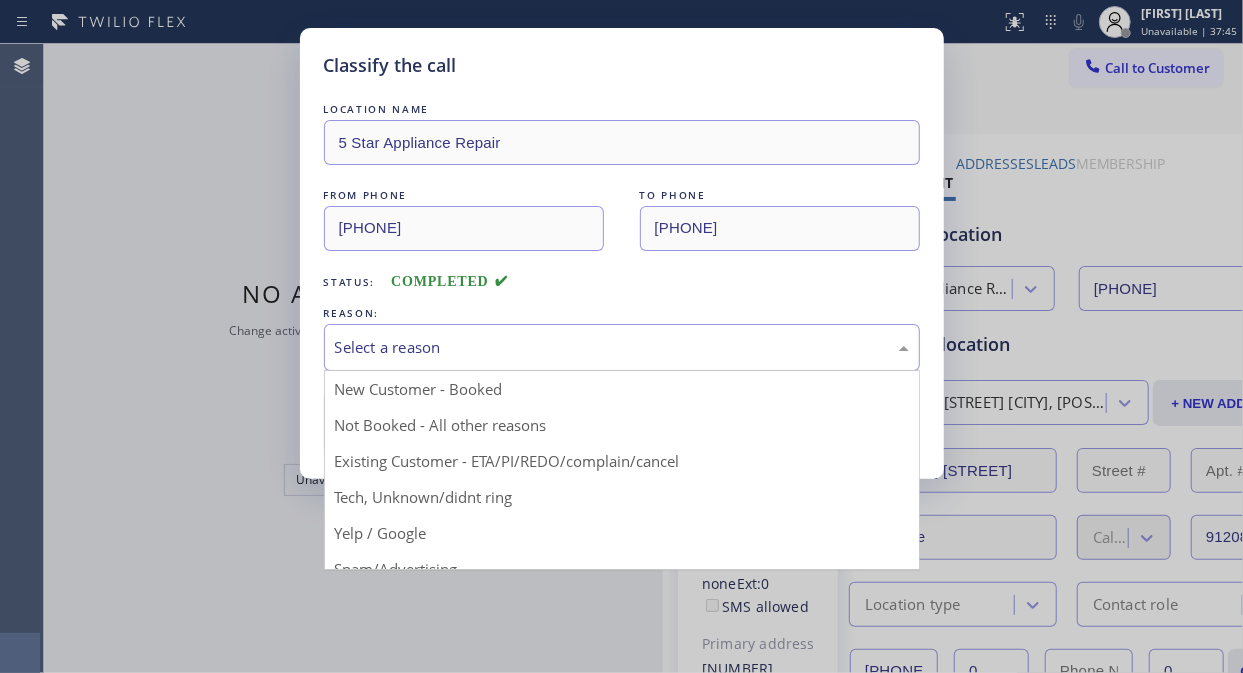 drag, startPoint x: 648, startPoint y: 353, endPoint x: 616, endPoint y: 461, distance: 112.64102 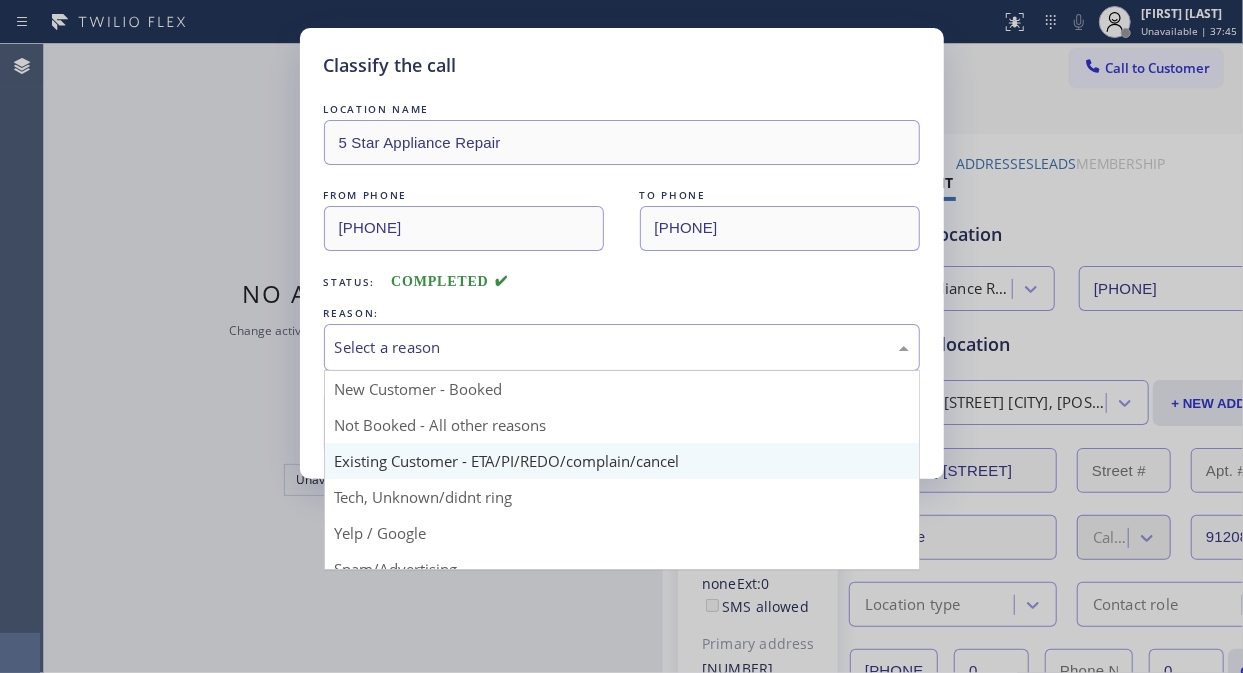 click on "Select a reason" at bounding box center (622, 347) 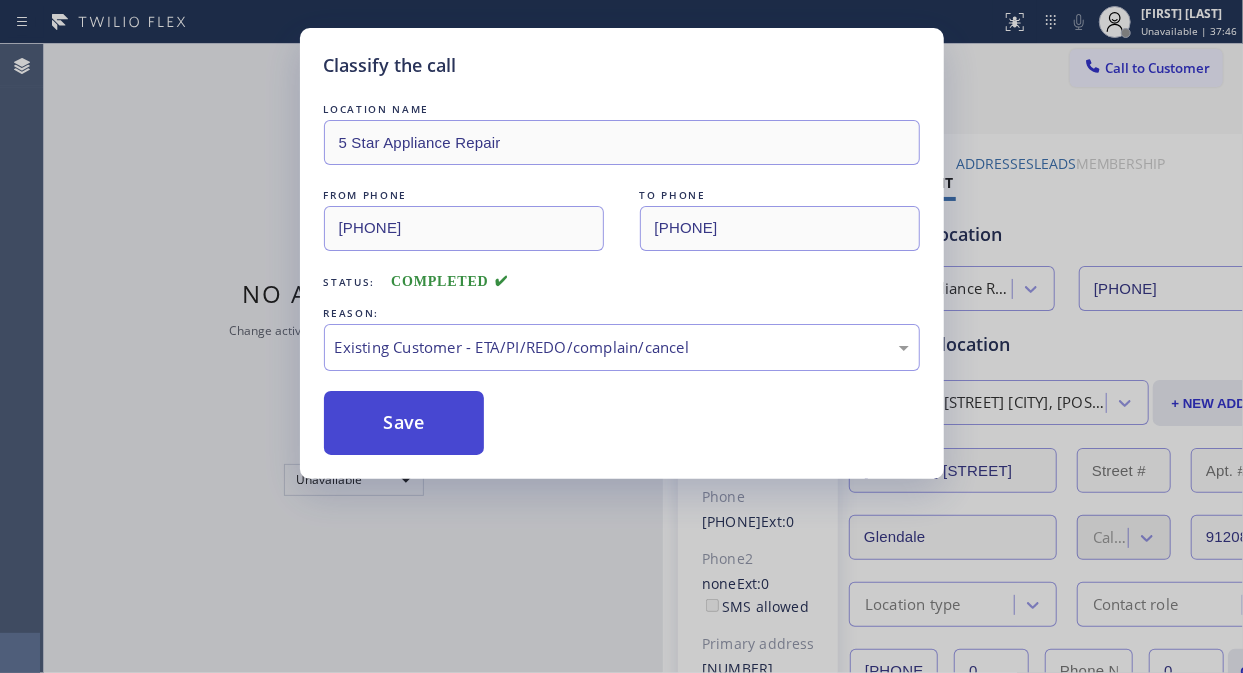 drag, startPoint x: 503, startPoint y: 440, endPoint x: 464, endPoint y: 436, distance: 39.20459 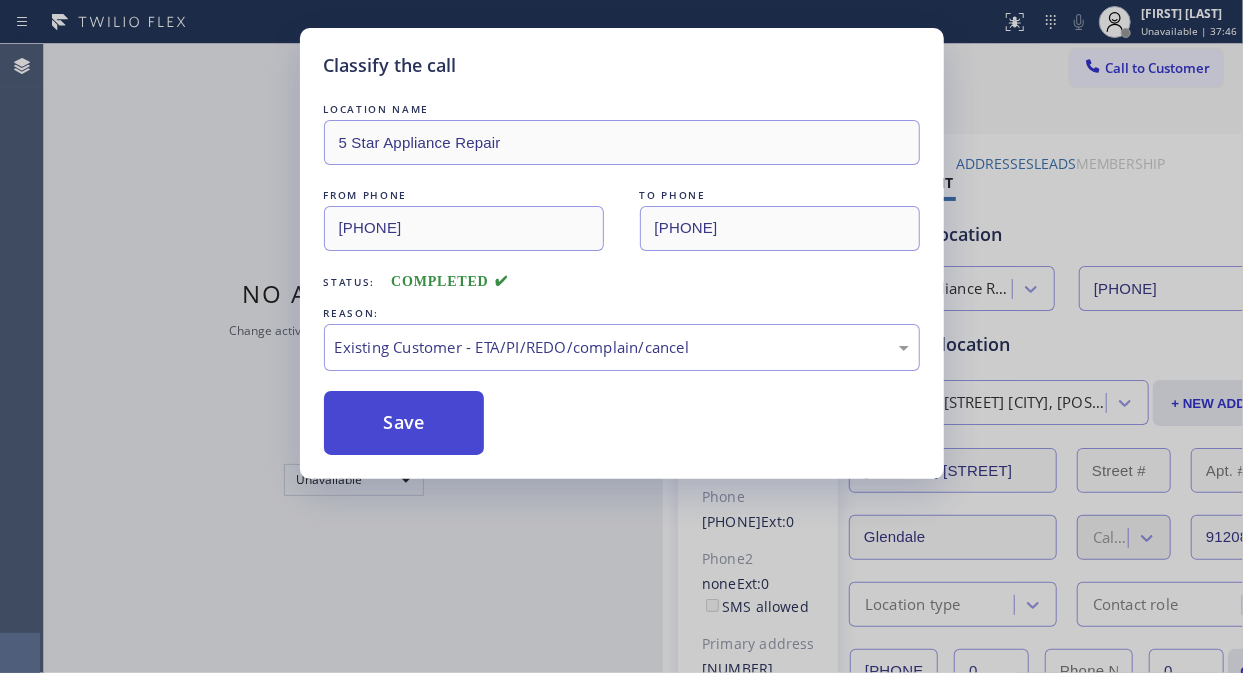 click on "Save" at bounding box center (622, 423) 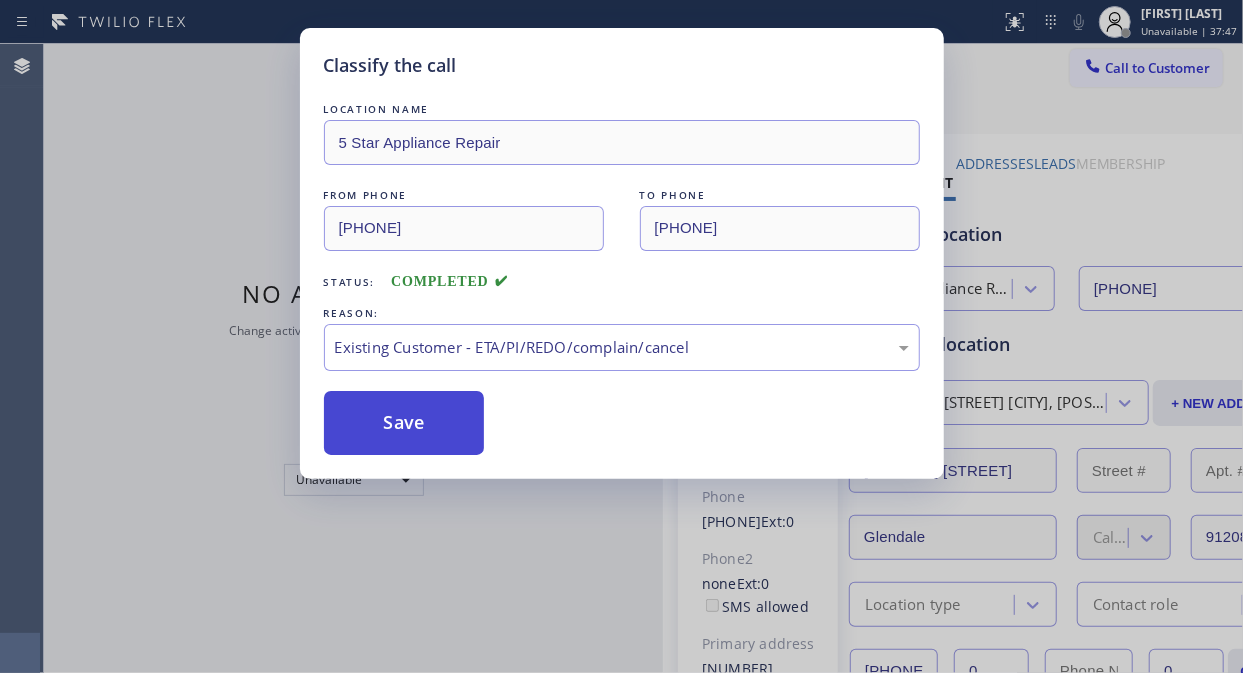 click on "Save" at bounding box center (404, 423) 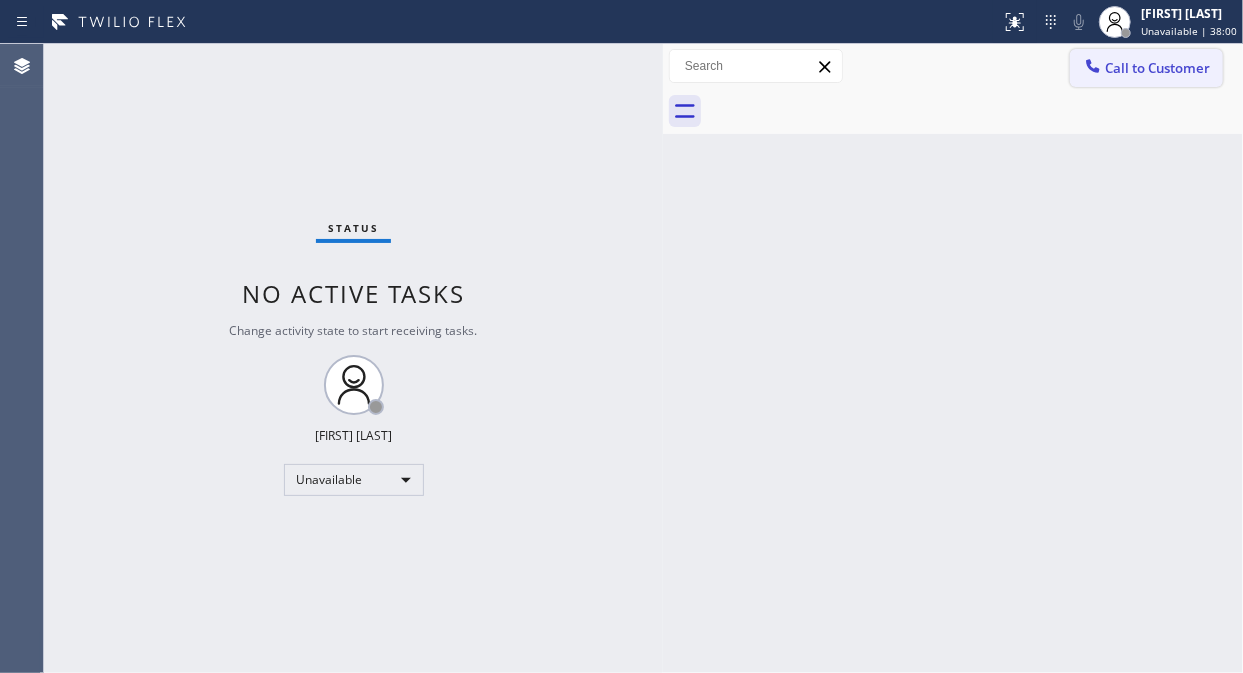 click on "Call to Customer" at bounding box center (1157, 68) 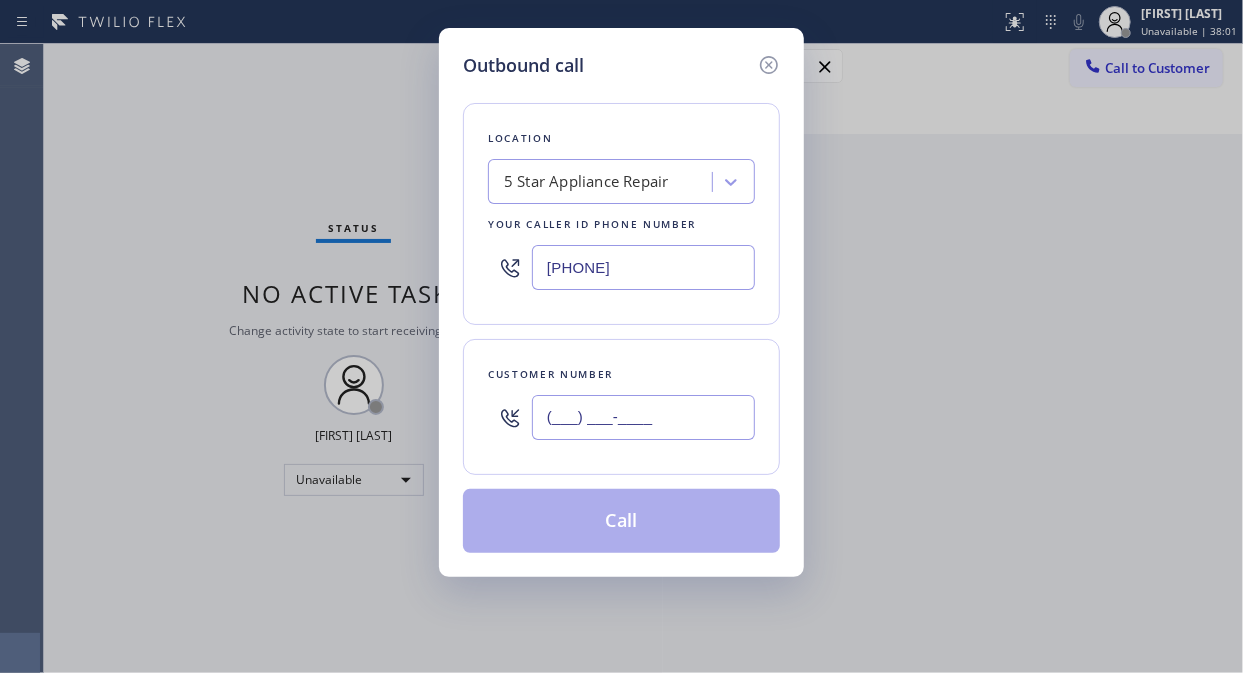 click on "(___) ___-____" at bounding box center (643, 417) 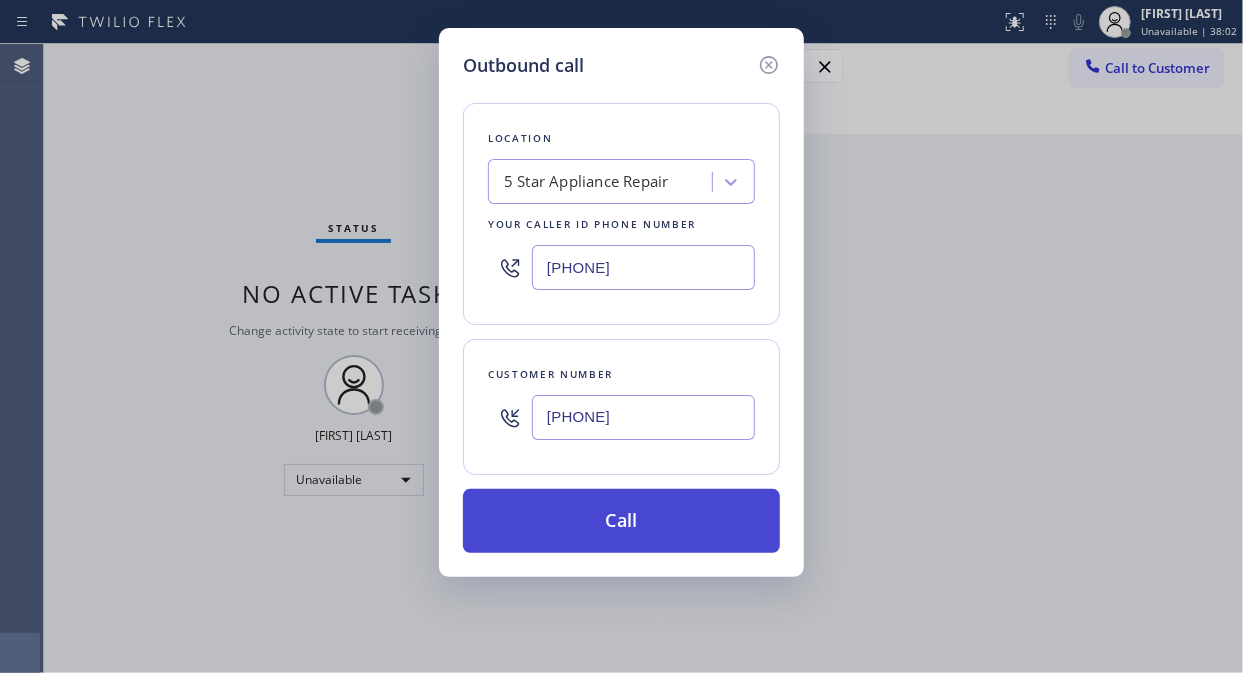 type on "[PHONE]" 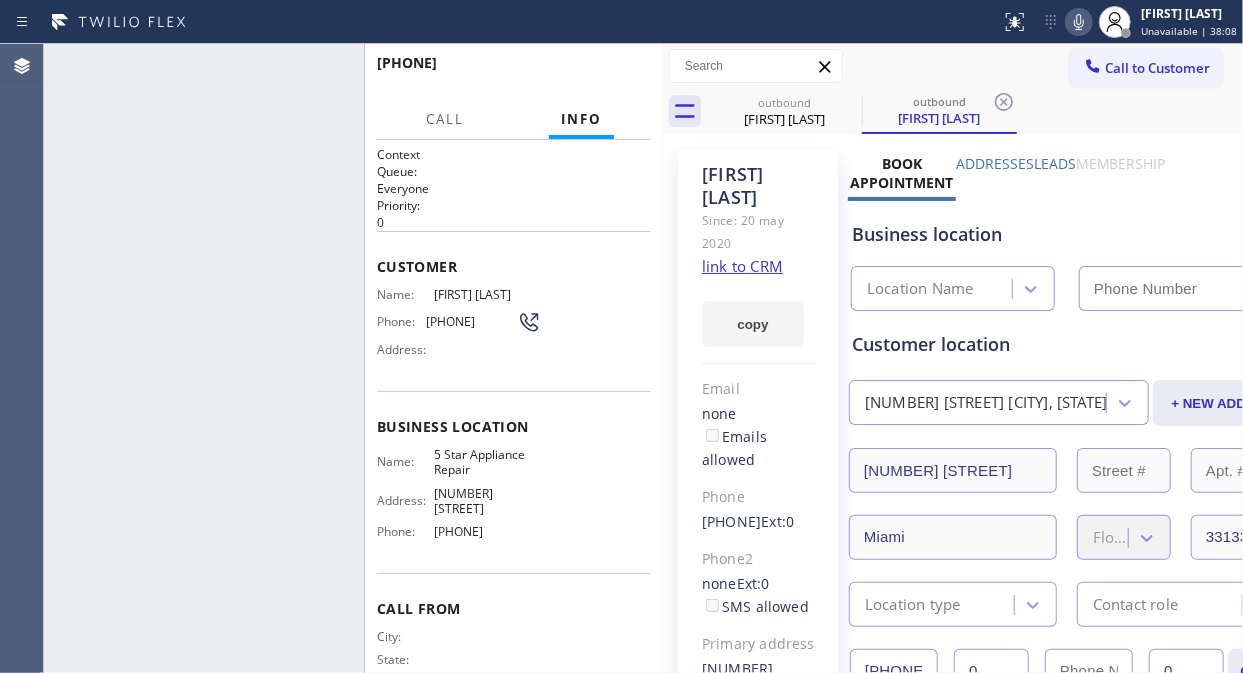 type on "[PHONE]" 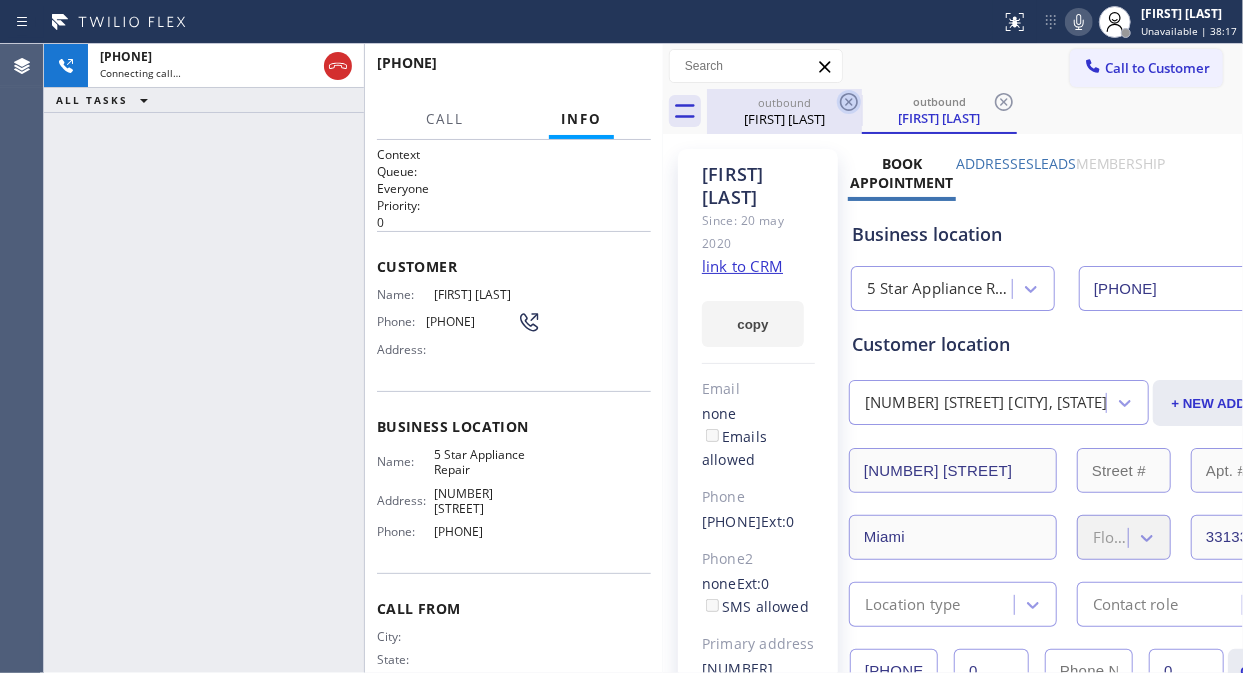 click 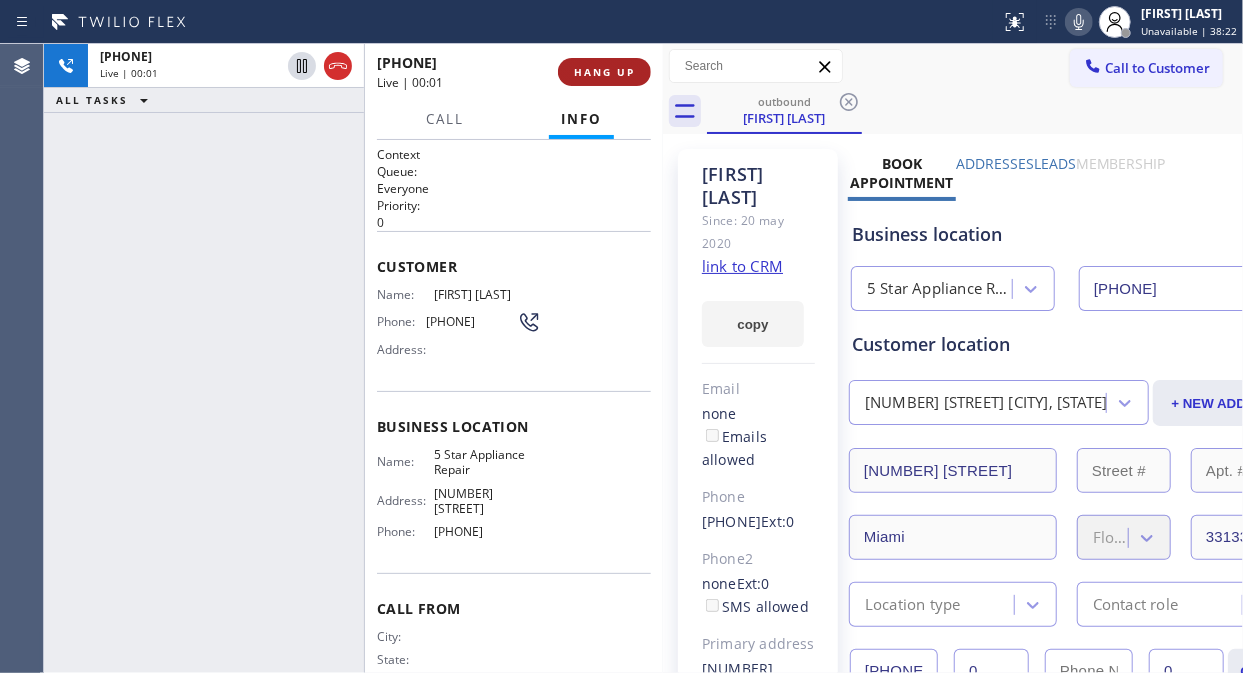 drag, startPoint x: 556, startPoint y: 75, endPoint x: 566, endPoint y: 73, distance: 10.198039 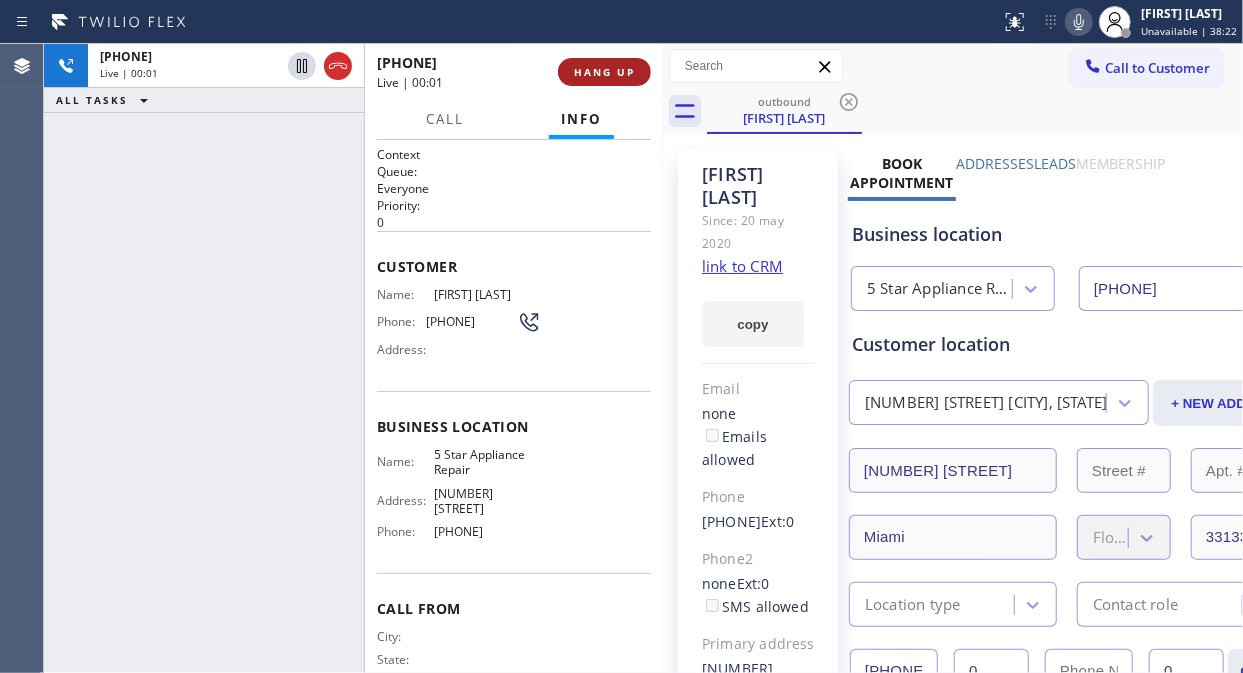 click on "+[PHONE] Live | 00:01 HANG UP" at bounding box center (514, 72) 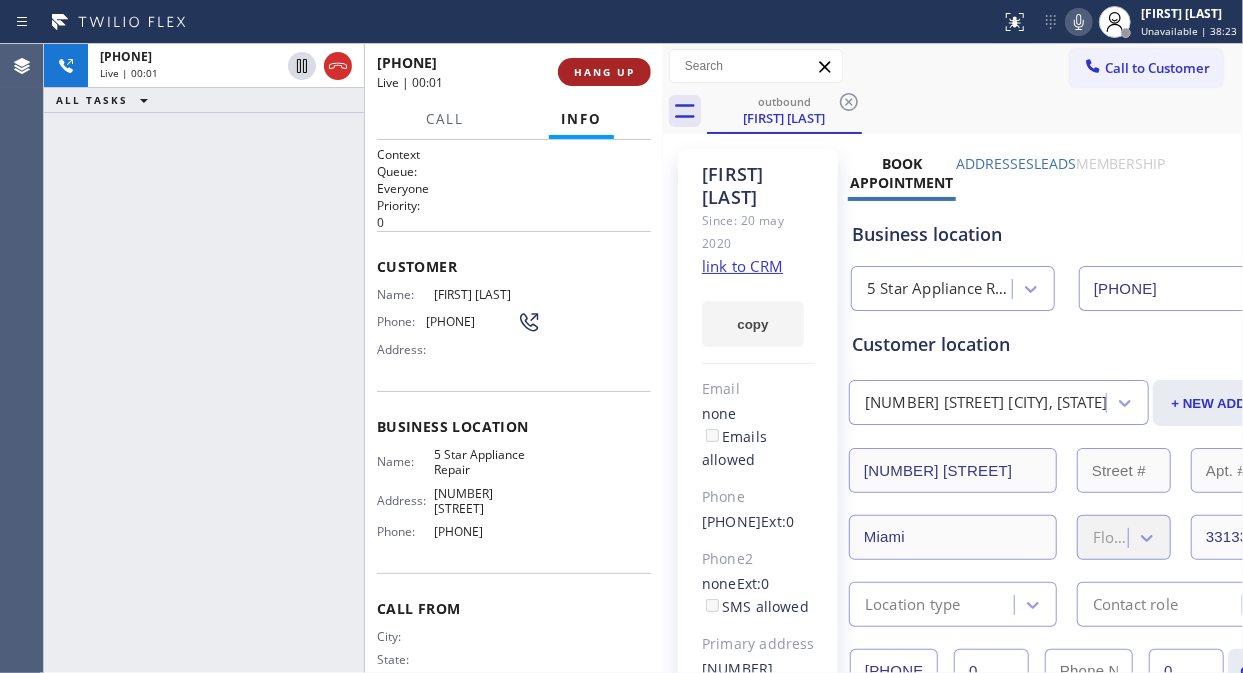 click on "HANG UP" at bounding box center (604, 72) 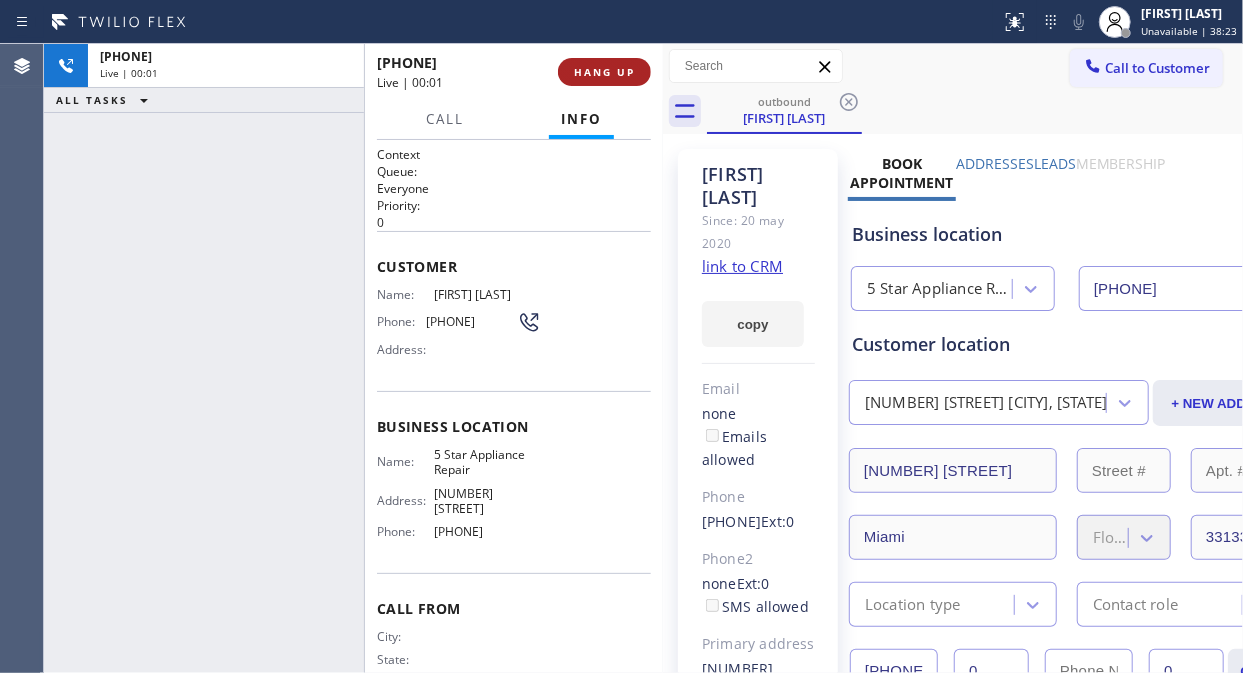 click on "HANG UP" at bounding box center [604, 72] 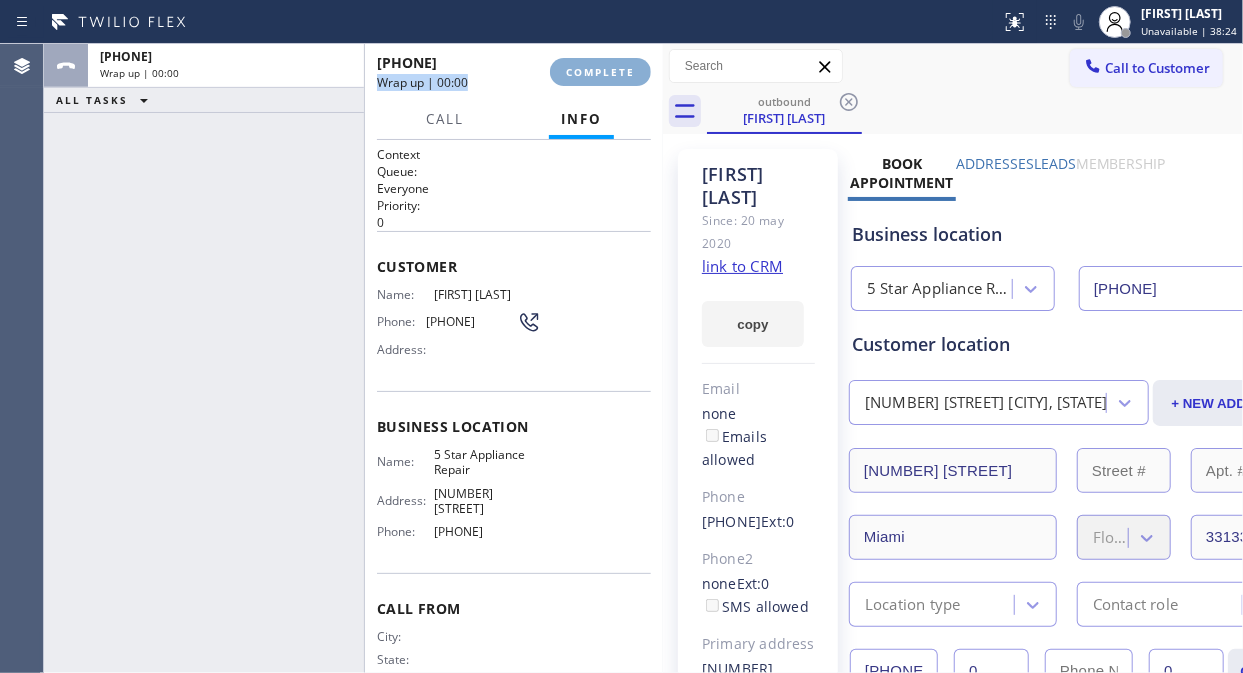 click on "COMPLETE" at bounding box center (600, 72) 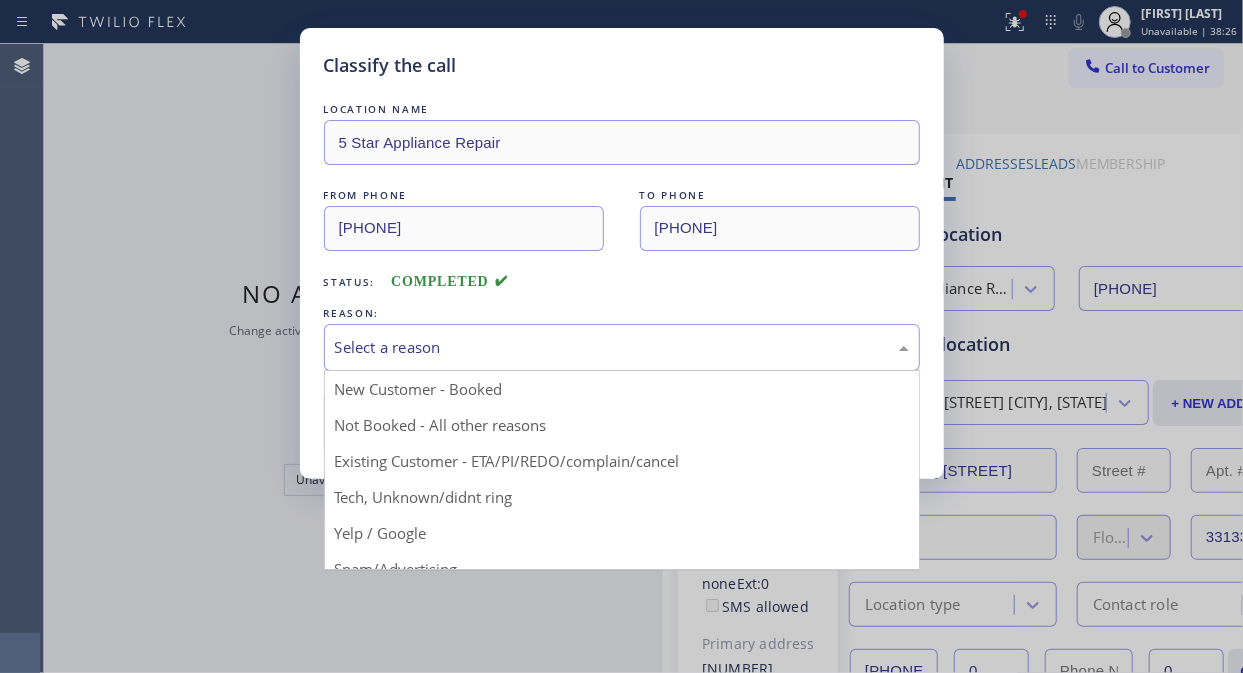 click on "Select a reason" at bounding box center [622, 347] 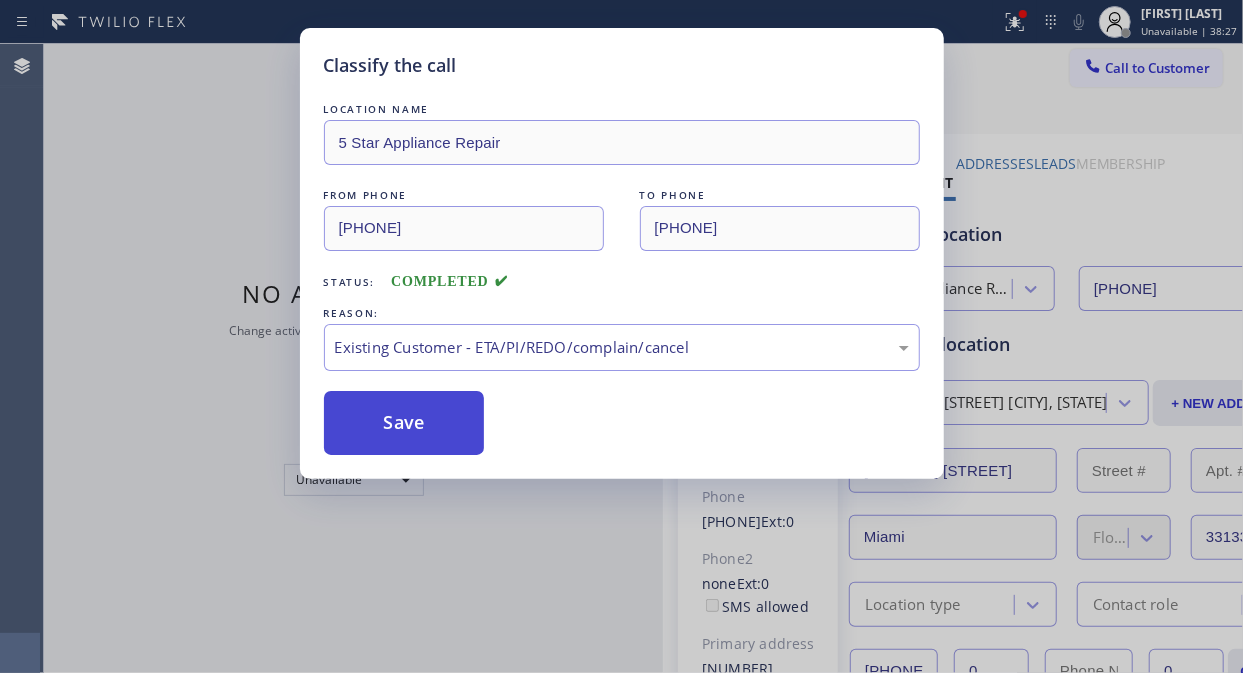 click on "Save" at bounding box center (404, 423) 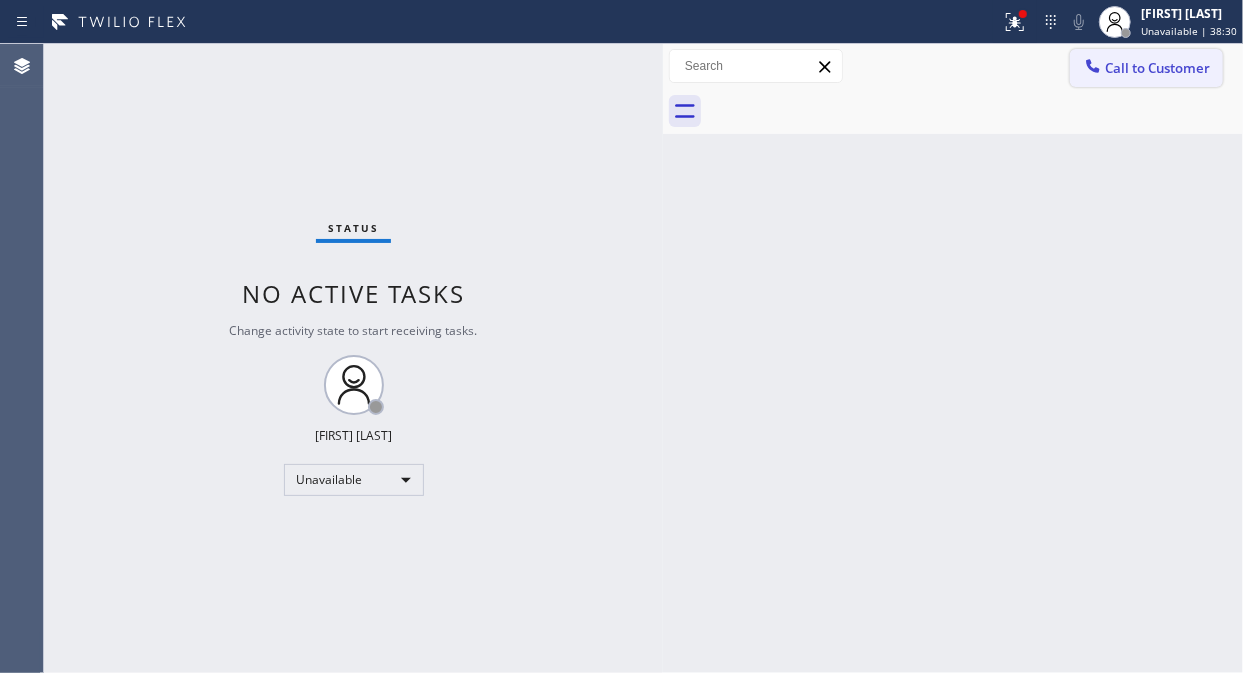 click on "Call to Customer" at bounding box center [1157, 68] 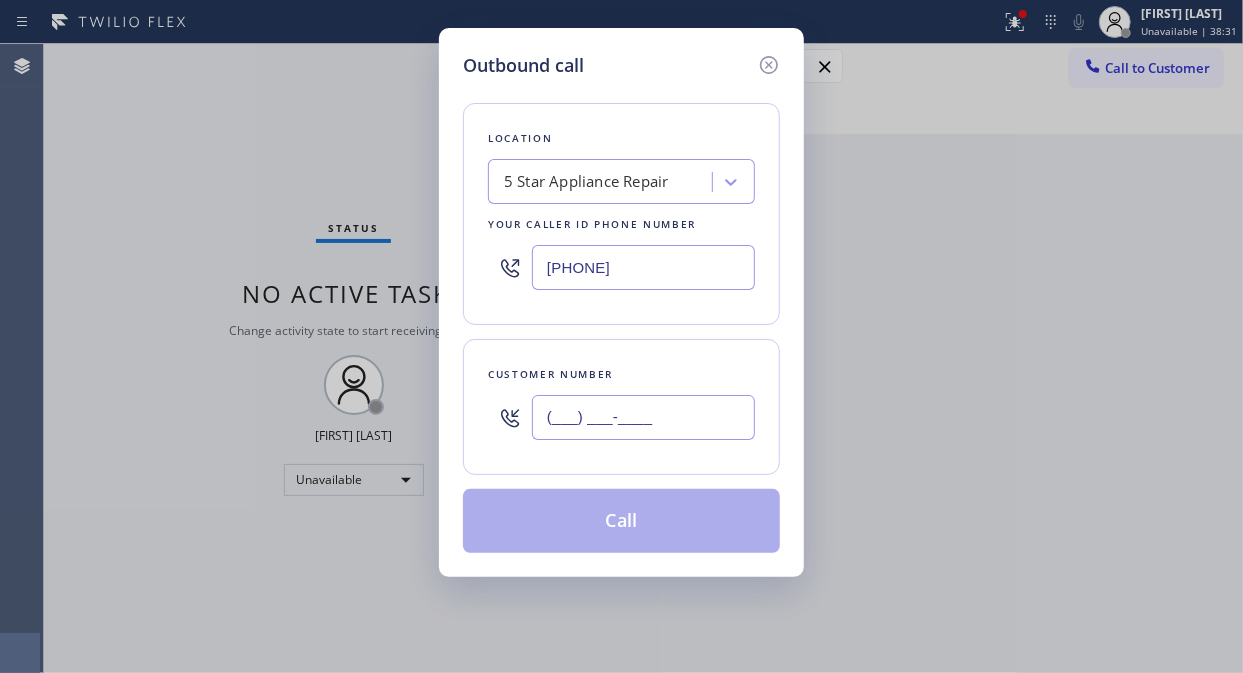 click on "(___) ___-____" at bounding box center (643, 417) 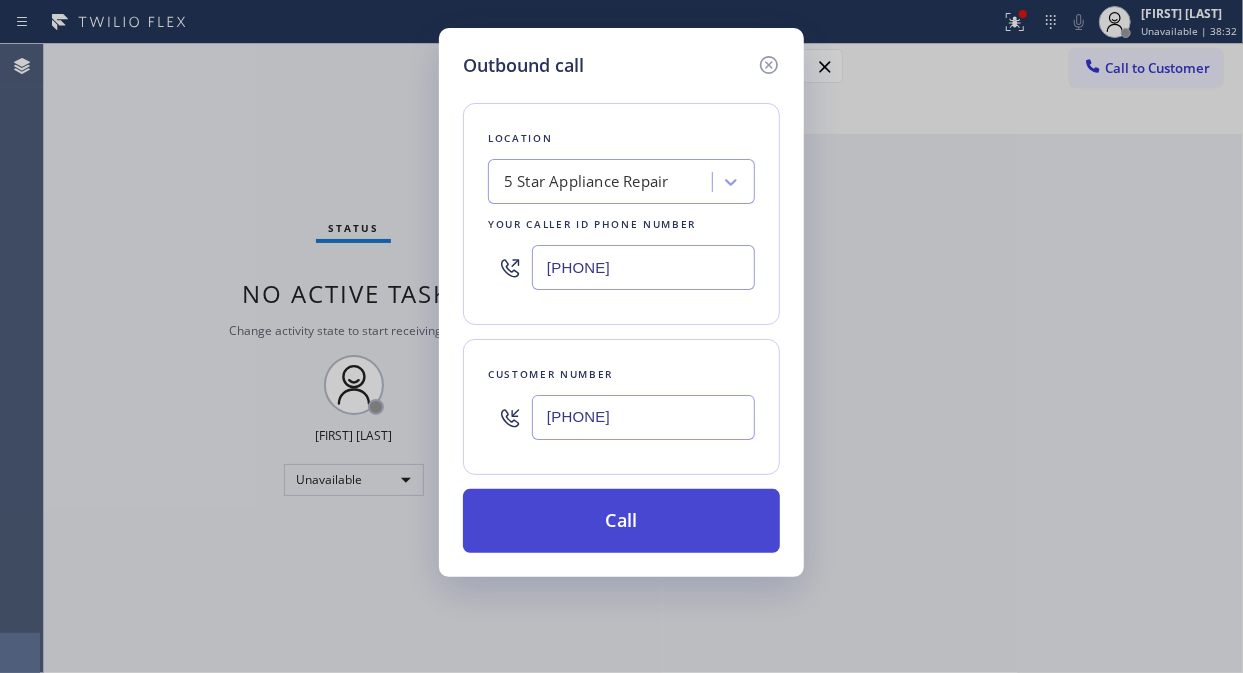 type on "[PHONE]" 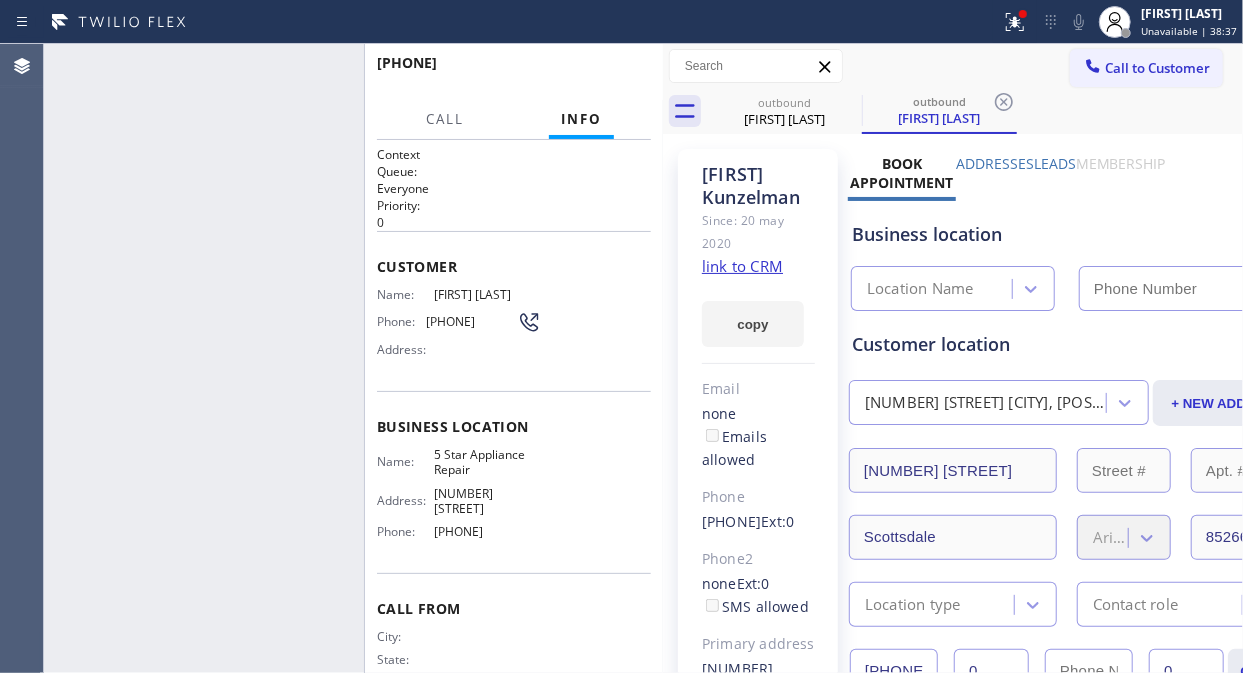 type on "[PHONE]" 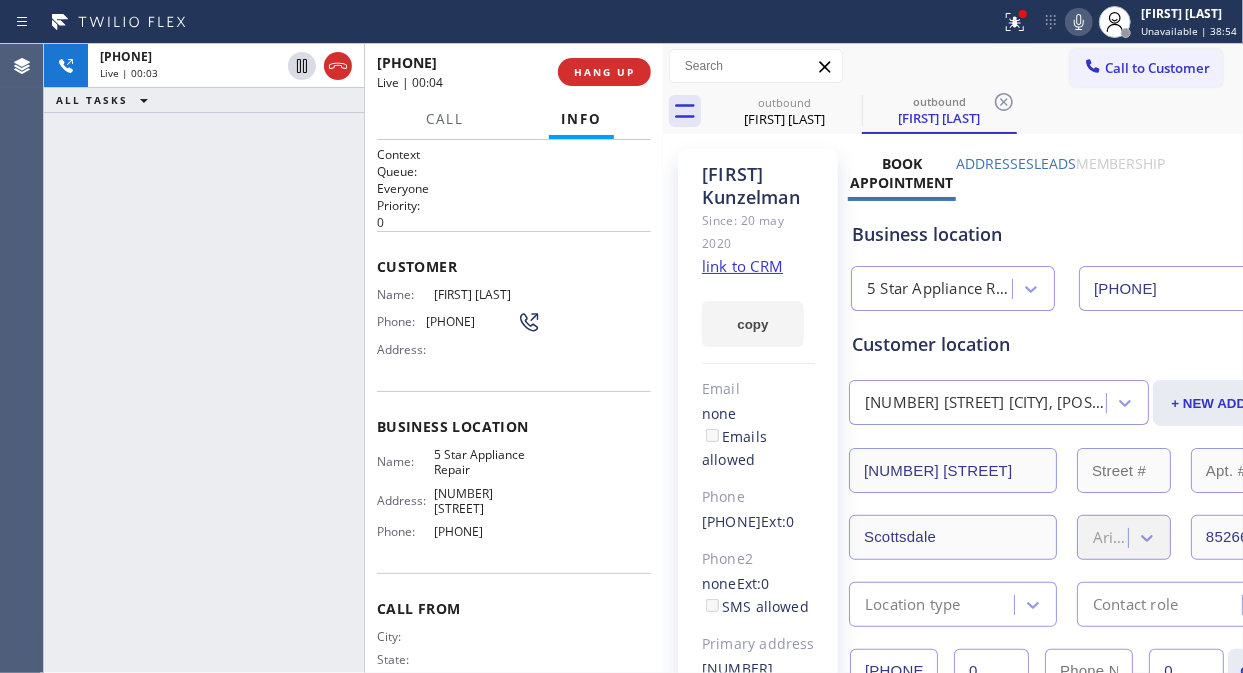 drag, startPoint x: 638, startPoint y: 74, endPoint x: 726, endPoint y: 10, distance: 108.81177 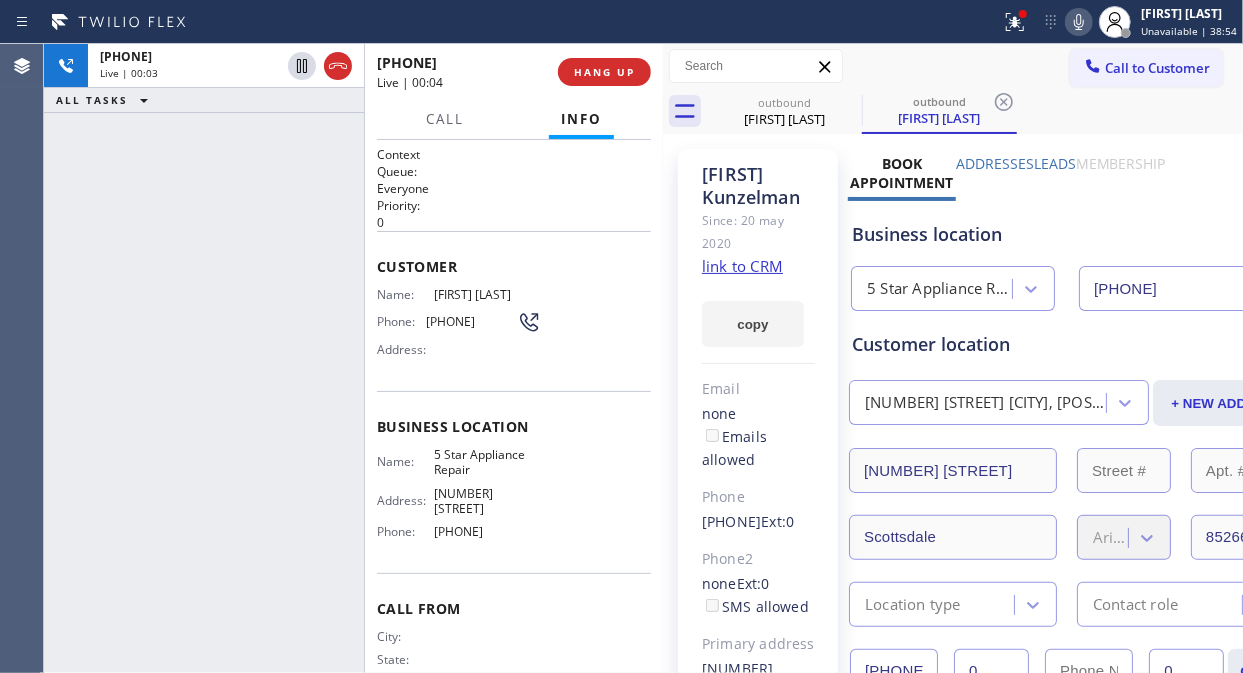 click on "HANG UP" at bounding box center [604, 72] 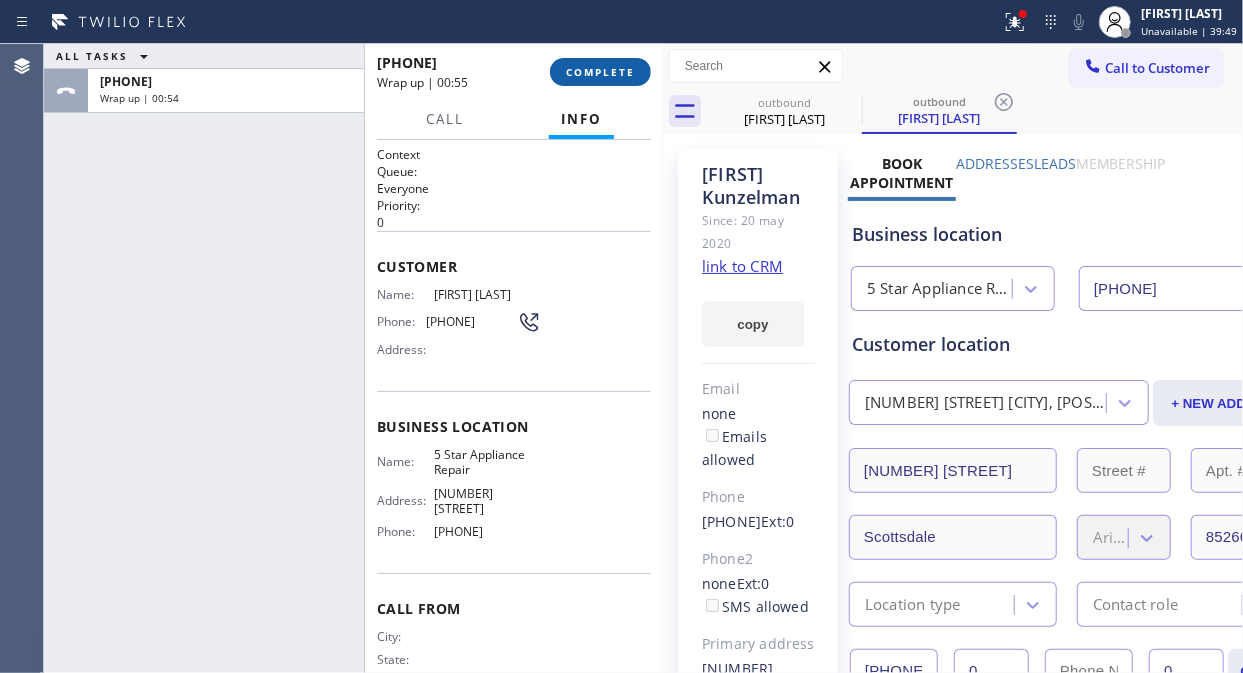 click on "COMPLETE" at bounding box center (600, 72) 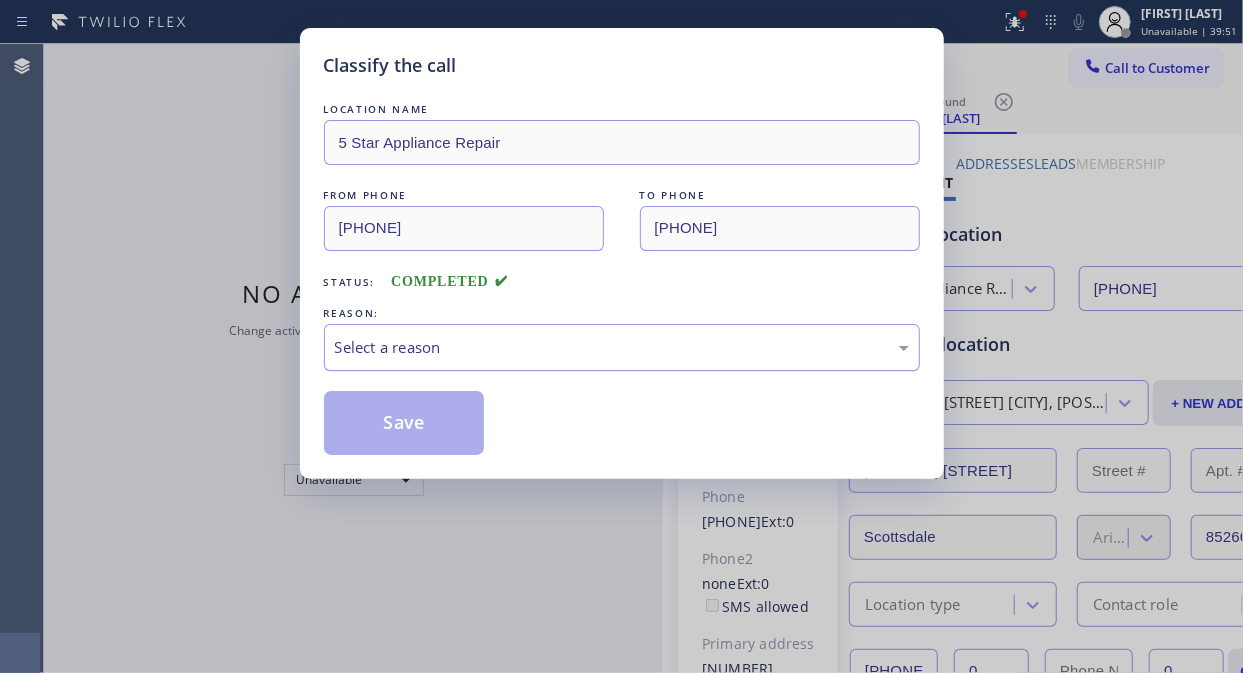 click on "Select a reason" at bounding box center [622, 347] 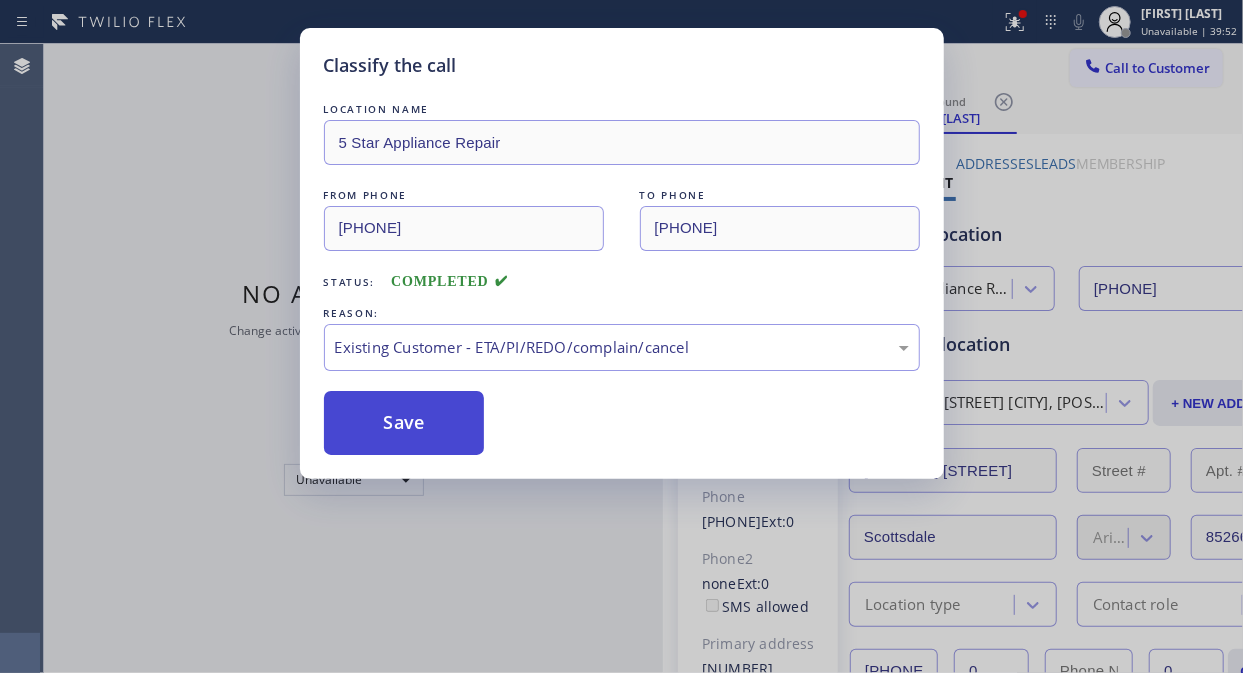 drag, startPoint x: 553, startPoint y: 463, endPoint x: 468, endPoint y: 426, distance: 92.70383 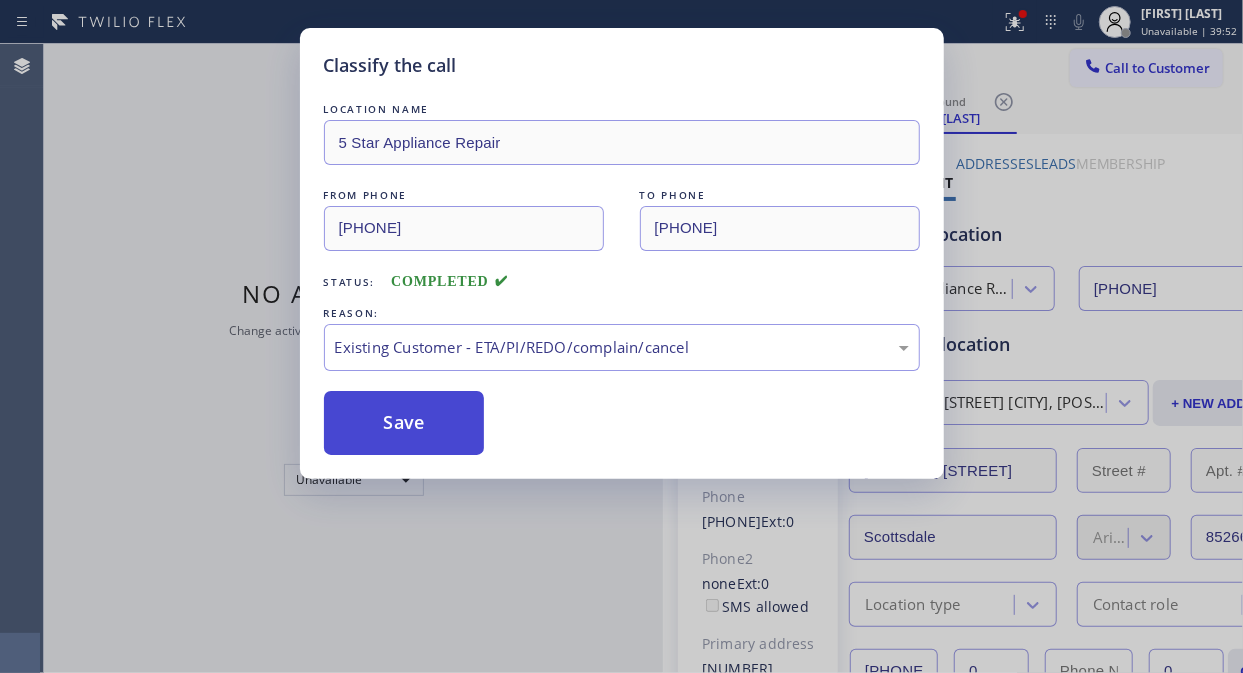 click on "Save" at bounding box center [404, 423] 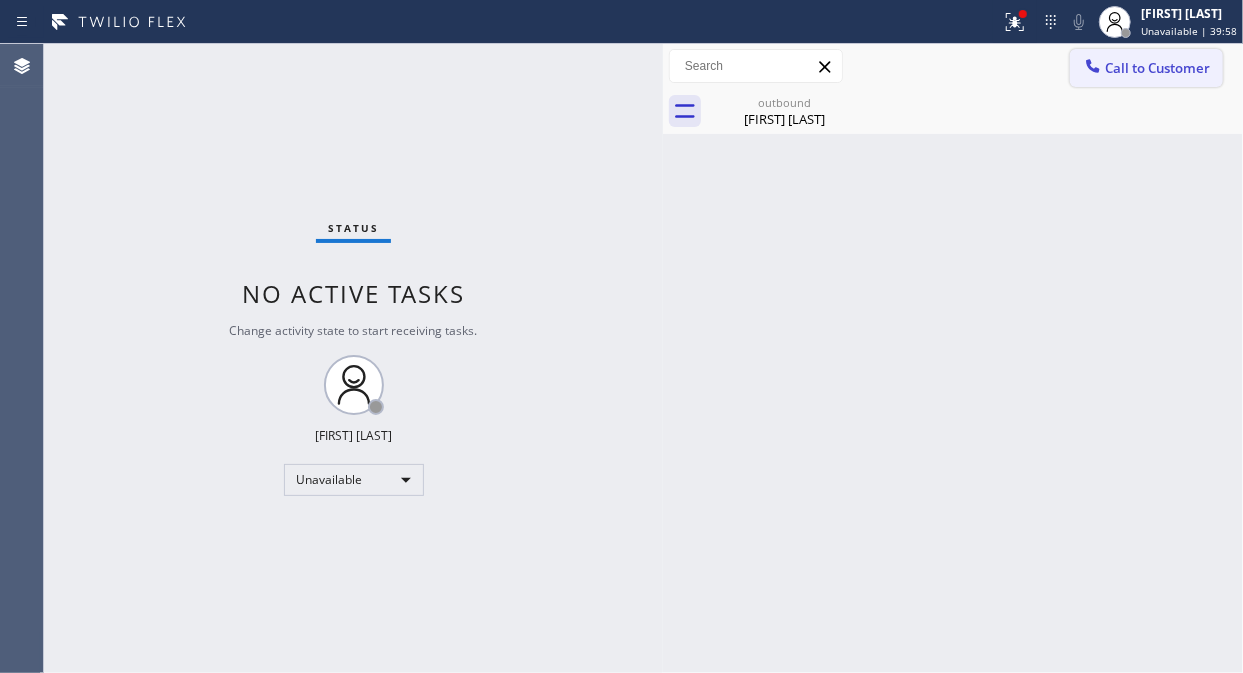 click on "Call to Customer" at bounding box center (1157, 68) 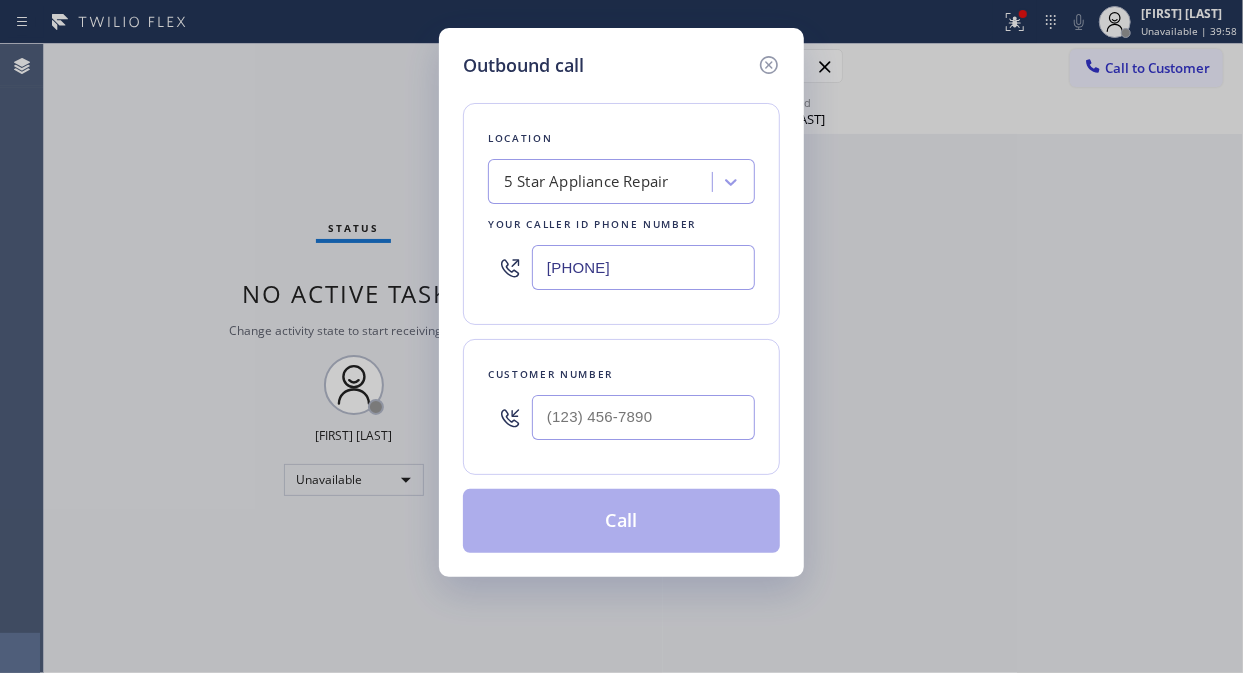 click at bounding box center [643, 417] 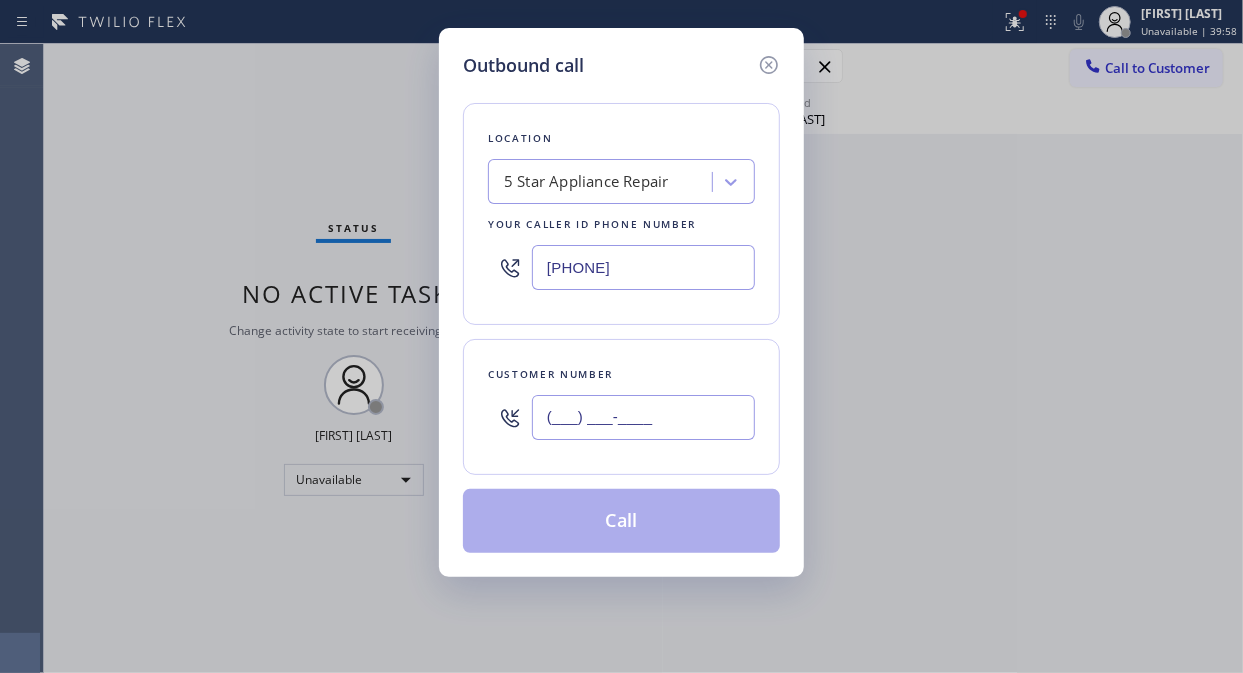 click on "(___) ___-____" at bounding box center (643, 417) 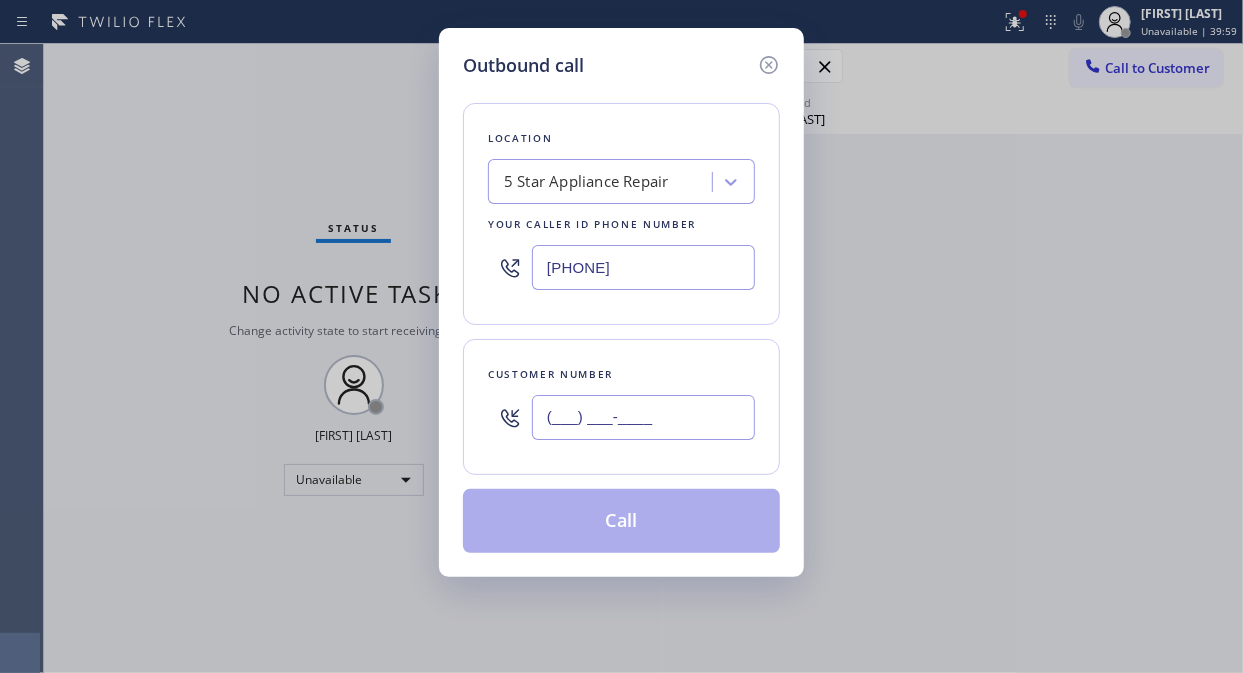 paste on "([PHONE])" 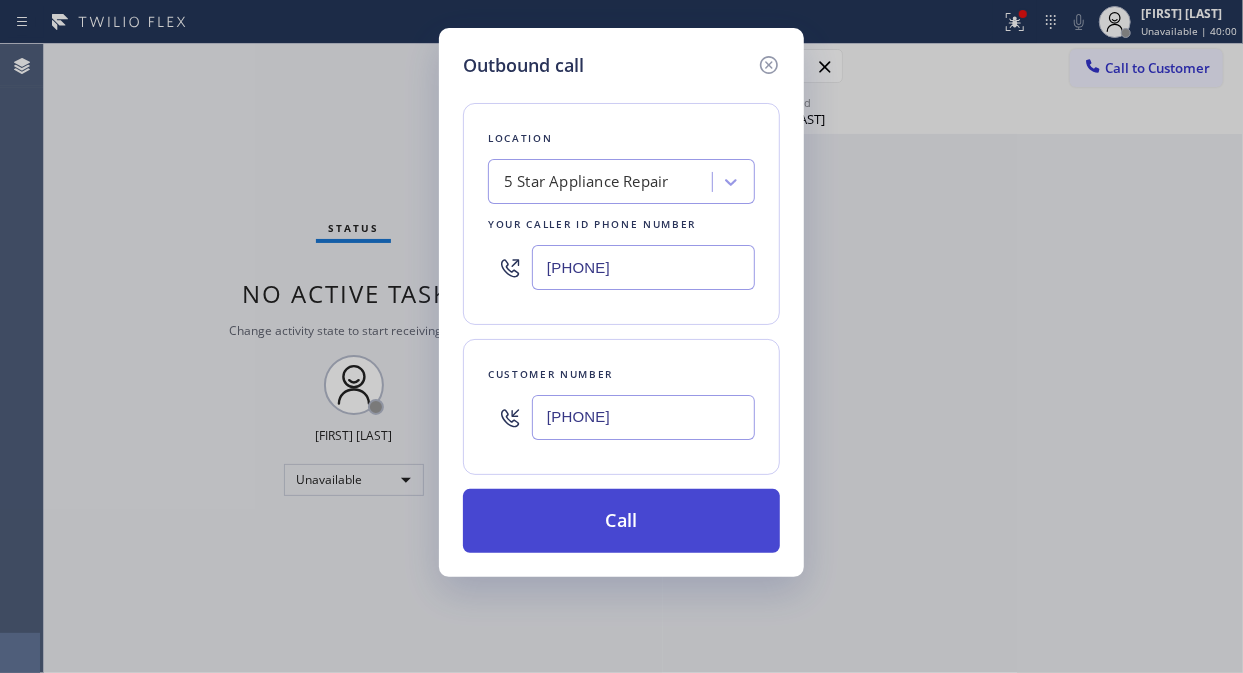 type on "[PHONE]" 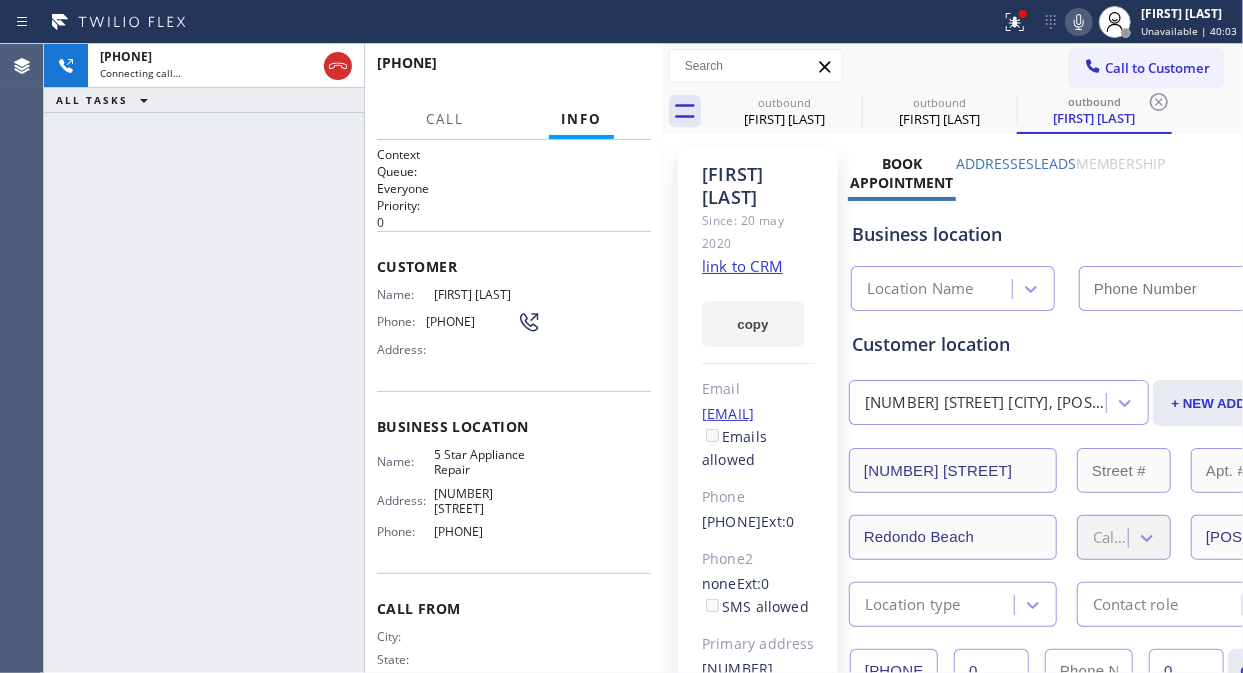 click 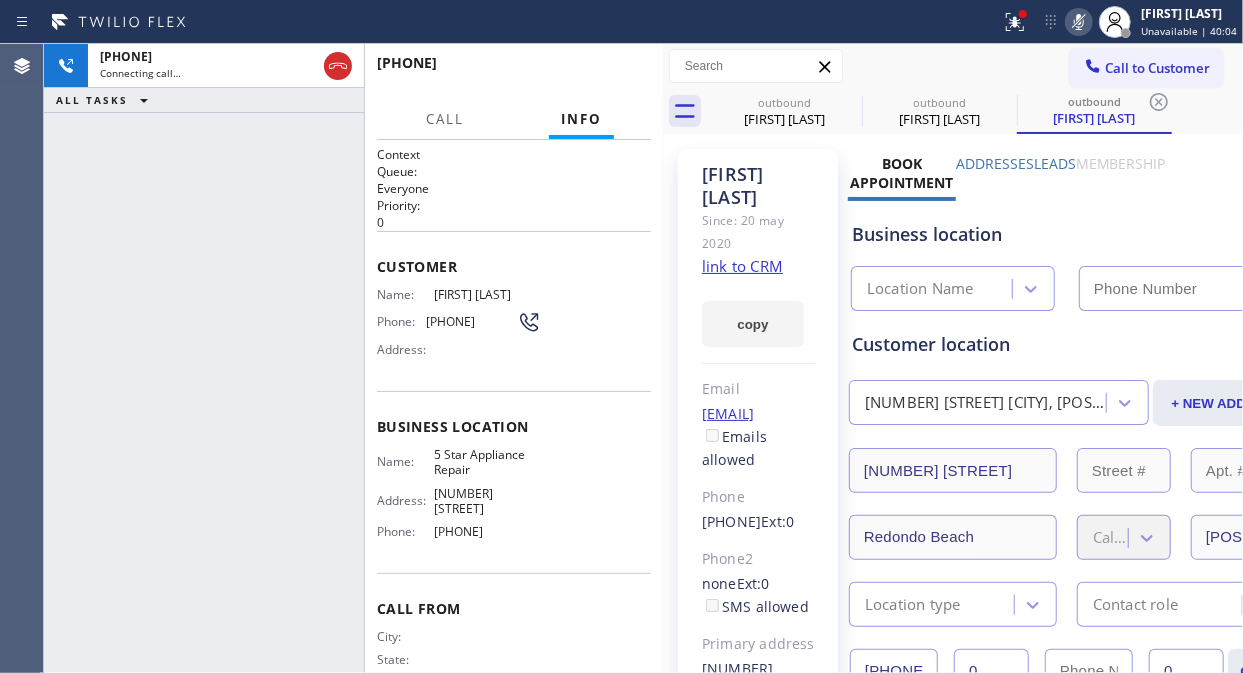 type on "[PHONE]" 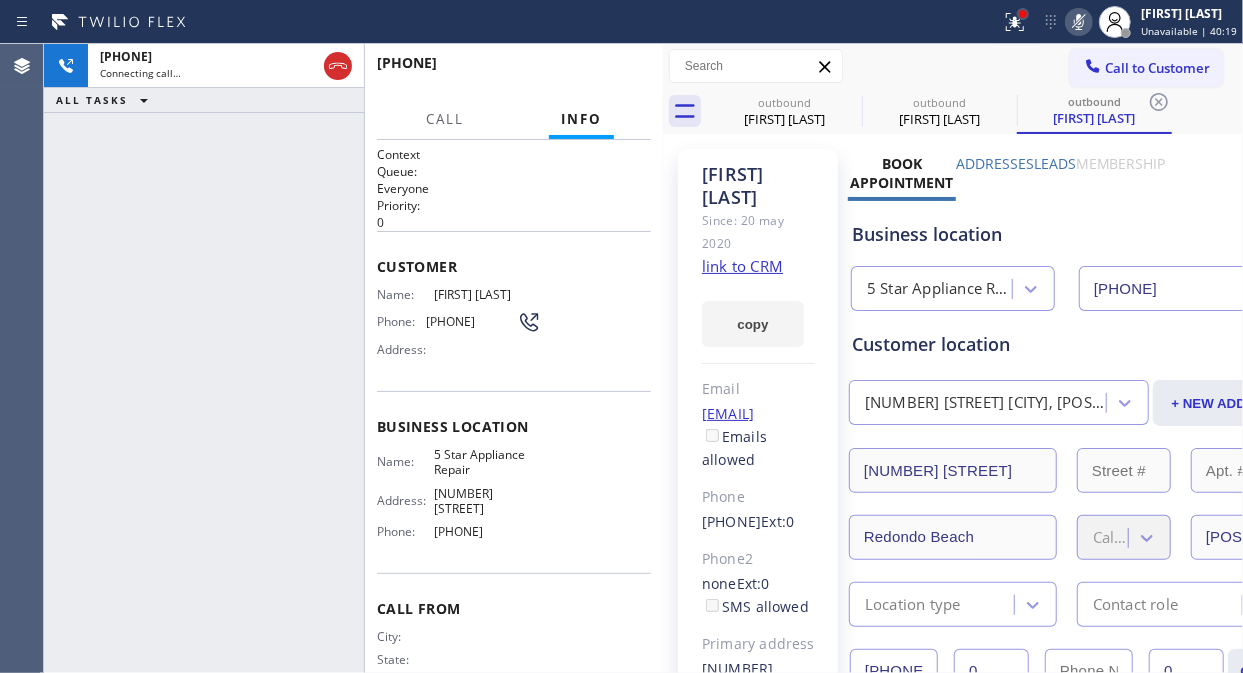click at bounding box center (1023, 14) 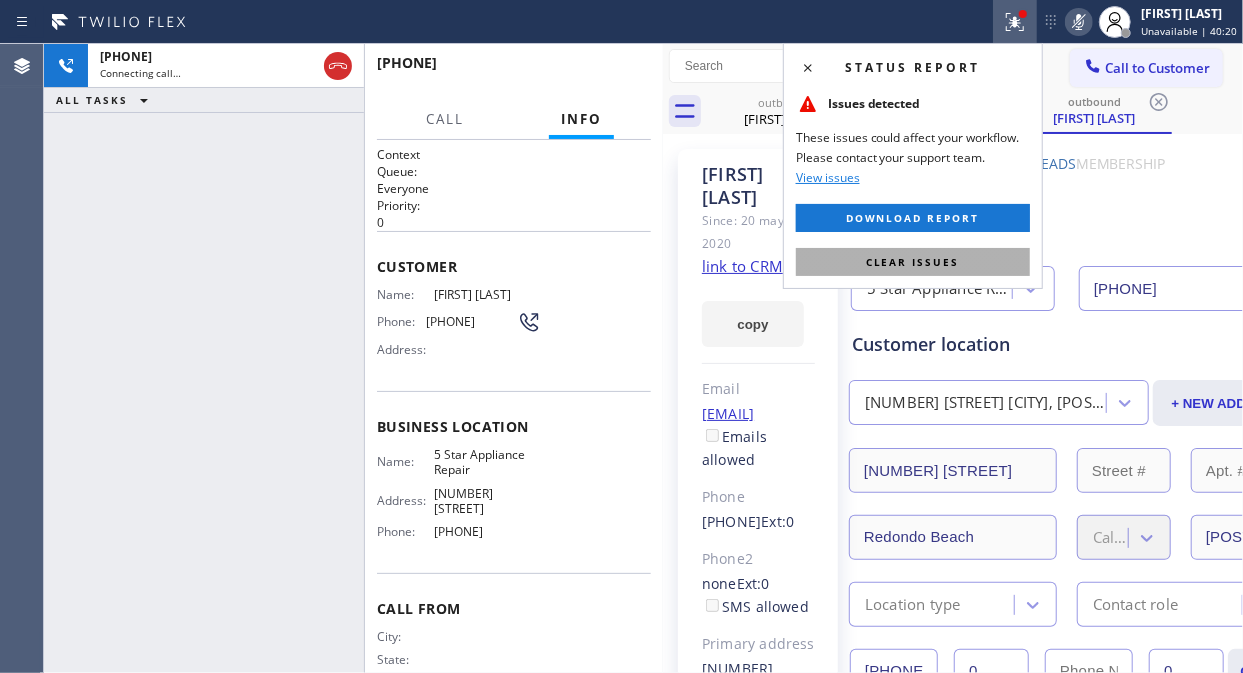 click on "Clear issues" at bounding box center [913, 262] 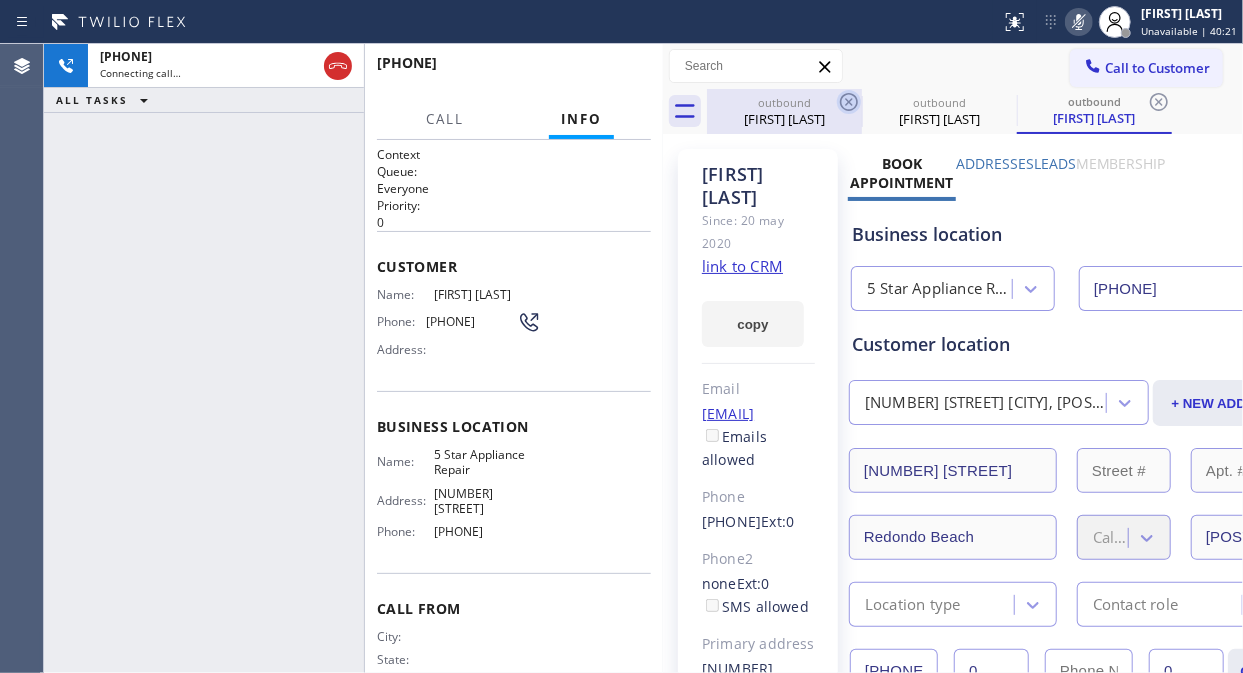 click 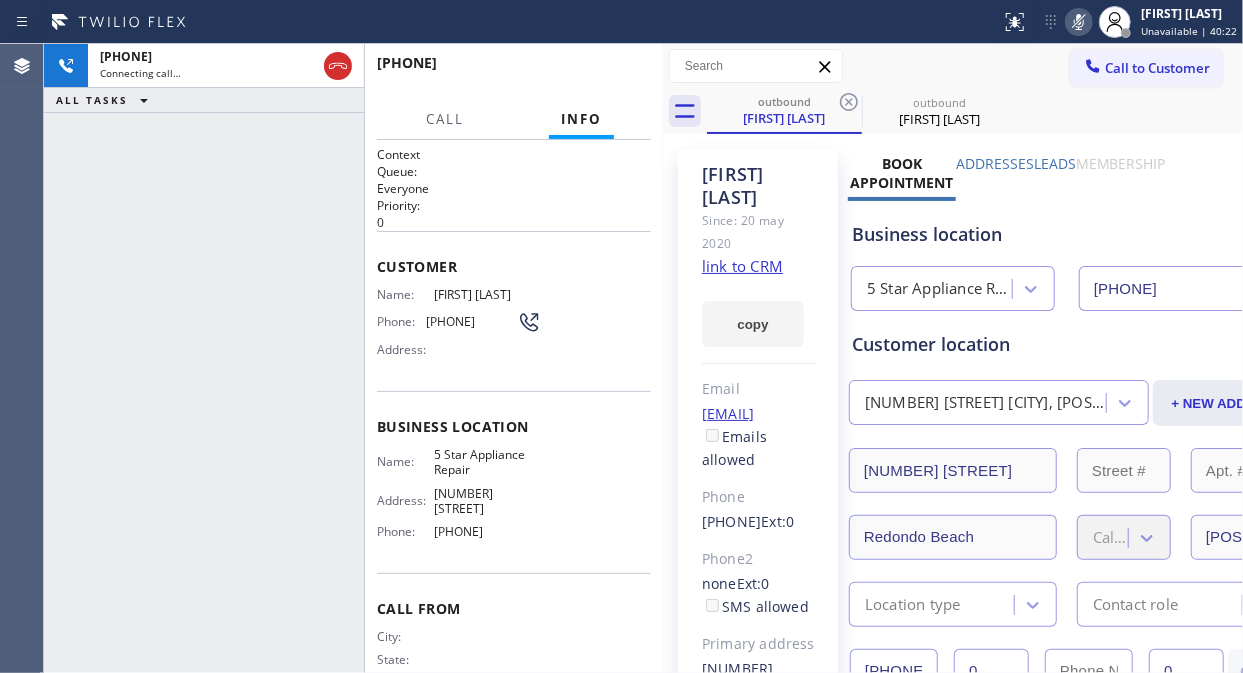 click 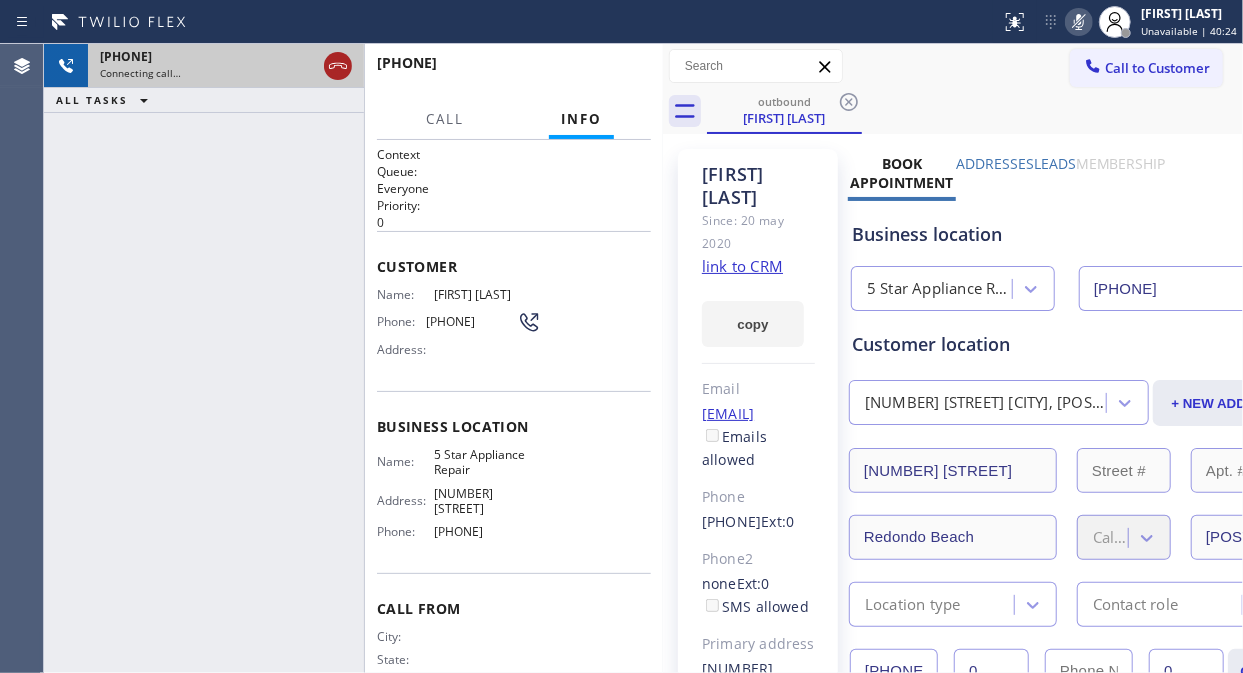 click 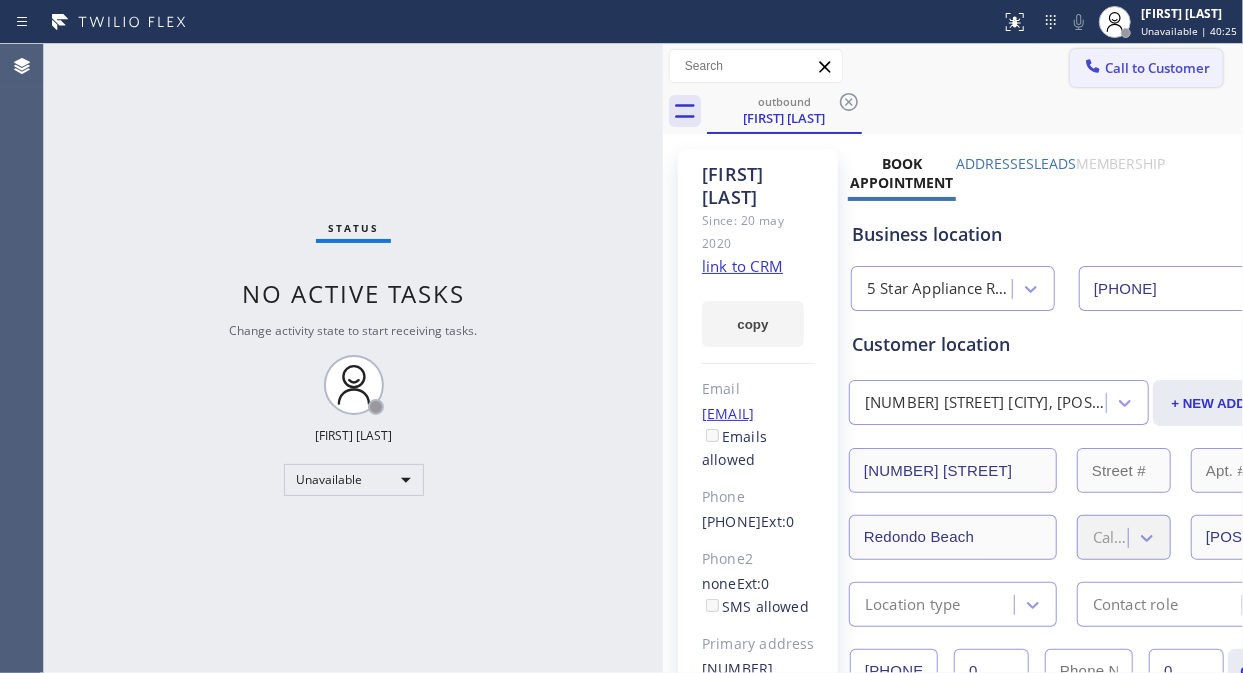 click on "Call to Customer" at bounding box center (1146, 68) 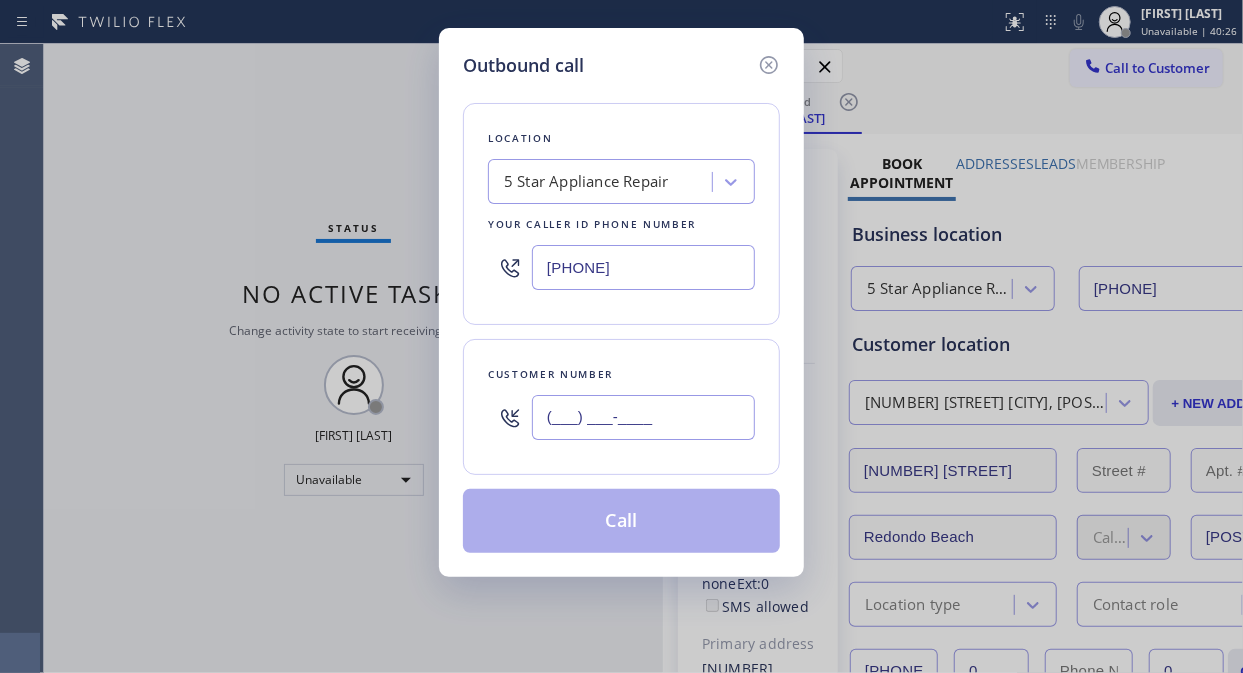 click on "(___) ___-____" at bounding box center (643, 417) 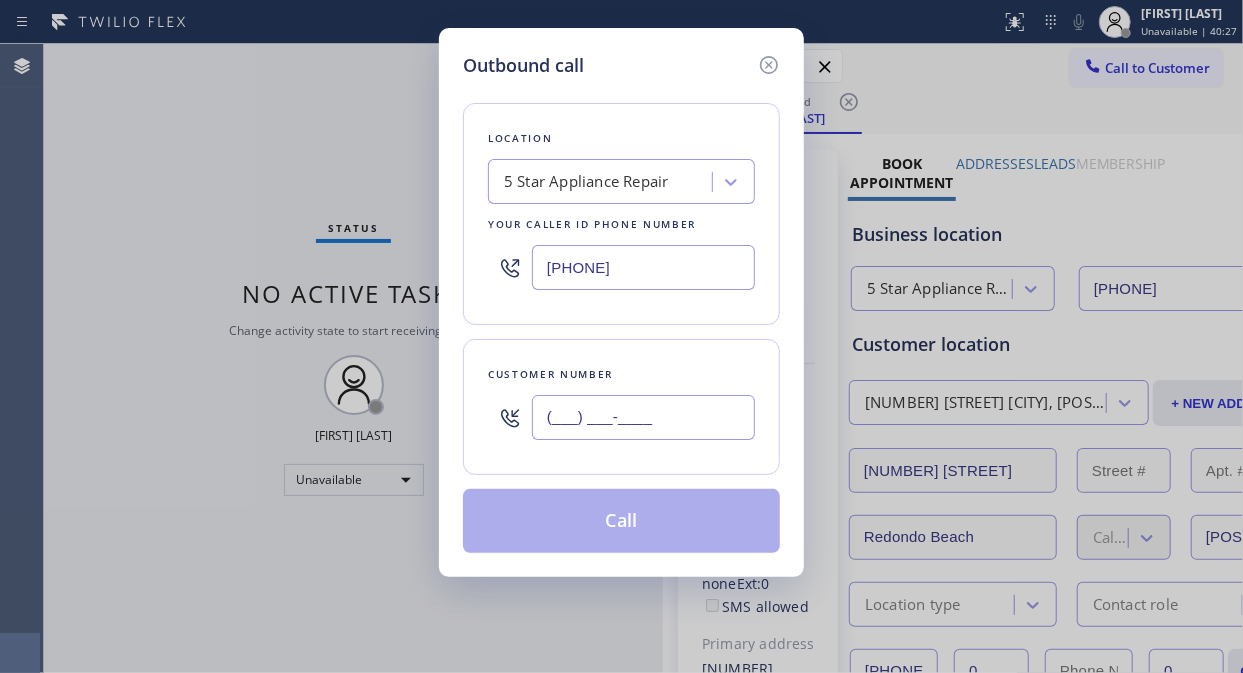 paste on "[PHONE]" 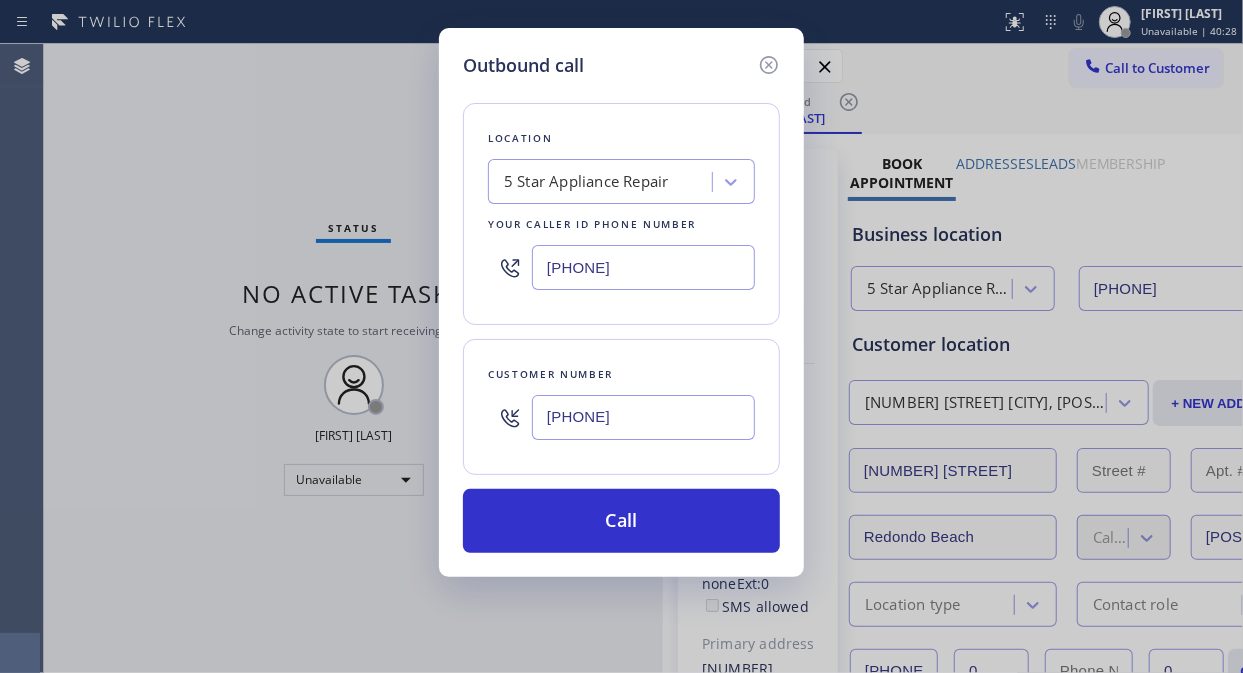 type on "[PHONE]" 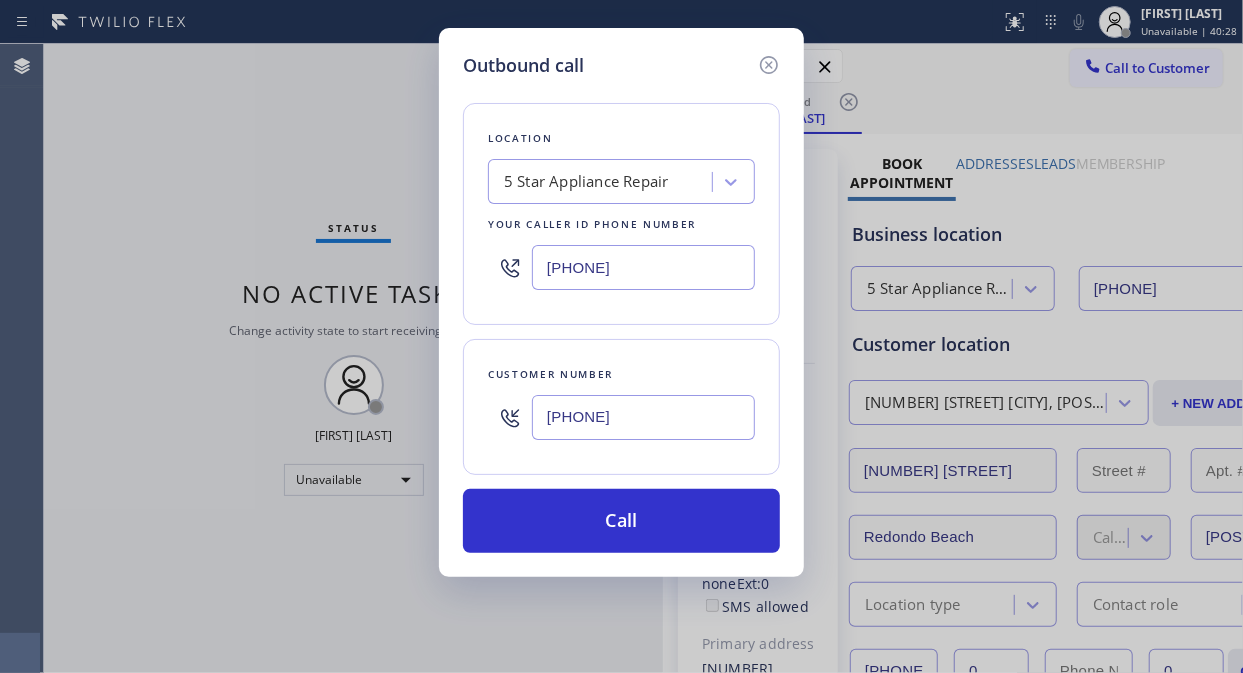 click on "Call" at bounding box center (621, 521) 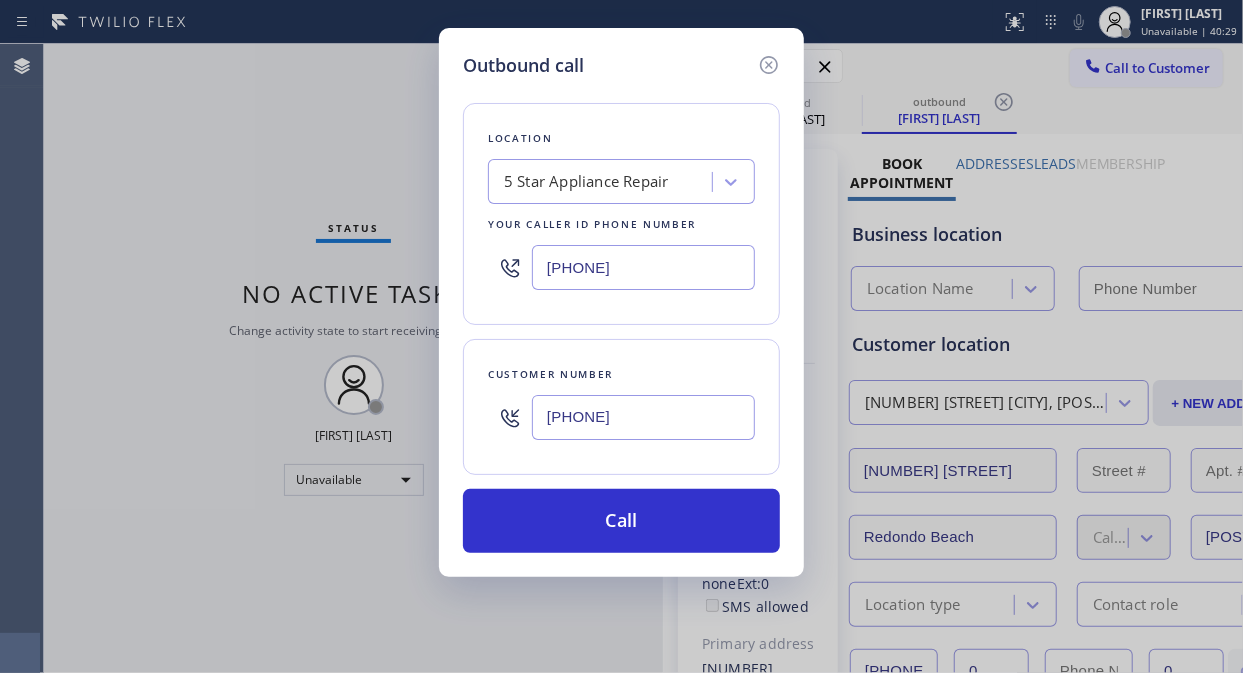 type on "[PHONE]" 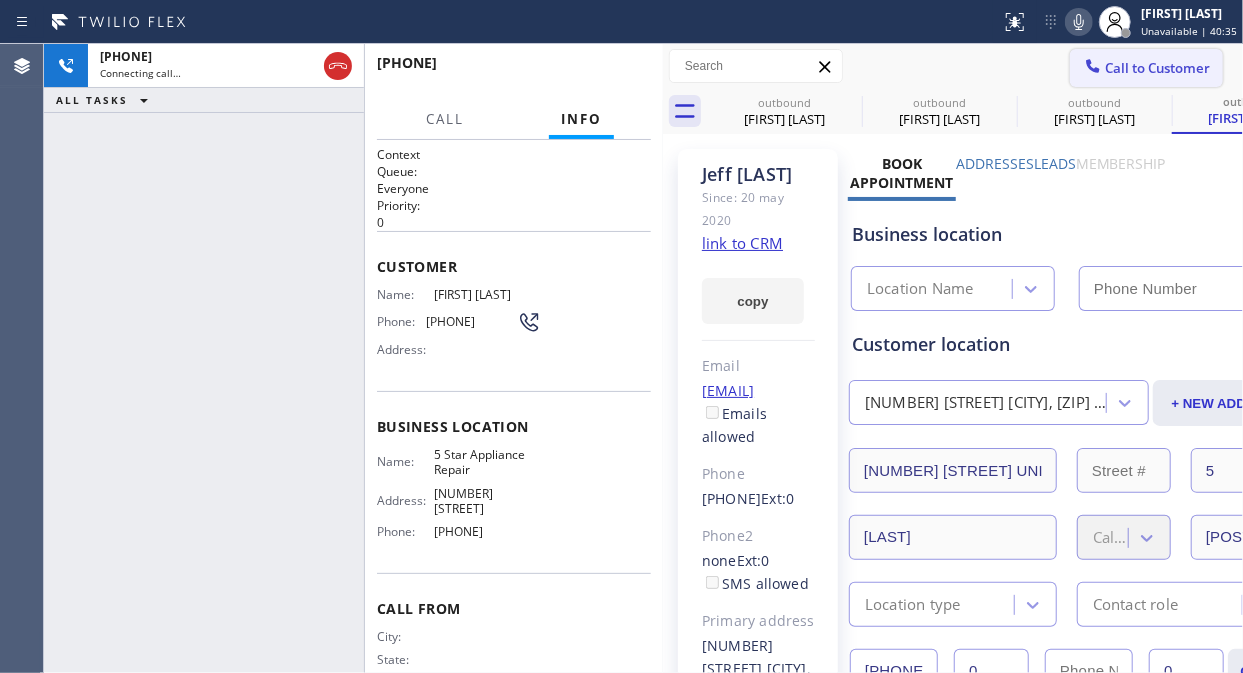 type on "[PHONE]" 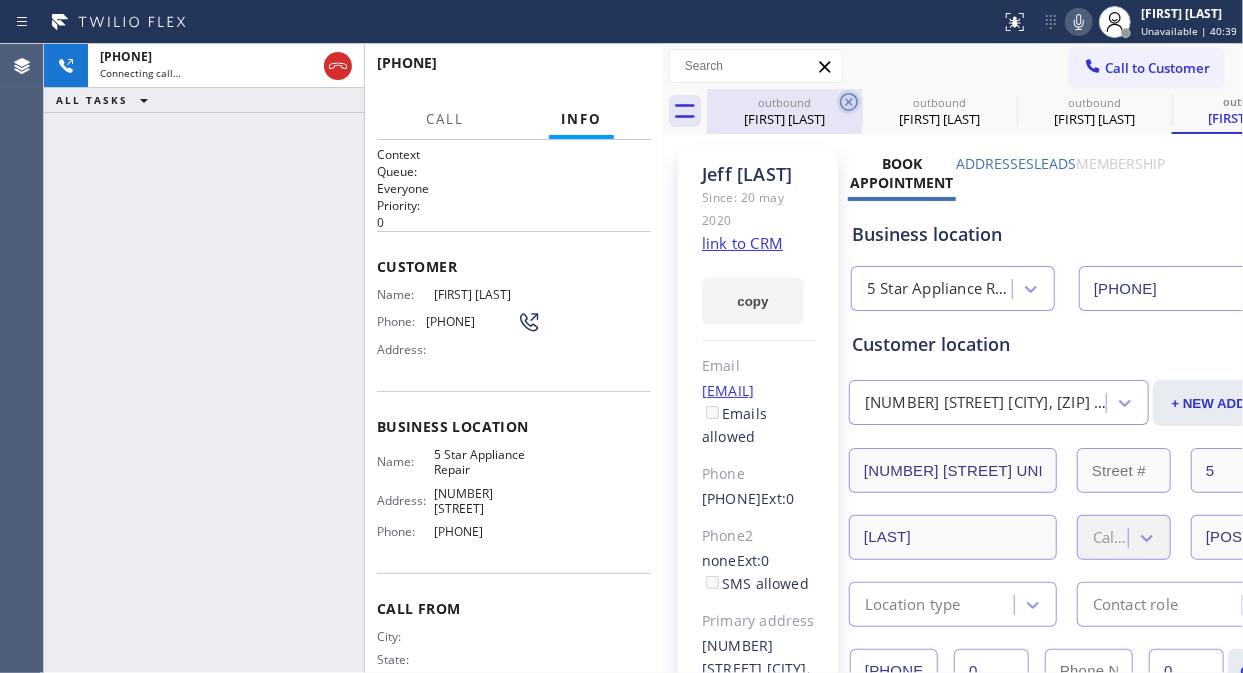 click 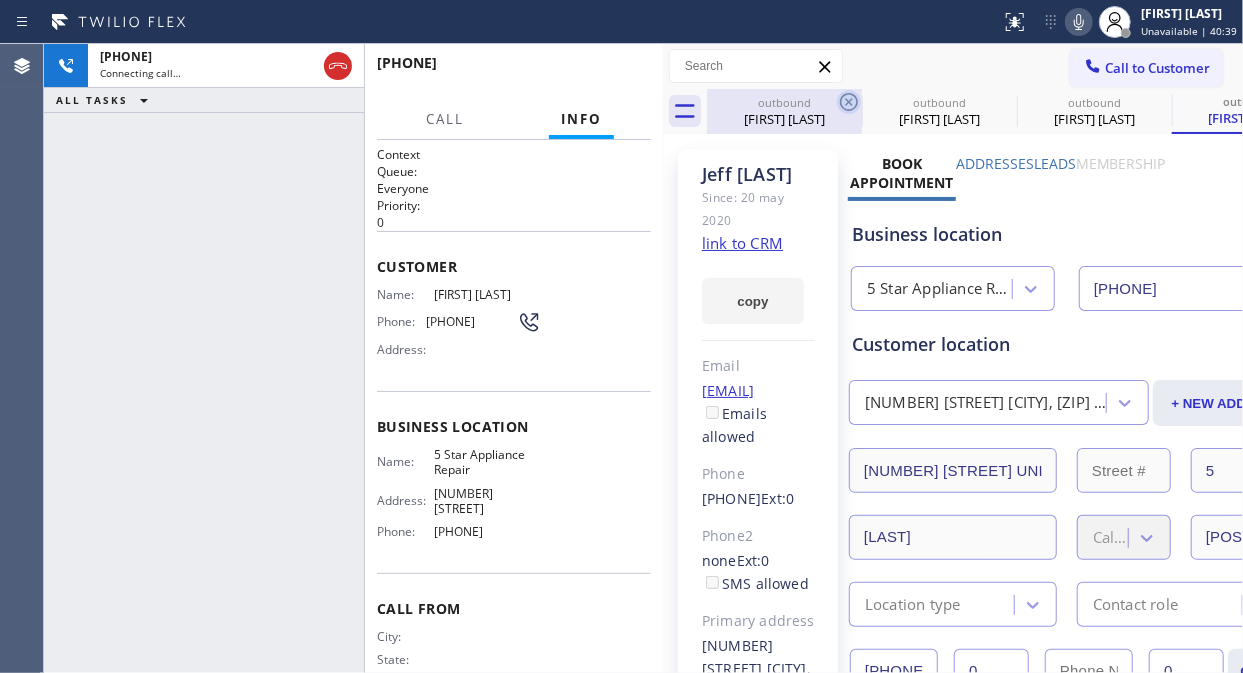 click 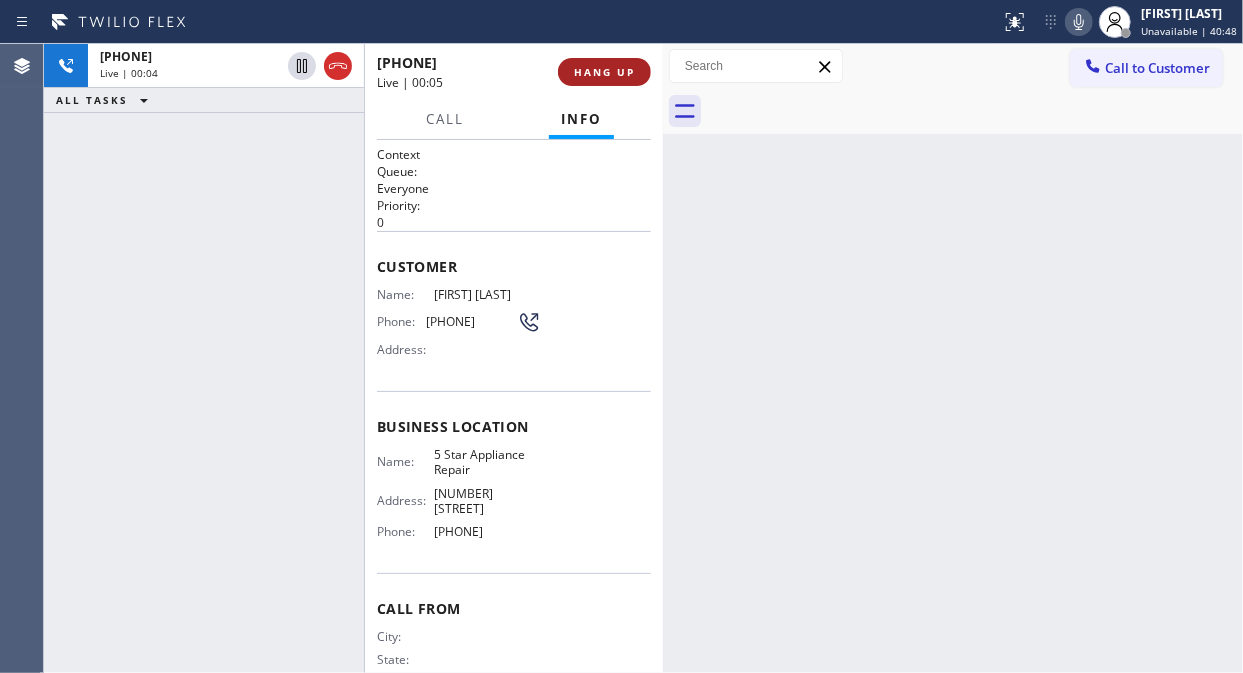 click on "HANG UP" at bounding box center (604, 72) 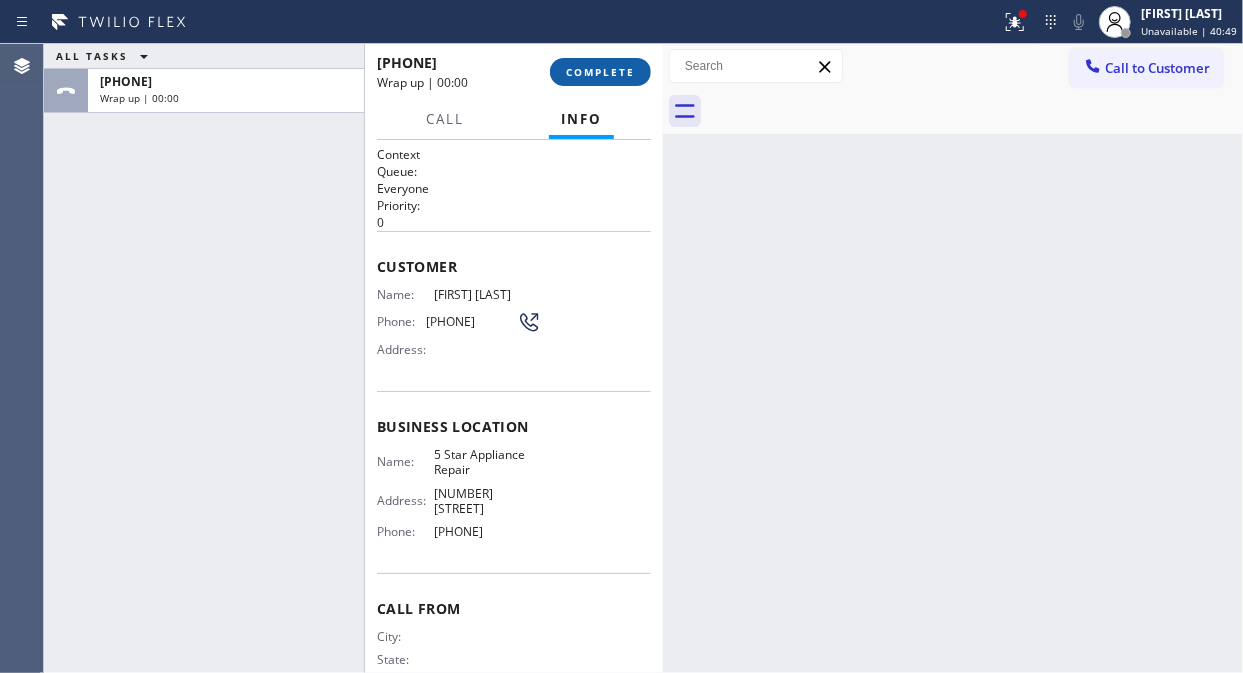 click on "COMPLETE" at bounding box center [600, 72] 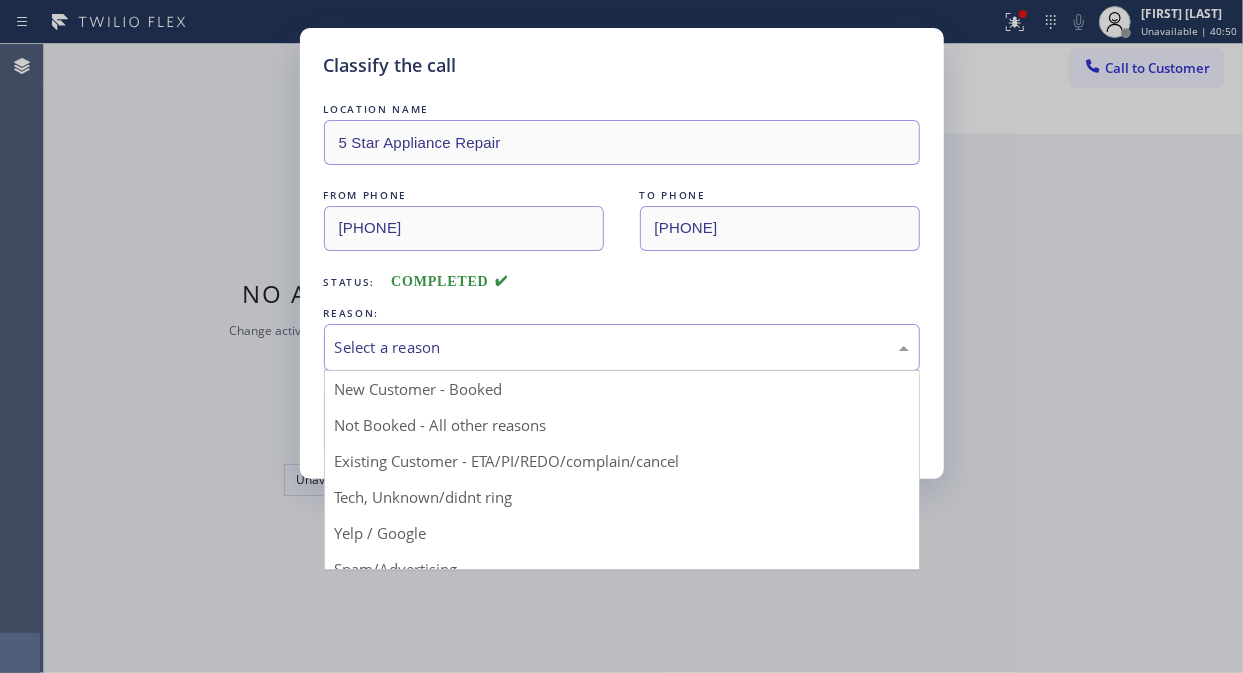 click on "Select a reason" at bounding box center (622, 347) 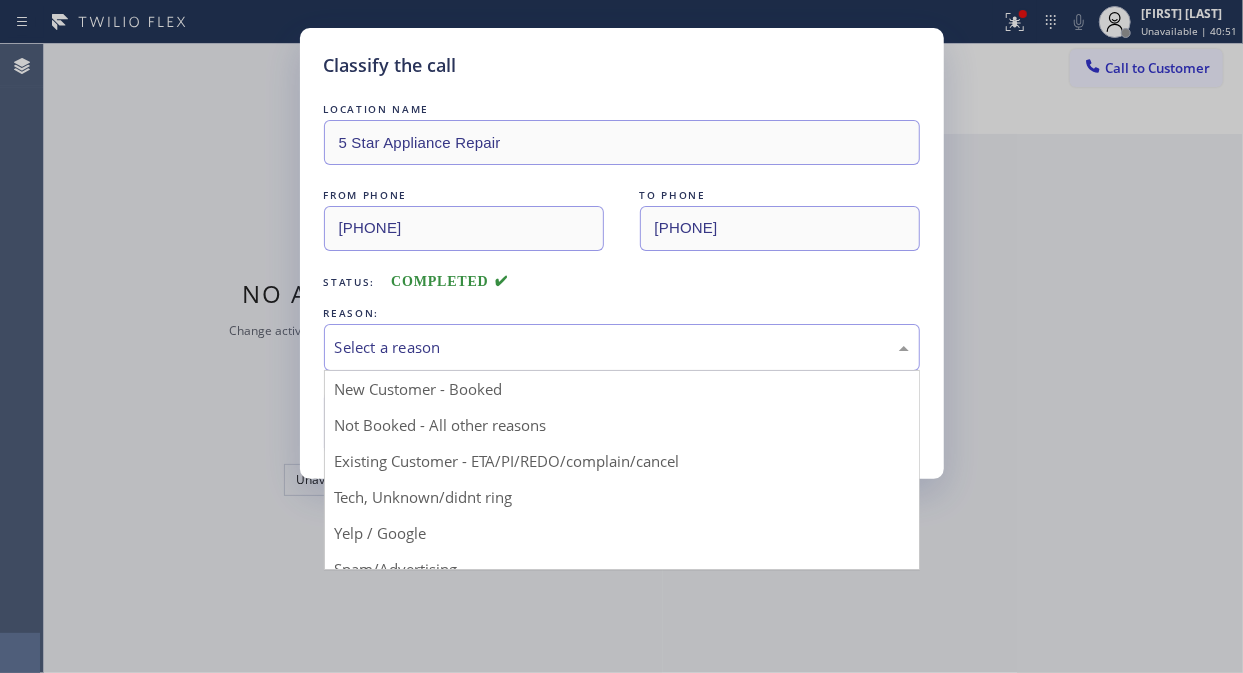 drag, startPoint x: 573, startPoint y: 452, endPoint x: 437, endPoint y: 450, distance: 136.01471 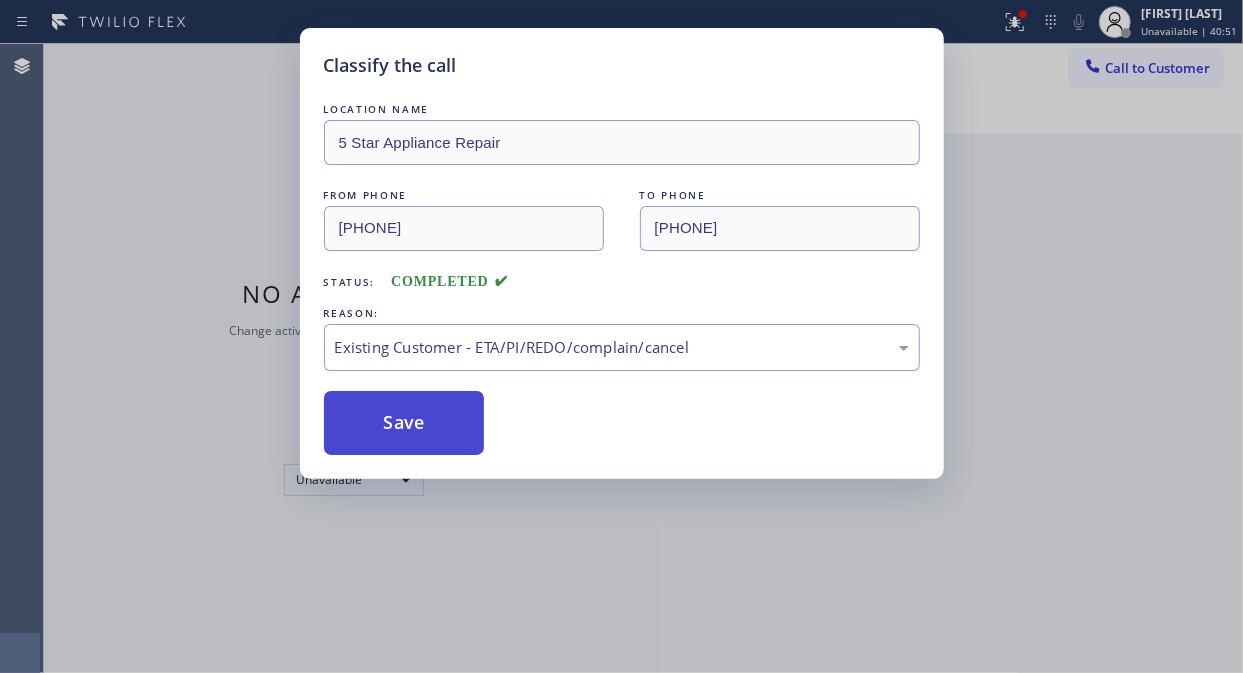 click on "Save" at bounding box center [404, 423] 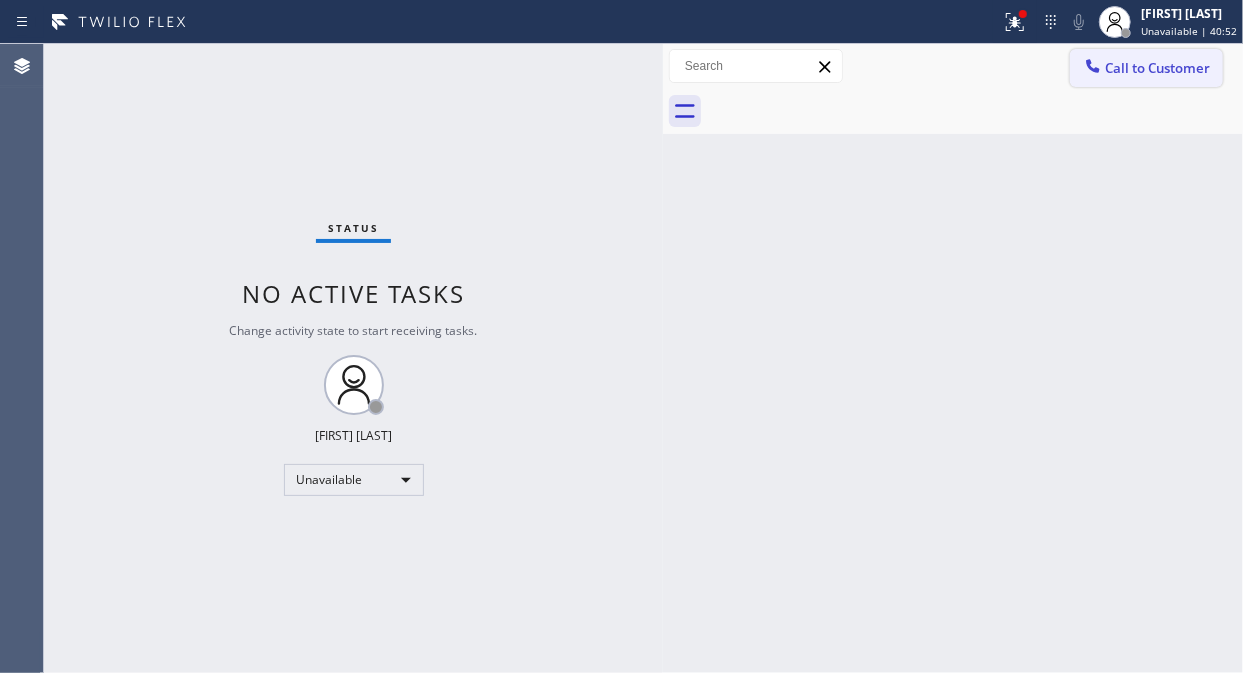 click on "Call to Customer" at bounding box center (1157, 68) 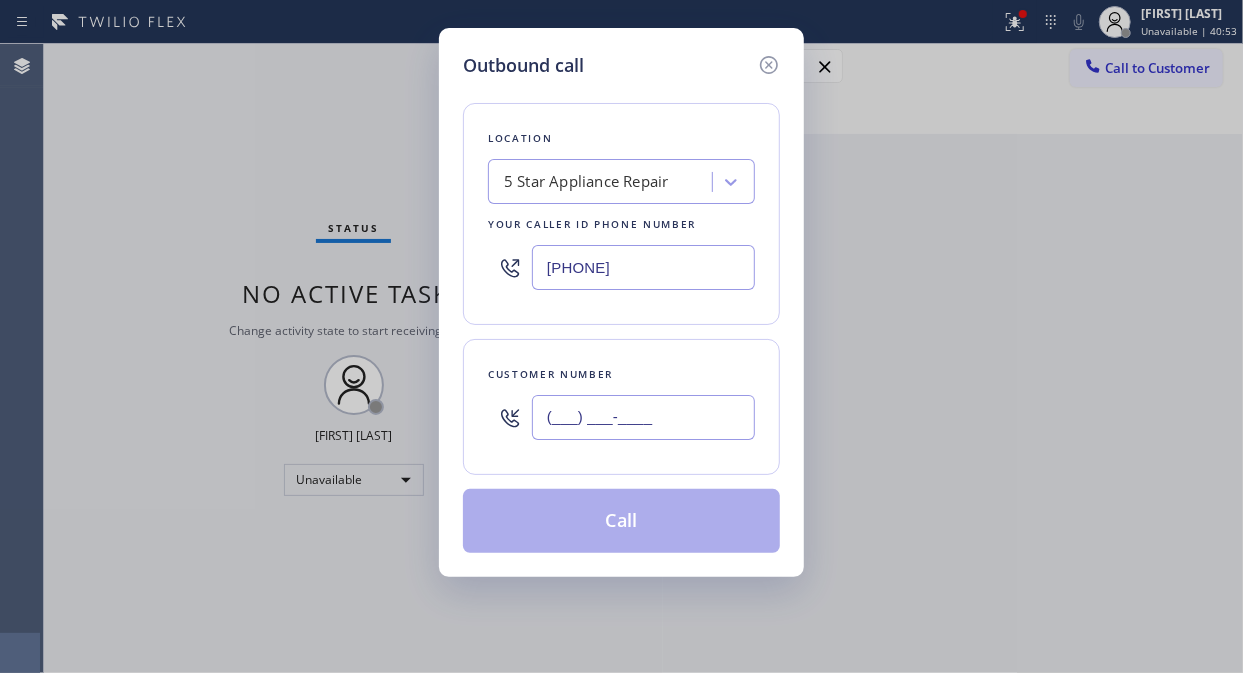 click on "(___) ___-____" at bounding box center (643, 417) 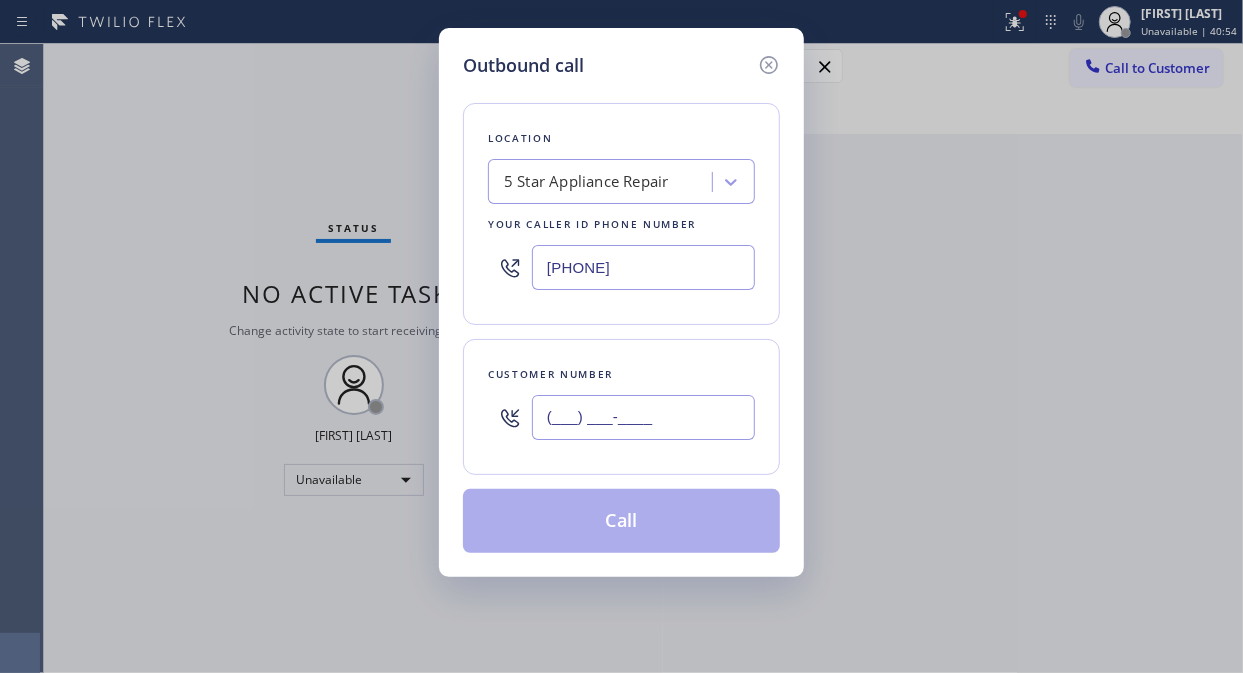 paste on "[PHONE]" 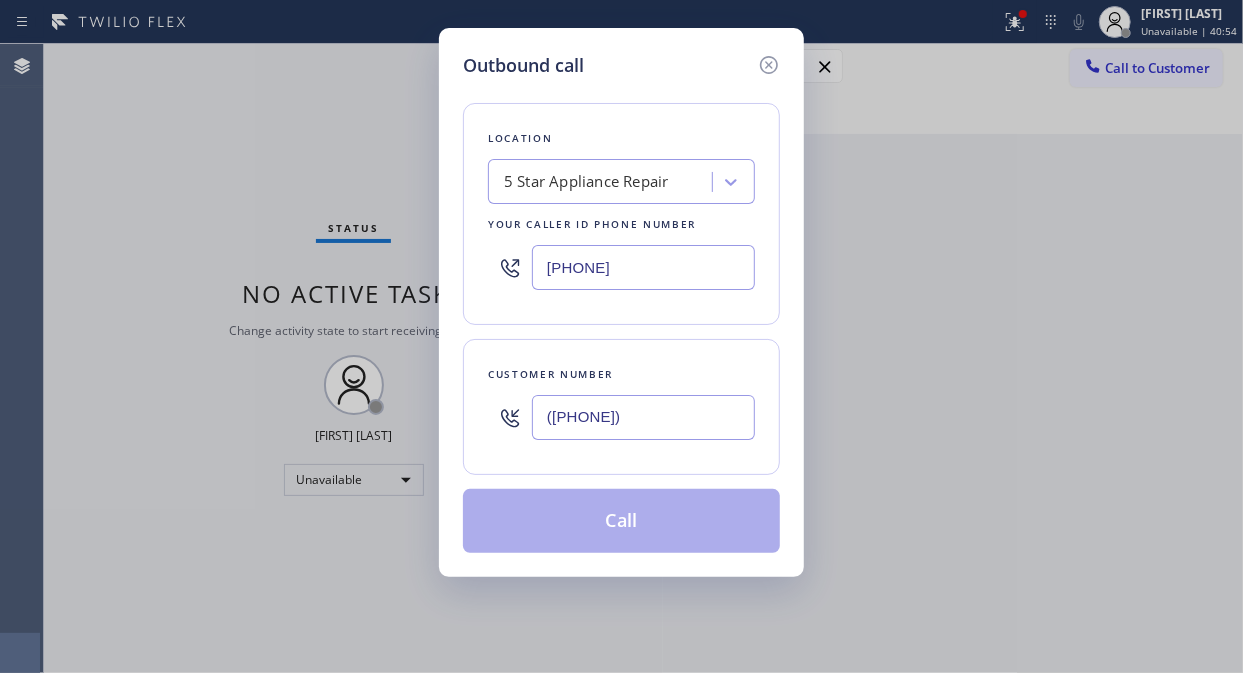 type on "([PHONE])" 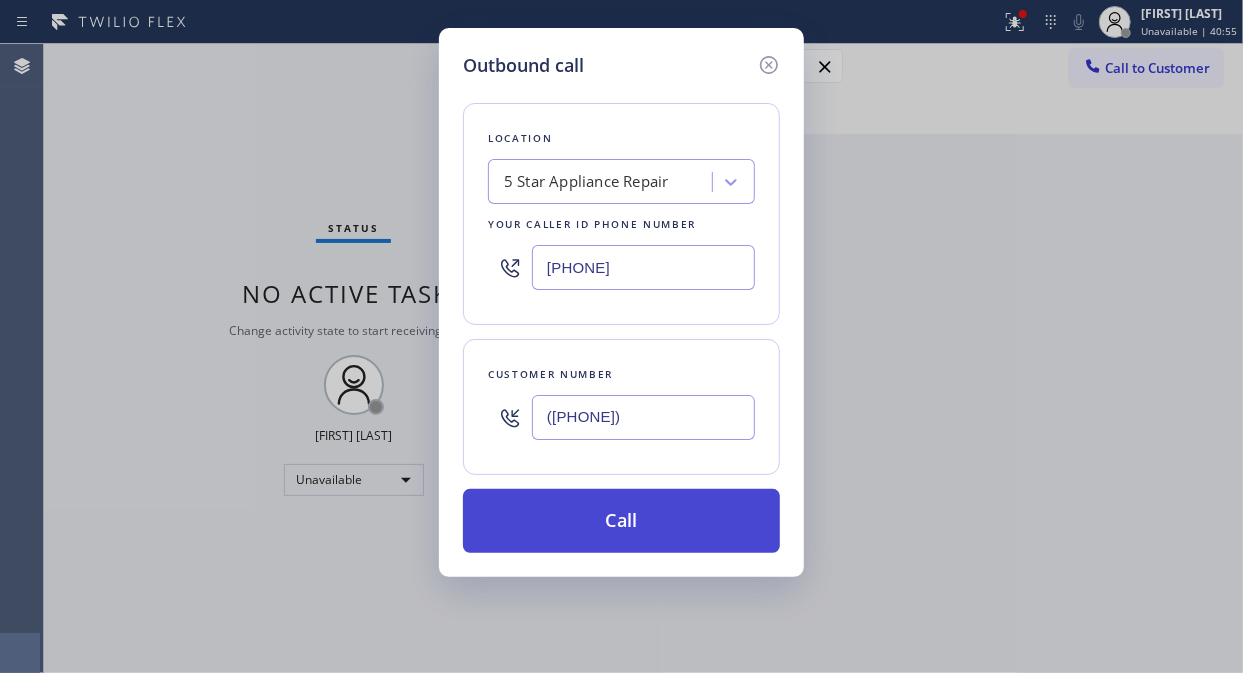 click on "Call" at bounding box center (621, 521) 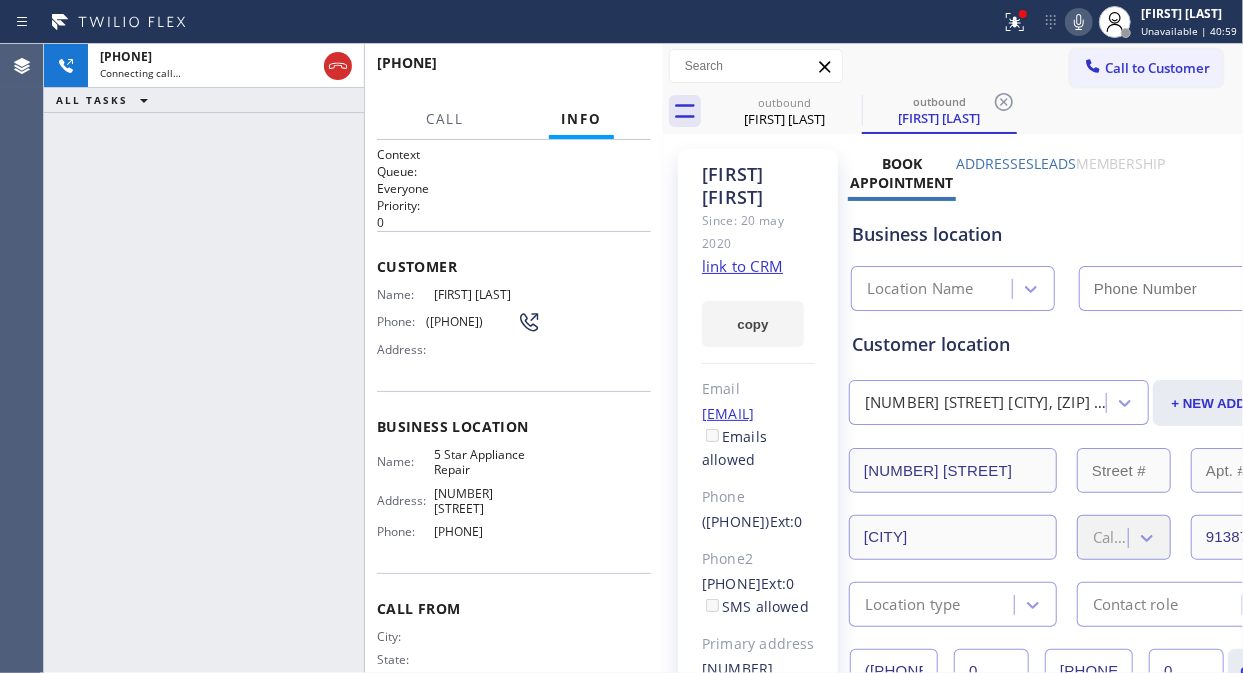 type on "[PHONE]" 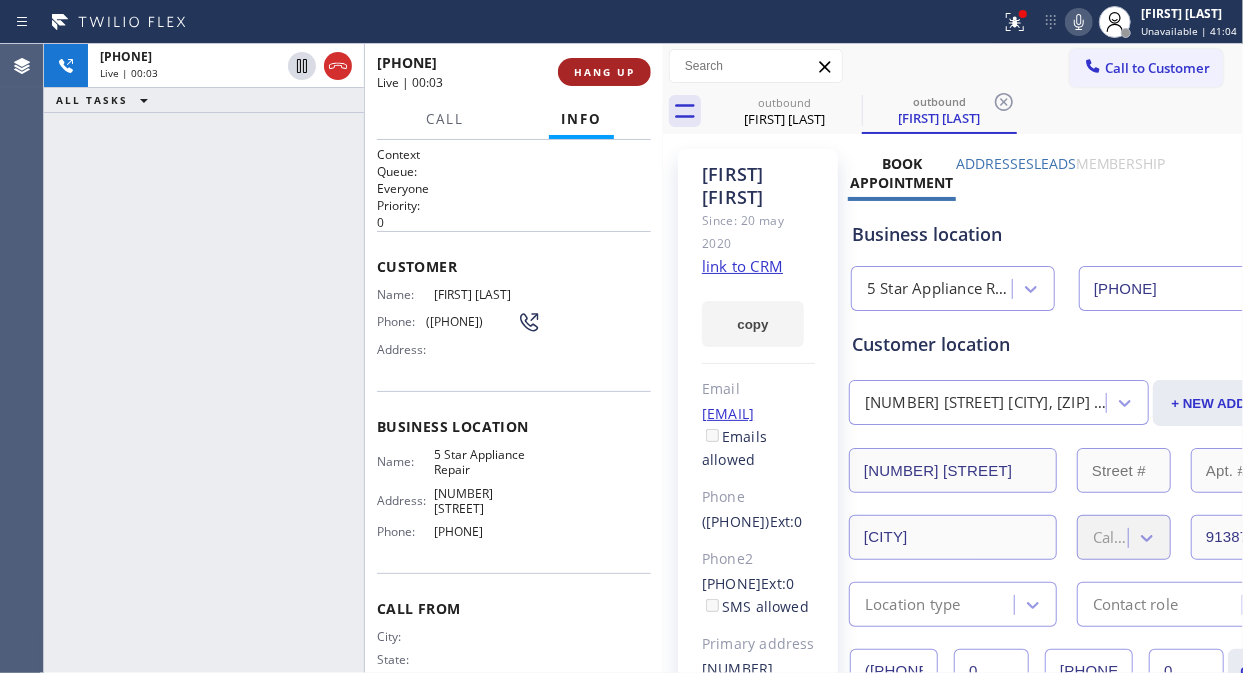 click on "HANG UP" at bounding box center [604, 72] 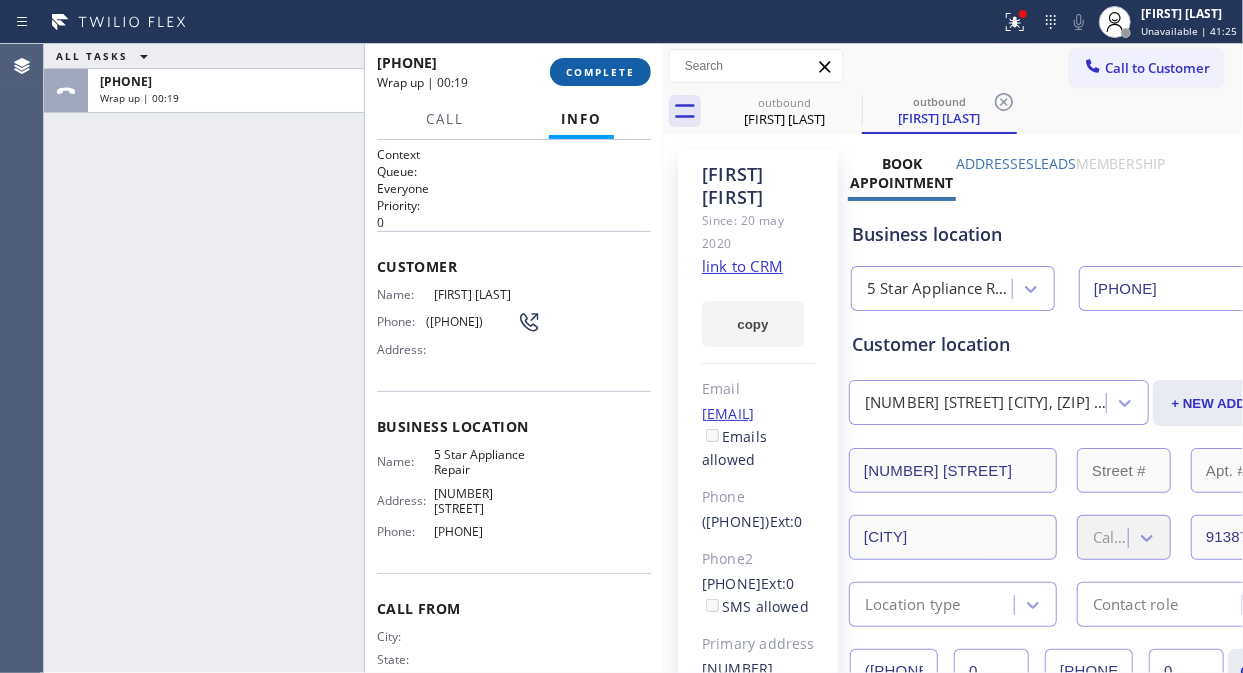 click on "COMPLETE" at bounding box center [600, 72] 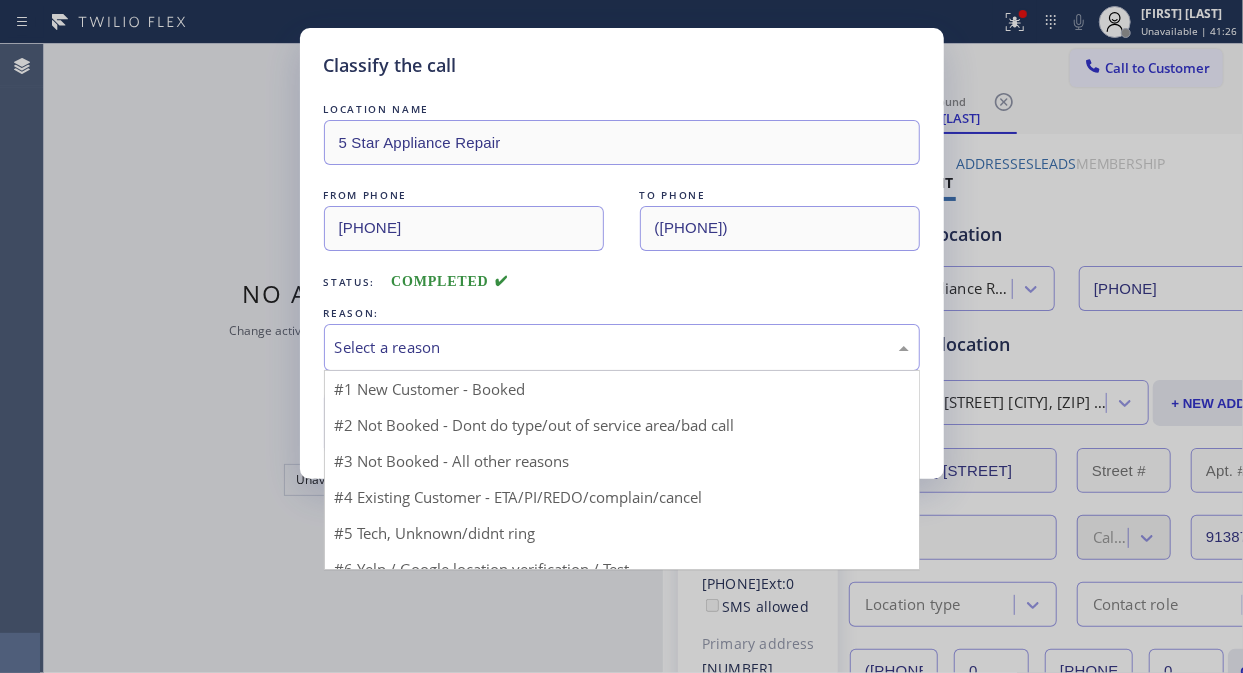 click on "Select a reason" at bounding box center [622, 347] 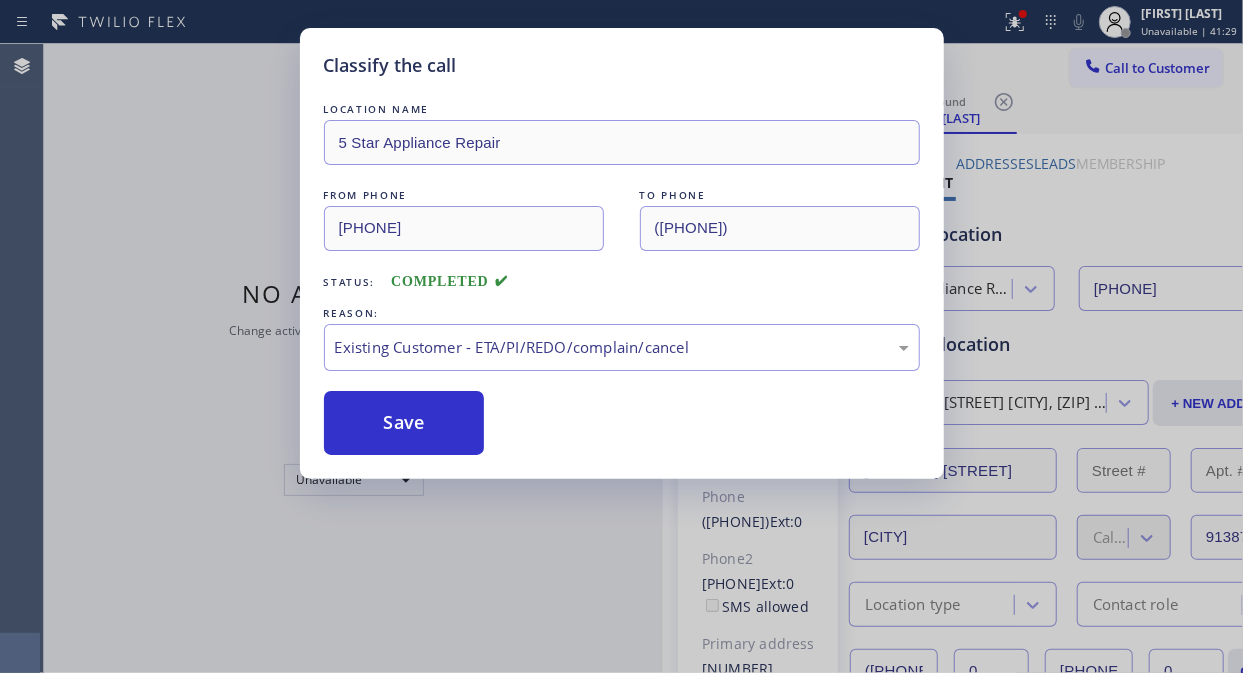 drag, startPoint x: 377, startPoint y: 416, endPoint x: 1040, endPoint y: 143, distance: 717.0063 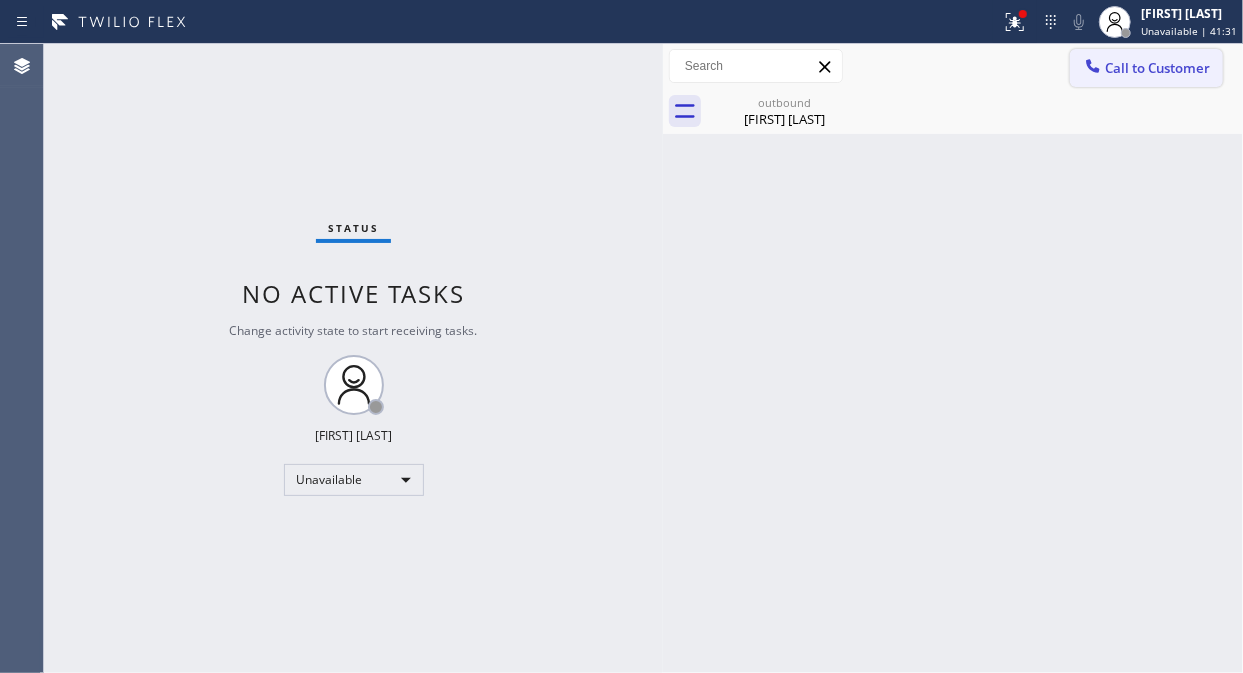 click on "Call to Customer" at bounding box center (1157, 68) 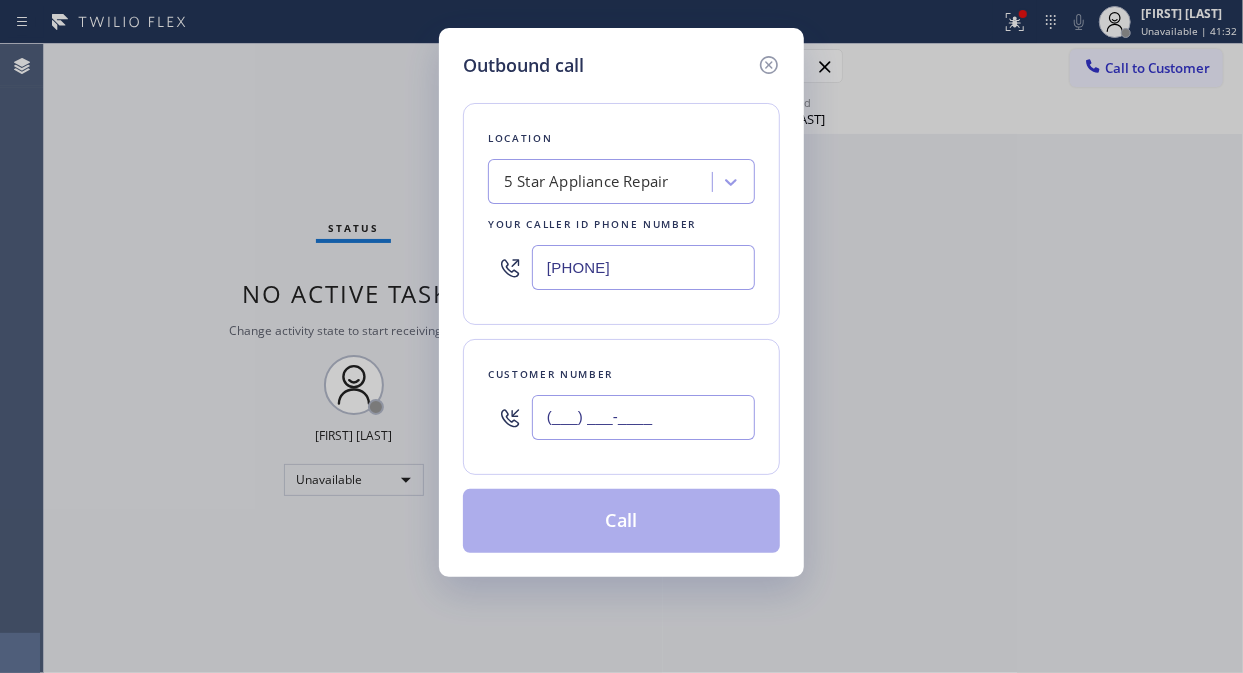 click on "(___) ___-____" at bounding box center [643, 417] 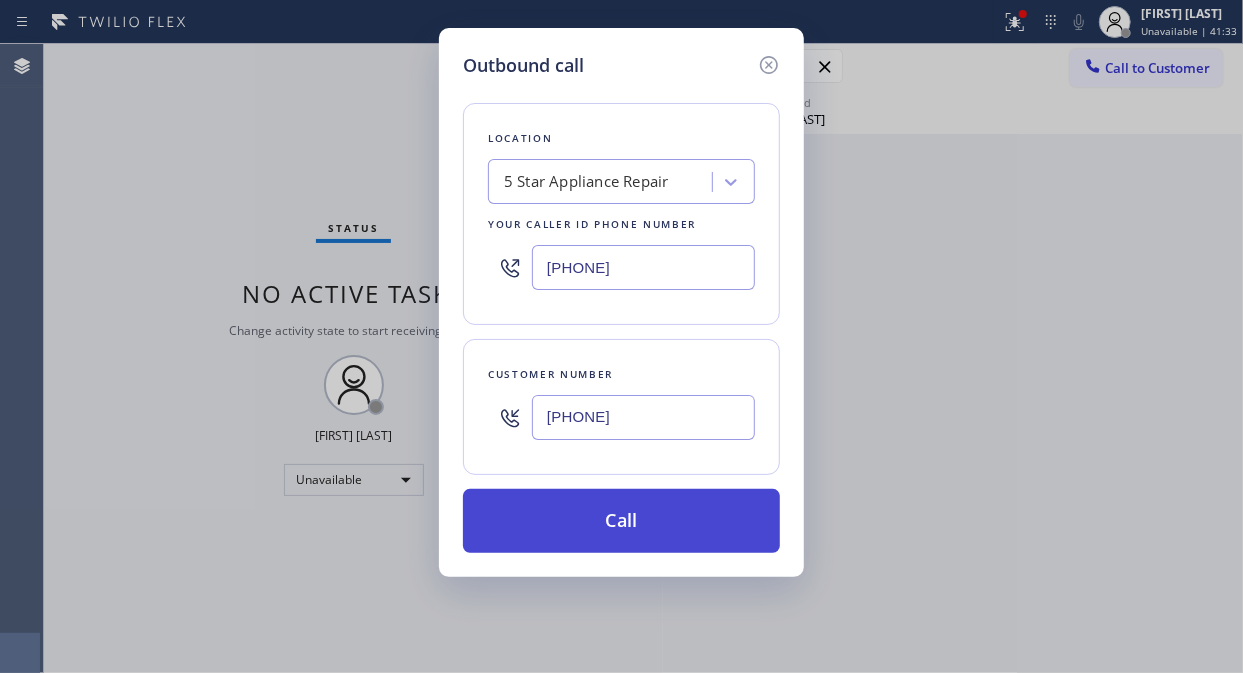 type on "[PHONE]" 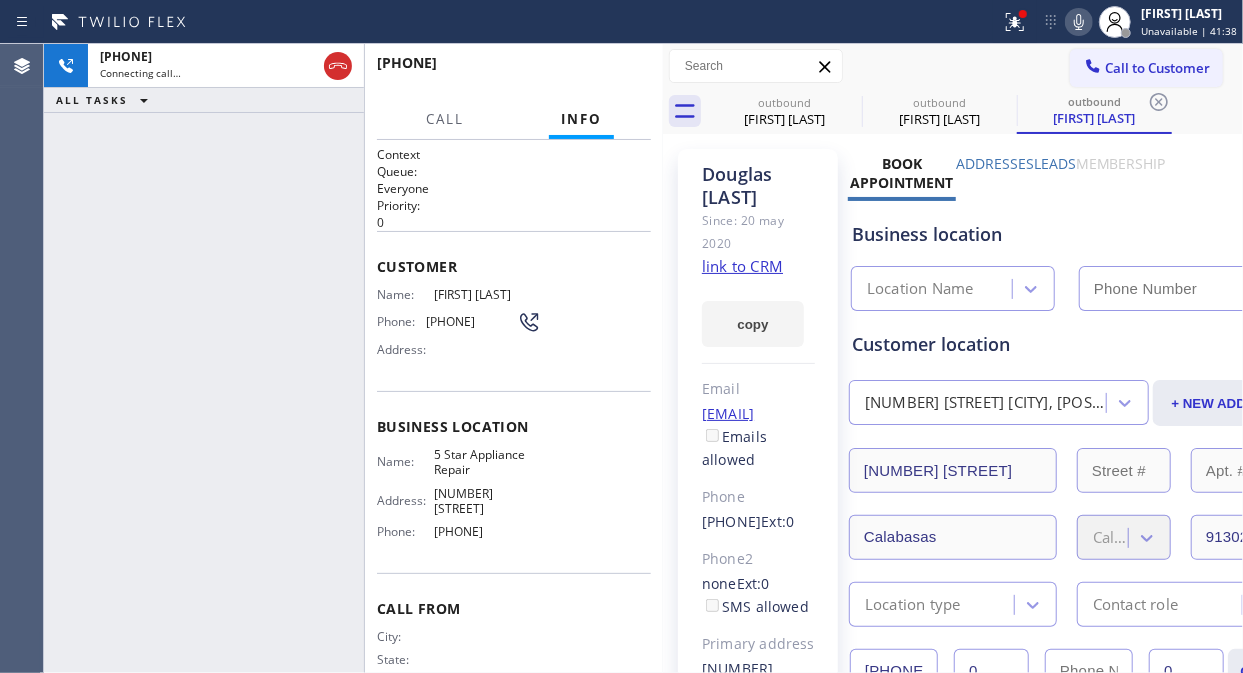 type on "[PHONE]" 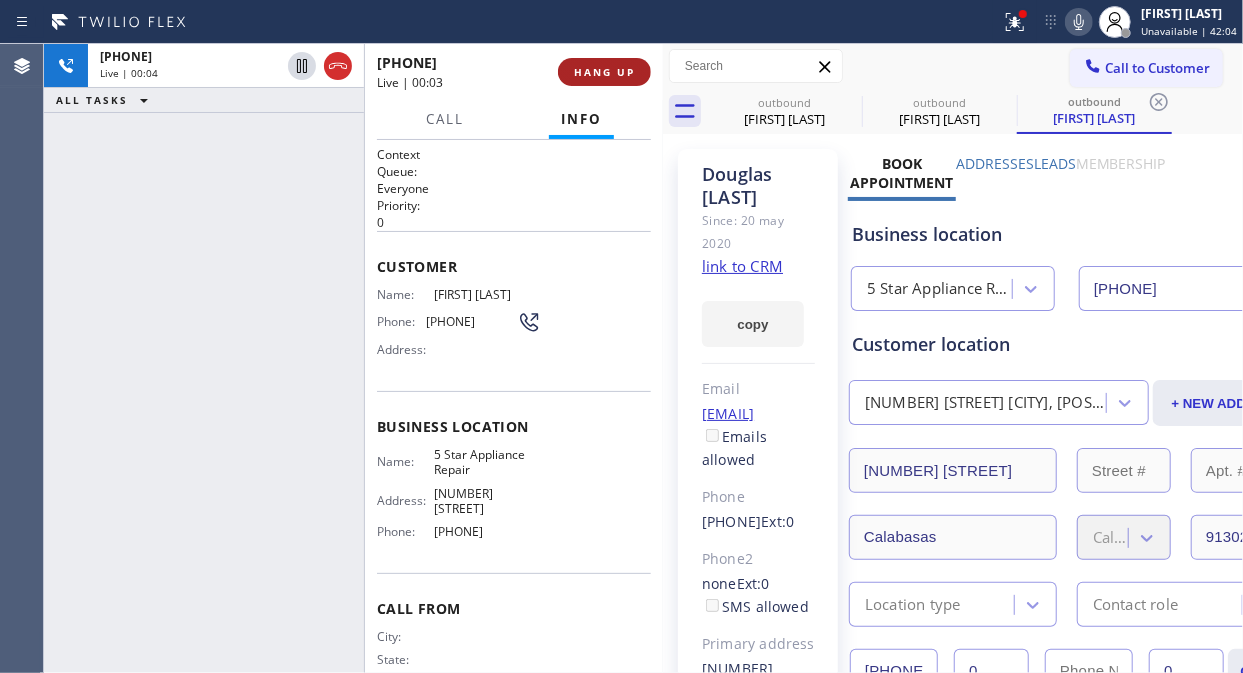 click on "HANG UP" at bounding box center (604, 72) 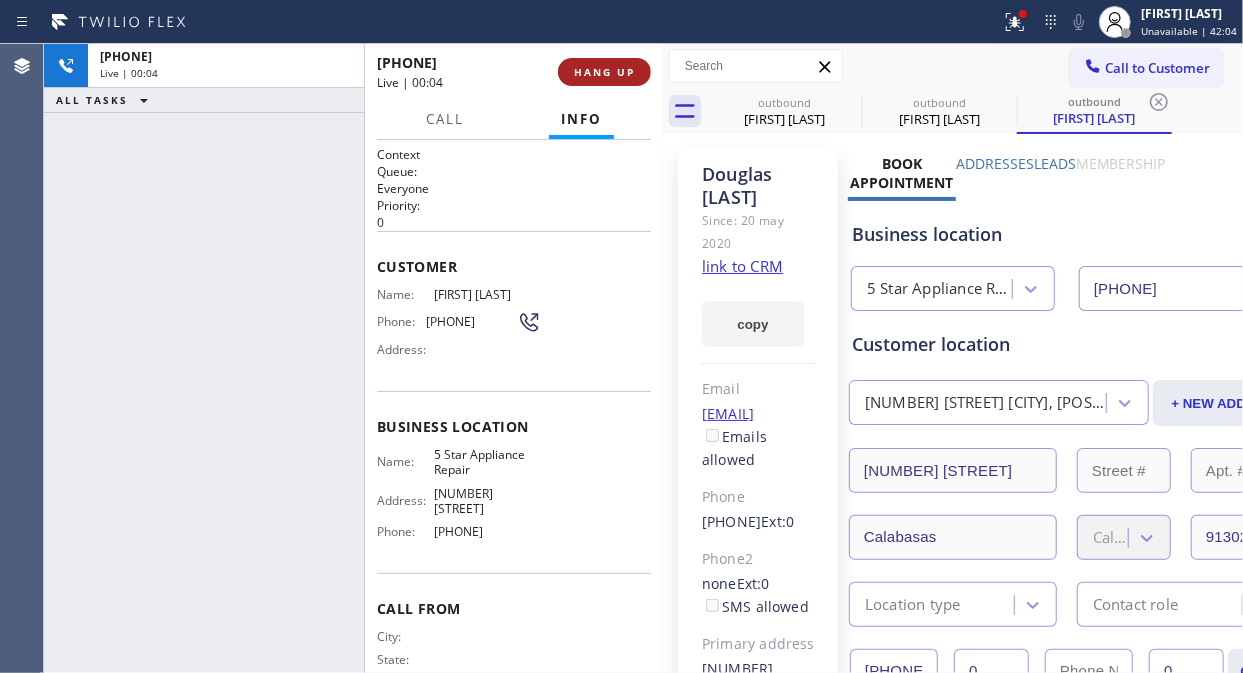 click on "HANG UP" at bounding box center [604, 72] 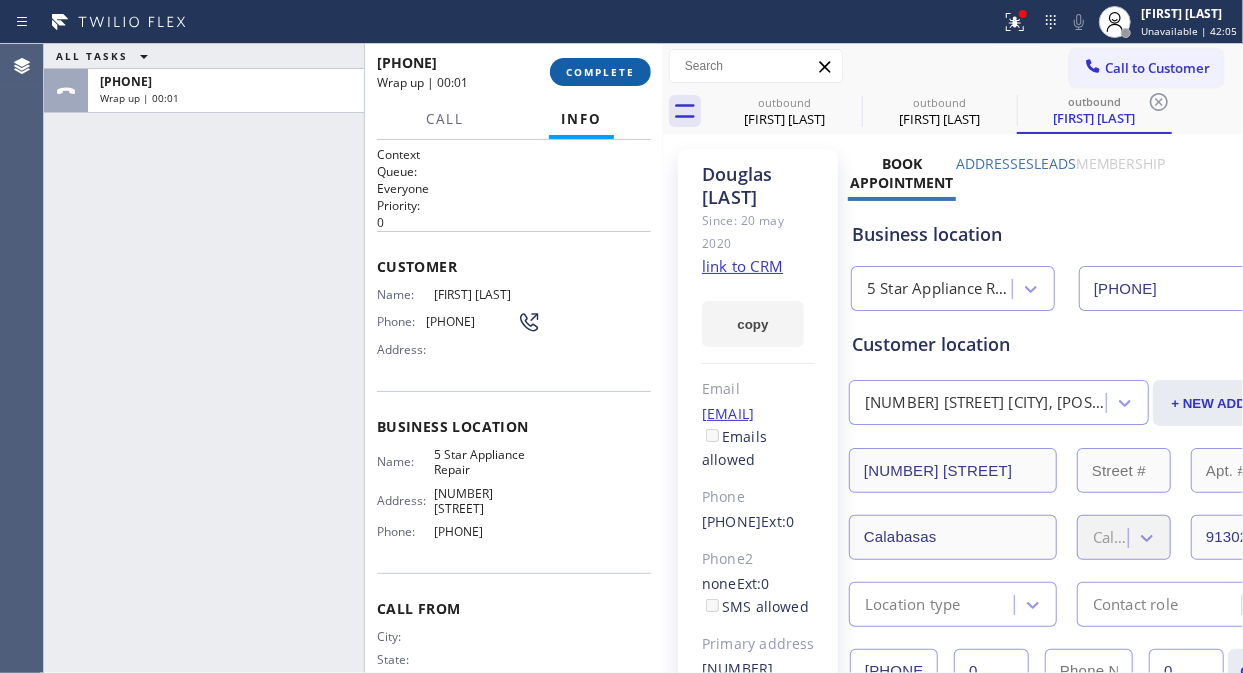 click on "COMPLETE" at bounding box center [600, 72] 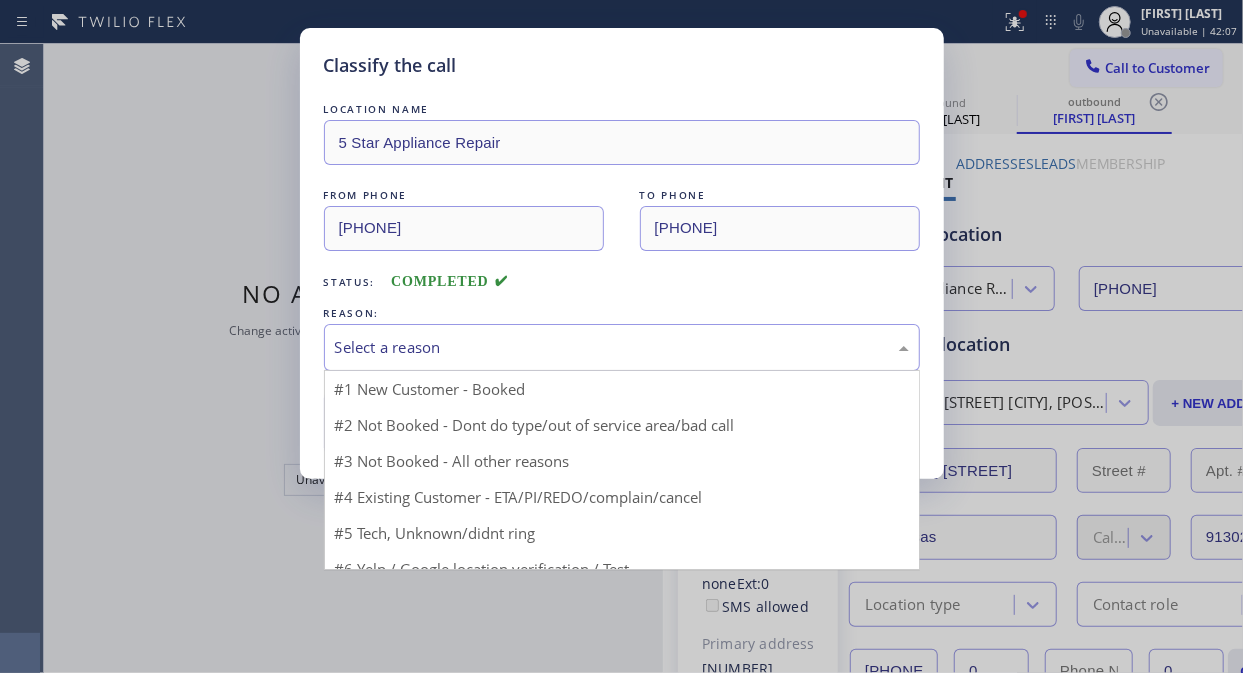 click on "Select a reason" at bounding box center (622, 347) 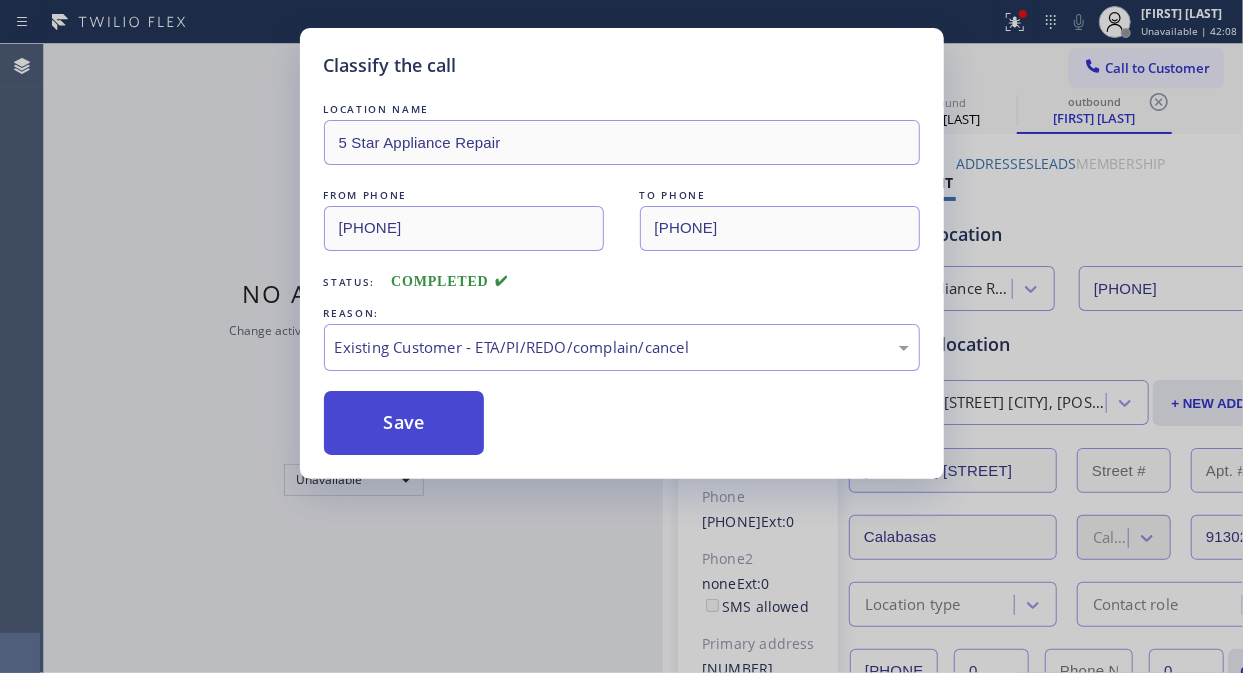 click on "Save" at bounding box center (404, 423) 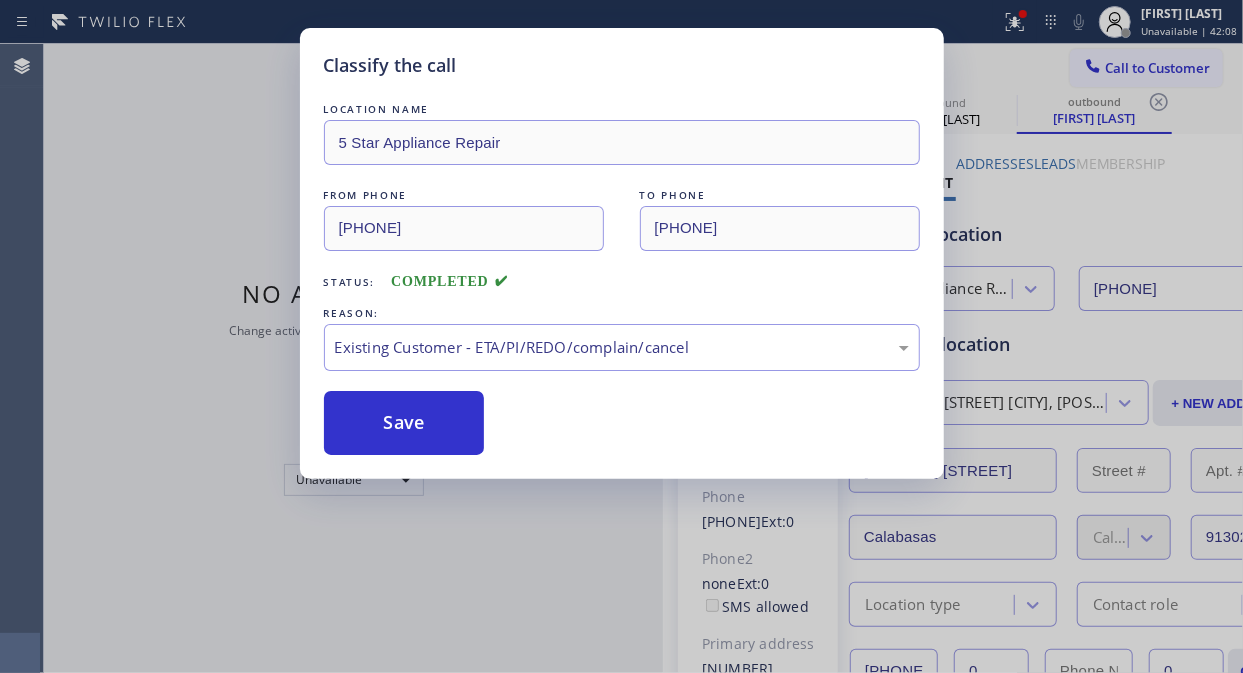 click on "Save" at bounding box center (404, 423) 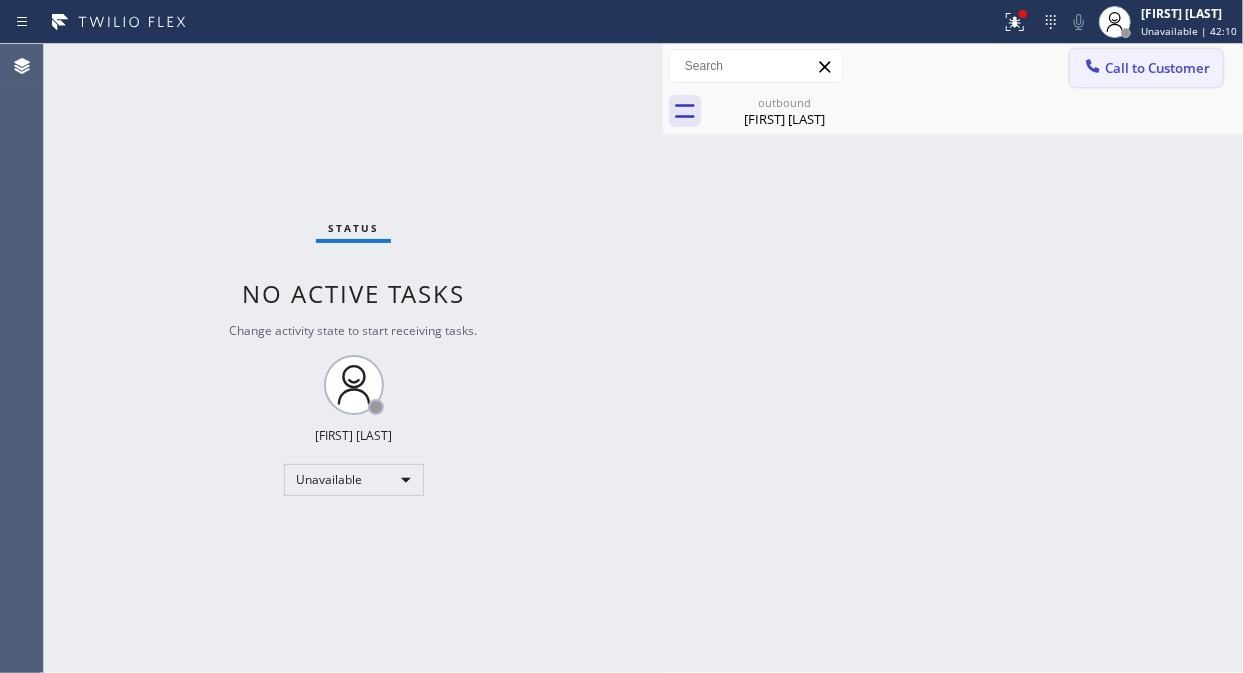click on "Call to Customer" at bounding box center [1157, 68] 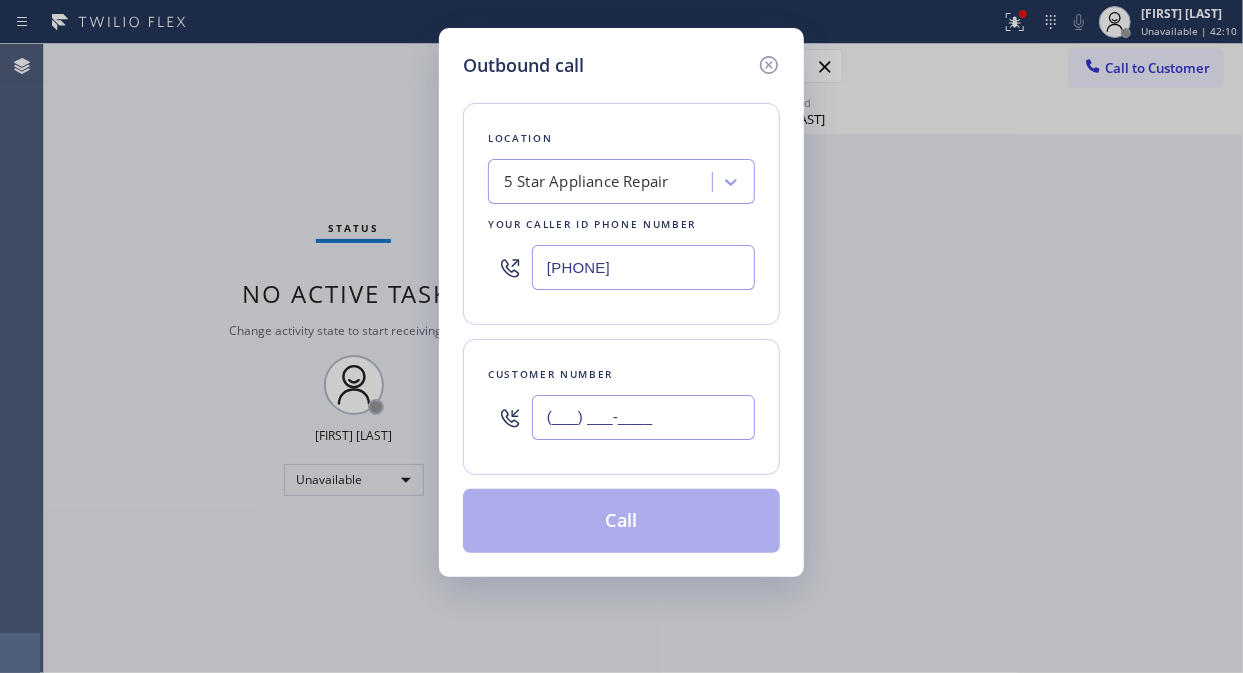 click on "(___) ___-____" at bounding box center [643, 417] 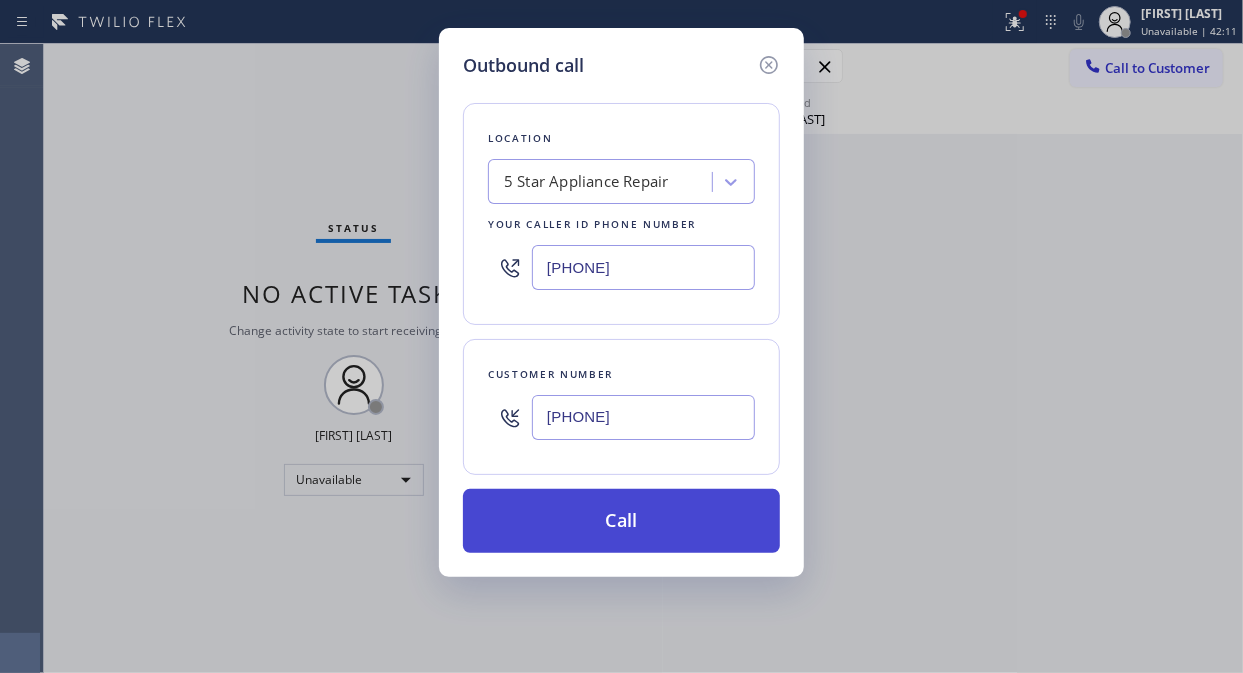 type on "[PHONE]" 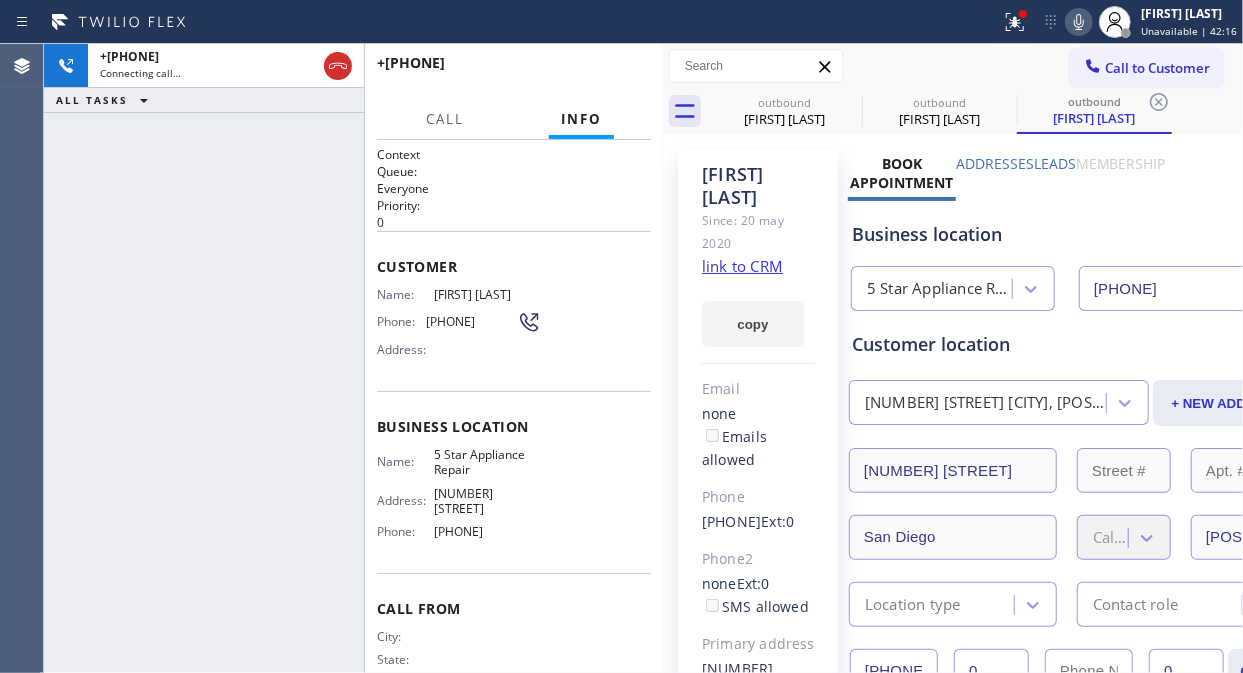 type on "[PHONE]" 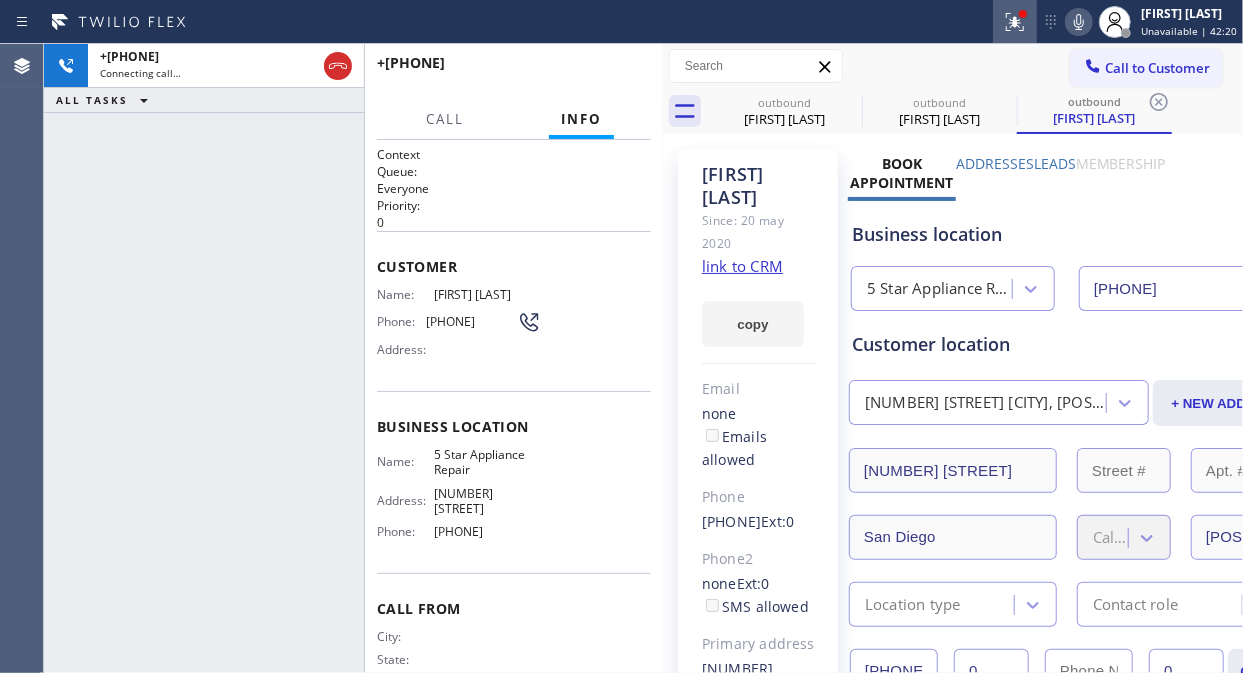 click 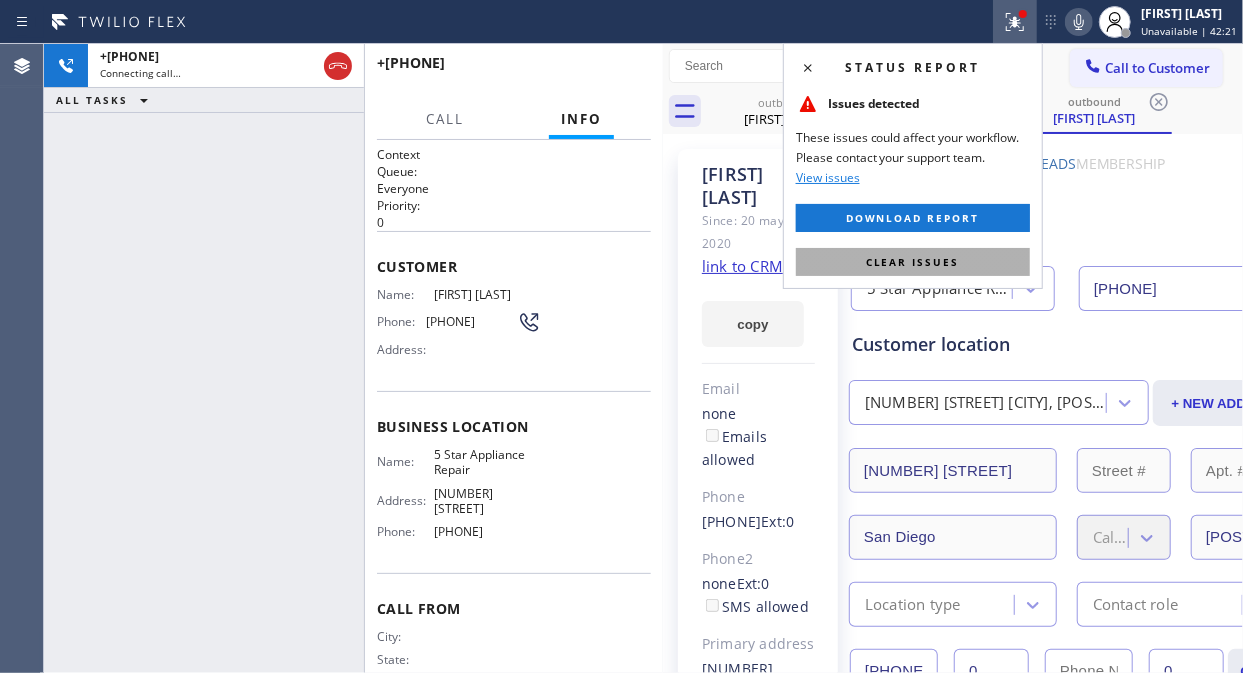 click on "Clear issues" at bounding box center [913, 262] 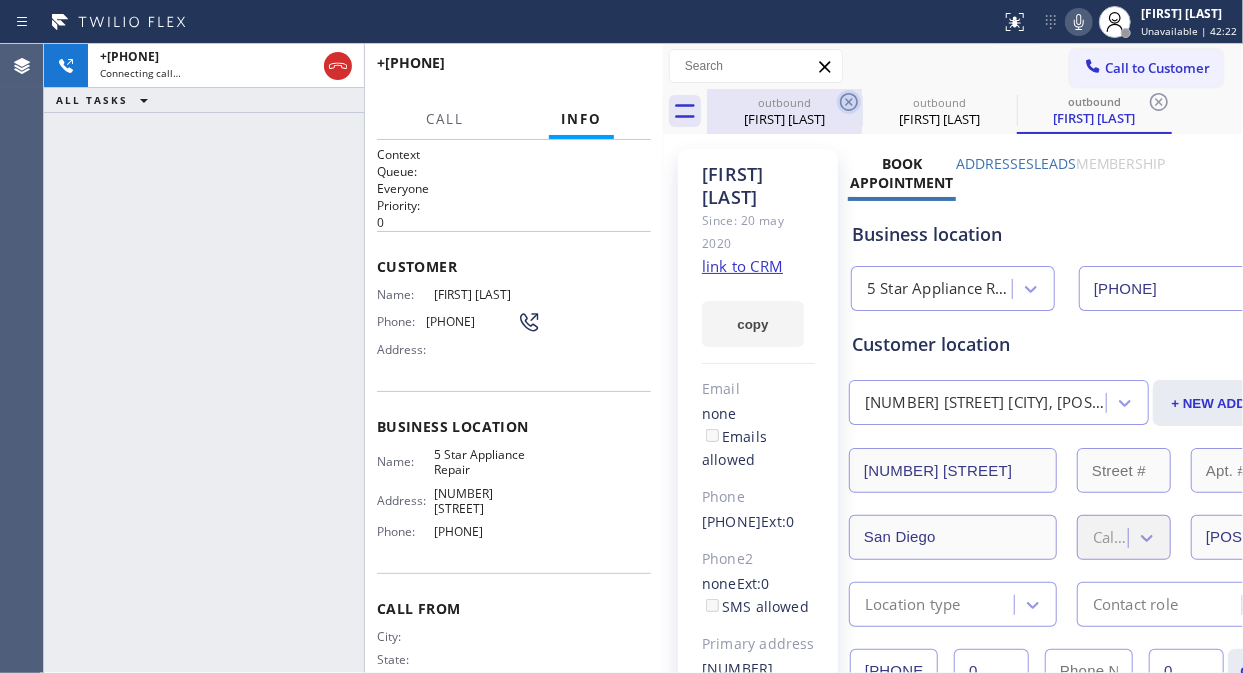 click 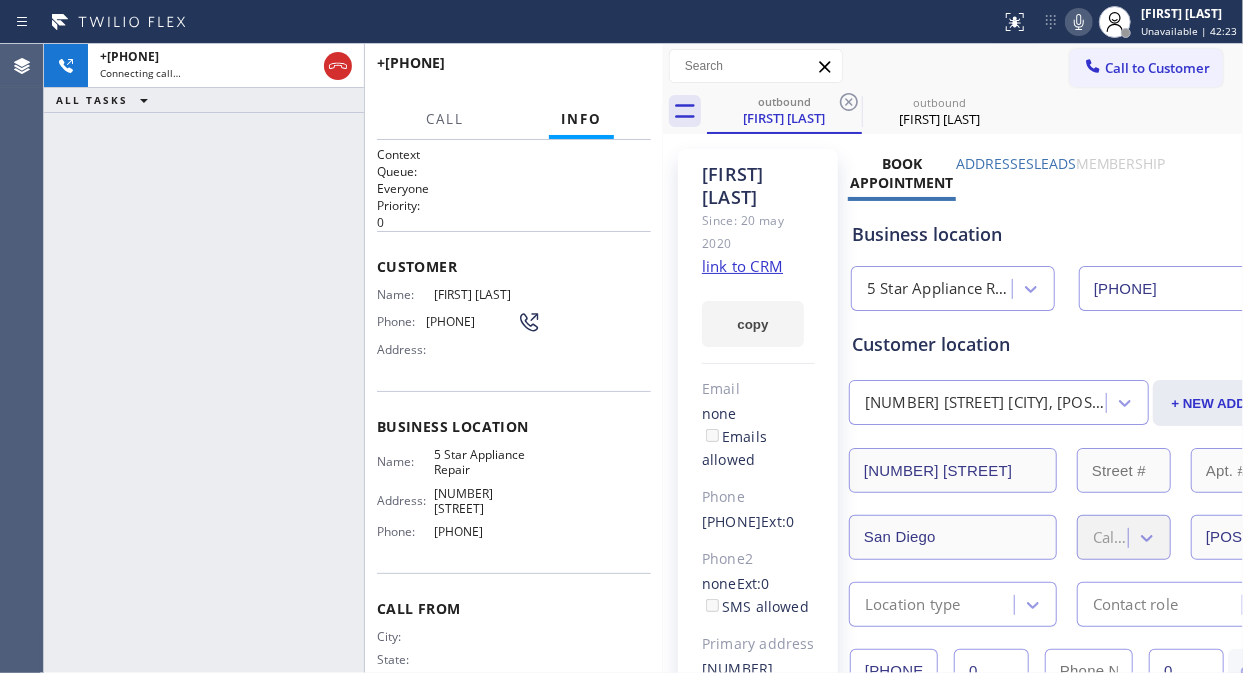 click 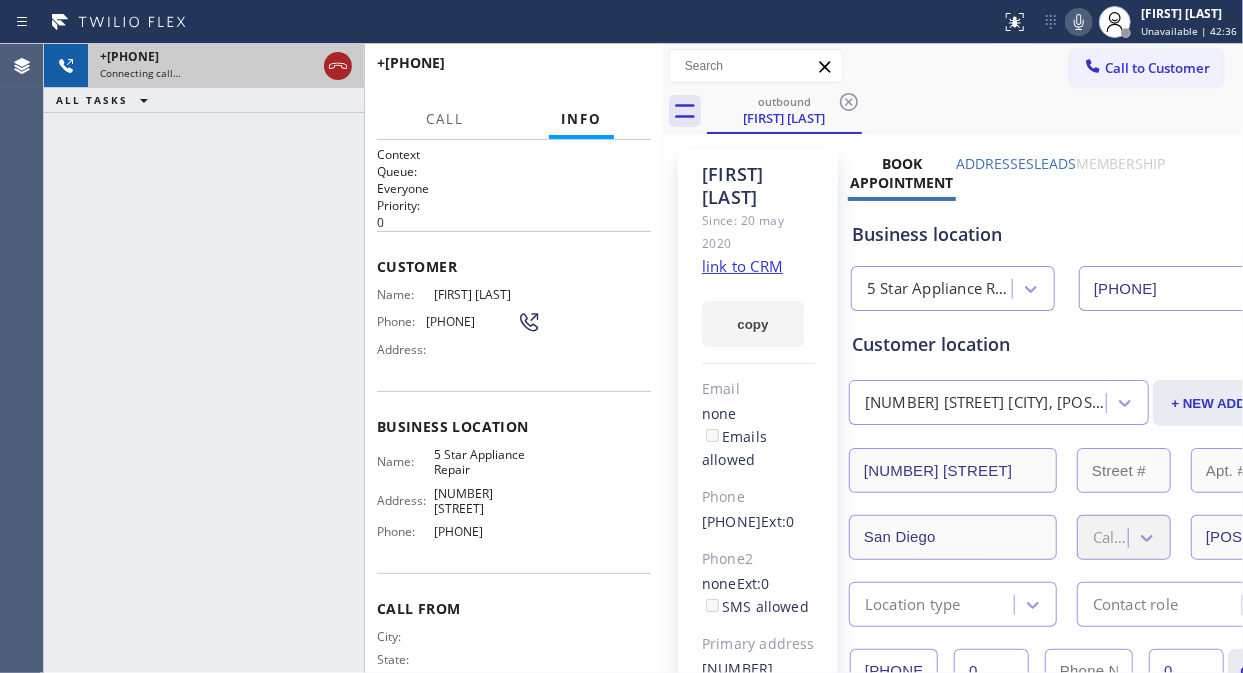 click 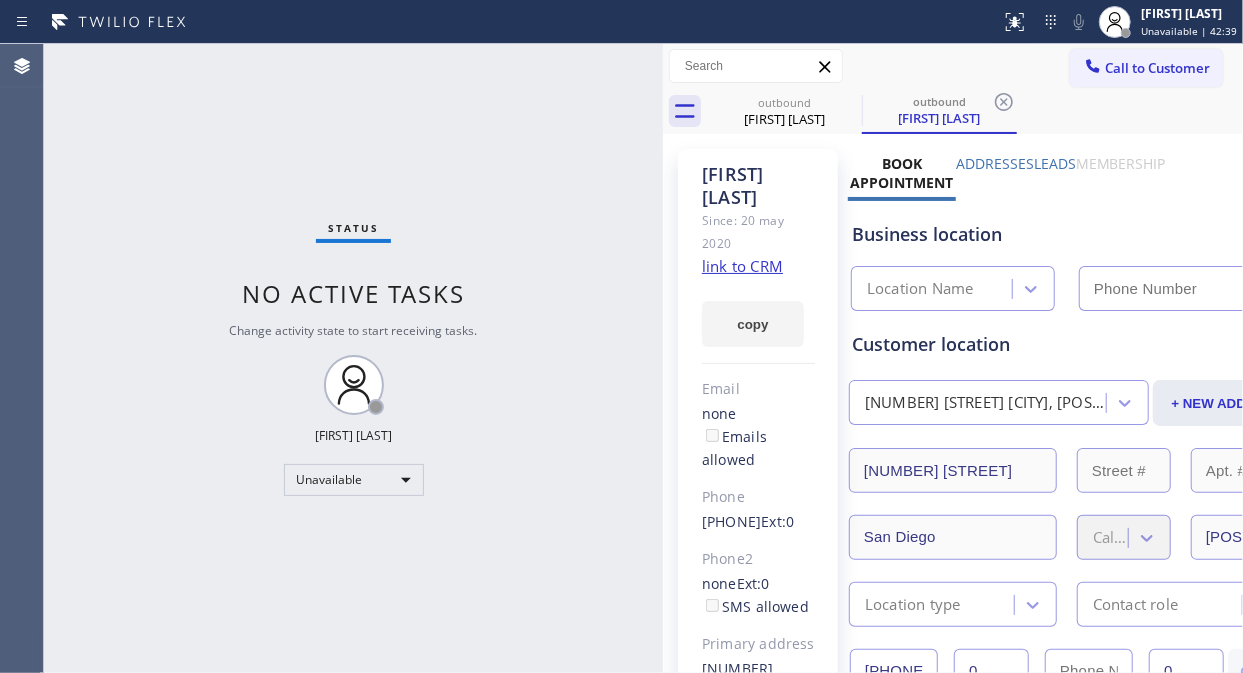 type on "[PHONE]" 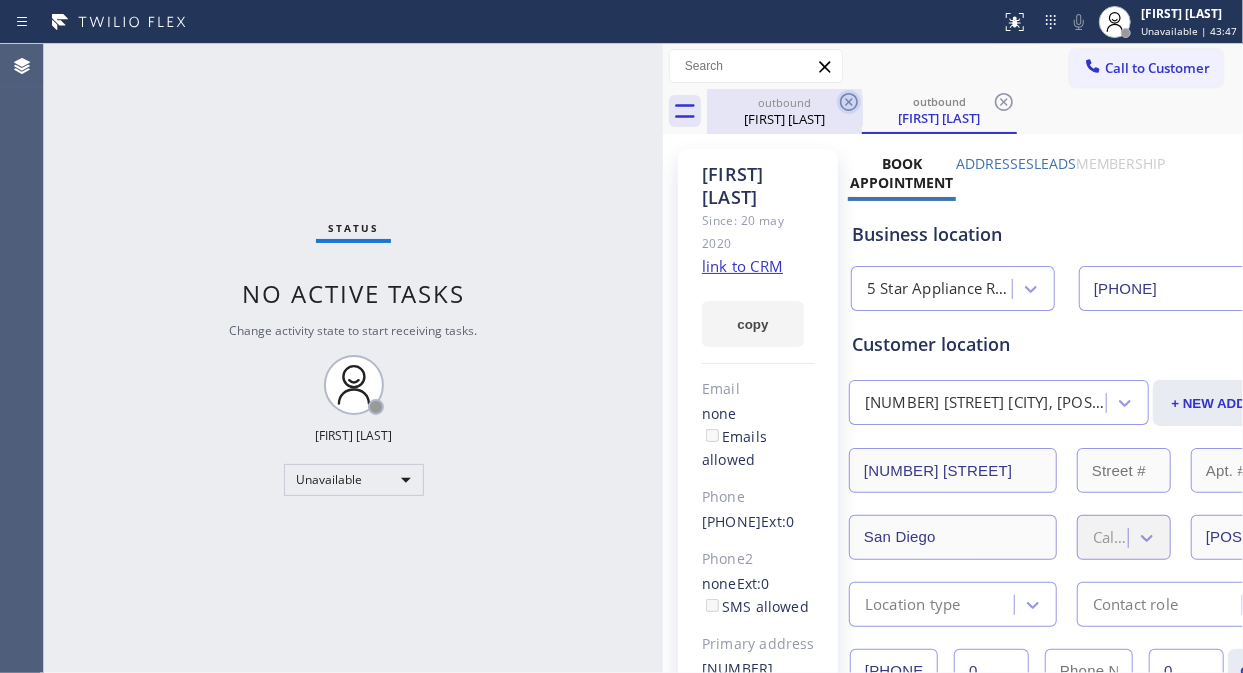 click 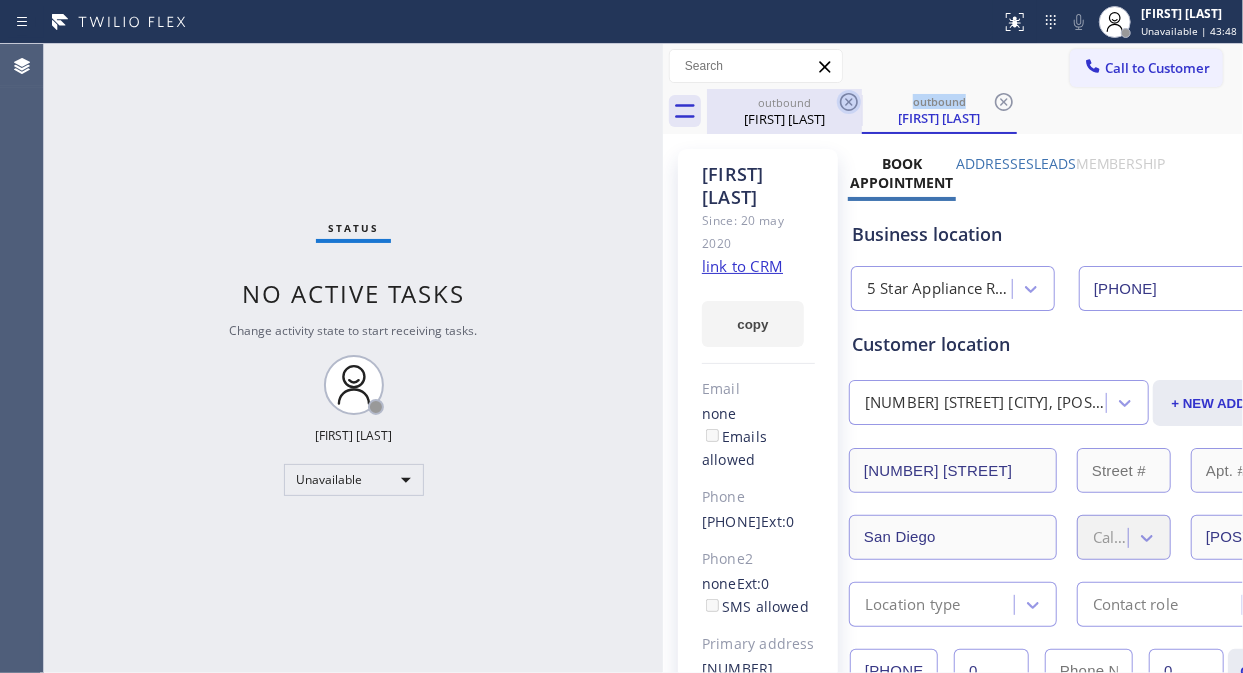 click 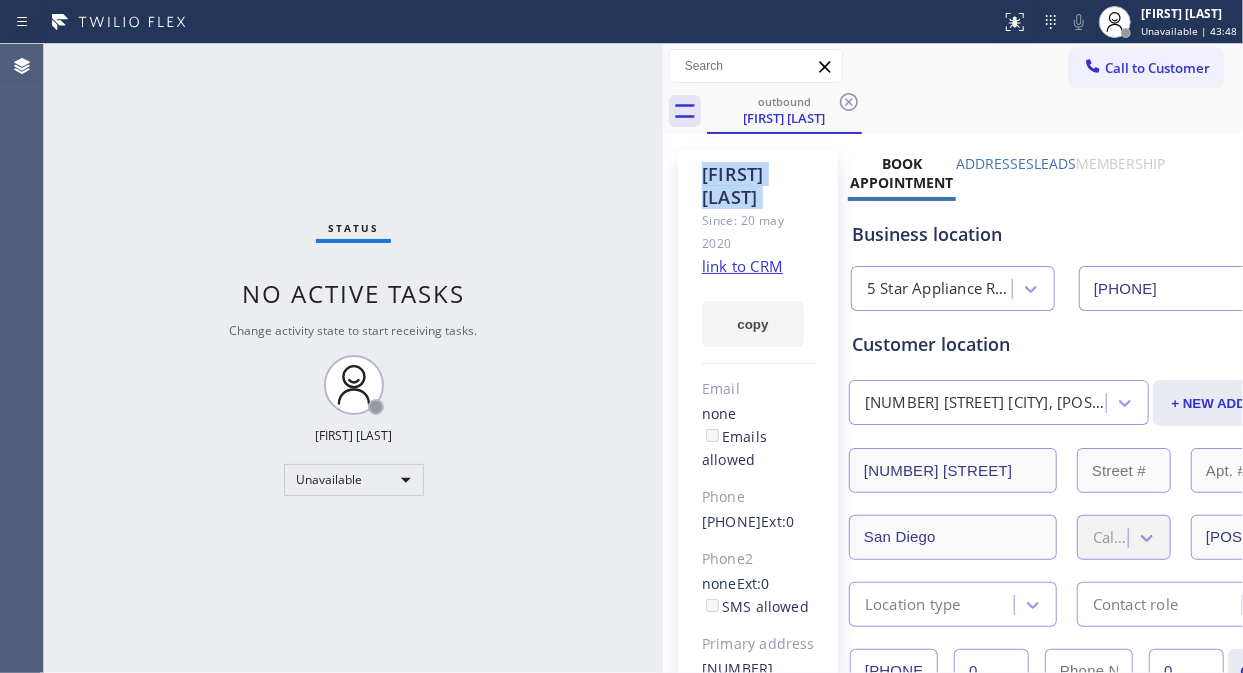 click 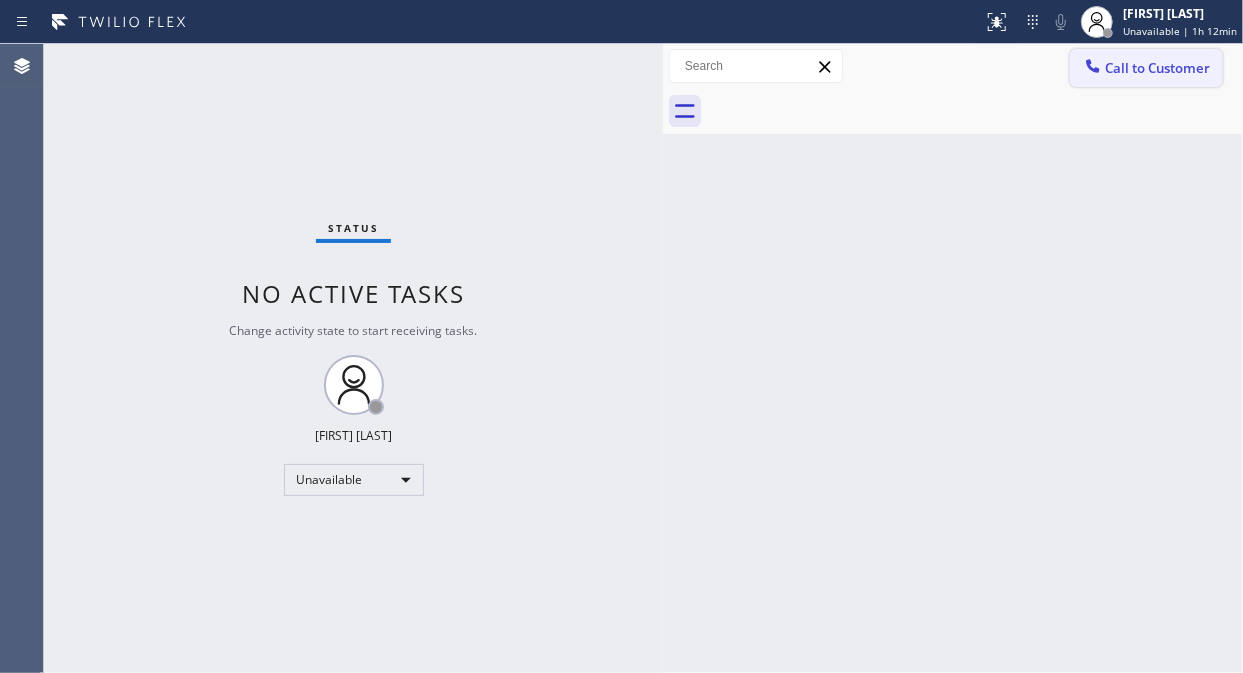 click on "Call to Customer" at bounding box center [1157, 68] 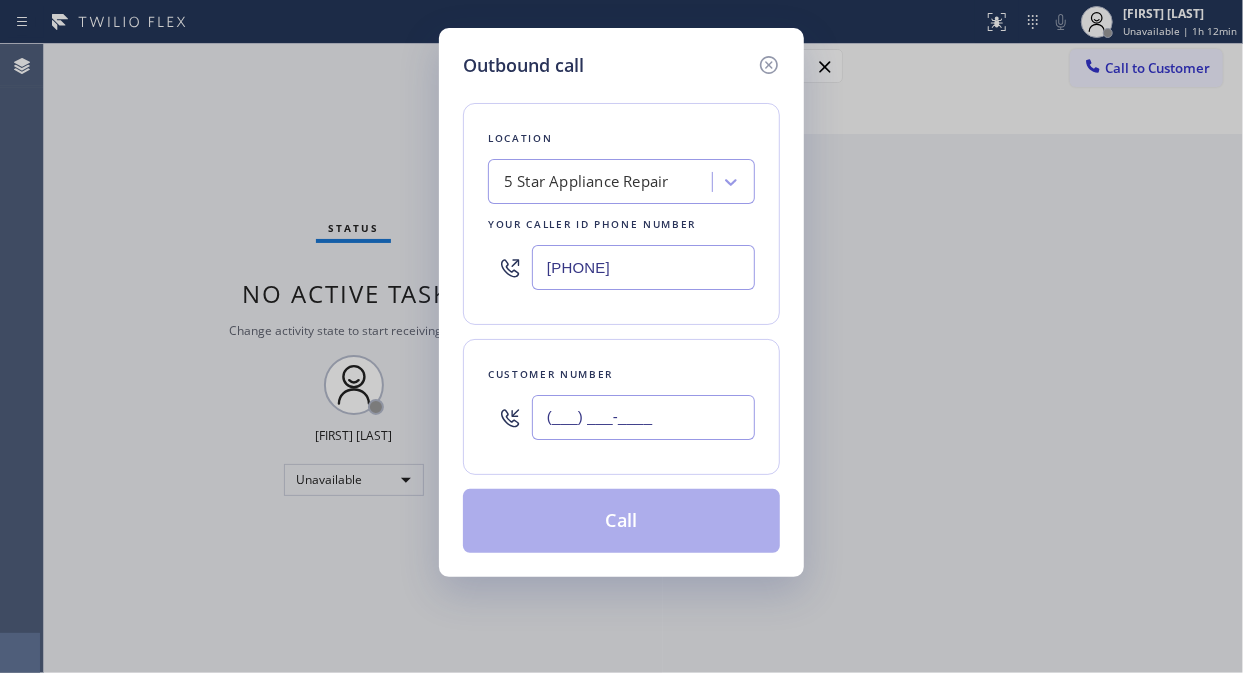 click on "(___) ___-____" at bounding box center [643, 417] 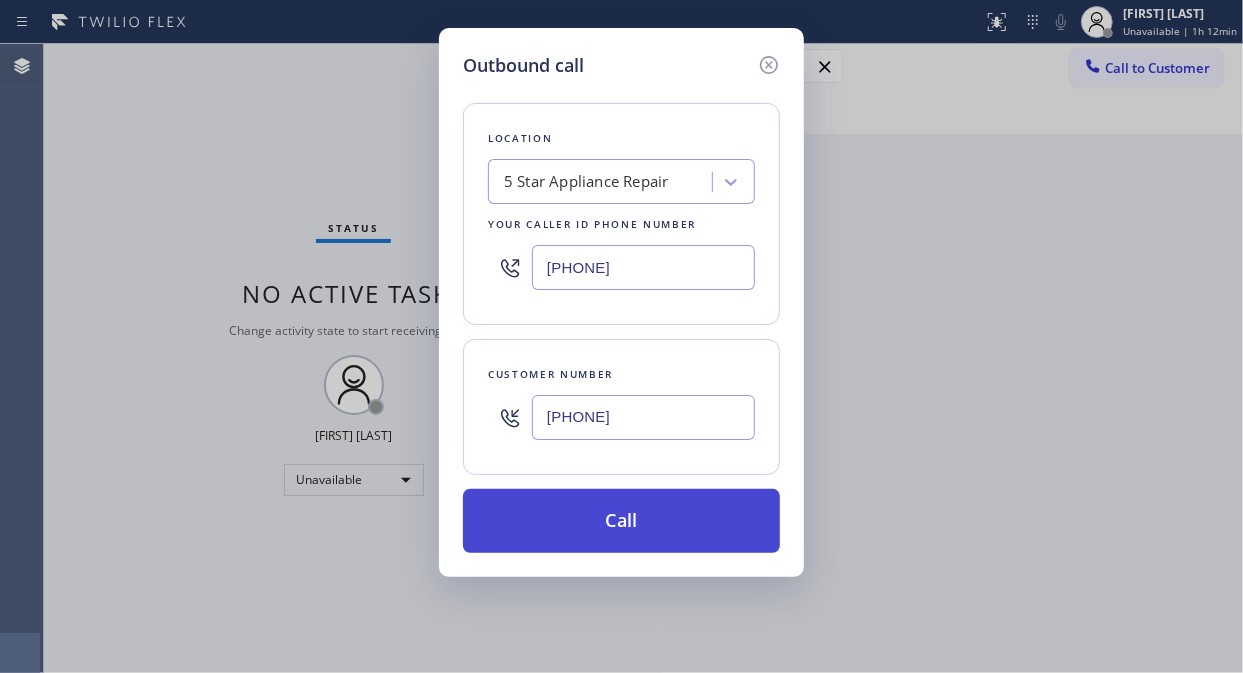 type on "[PHONE]" 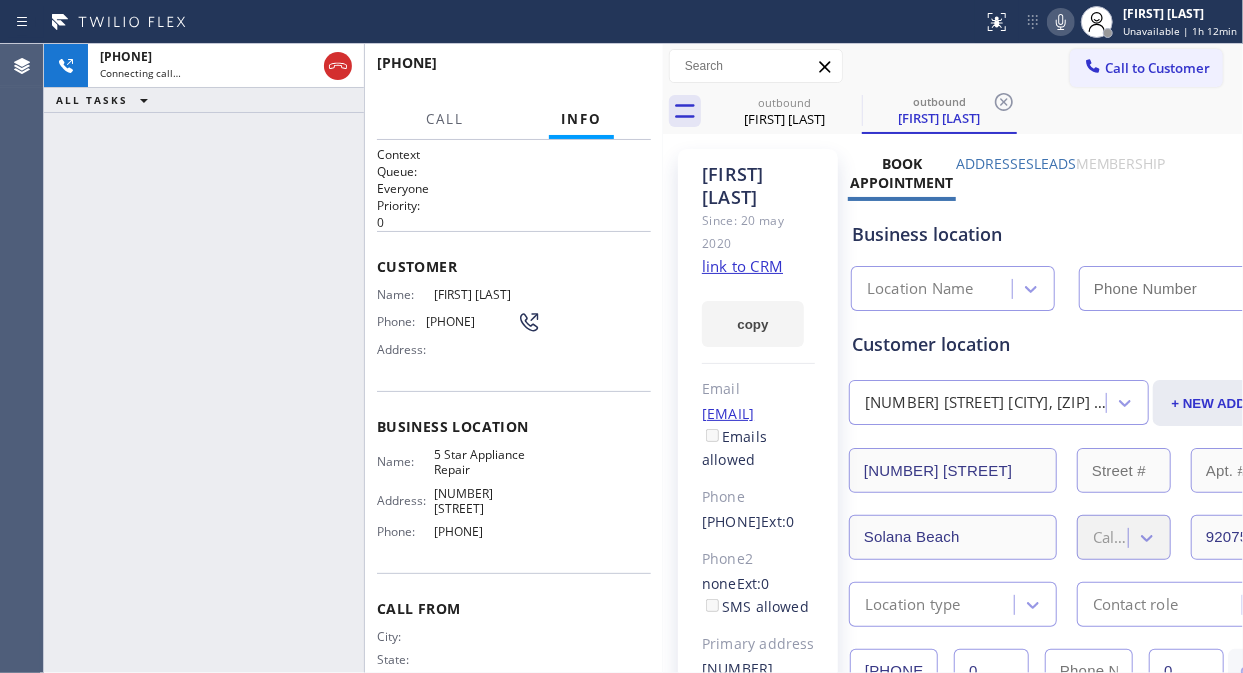 type on "[PHONE]" 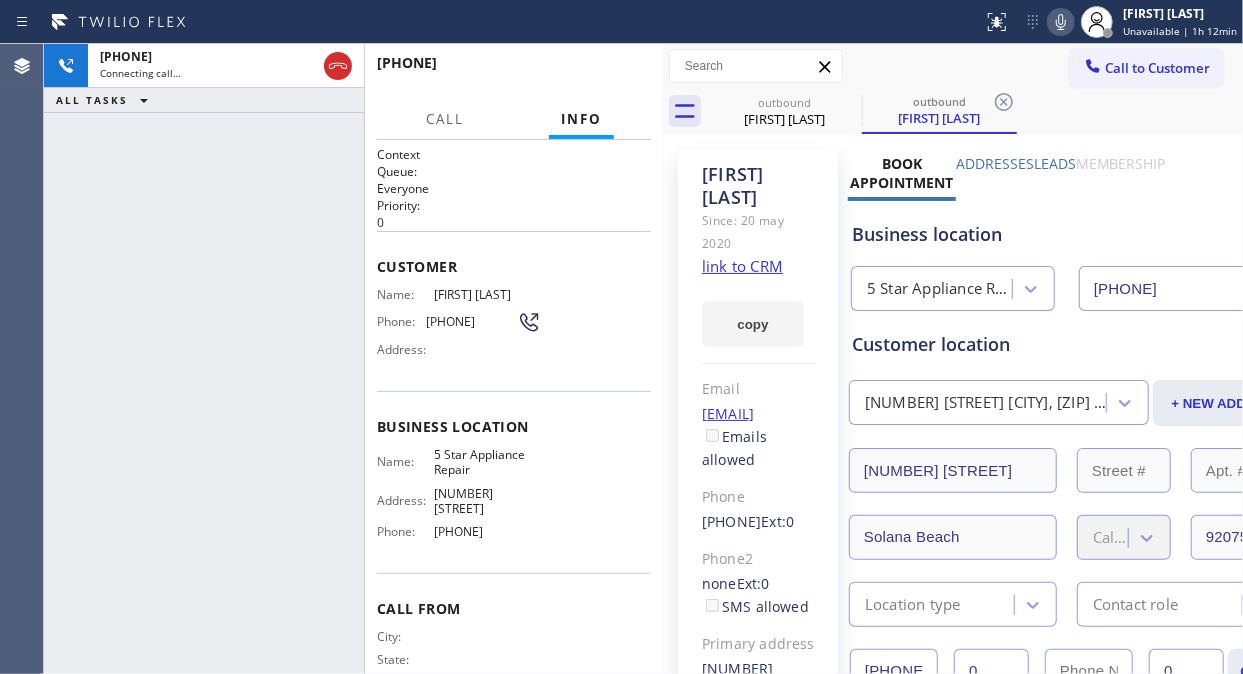click 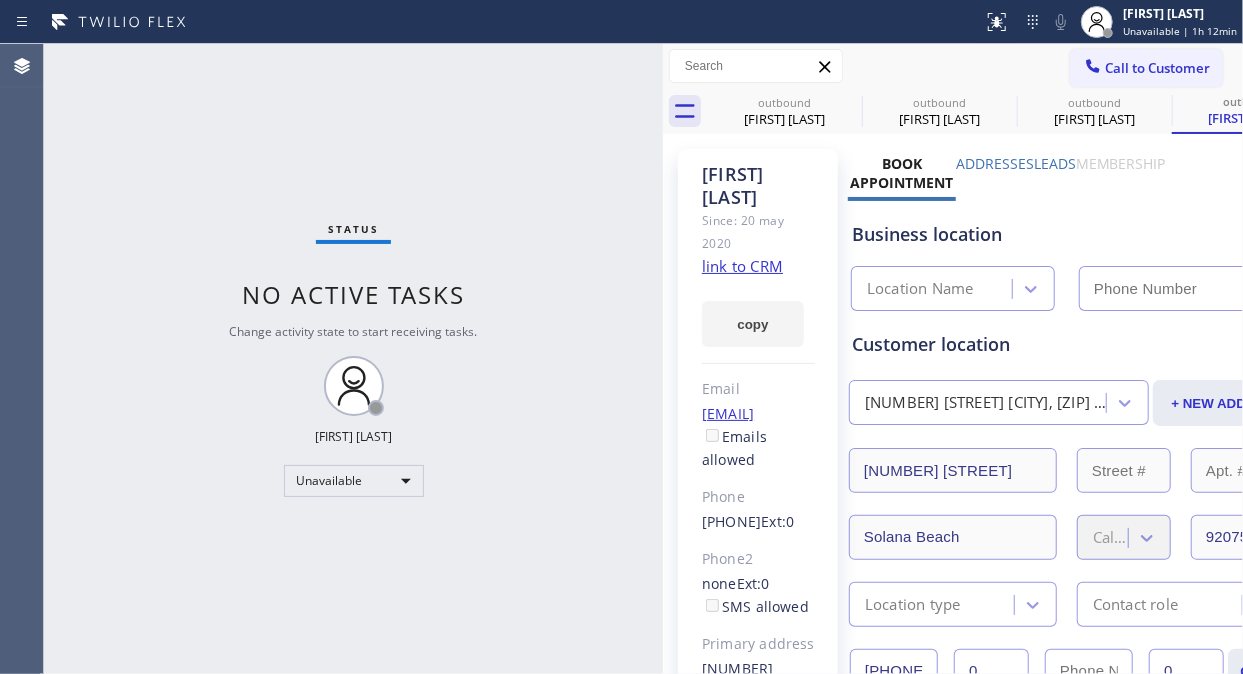 type on "[PHONE]" 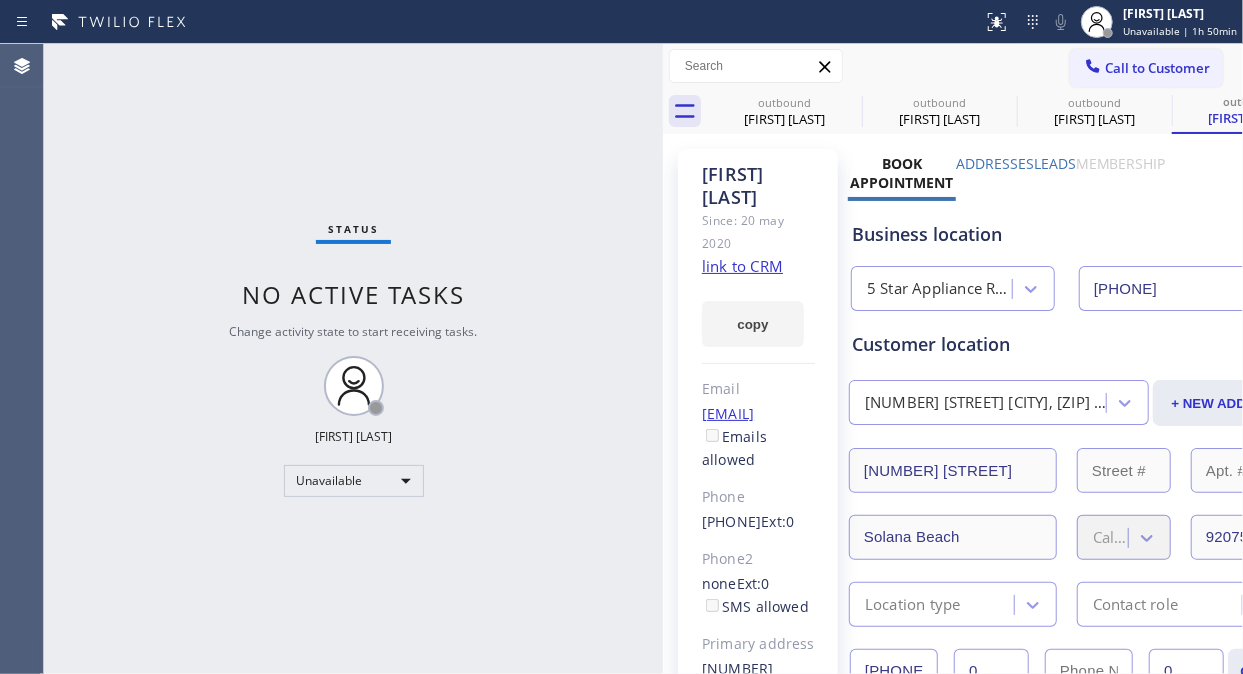 click on "Status   No active tasks     Change activity state to start receiving tasks.   Fila Garciano Unavailable" at bounding box center (353, 359) 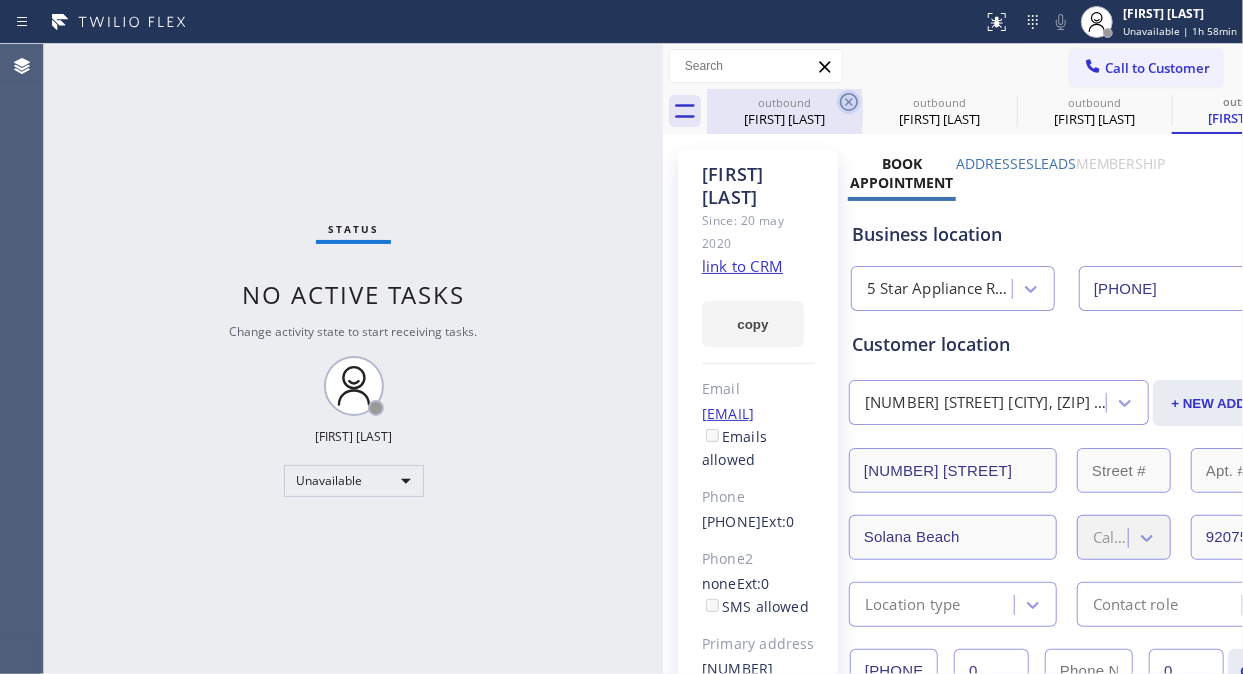 click 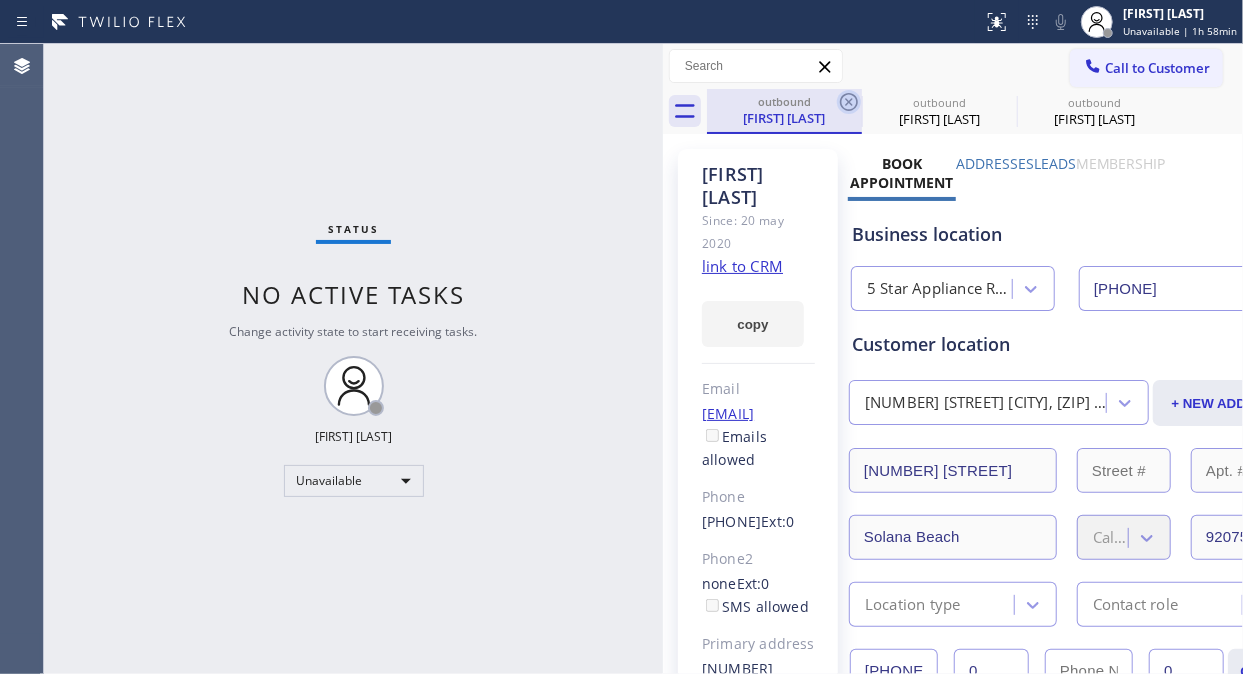 click 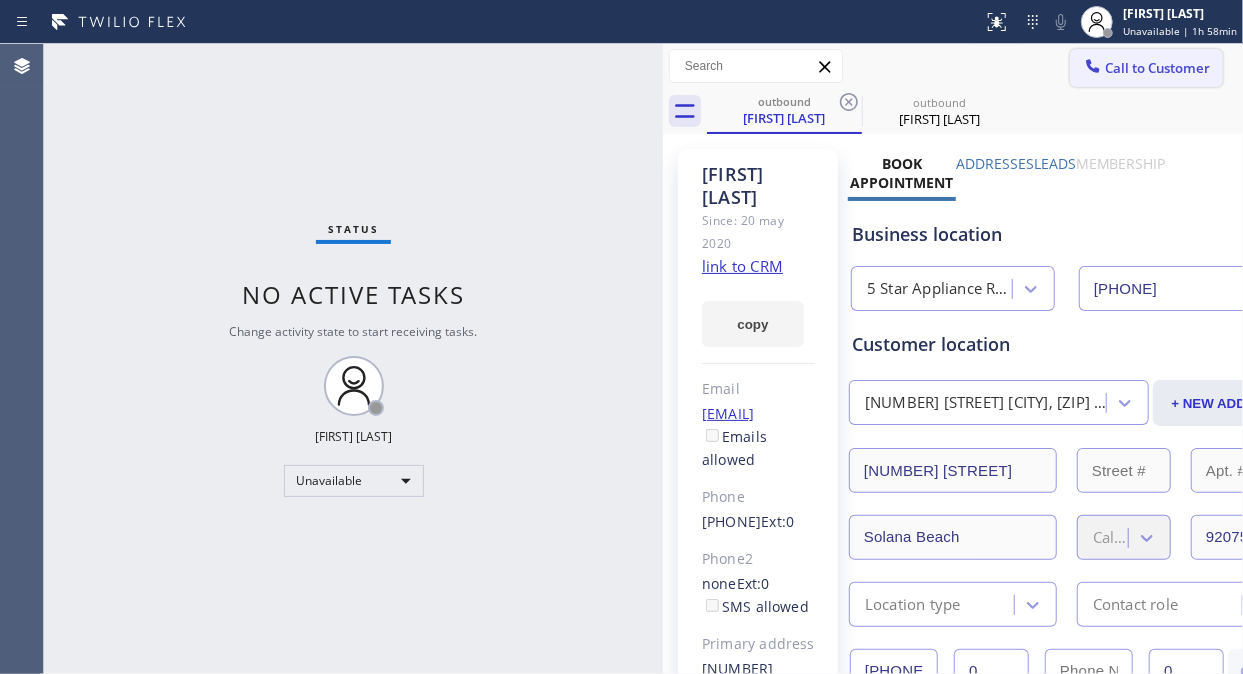 click on "Call to Customer" at bounding box center [1157, 68] 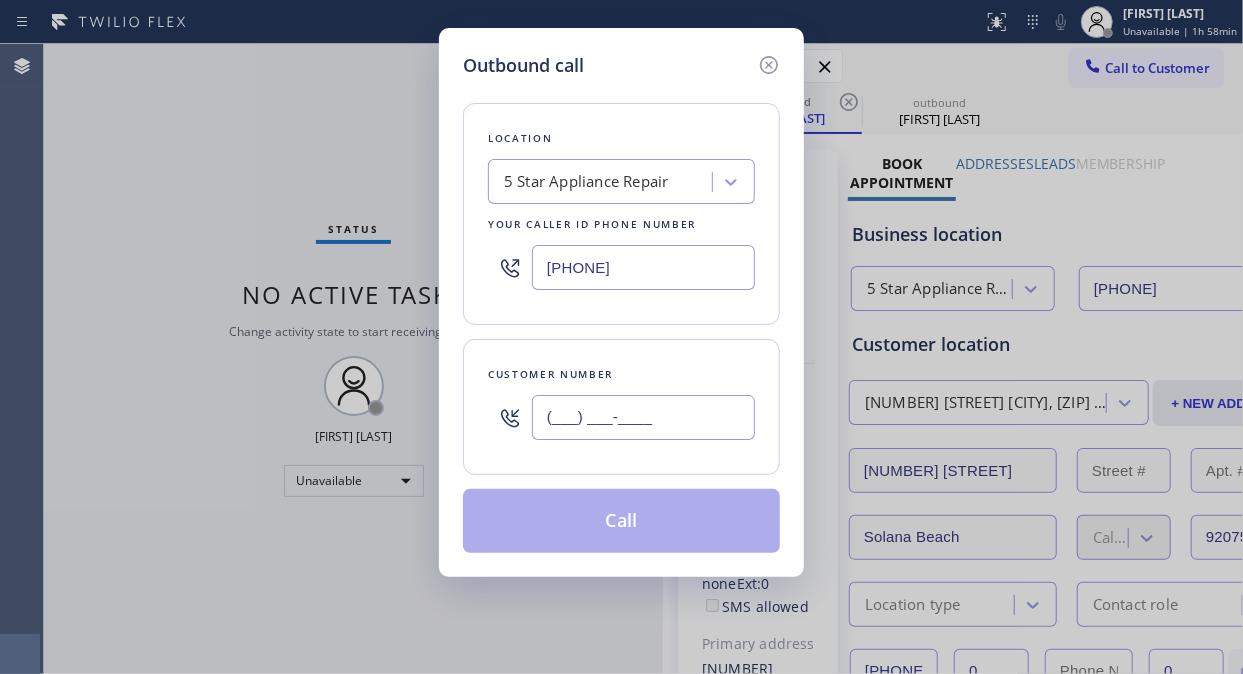 click on "(___) ___-____" at bounding box center (643, 417) 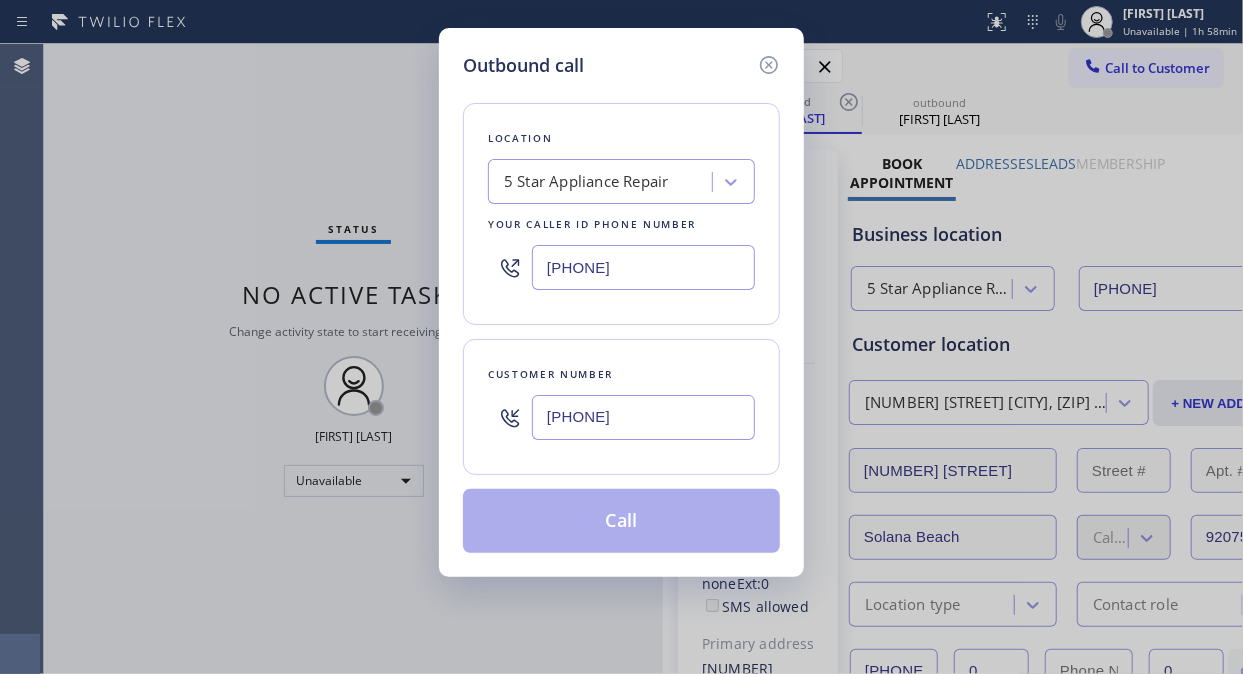 type on "[PHONE]" 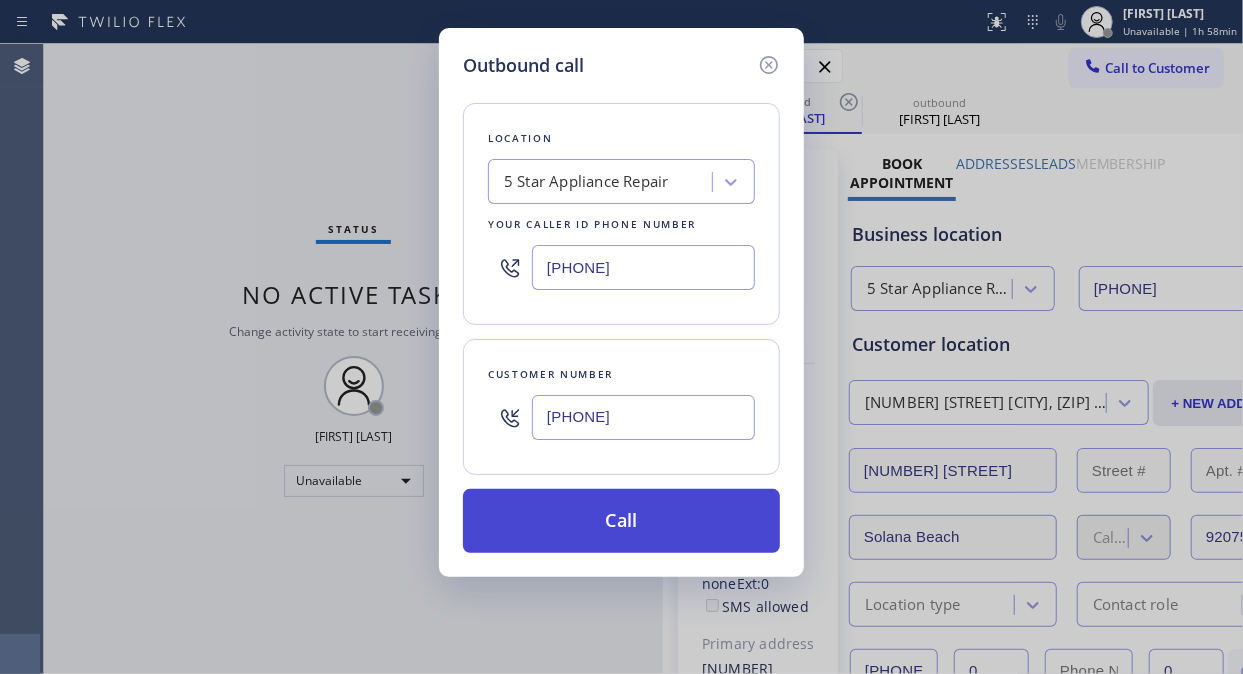 click on "Call" at bounding box center [621, 521] 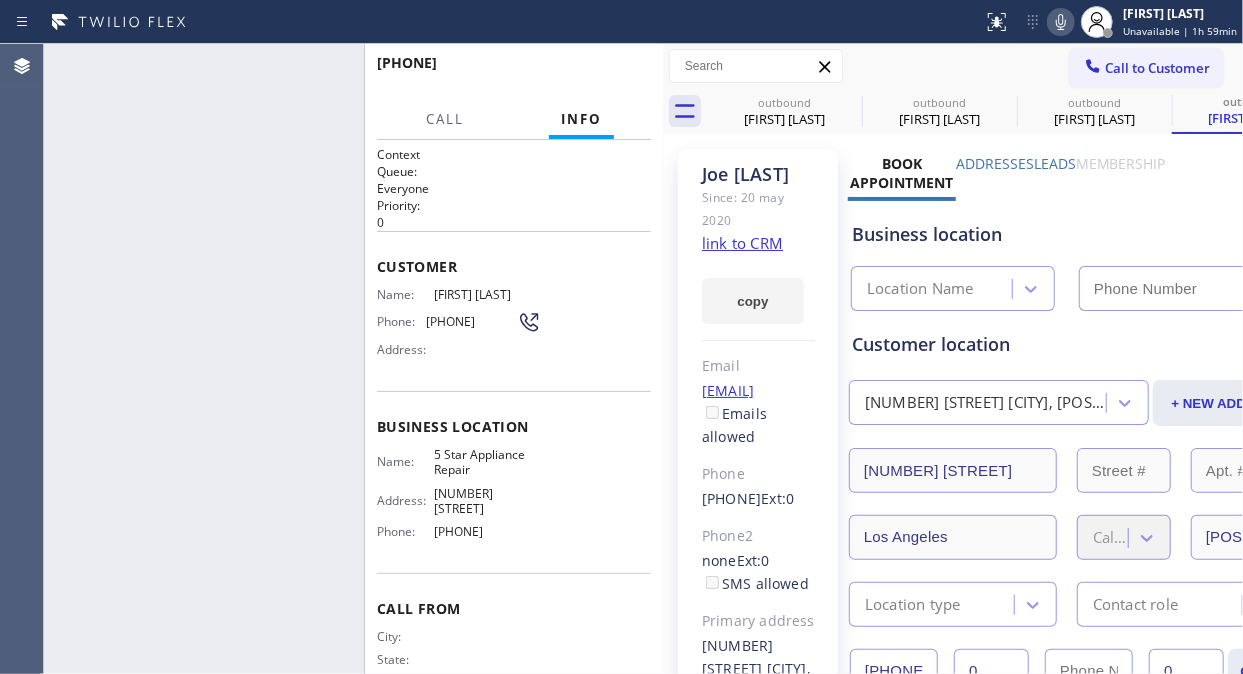 type on "[PHONE]" 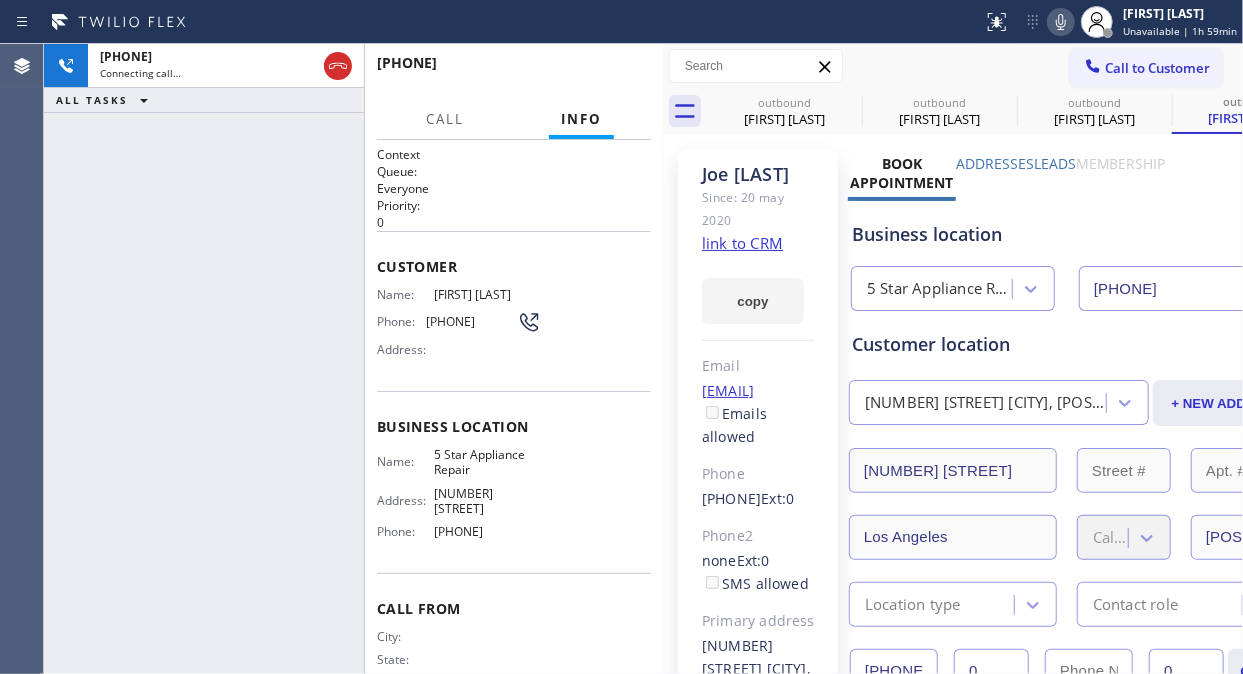 click 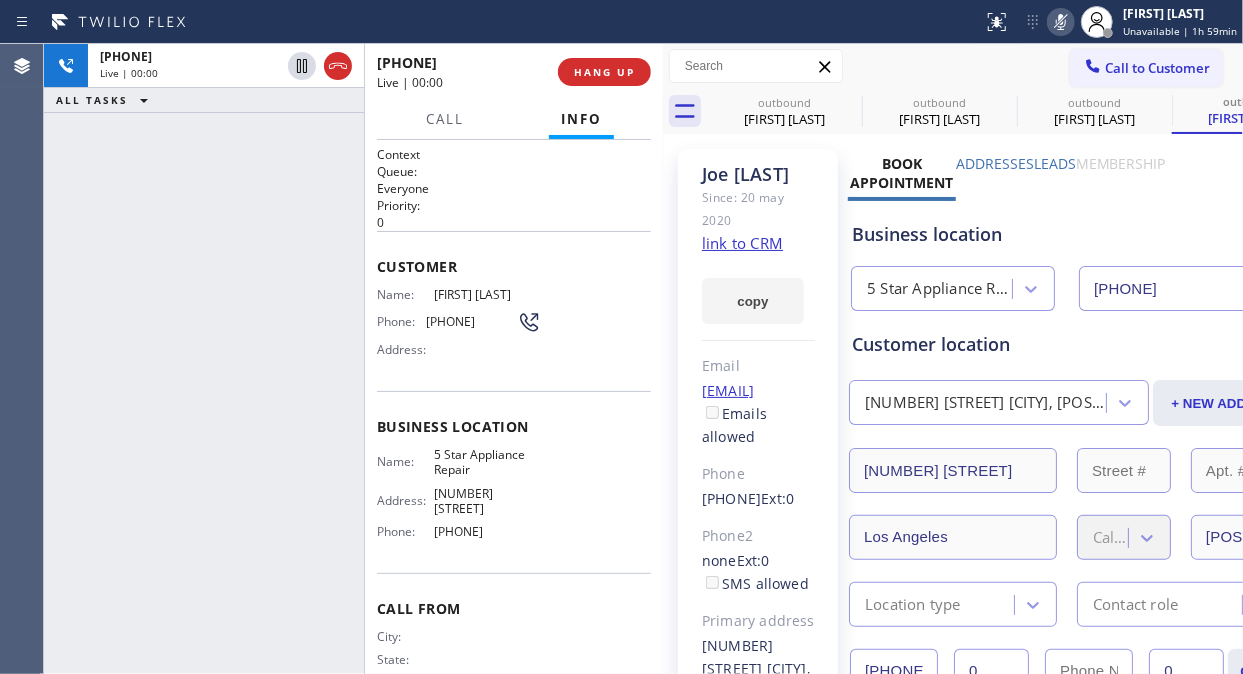 click 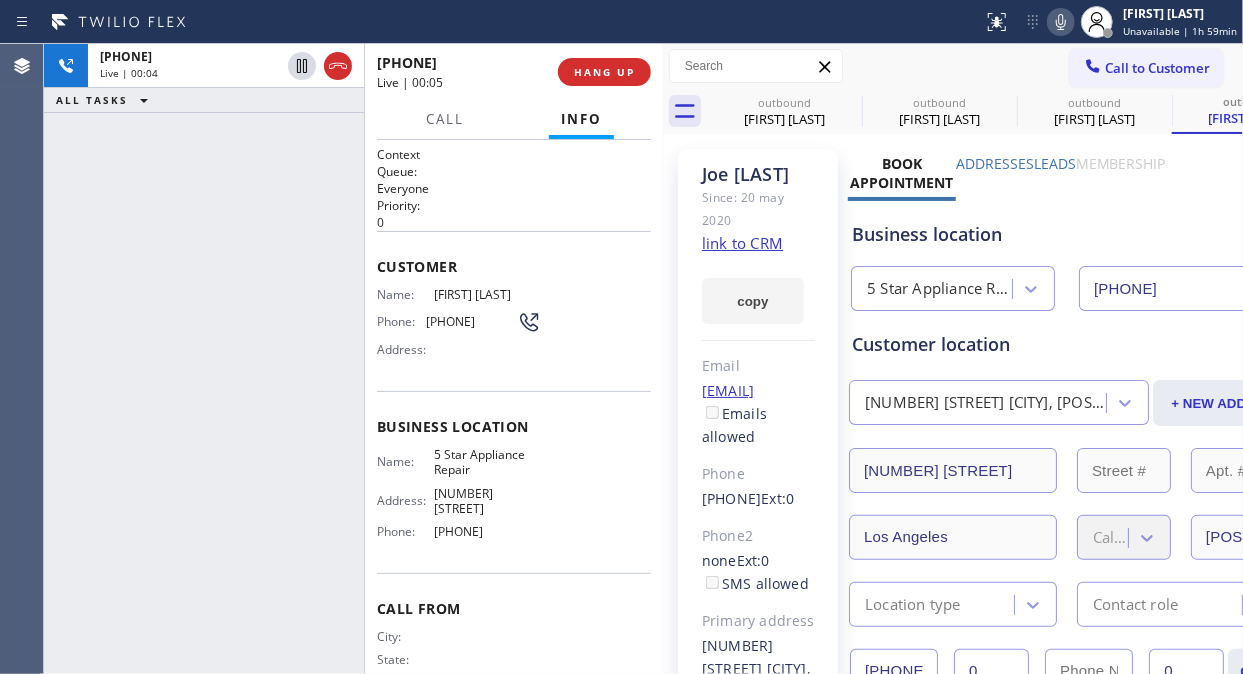 click on "link to CRM" 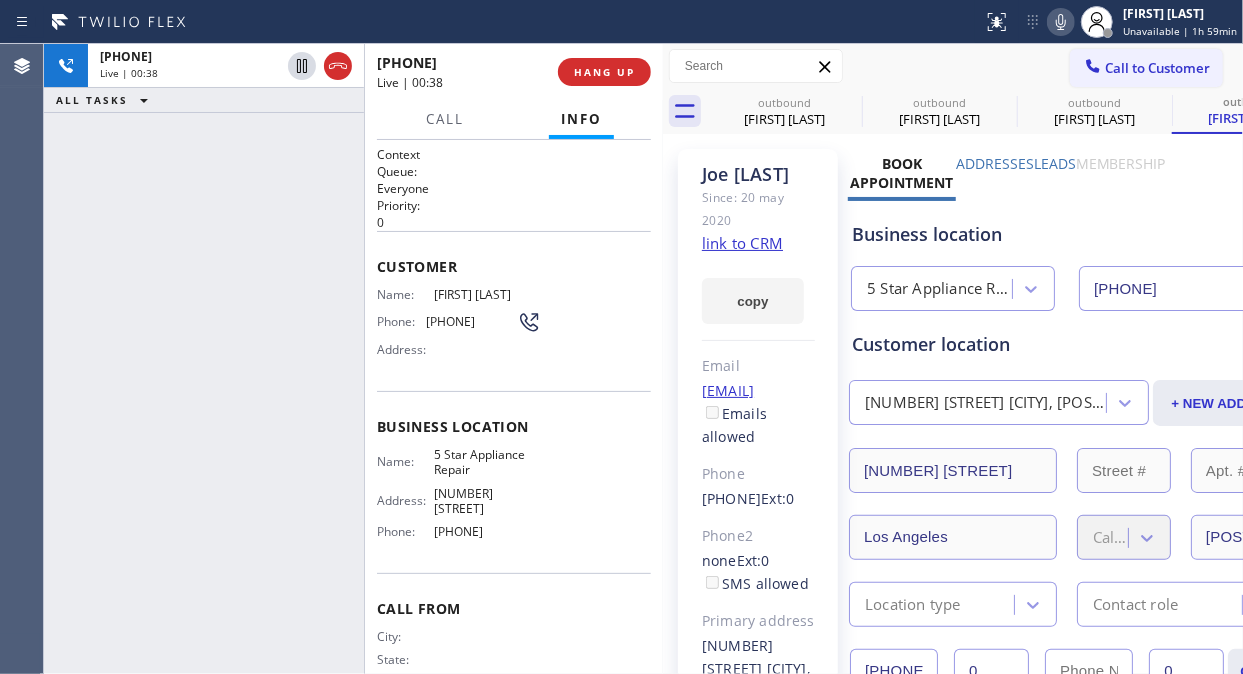 click 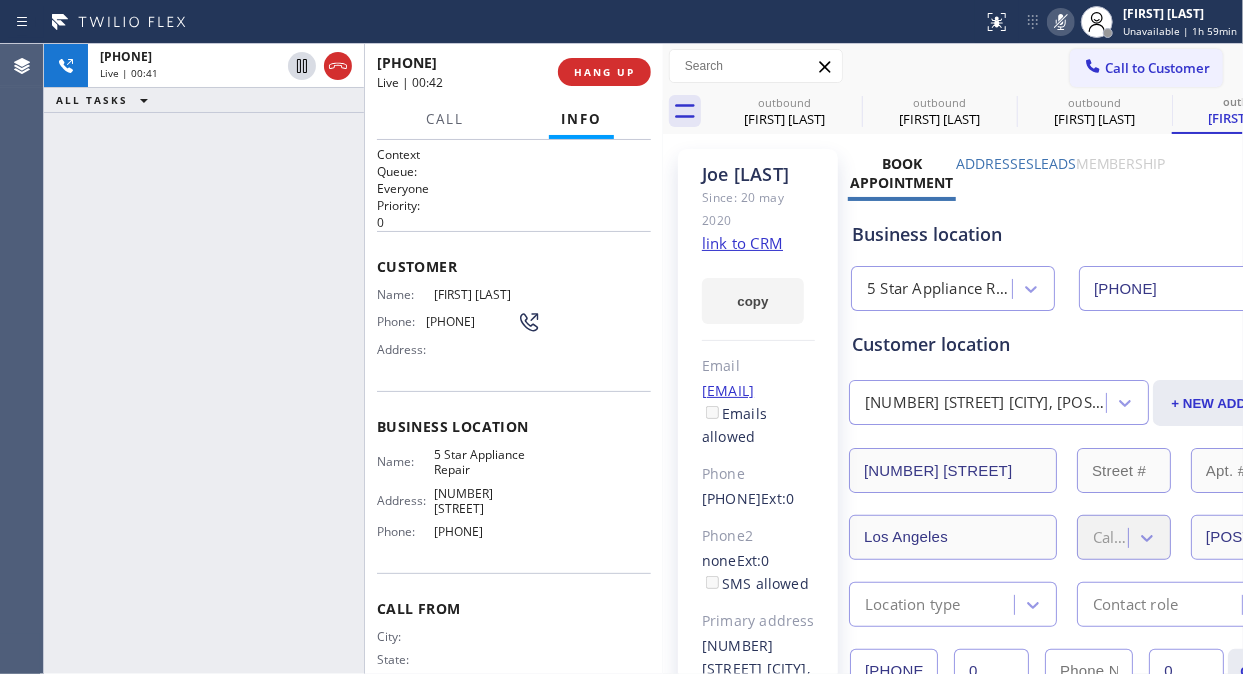 click 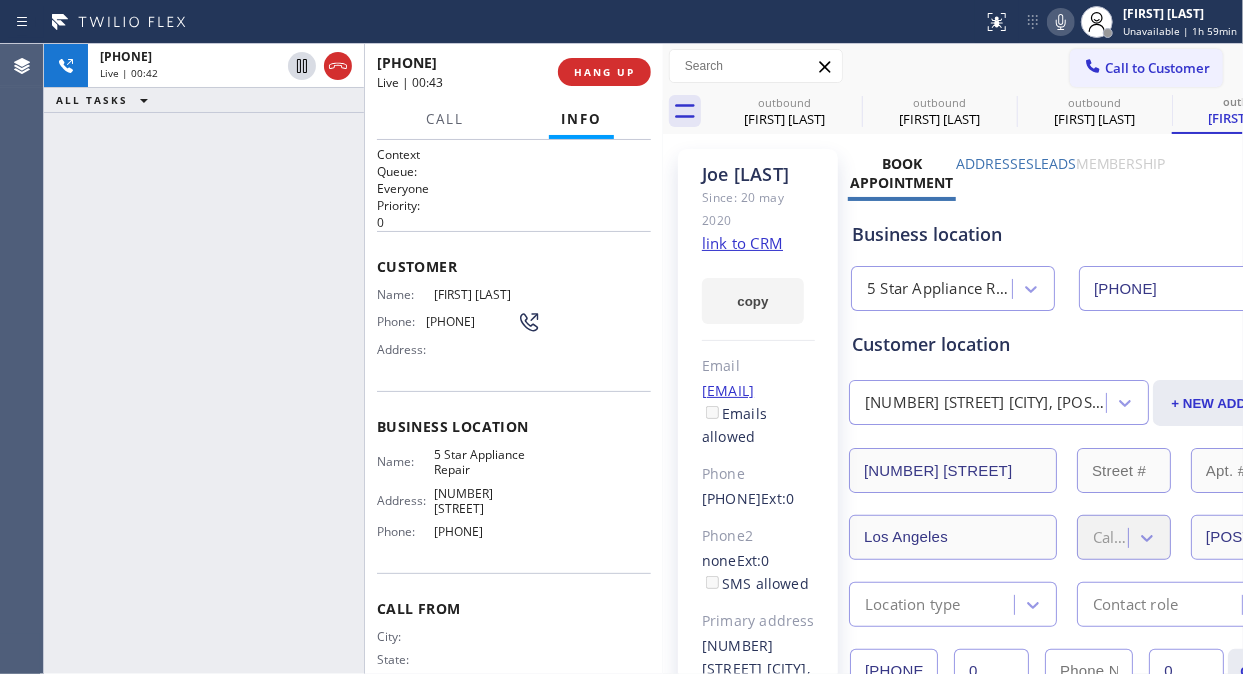 click 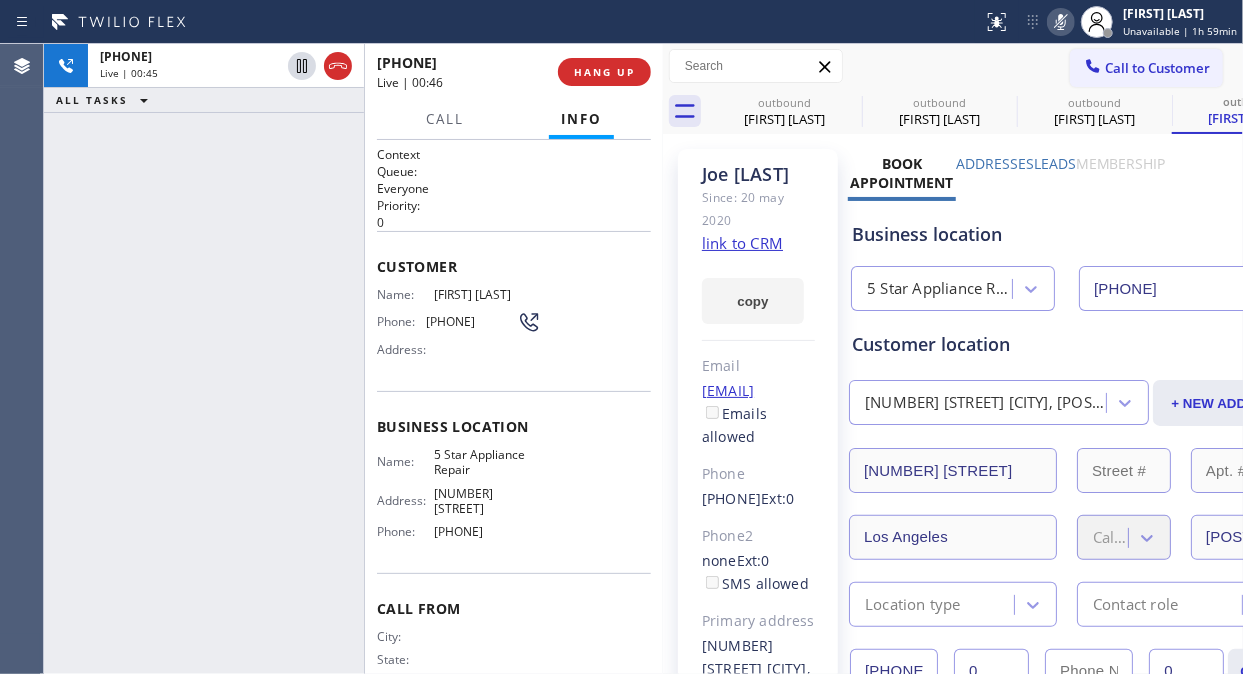 click 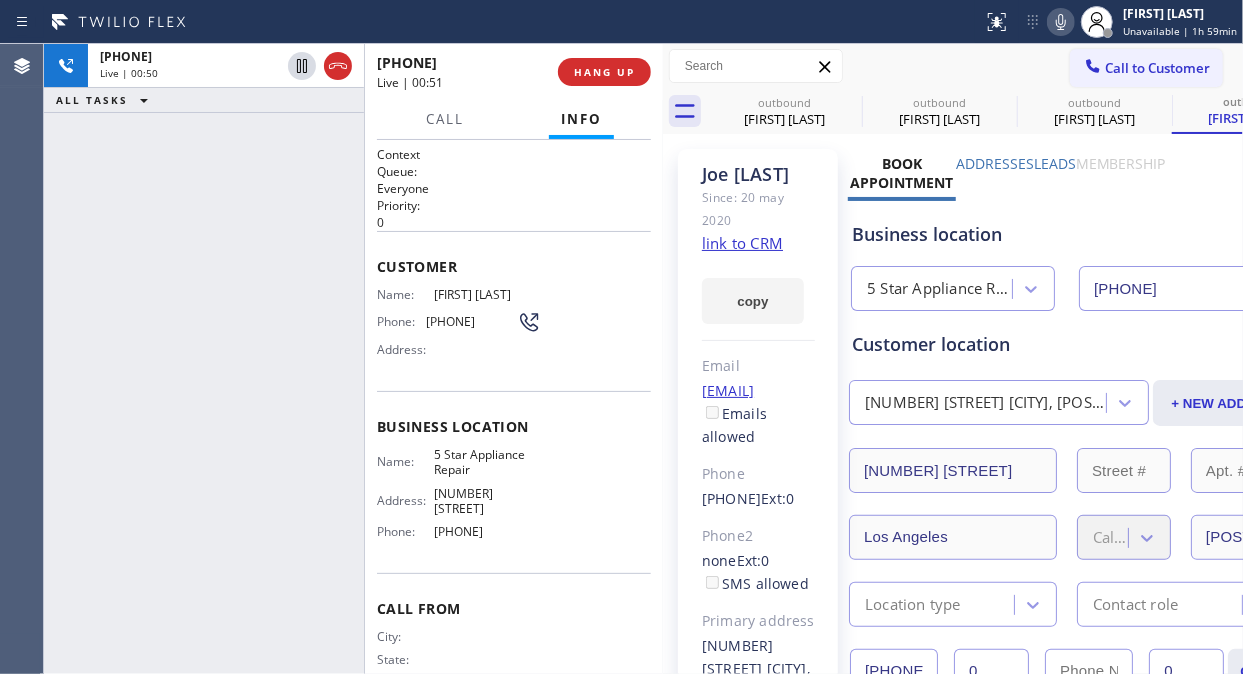 click 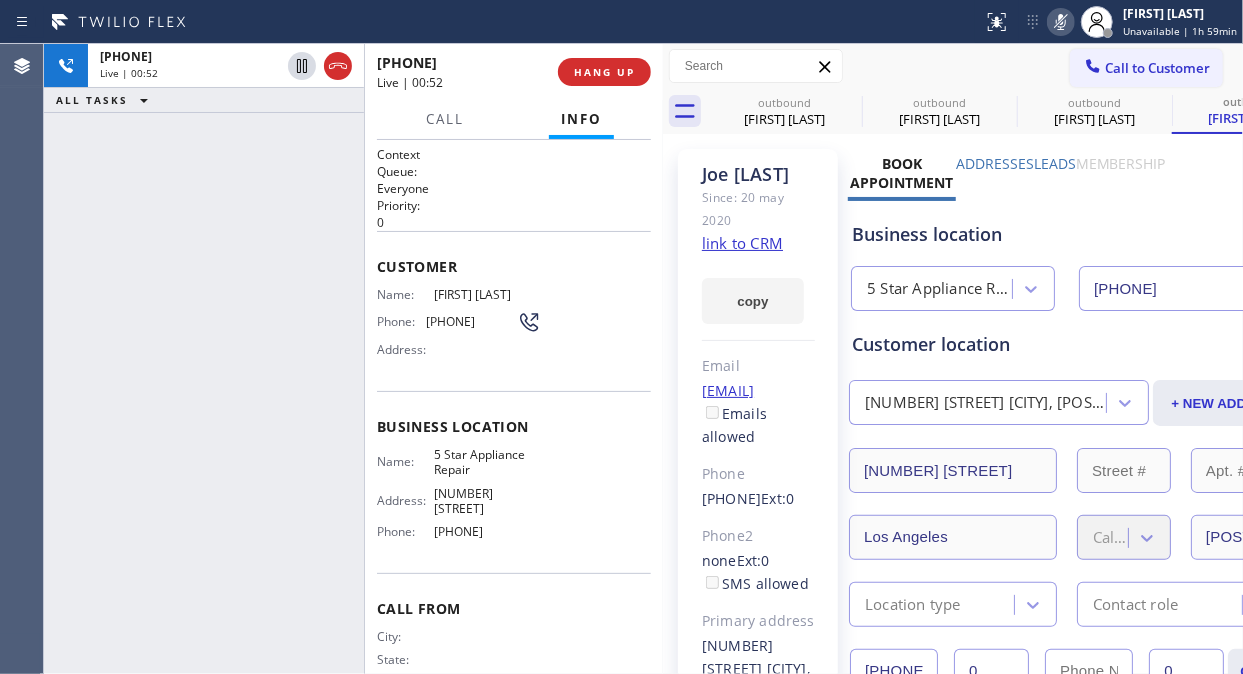click 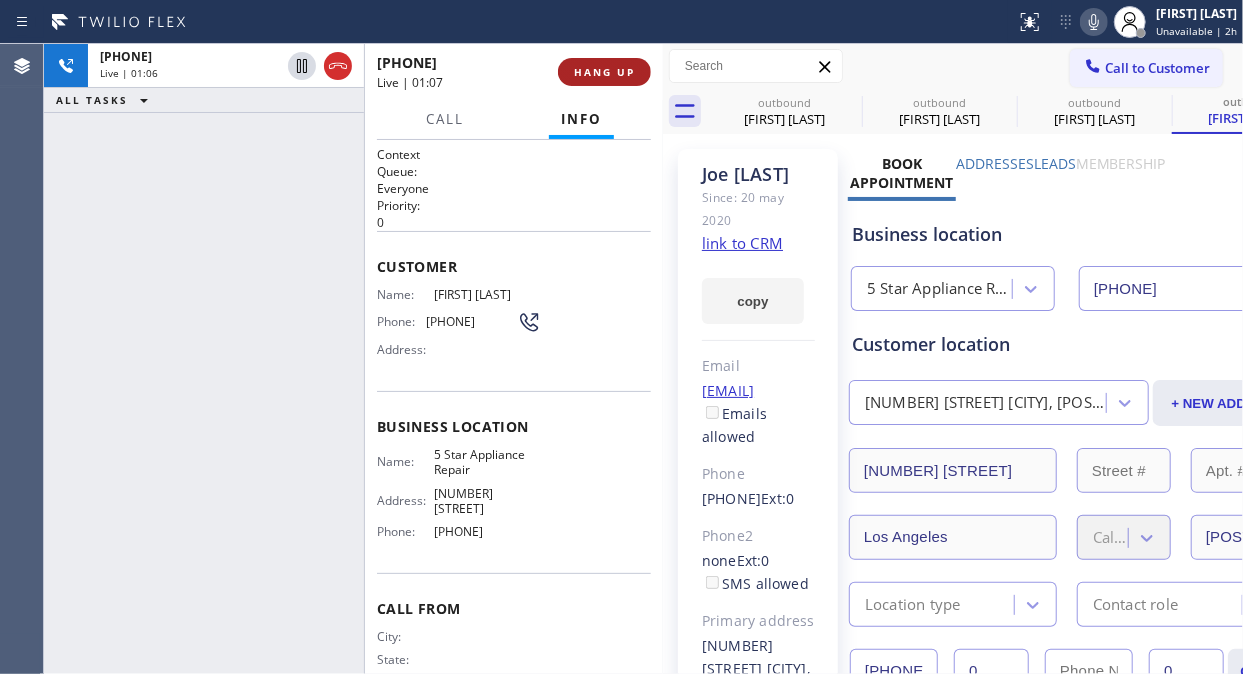 click on "HANG UP" at bounding box center [604, 72] 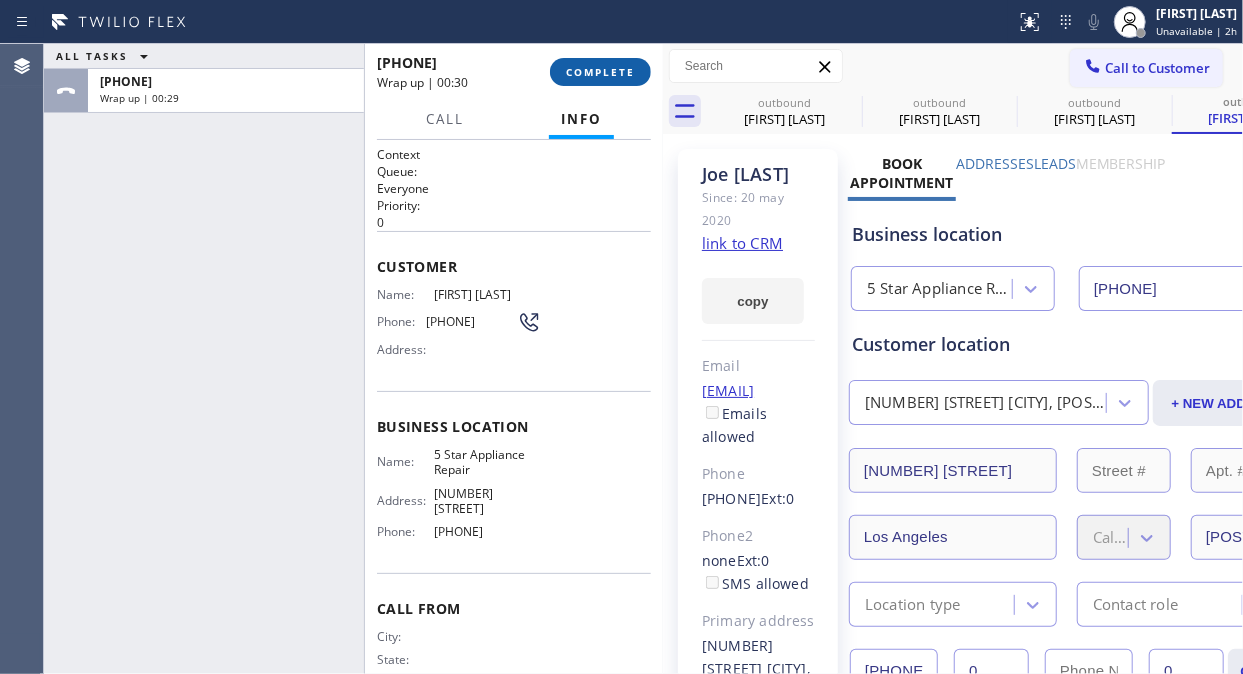 click on "COMPLETE" at bounding box center (600, 72) 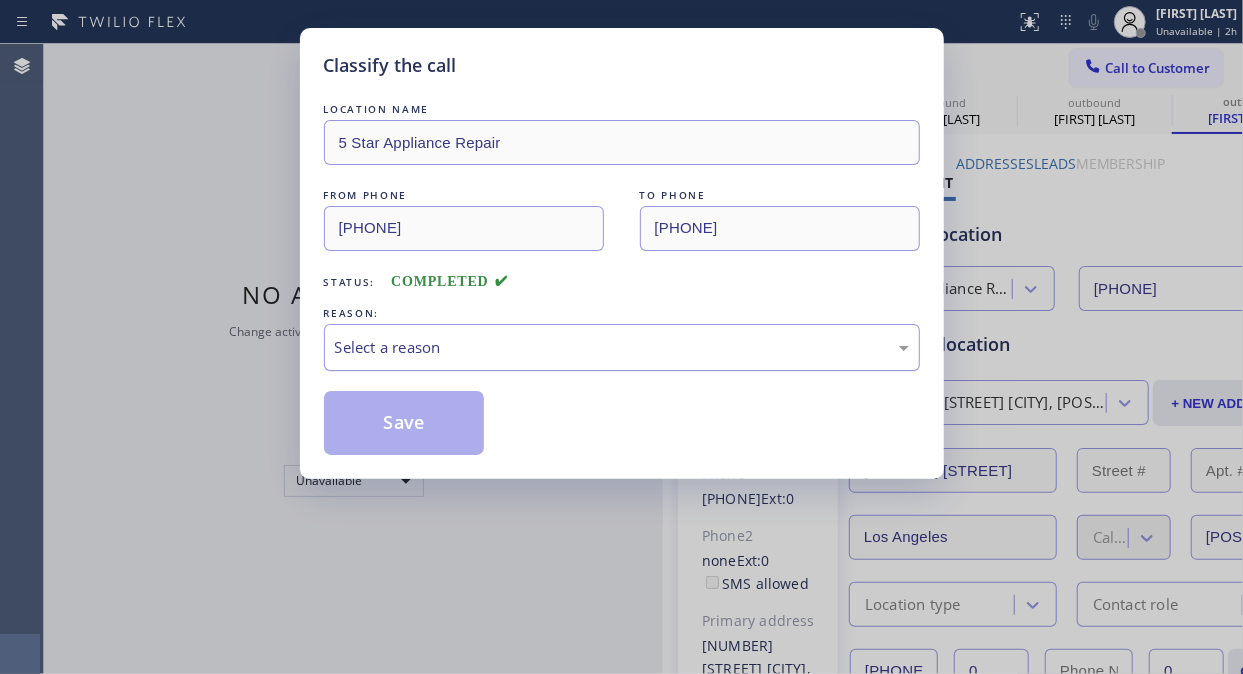 click on "Select a reason" at bounding box center [622, 347] 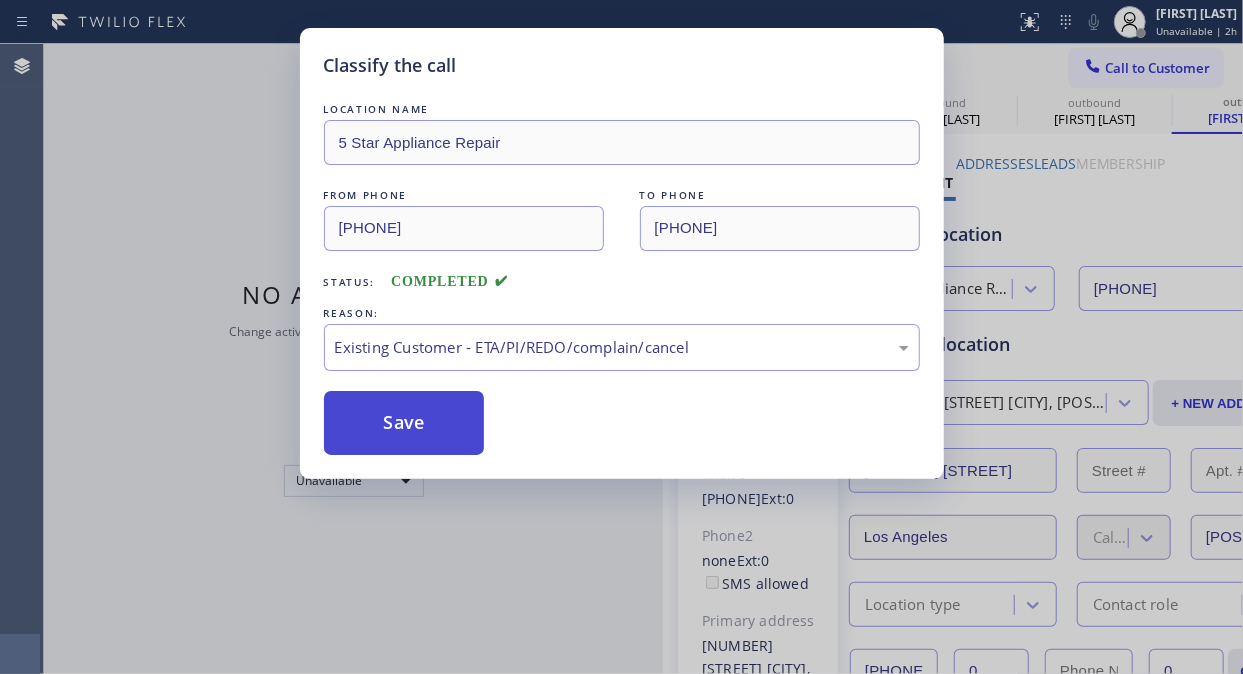 click on "Save" at bounding box center [404, 423] 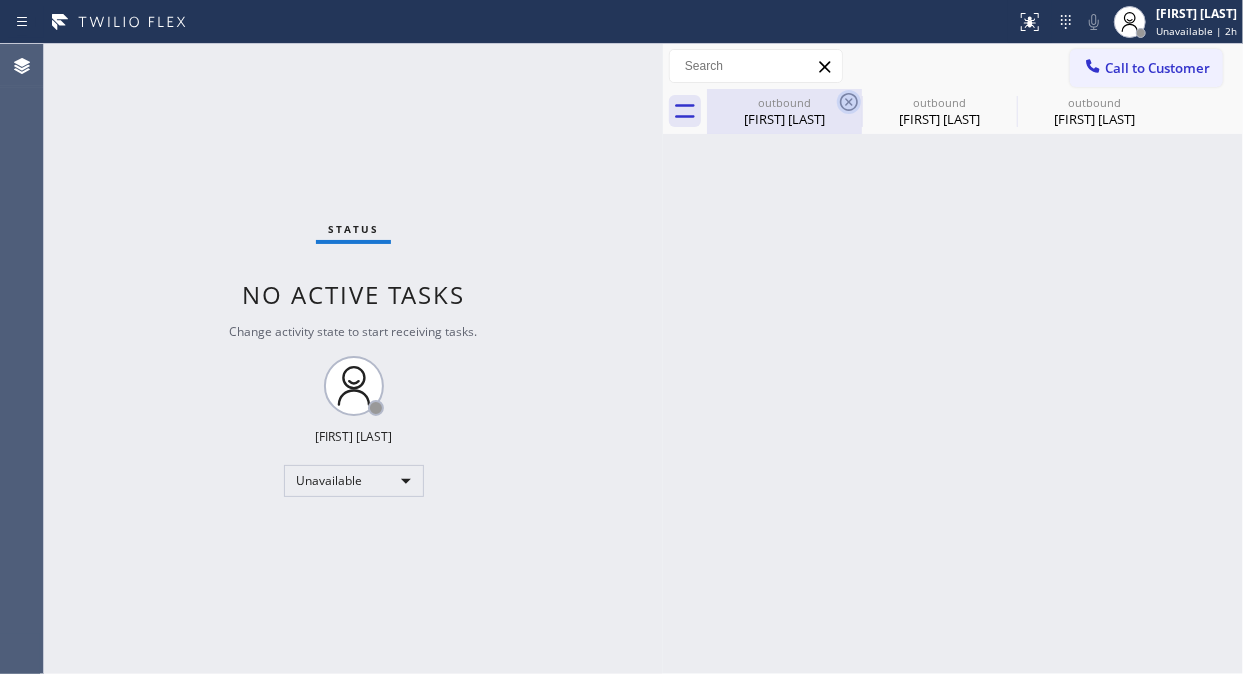 click 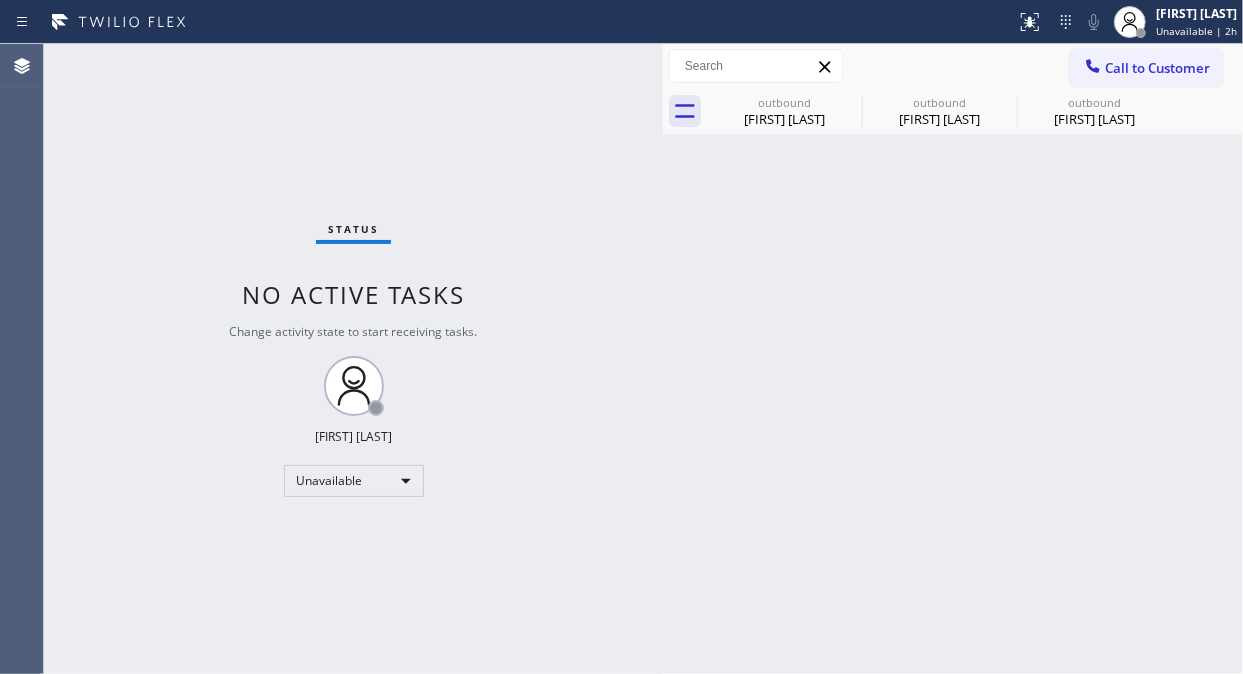 drag, startPoint x: 853, startPoint y: 93, endPoint x: 838, endPoint y: 117, distance: 28.301943 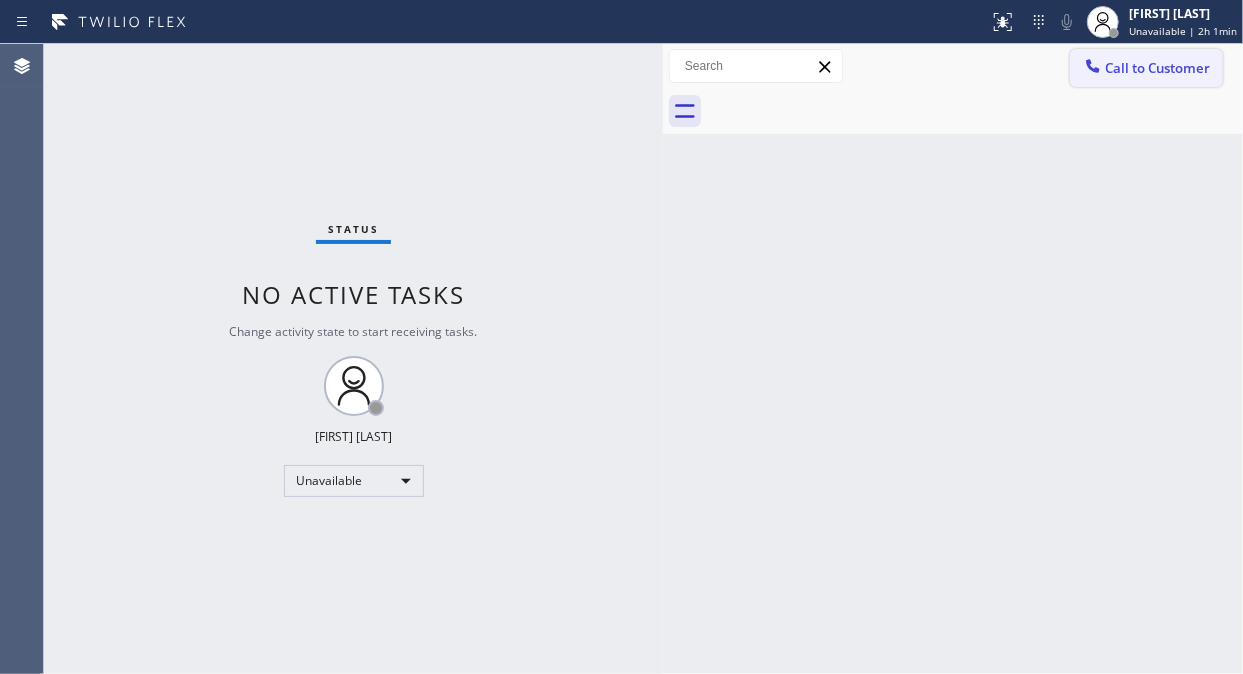 click on "Call to Customer" at bounding box center [1146, 68] 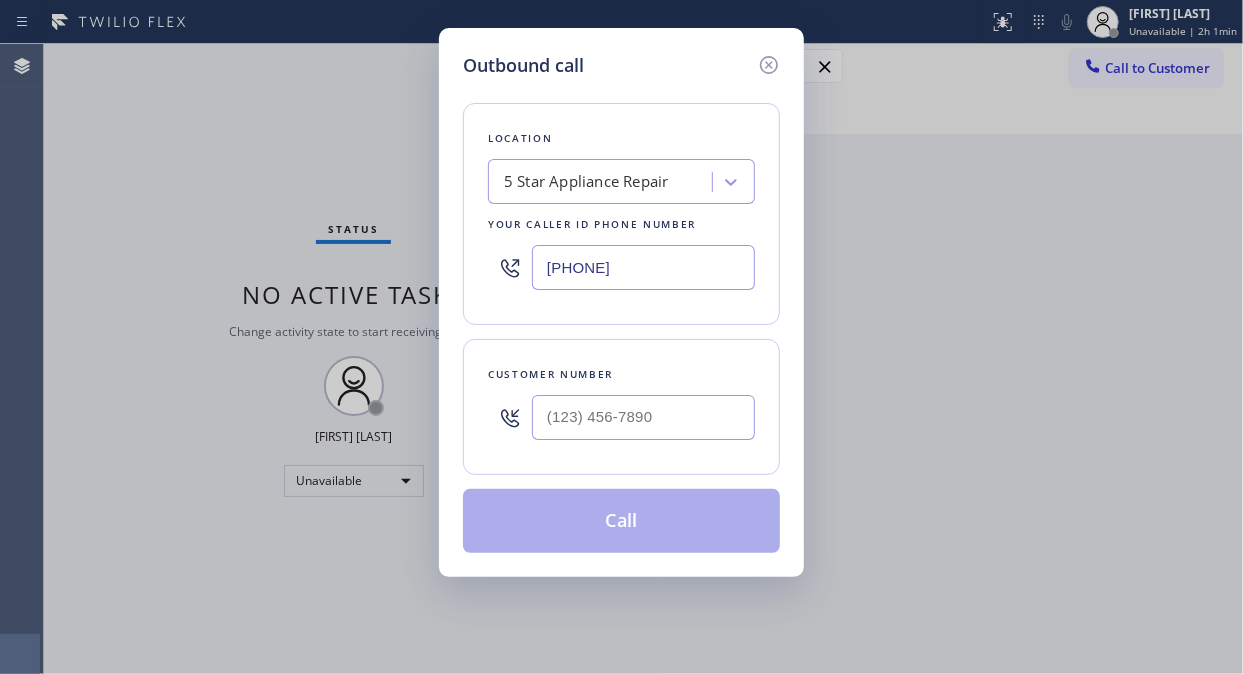 click at bounding box center [510, 417] 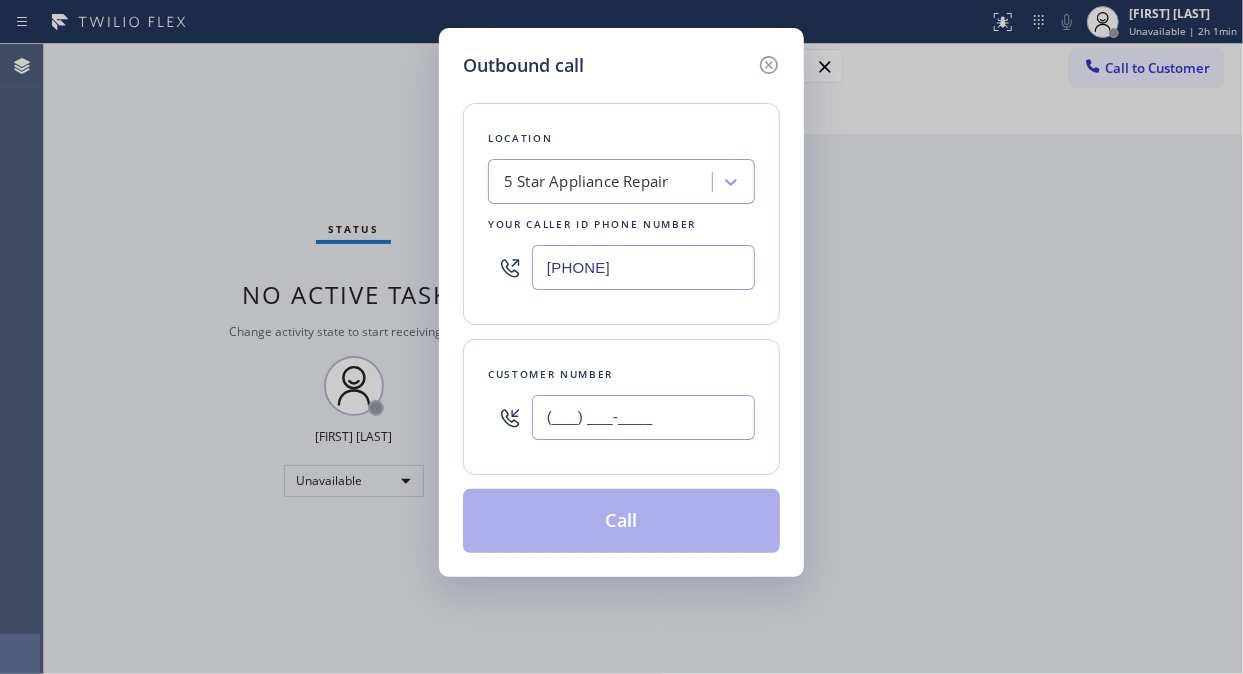 click on "(___) ___-____" at bounding box center [643, 417] 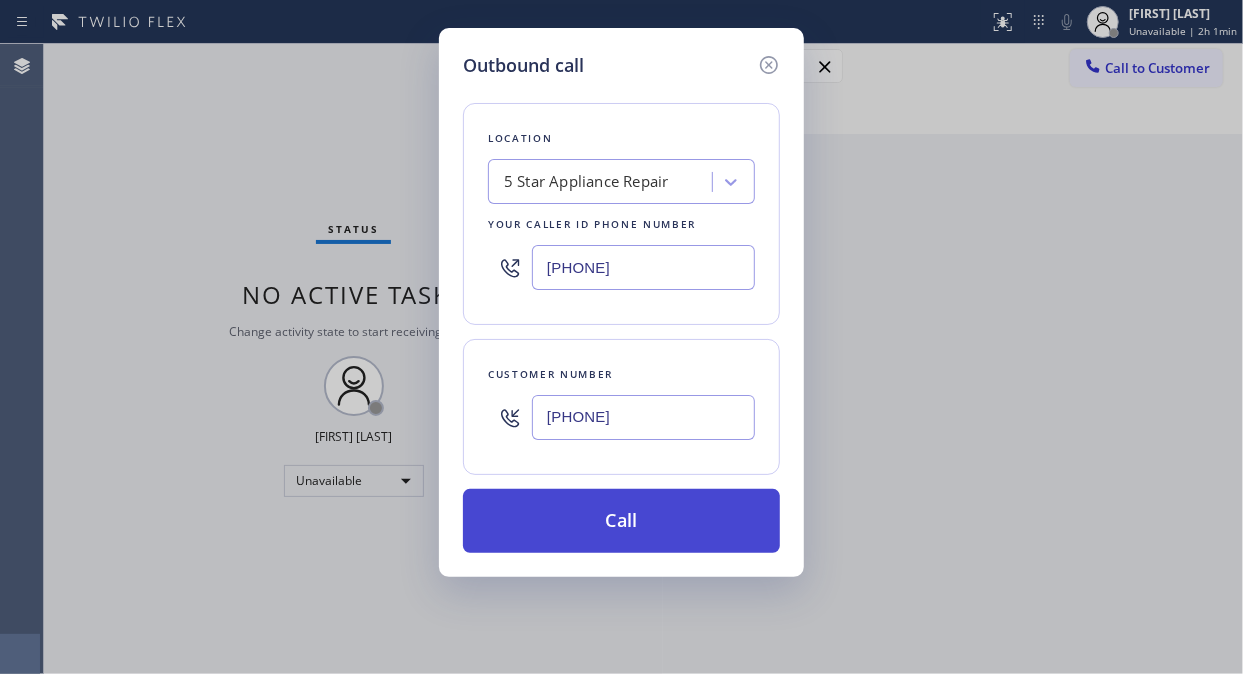 type on "[PHONE]" 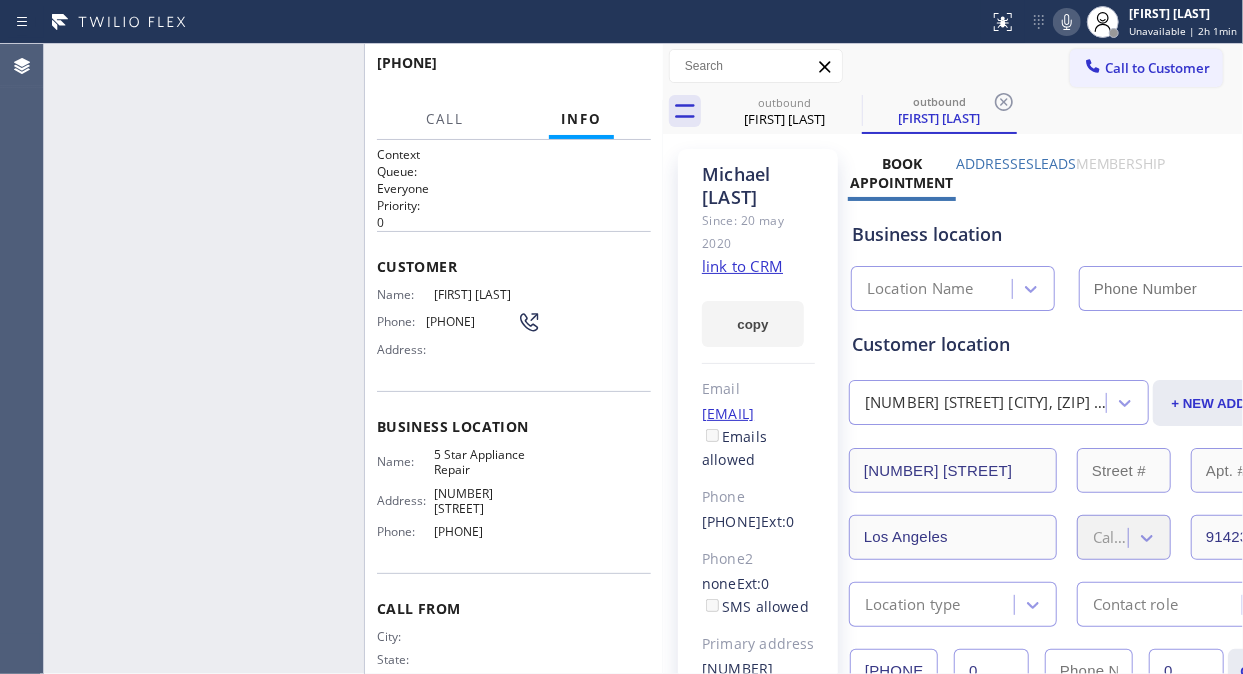 type on "[PHONE]" 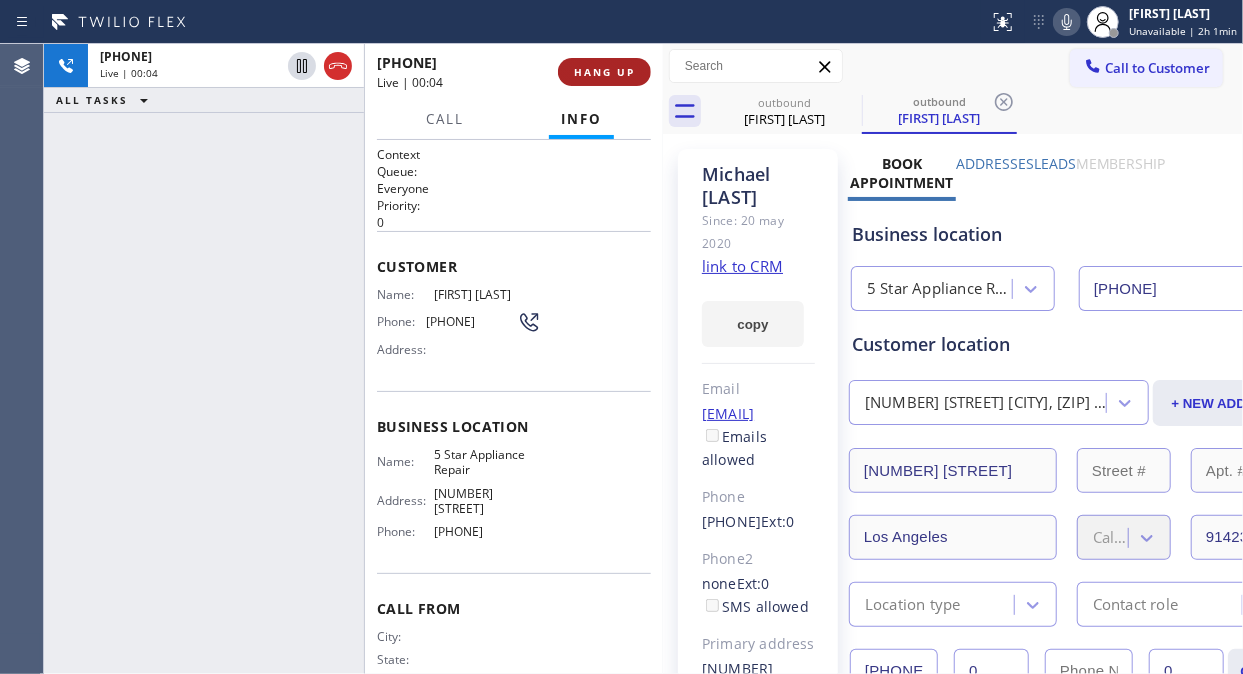 click on "HANG UP" at bounding box center [604, 72] 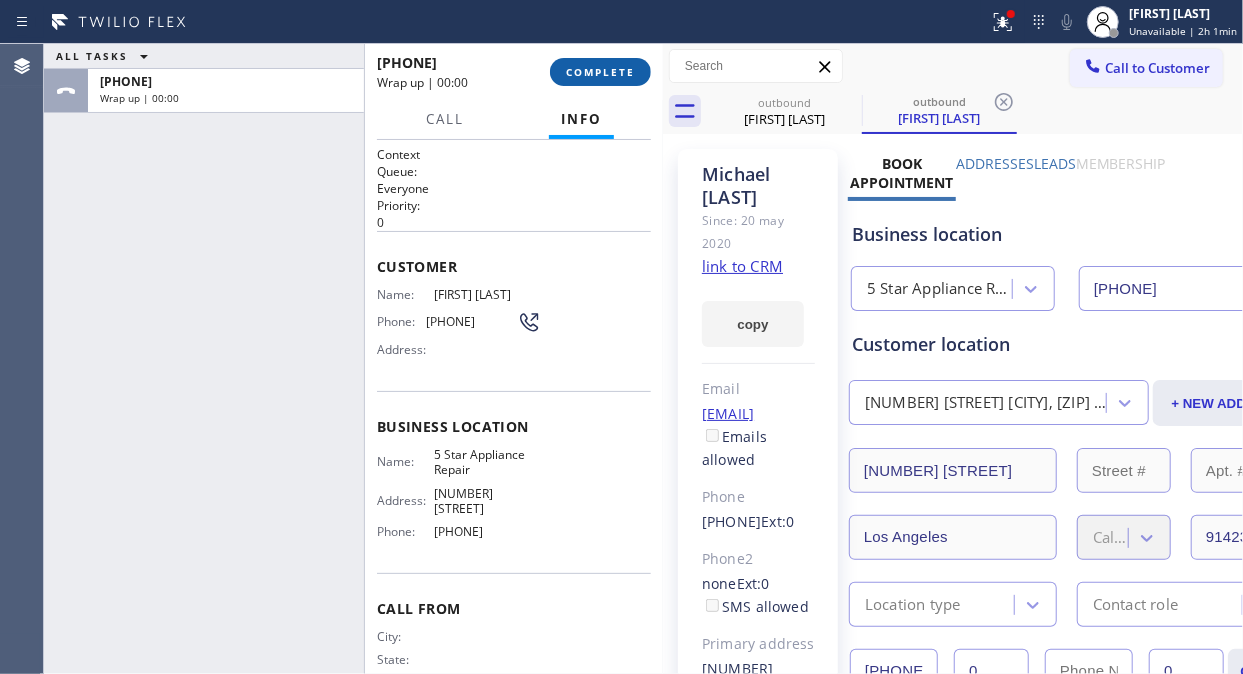 click on "COMPLETE" at bounding box center [600, 72] 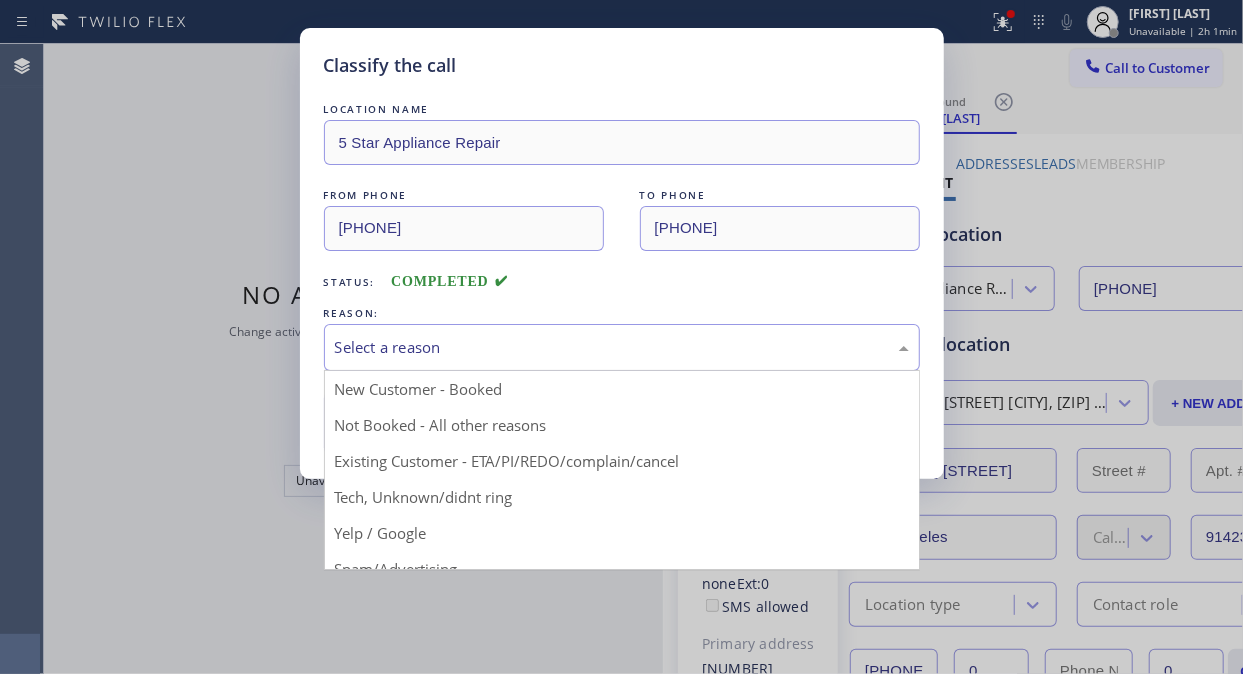 click on "Select a reason" at bounding box center (622, 347) 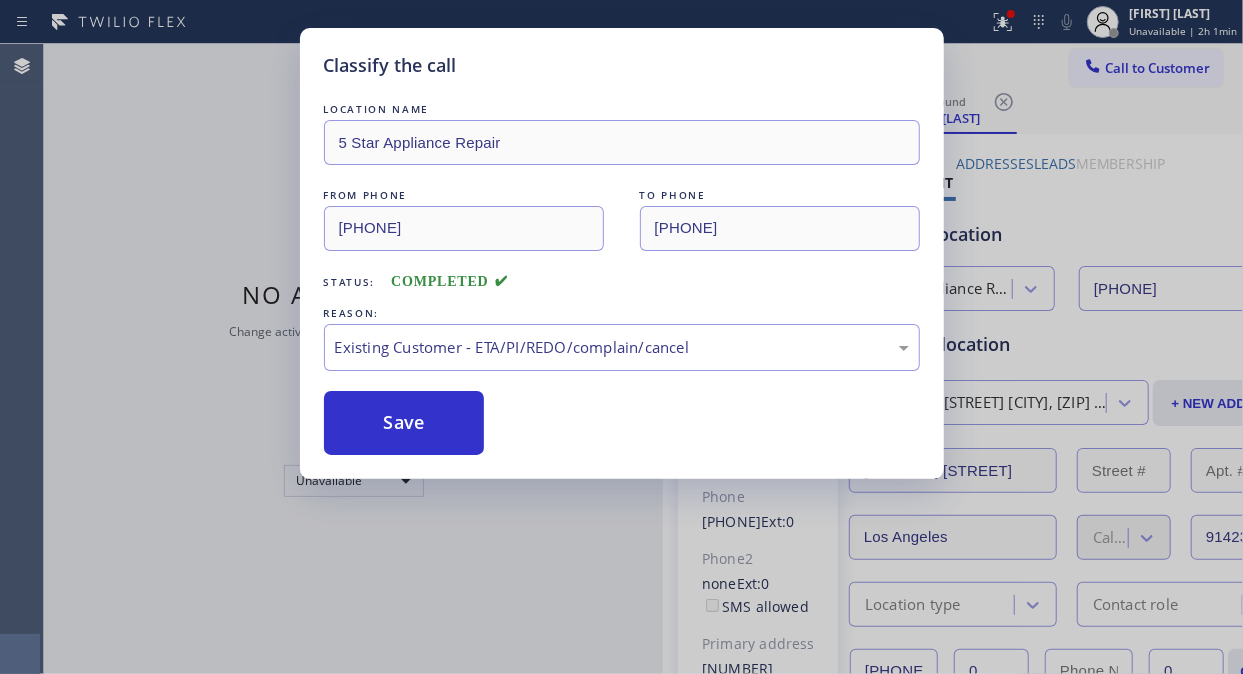 click on "Save" at bounding box center (404, 423) 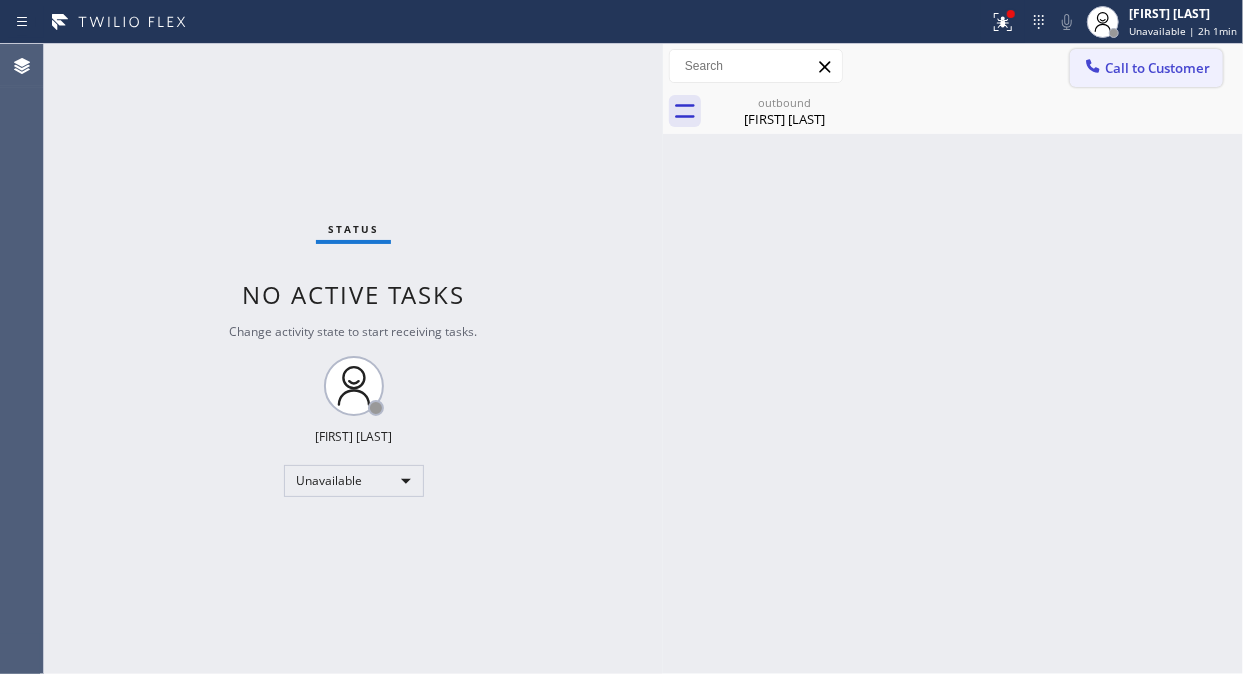 click at bounding box center [1093, 68] 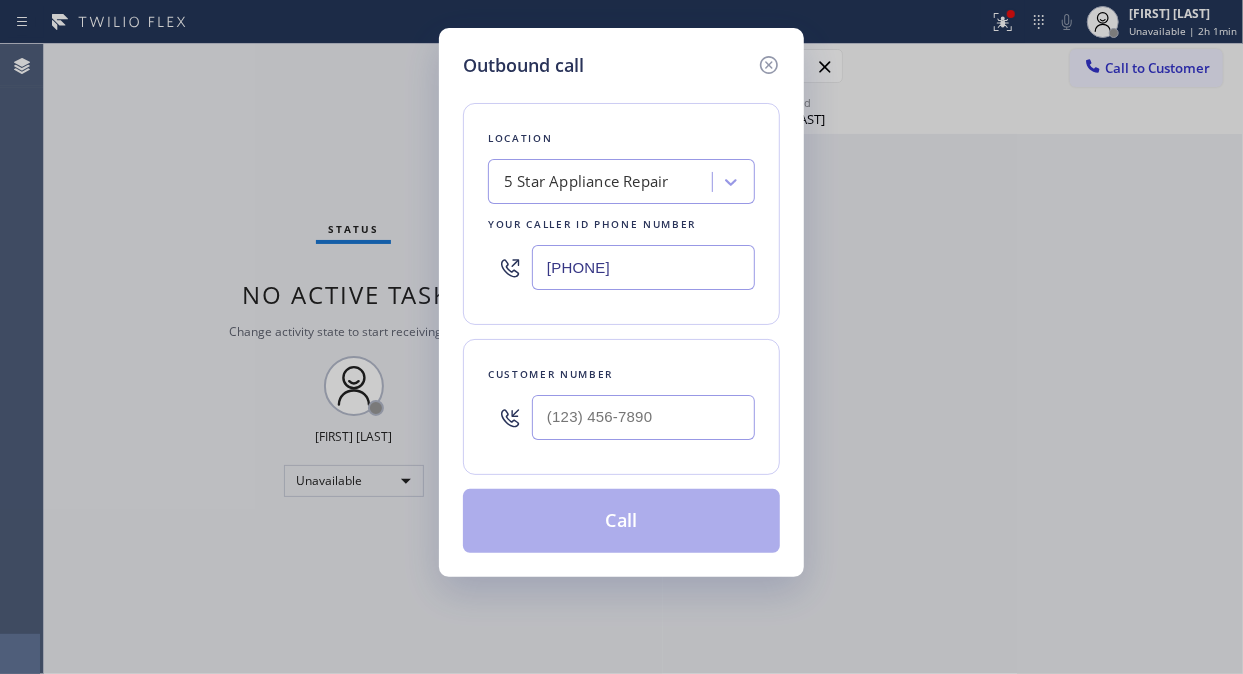 type 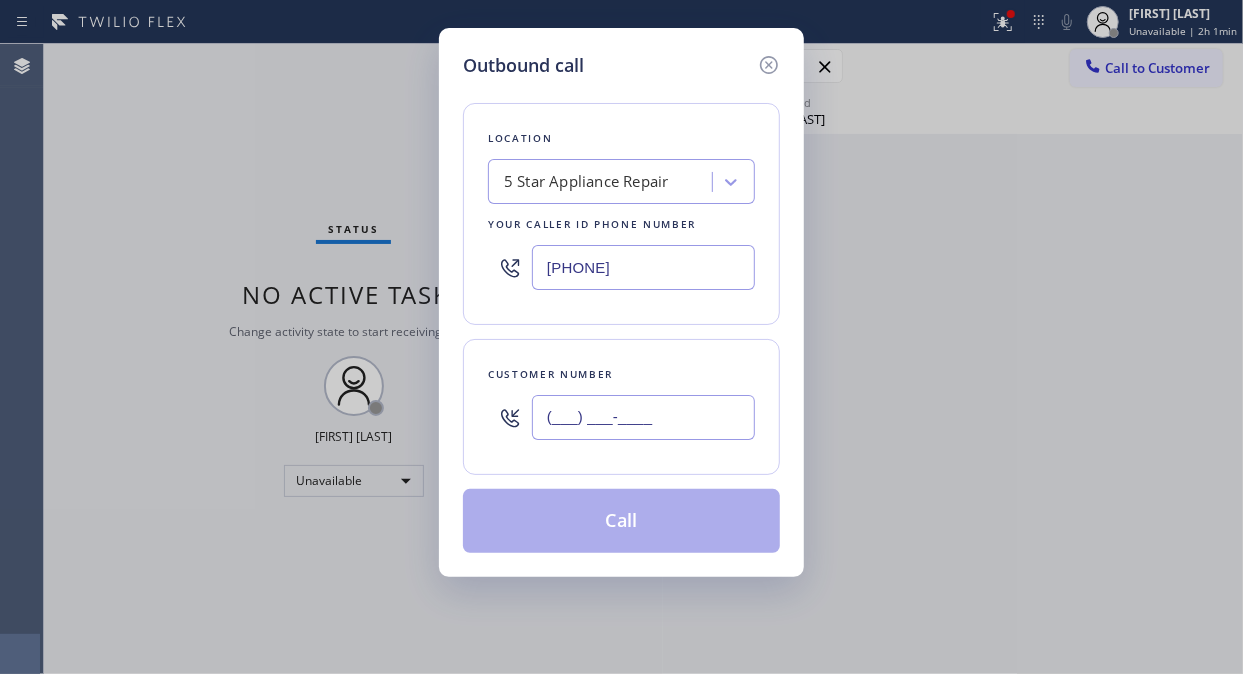 click on "(___) ___-____" at bounding box center (643, 417) 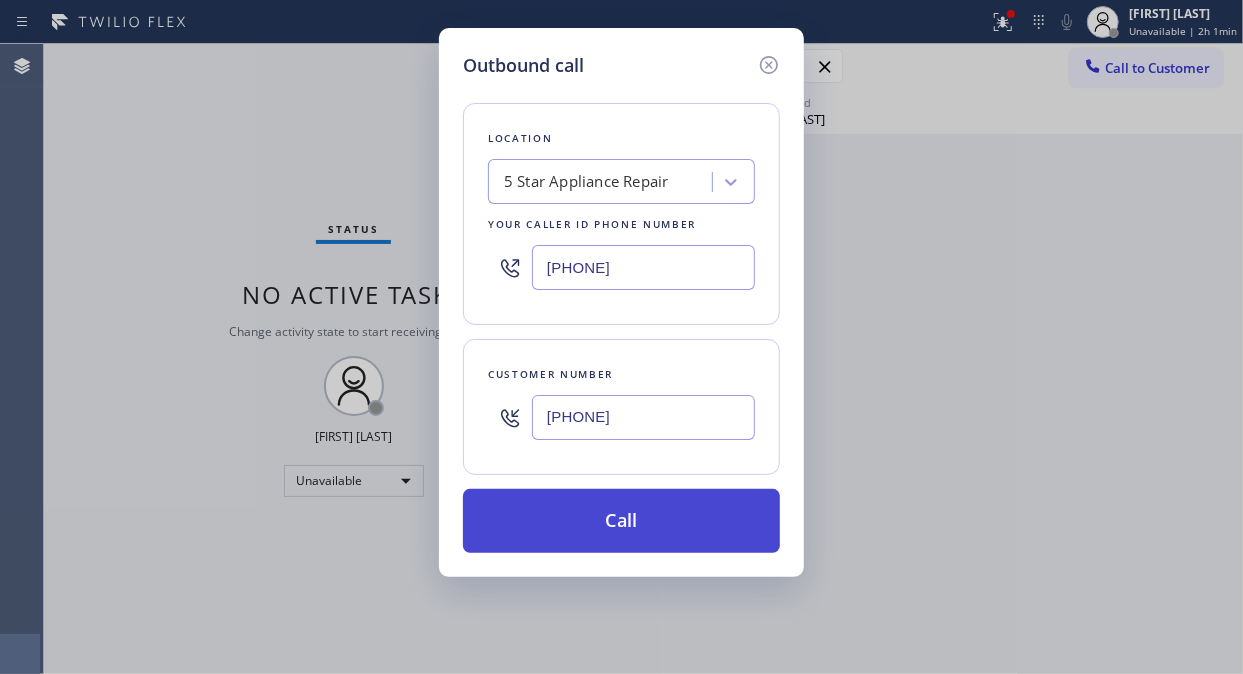 type on "[PHONE]" 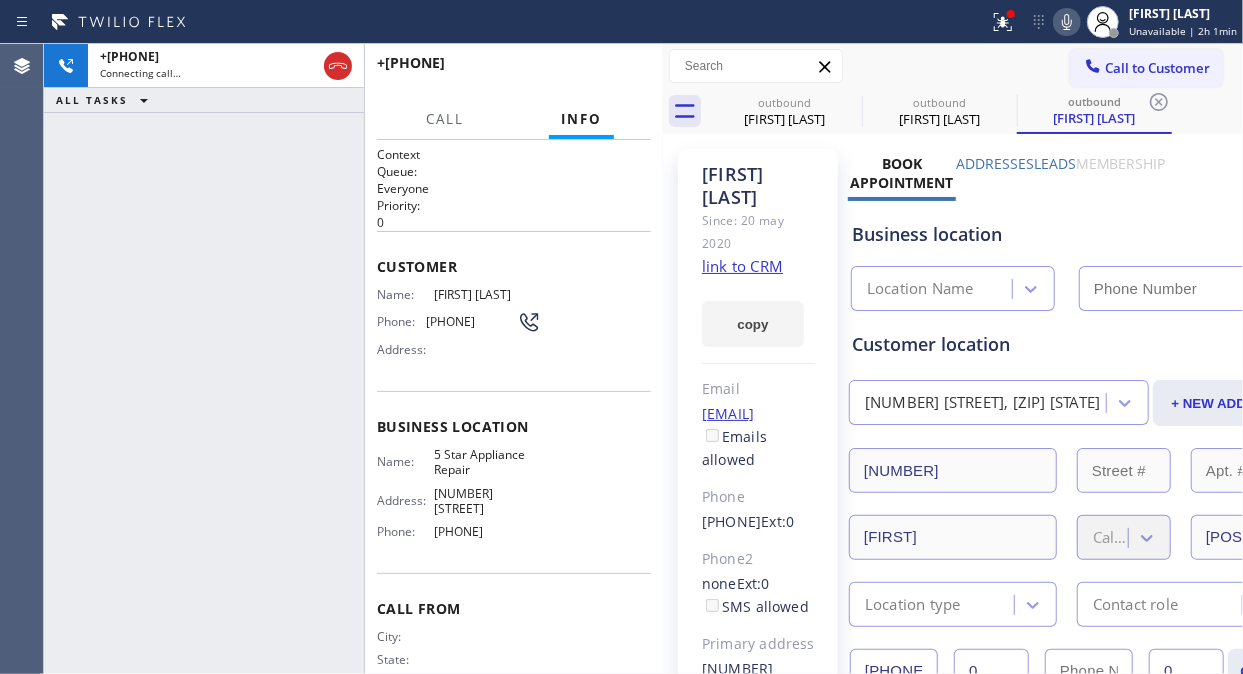 type on "[PHONE]" 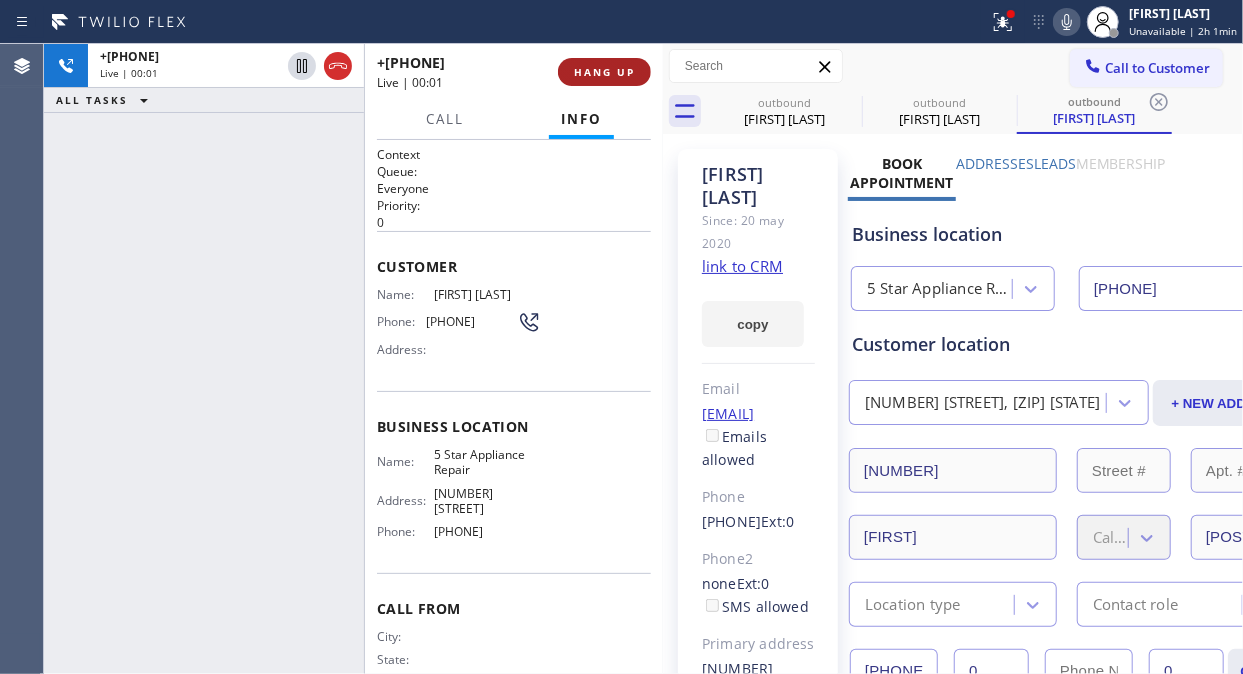 click on "HANG UP" at bounding box center (604, 72) 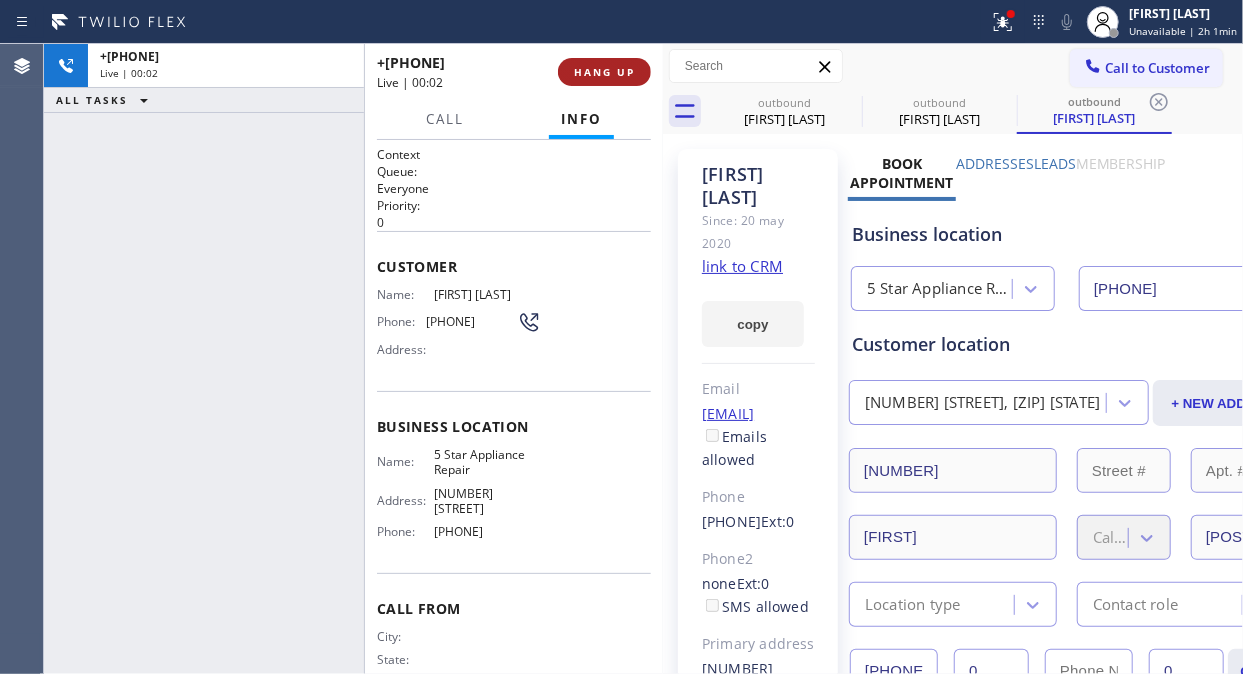 click on "HANG UP" at bounding box center [604, 72] 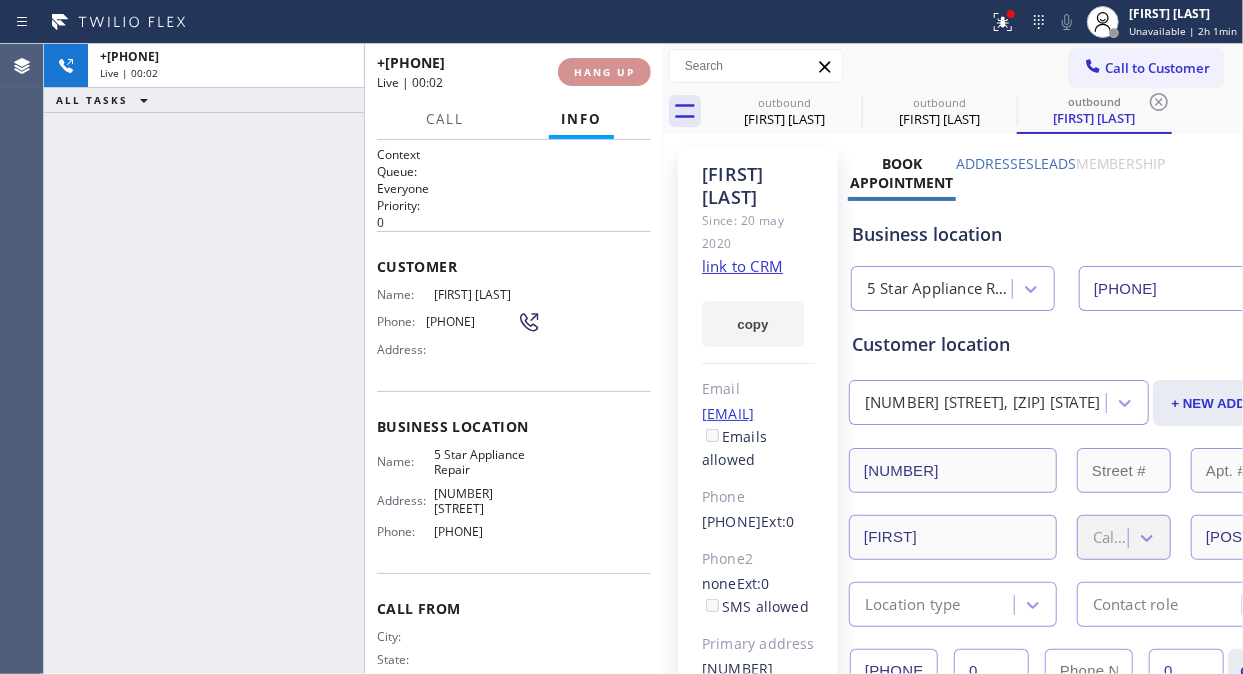 click on "HANG UP" at bounding box center (604, 72) 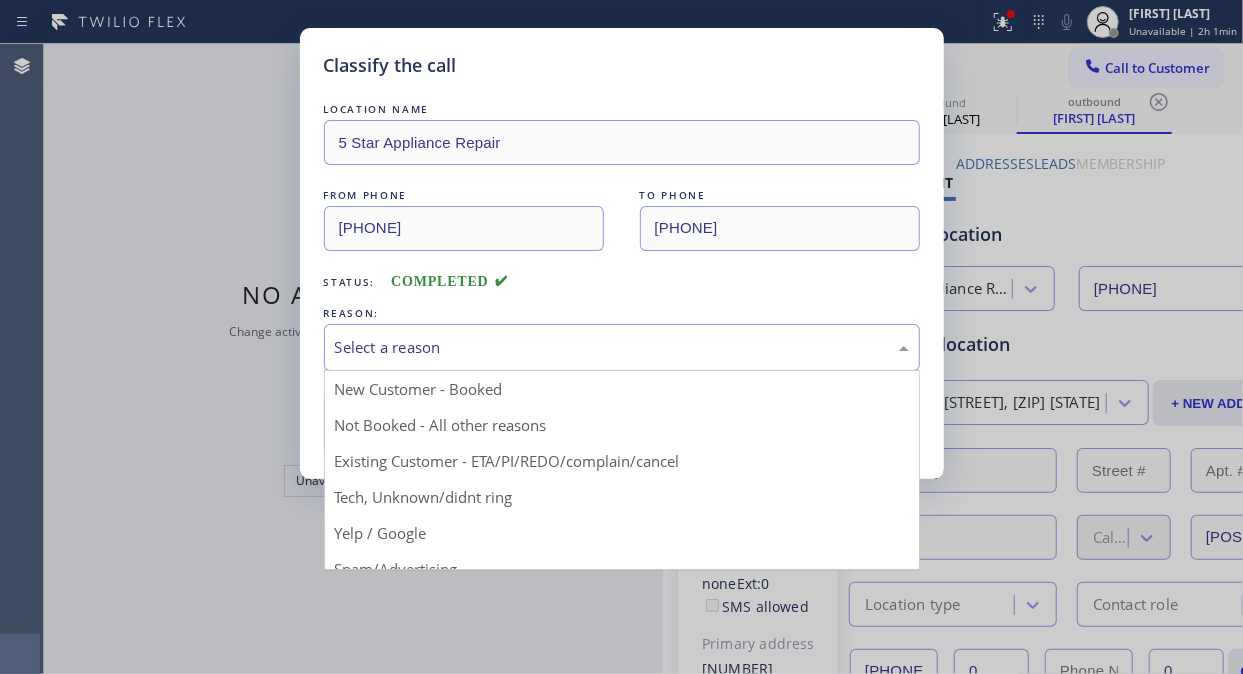 click on "Select a reason" at bounding box center [622, 347] 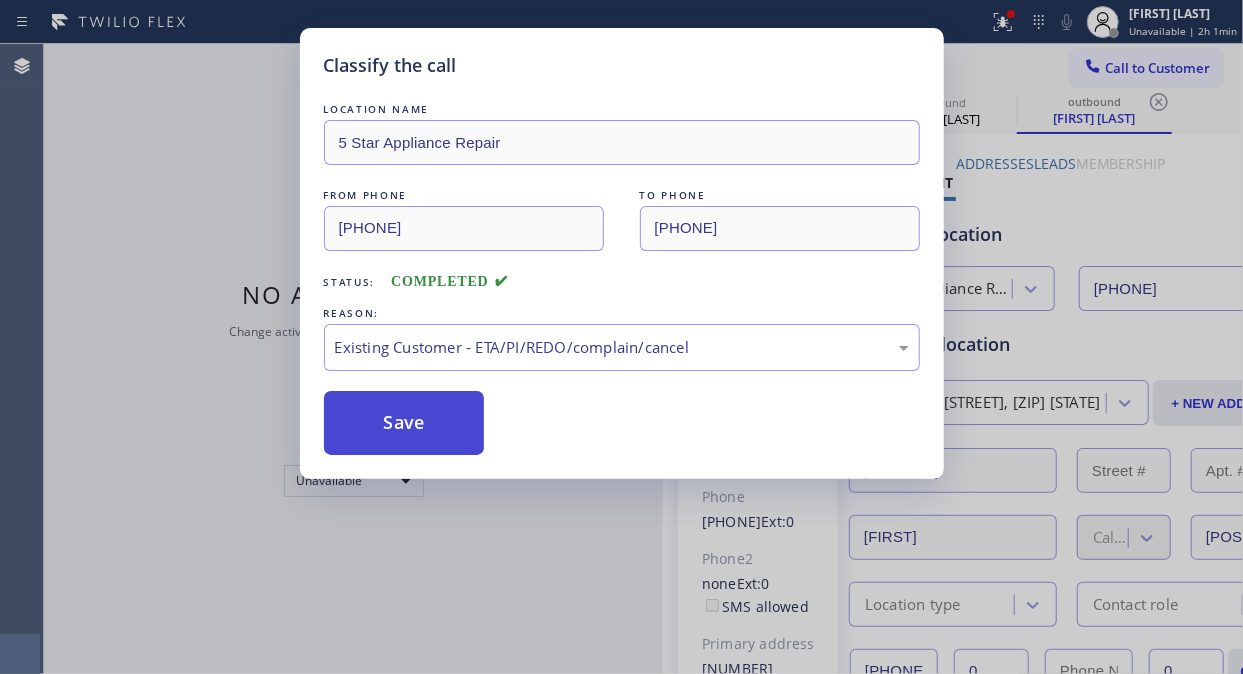 click on "Save" at bounding box center (404, 423) 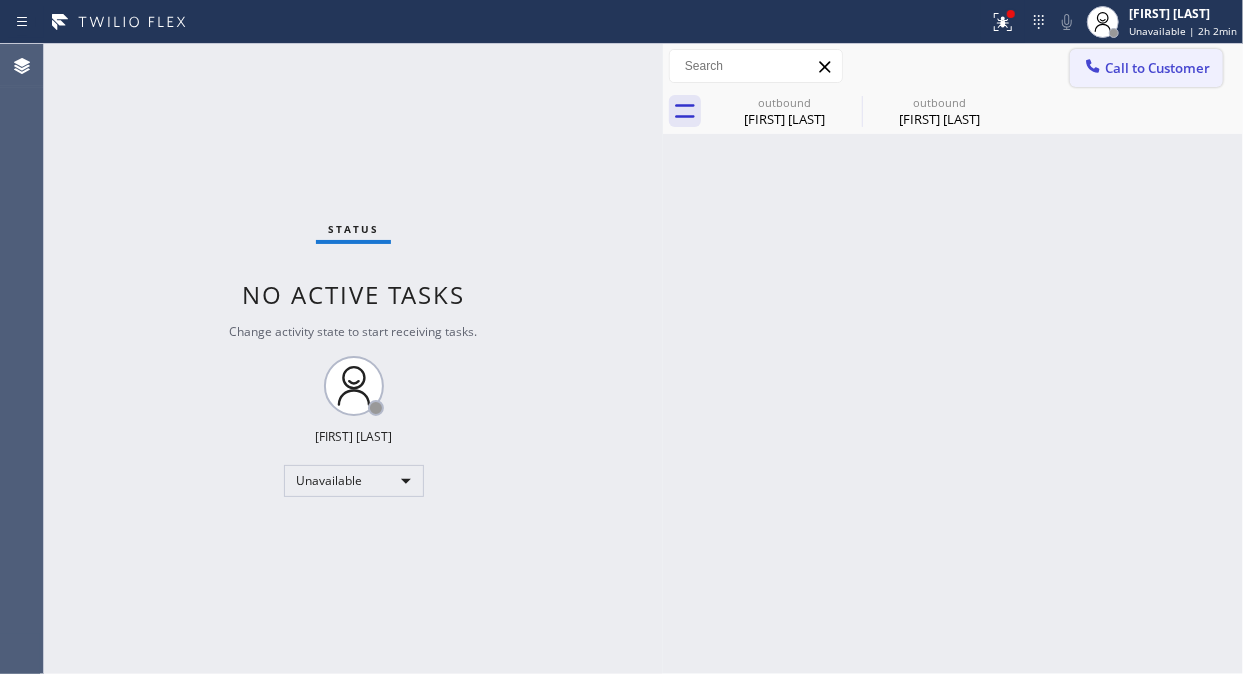 click on "Call to Customer" at bounding box center (1157, 68) 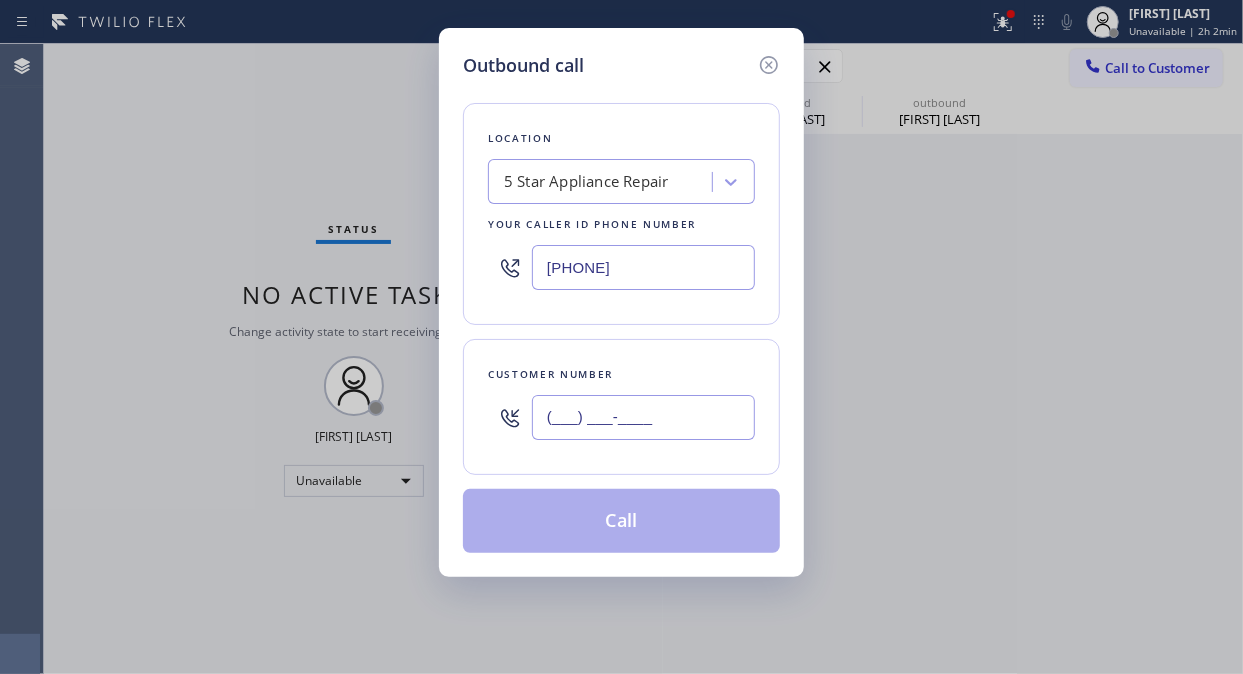 click on "(___) ___-____" at bounding box center (643, 417) 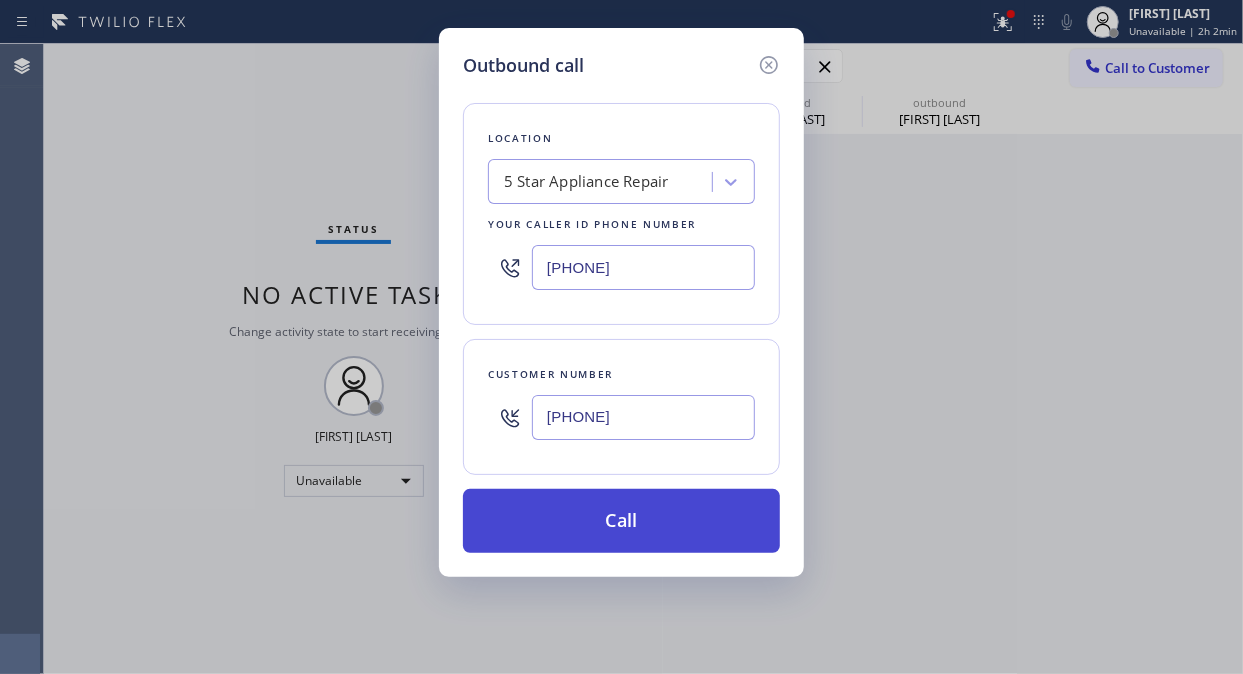 type on "[PHONE]" 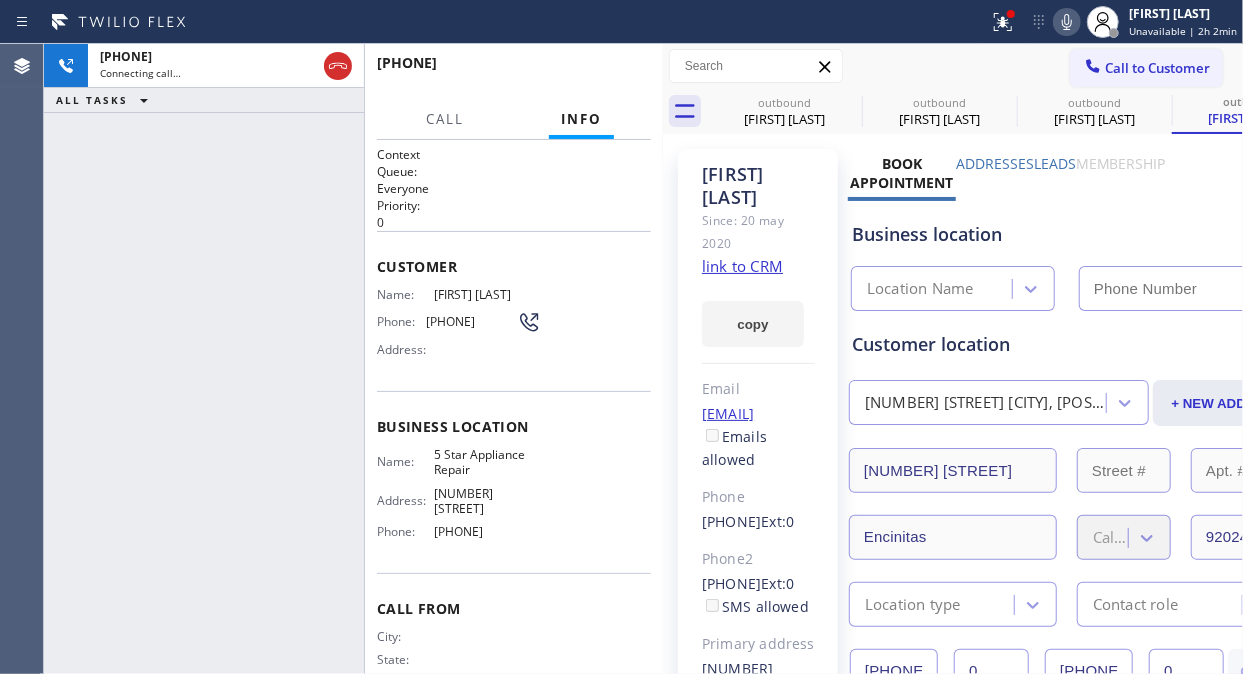 type on "[PHONE]" 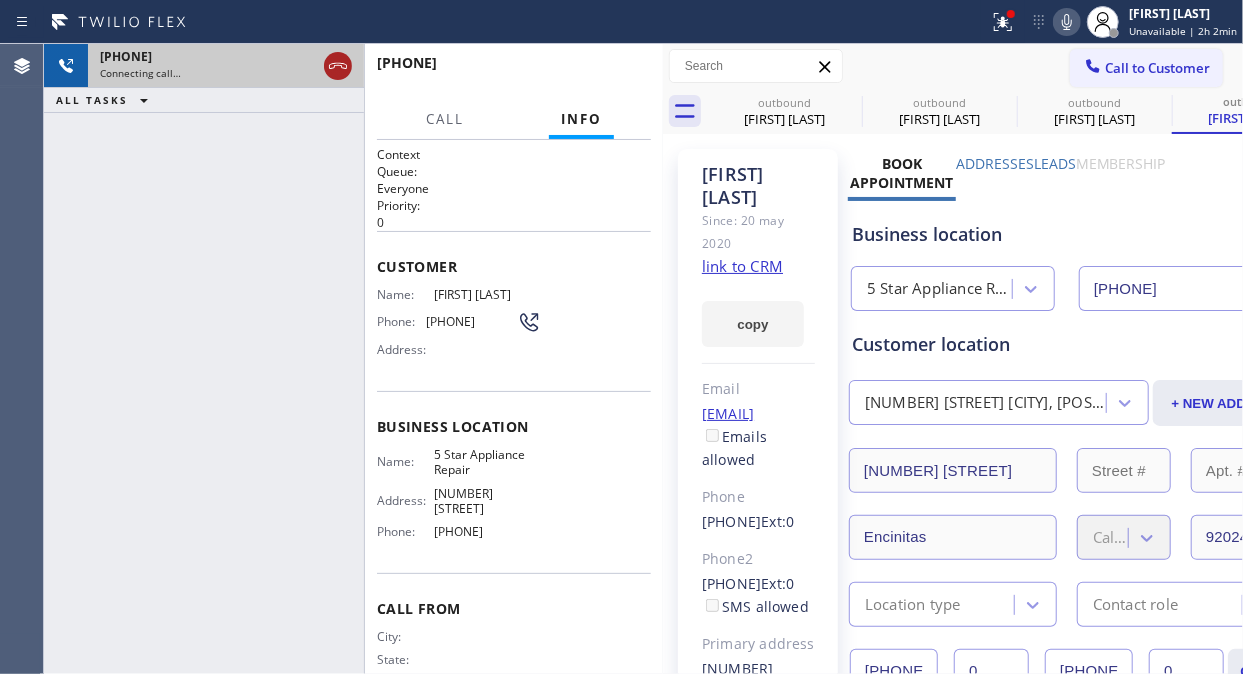 drag, startPoint x: 310, startPoint y: 55, endPoint x: 334, endPoint y: 62, distance: 25 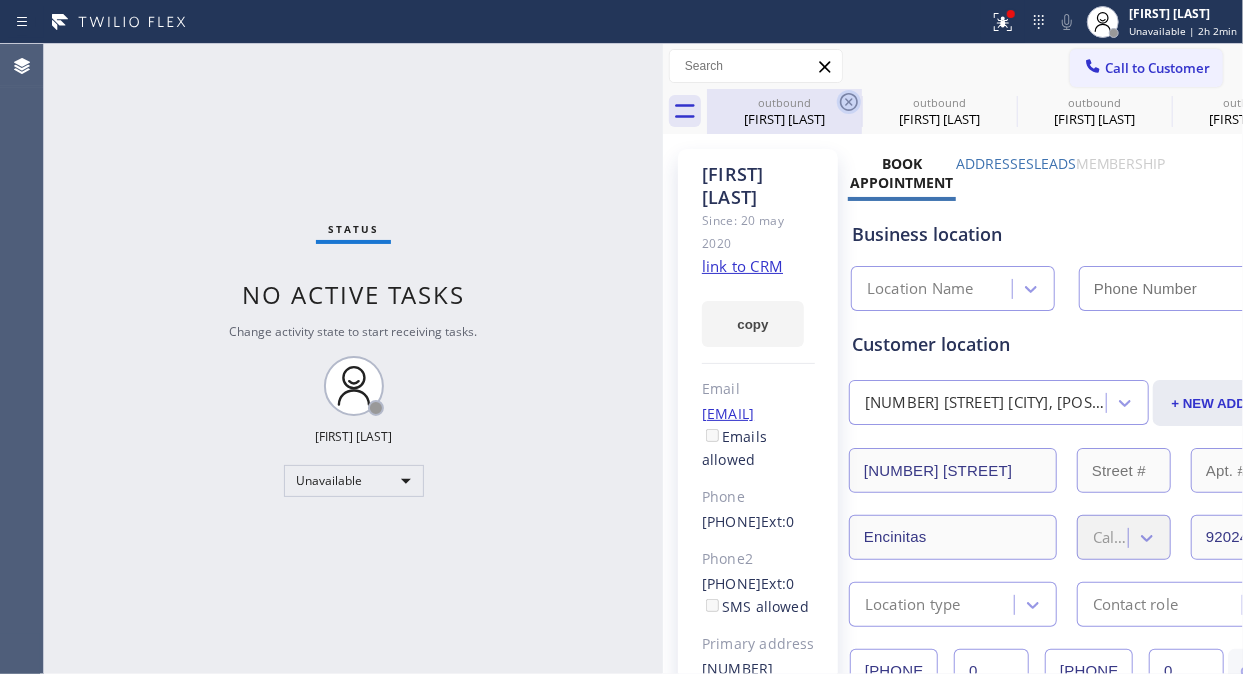 click 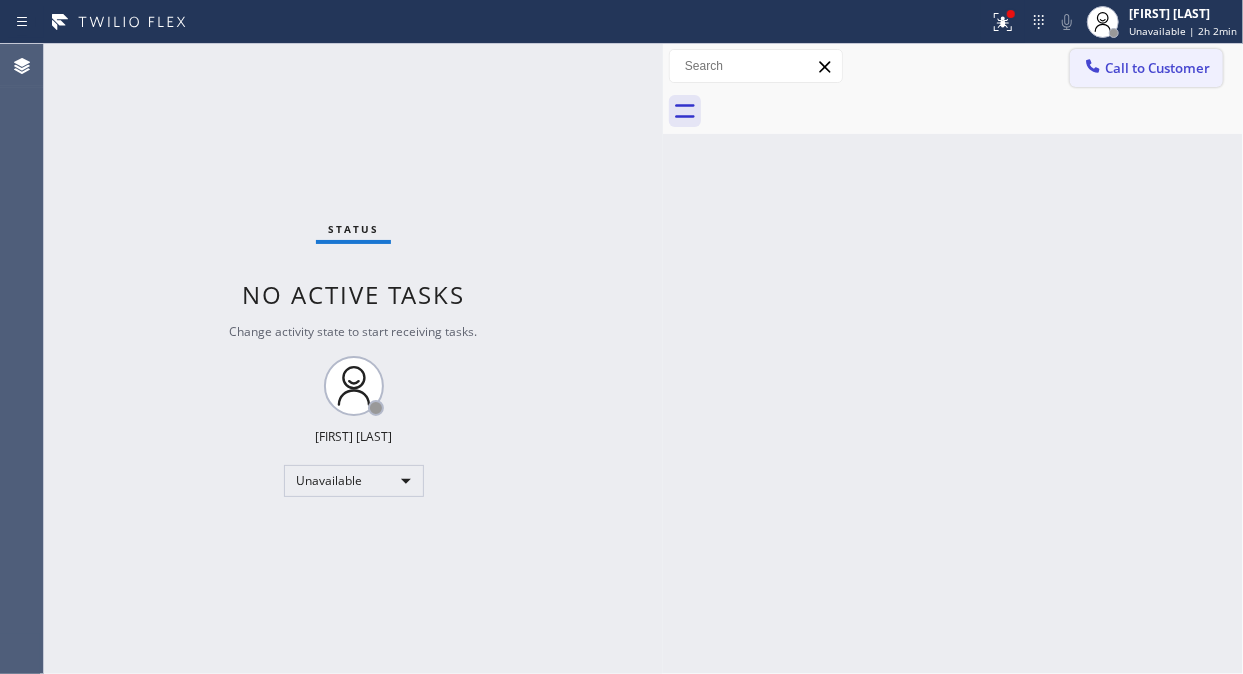 click on "Call to Customer" at bounding box center [1157, 68] 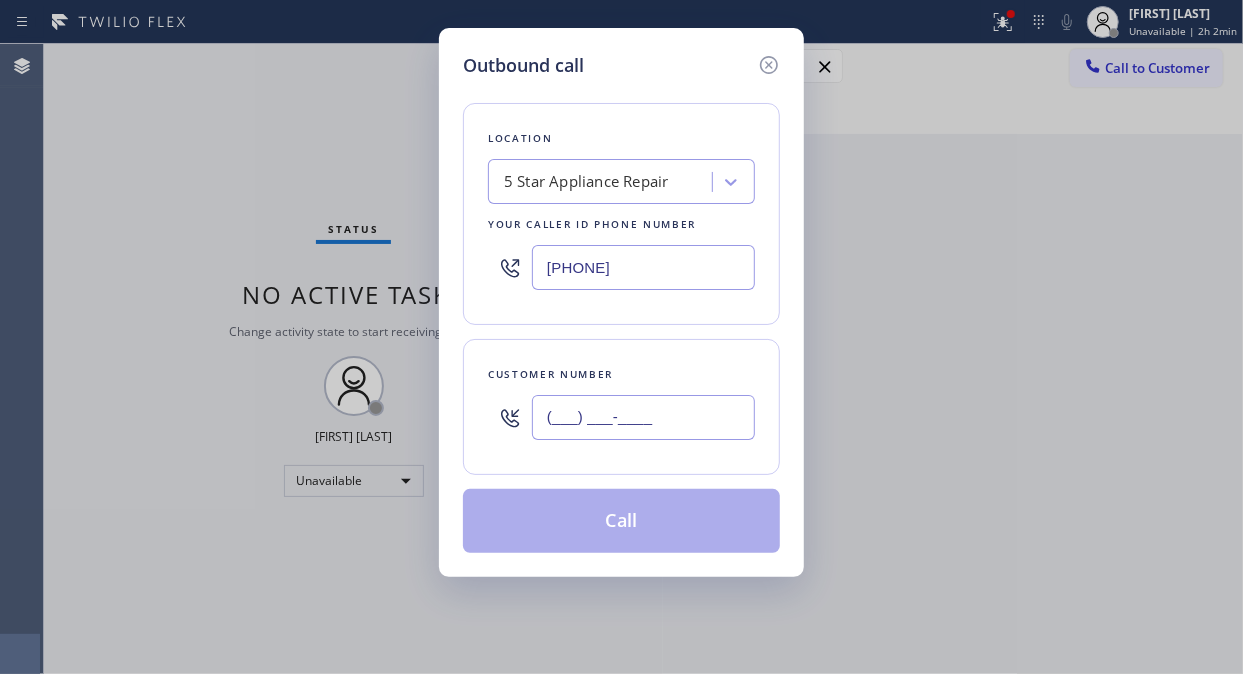 click on "(___) ___-____" at bounding box center [643, 417] 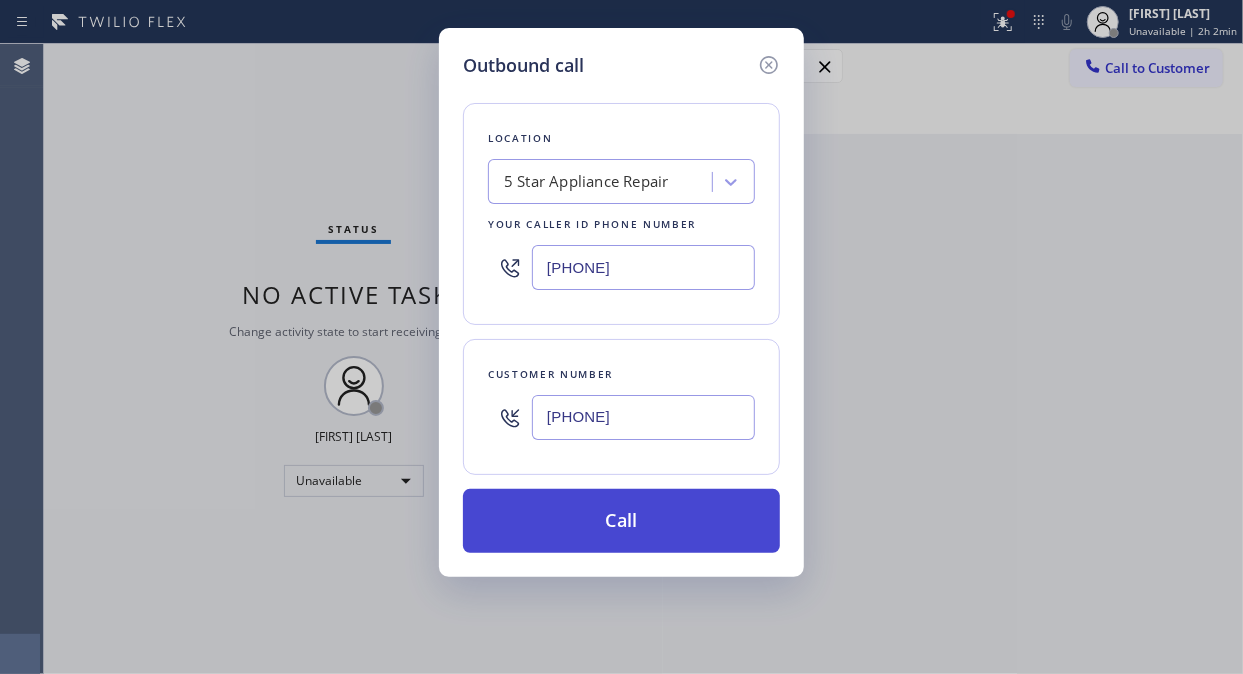 type on "[PHONE]" 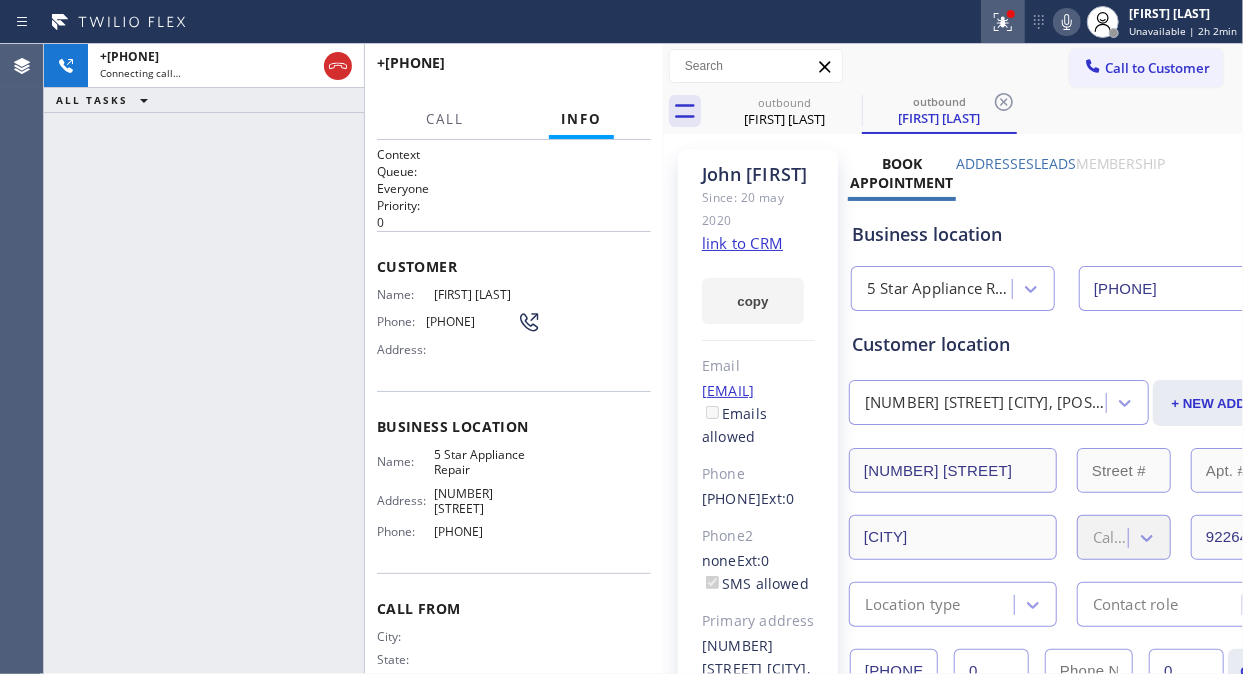 type on "[PHONE]" 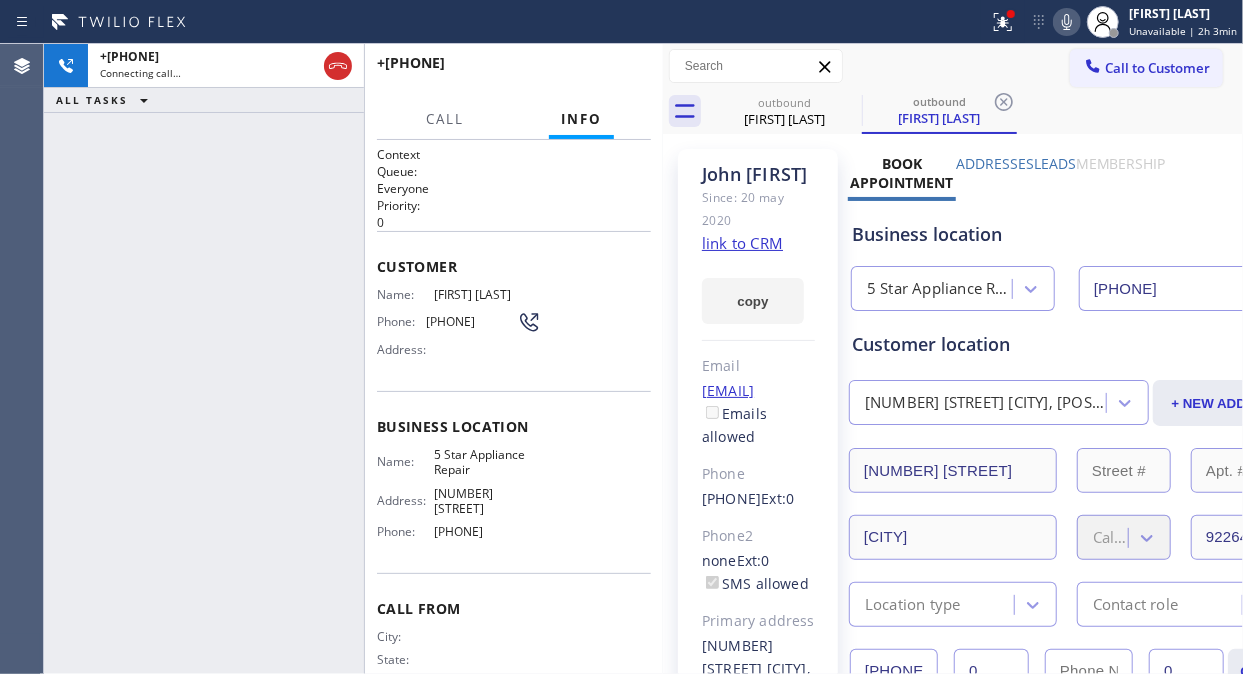 click 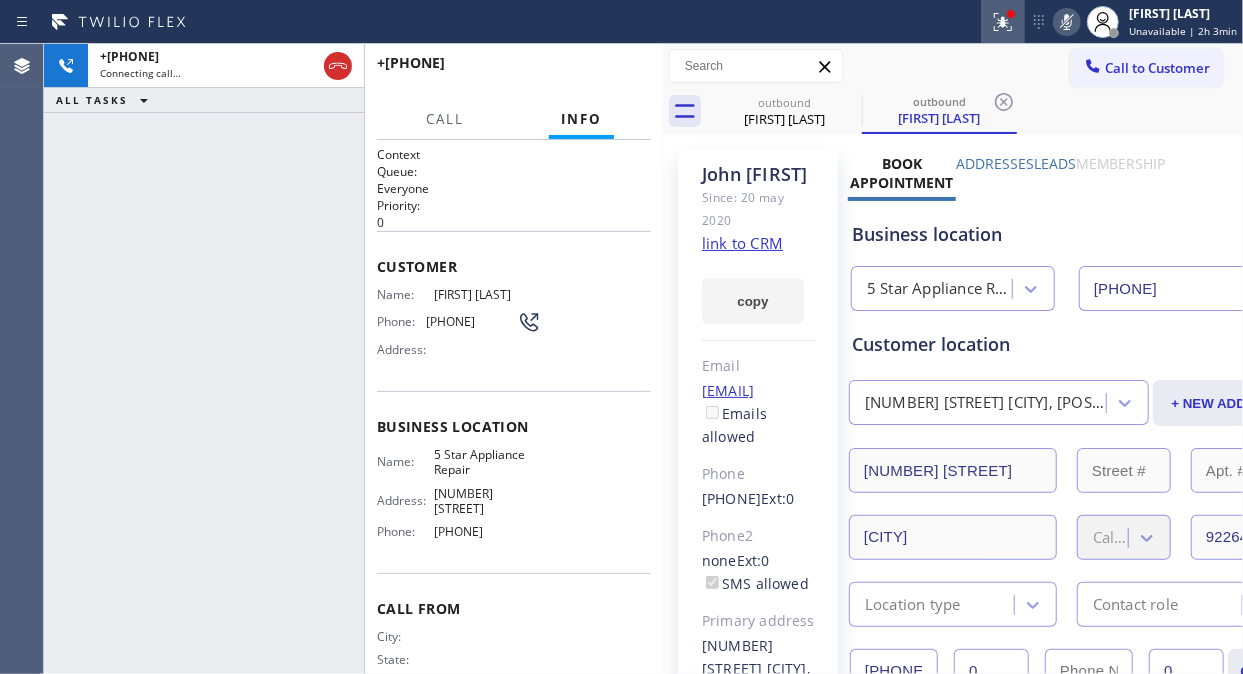 click 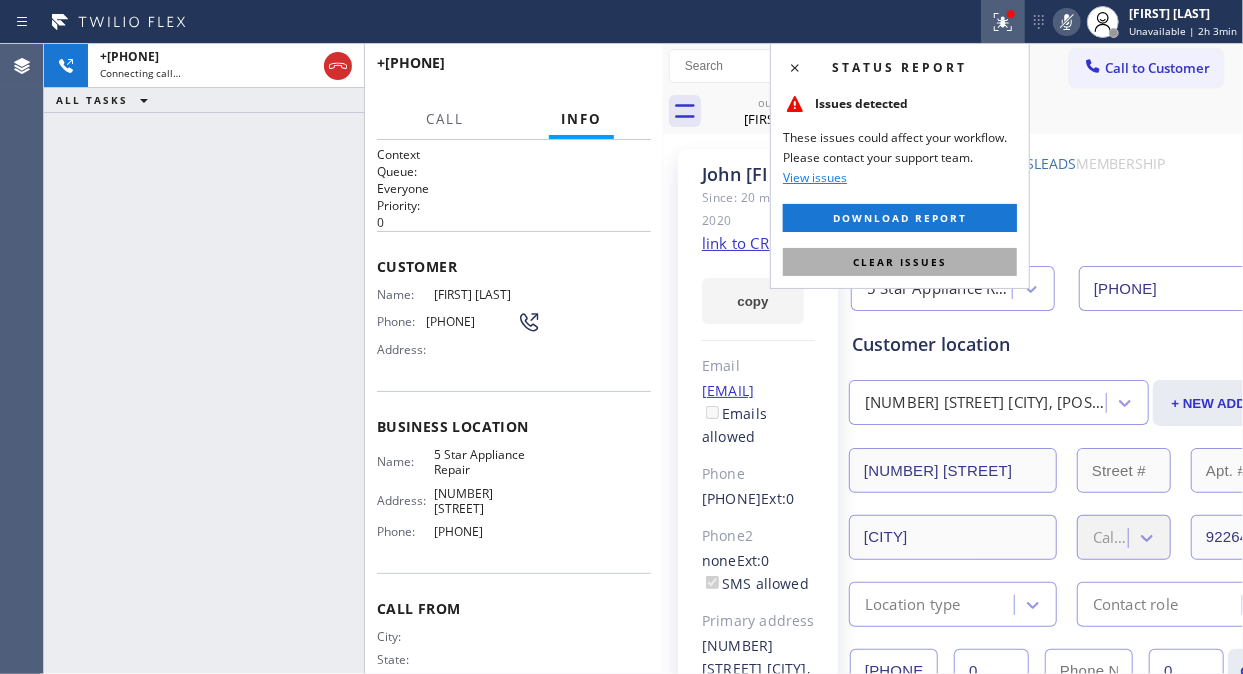 click on "Clear issues" at bounding box center (900, 262) 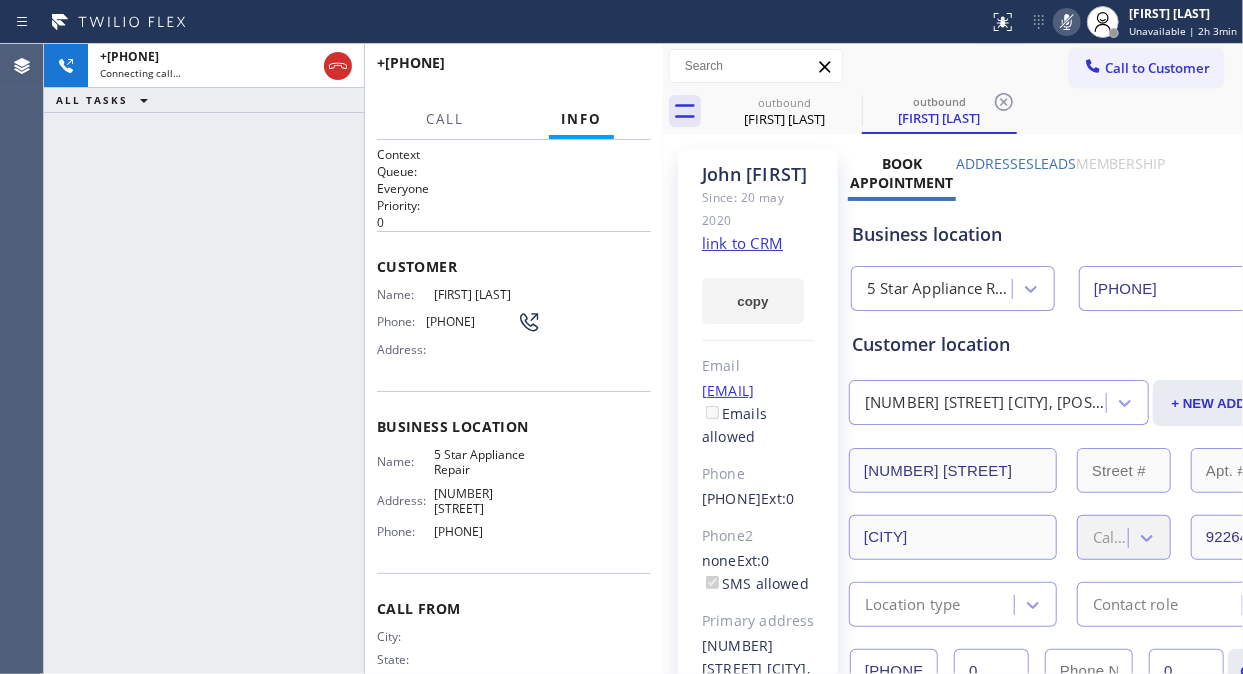 click 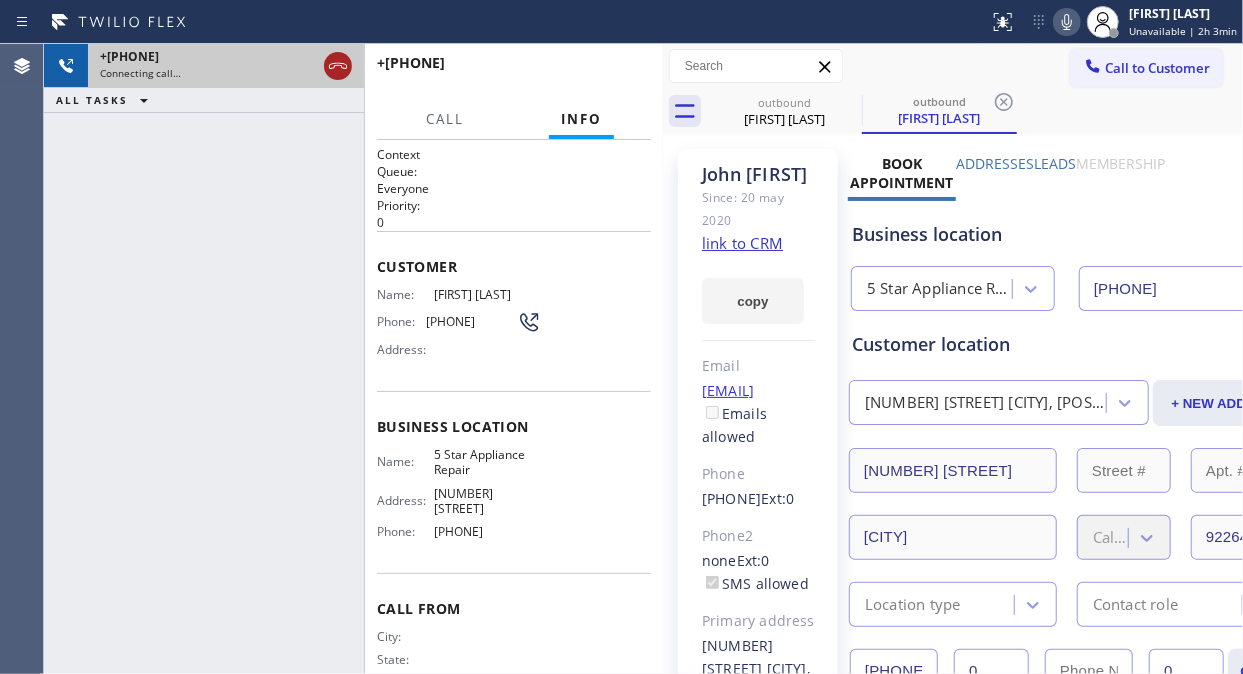 click 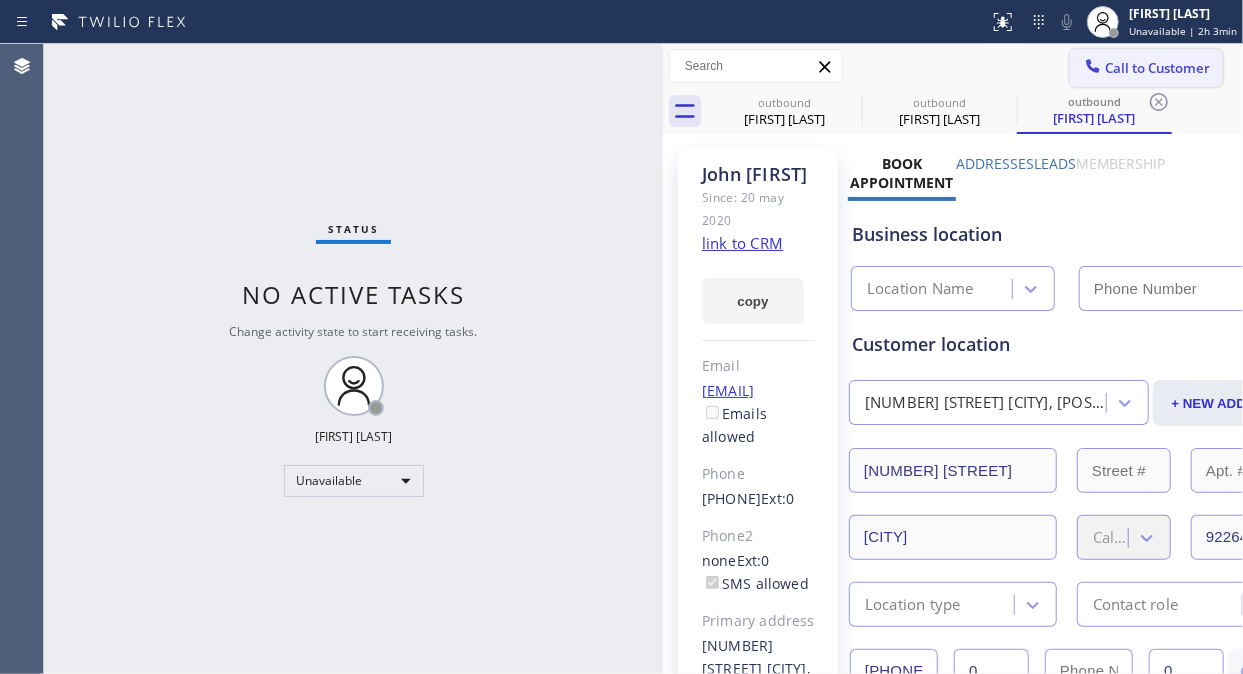 click on "Call to Customer" at bounding box center [1157, 68] 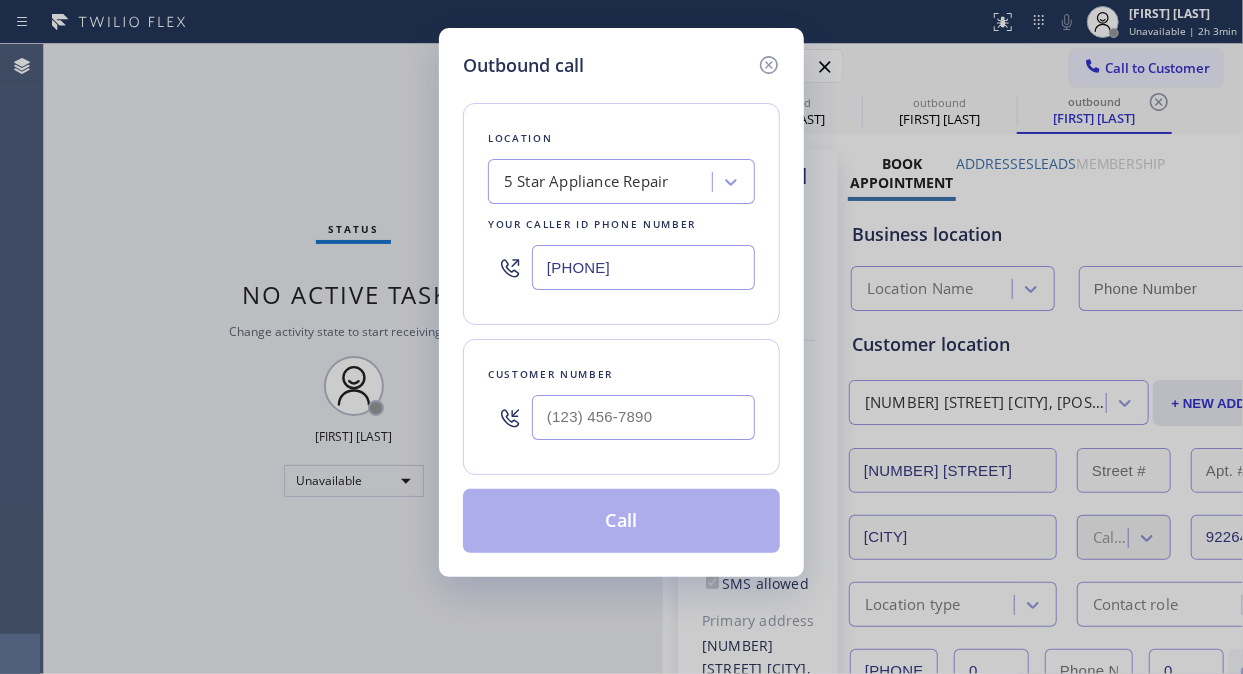 type on "[PHONE]" 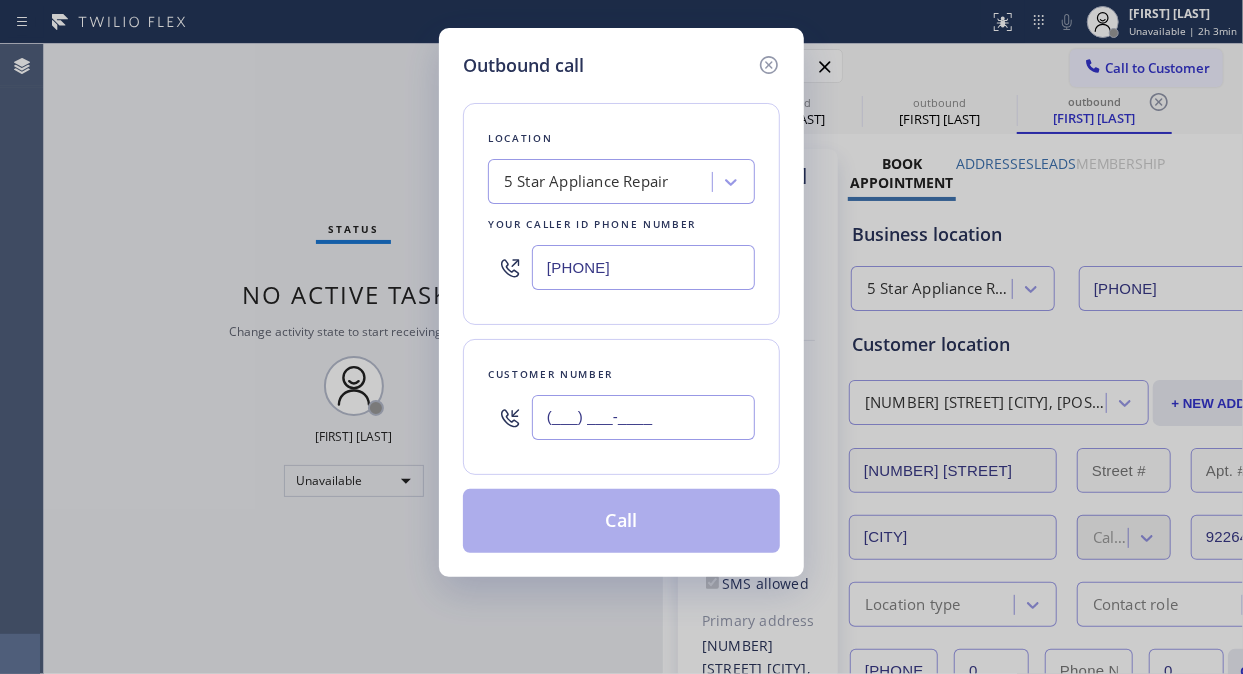click on "(___) ___-____" at bounding box center (643, 417) 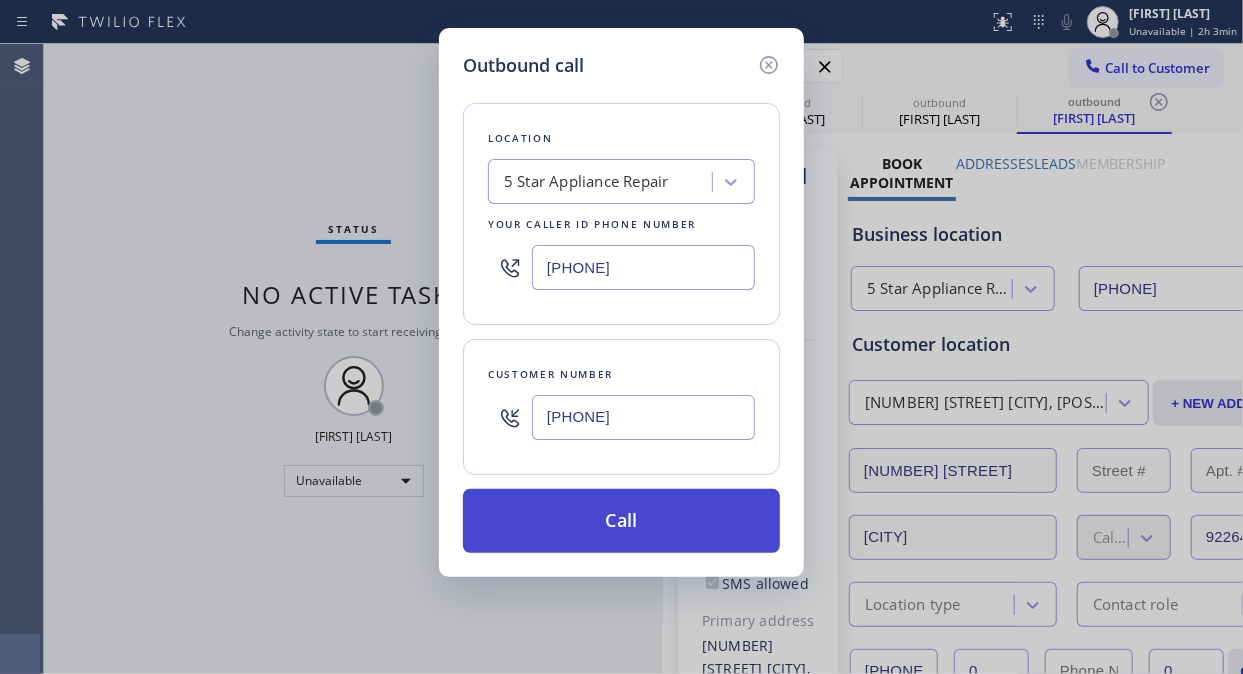 type on "[PHONE]" 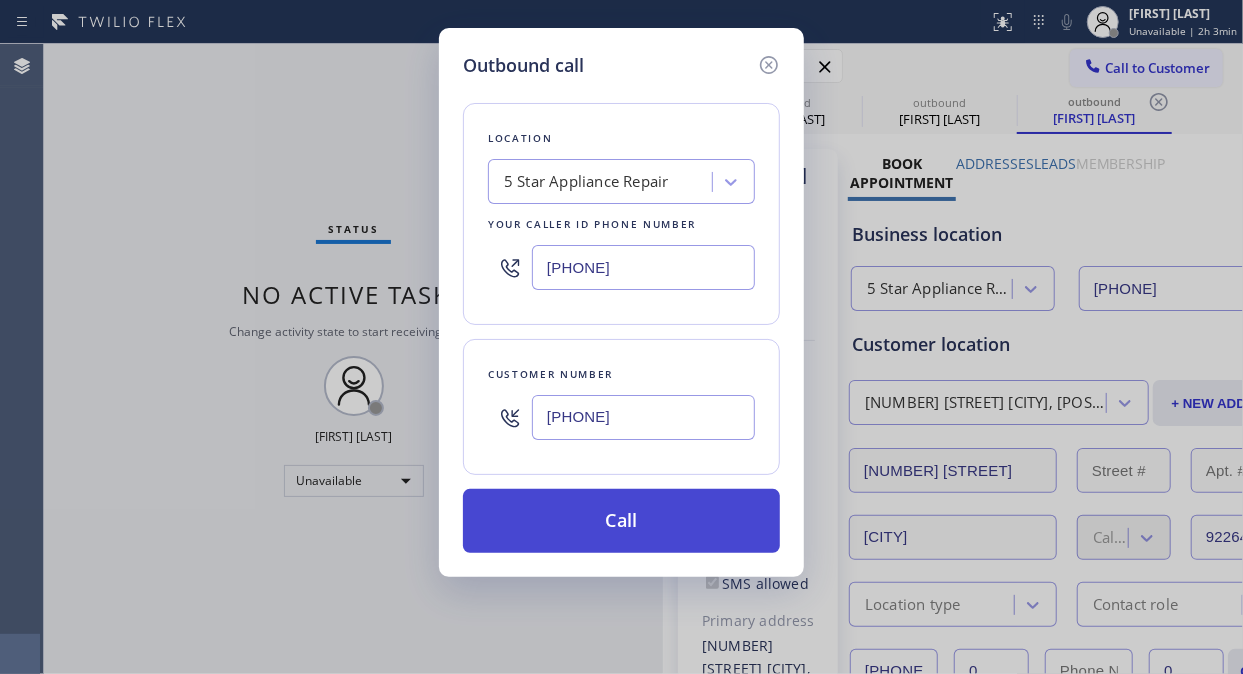 click on "Call" at bounding box center [621, 521] 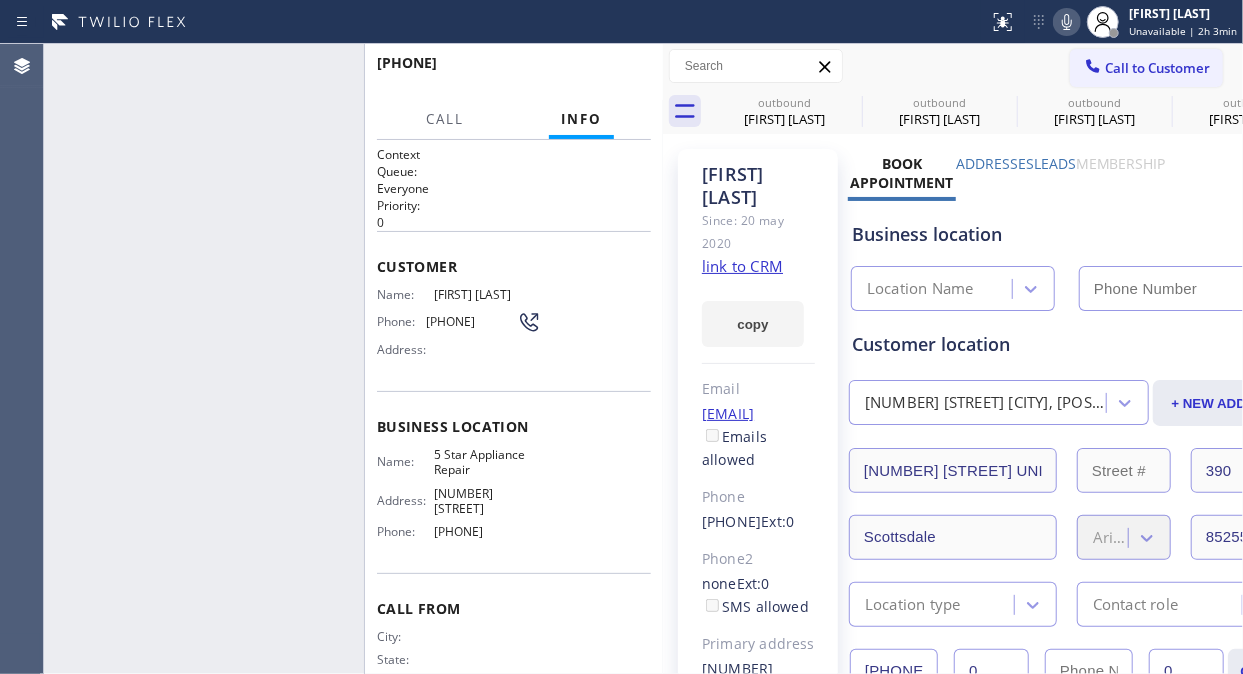 type on "[PHONE]" 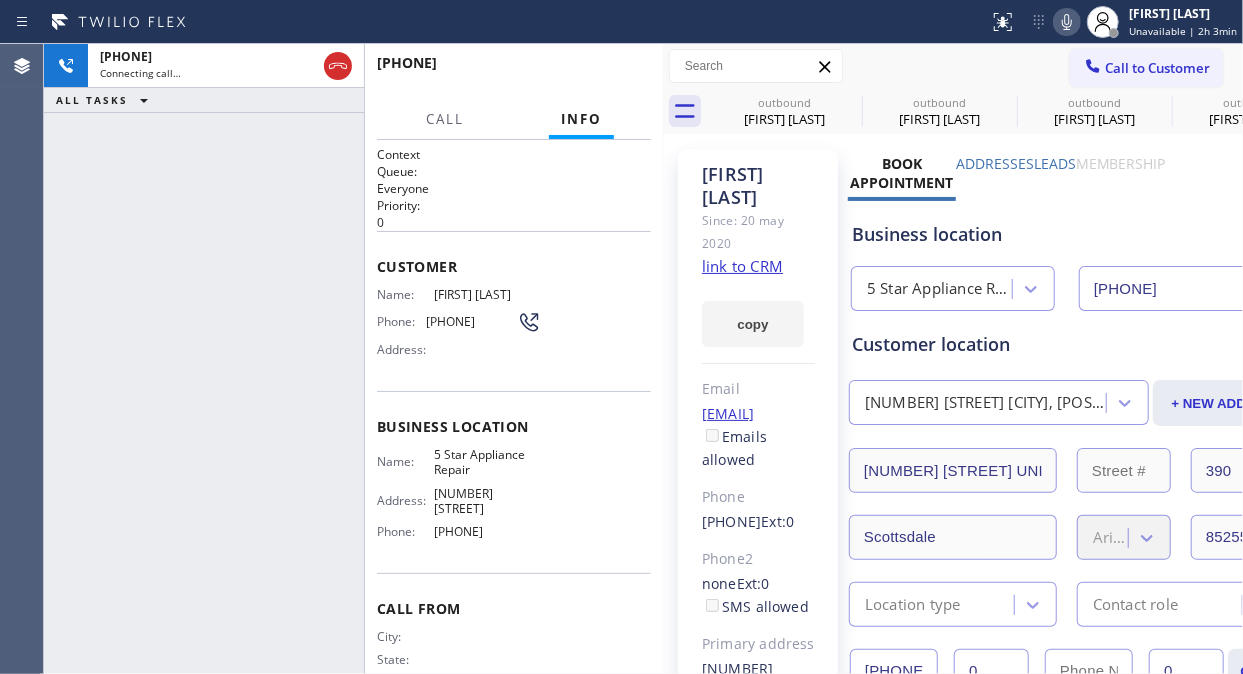 click 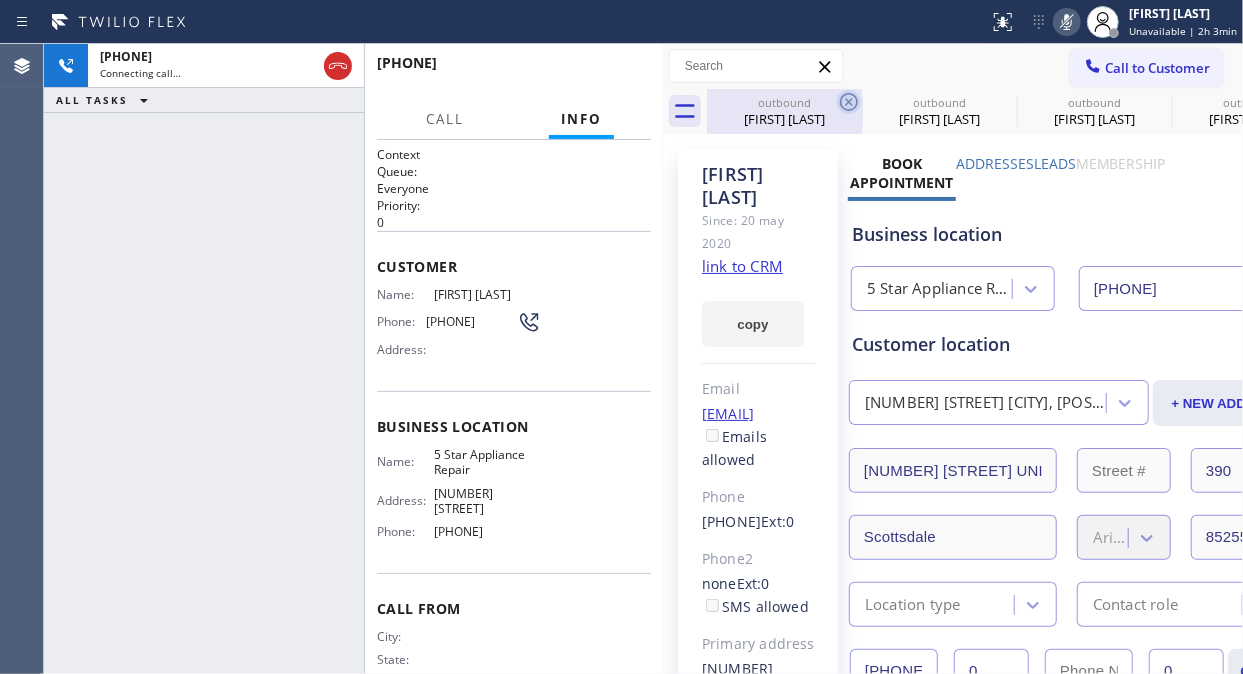 click 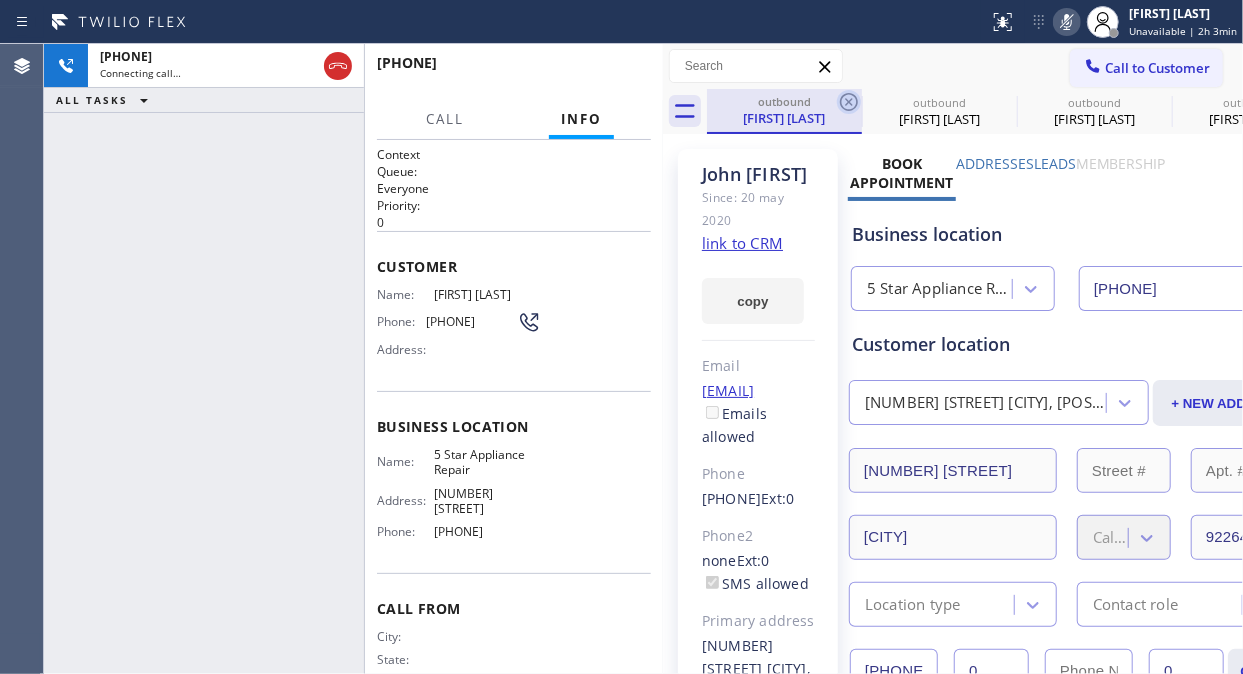 click 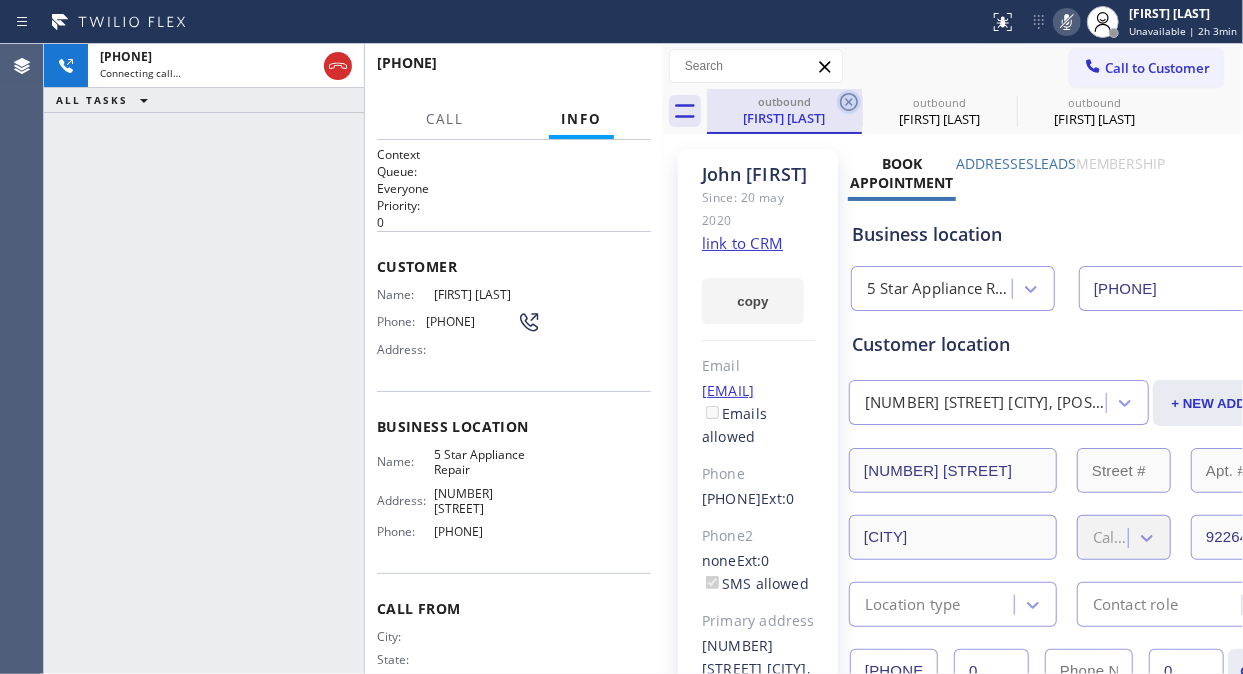 click 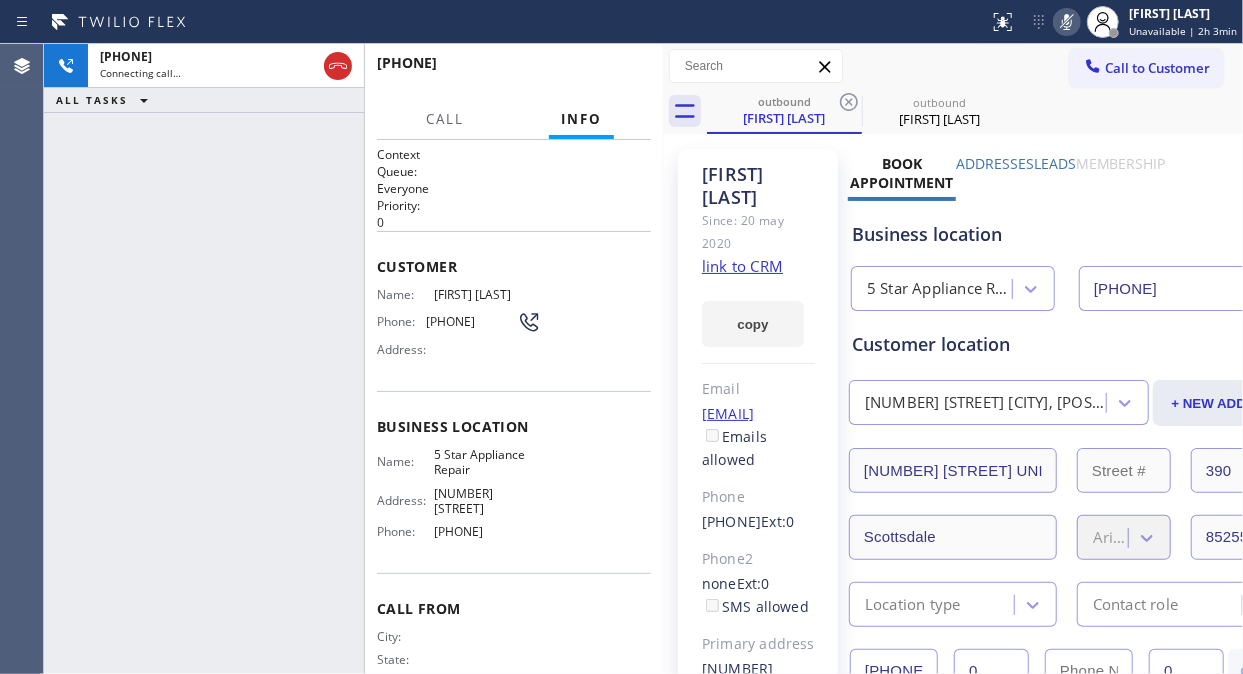 click 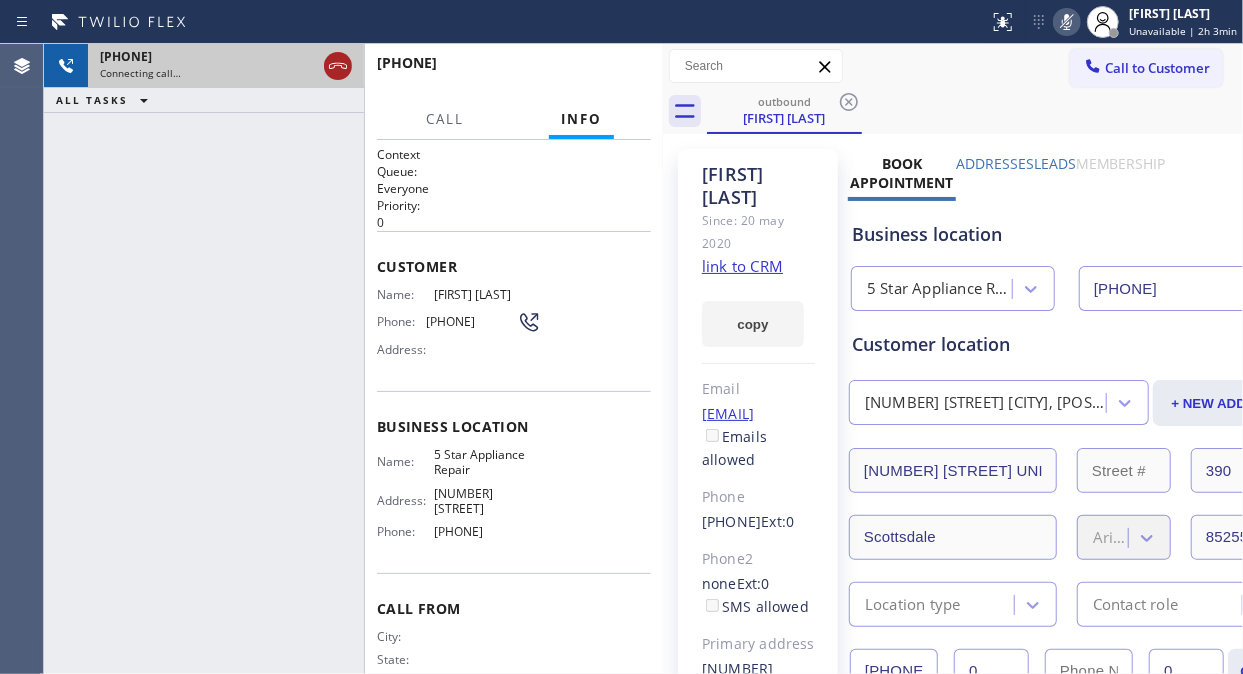 click 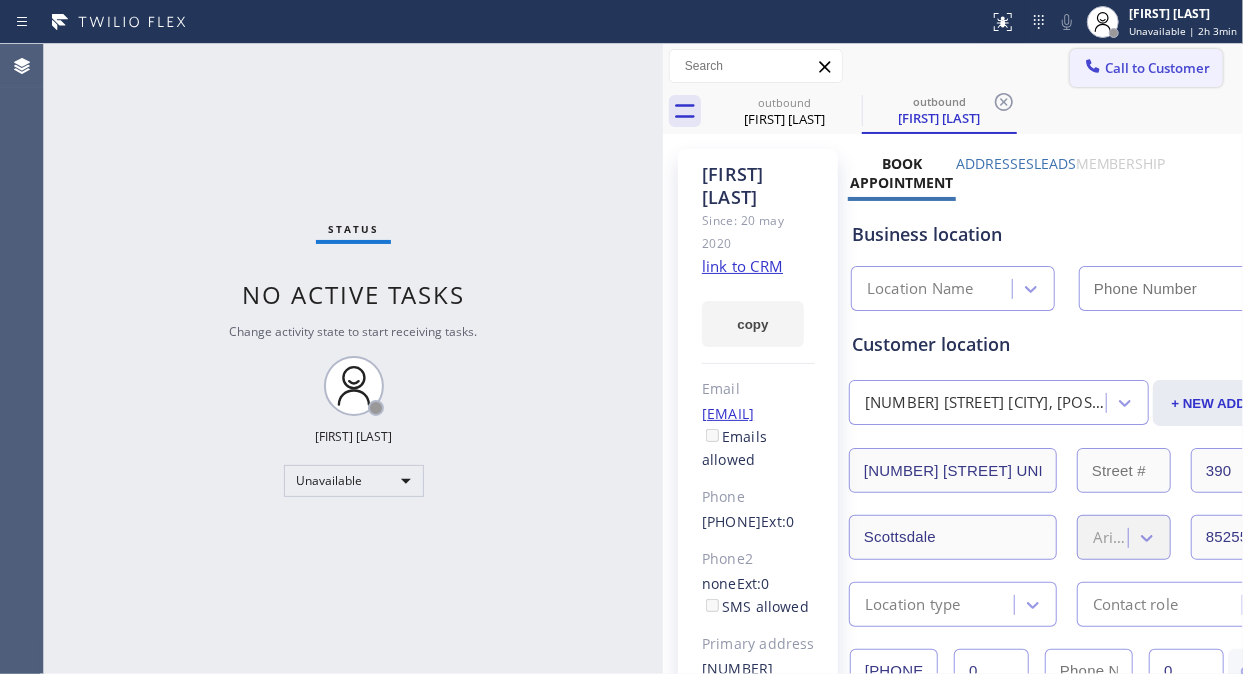 type on "[PHONE]" 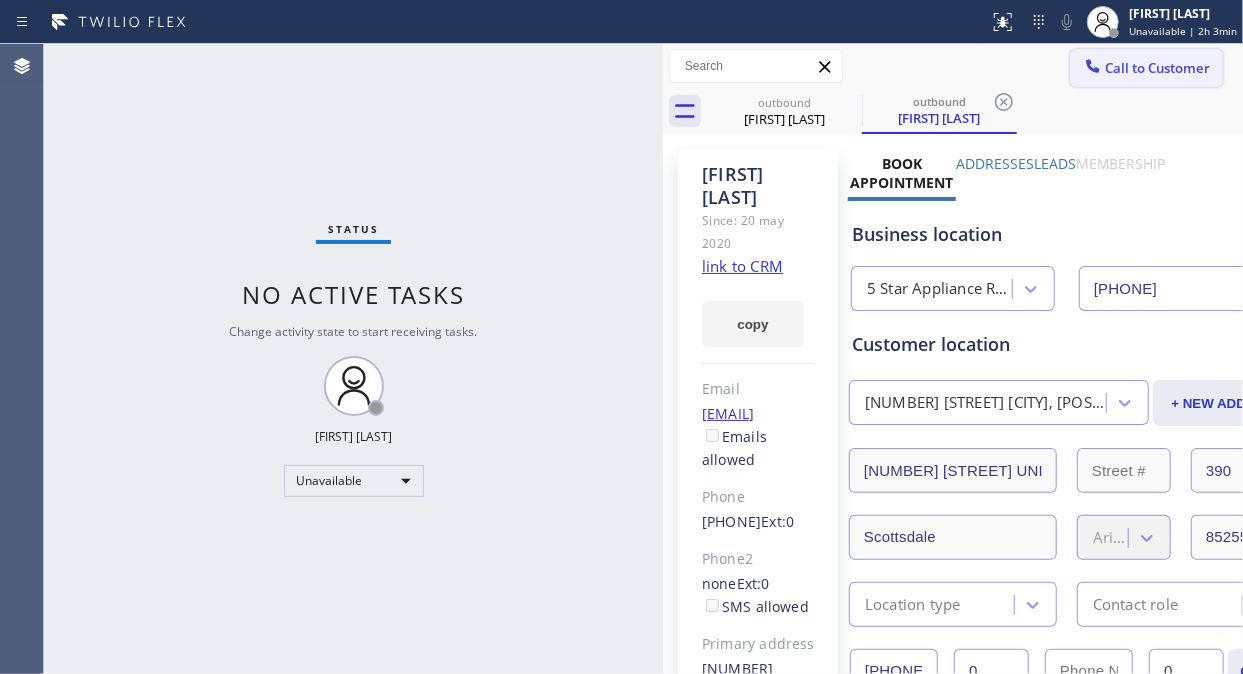 click on "Call to Customer" at bounding box center (1157, 68) 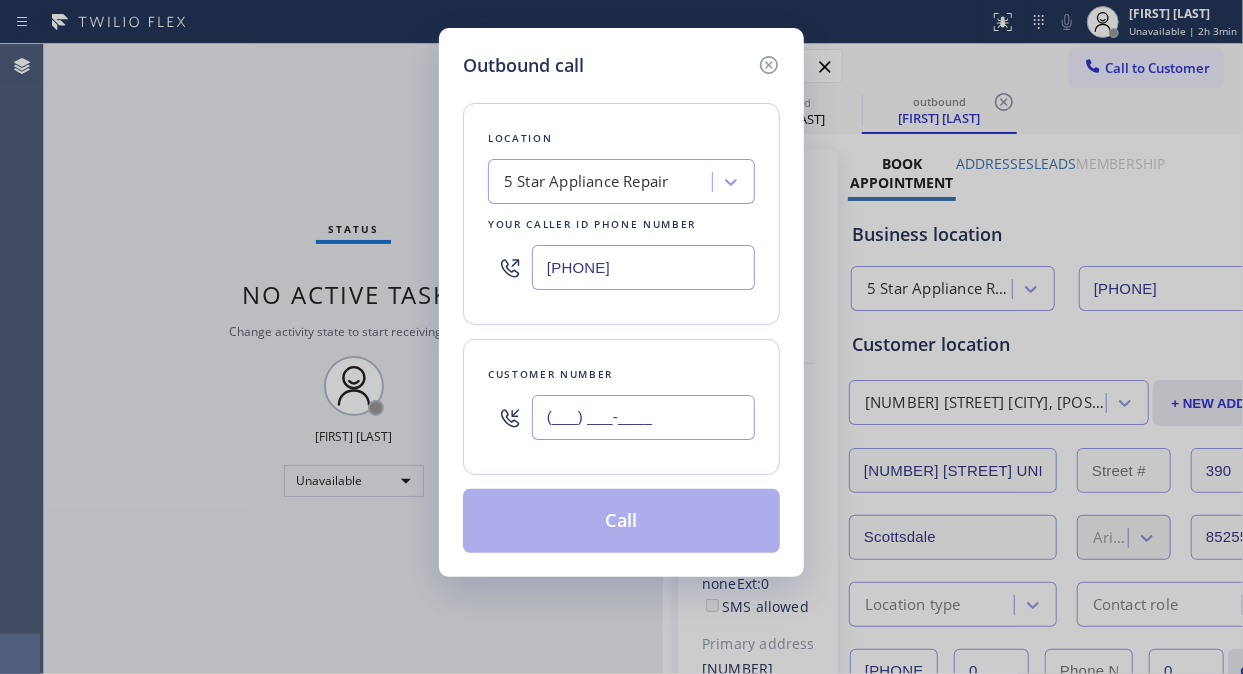 click on "(___) ___-____" at bounding box center [643, 417] 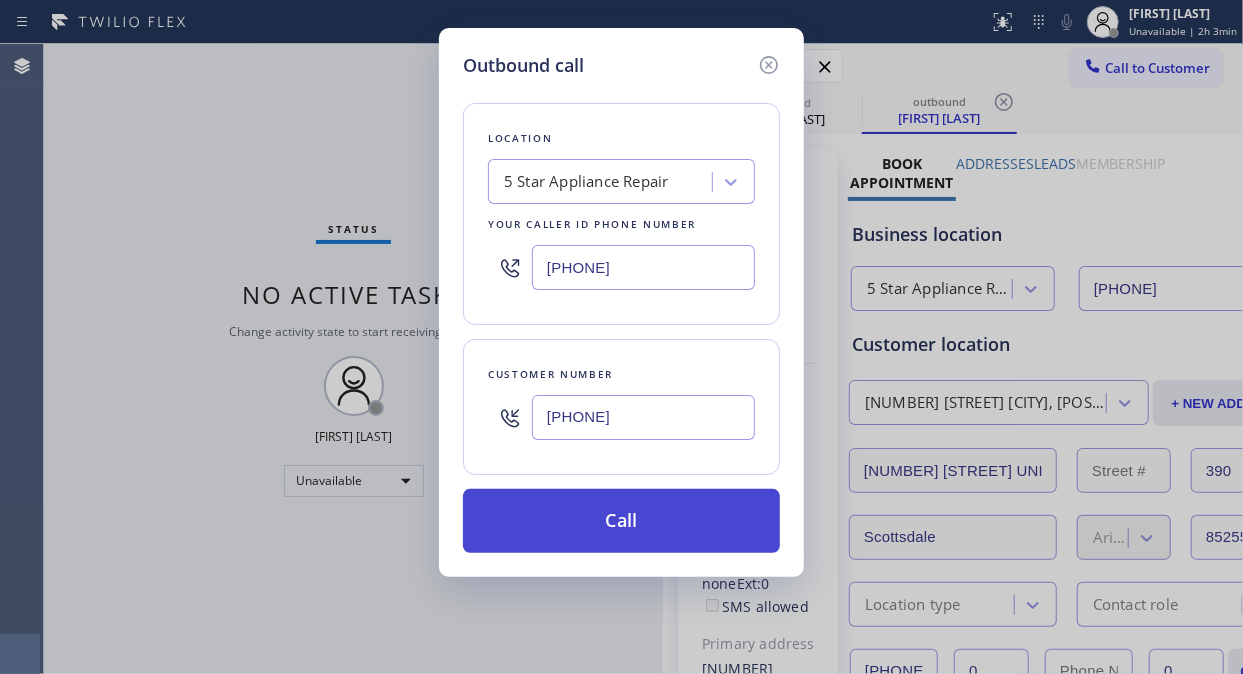 type on "[PHONE]" 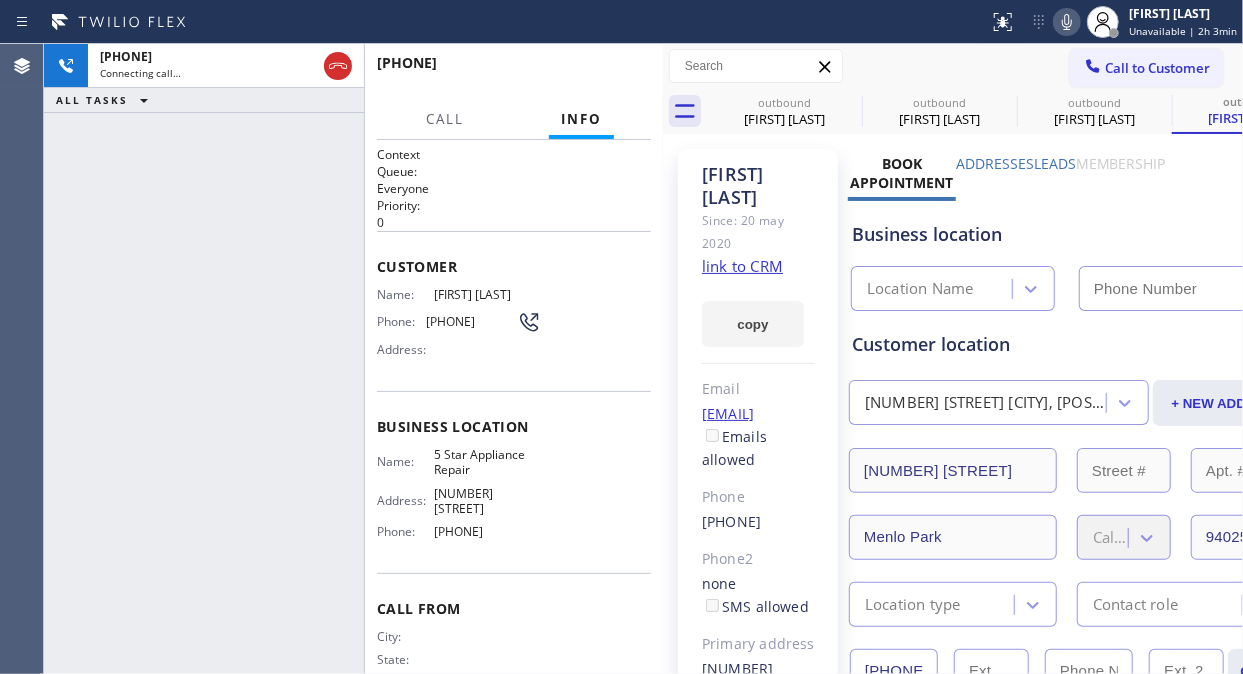 type on "[PHONE]" 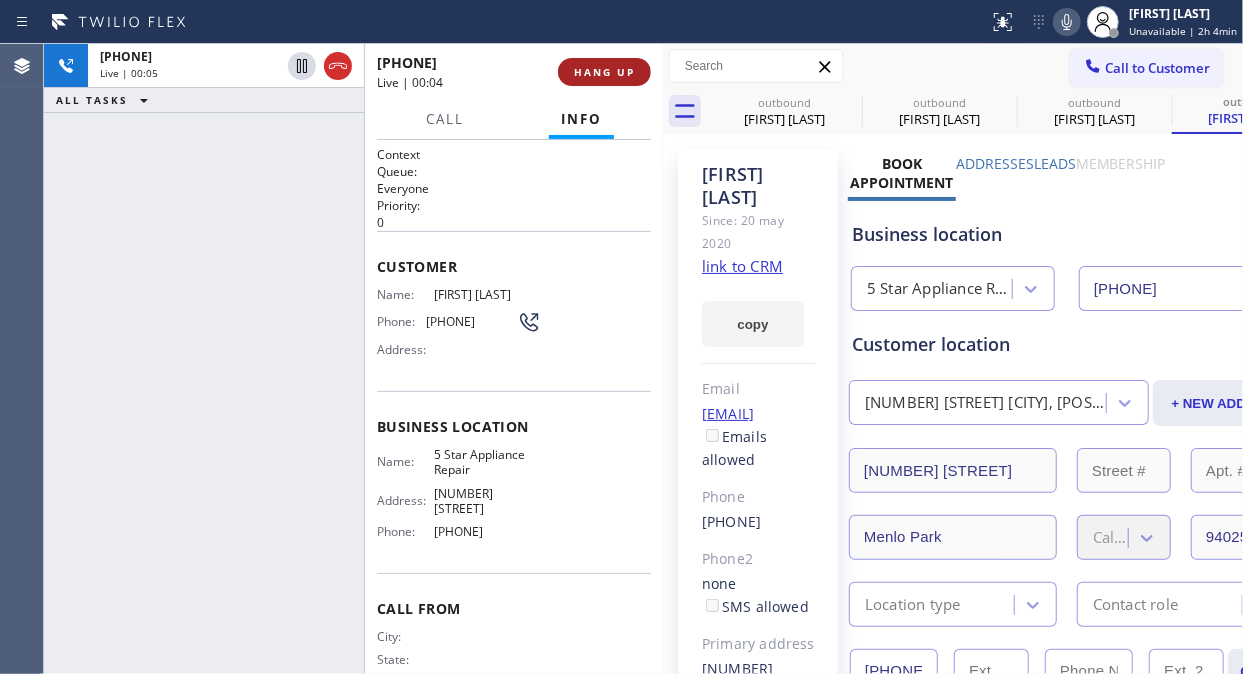 click on "[PHONE]" at bounding box center (514, 72) 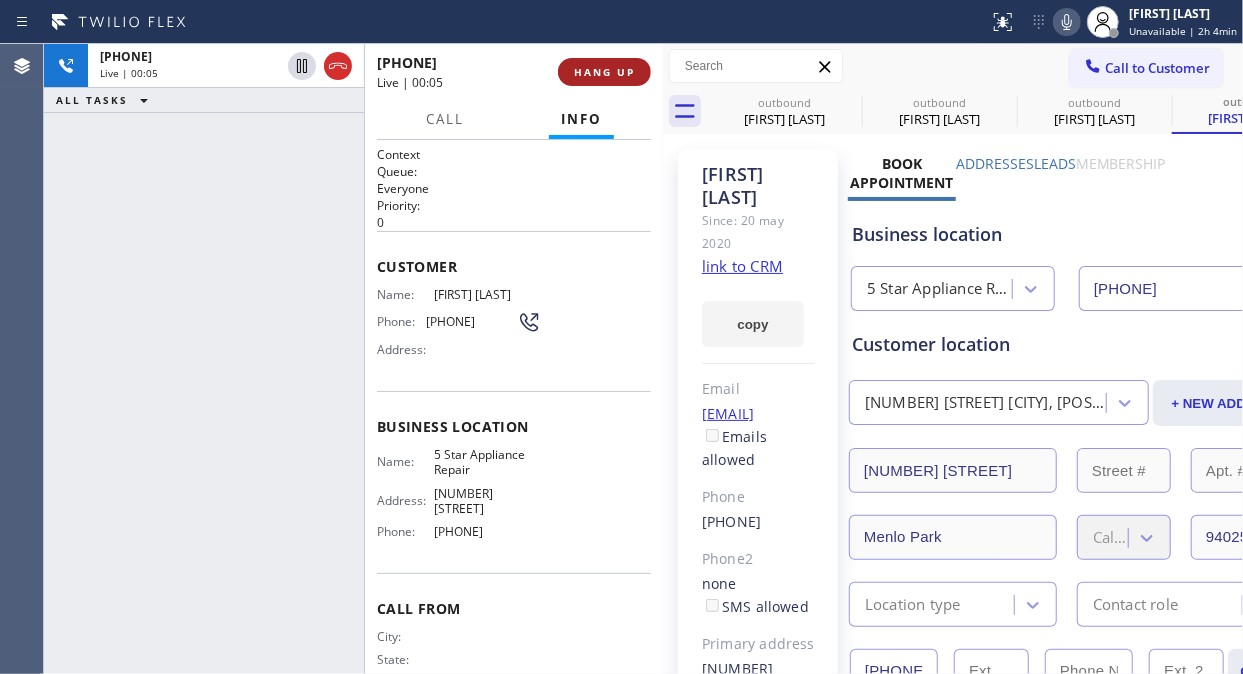 click on "HANG UP" at bounding box center (604, 72) 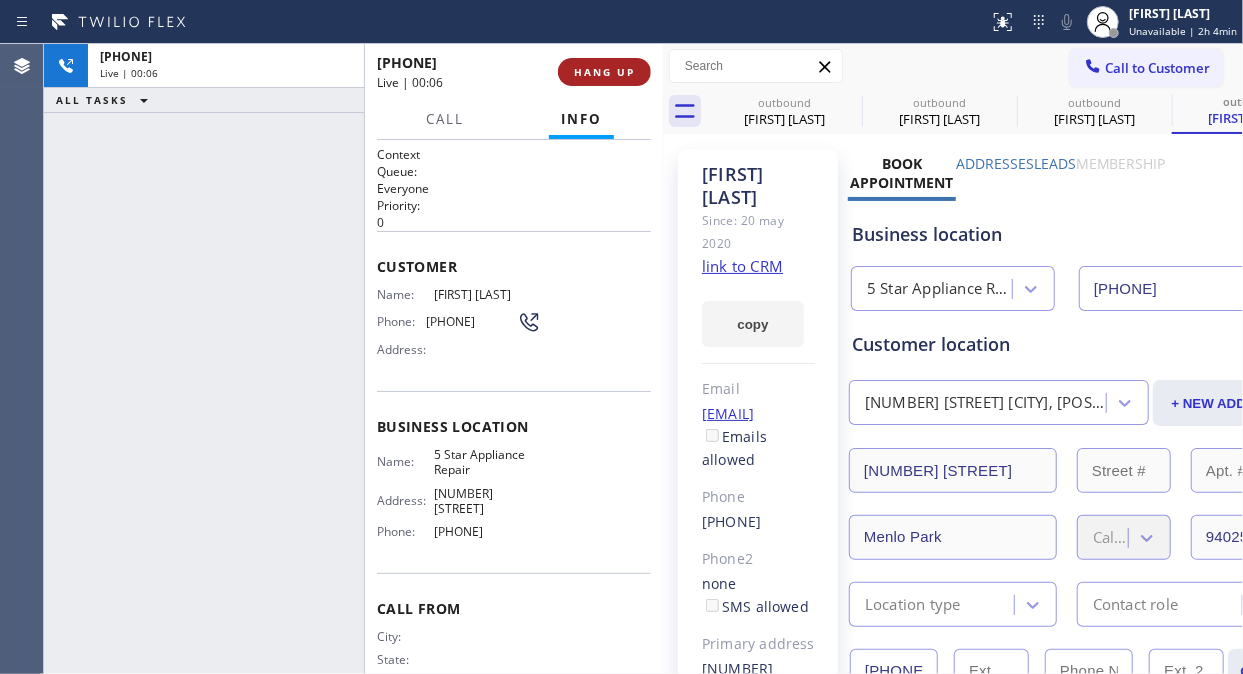 click on "HANG UP" at bounding box center (604, 72) 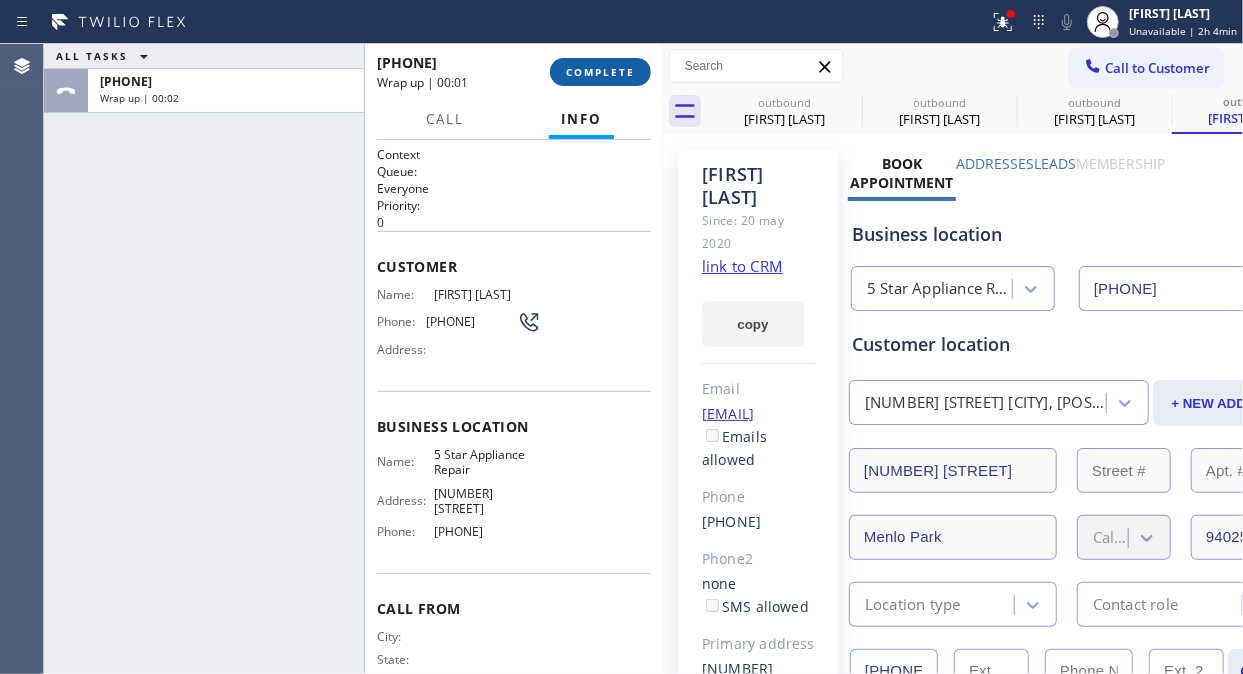 click on "COMPLETE" at bounding box center [600, 72] 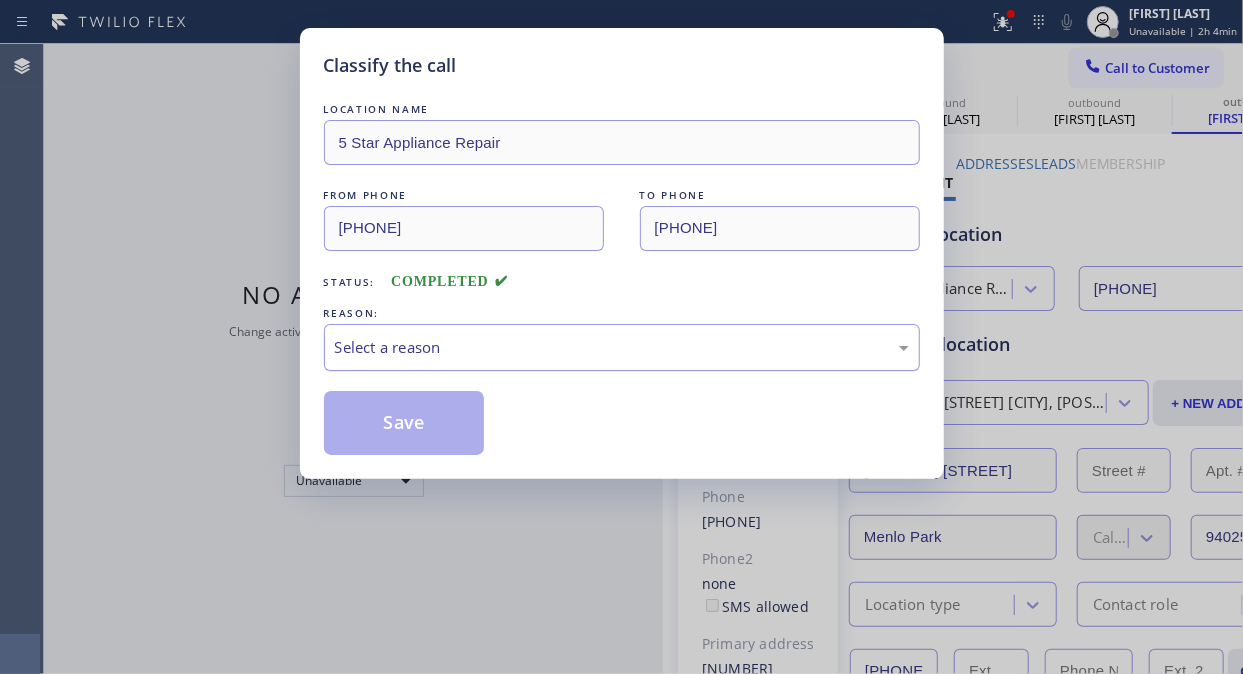 click on "Select a reason" at bounding box center (622, 347) 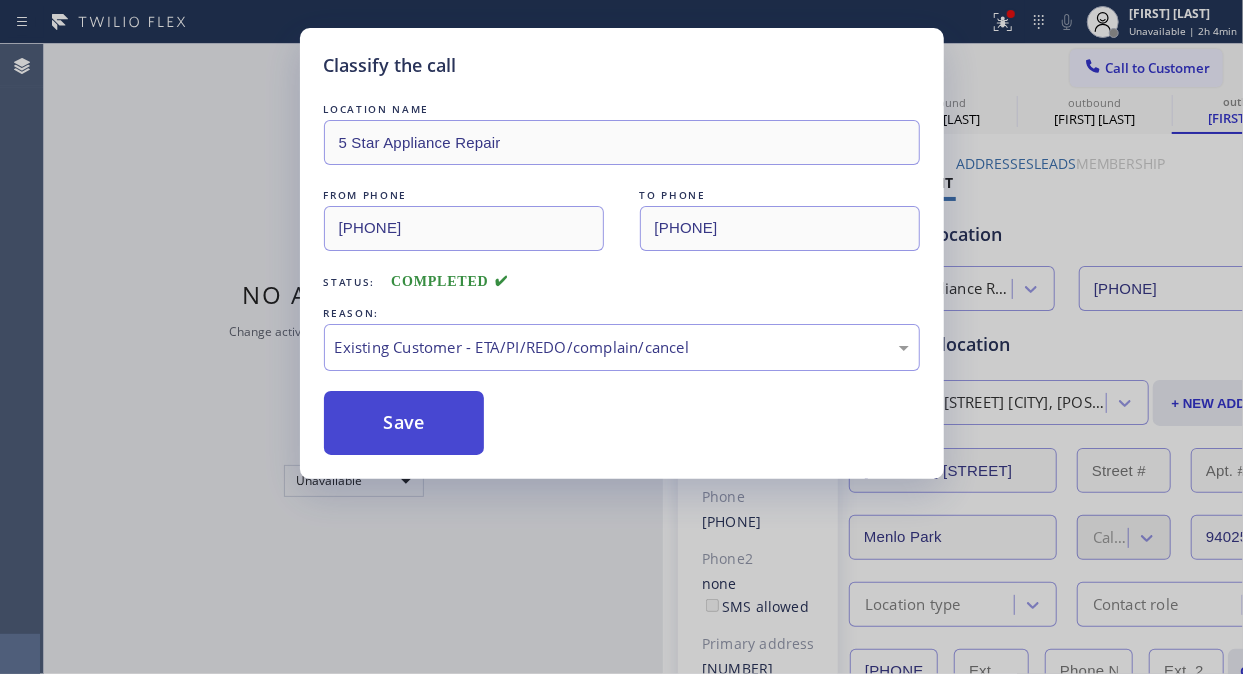 click on "Save" at bounding box center [404, 423] 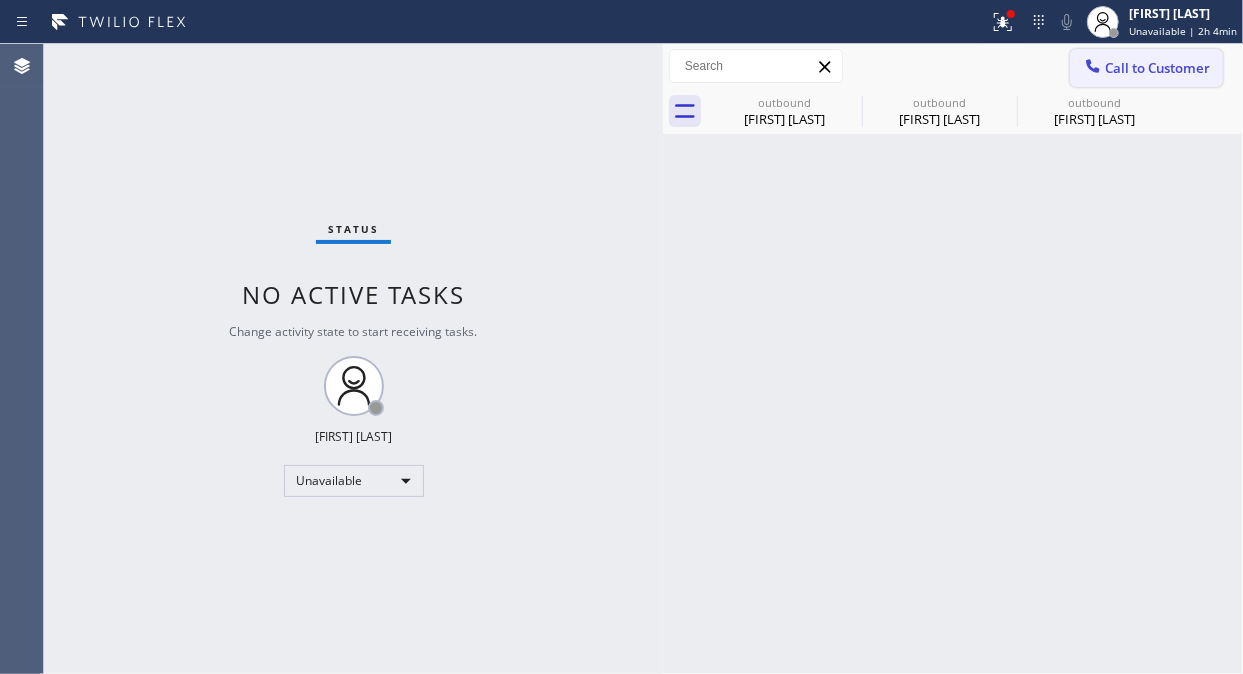 click on "Call to Customer" at bounding box center [1157, 68] 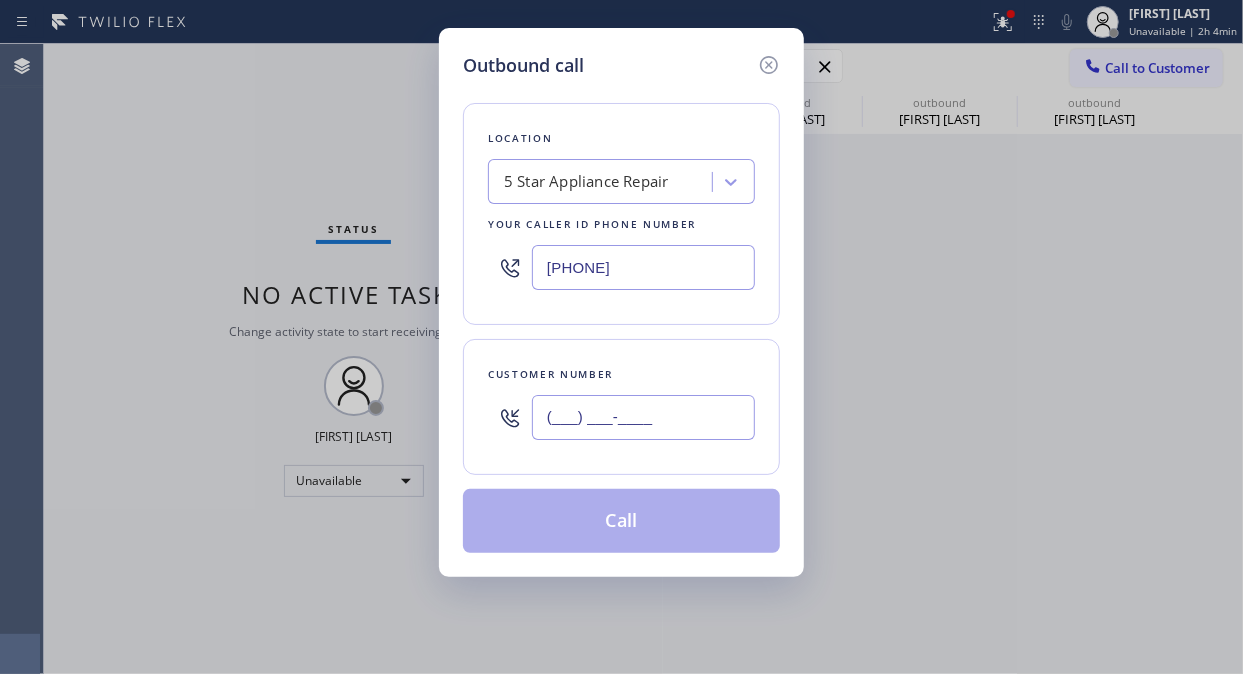 click on "(___) ___-____" at bounding box center [643, 417] 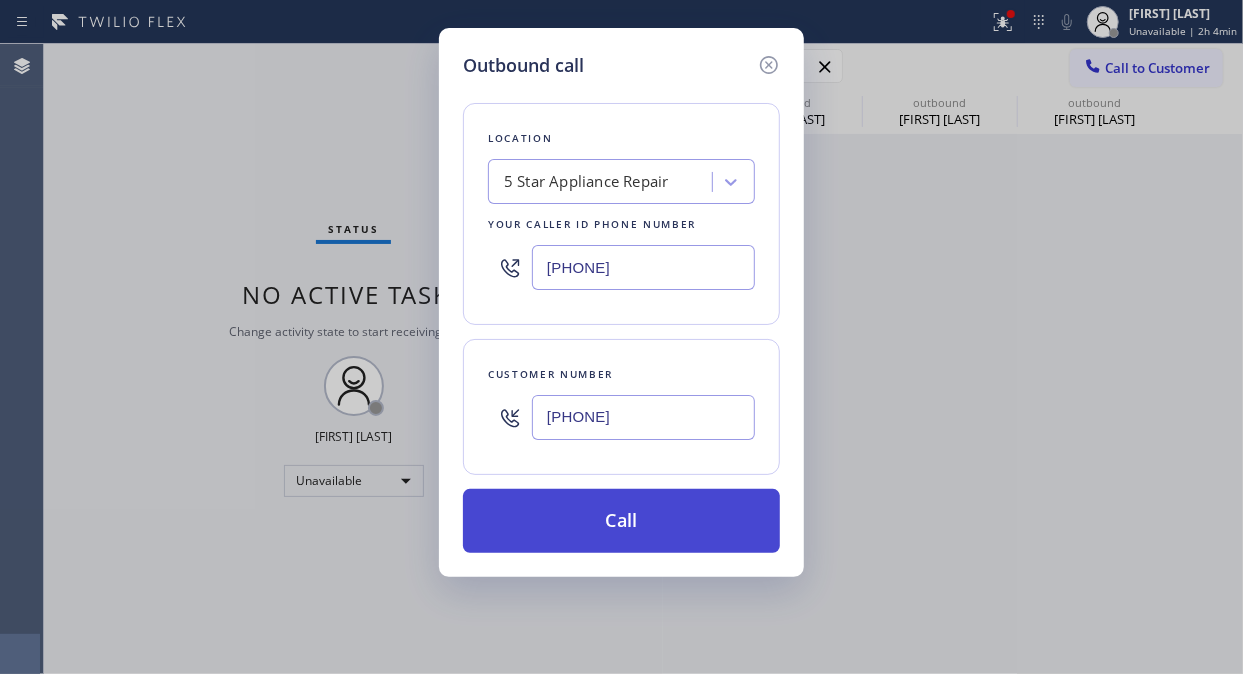 type on "[PHONE]" 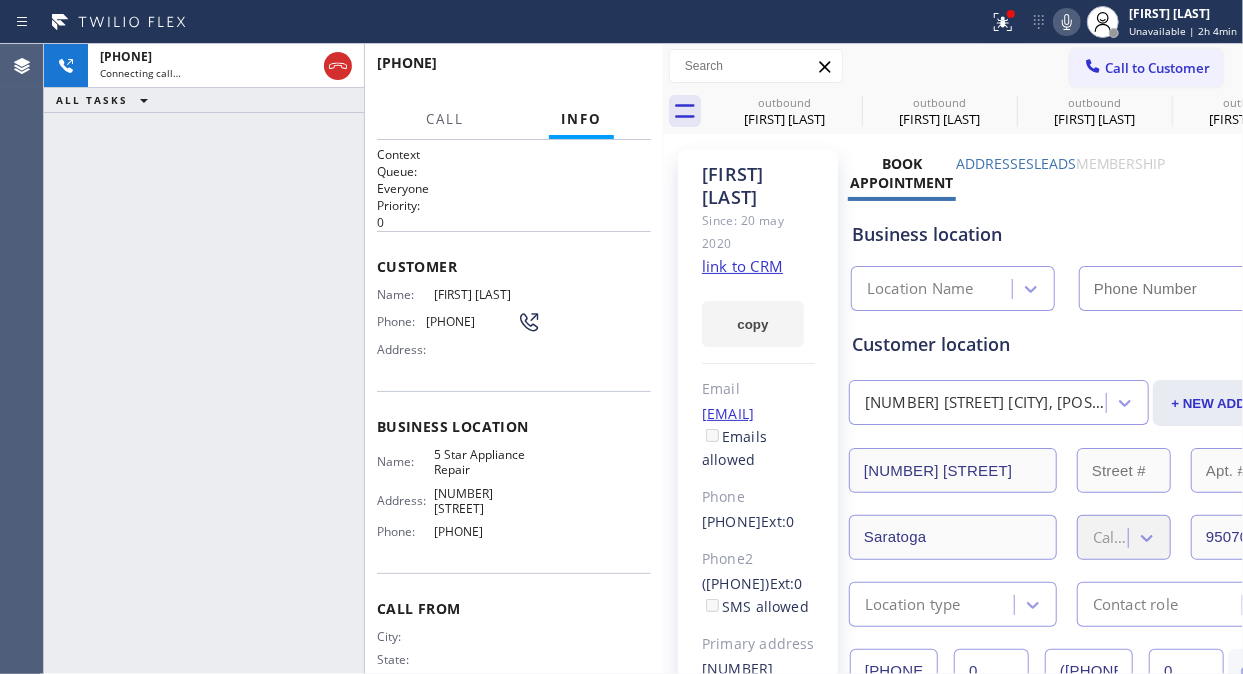 type on "[PHONE]" 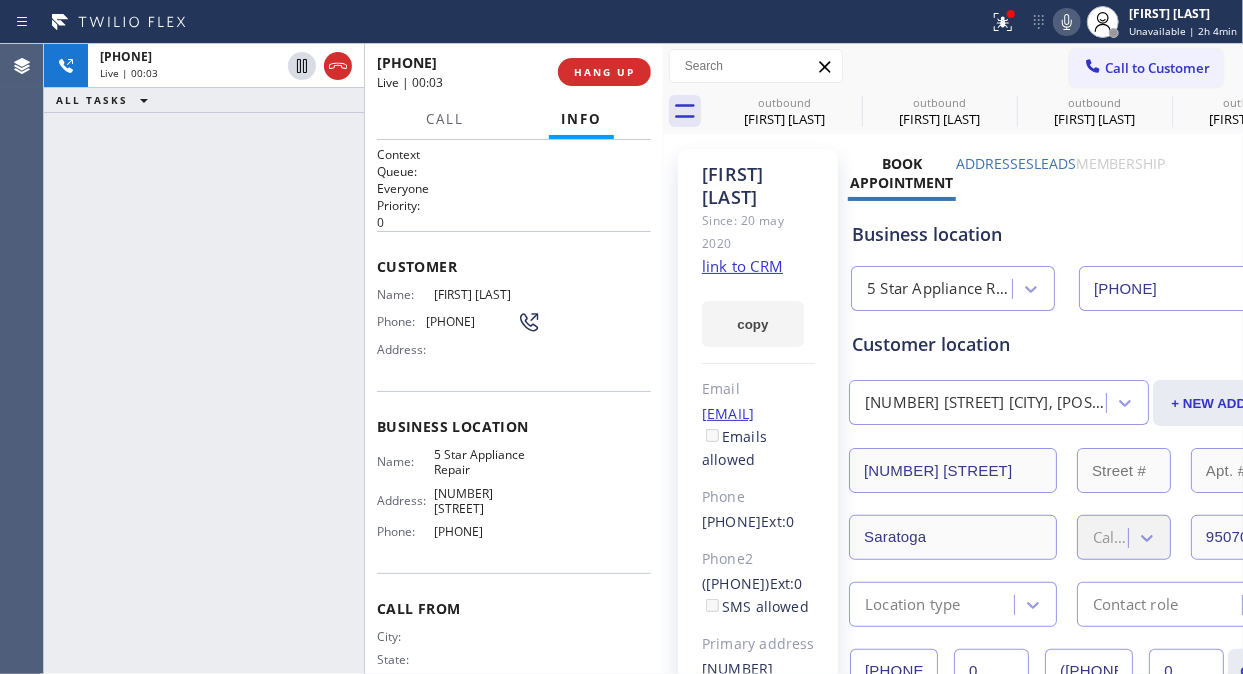 drag, startPoint x: 337, startPoint y: 60, endPoint x: 555, endPoint y: 70, distance: 218.22923 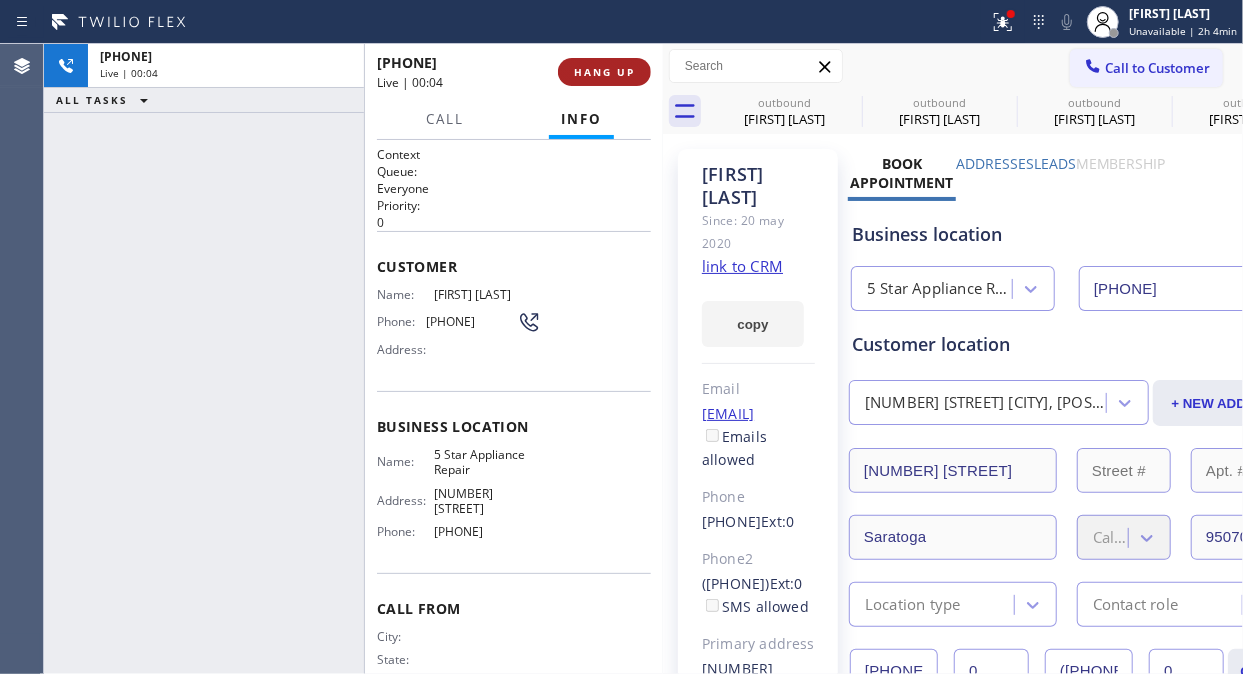 click on "HANG UP" at bounding box center (604, 72) 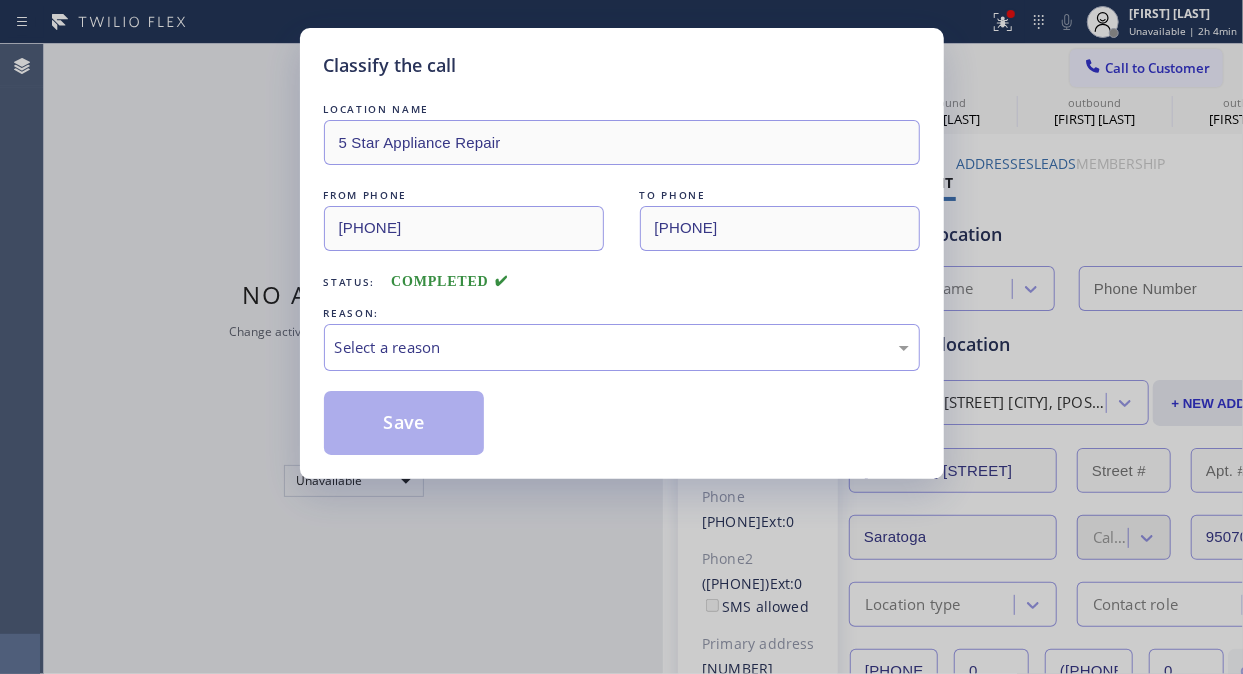 click on "Classify the call" at bounding box center (622, 65) 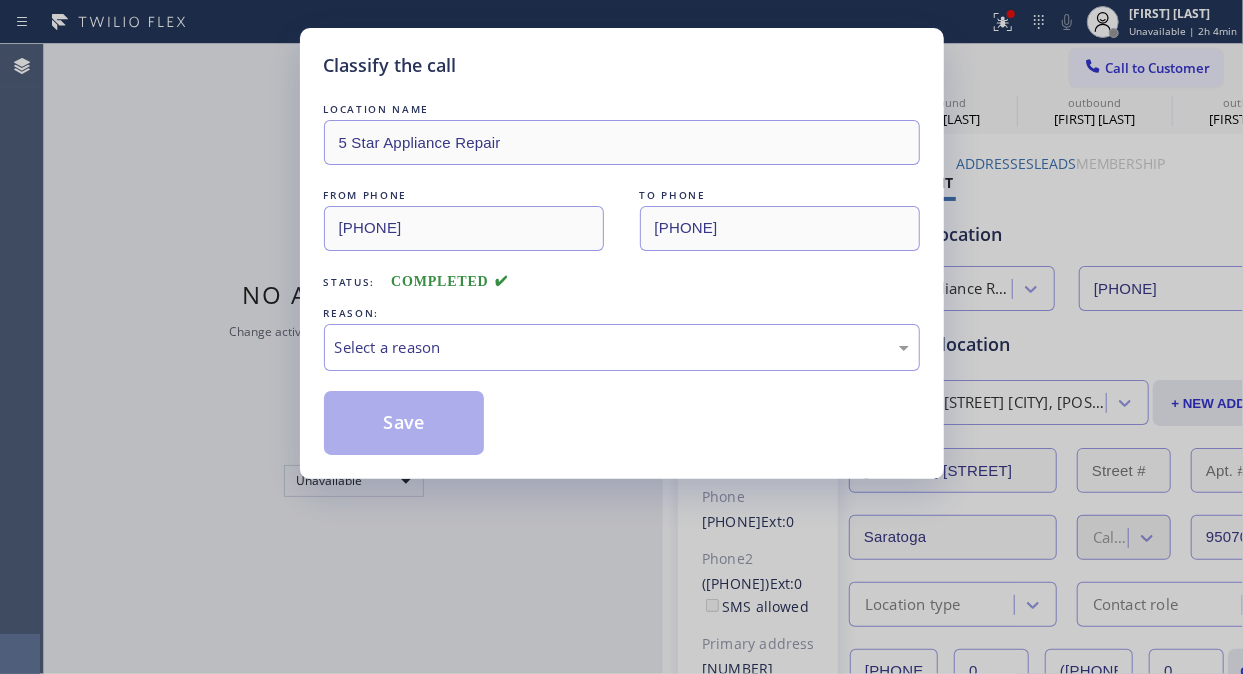 type on "[PHONE]" 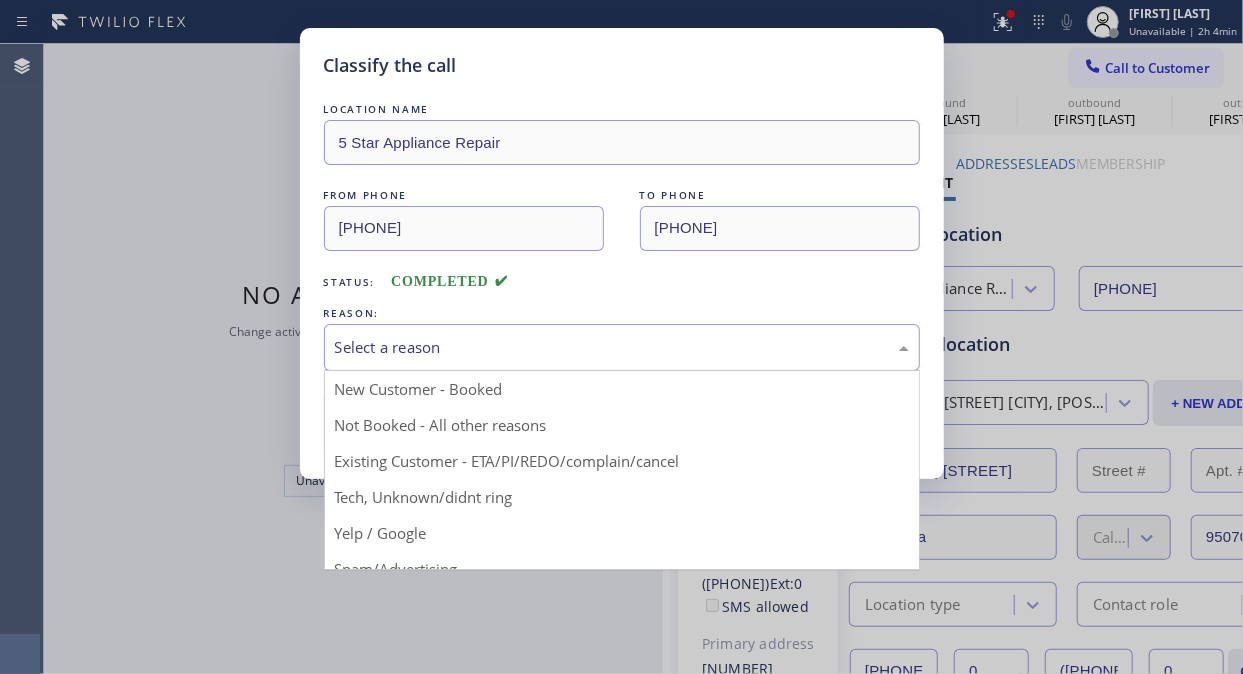 click on "Select a reason" at bounding box center (622, 347) 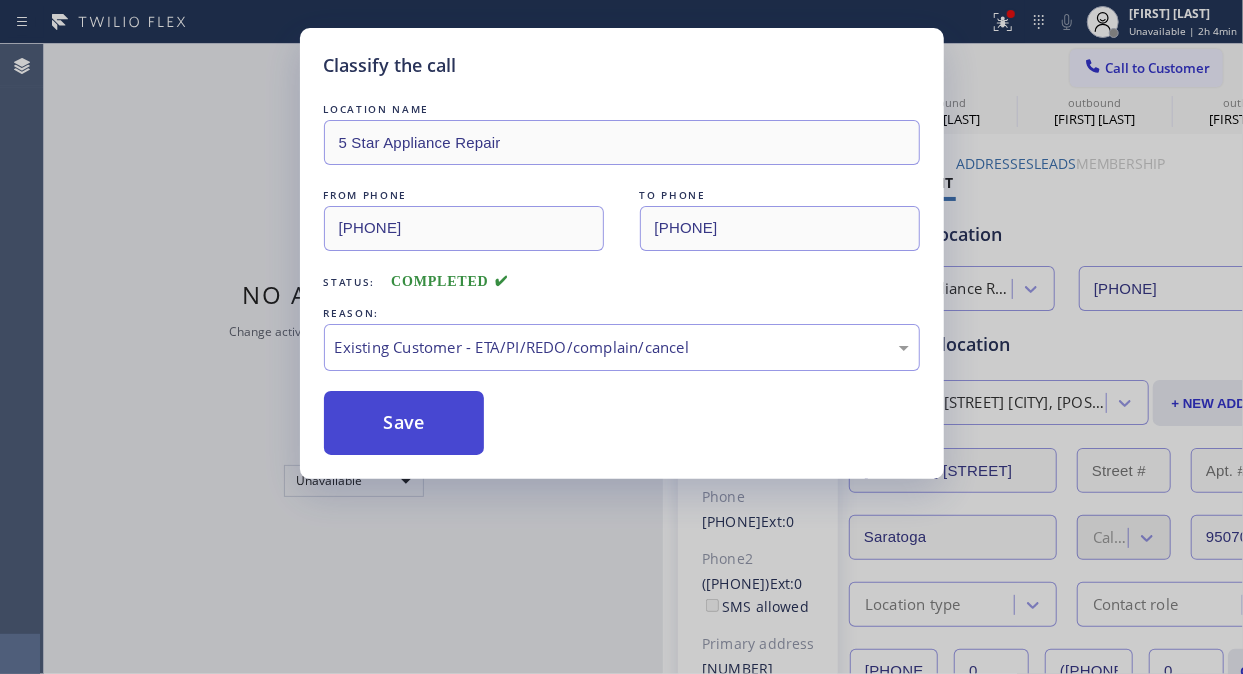 click on "Save" at bounding box center (404, 423) 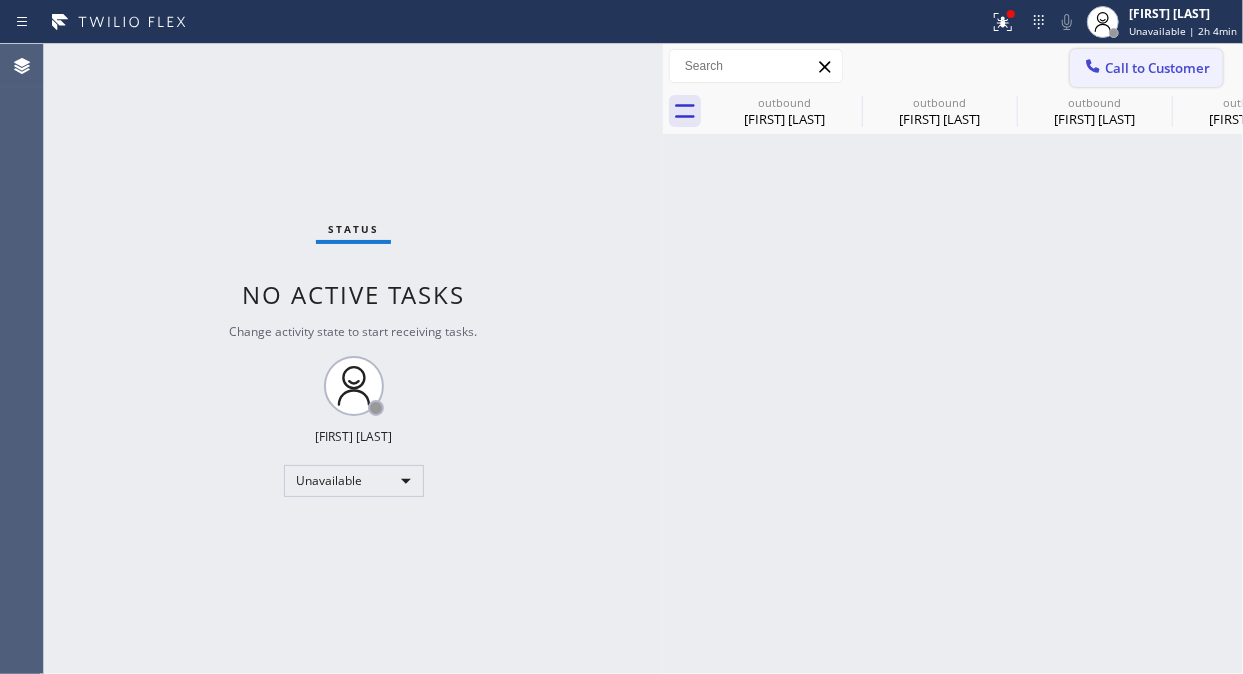 click on "Call to Customer" at bounding box center (1157, 68) 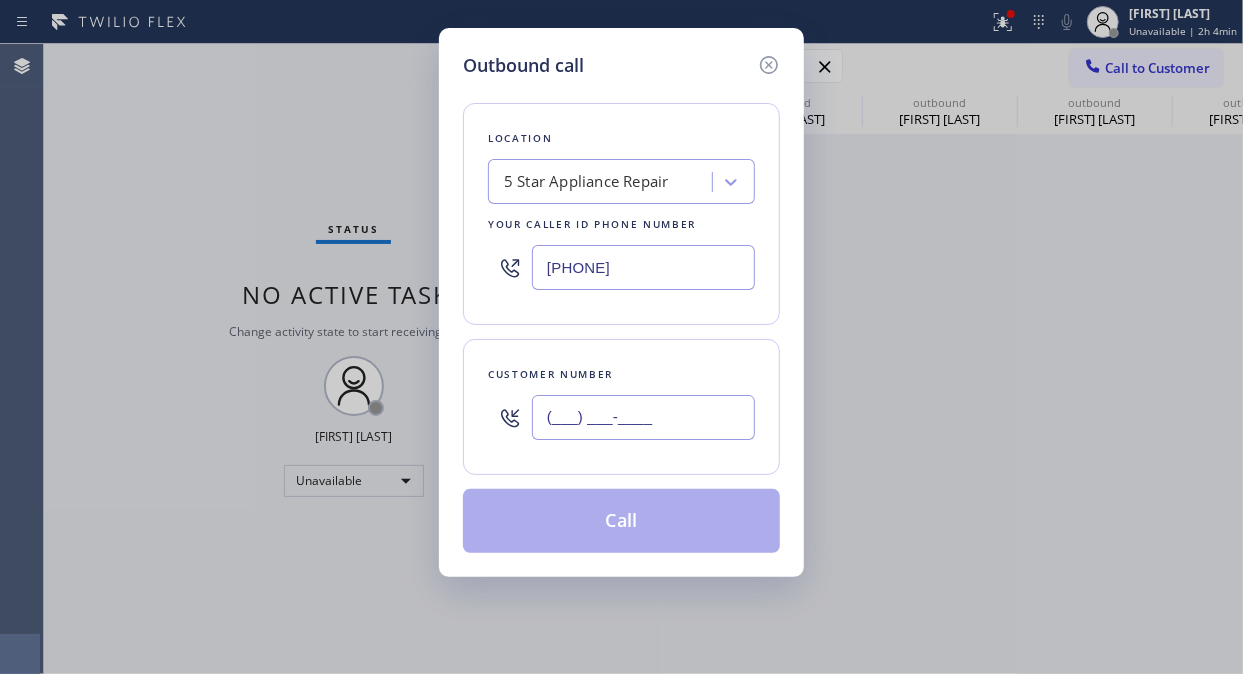 click on "(___) ___-____" at bounding box center (643, 417) 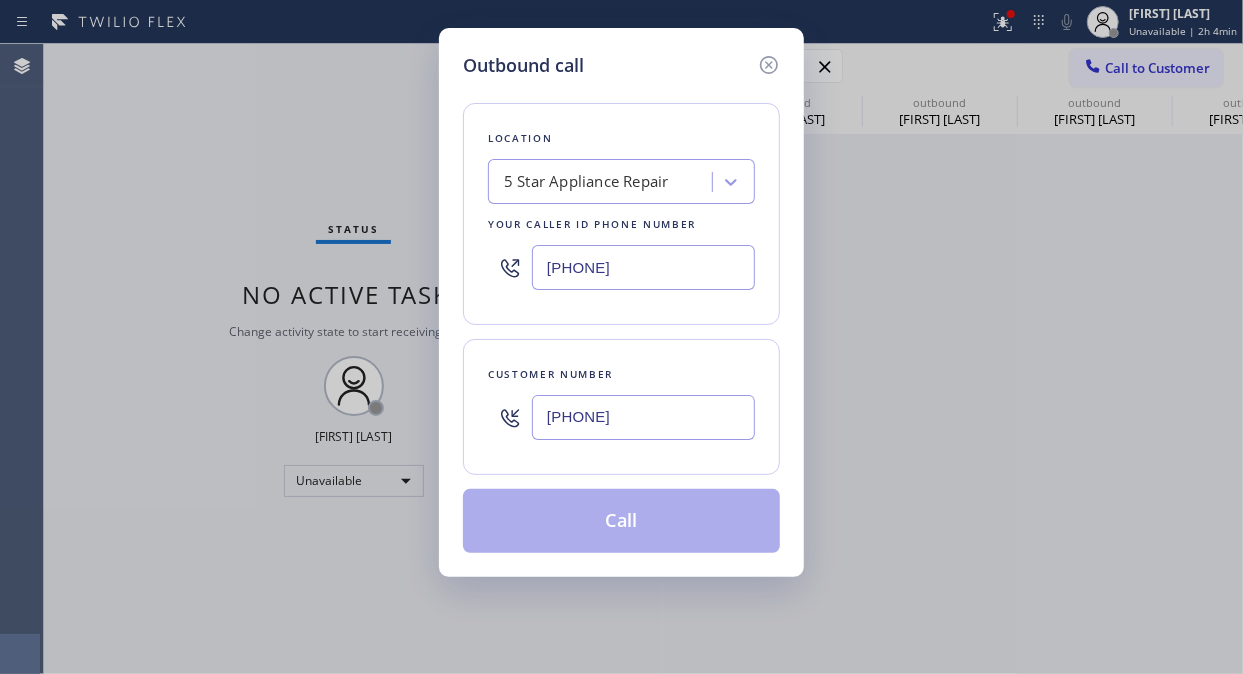 type on "[PHONE]" 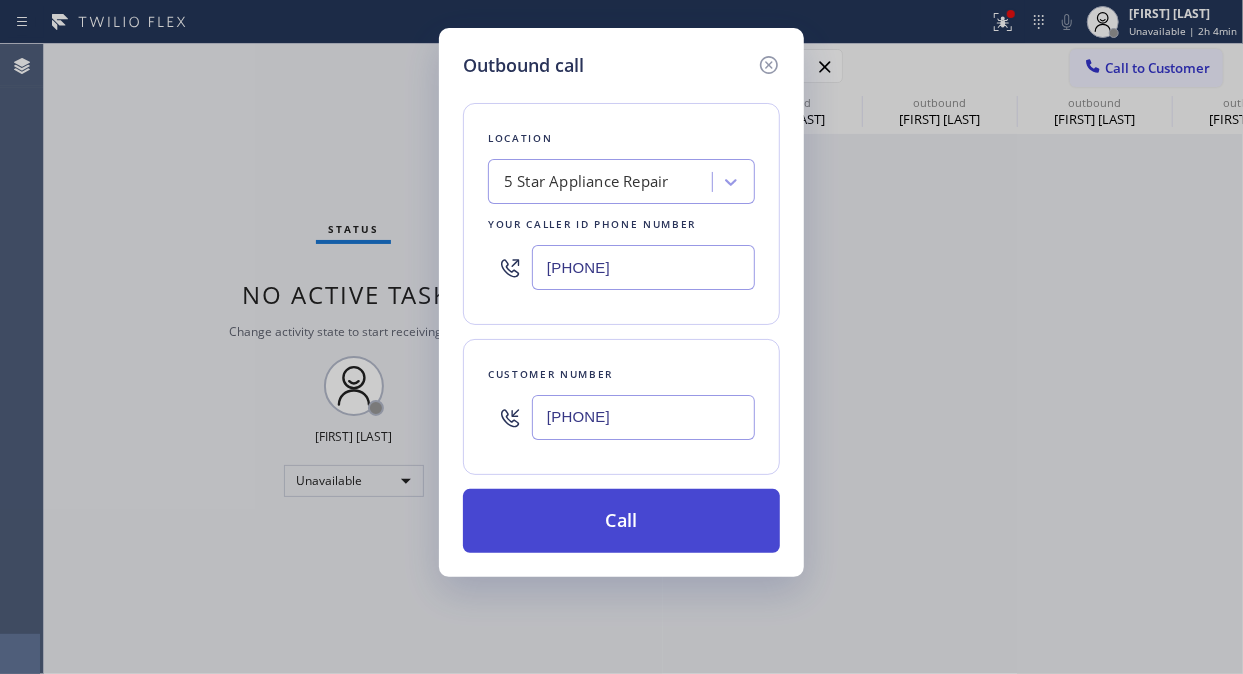click on "Call" at bounding box center [621, 521] 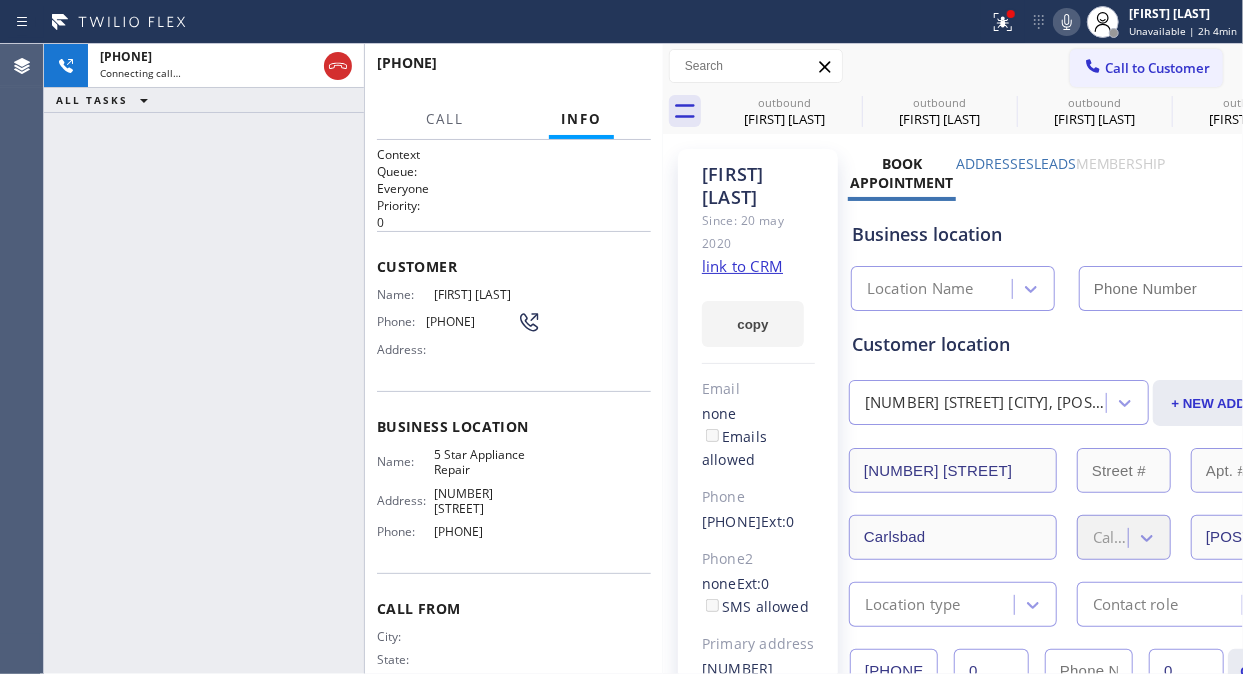 type on "[PHONE]" 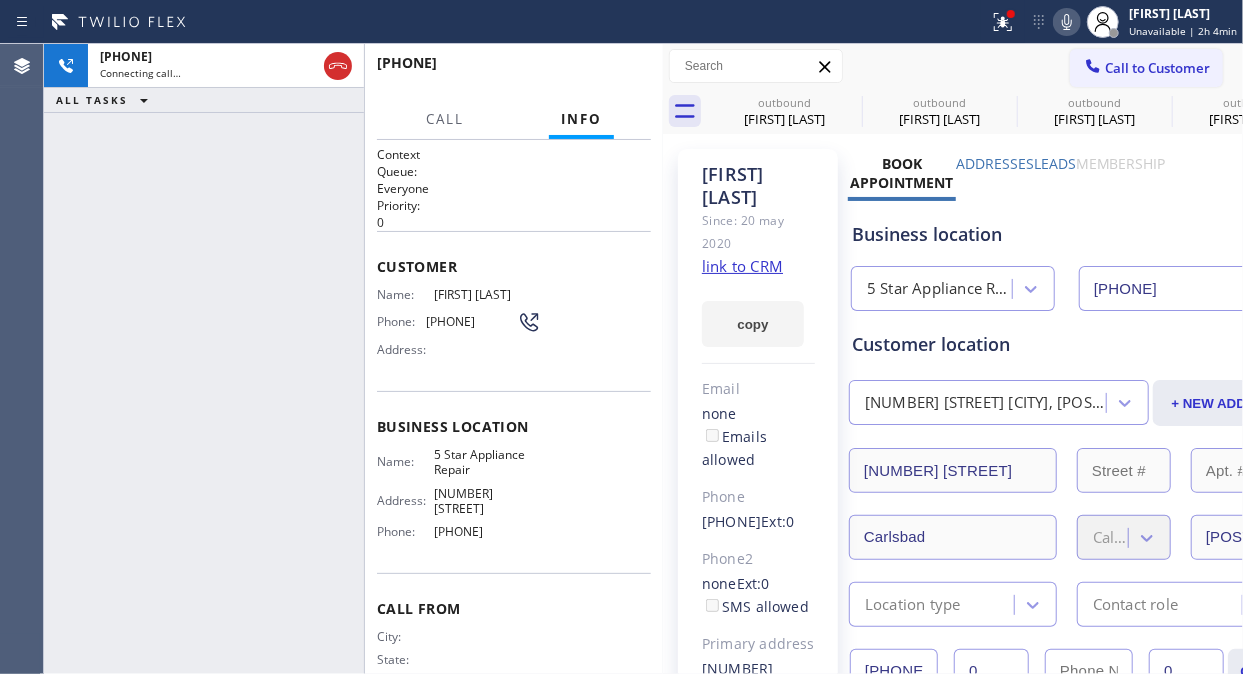 click 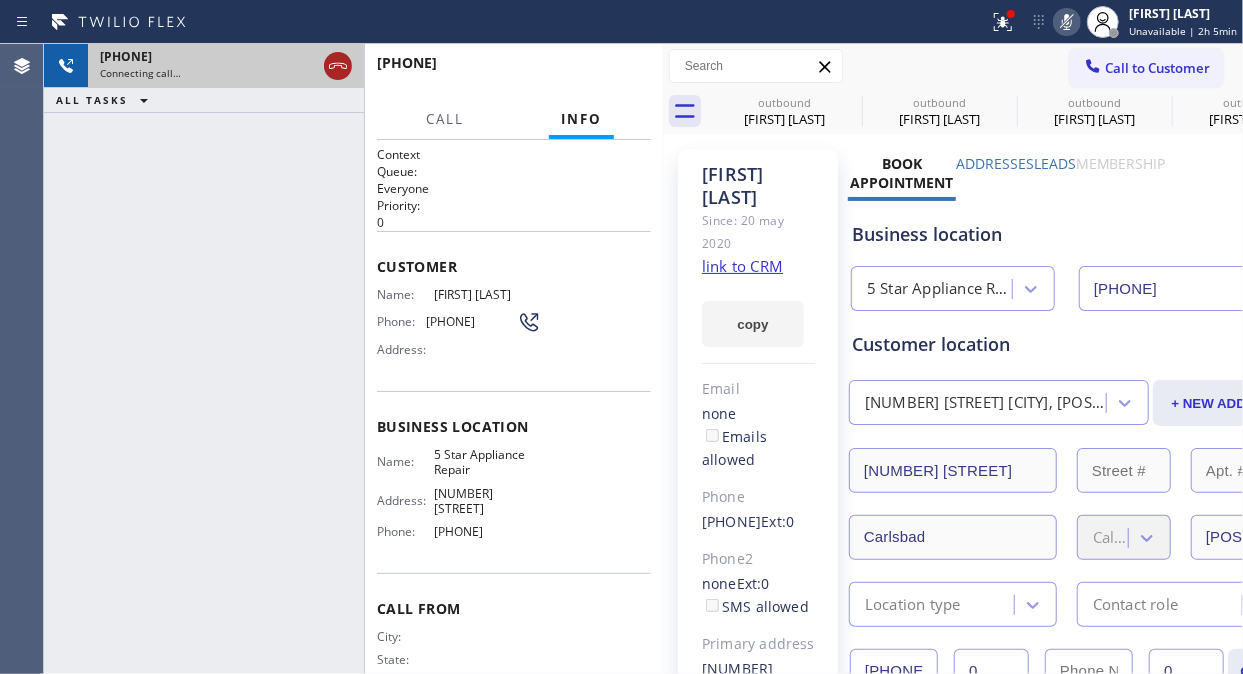 click 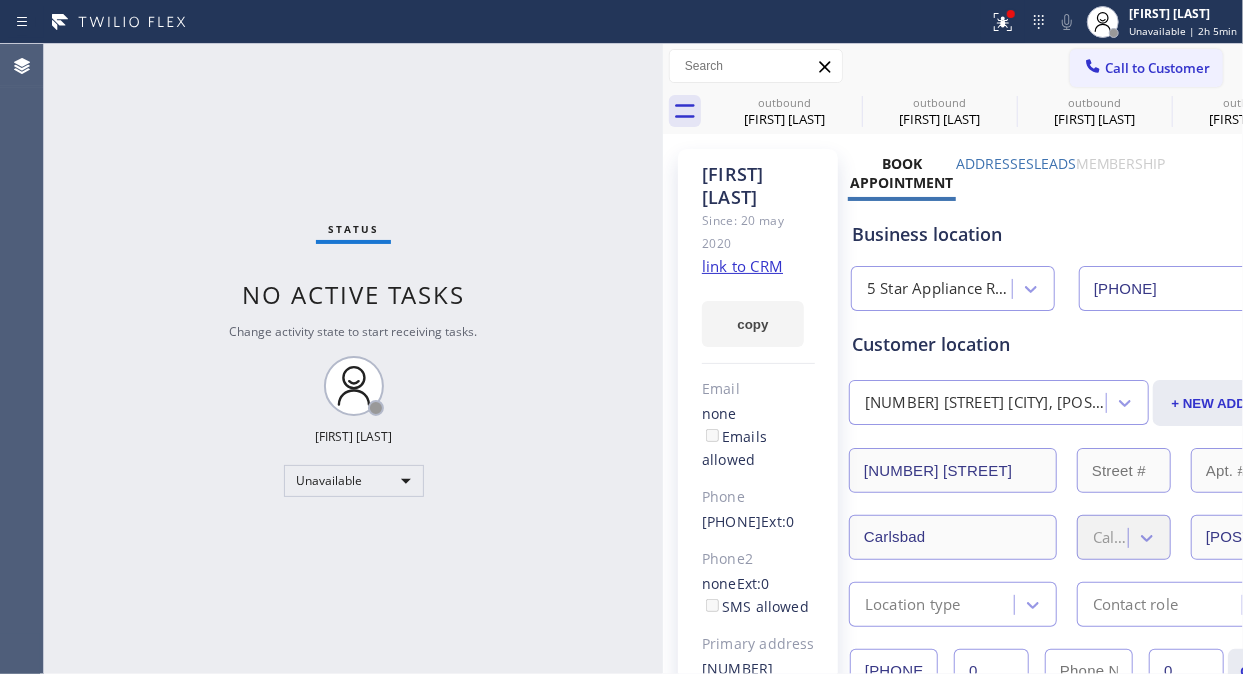 click on "Call to Customer Outbound call Location 5 Star Appliance Repair Your caller id phone number (855) 731-4952 Customer number Call Outbound call Technician Search Technician Your caller id phone number Your caller id phone number Call" at bounding box center (953, 66) 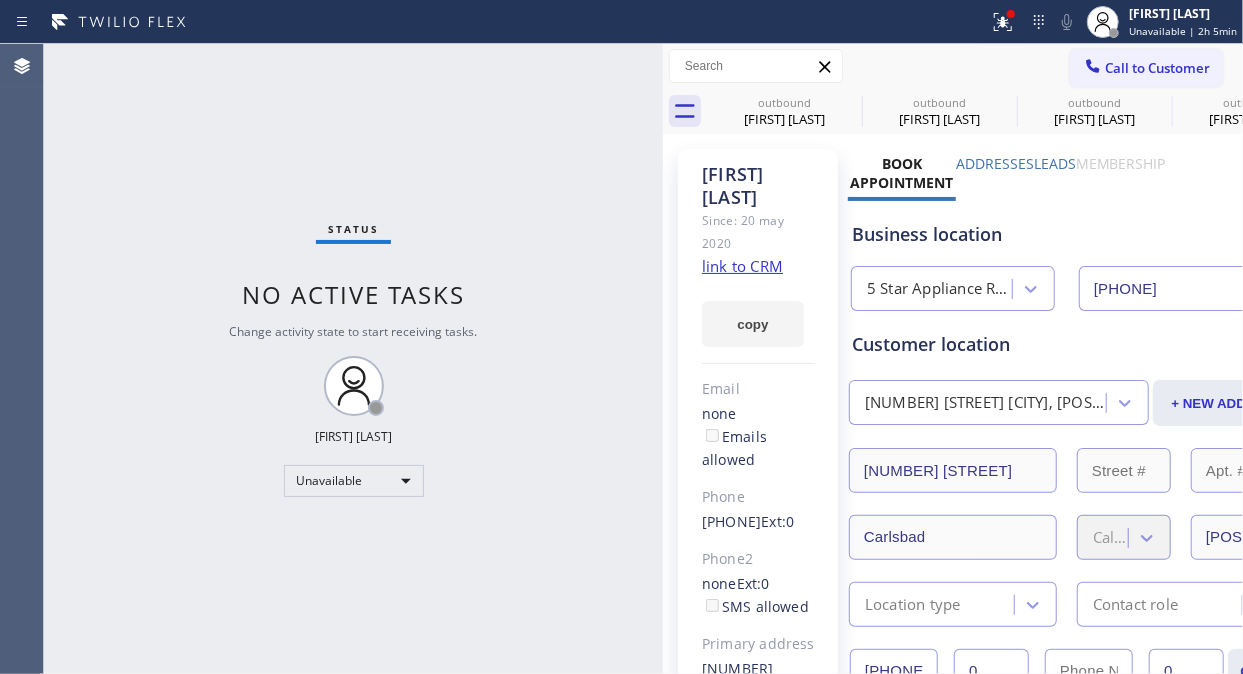 click 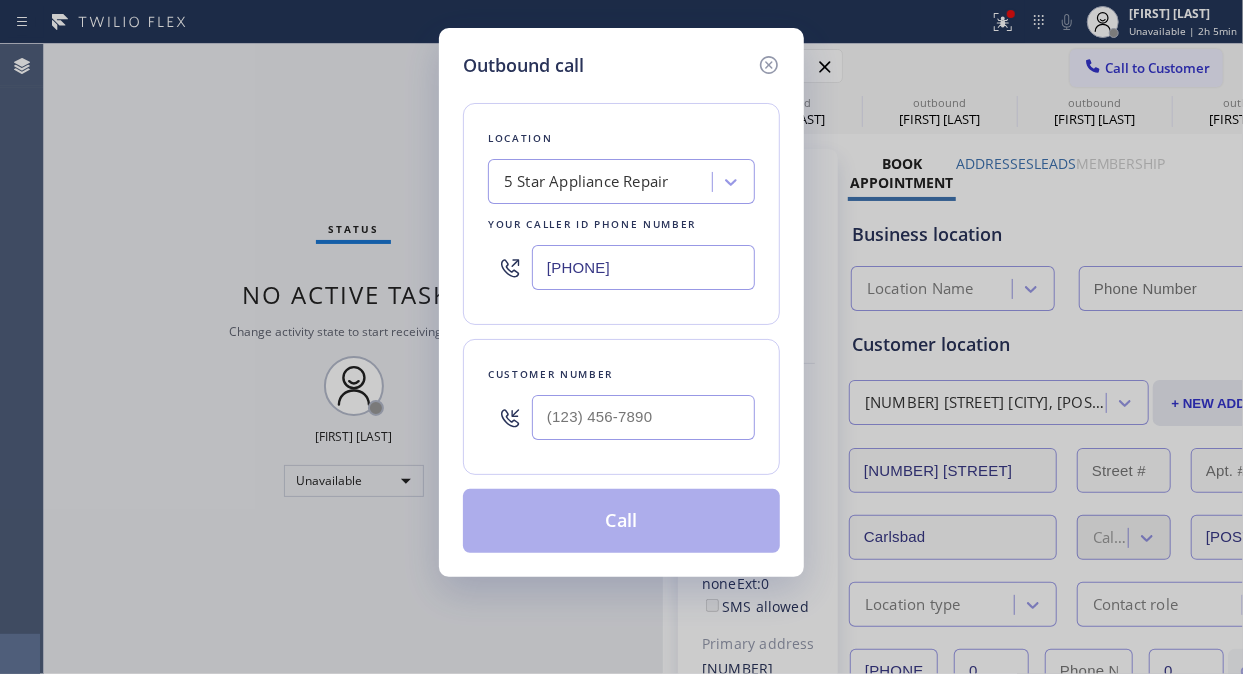 type on "[PHONE]" 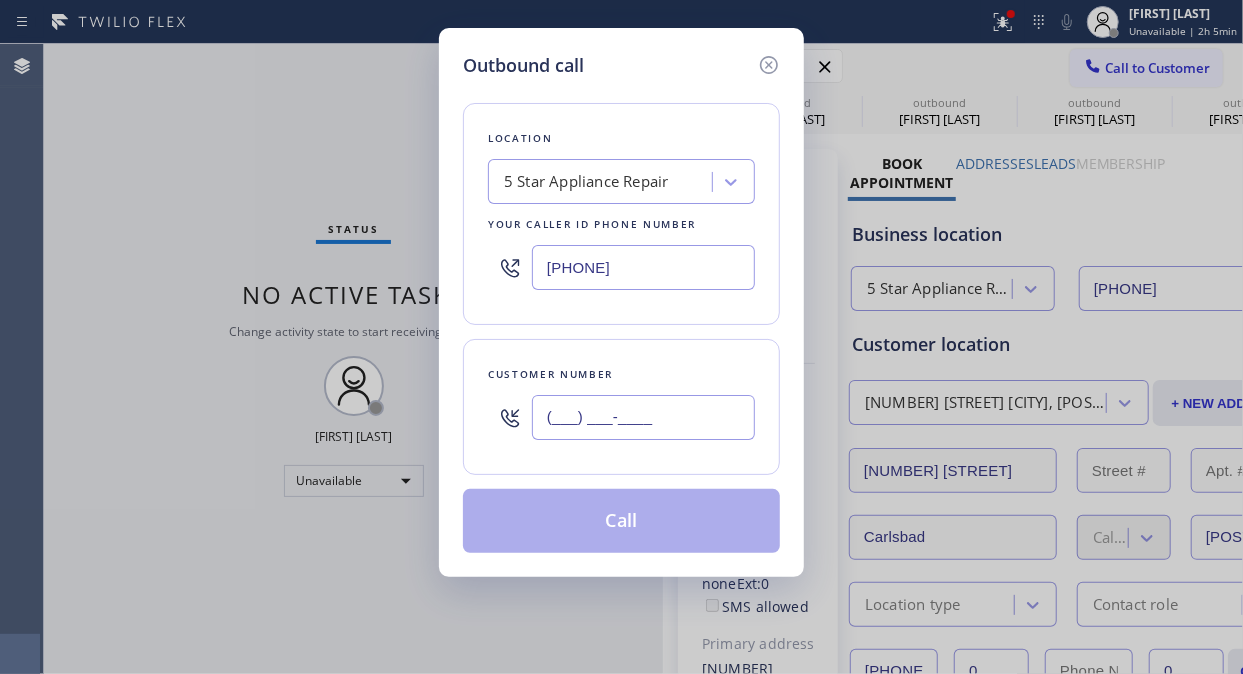 click on "(___) ___-____" at bounding box center (643, 417) 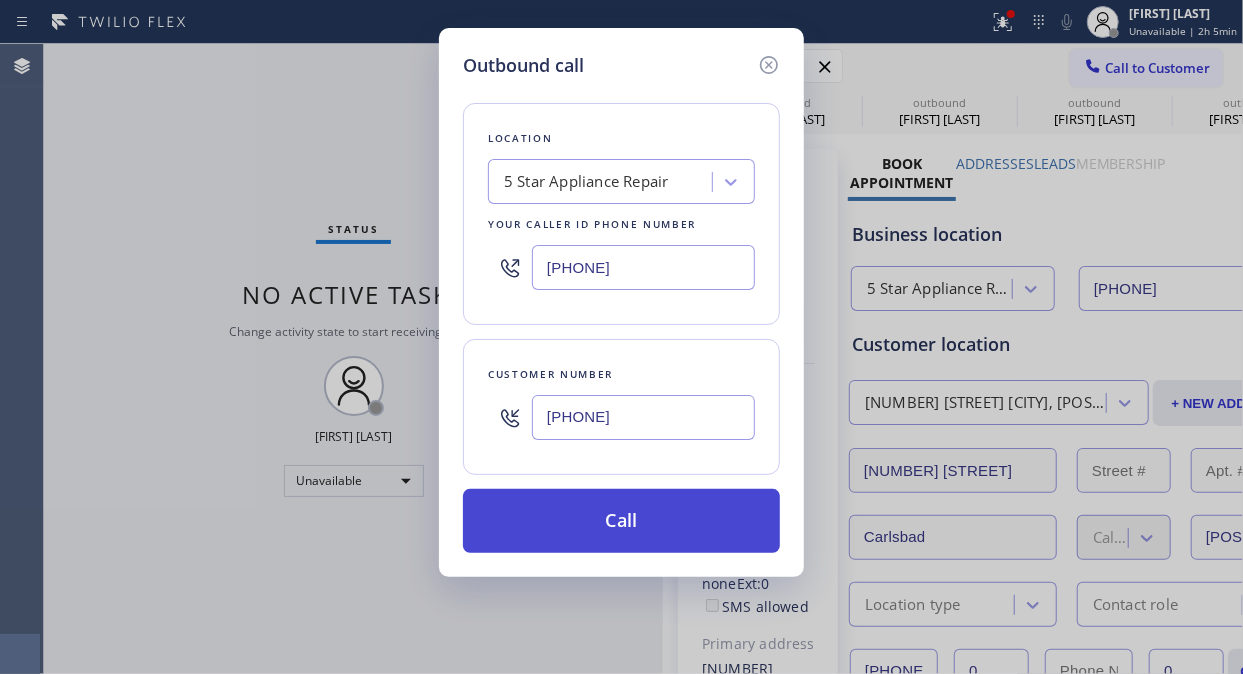 type on "[PHONE]" 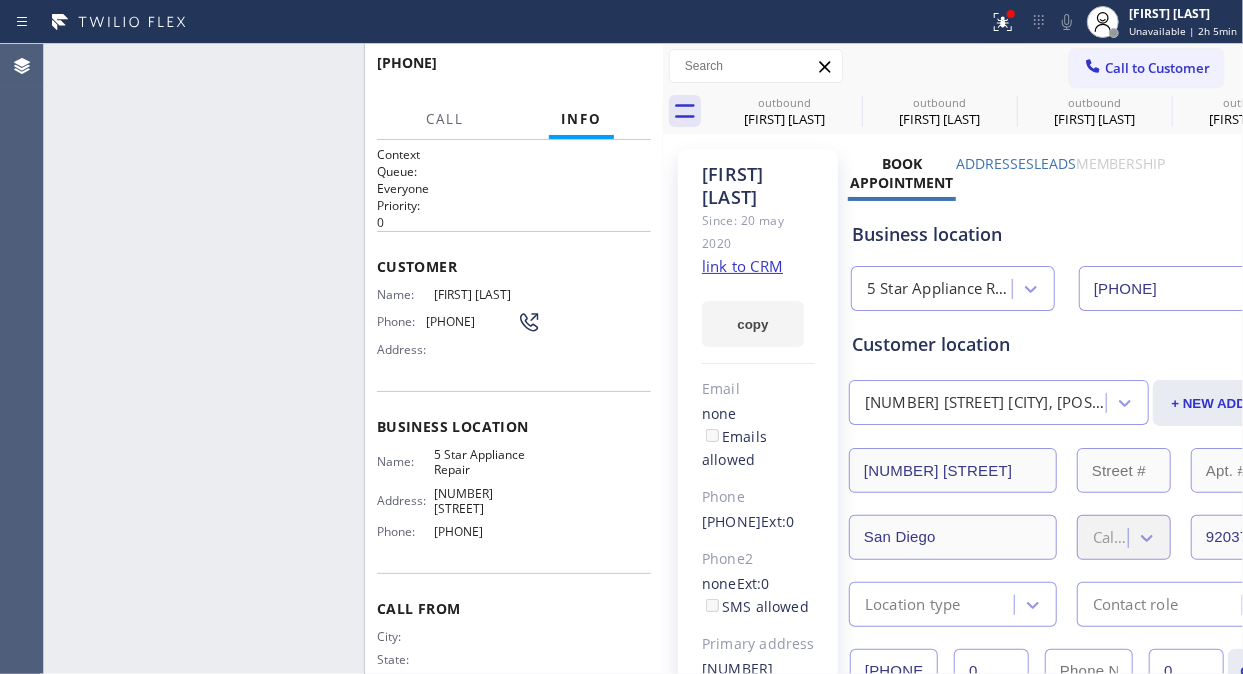 type on "[PHONE]" 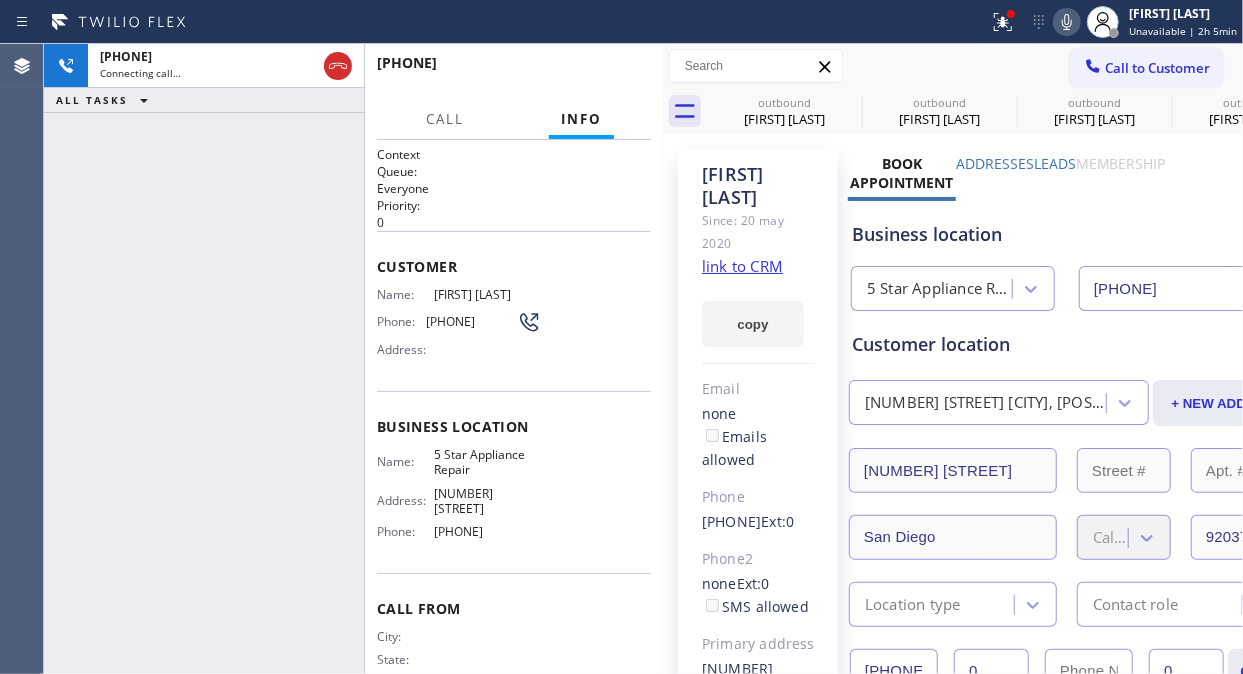 click 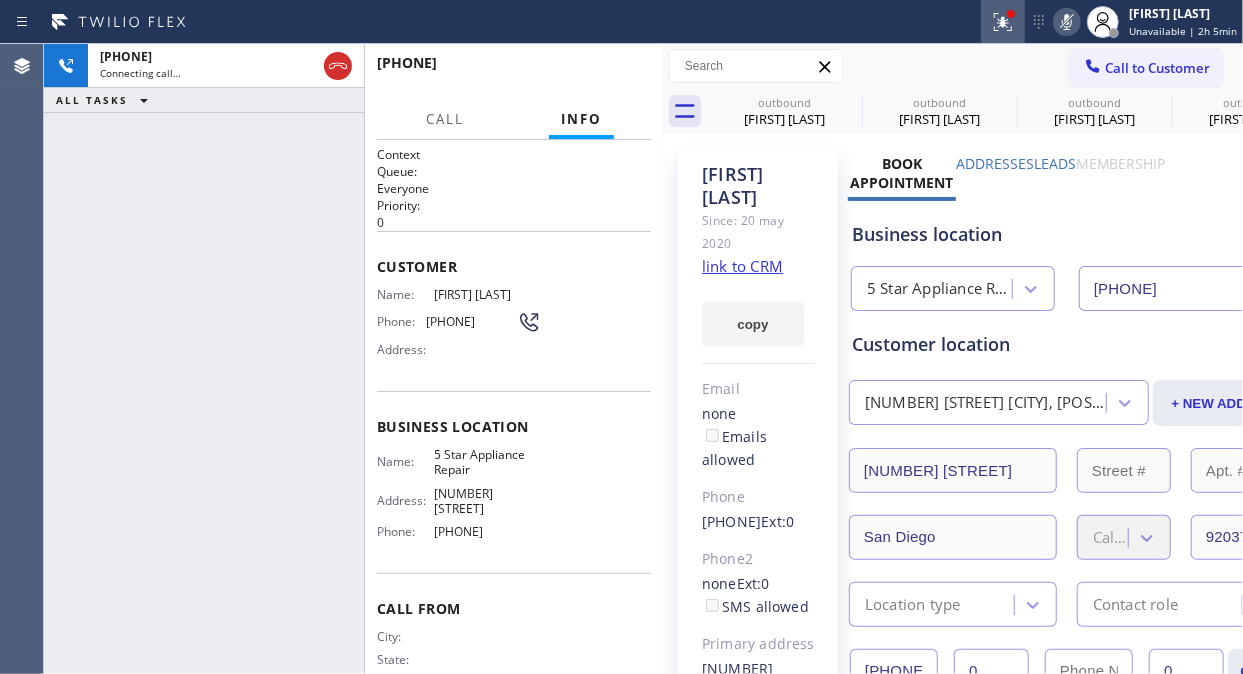 click 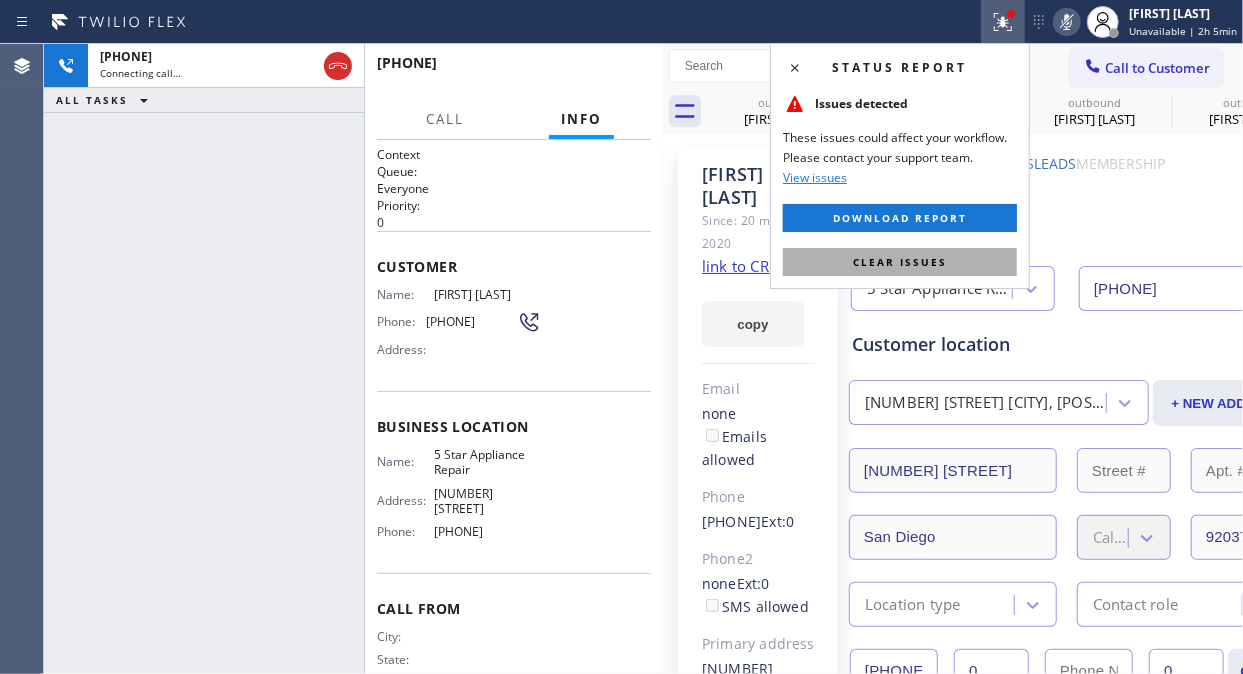 click on "Clear issues" at bounding box center [900, 262] 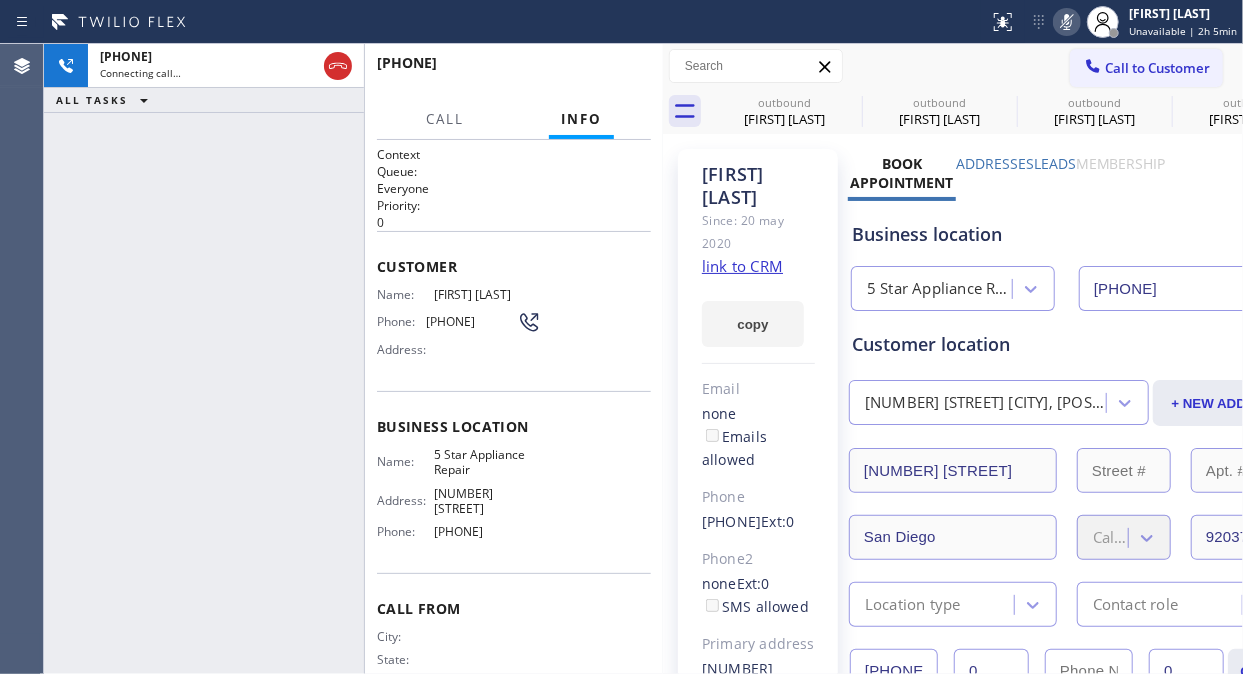 click 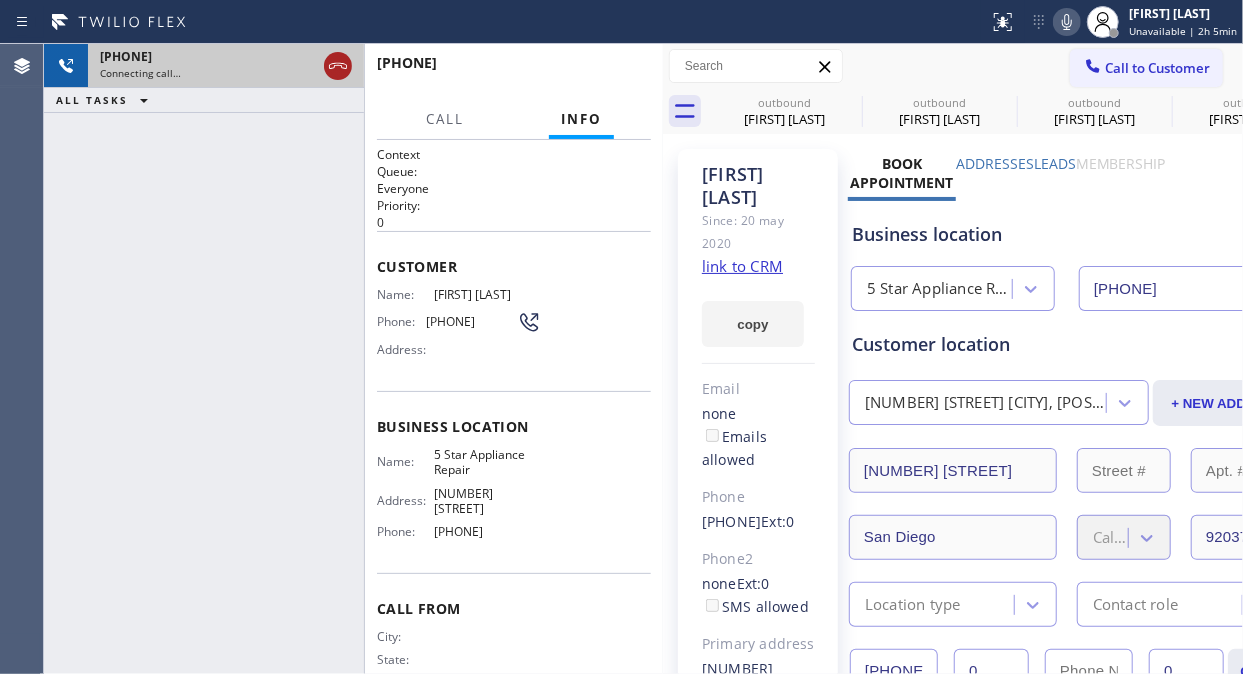 click 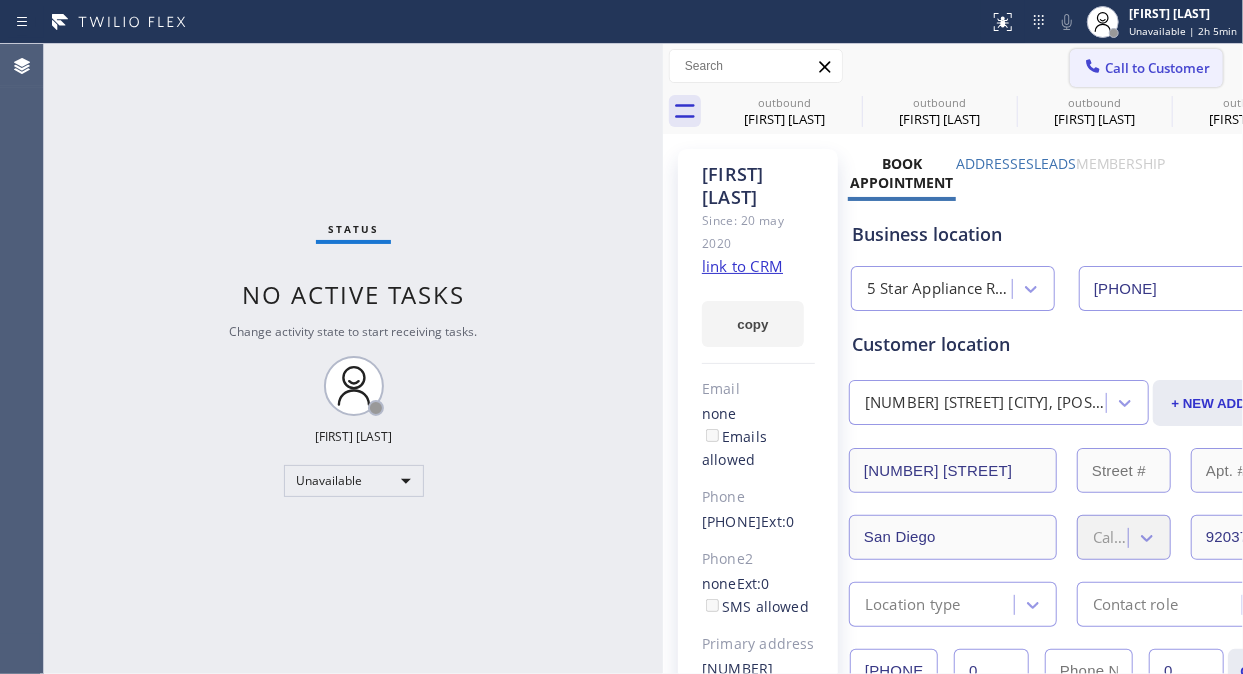 click on "Call to Customer" at bounding box center [1157, 68] 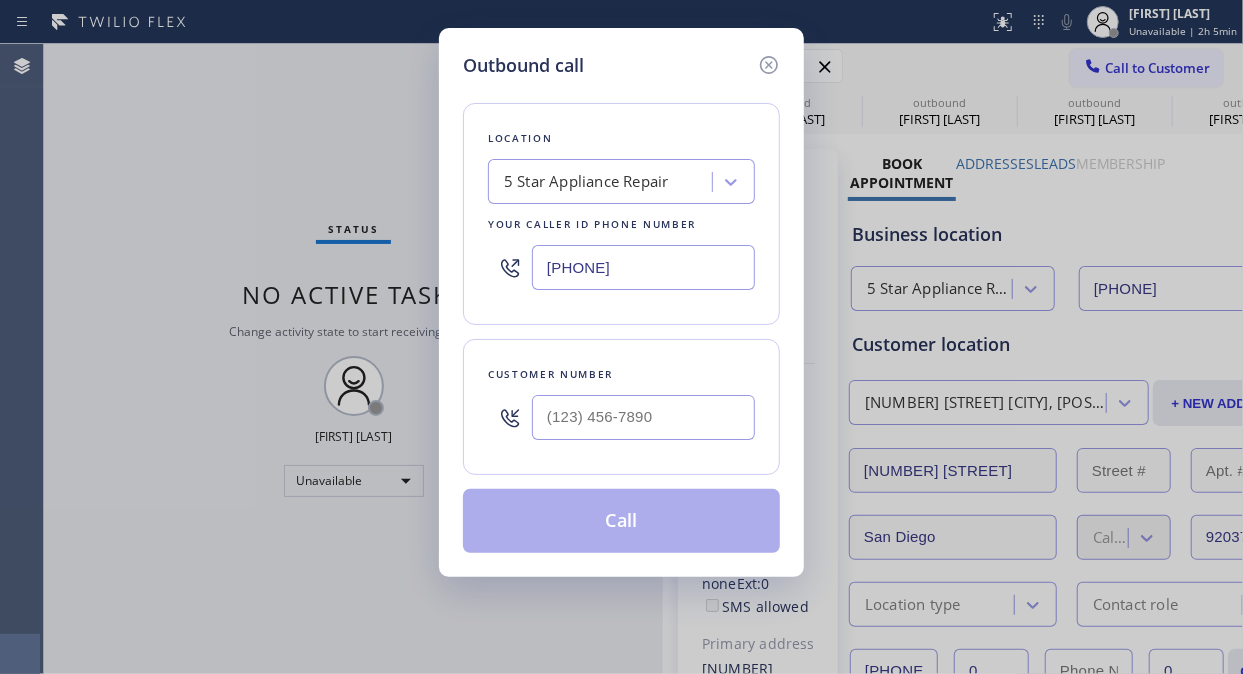 click at bounding box center (643, 417) 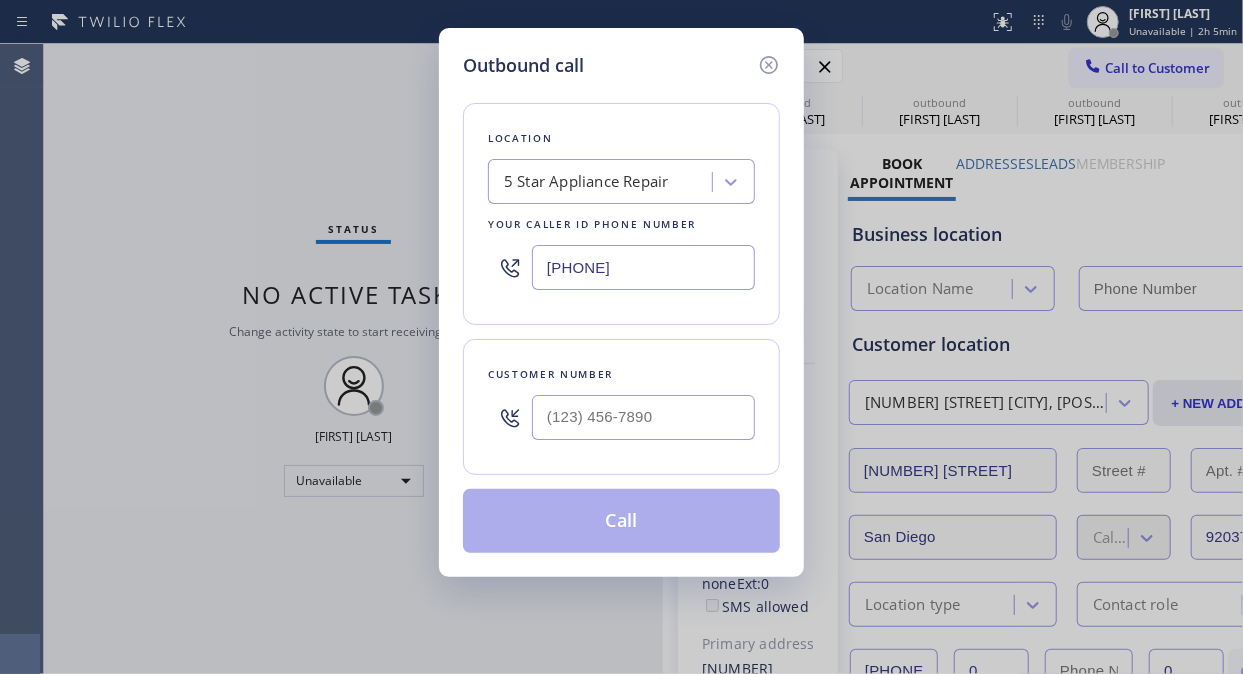 click at bounding box center (643, 417) 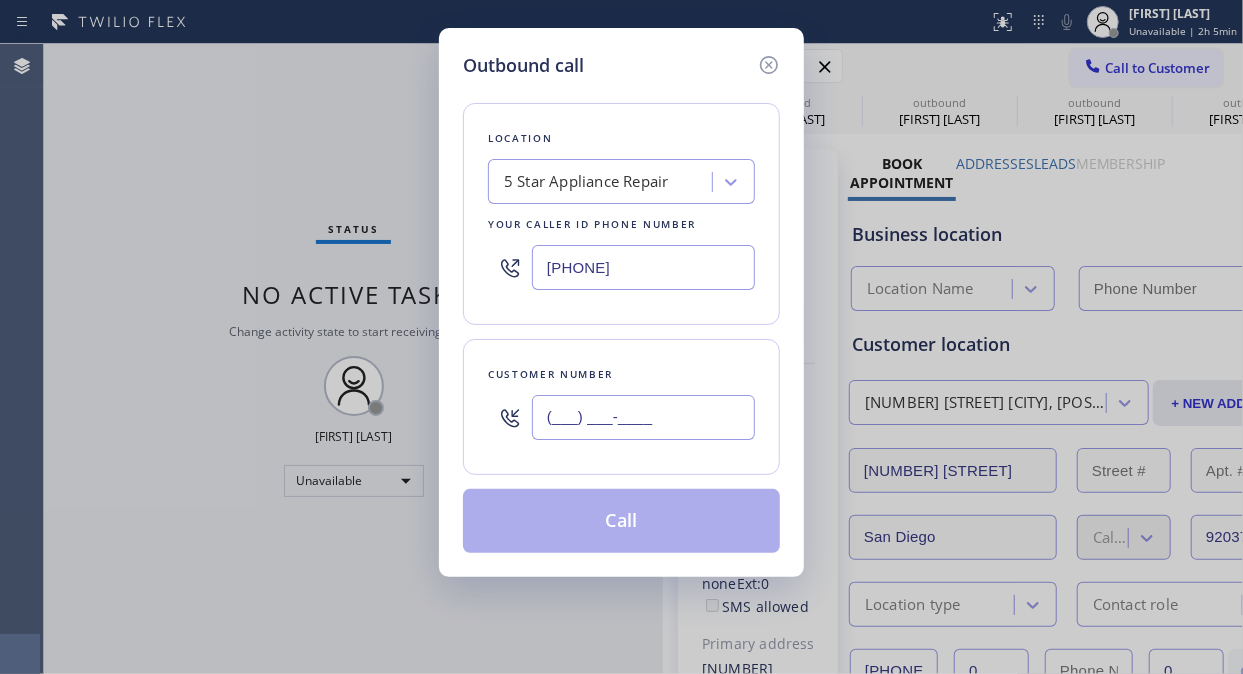 paste on "[PHONE]" 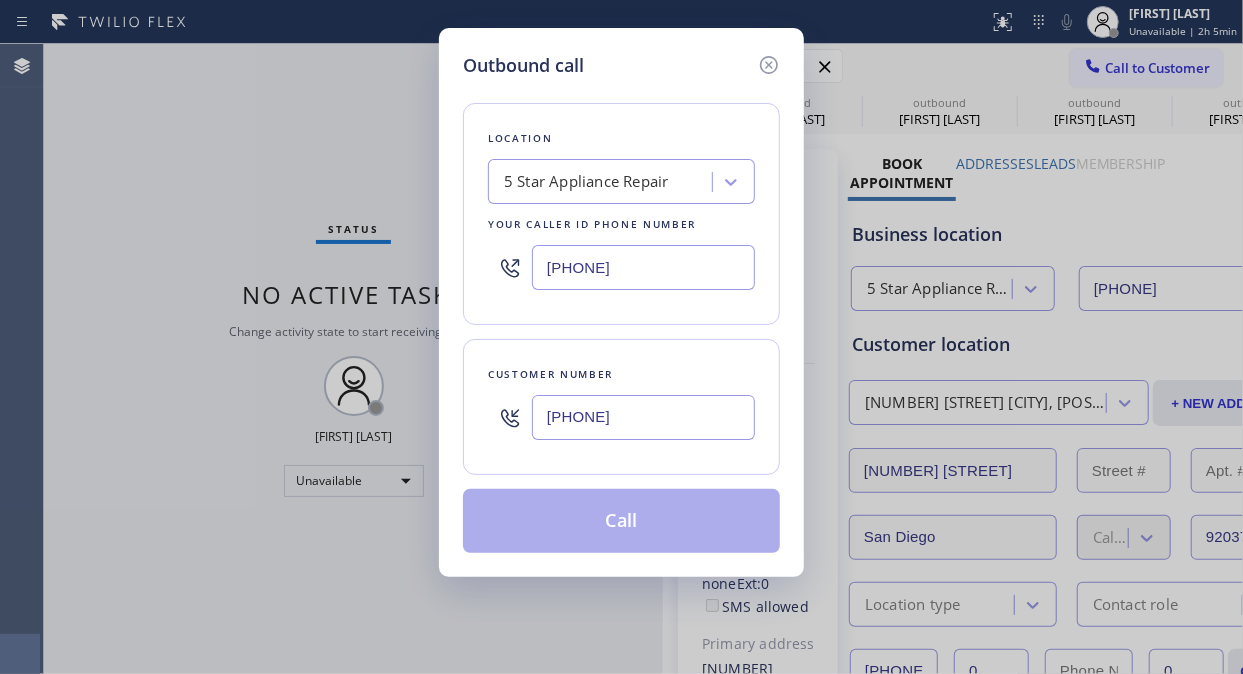 type on "[PHONE]" 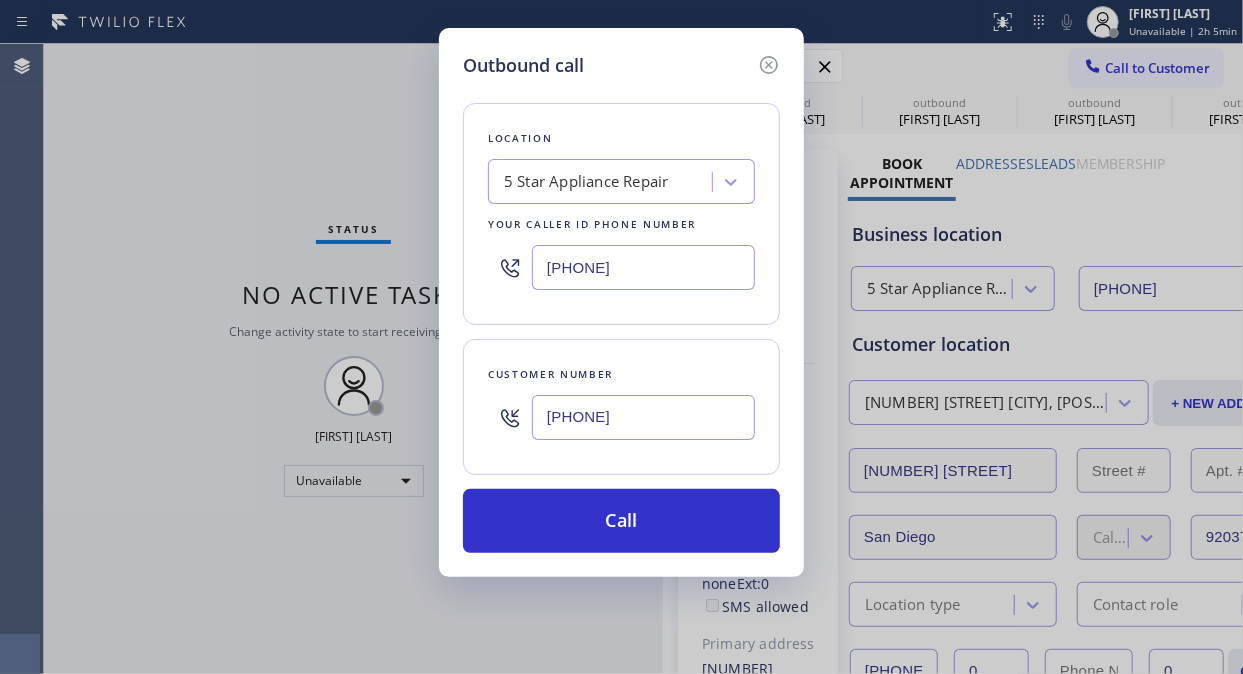 click on "[PHONE]" at bounding box center [643, 417] 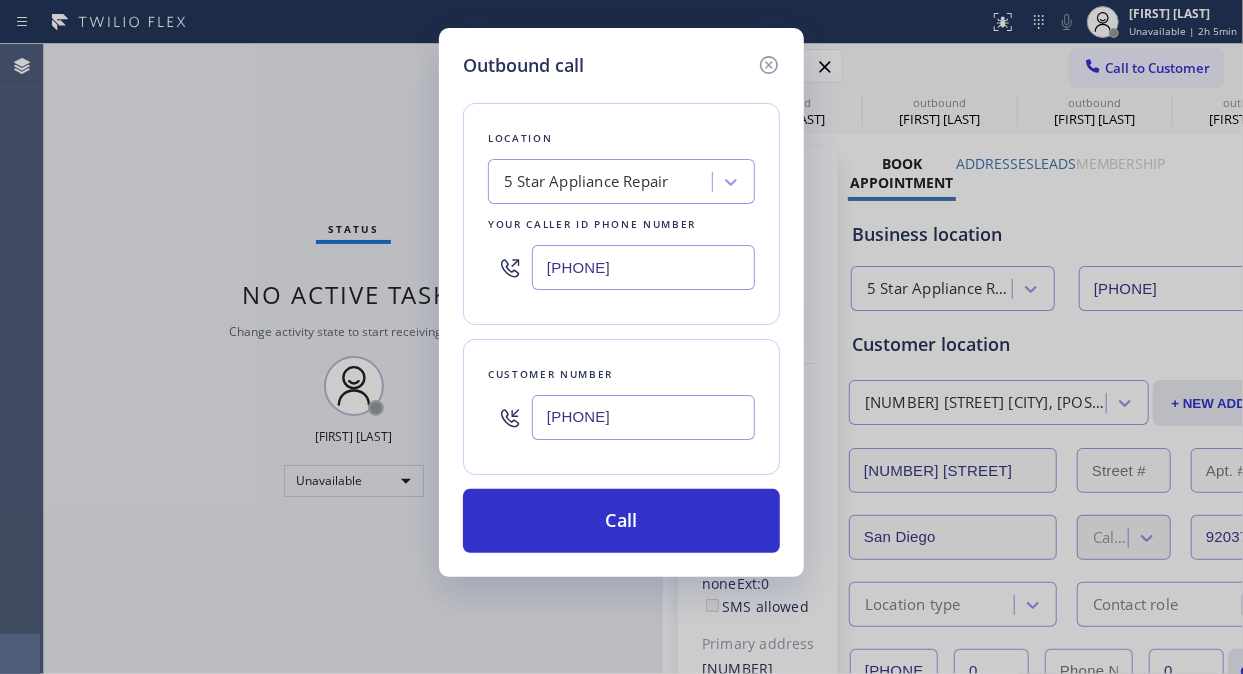paste 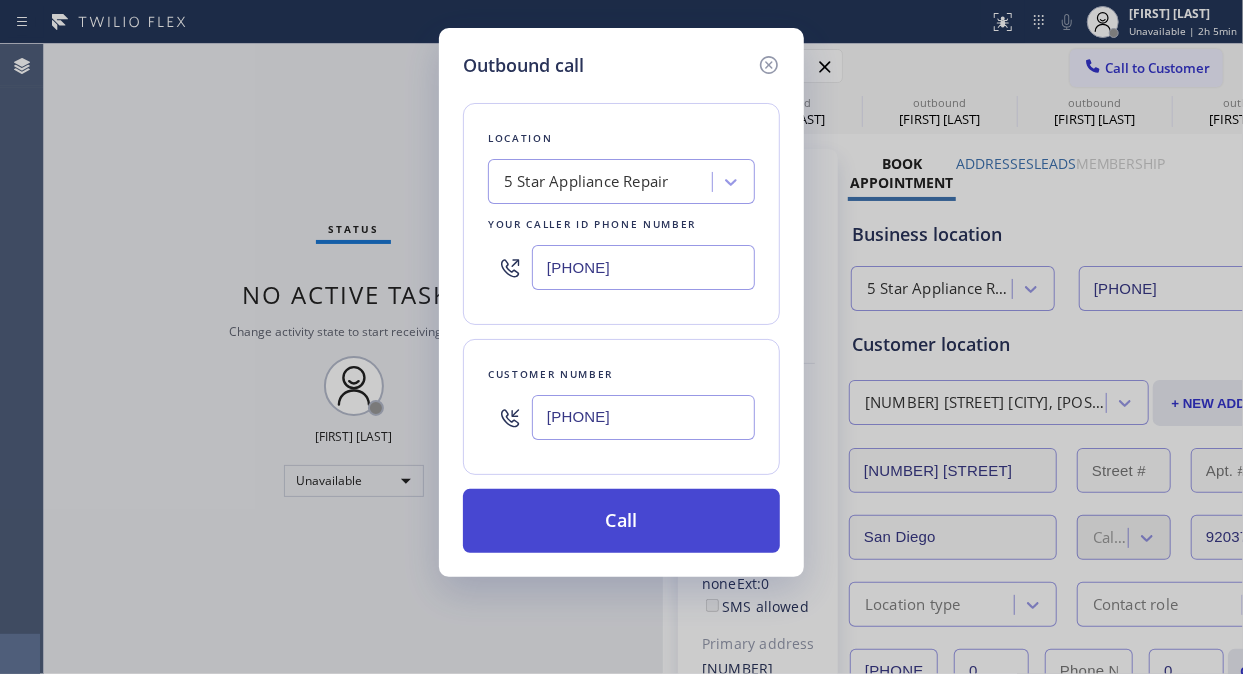 type on "[PHONE]" 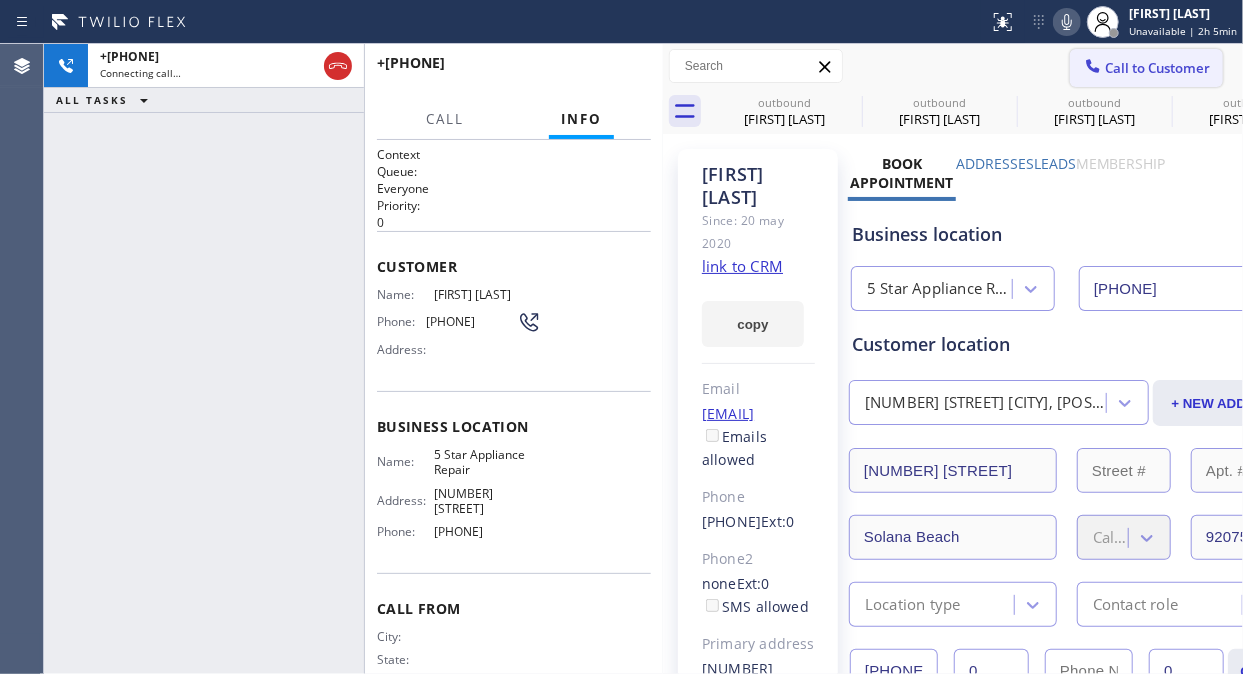 type on "[PHONE]" 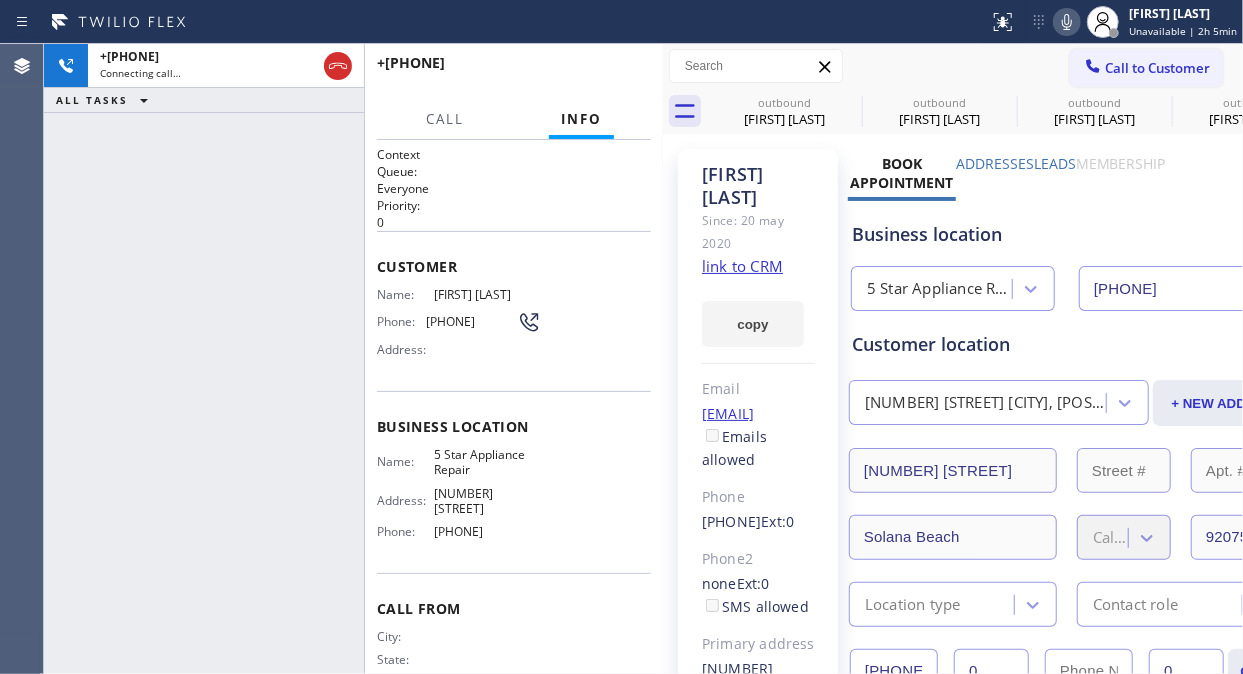 click 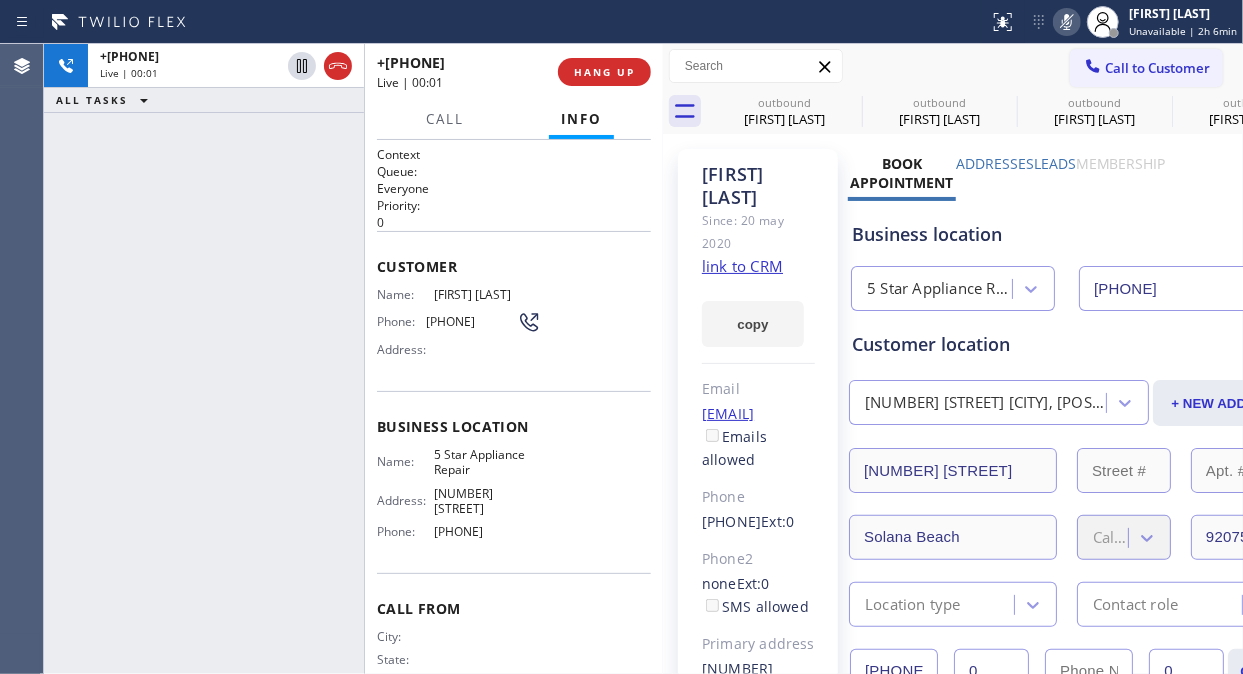 click 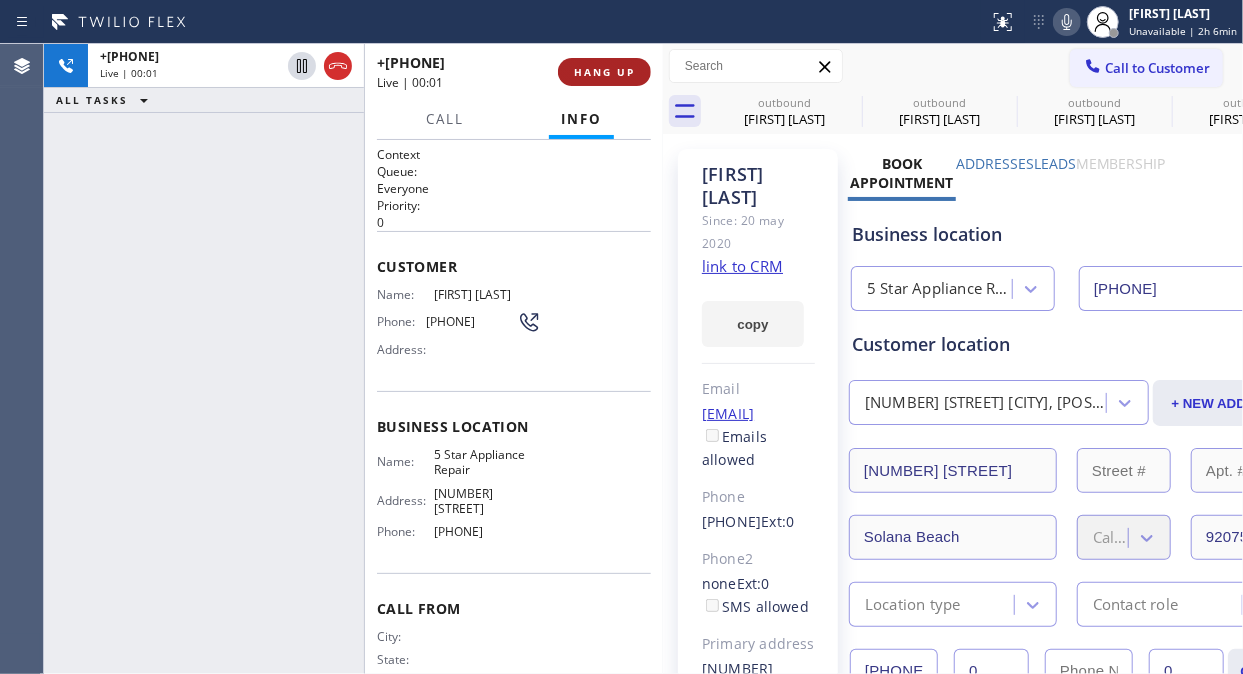 click on "HANG UP" at bounding box center [604, 72] 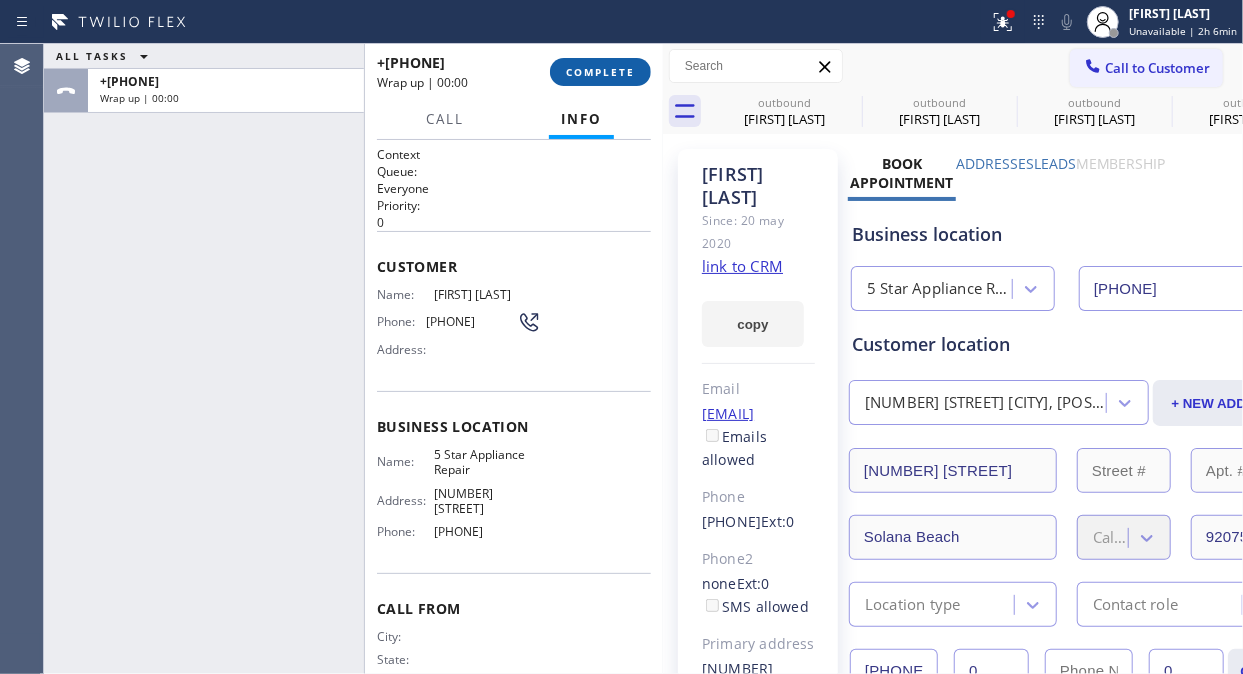 click on "COMPLETE" at bounding box center (600, 72) 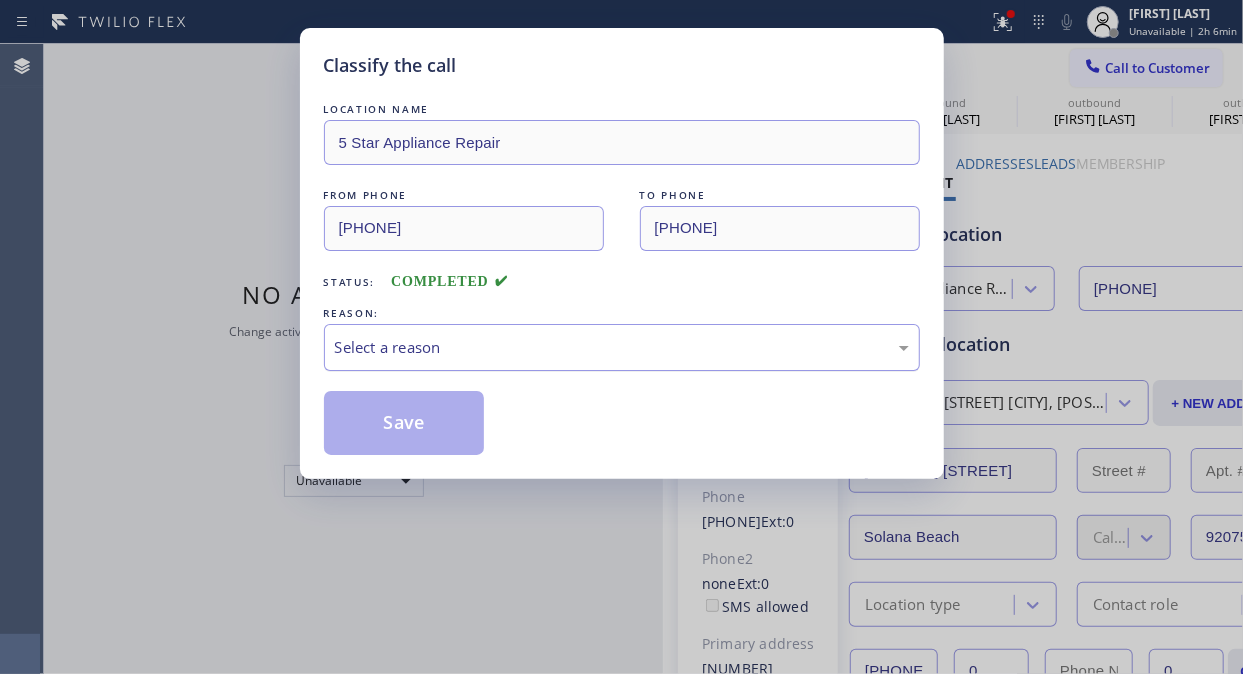 click on "Select a reason" at bounding box center (622, 347) 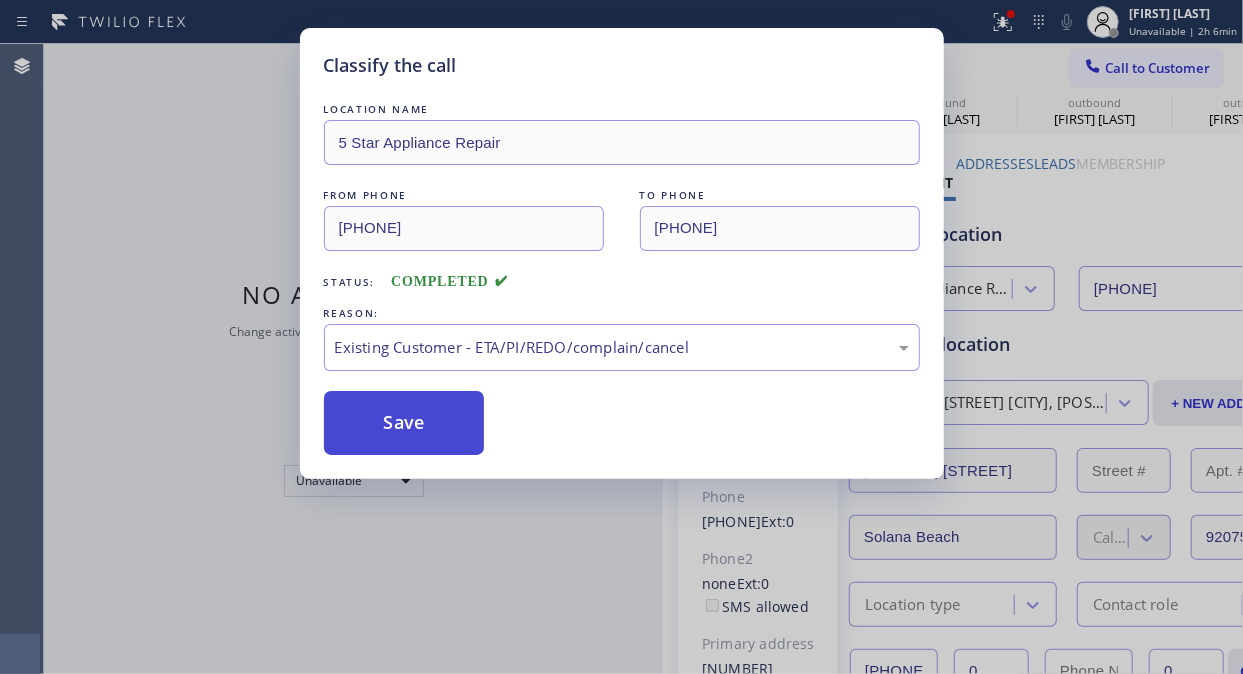click on "Save" at bounding box center [404, 423] 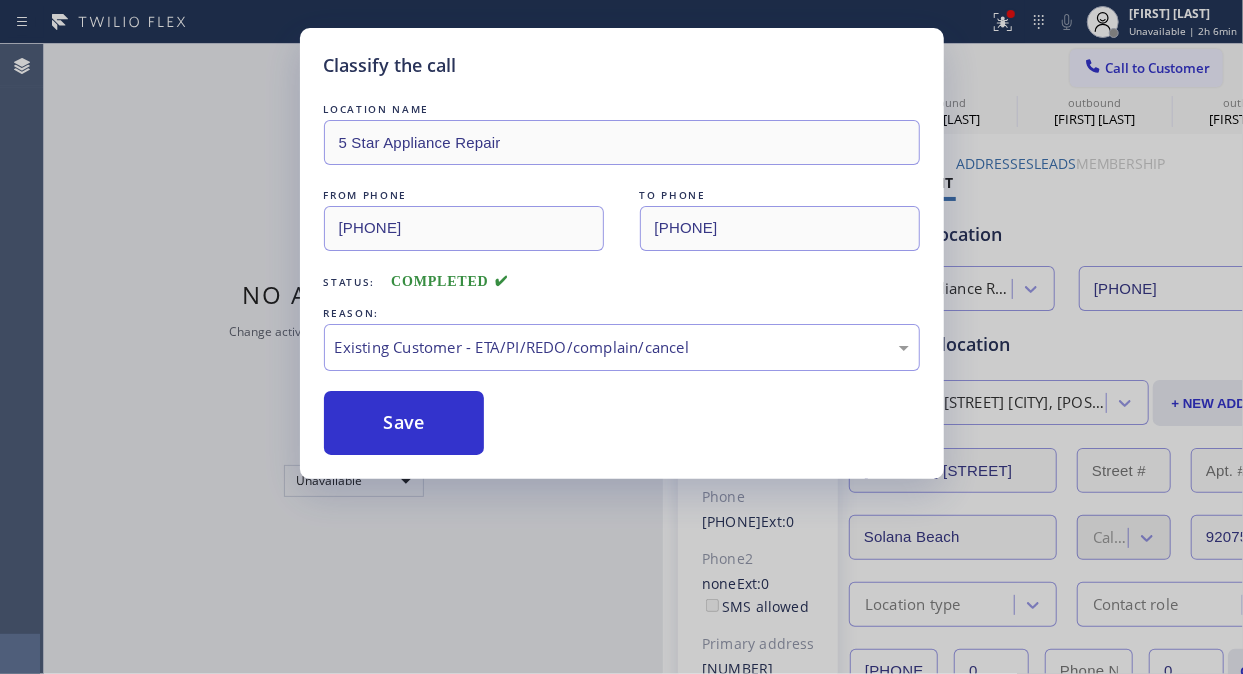 click on "Call to Customer" at bounding box center [1157, 68] 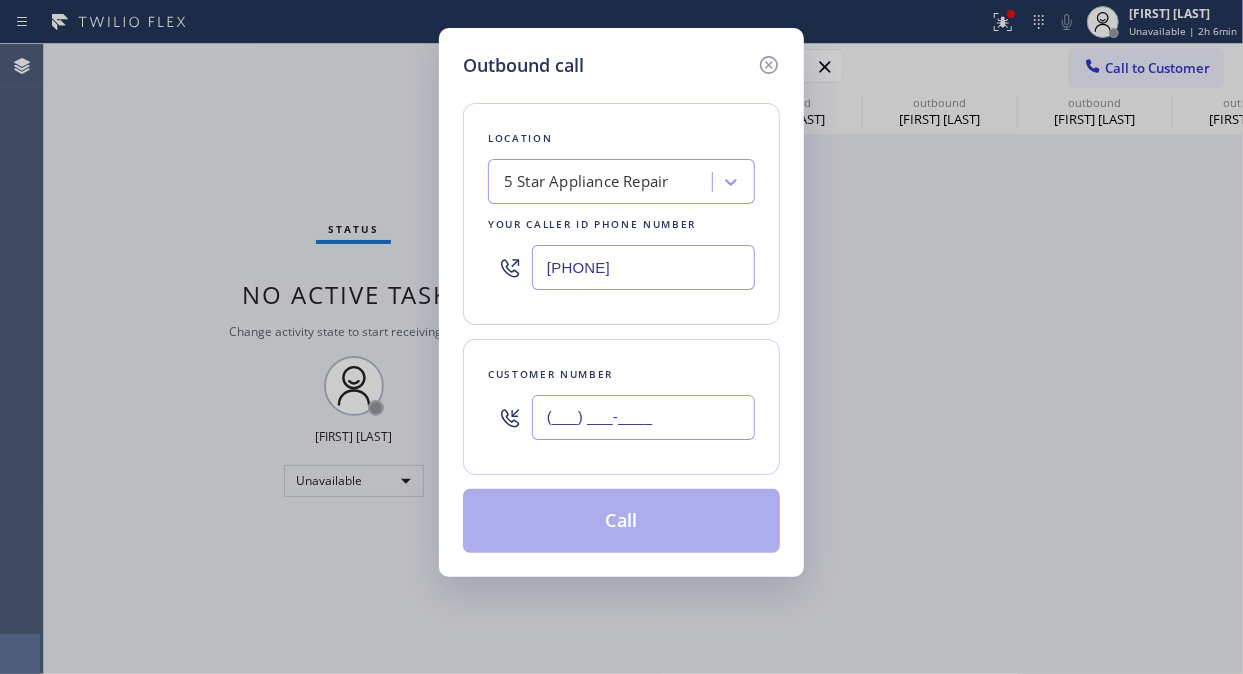 click on "(___) ___-____" at bounding box center (643, 417) 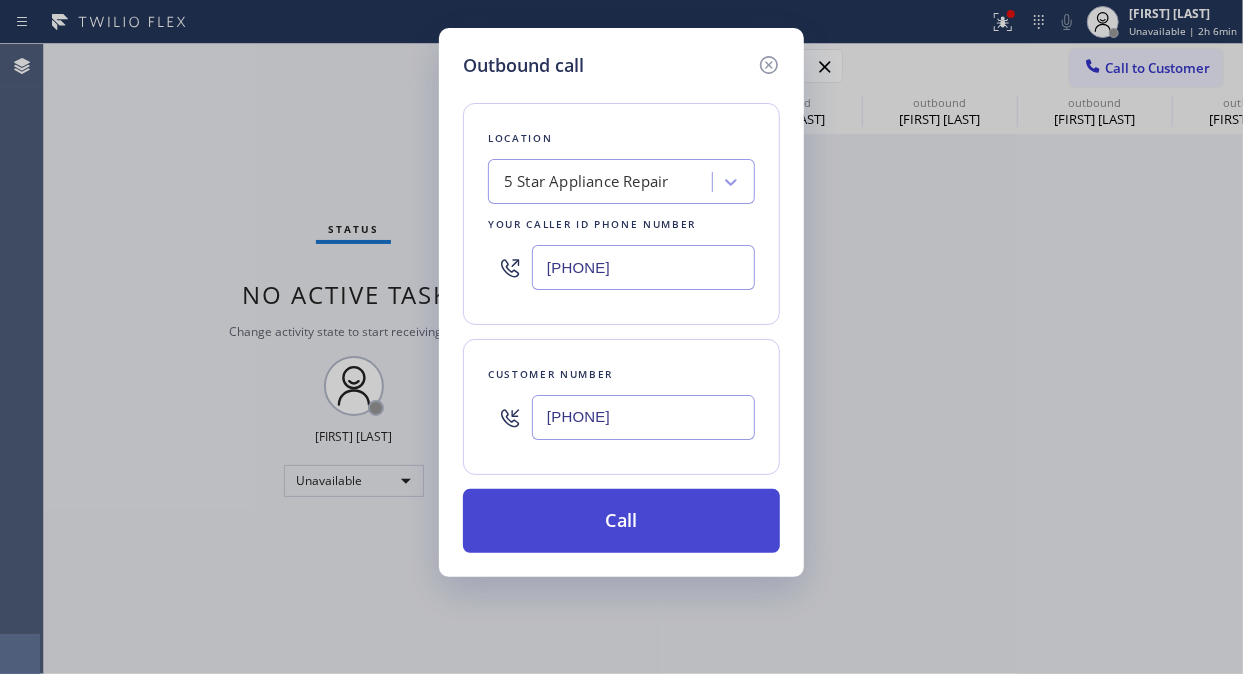 click on "Call" at bounding box center (621, 521) 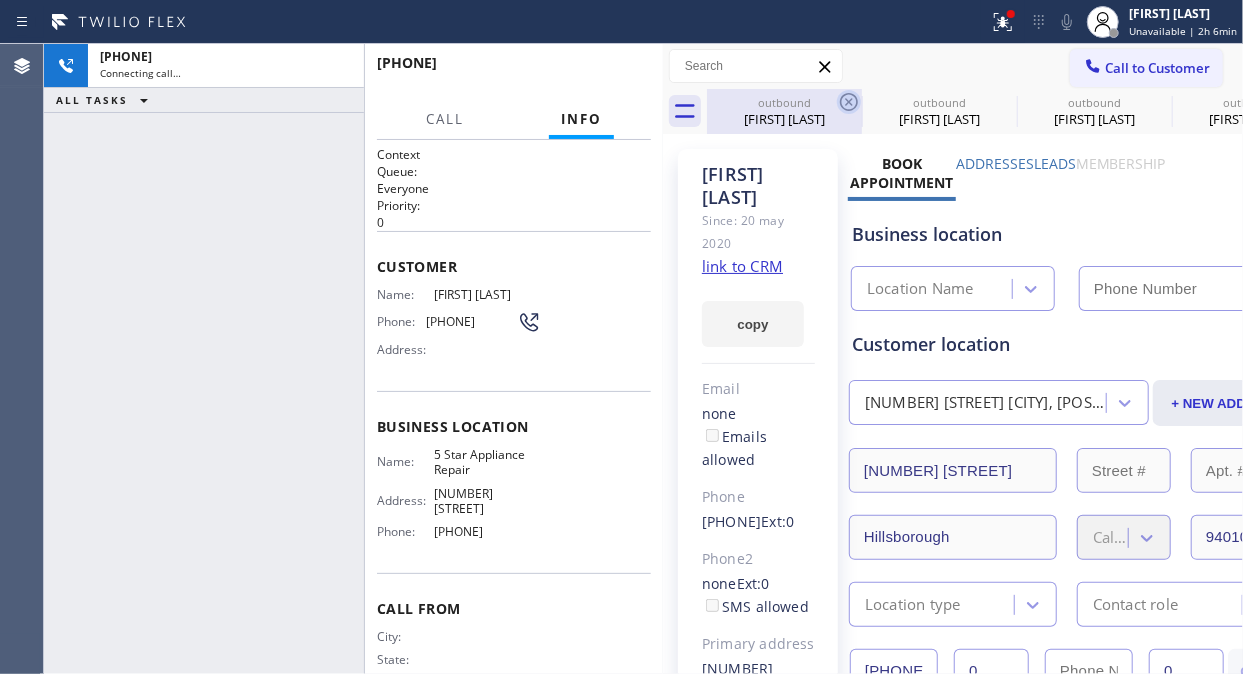click 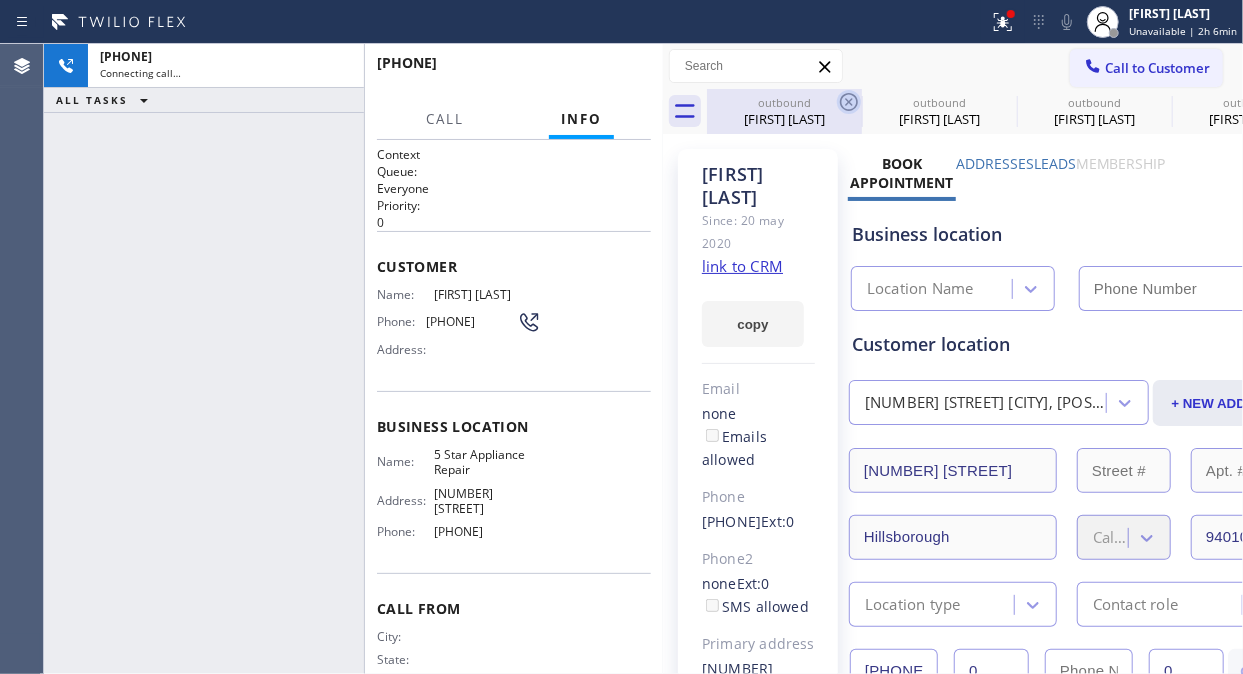 click 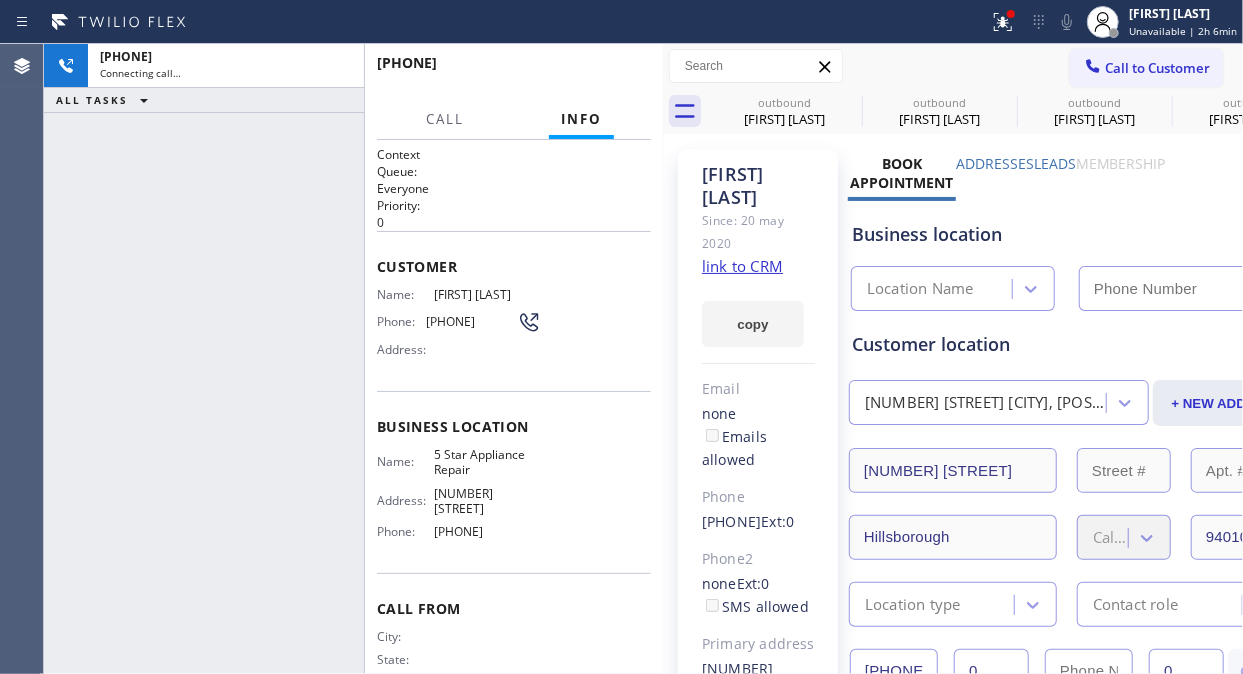 click 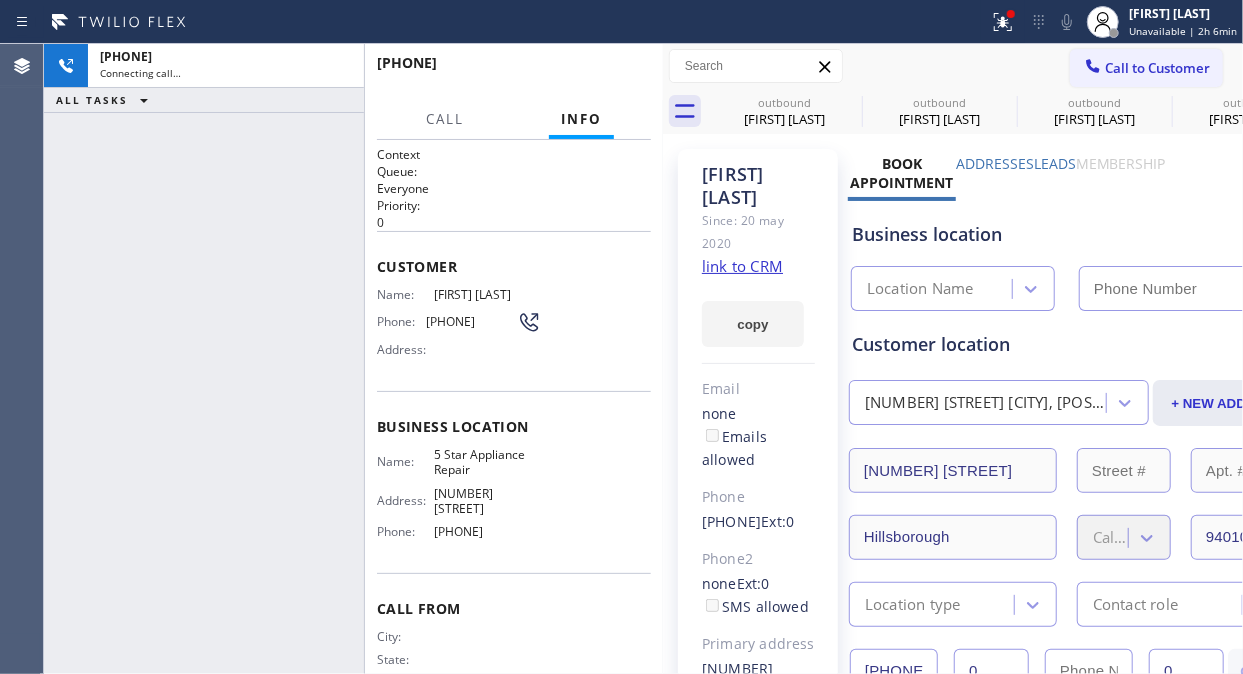 click 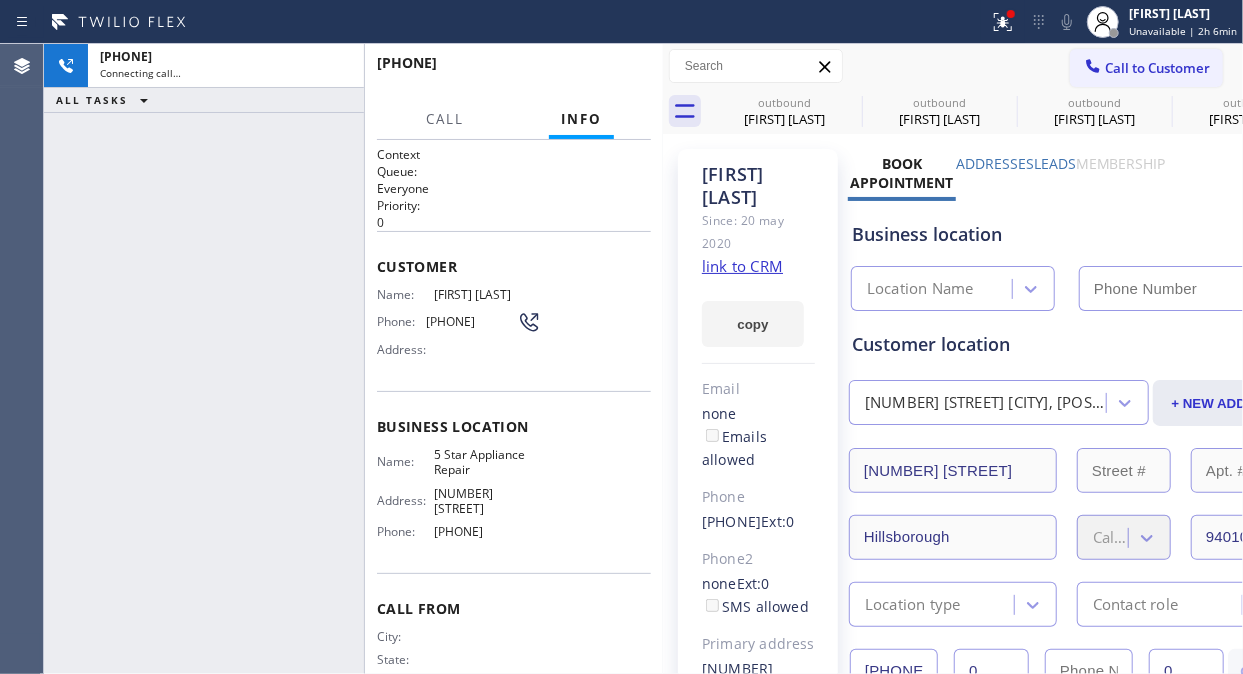 click 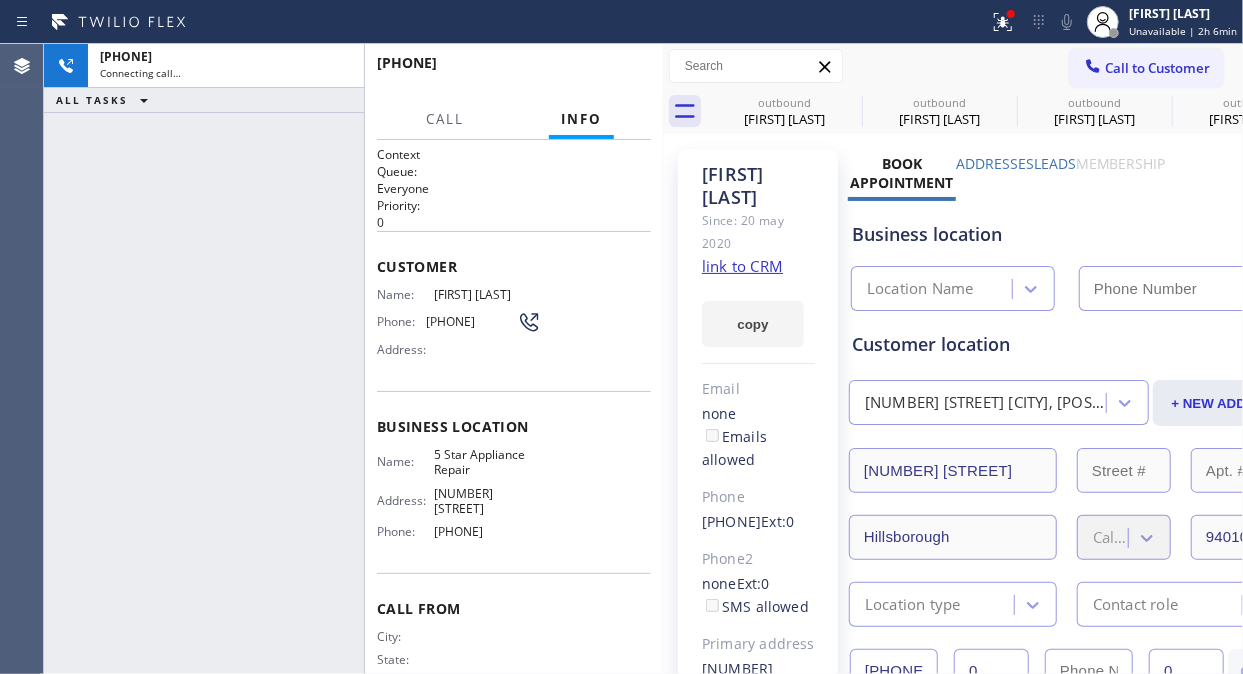 click 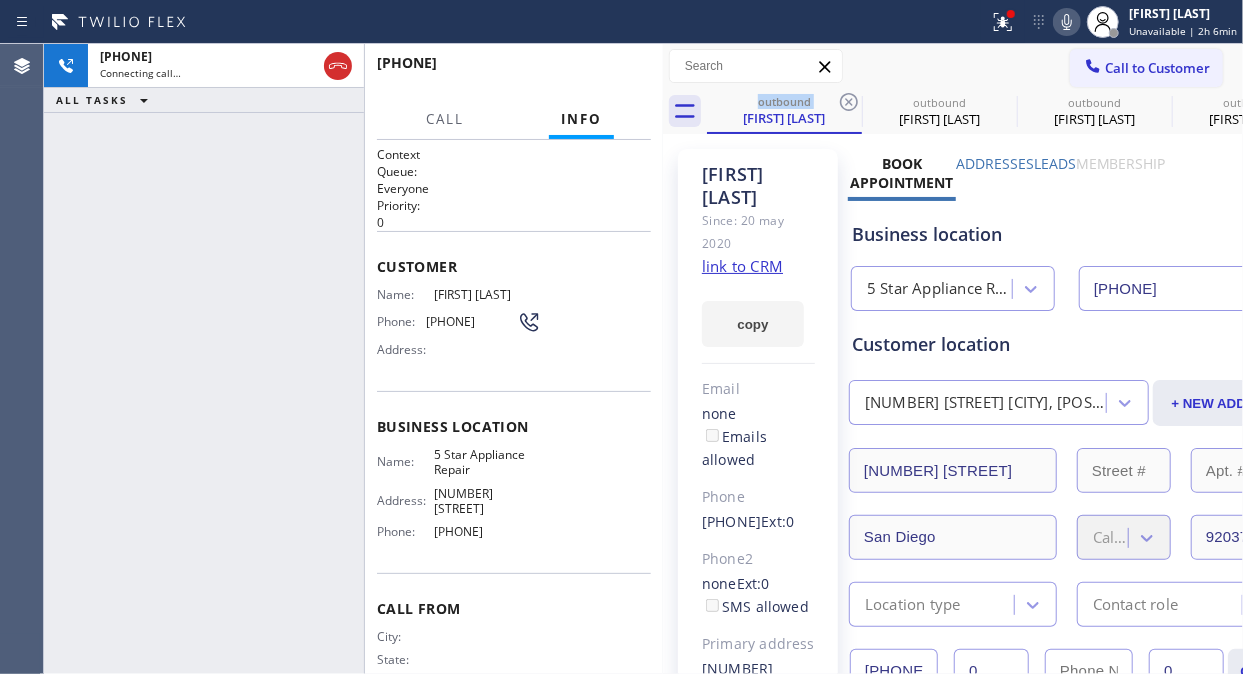click 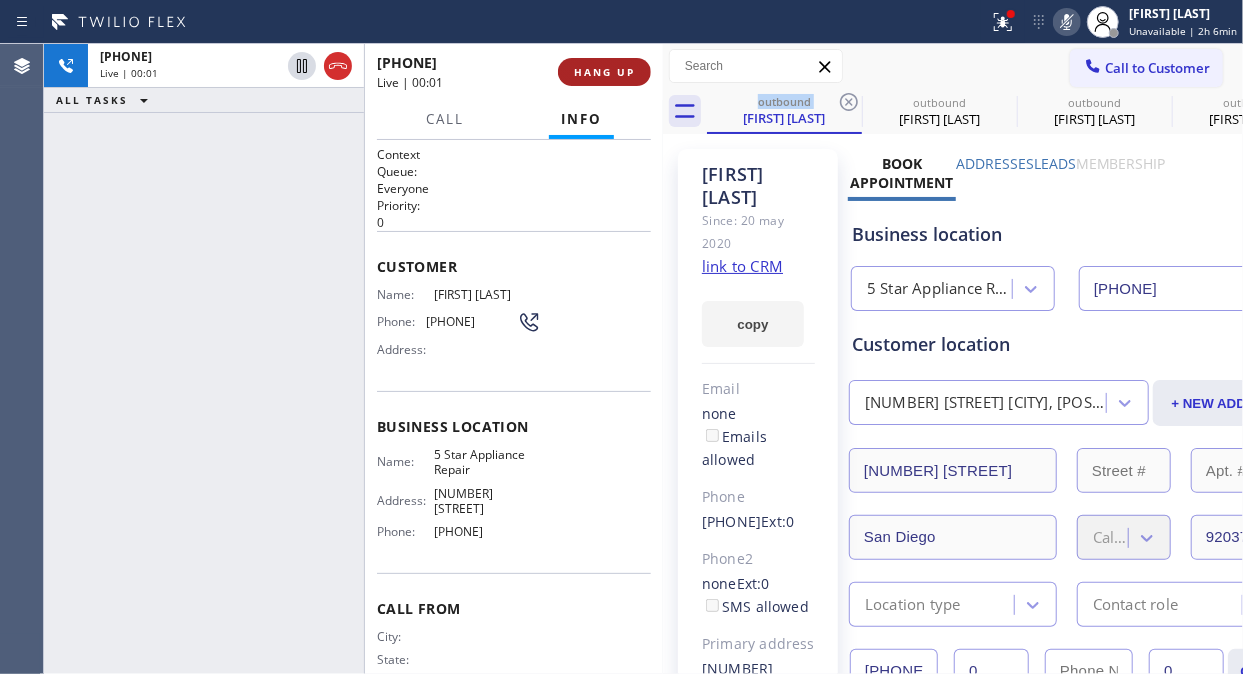 click on "HANG UP" at bounding box center [604, 72] 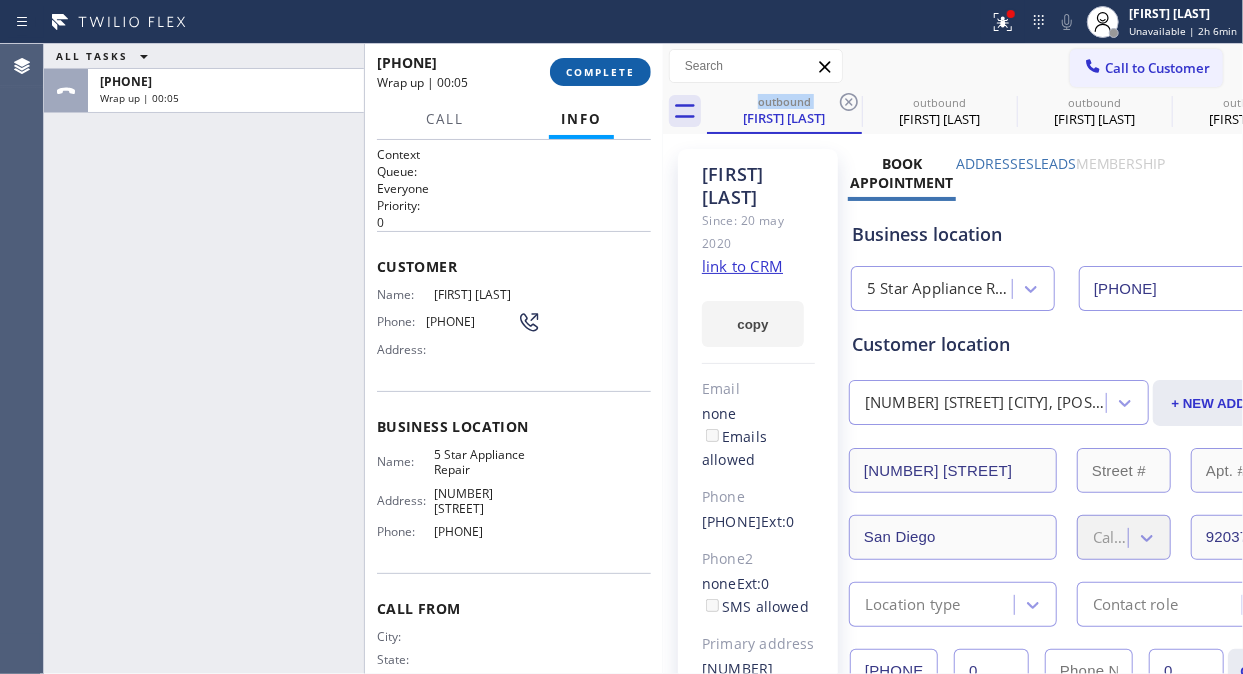 click on "COMPLETE" at bounding box center (600, 72) 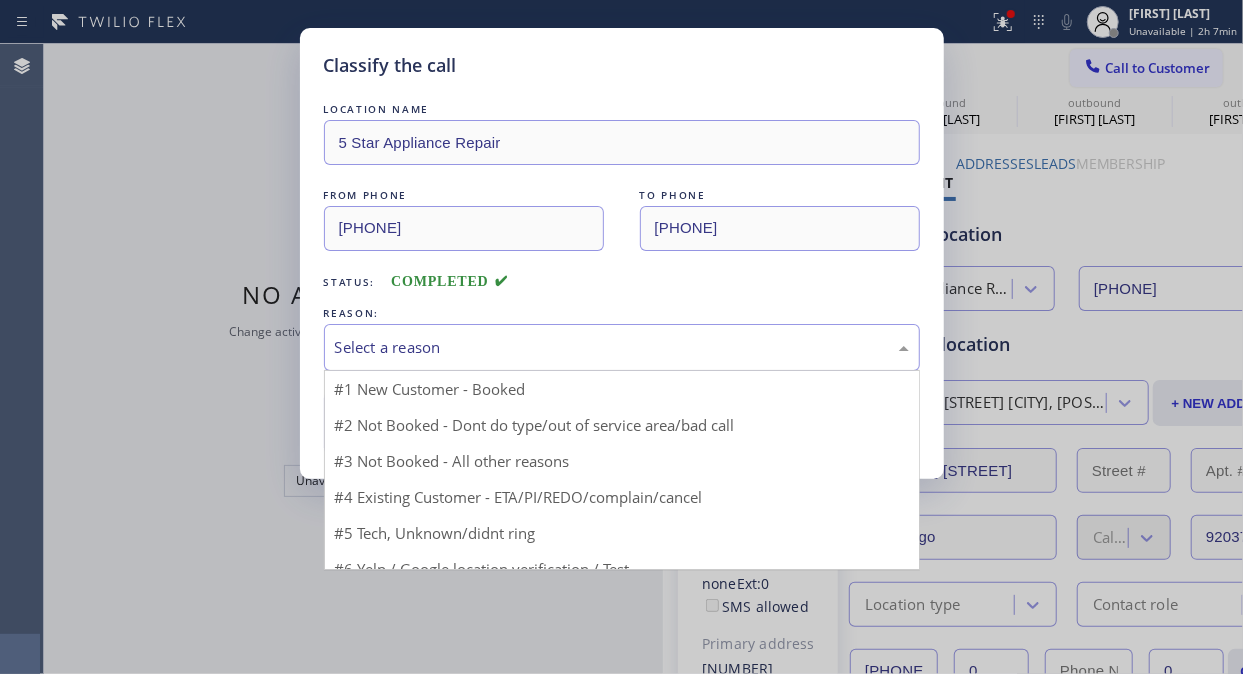 click on "Select a reason" at bounding box center [622, 347] 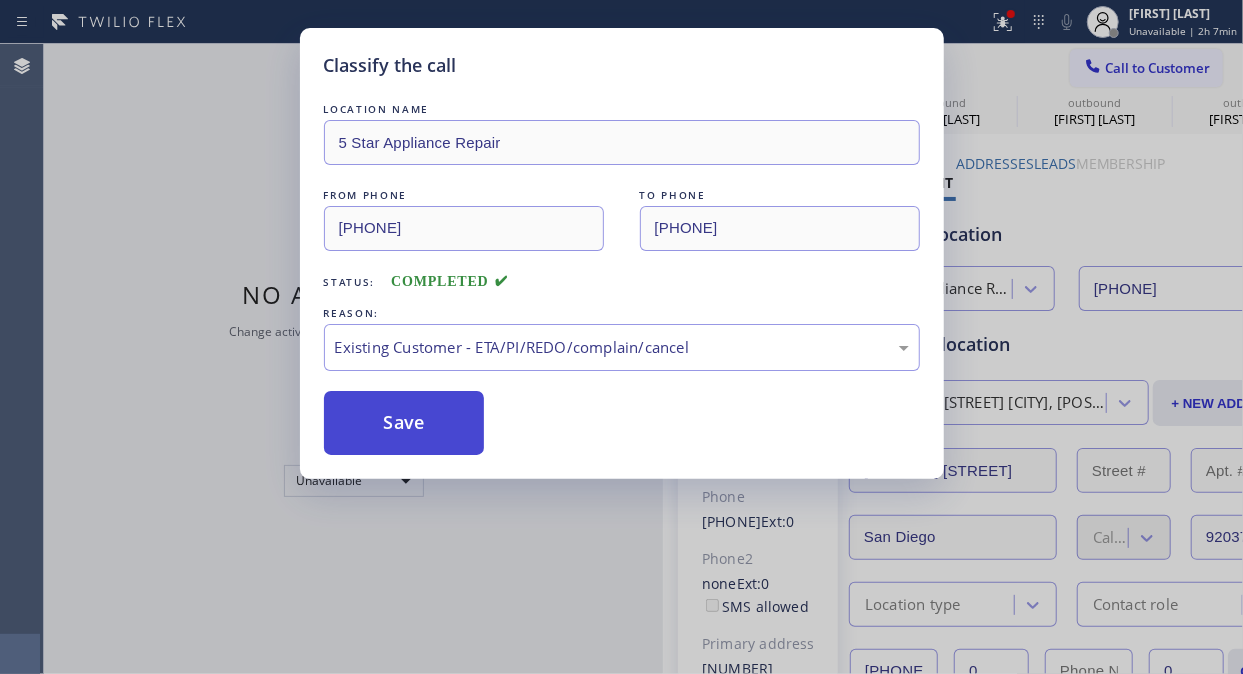 click on "Save" at bounding box center [404, 423] 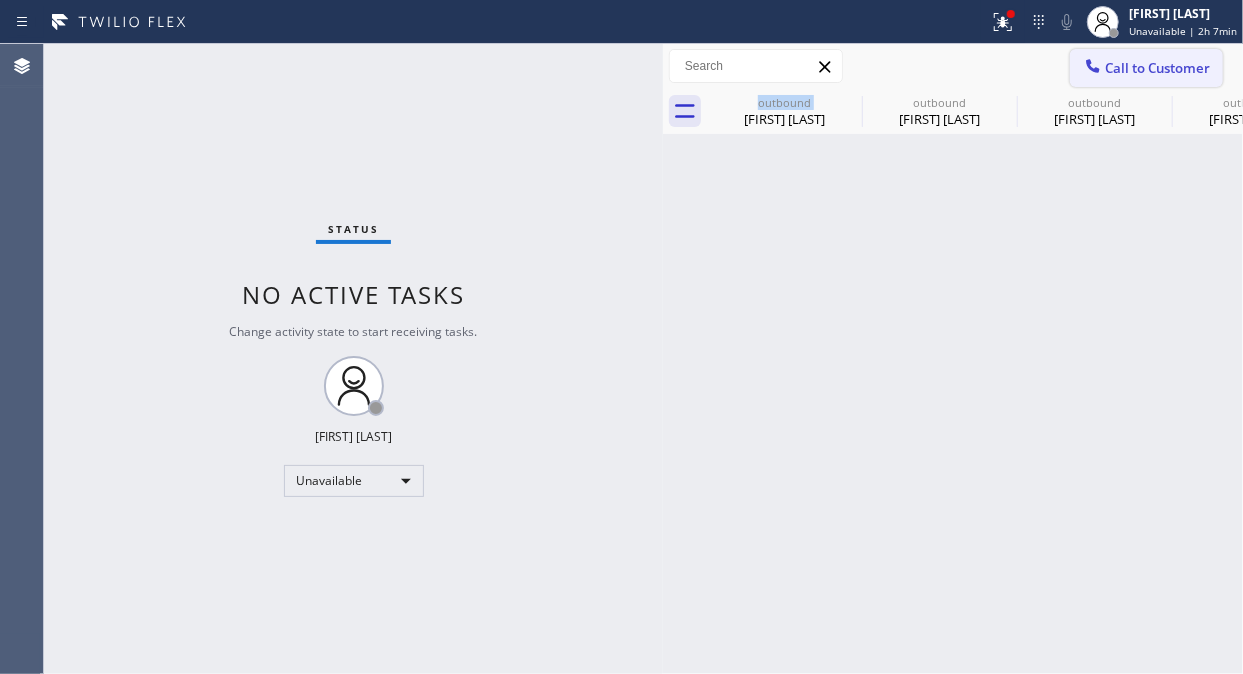 click on "Call to Customer" at bounding box center [1157, 68] 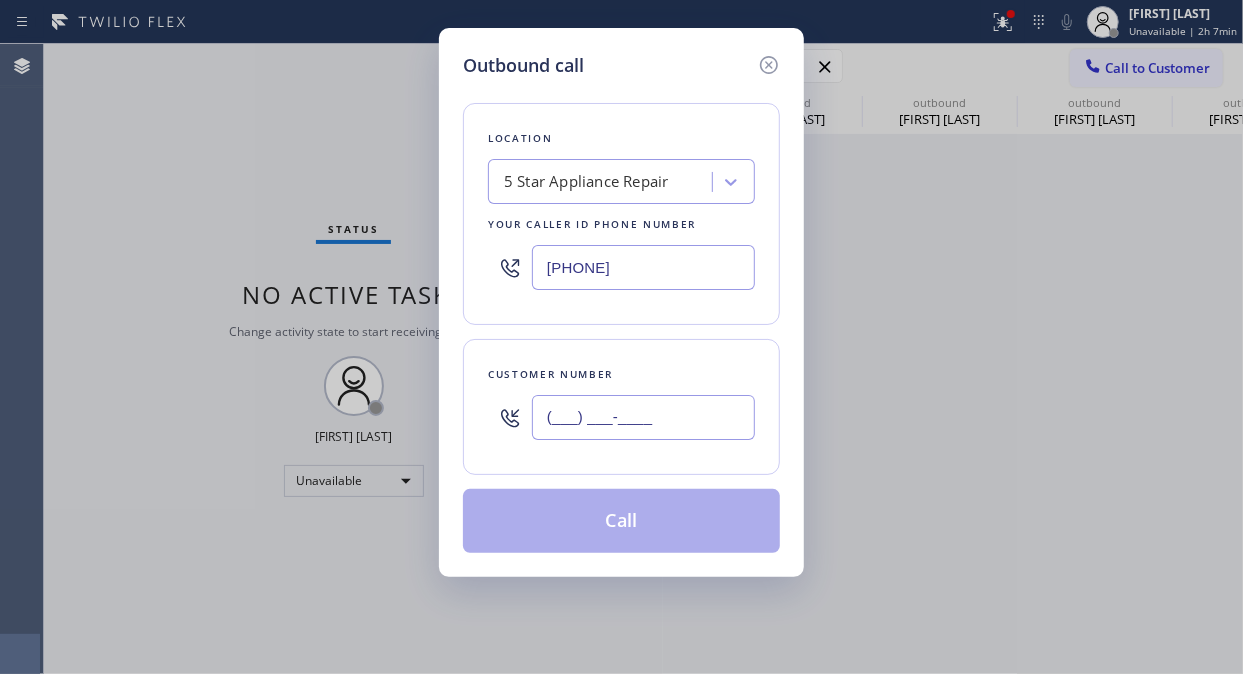 drag, startPoint x: 626, startPoint y: 411, endPoint x: 601, endPoint y: 394, distance: 30.232433 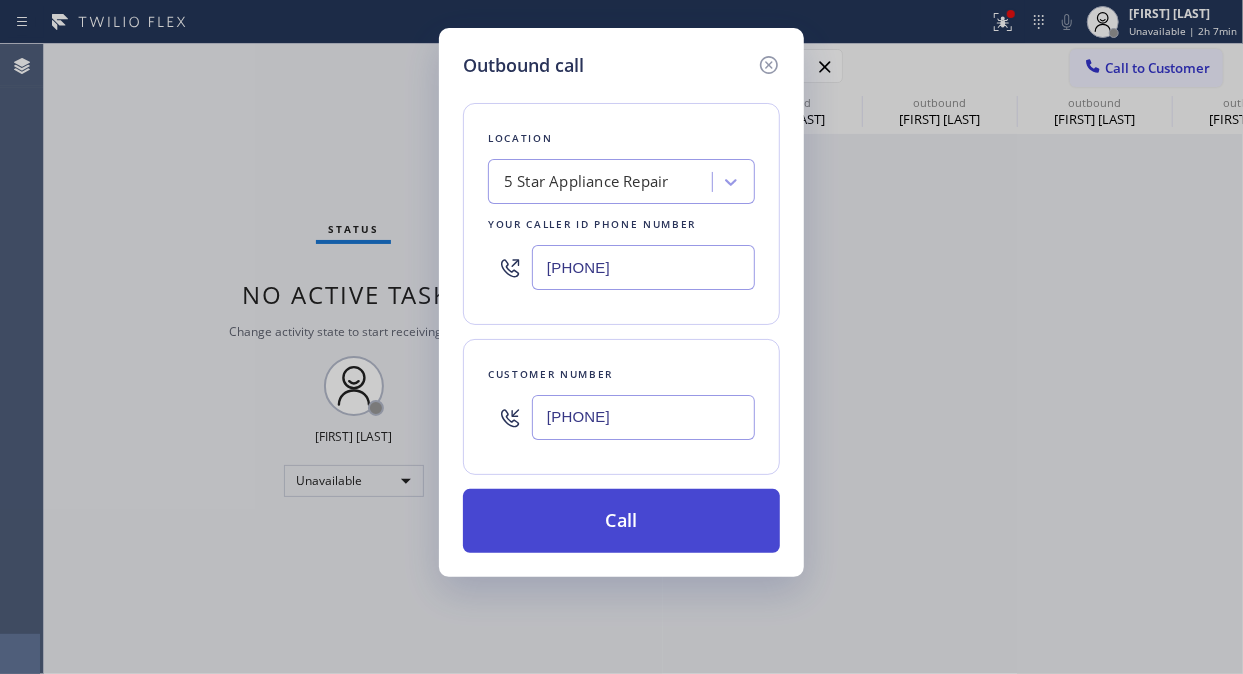 type on "[PHONE]" 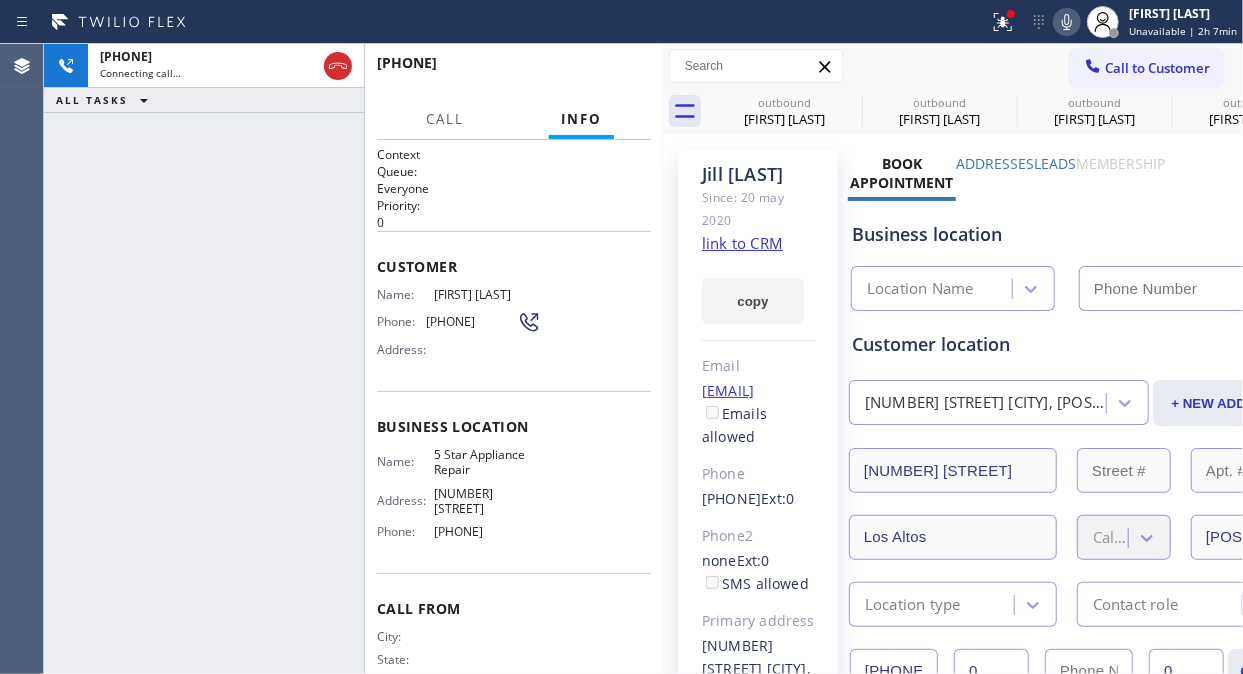 type on "[PHONE]" 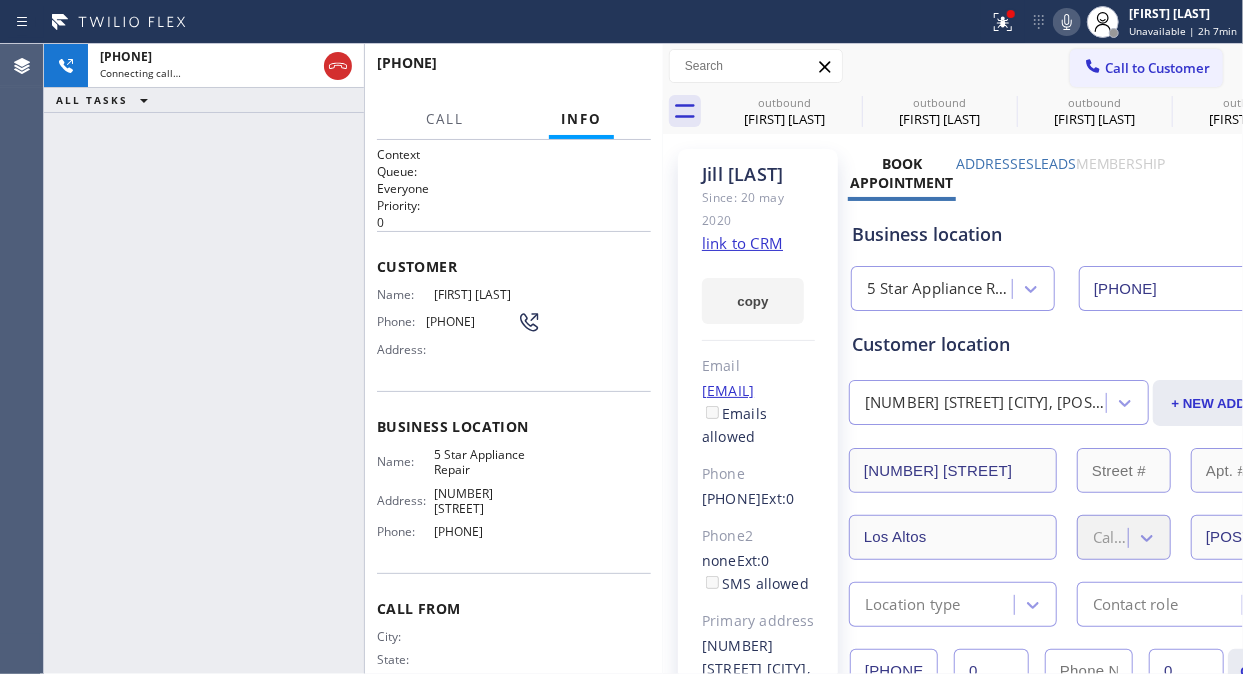 click 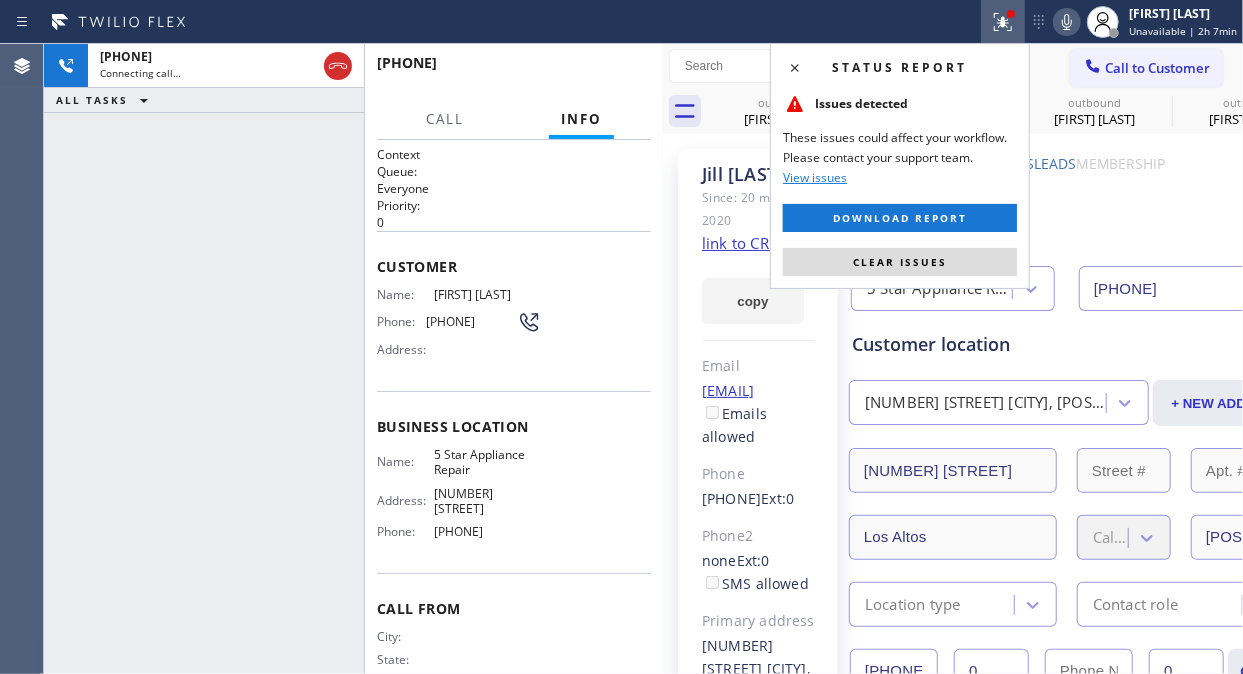 click on "Clear issues" at bounding box center (900, 262) 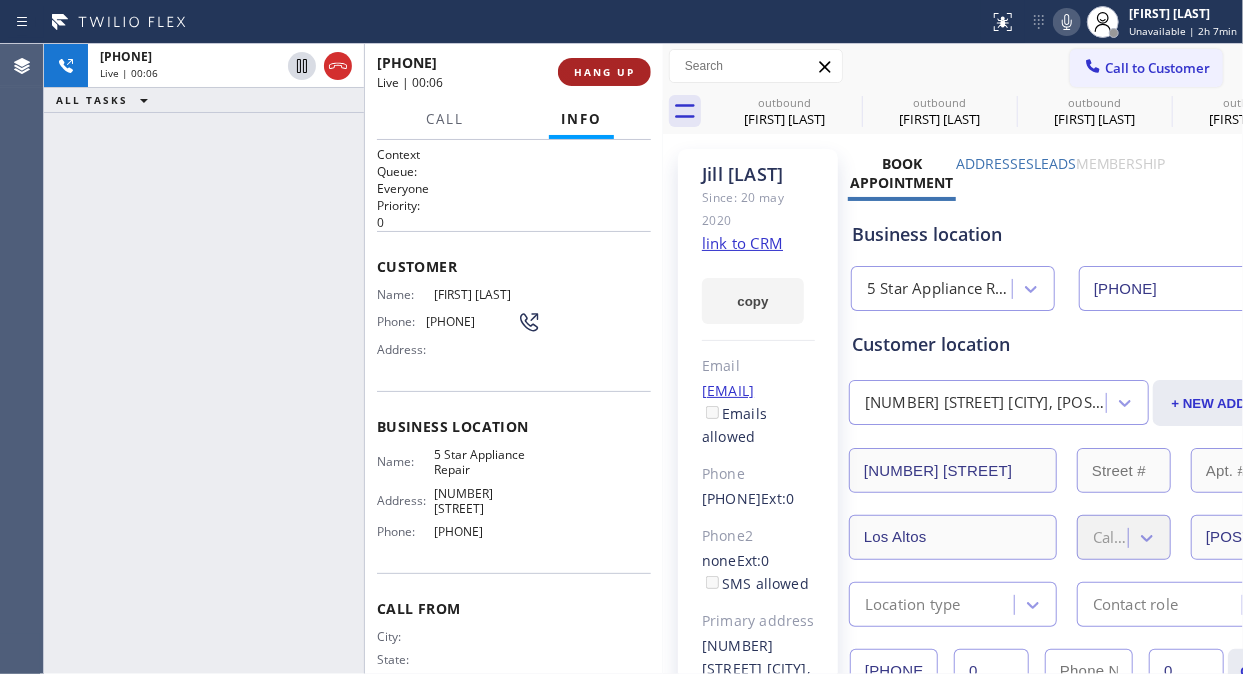 click on "HANG UP" at bounding box center (604, 72) 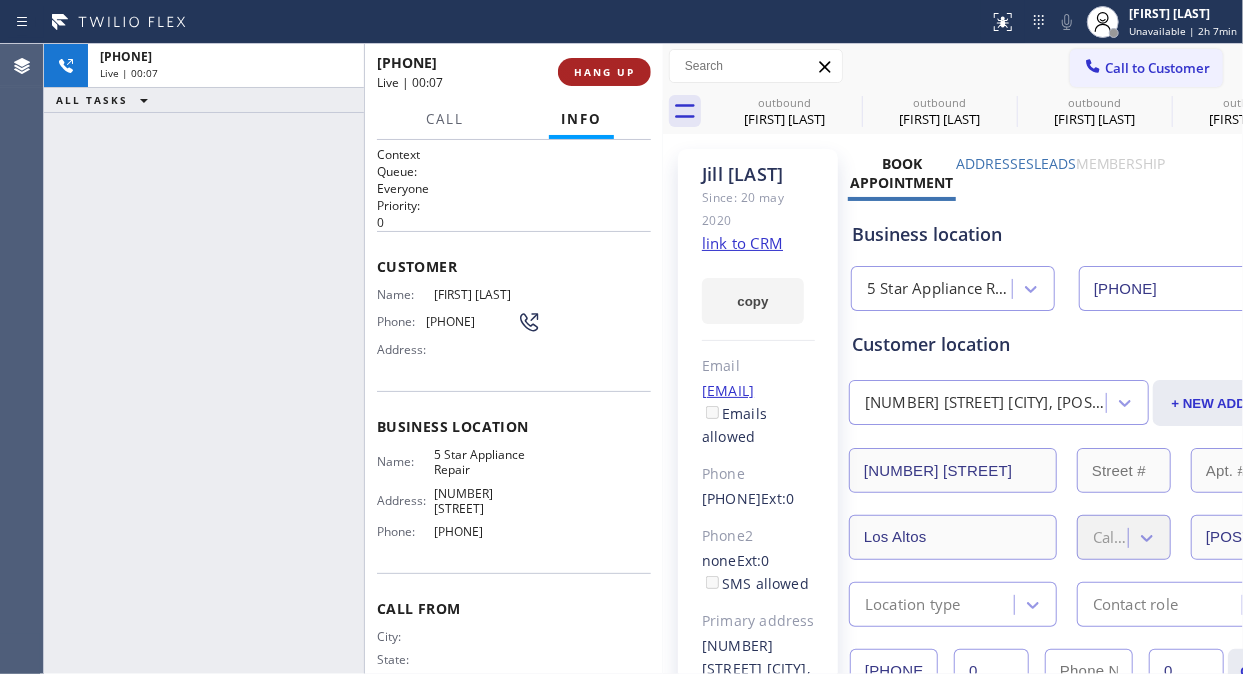 click on "HANG UP" at bounding box center [604, 72] 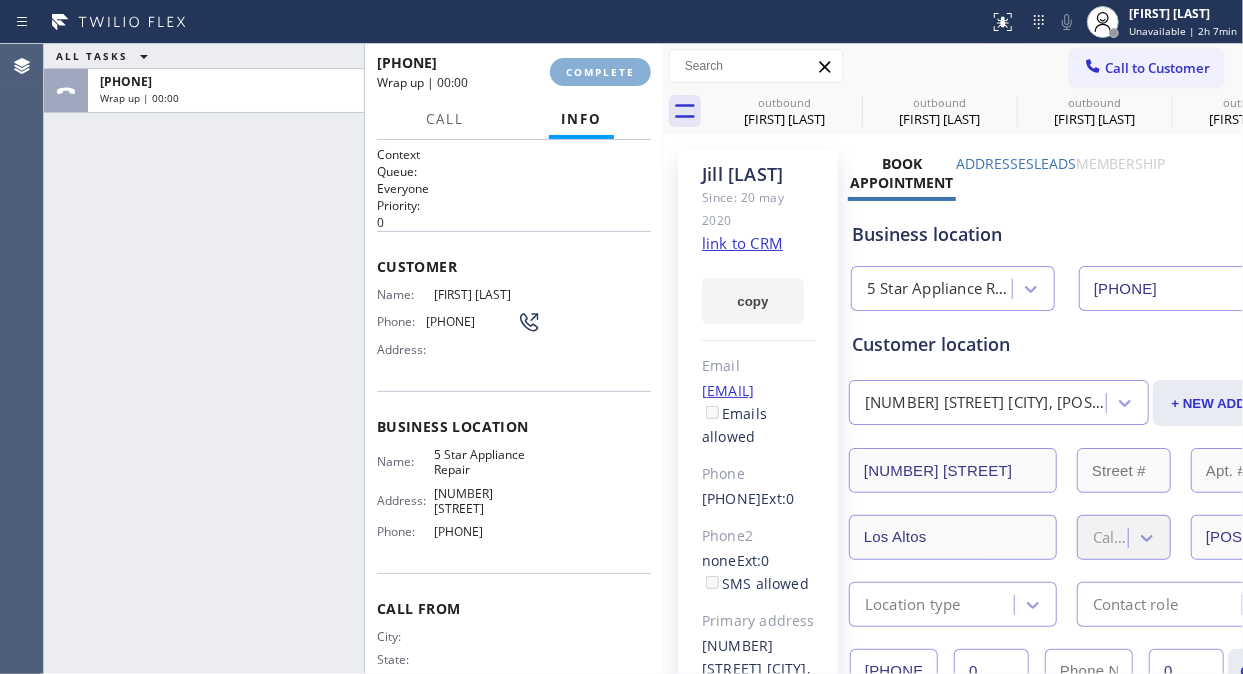 click on "COMPLETE" at bounding box center [600, 72] 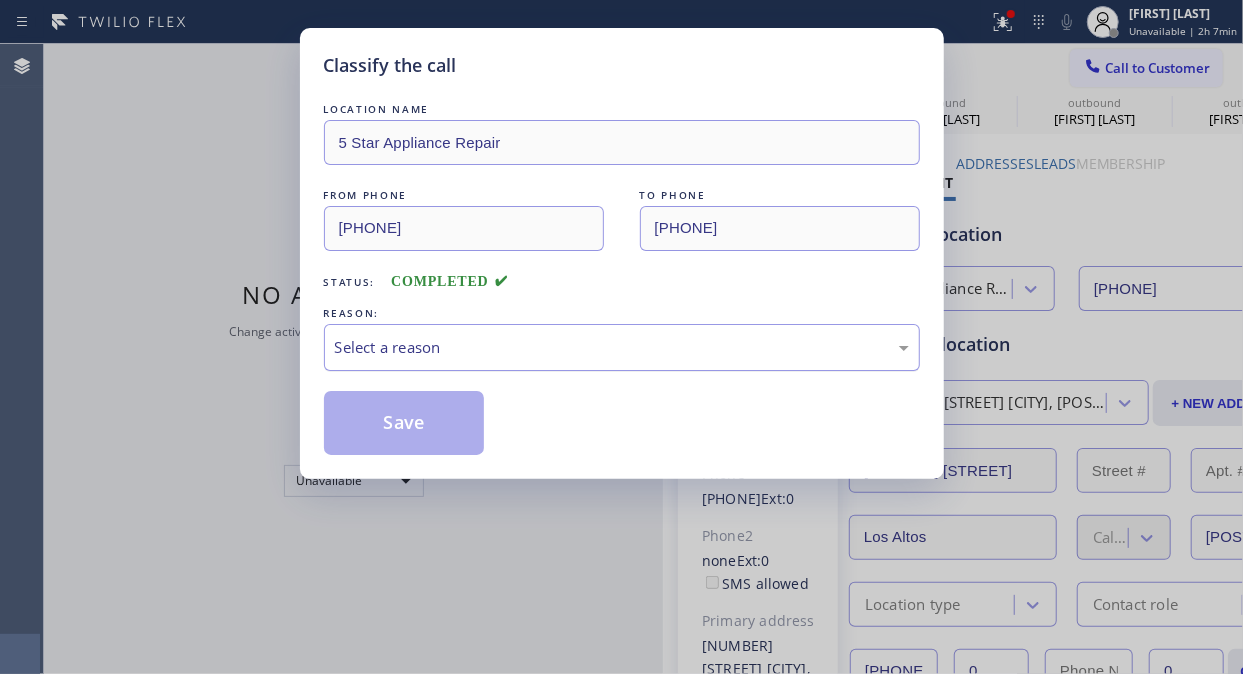 click on "Select a reason" at bounding box center [622, 347] 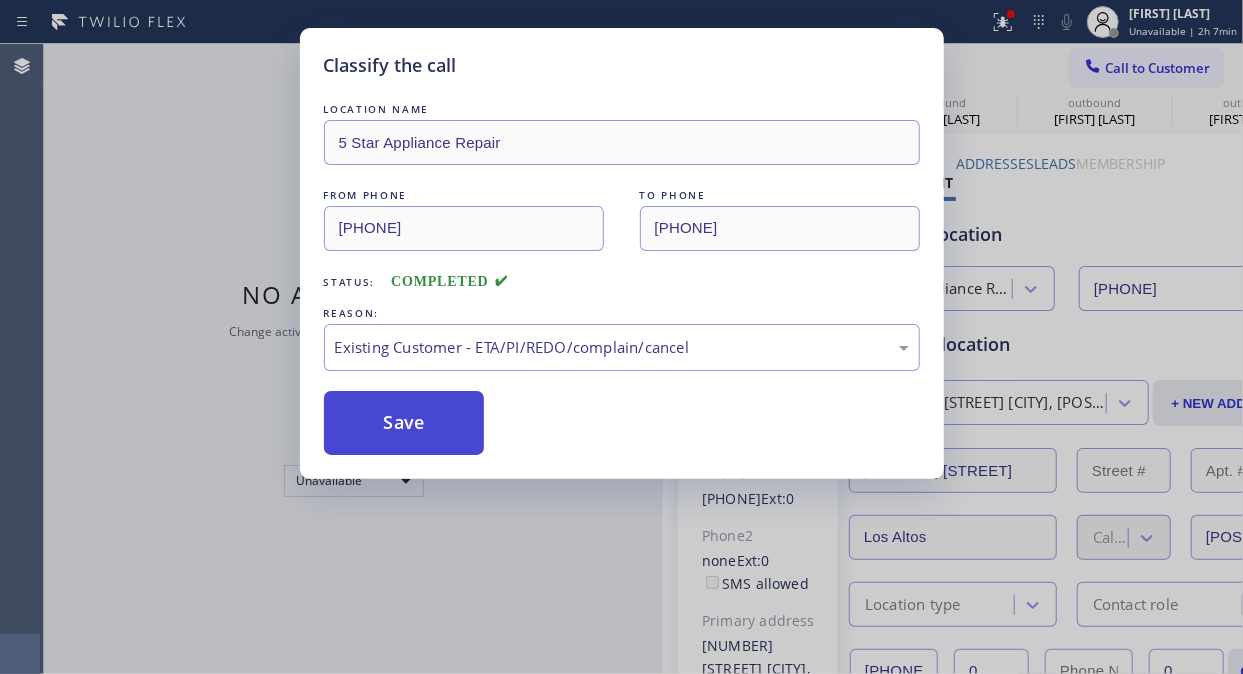 drag, startPoint x: 456, startPoint y: 441, endPoint x: 466, endPoint y: 444, distance: 10.440307 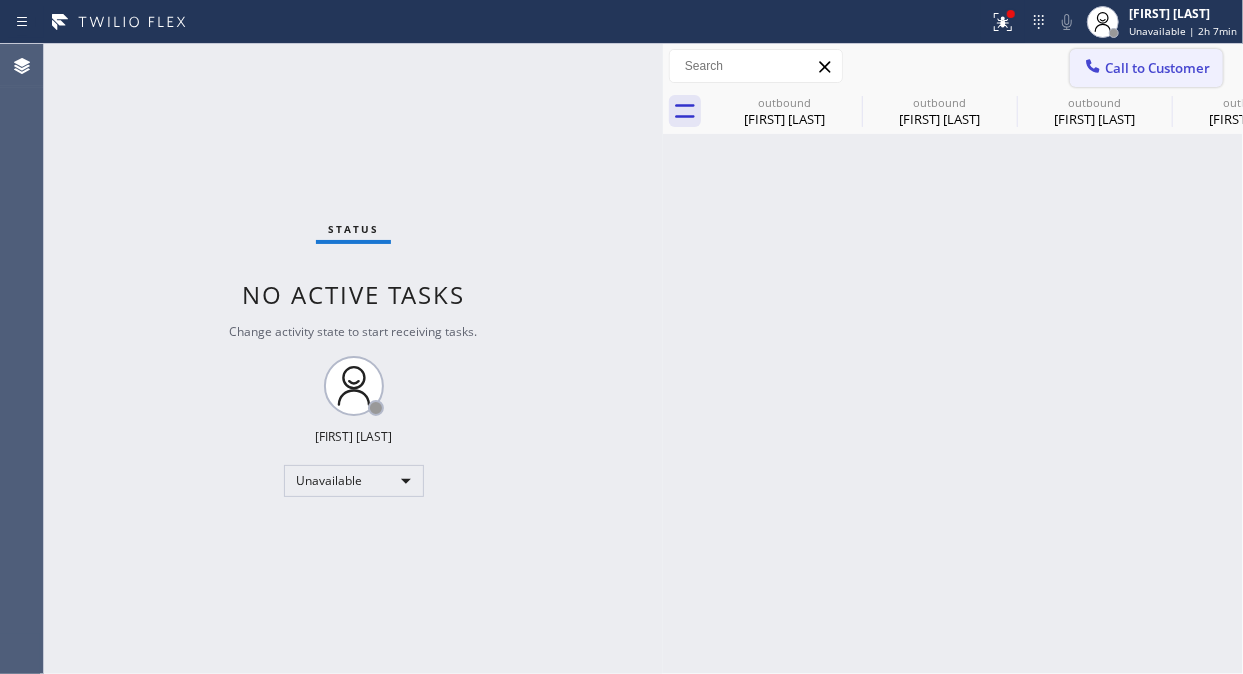 click on "Call to Customer" at bounding box center [1157, 68] 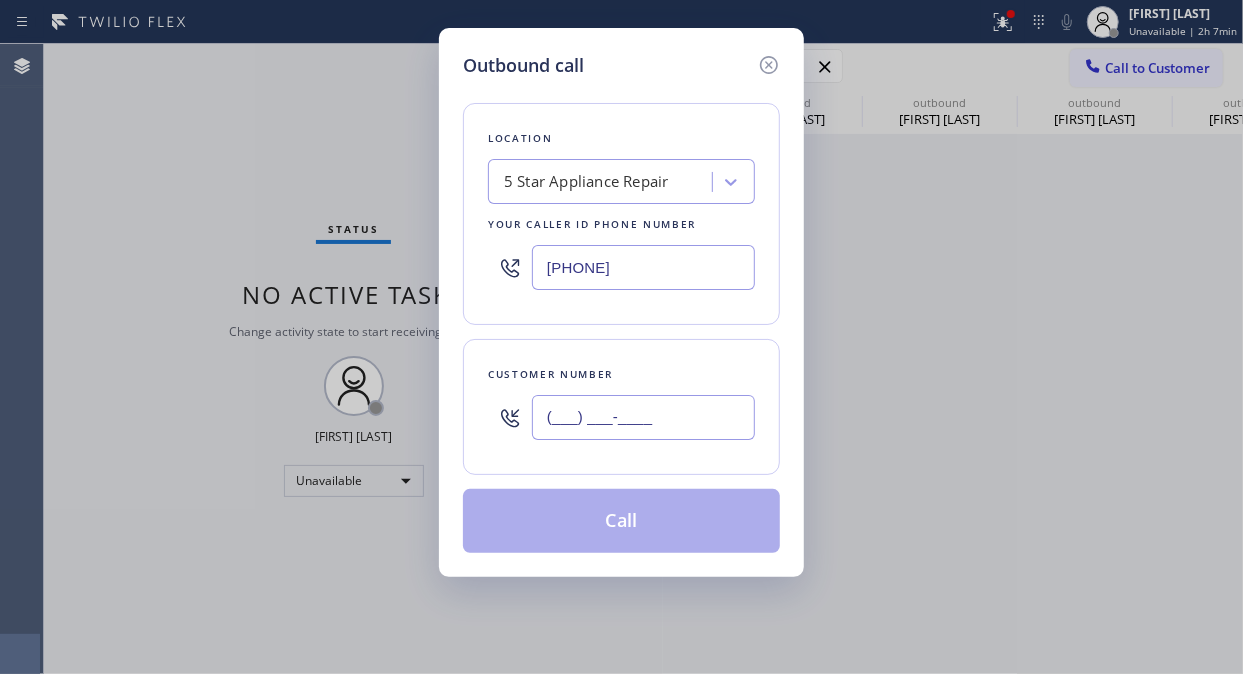 click on "(___) ___-____" at bounding box center [643, 417] 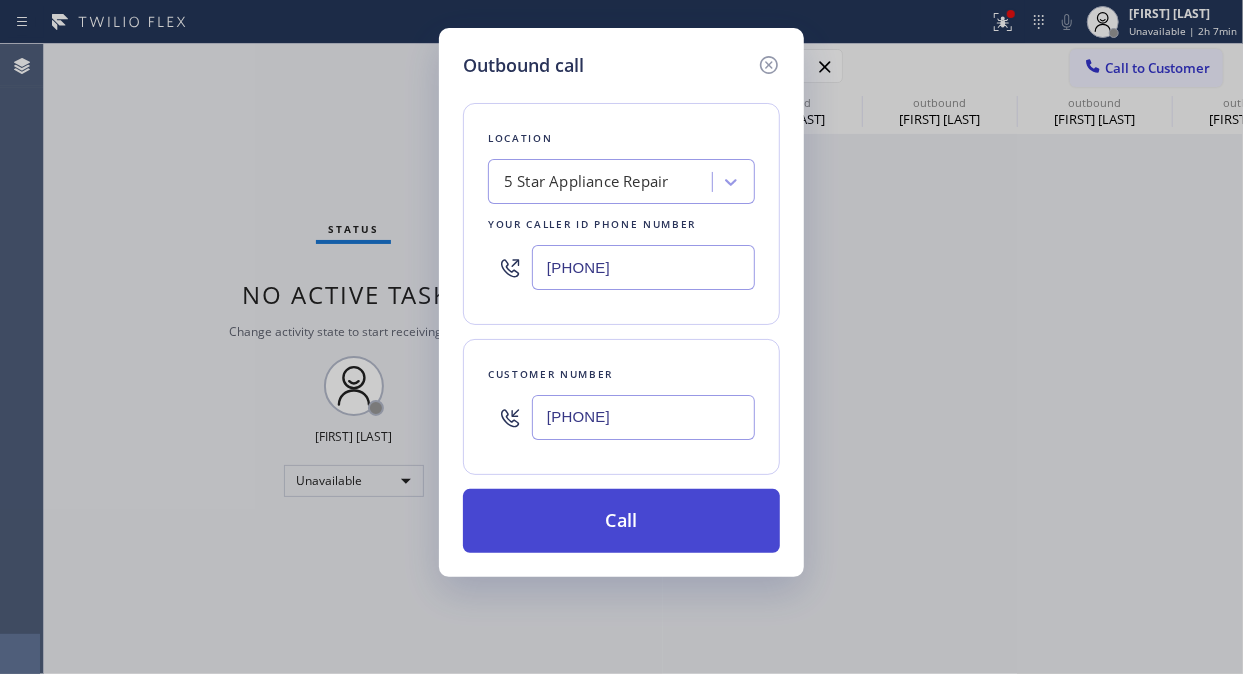 type on "[PHONE]" 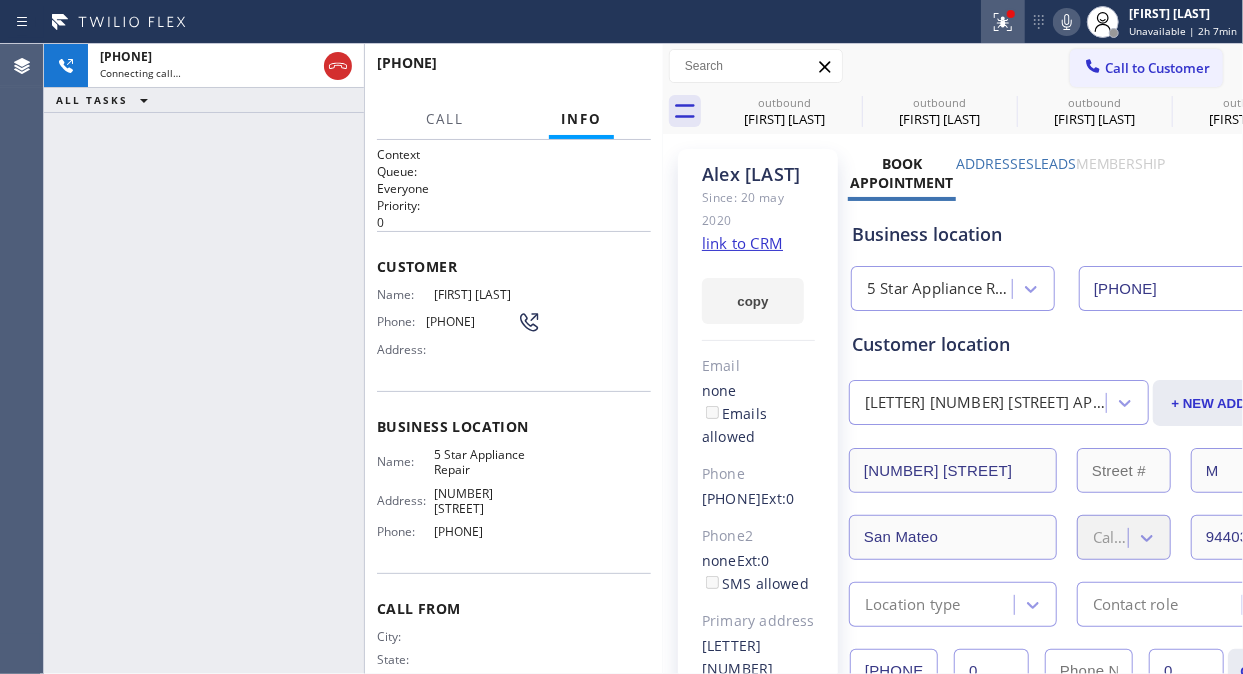 type on "[PHONE]" 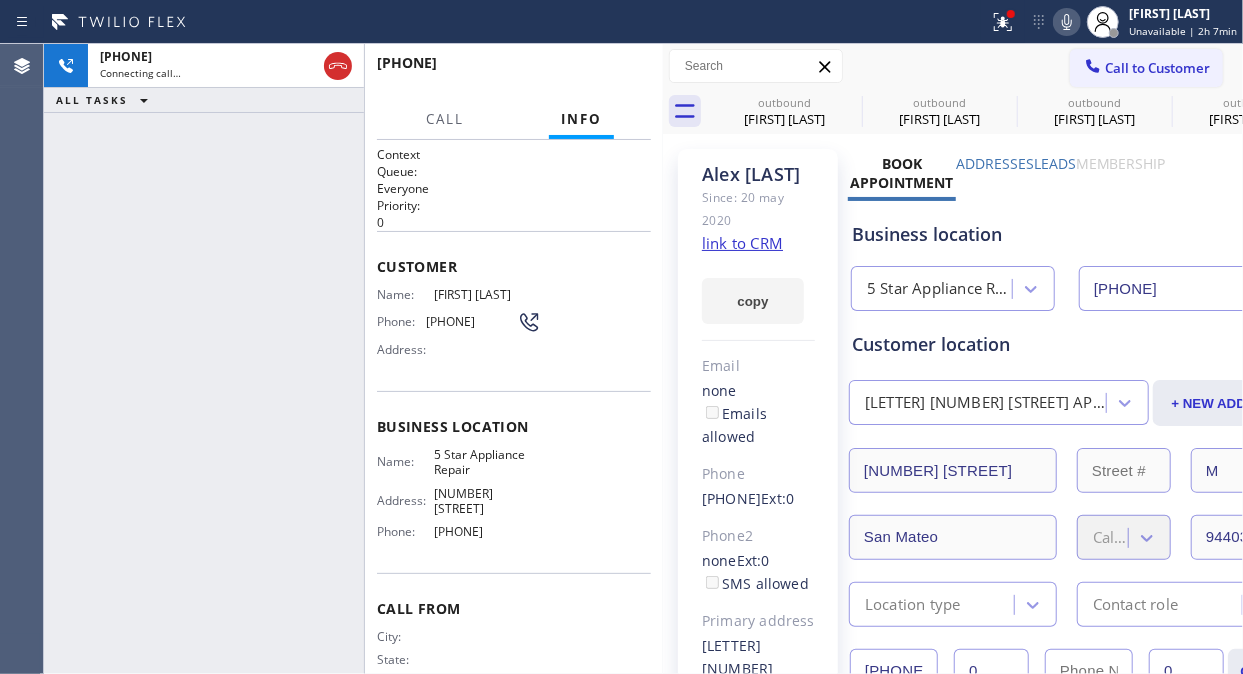 click 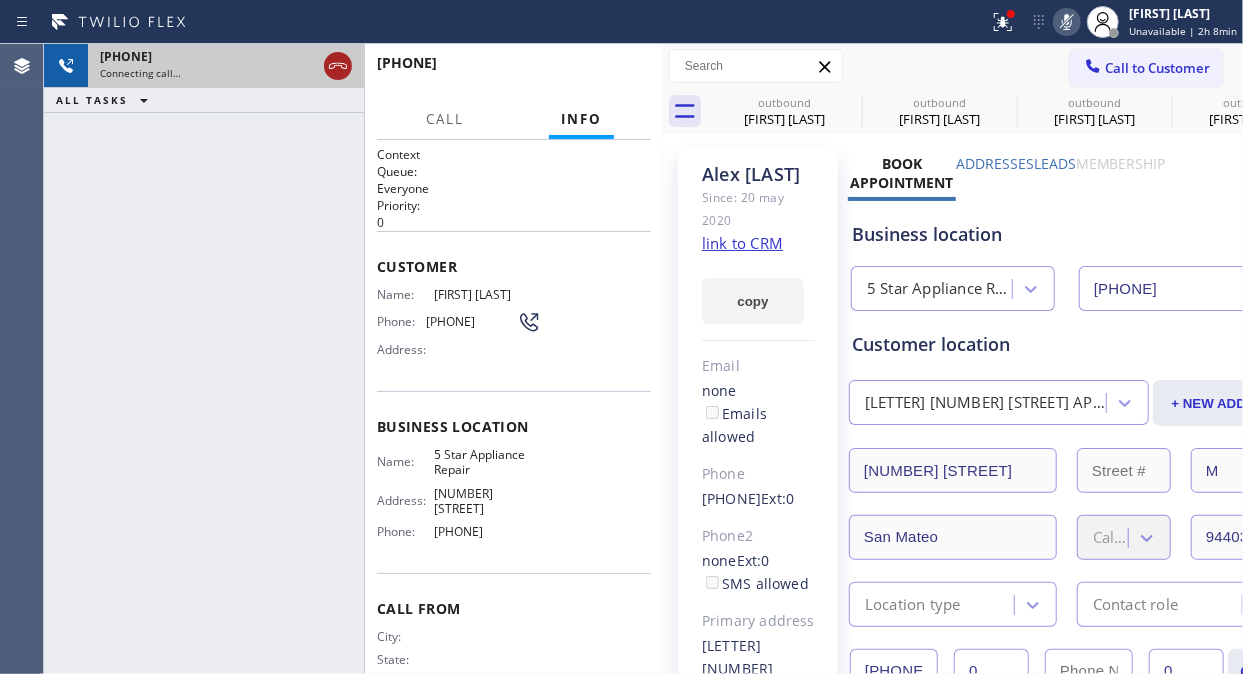 click 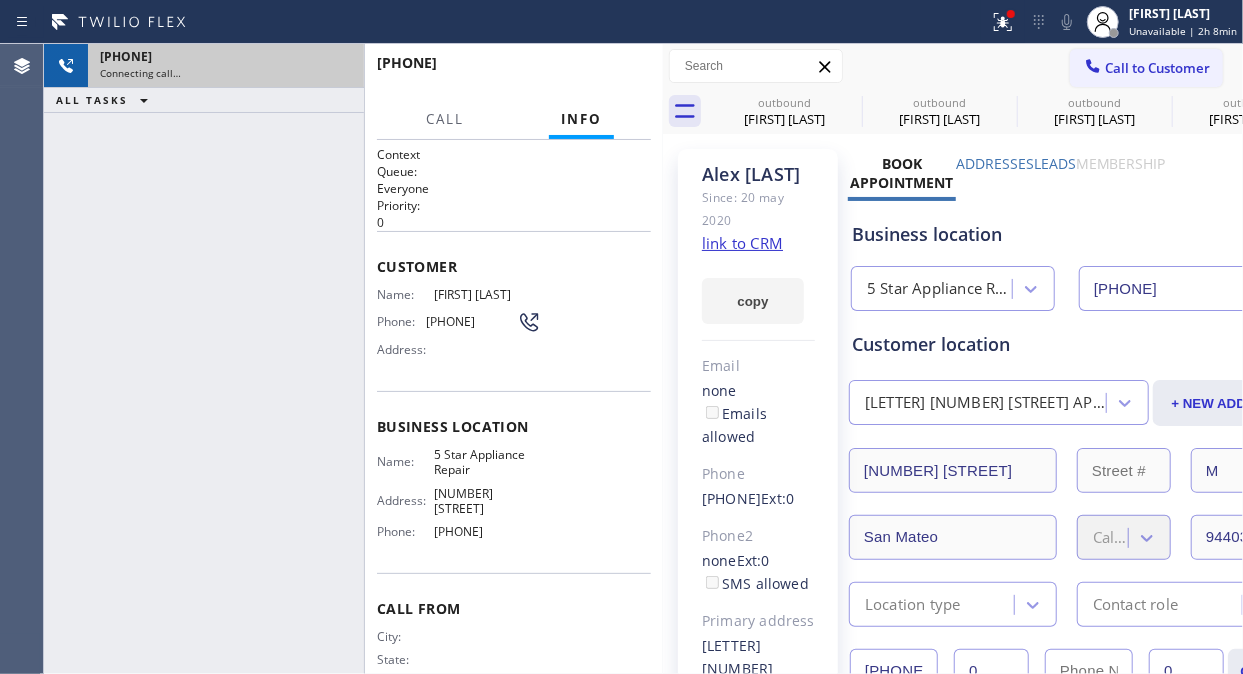 click on "Call to Customer" at bounding box center (1146, 68) 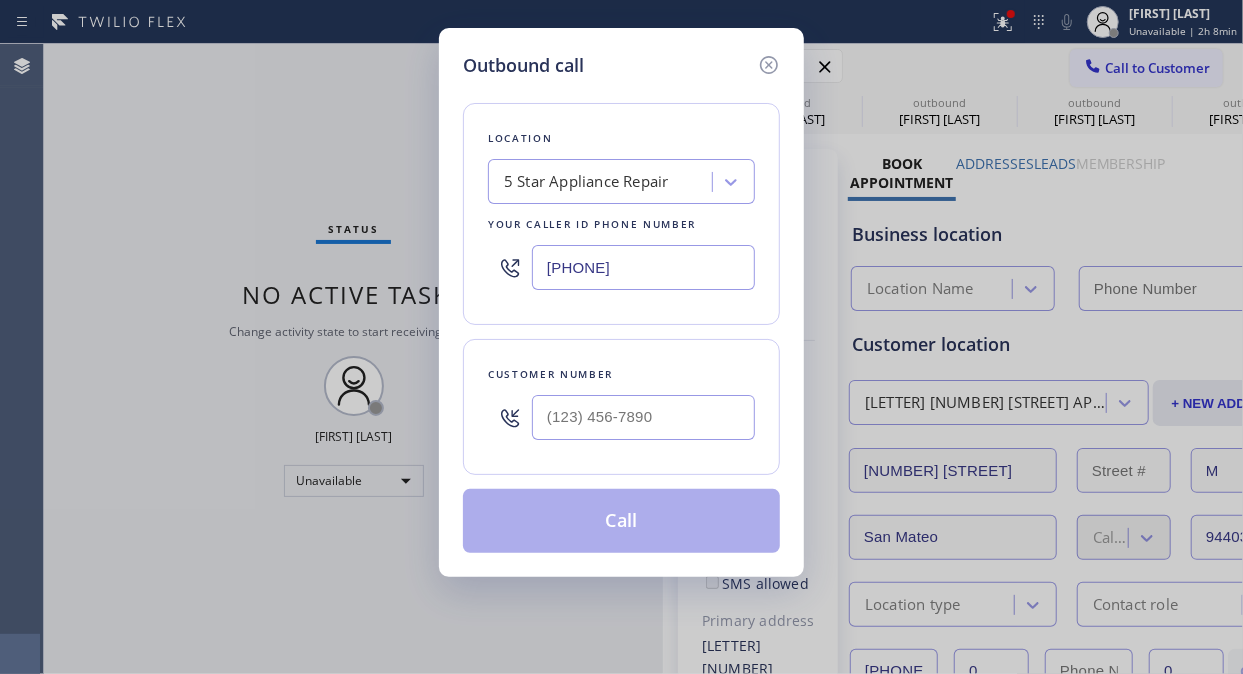 click at bounding box center (643, 417) 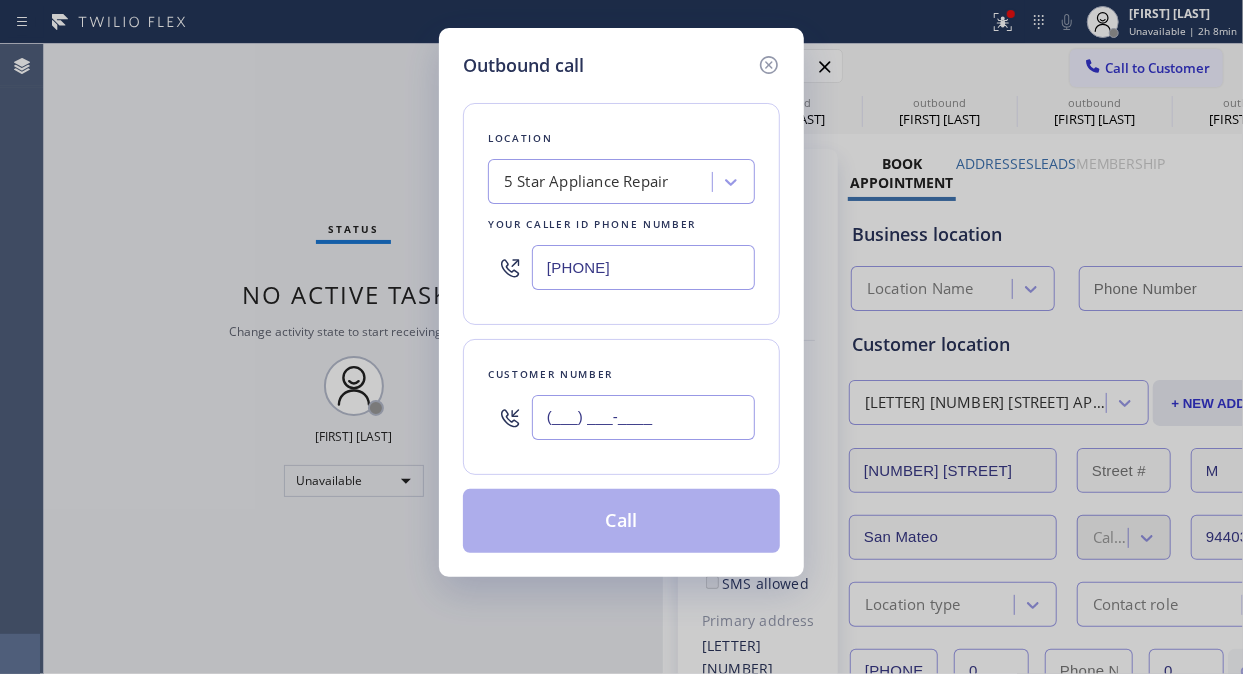 type on "[PHONE]" 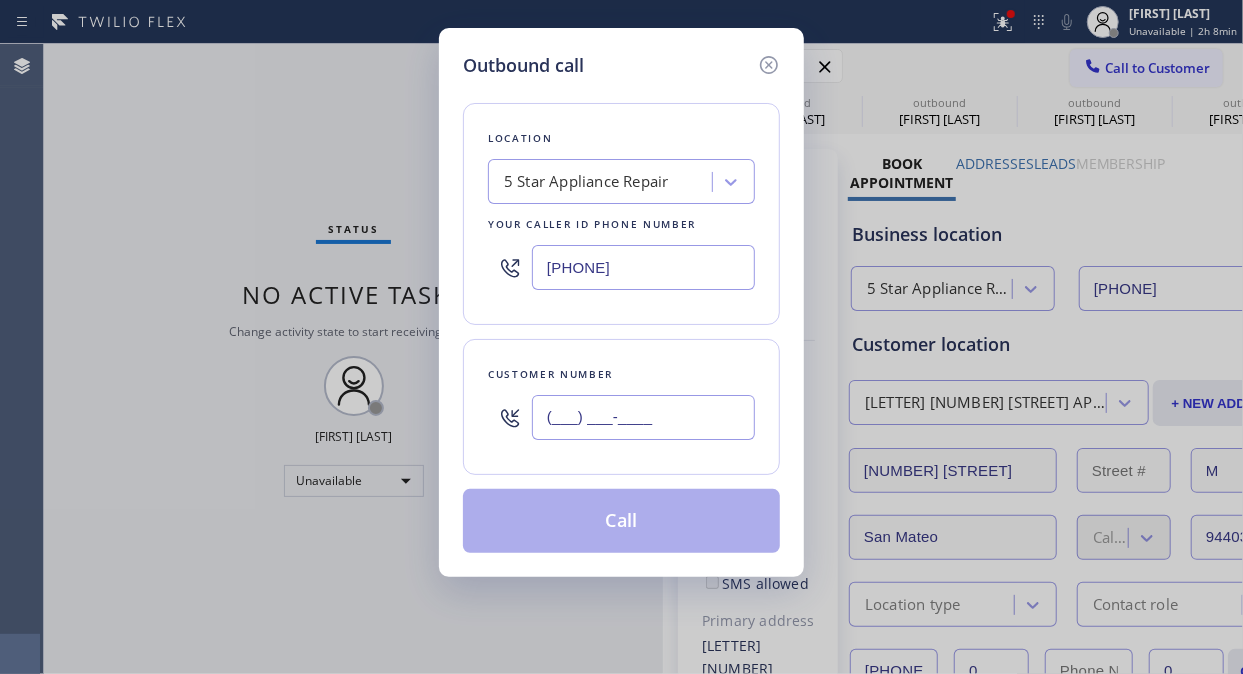 click on "(___) ___-____" at bounding box center [643, 417] 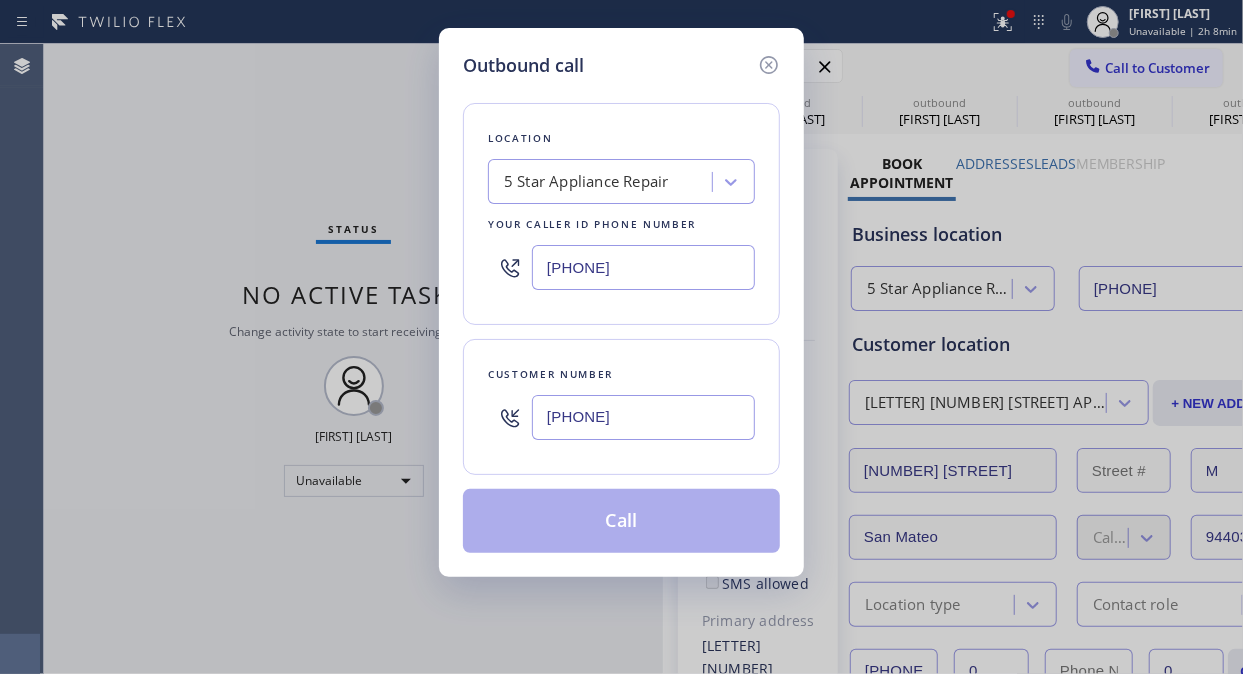 click on "[PHONE]" at bounding box center [643, 417] 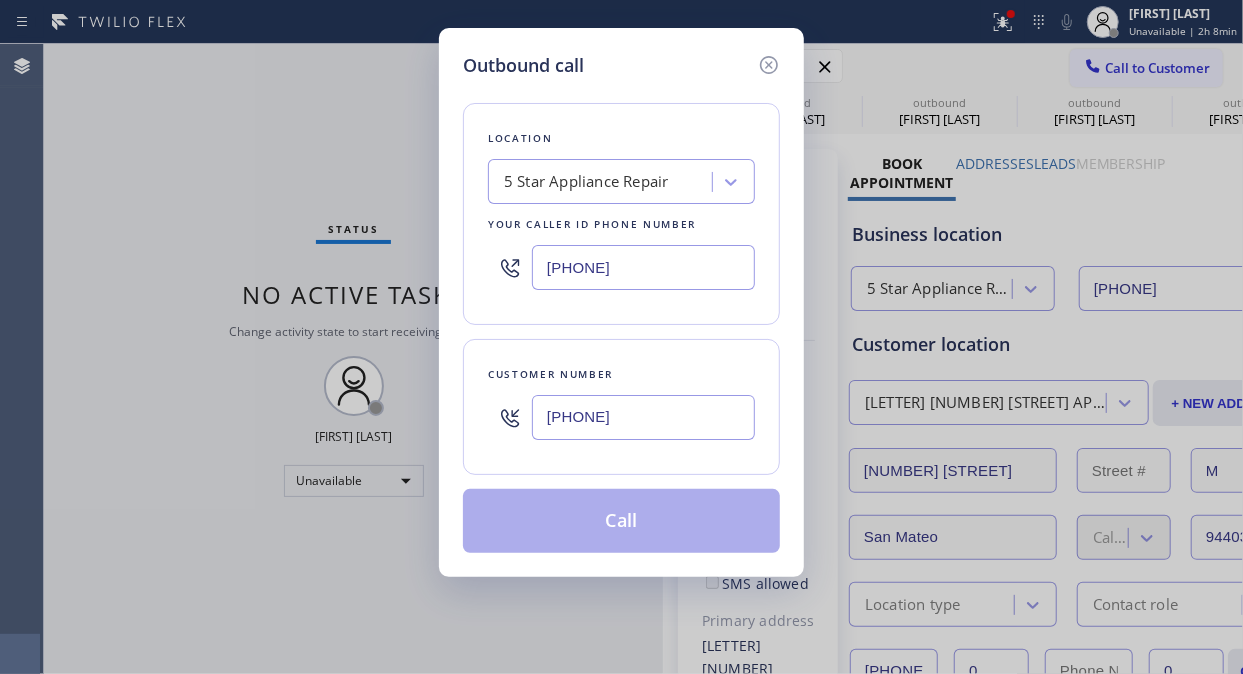paste on "[PHONE]" 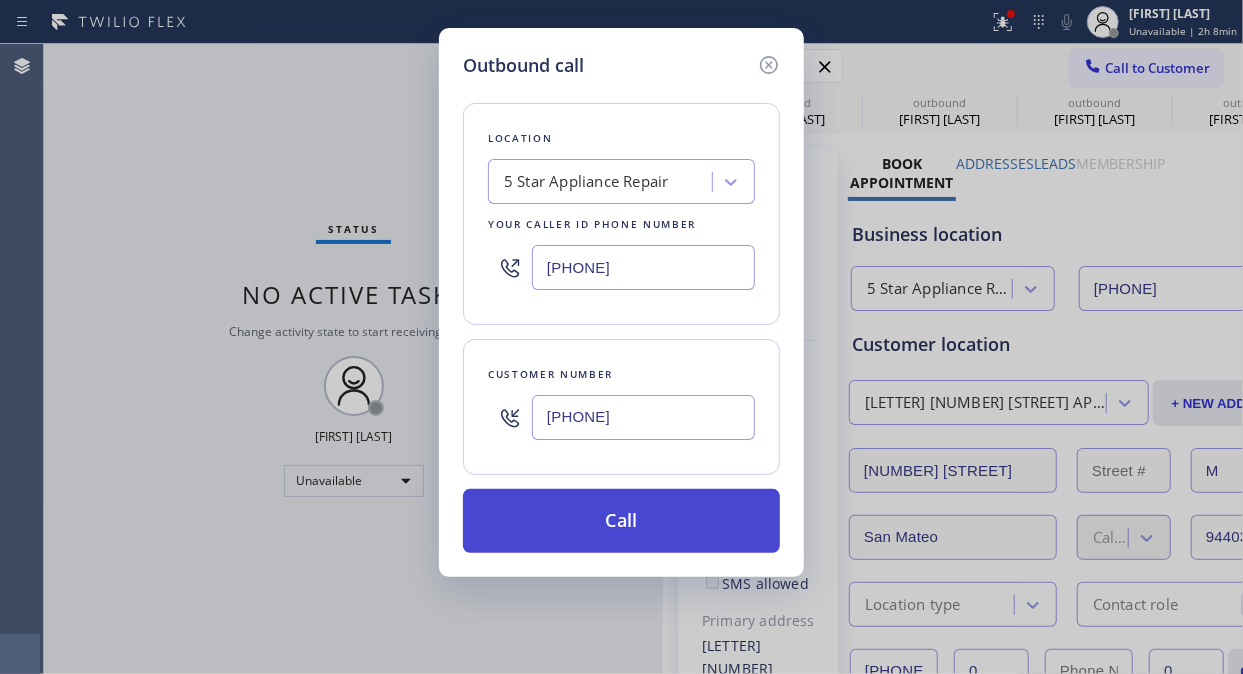 type on "[PHONE]" 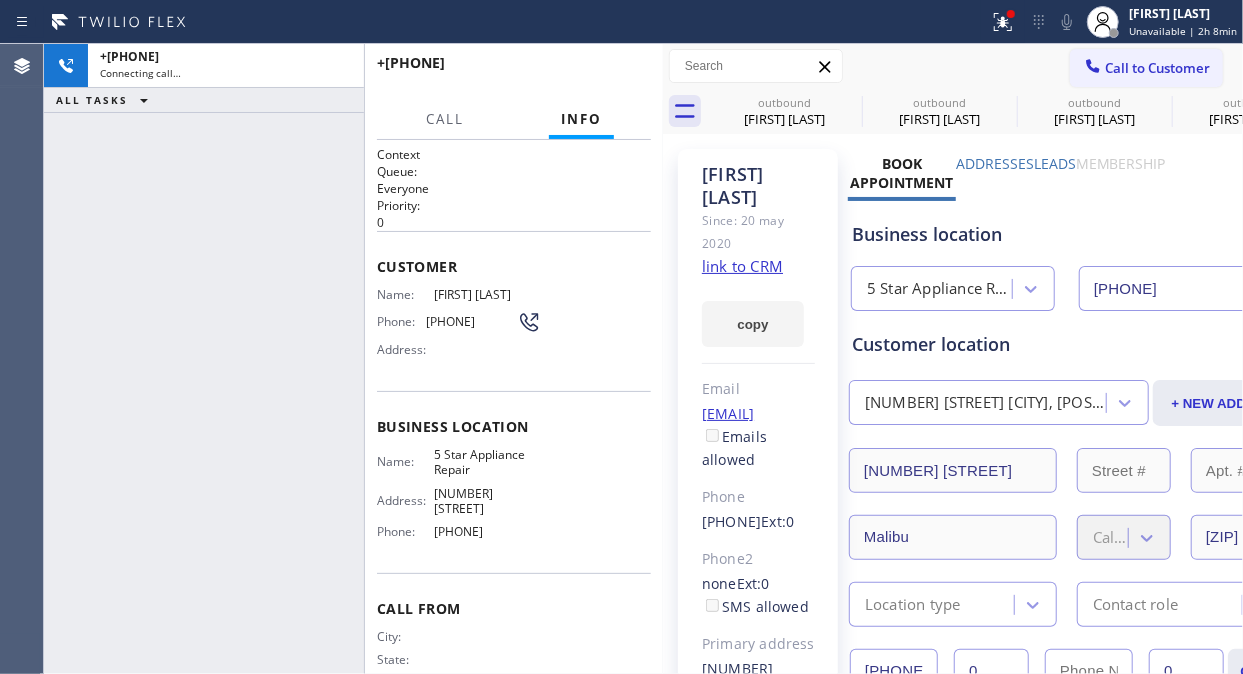 type on "[PHONE]" 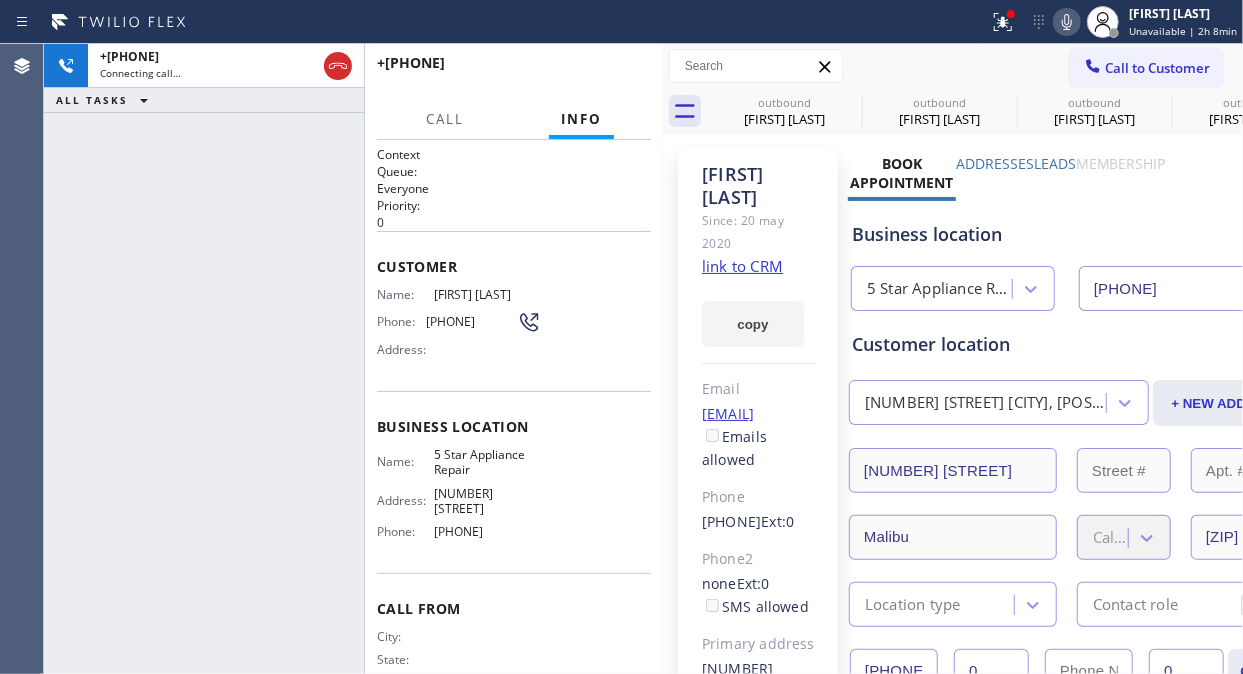 click 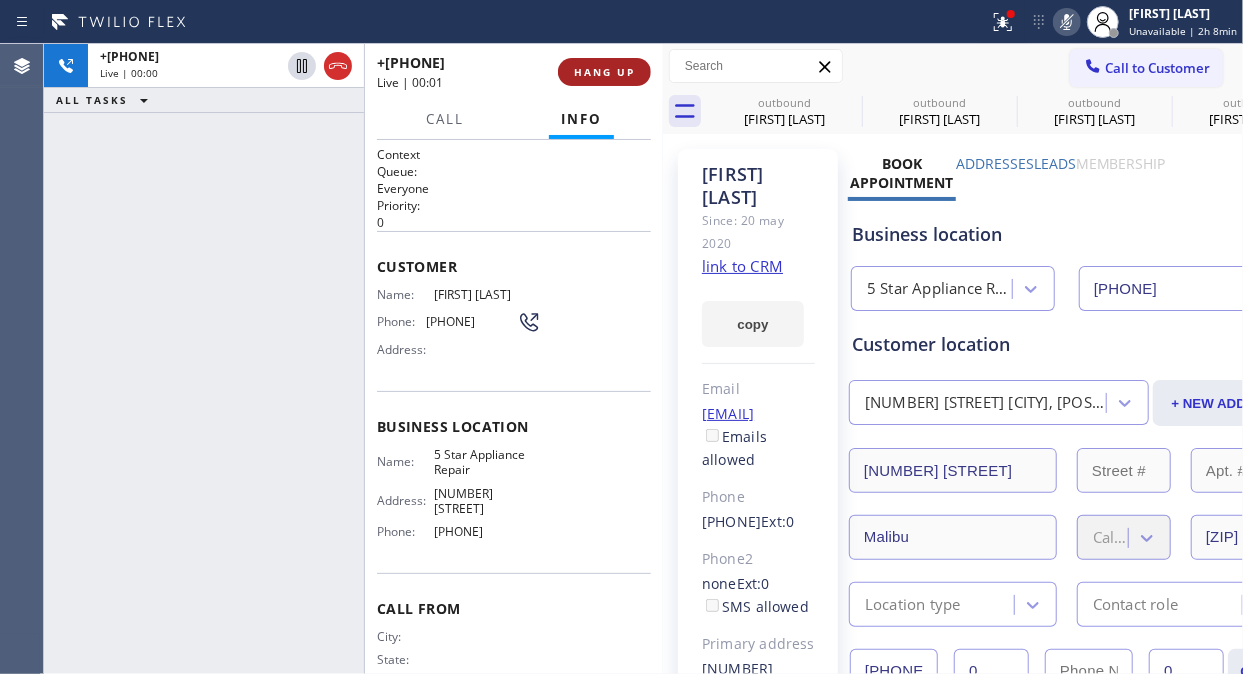 click on "HANG UP" at bounding box center [604, 72] 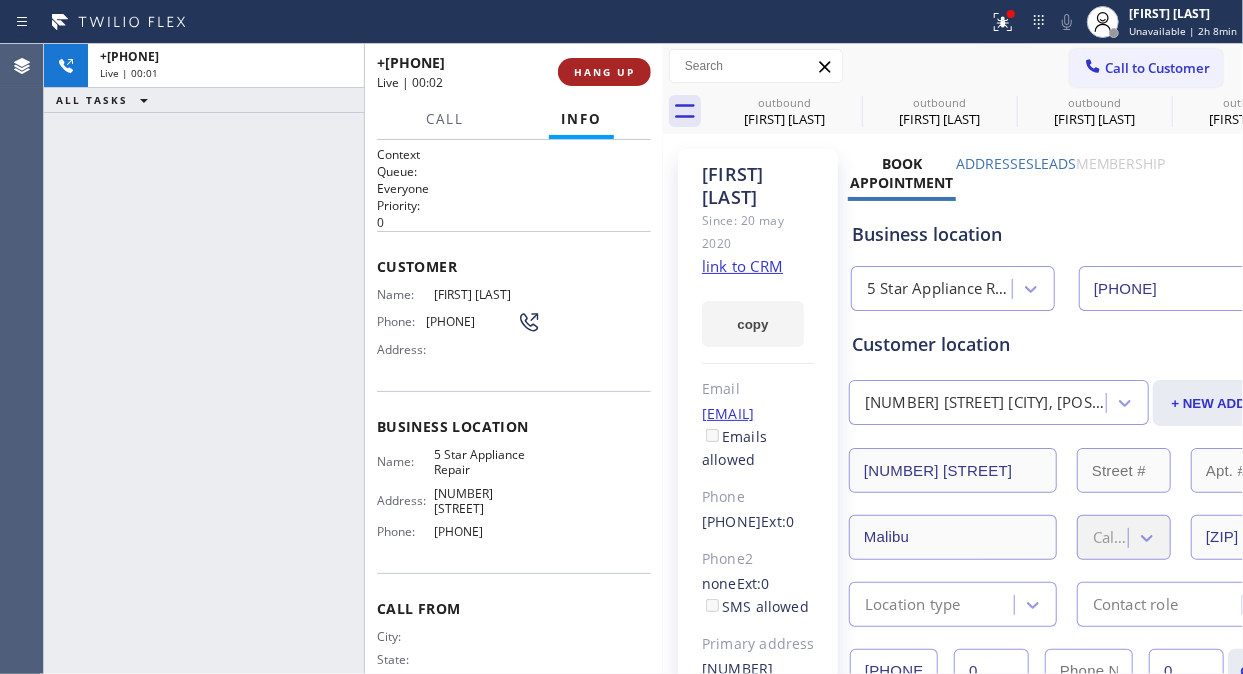 click on "HANG UP" at bounding box center [604, 72] 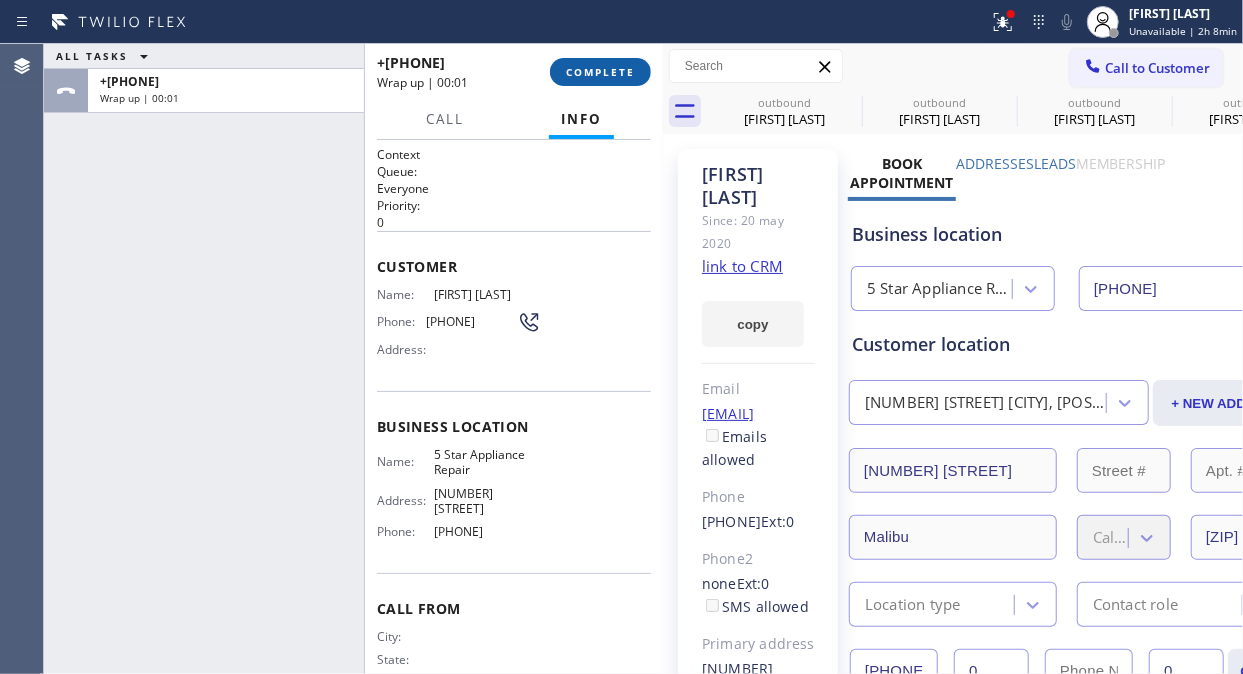 click on "COMPLETE" at bounding box center (600, 72) 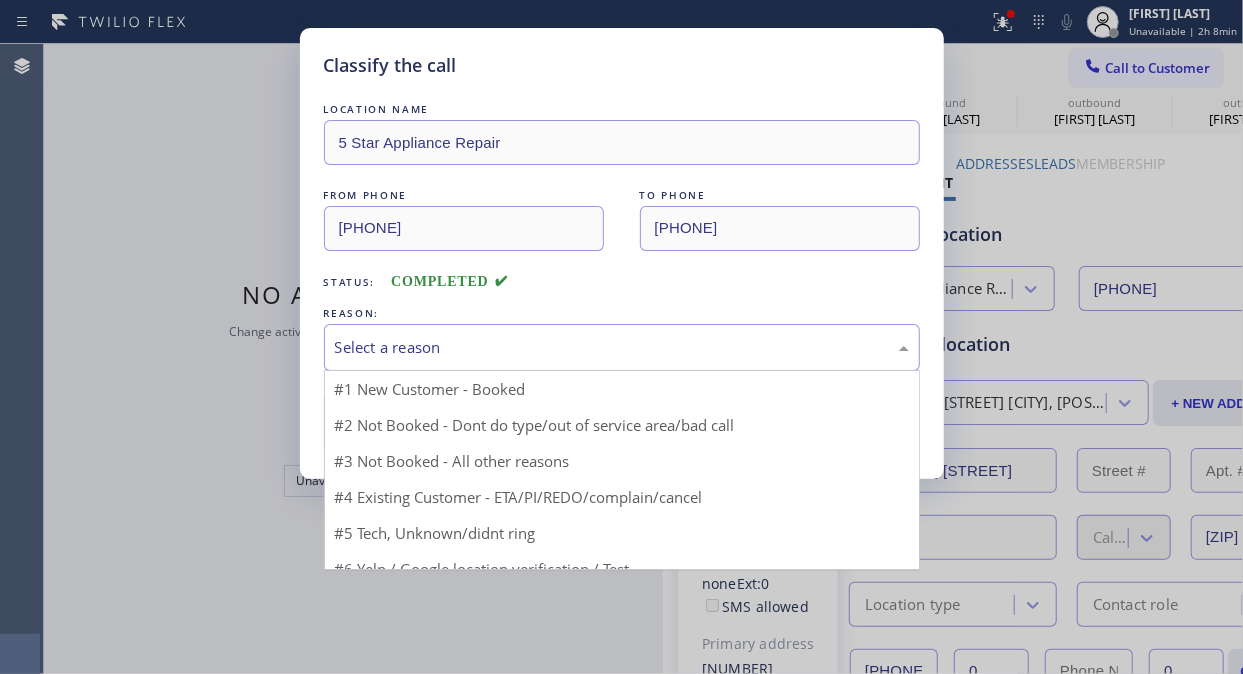 click on "Select a reason" at bounding box center (622, 347) 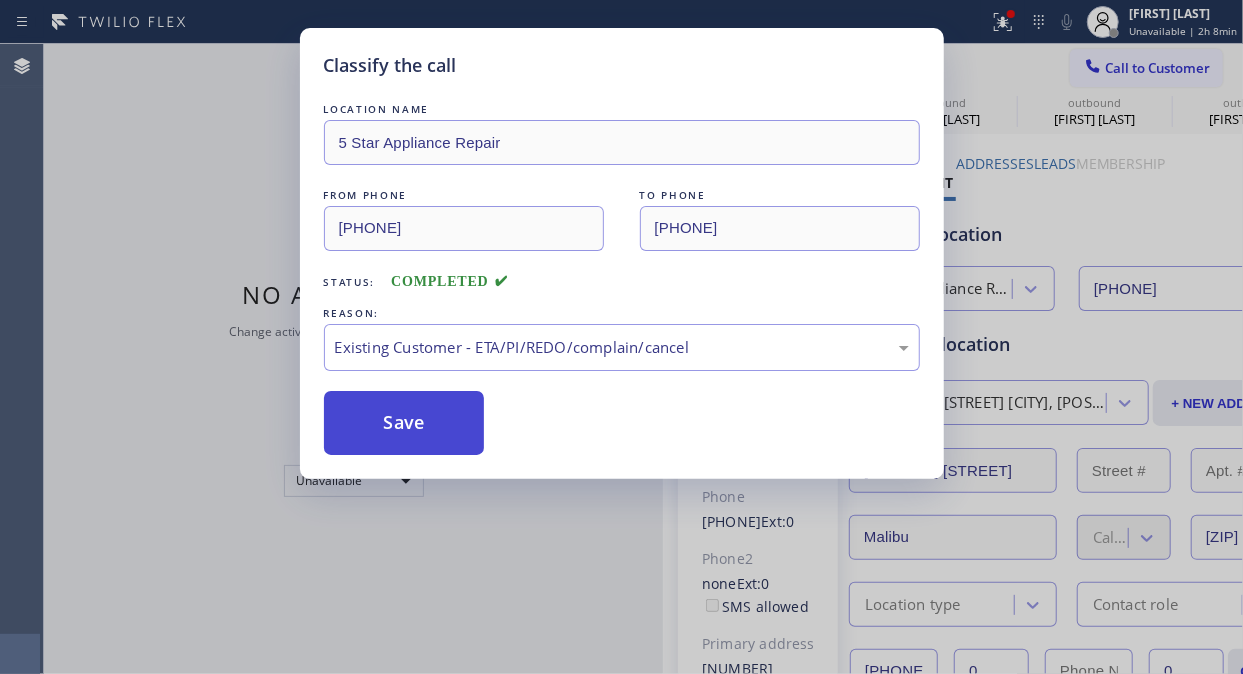 click on "Save" at bounding box center [404, 423] 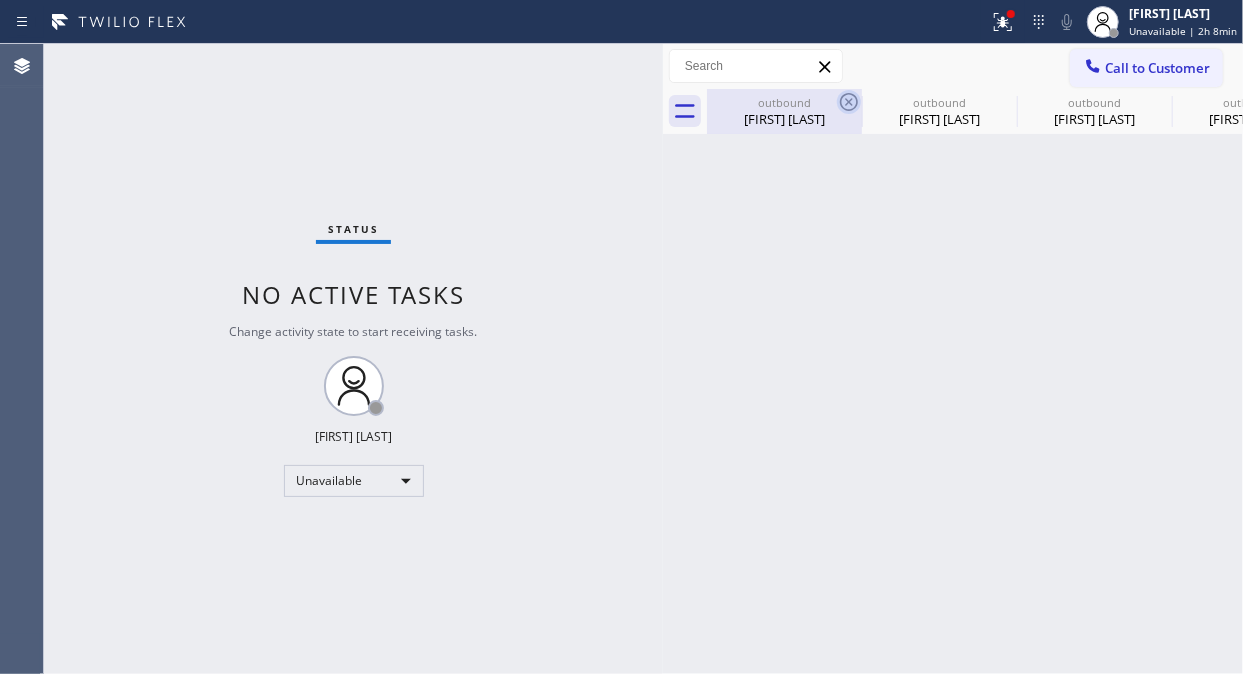 click 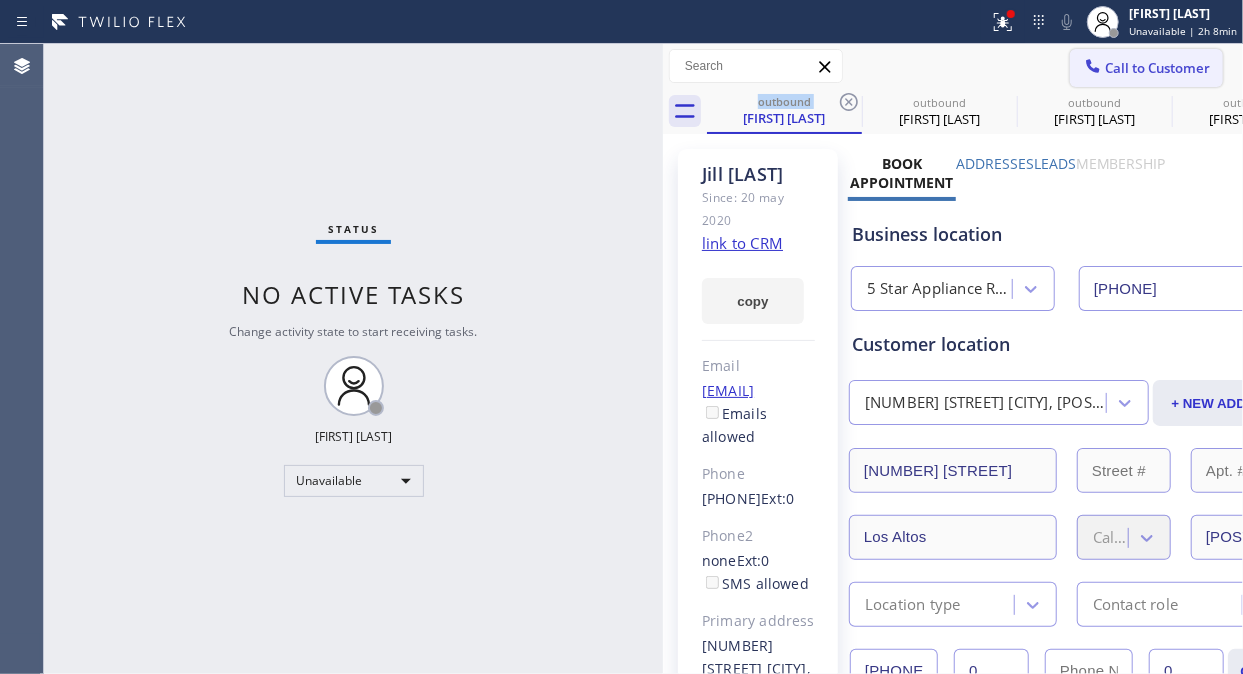 click on "Call to Customer" at bounding box center [1157, 68] 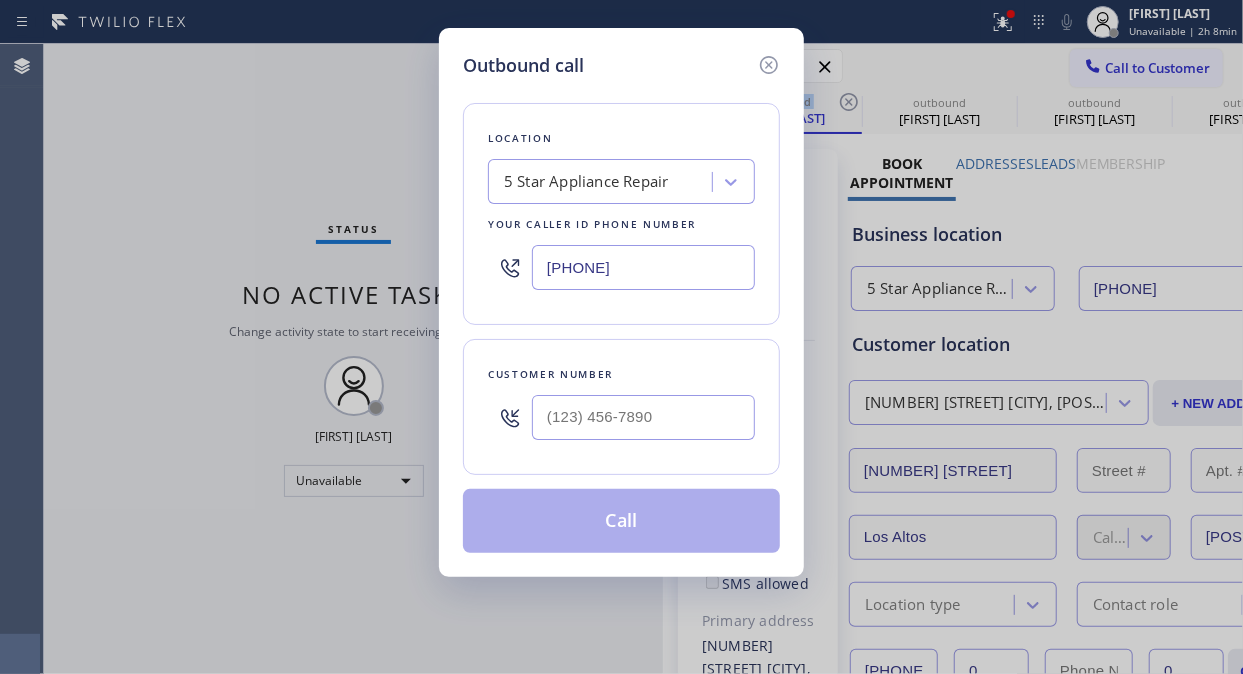 click at bounding box center [643, 417] 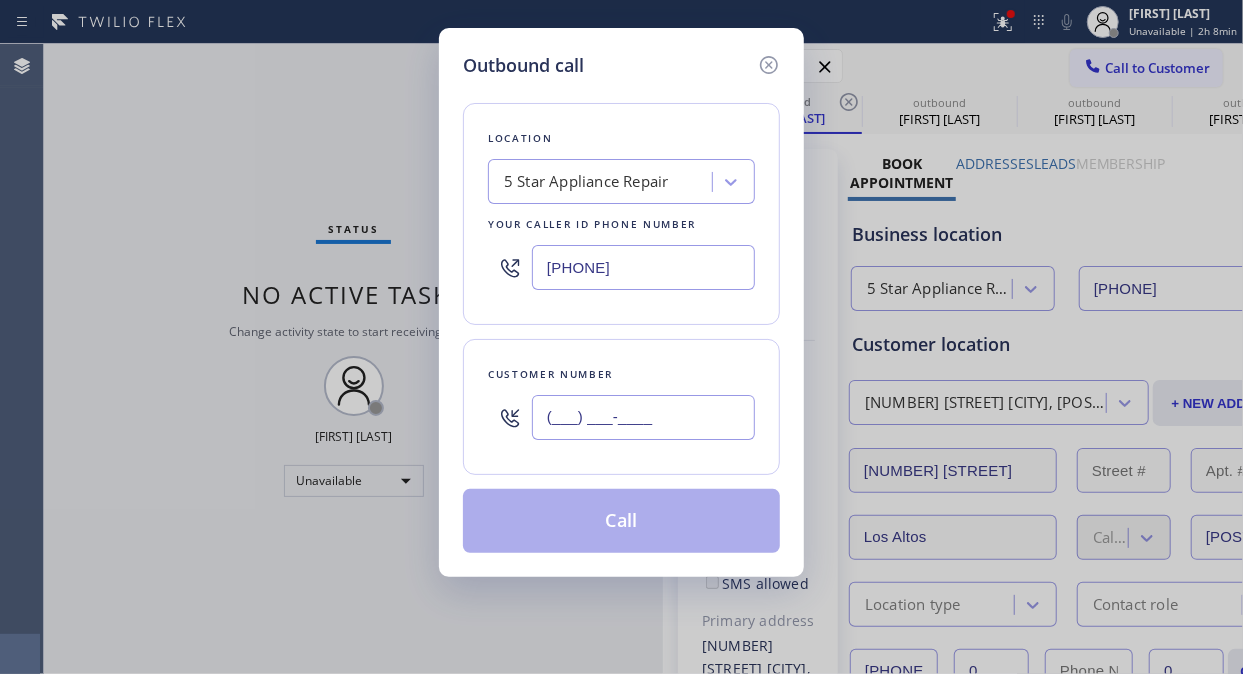 paste on "([PHONE])" 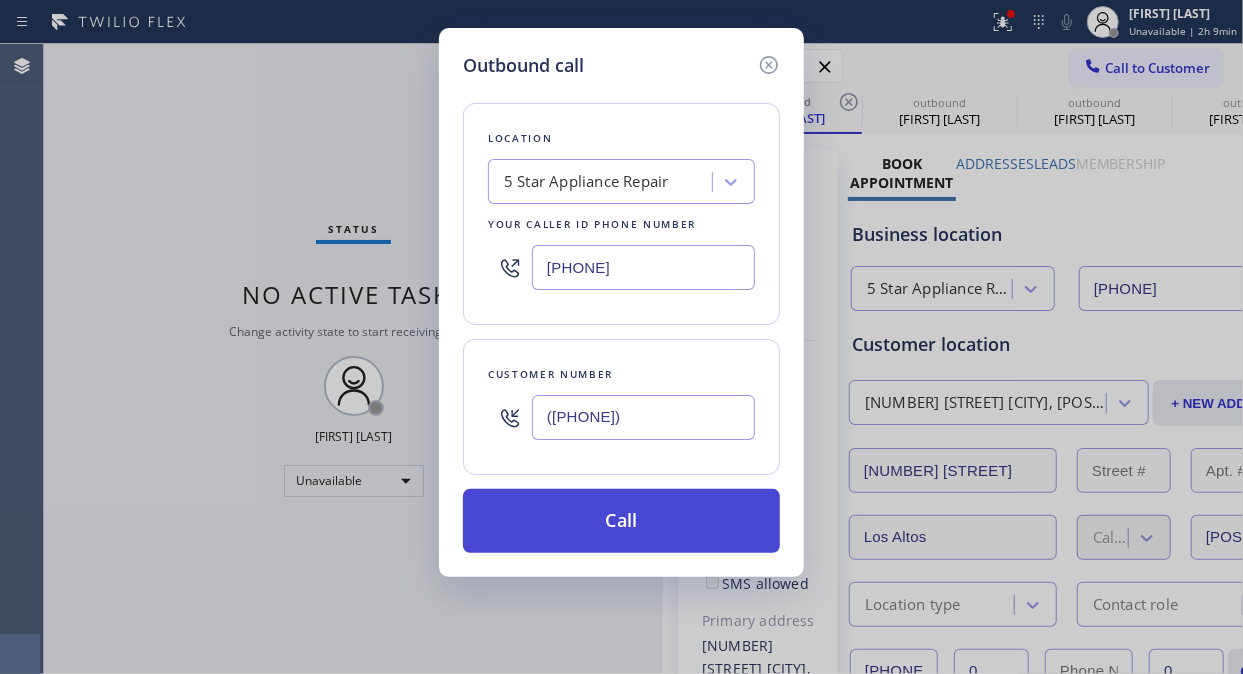 type on "([PHONE])" 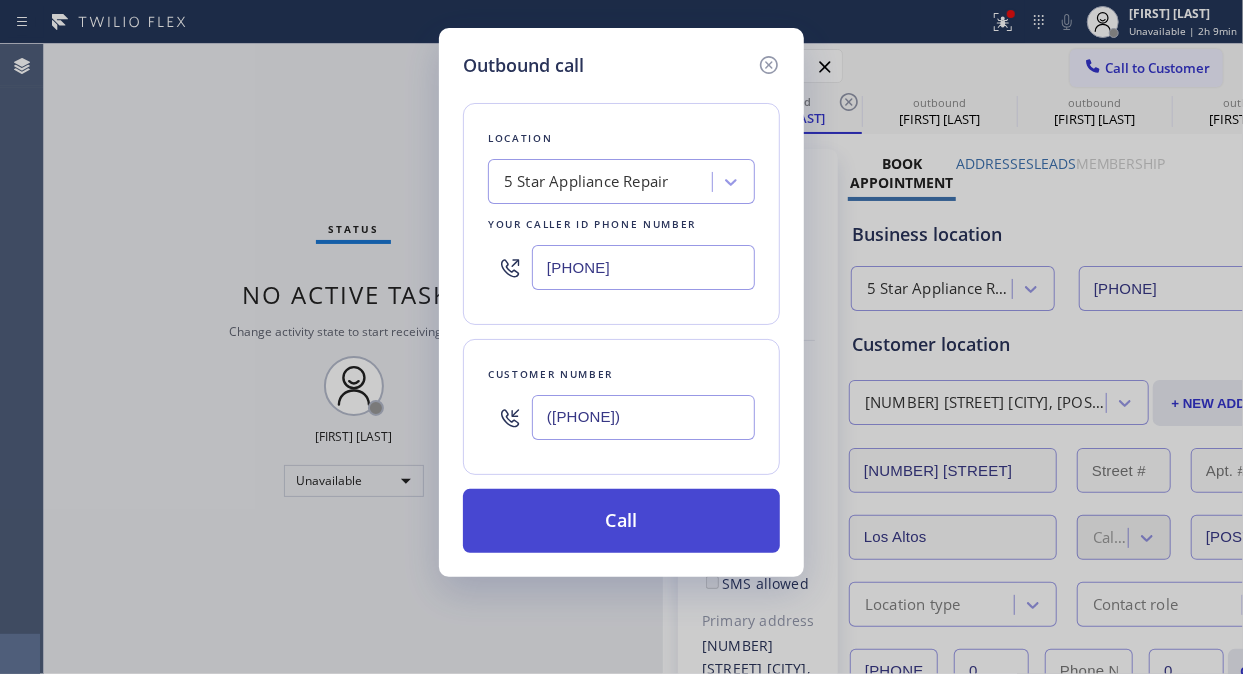 click on "Call" at bounding box center (621, 521) 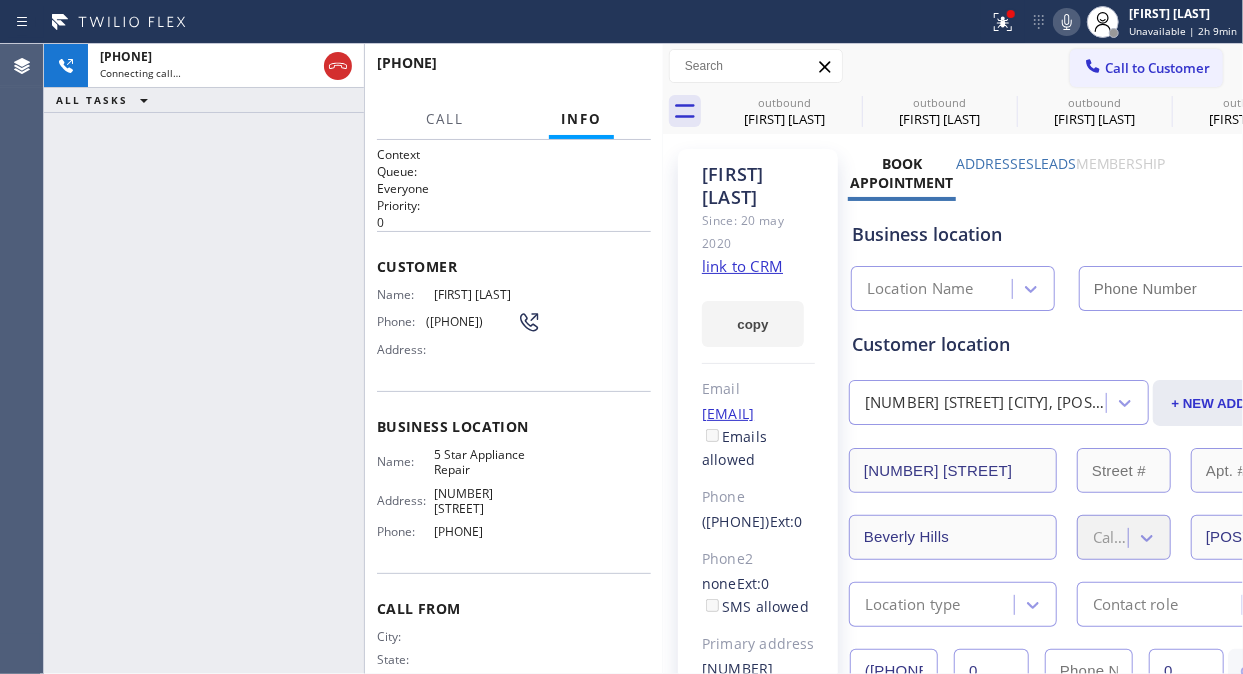 type on "[PHONE]" 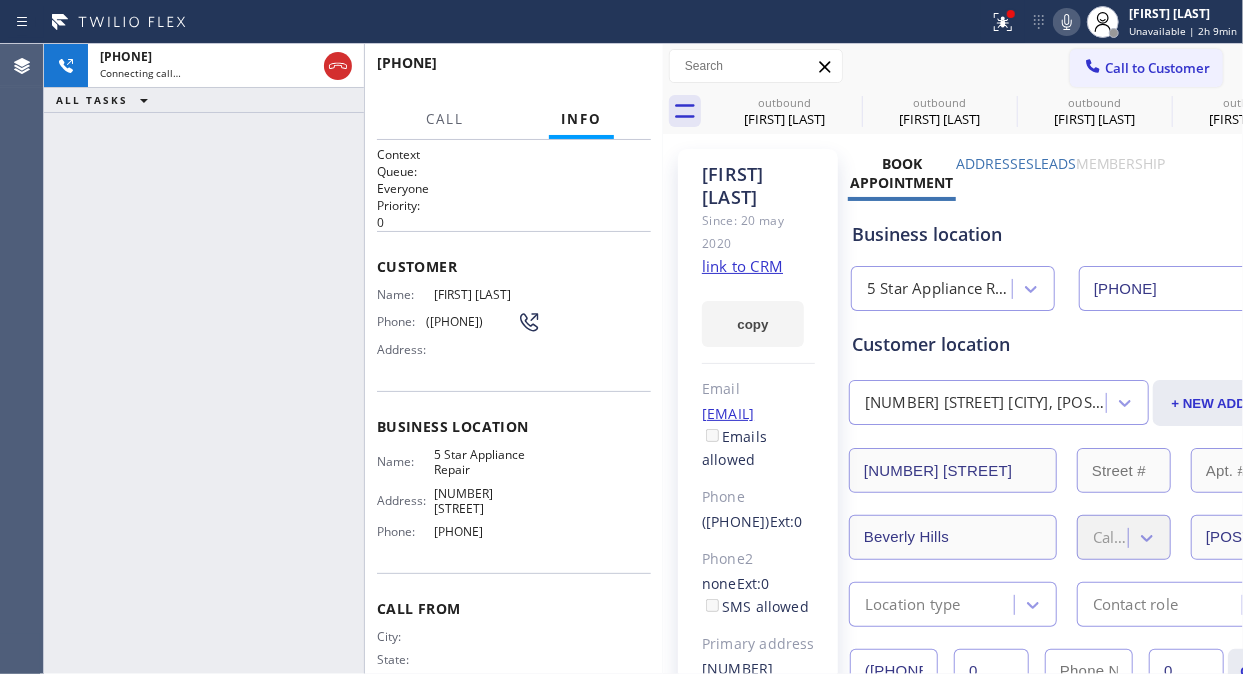 click 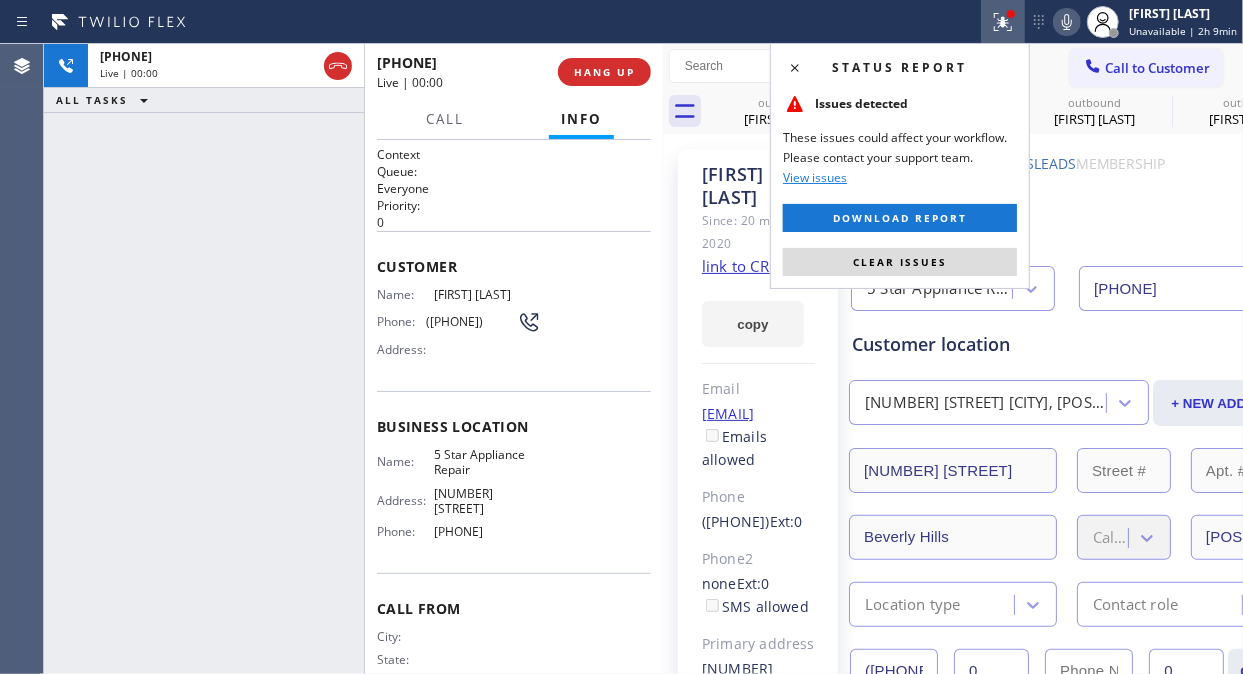 click on "Clear issues" at bounding box center (900, 262) 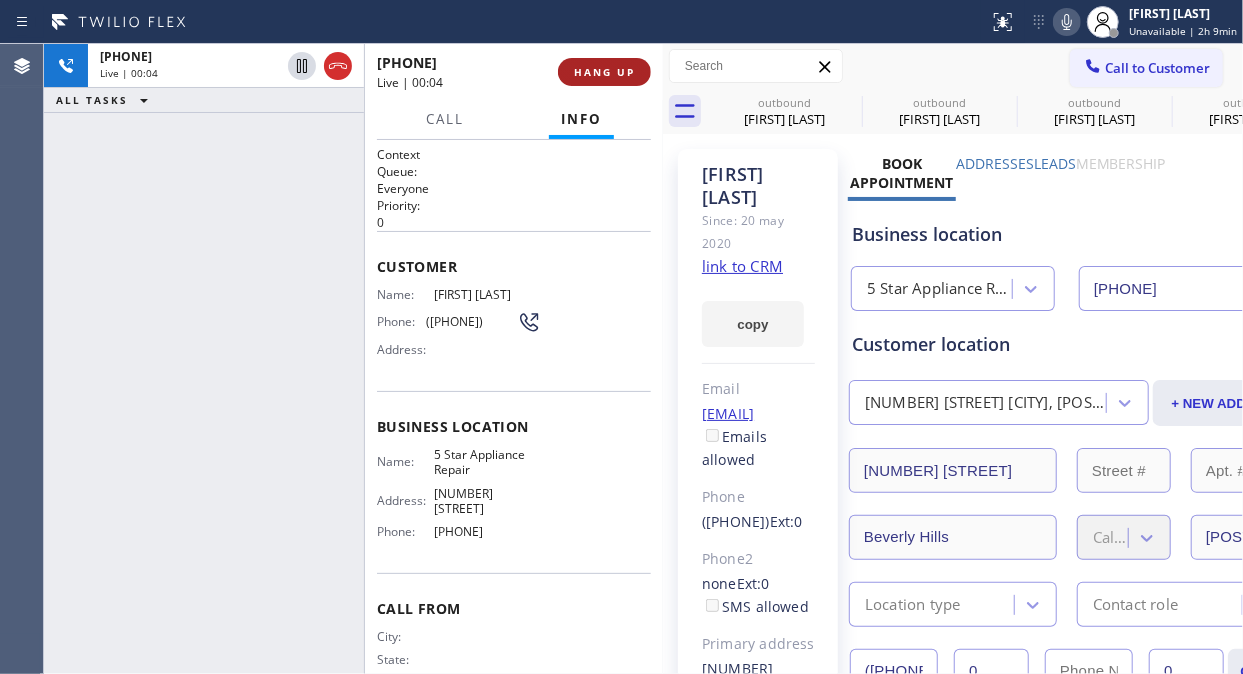 click on "HANG UP" at bounding box center (604, 72) 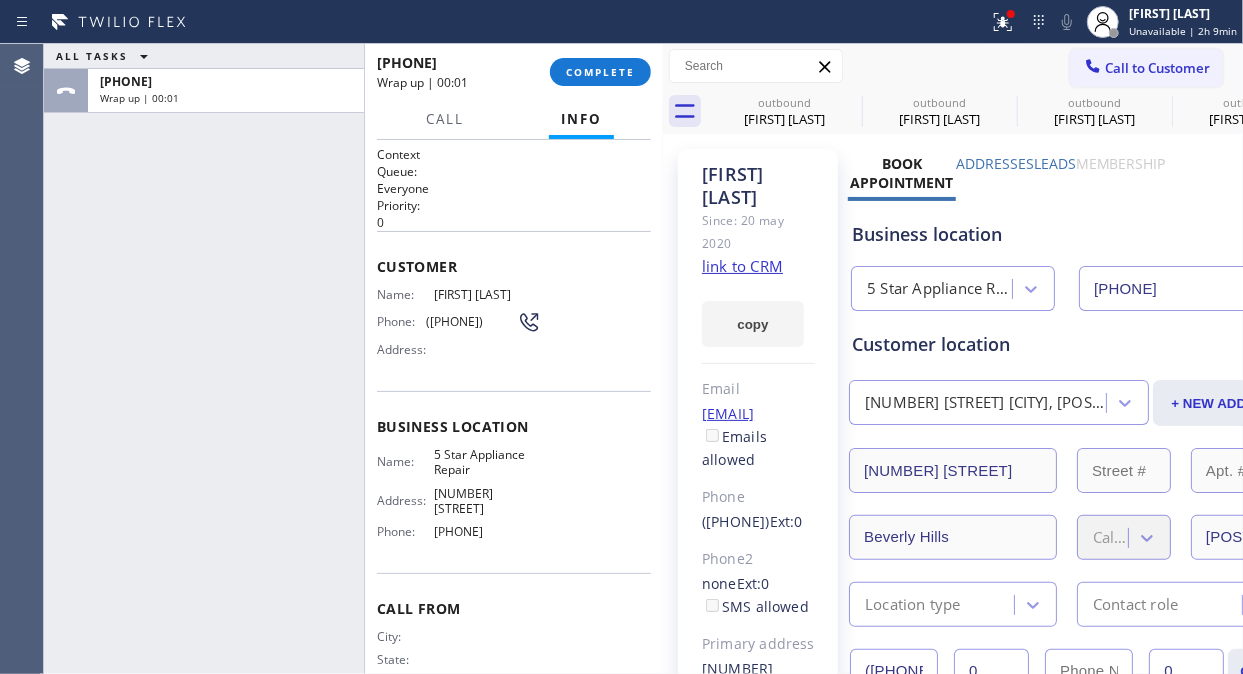 click on "Info" at bounding box center [581, 119] 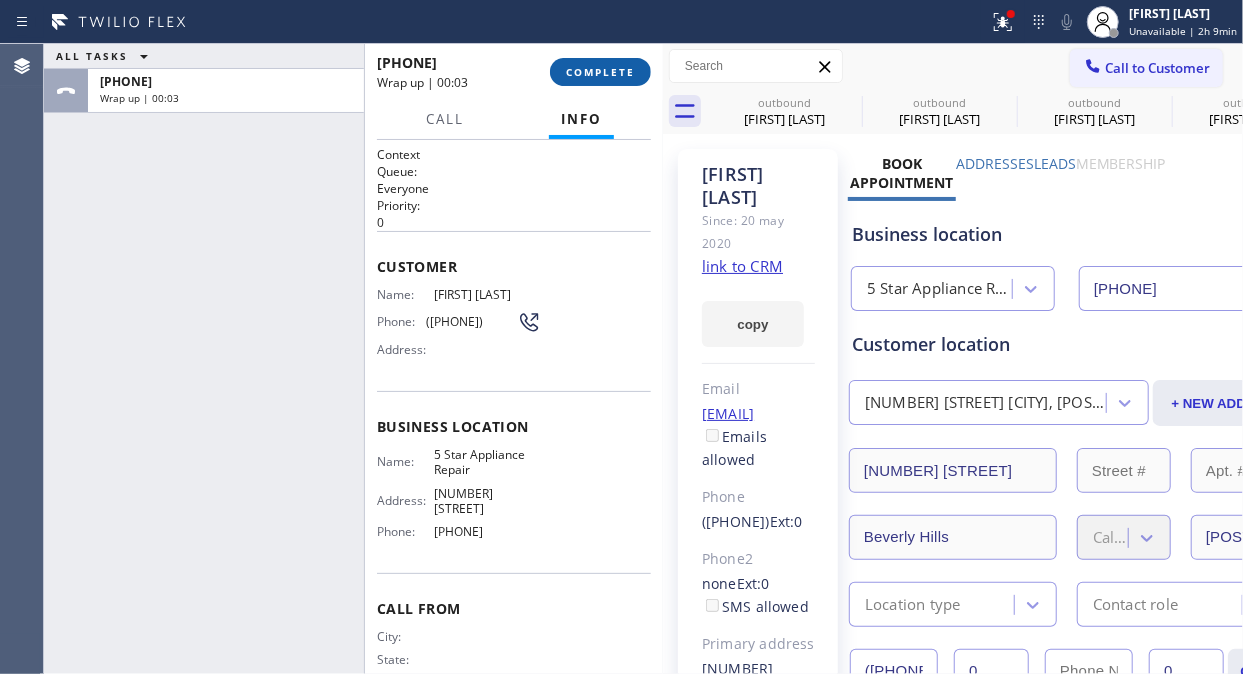click on "COMPLETE" at bounding box center [600, 72] 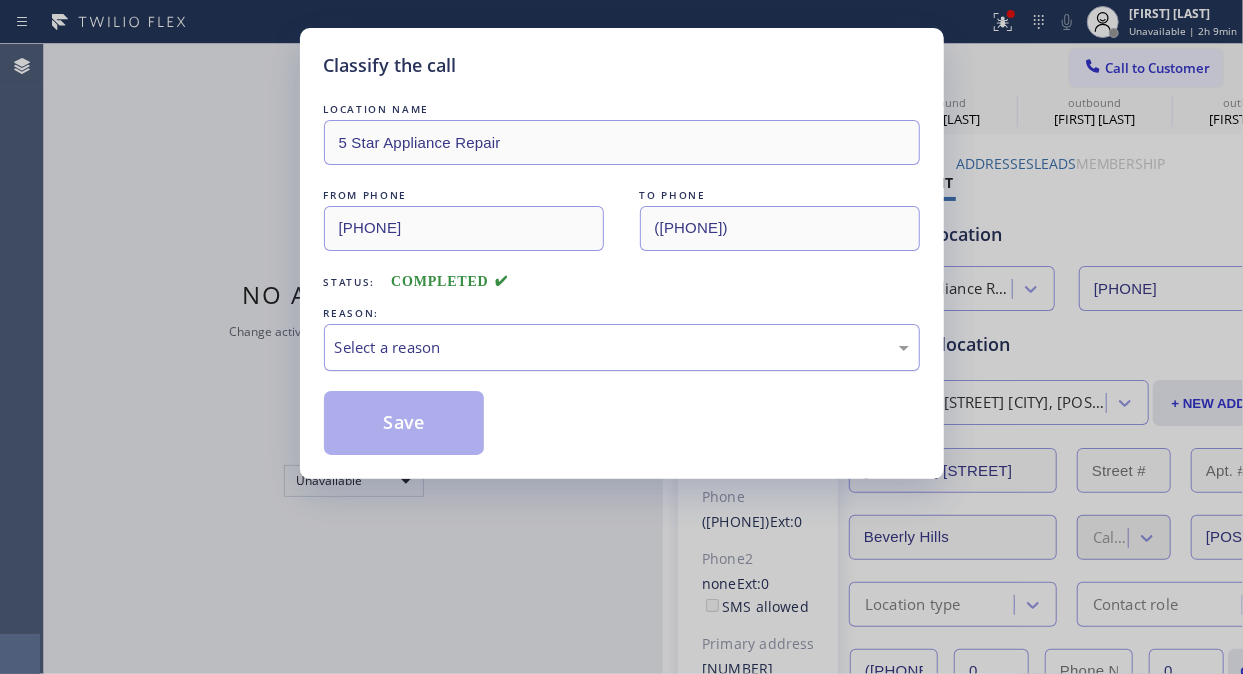 click on "Select a reason" at bounding box center (622, 347) 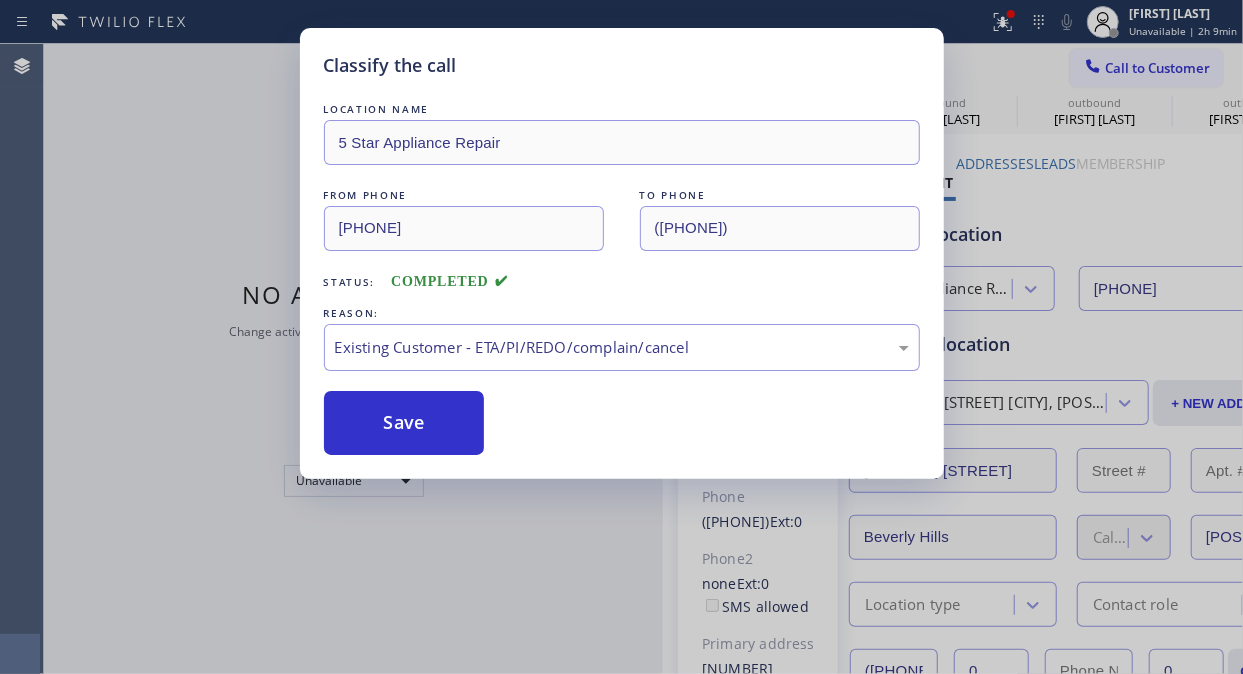 drag, startPoint x: 446, startPoint y: 435, endPoint x: 978, endPoint y: 236, distance: 568.00085 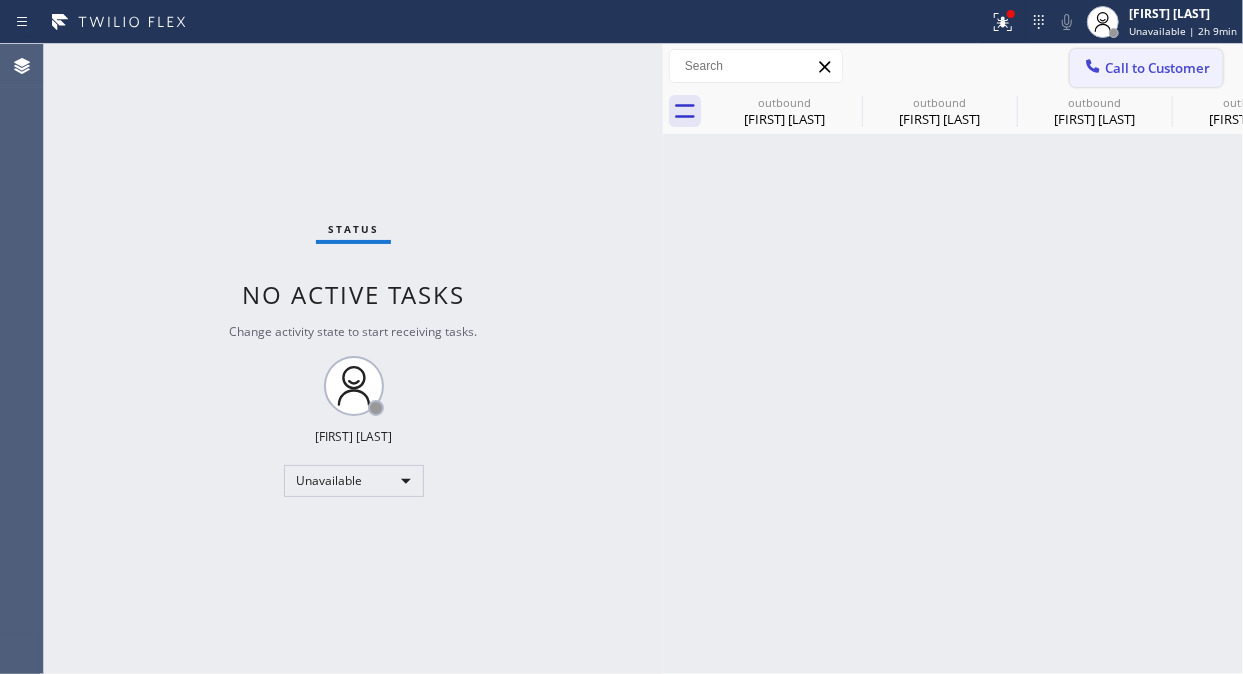 click on "Call to Customer" at bounding box center [1157, 68] 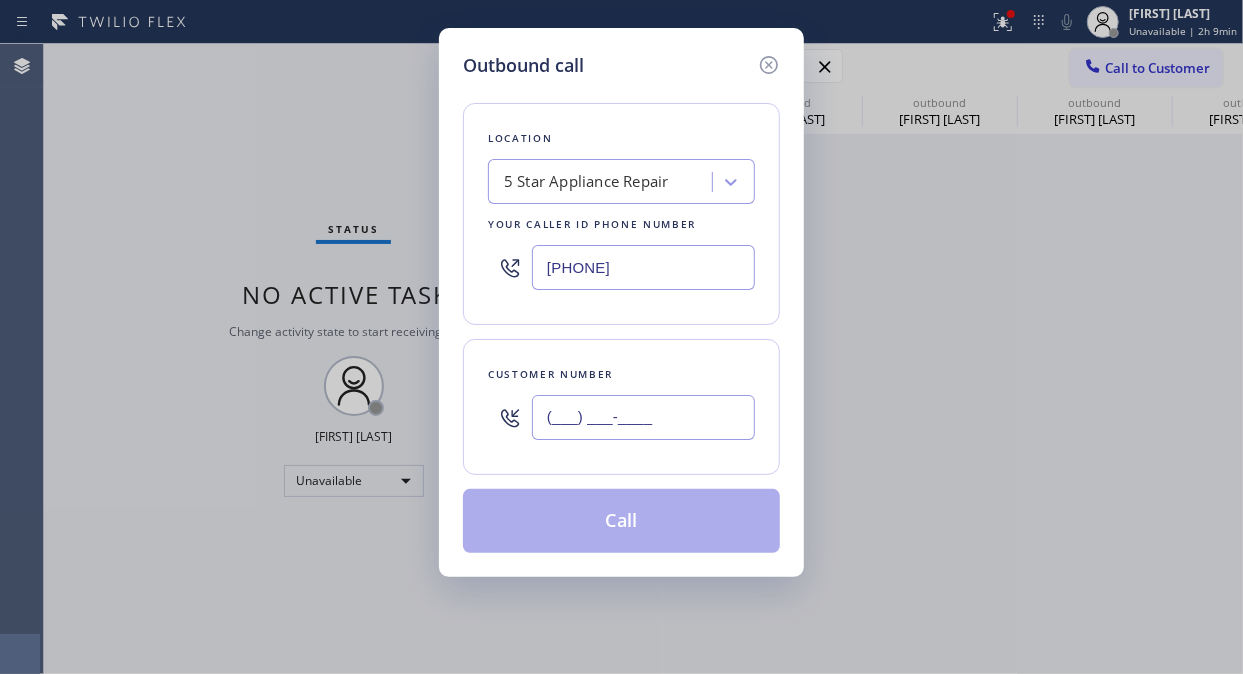 click on "(___) ___-____" at bounding box center (643, 417) 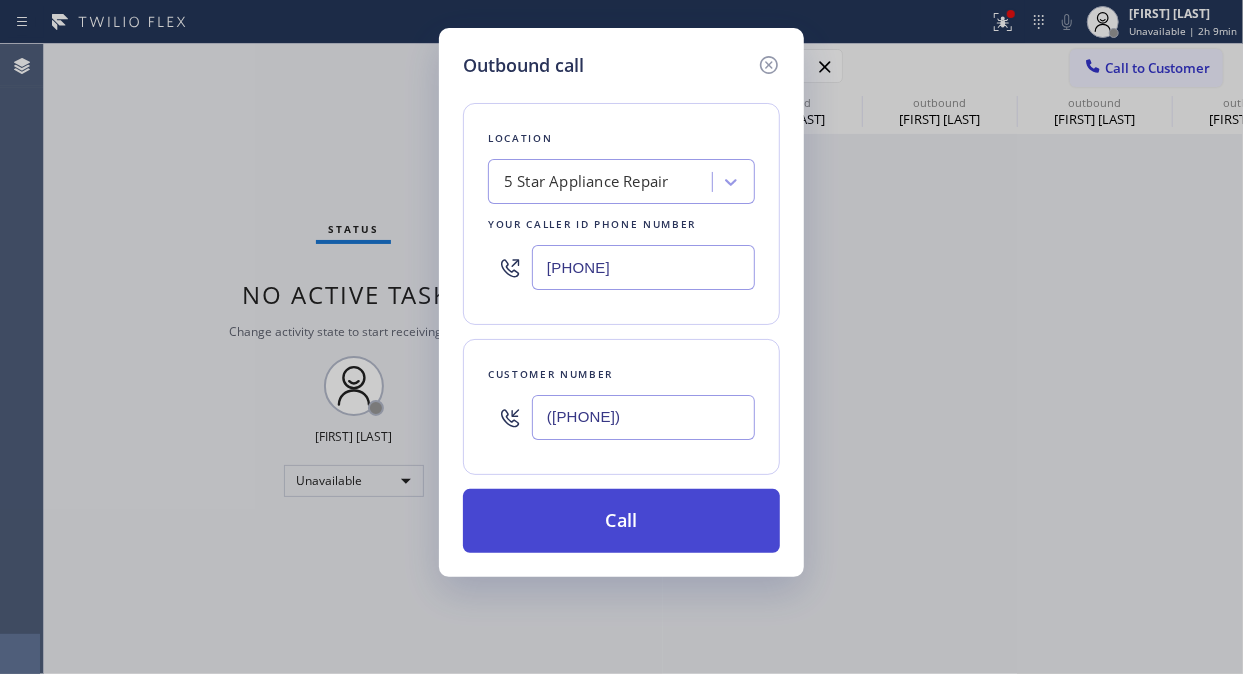 type on "([PHONE])" 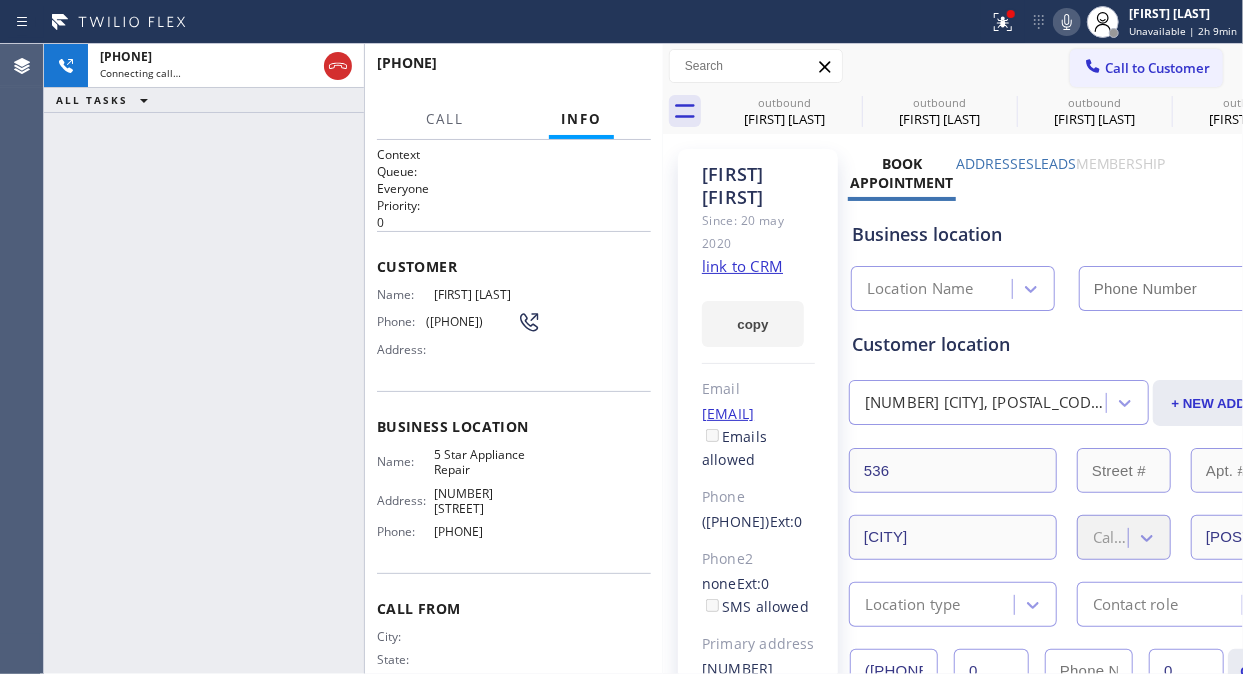 type on "[PHONE]" 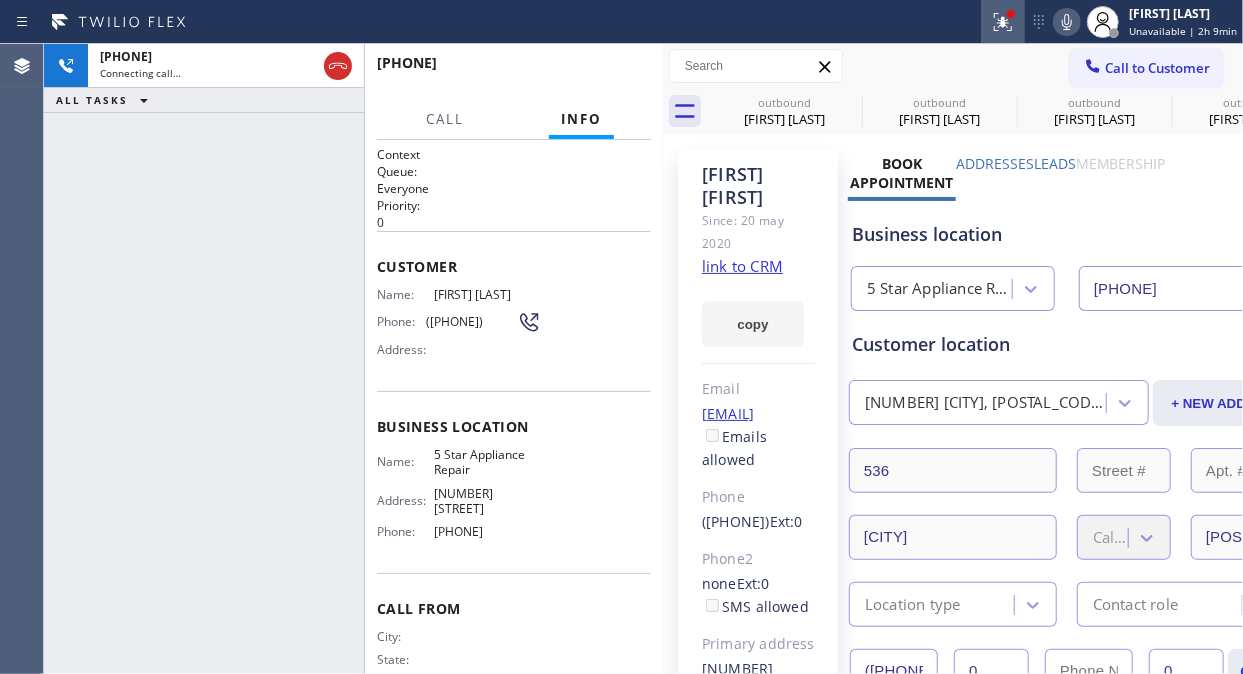 click 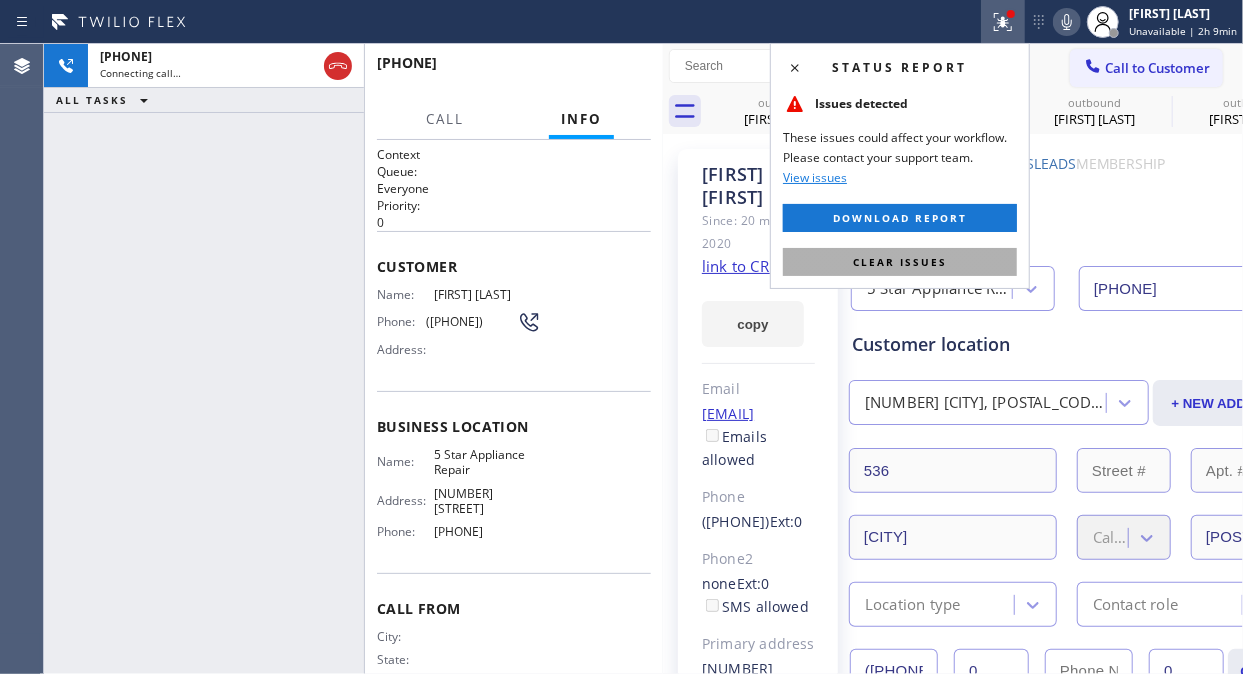 click on "Clear issues" at bounding box center [900, 262] 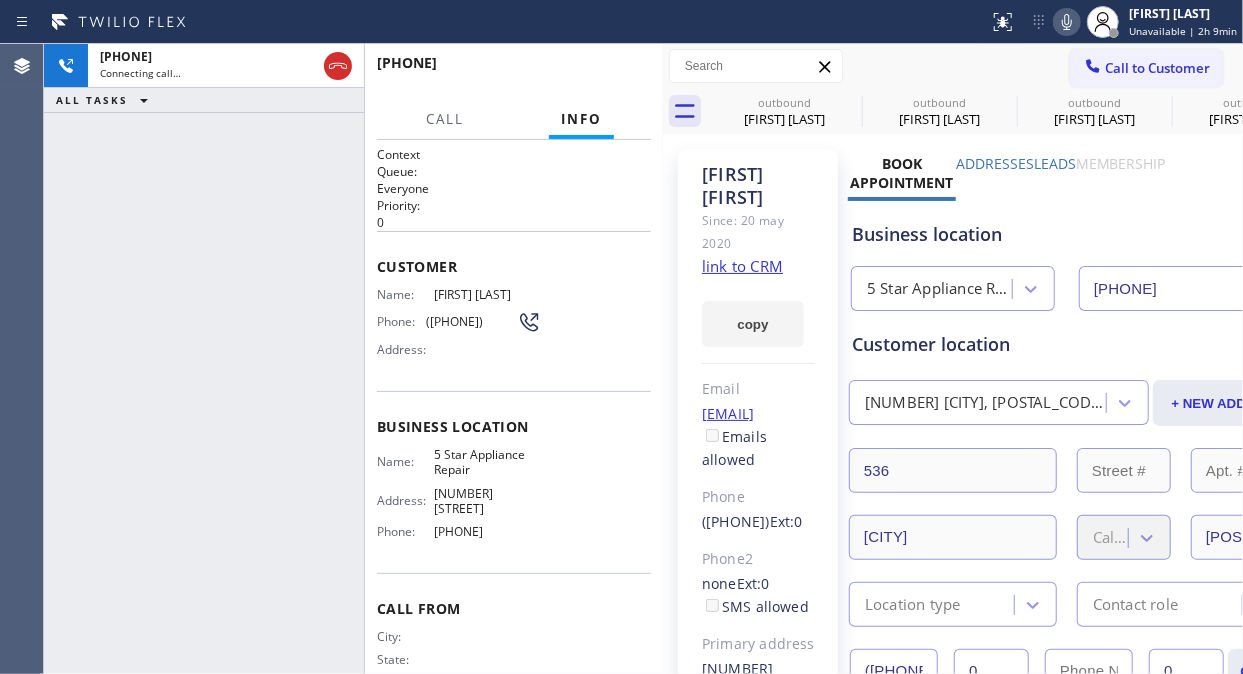 click 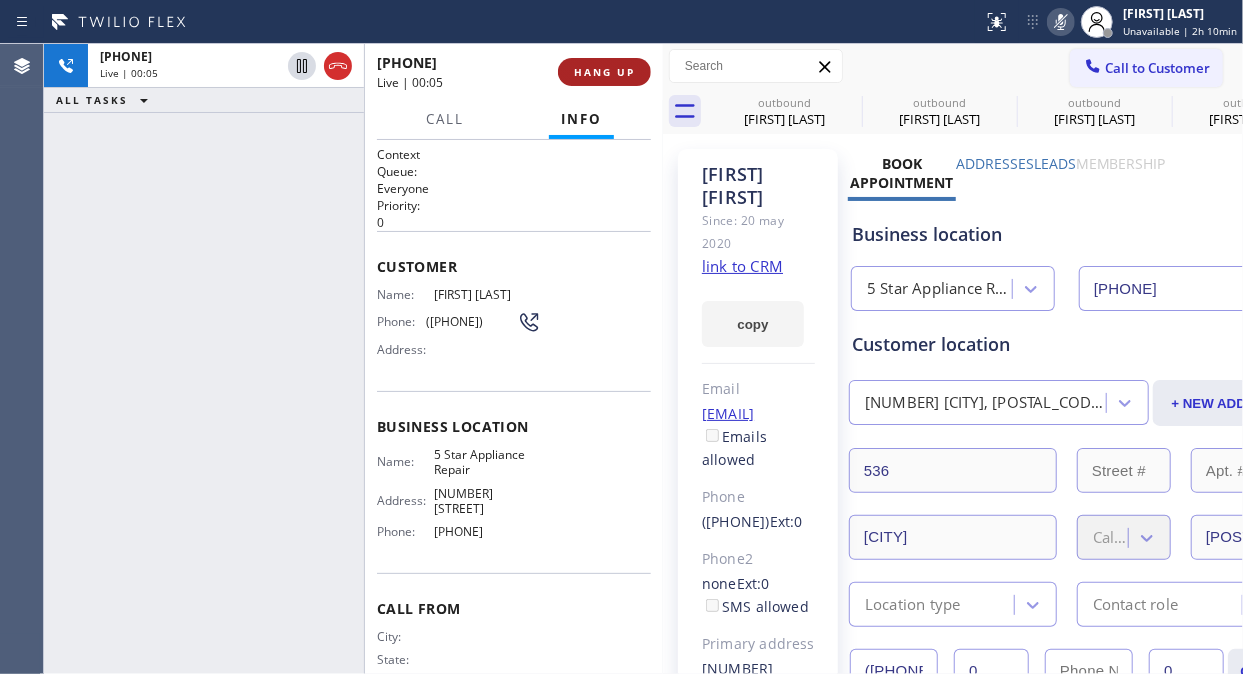 click on "HANG UP" at bounding box center (604, 72) 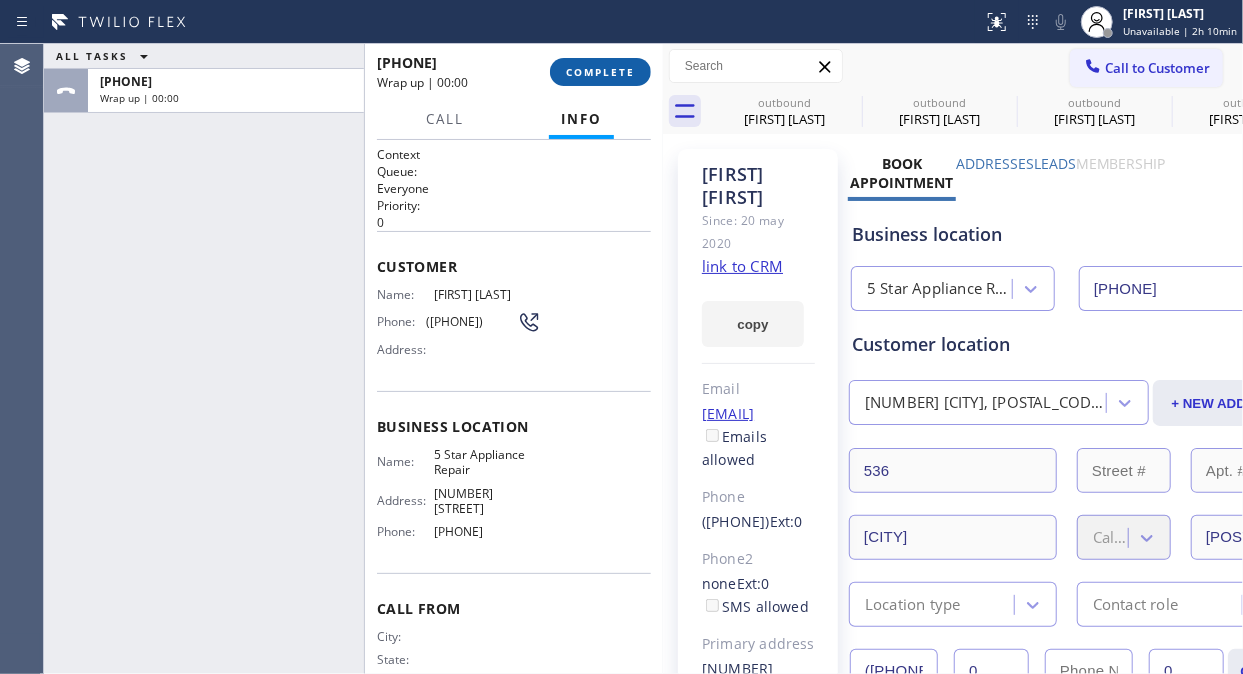 click on "COMPLETE" at bounding box center (600, 72) 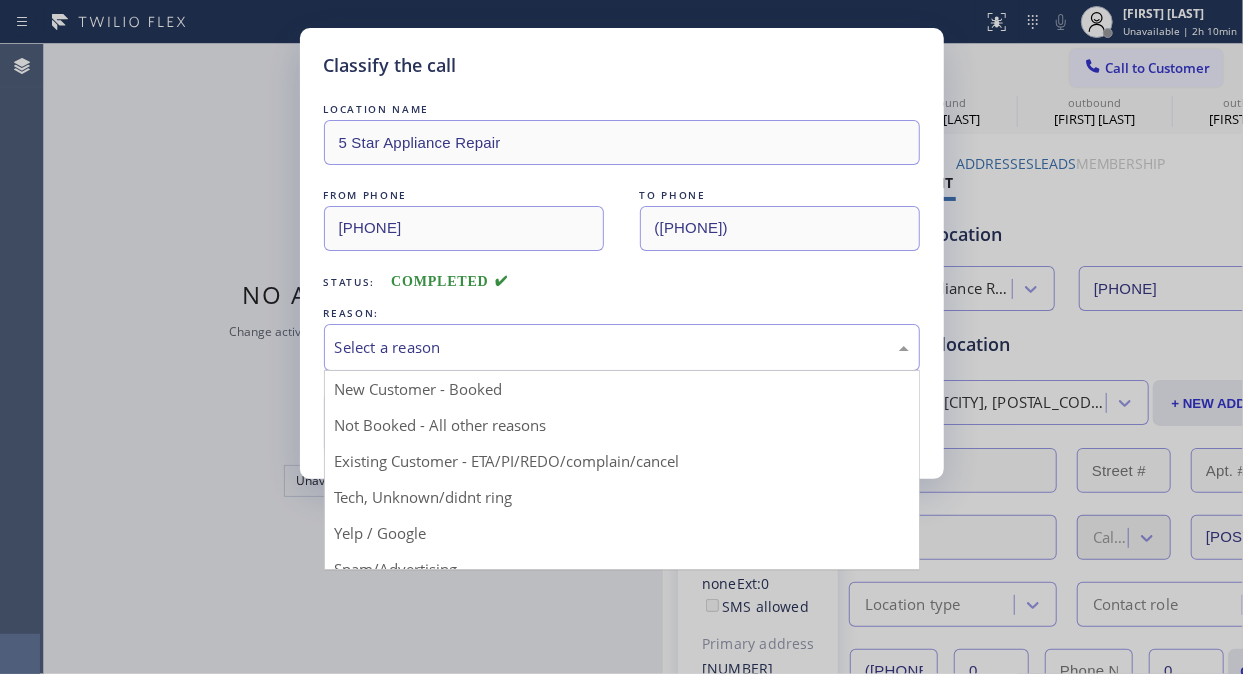 click on "Select a reason" at bounding box center (622, 347) 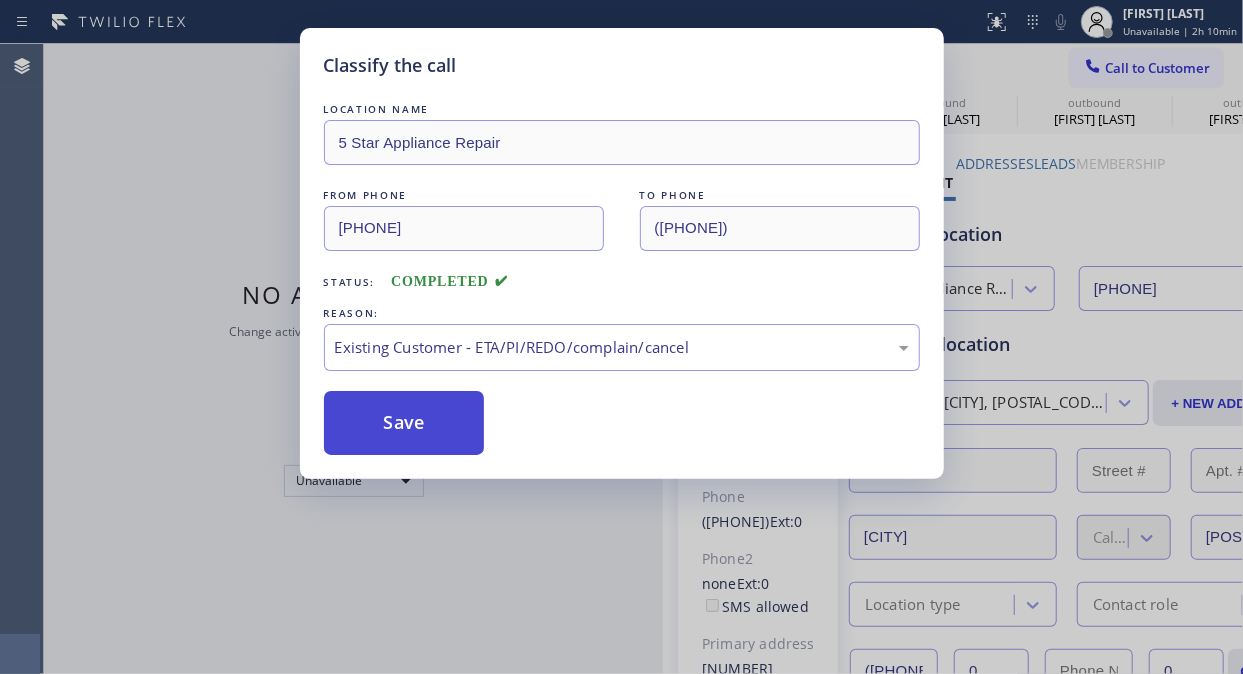 click on "Save" at bounding box center [404, 423] 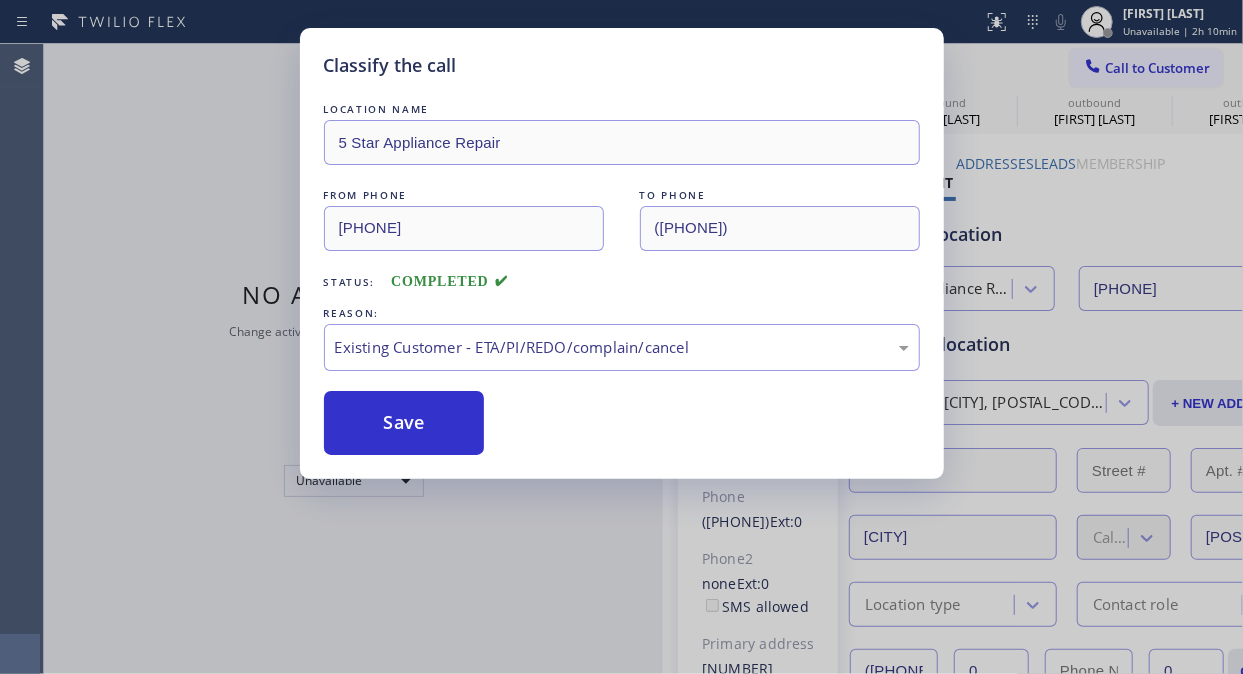 click on "Classify the call LOCATION NAME 5 Star Appliance Repair FROM PHONE [PHONE] TO PHONE [PHONE] Status: COMPLETED REASON: Existing Customer - ETA/PI/REDO/complain/cancel Save Classify the call LOCATION NAME 5 Star Appliance Repair FROM PHONE [PHONE] TO PHONE [PHONE] Status: COMPLETED REASON: Existing Customer - ETA/PI/REDO/complain/cancel Save Classify the call LOCATION NAME 5 Star Appliance Repair FROM PHONE [PHONE] TO PHONE [PHONE] Status: COMPLETED REASON: Existing Customer - ETA/PI/REDO/complain/cancel Save Classify the call LOCATION NAME 5 Star Appliance Repair FROM PHONE [PHONE] TO PHONE [PHONE] Status: COMPLETED REASON: Existing Customer - ETA/PI/REDO/complain/cancel Save Classify the call LOCATION NAME 5 Star Appliance Repair FROM PHONE [PHONE] TO PHONE [PHONE] Status: COMPLETED REASON: Existing Customer - ETA/PI/REDO/complain/cancel Save Classify the call LOCATION NAME 5 Star Appliance Repair FROM PHONE [PHONE] TO PHONE Status:" at bounding box center [643, 359] 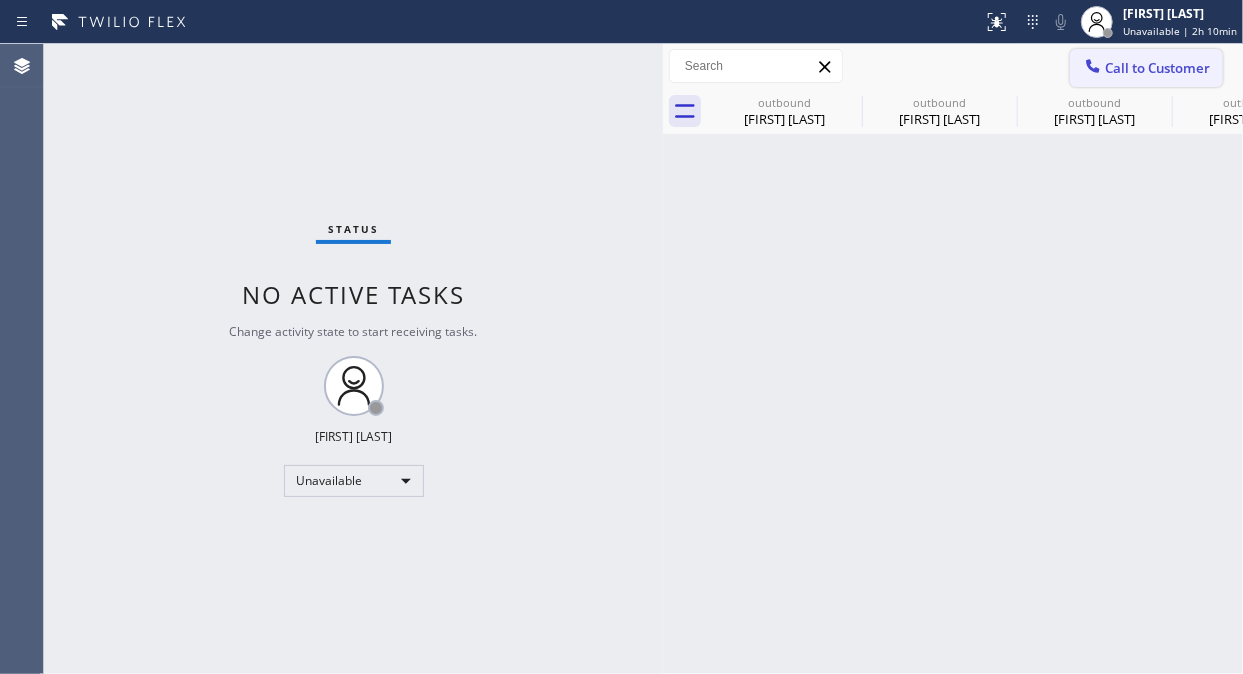 click on "Call to Customer" at bounding box center (1157, 68) 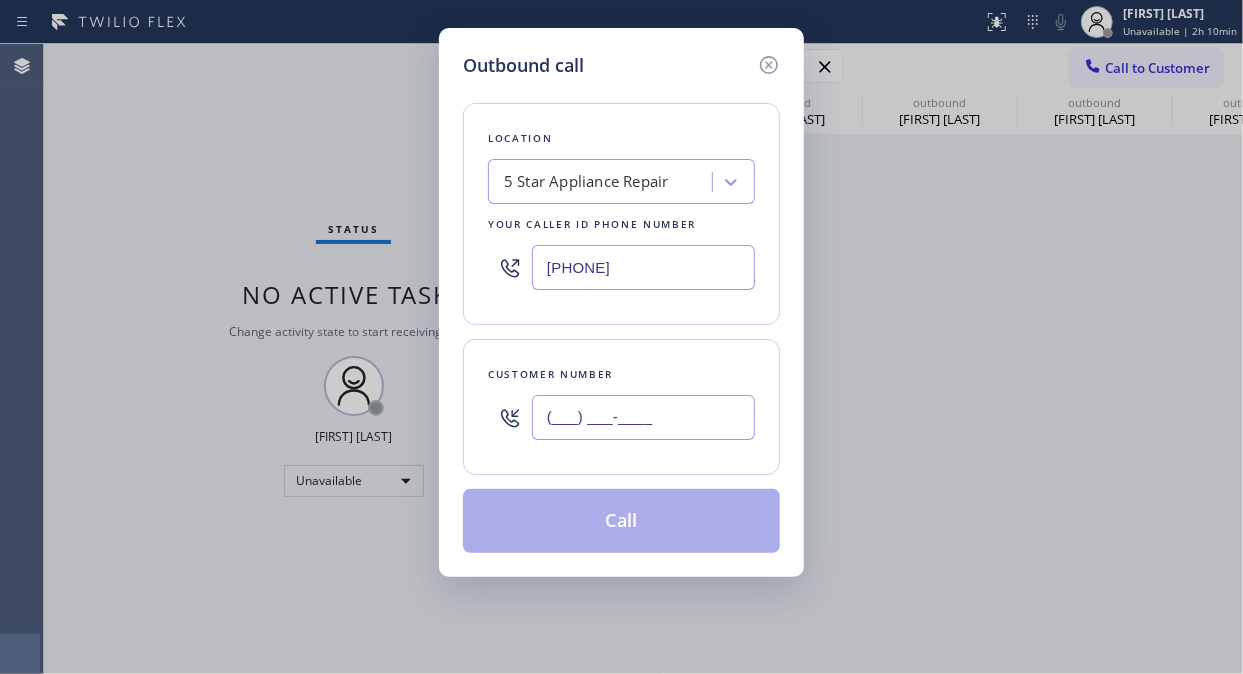 click on "(___) ___-____" at bounding box center (643, 417) 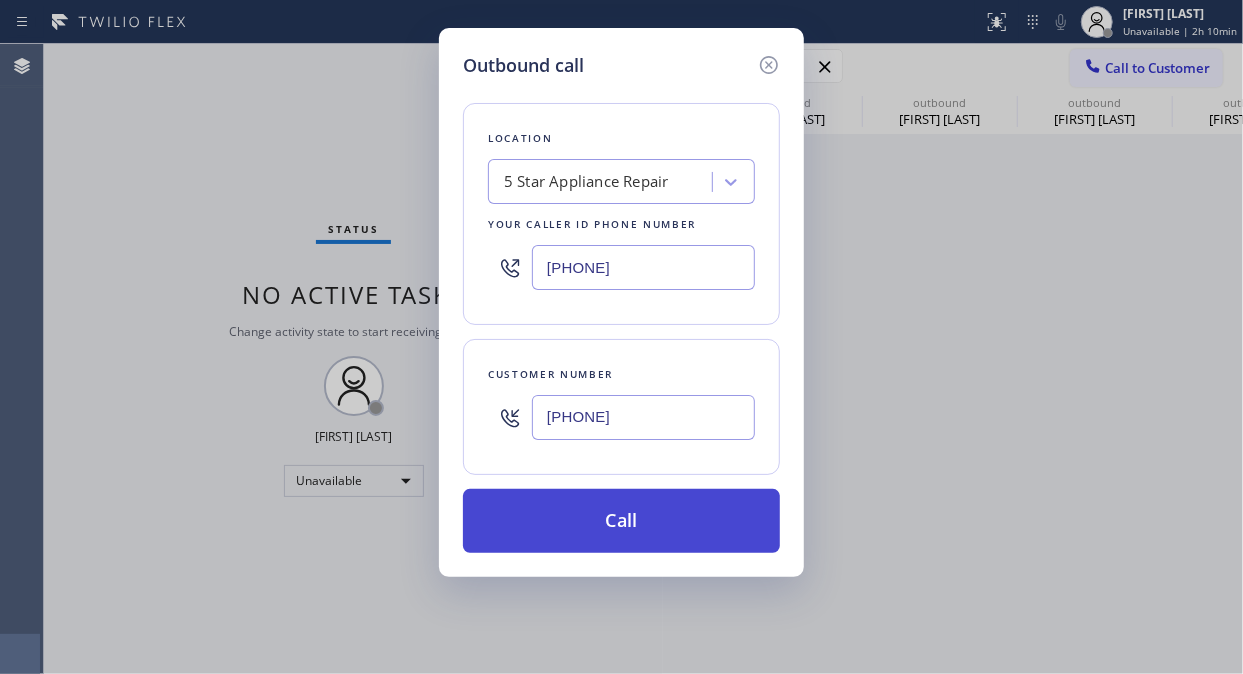type on "[PHONE]" 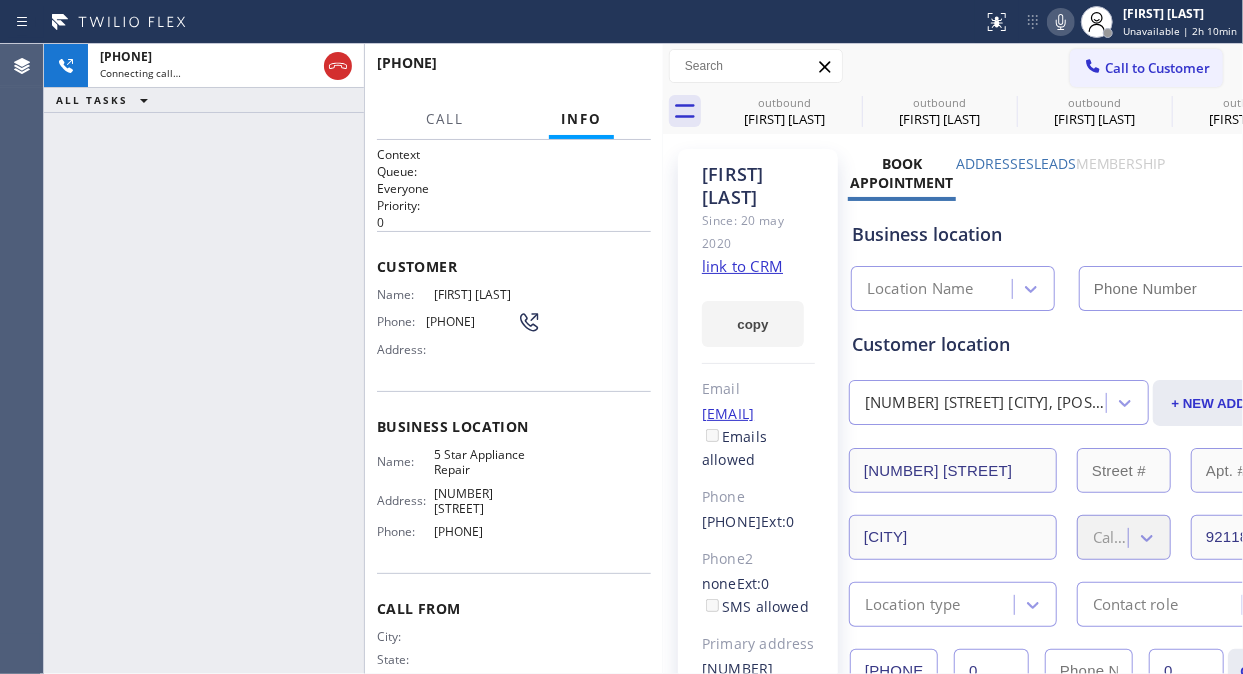 type on "[PHONE]" 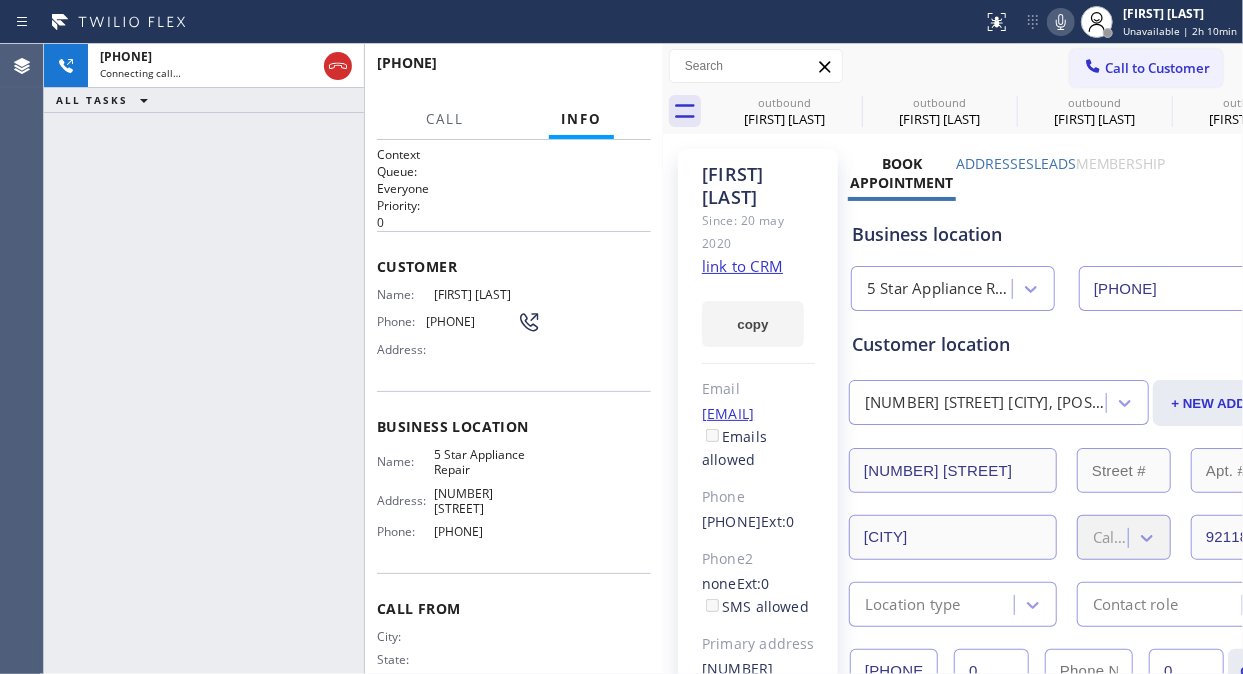 click 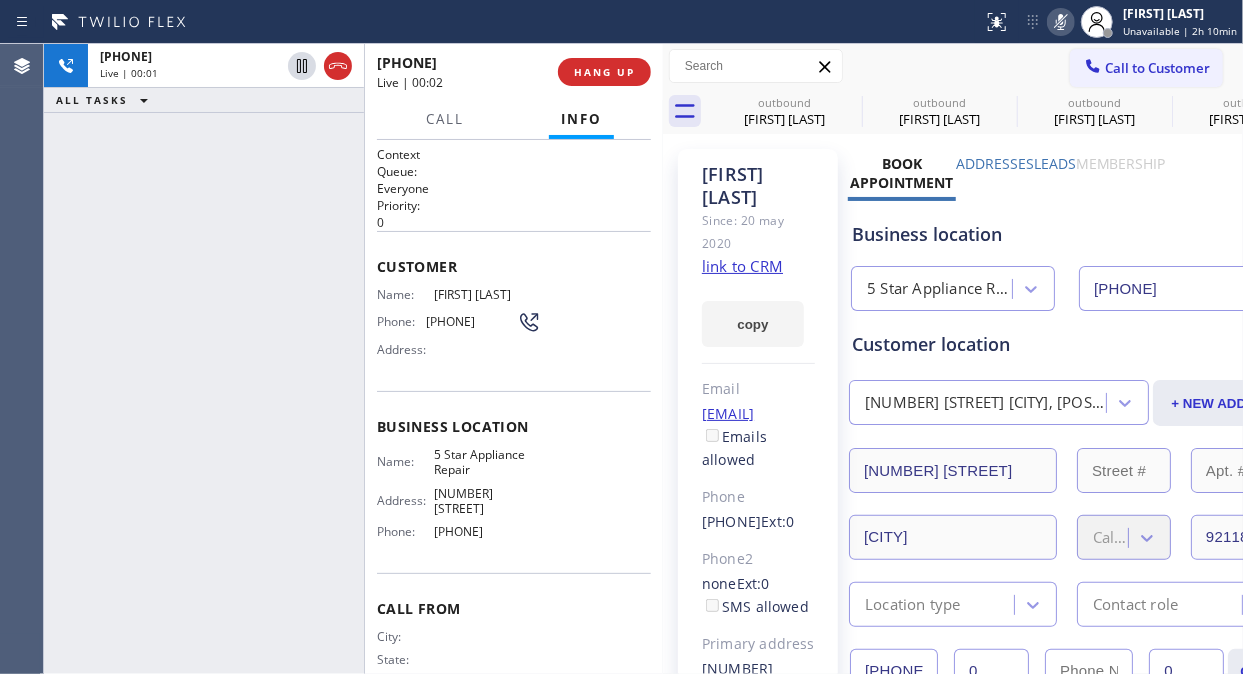 click 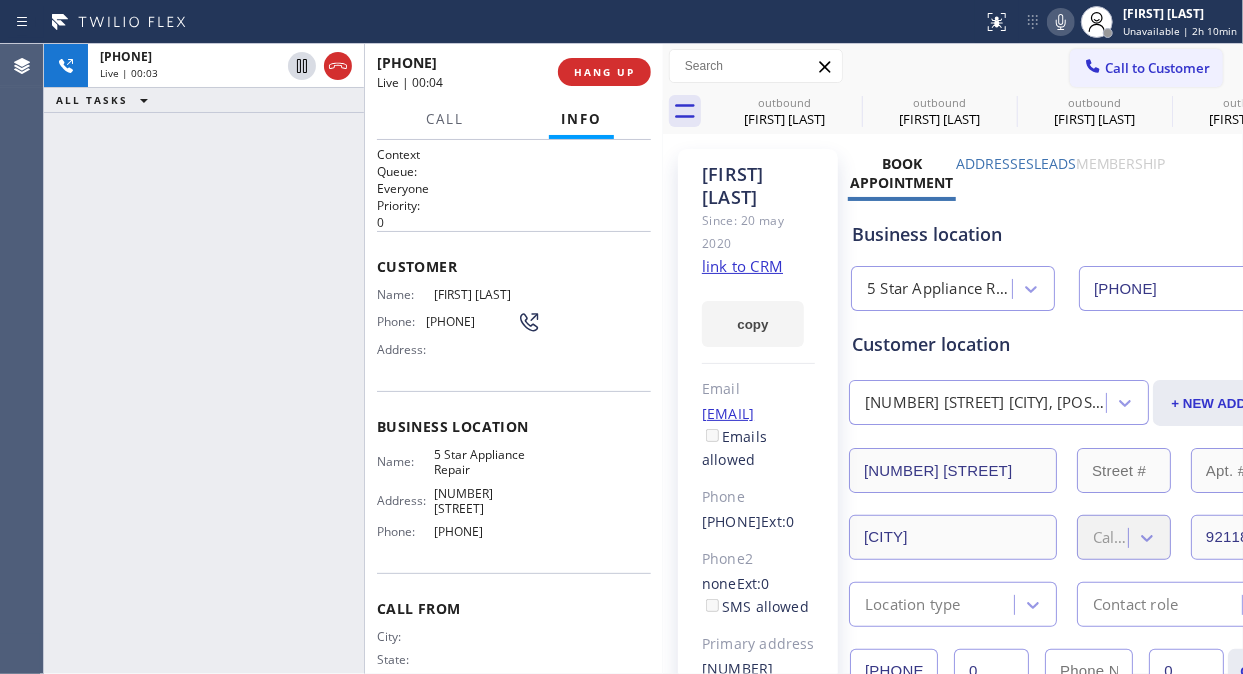 click on "link to CRM" 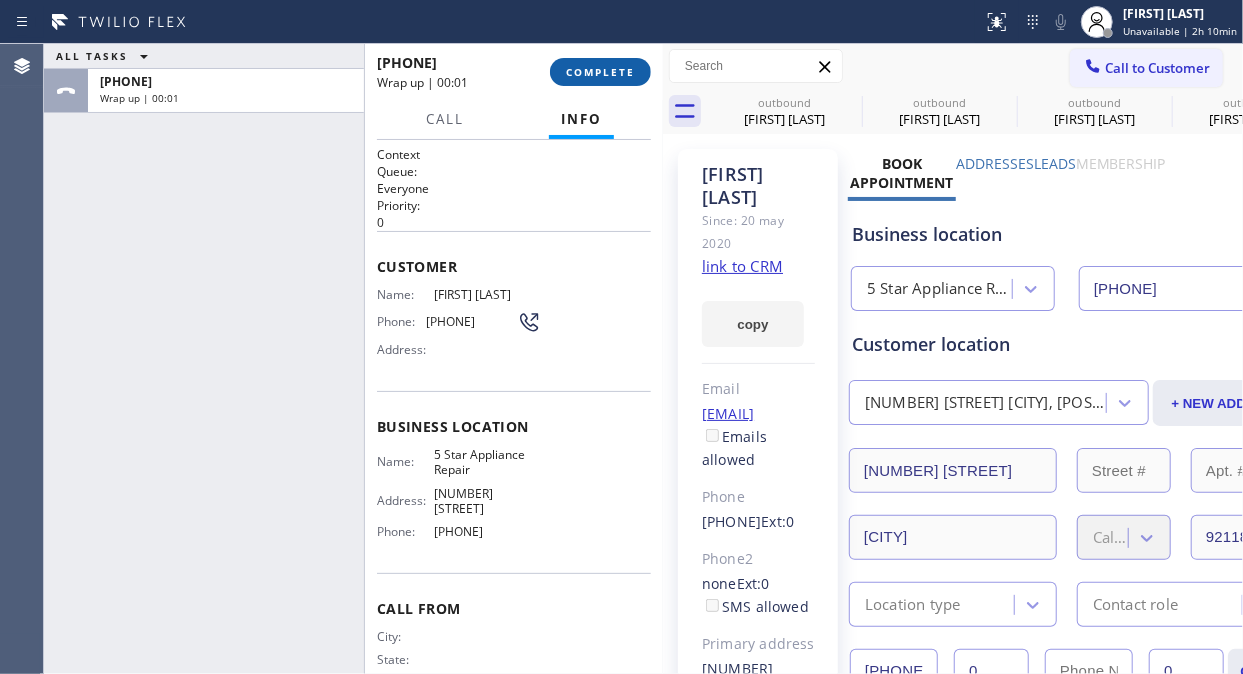 click on "COMPLETE" at bounding box center (600, 72) 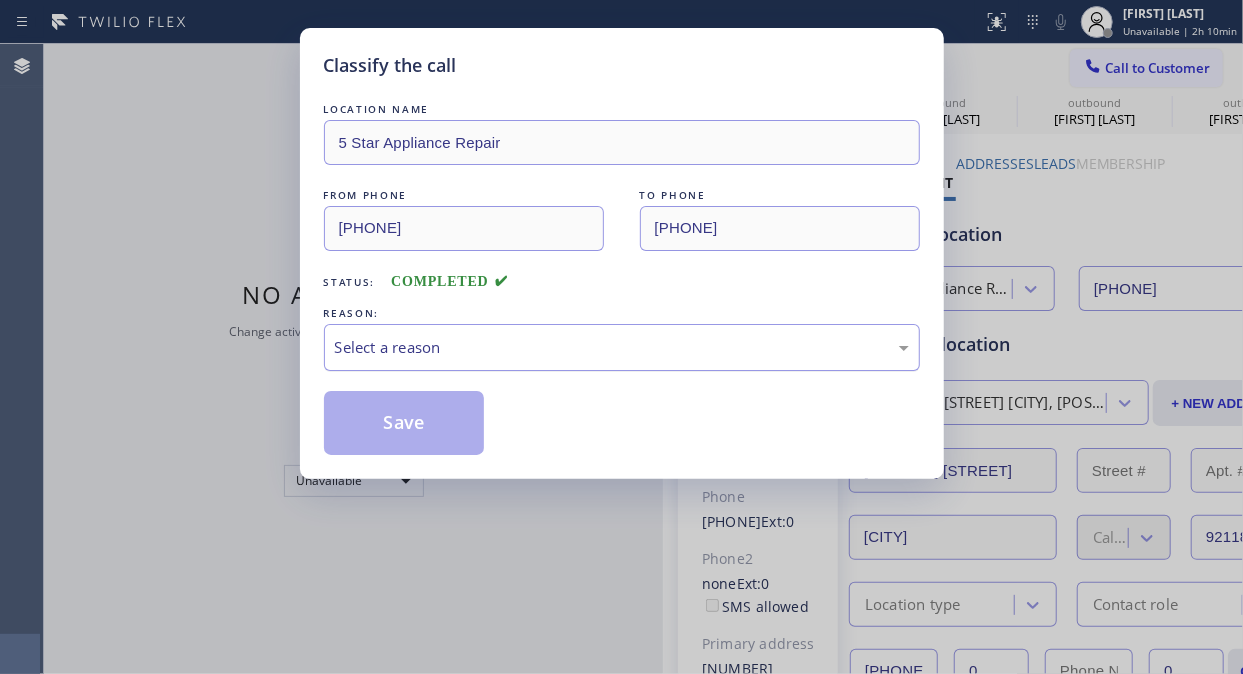 click on "Select a reason" at bounding box center [622, 347] 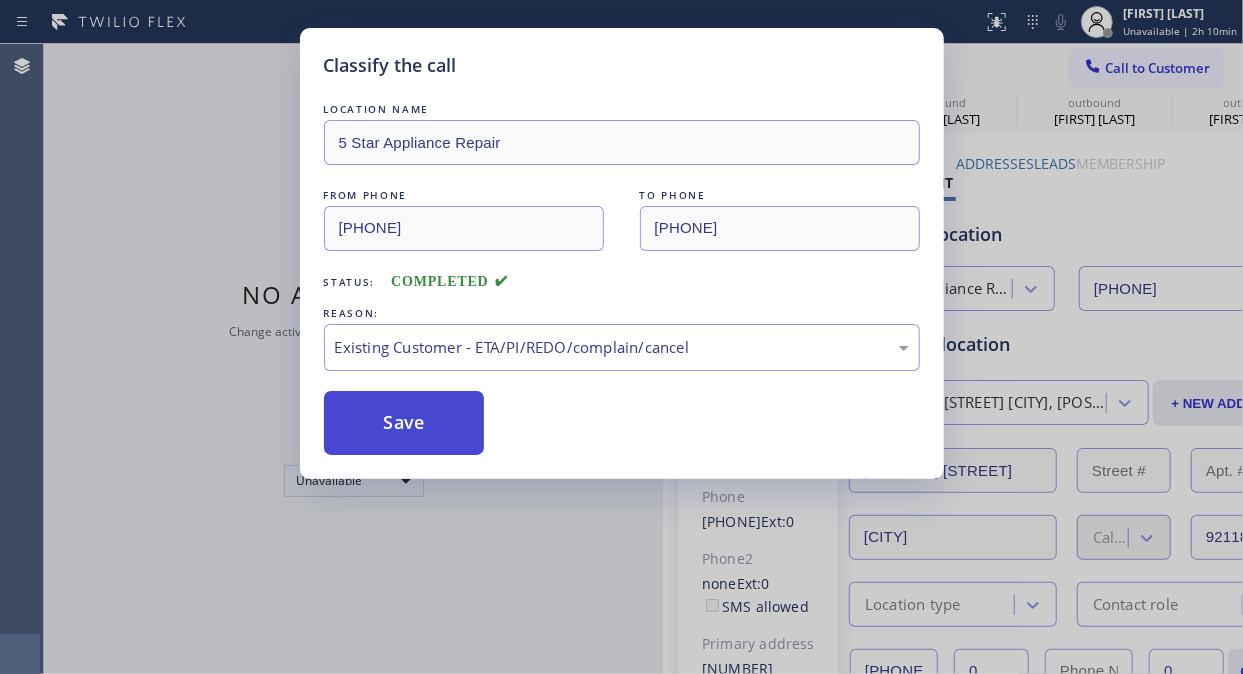 click on "Save" at bounding box center [404, 423] 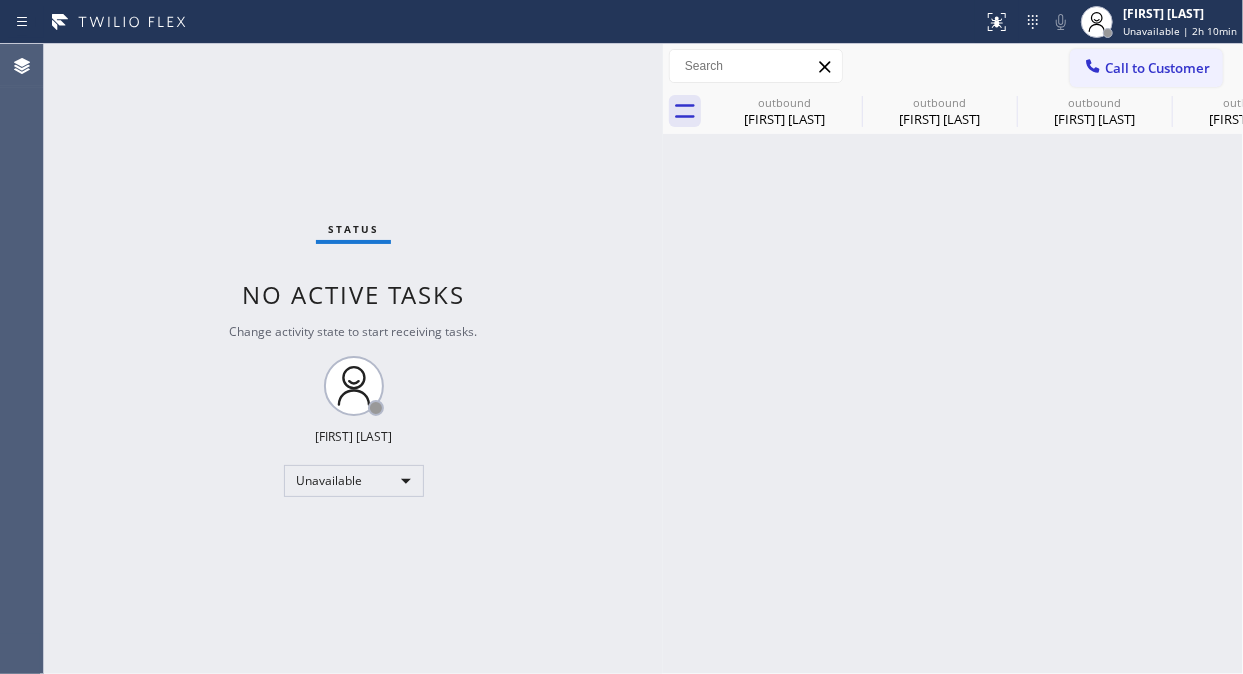 click 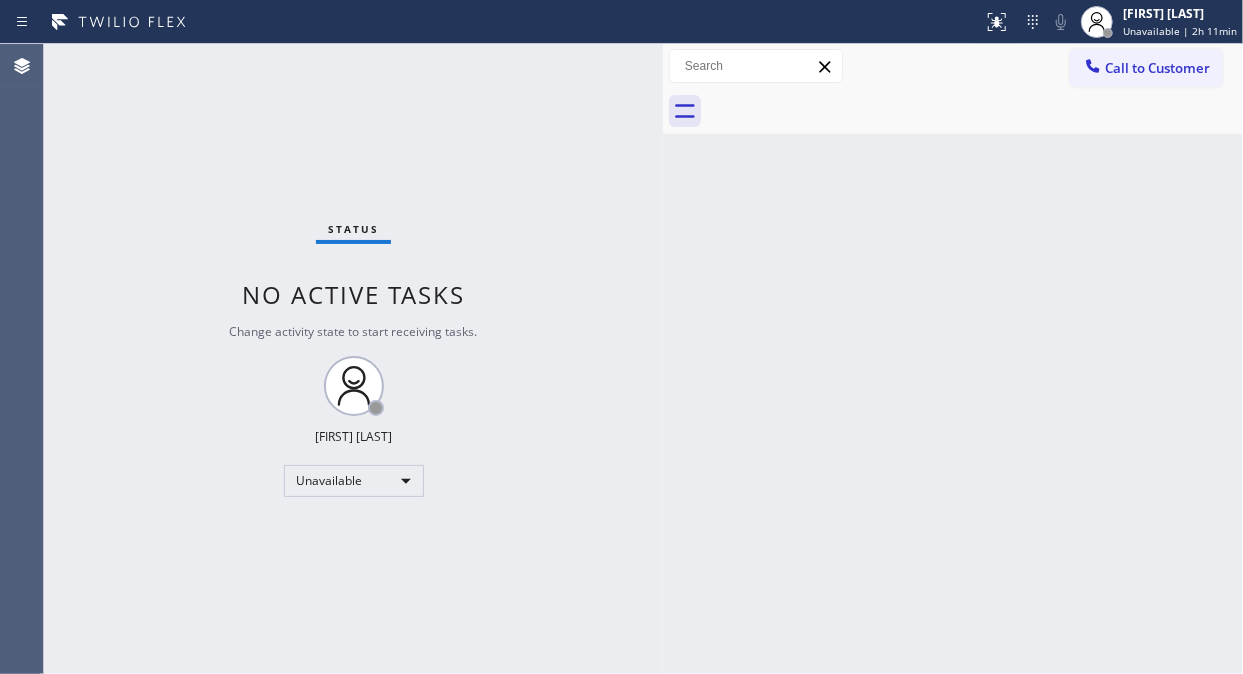 click on "Call to Customer" at bounding box center [1157, 68] 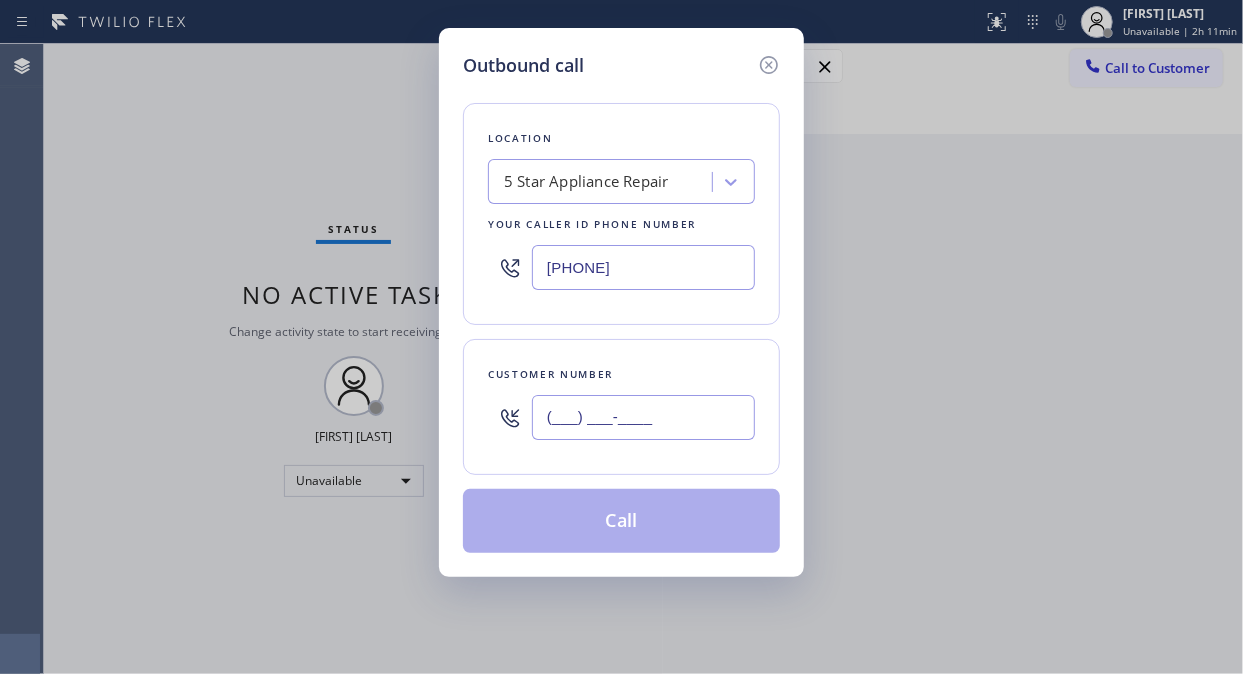 click on "(___) ___-____" at bounding box center [643, 417] 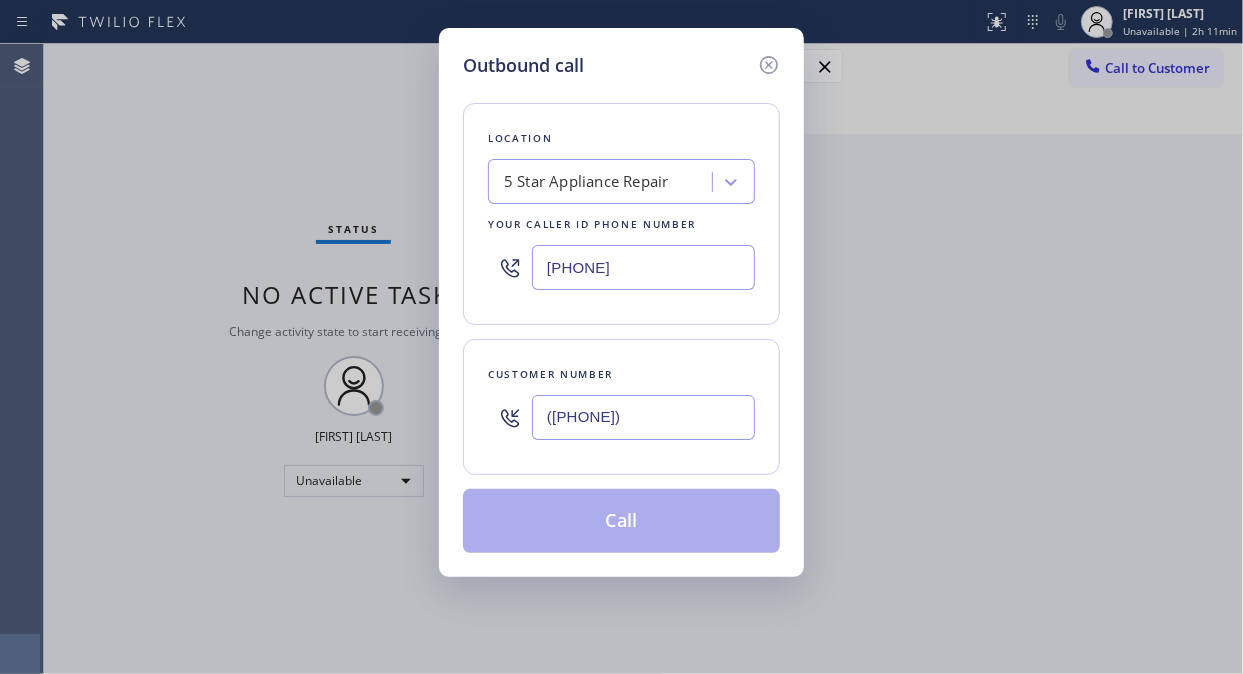type on "([PHONE])" 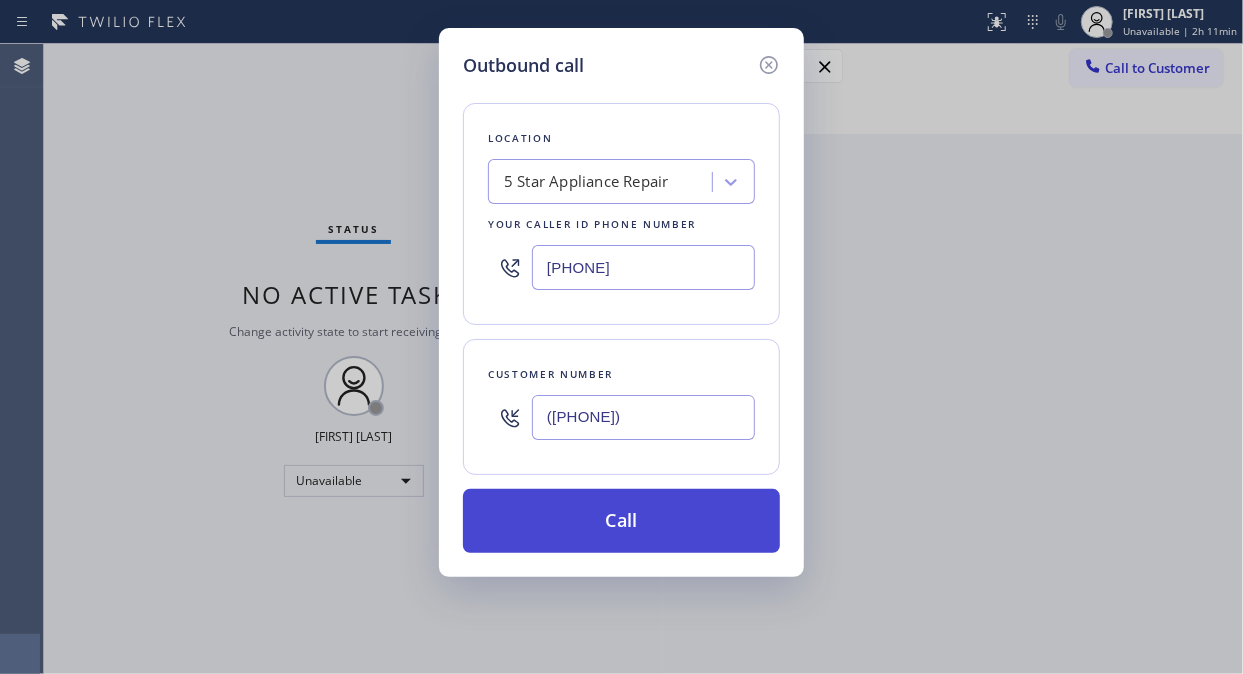 click on "Call" at bounding box center (621, 521) 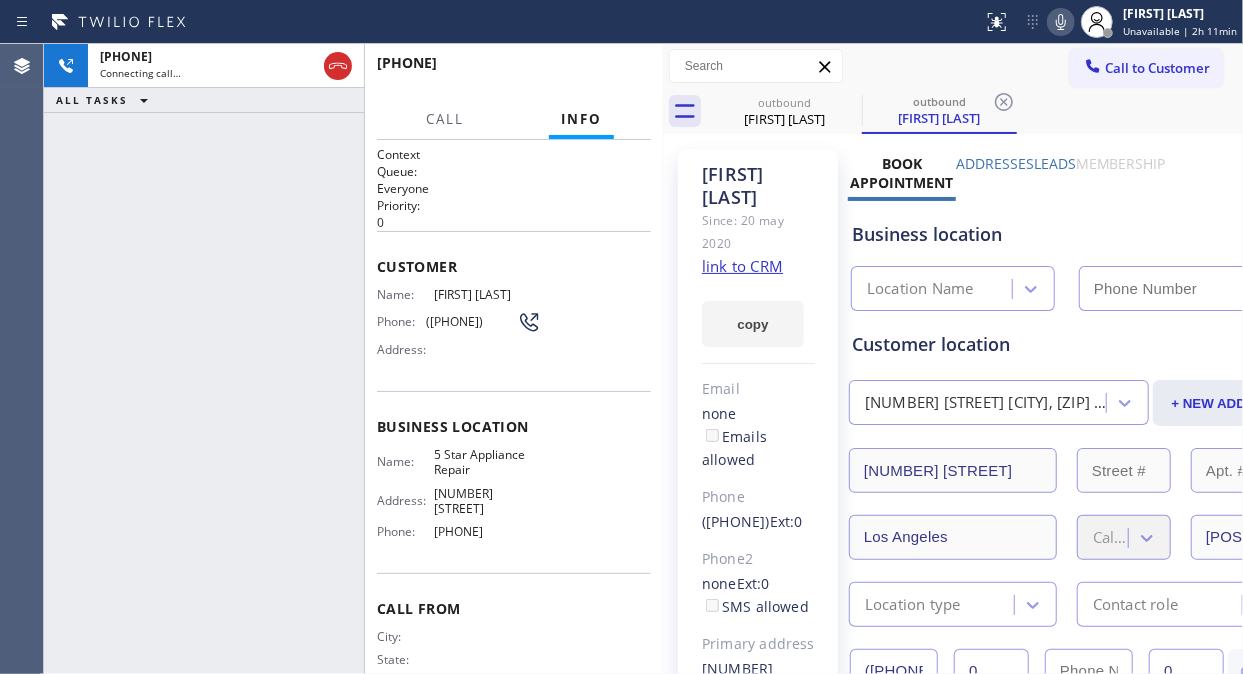 type on "[PHONE]" 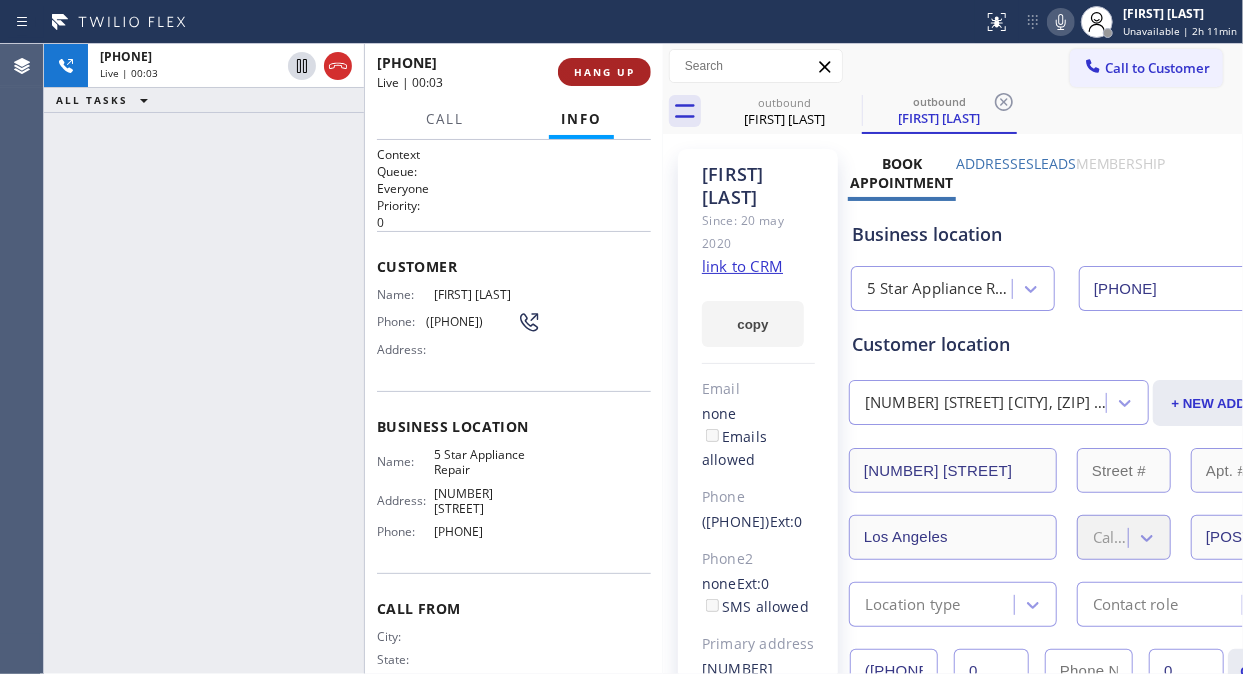 click on "HANG UP" at bounding box center (604, 72) 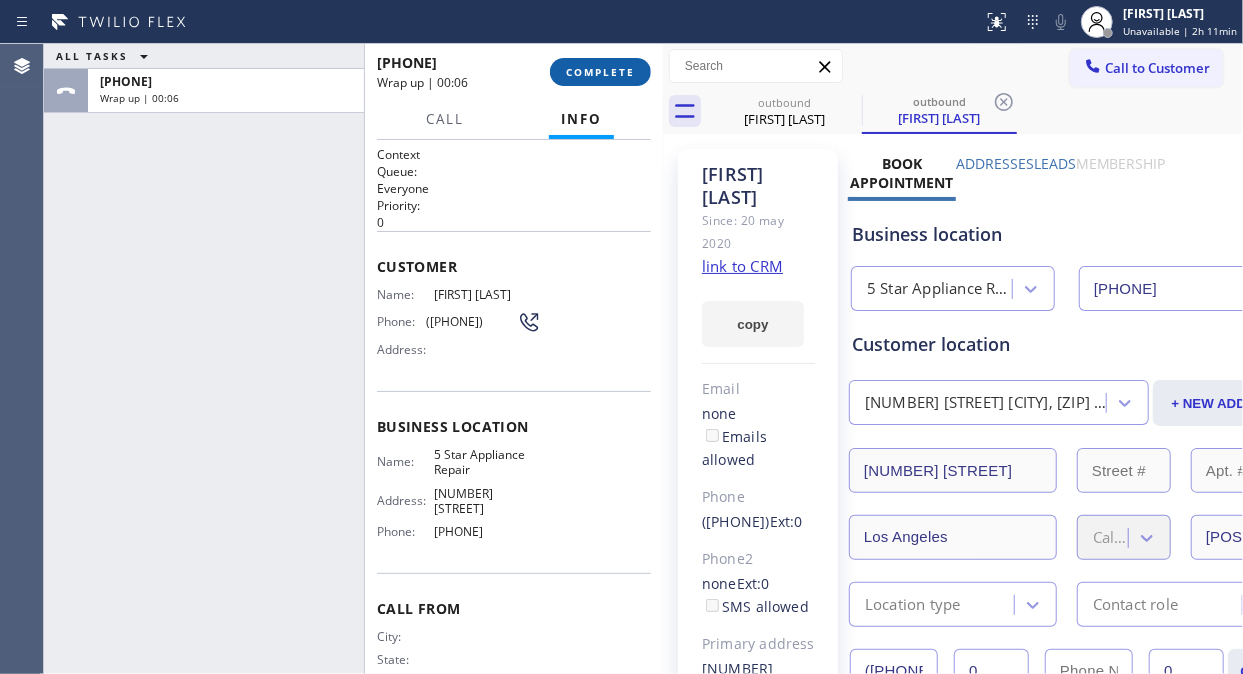 click on "COMPLETE" at bounding box center (600, 72) 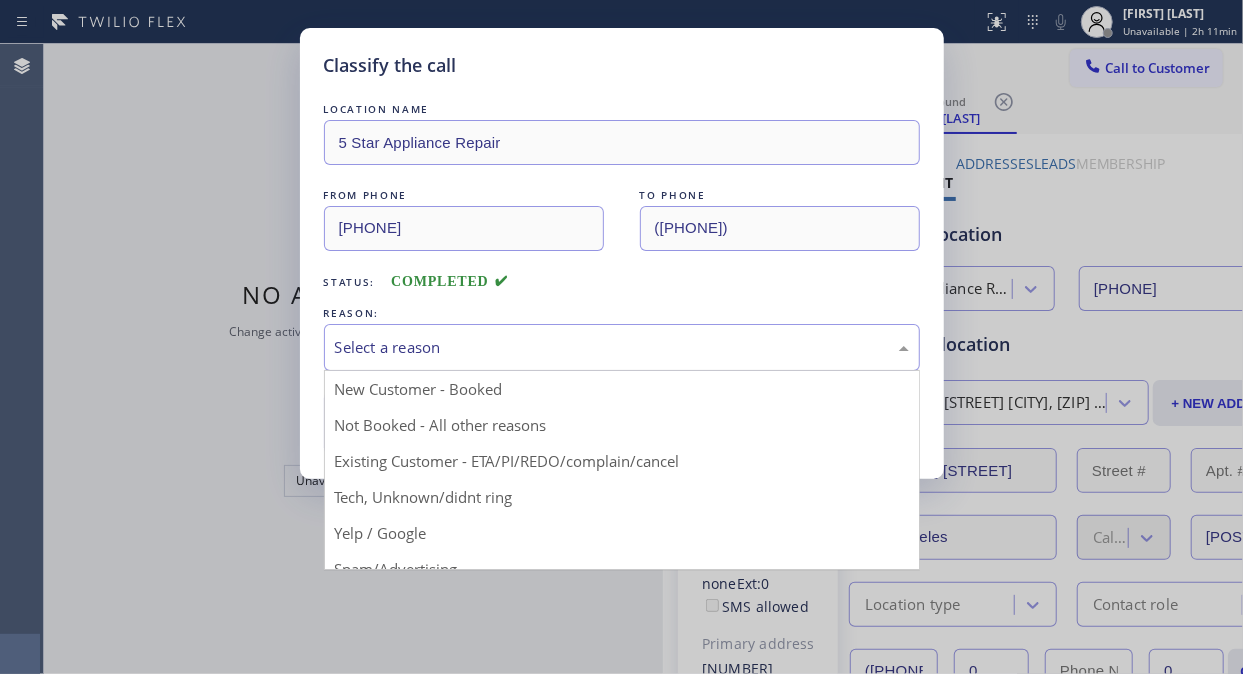 click on "Select a reason" at bounding box center (622, 347) 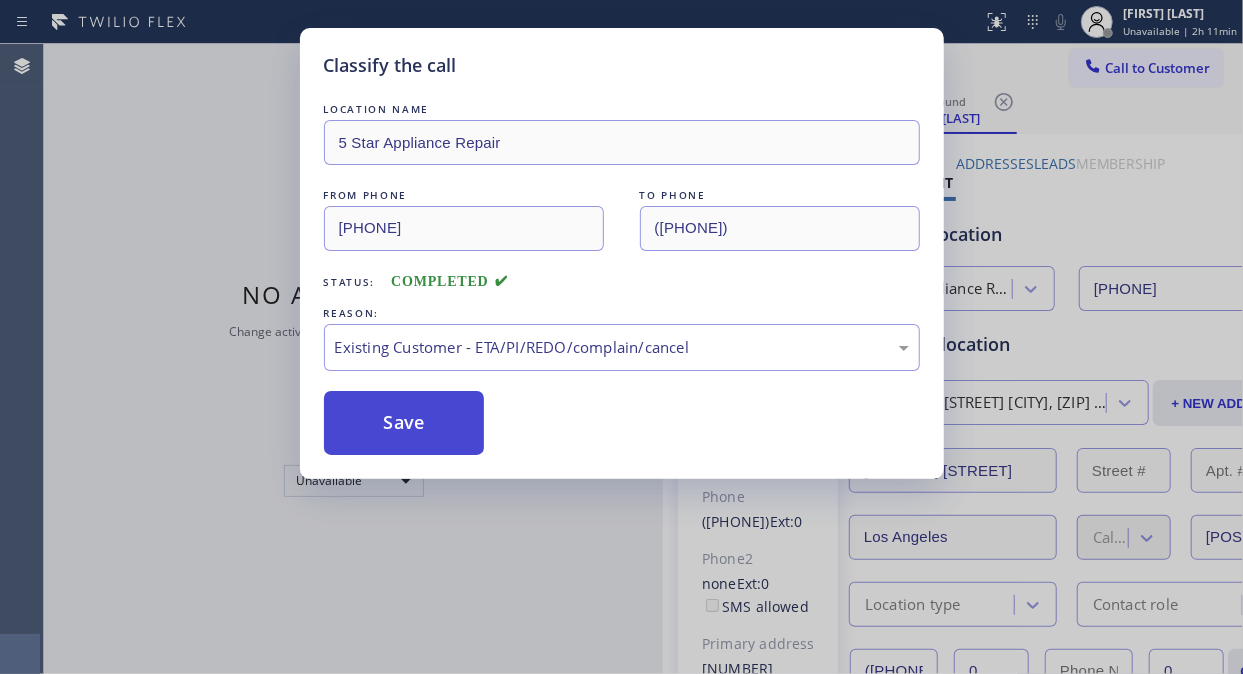 drag, startPoint x: 420, startPoint y: 433, endPoint x: 430, endPoint y: 432, distance: 10.049875 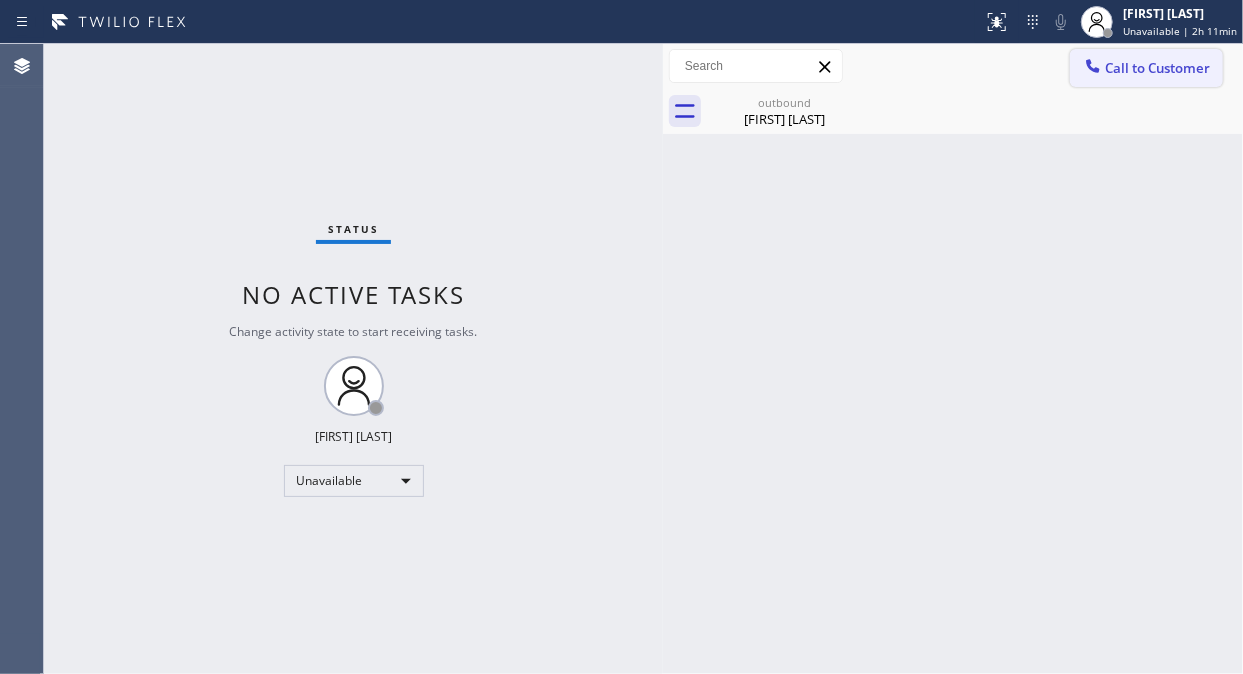 click on "Call to Customer" at bounding box center (1157, 68) 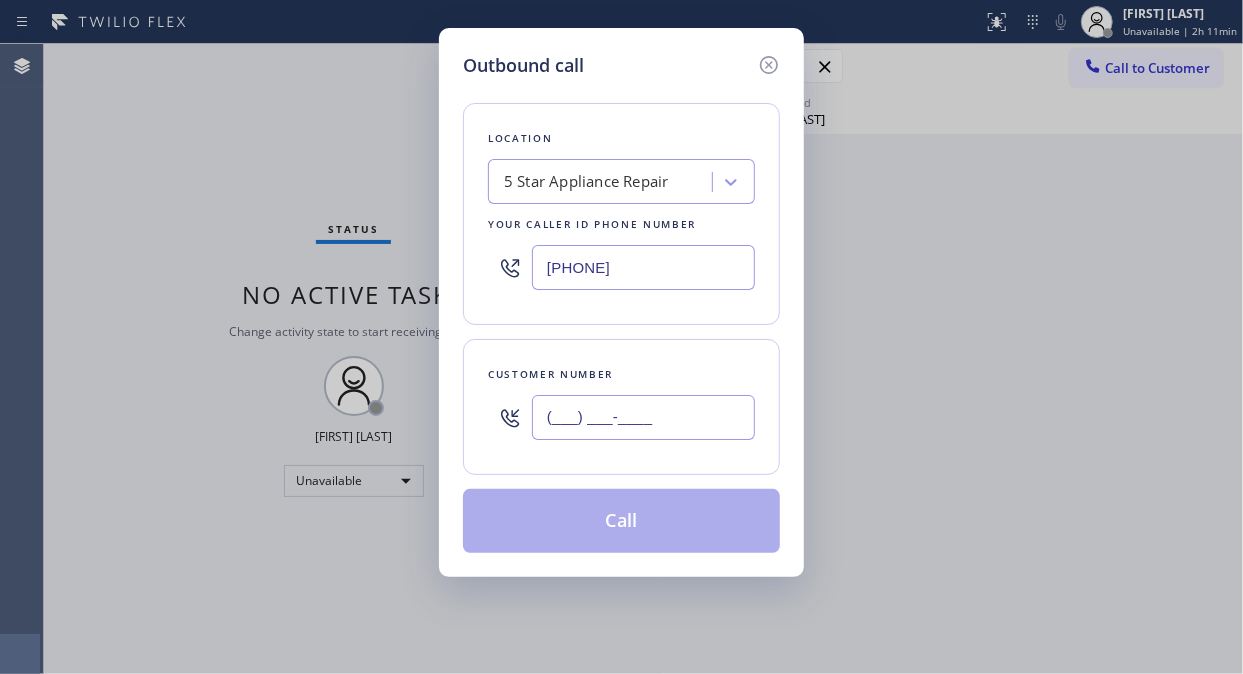 click on "(___) ___-____" at bounding box center (643, 417) 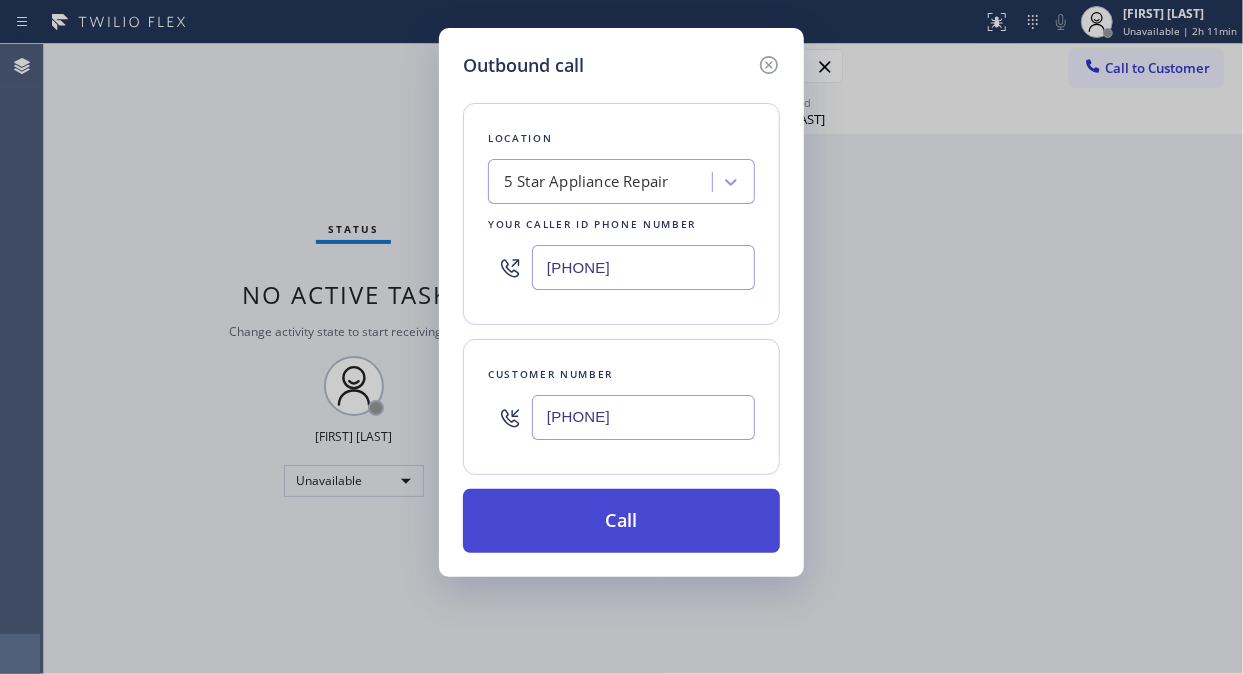 type on "[PHONE]" 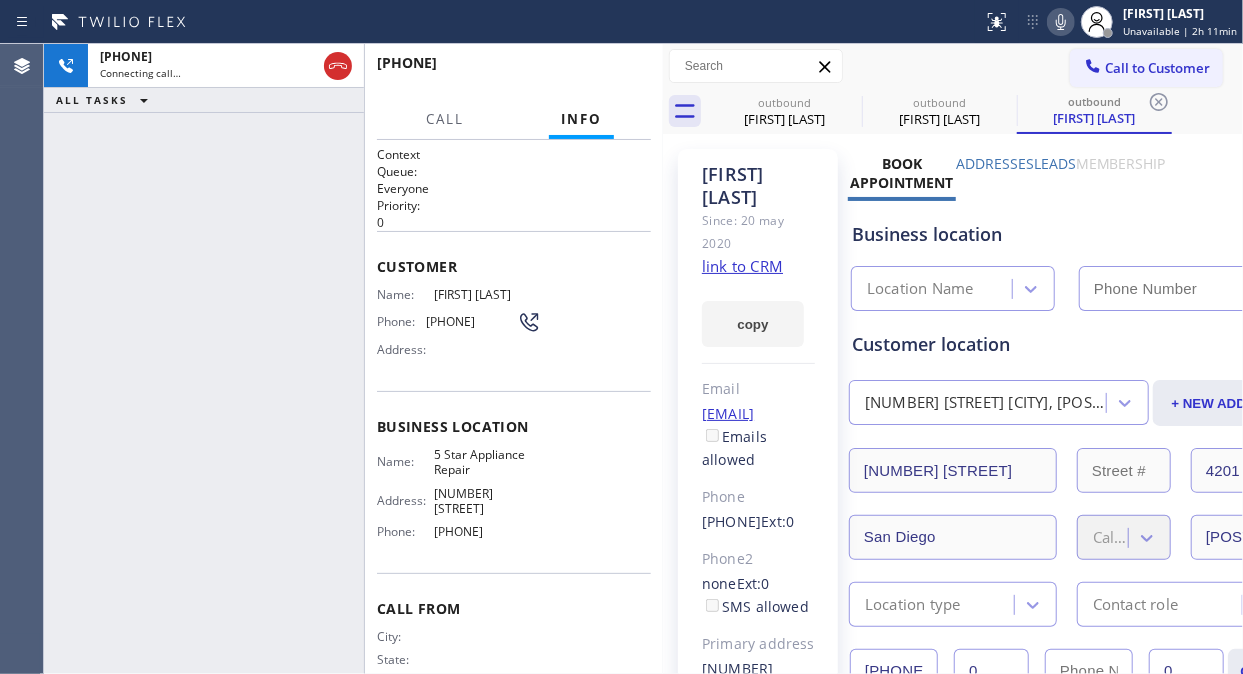 type on "[PHONE]" 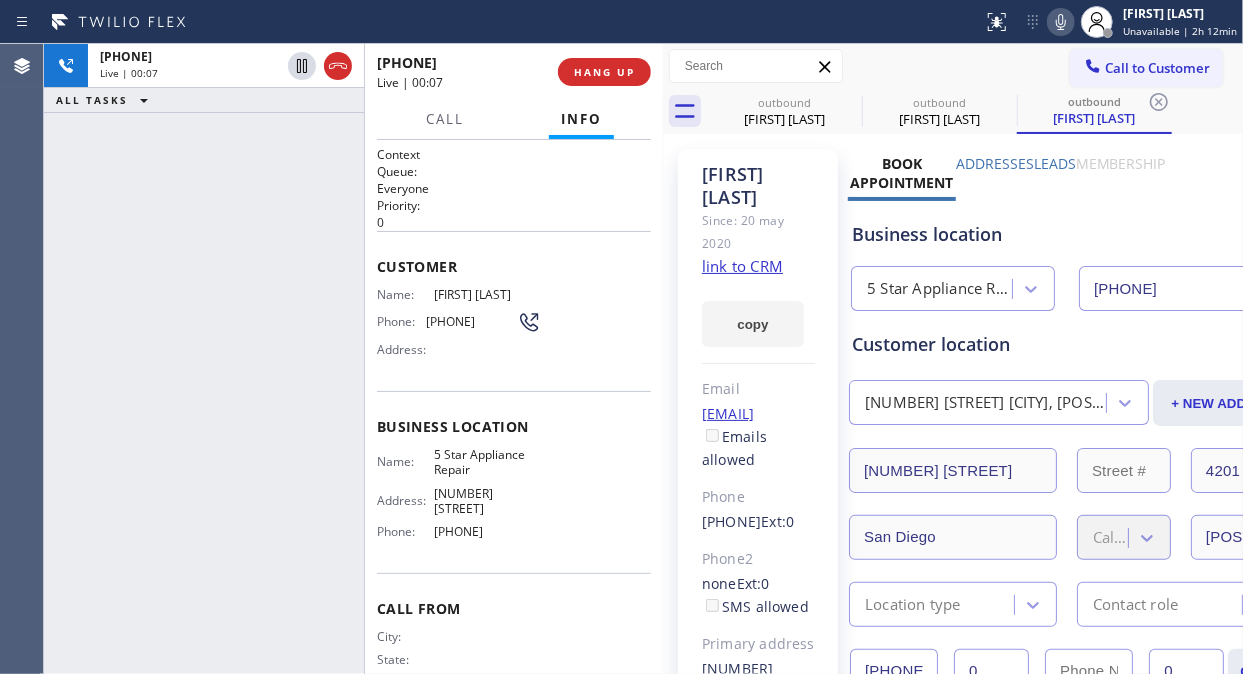 drag, startPoint x: 340, startPoint y: 67, endPoint x: 575, endPoint y: 87, distance: 235.84953 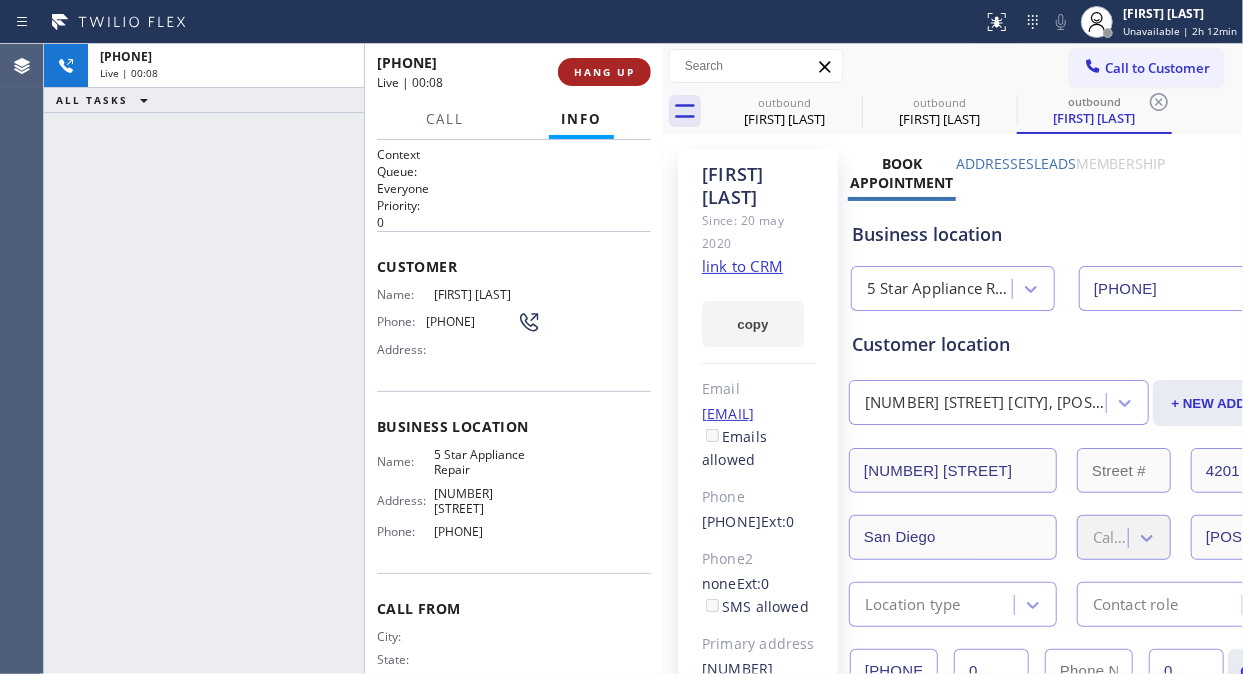 drag, startPoint x: 587, startPoint y: 83, endPoint x: 608, endPoint y: 71, distance: 24.186773 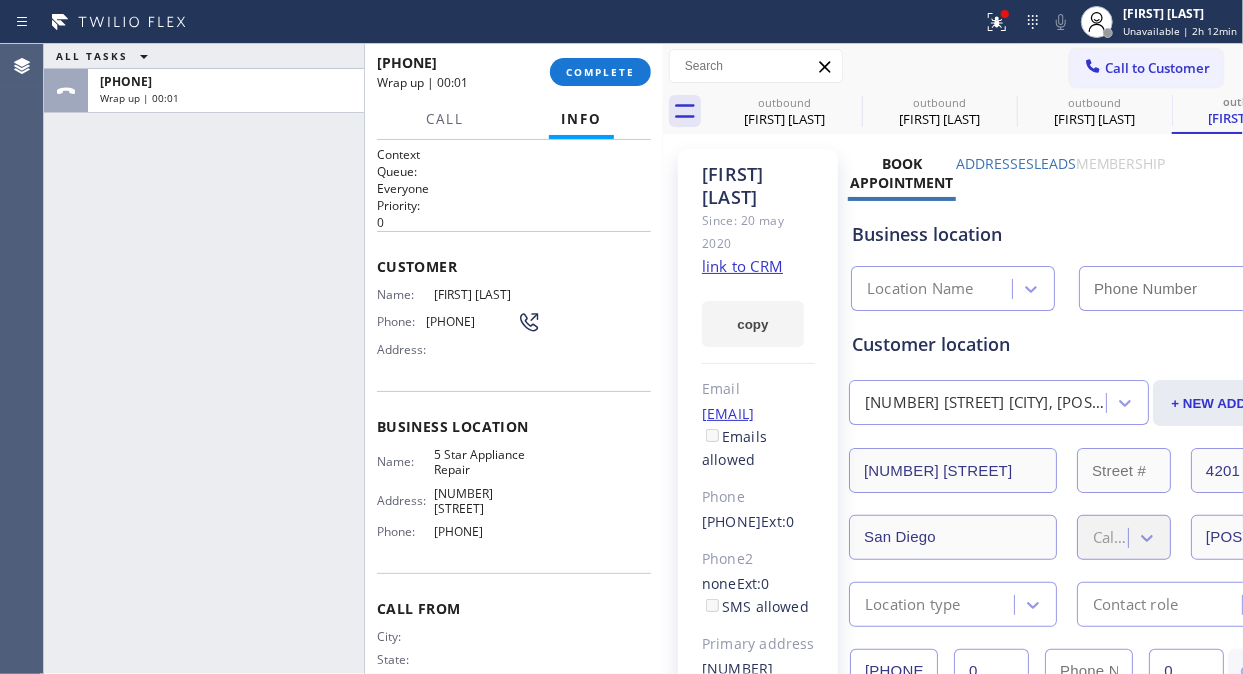 type on "[PHONE]" 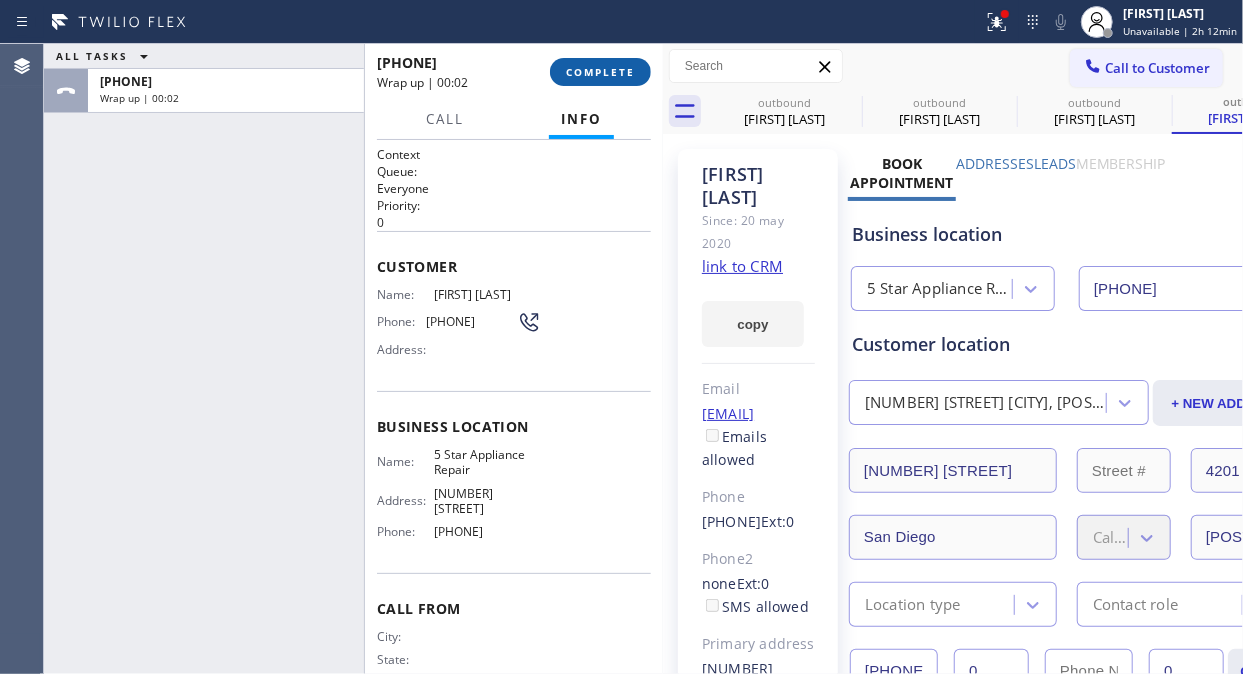 click on "COMPLETE" at bounding box center [600, 72] 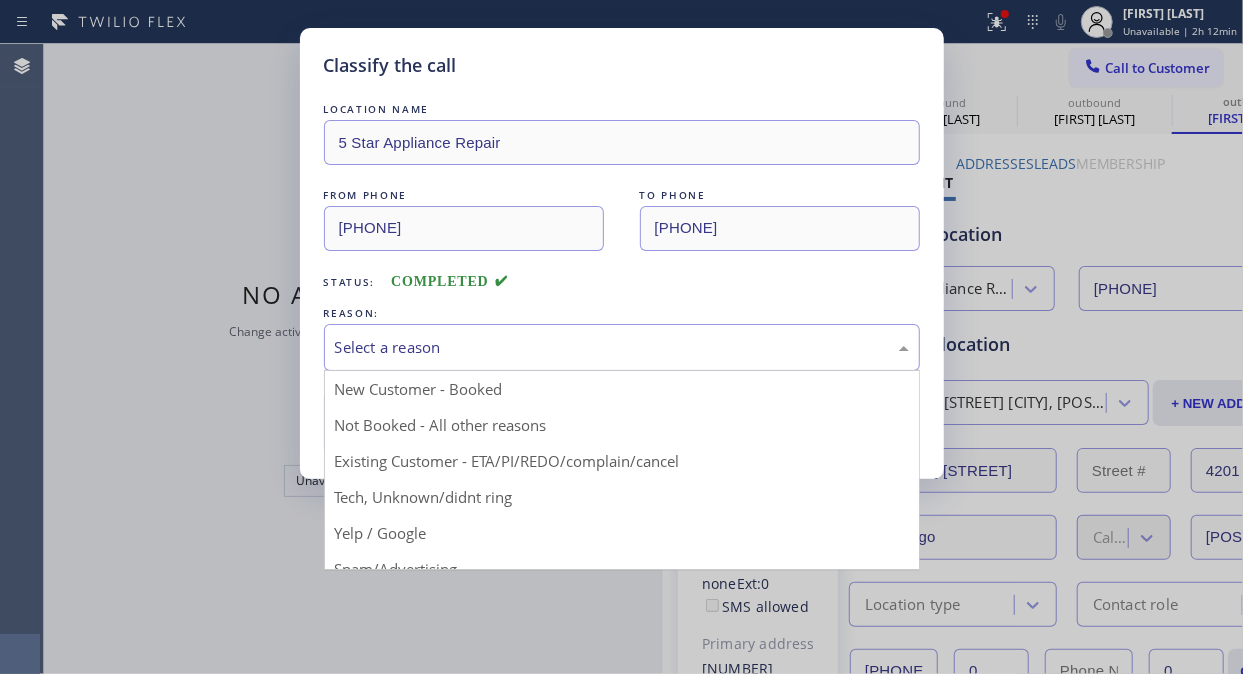 click on "Select a reason" at bounding box center [622, 347] 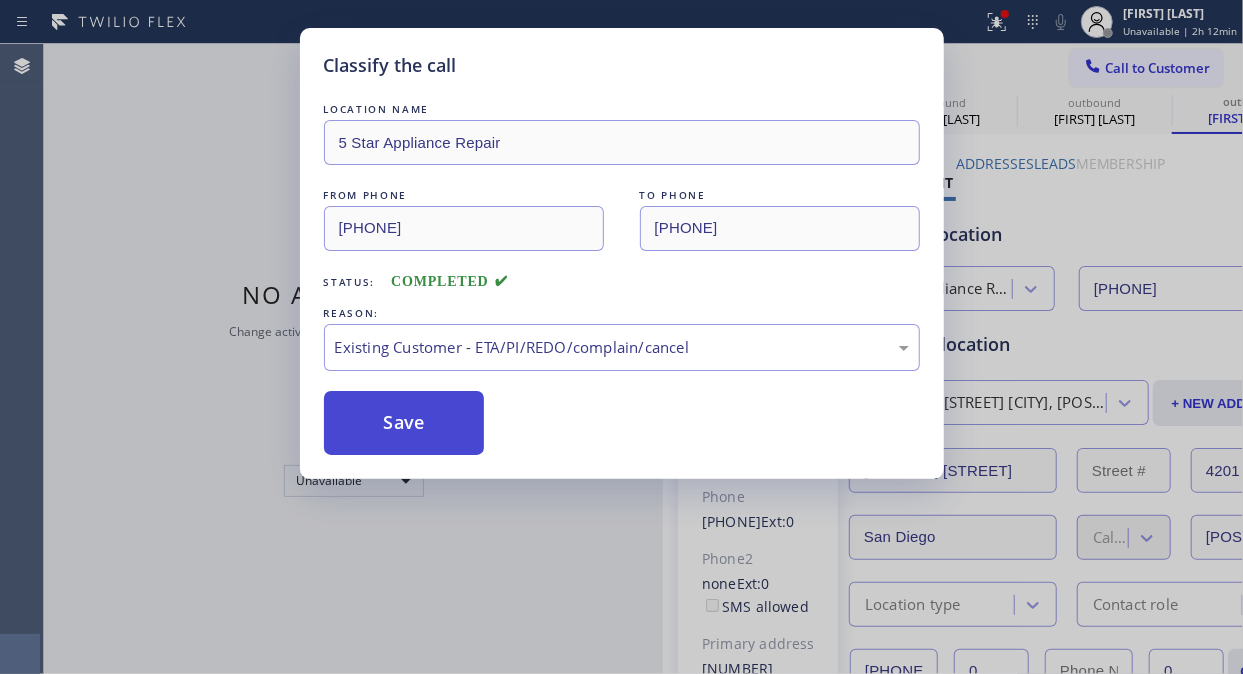 click on "Save" at bounding box center (404, 423) 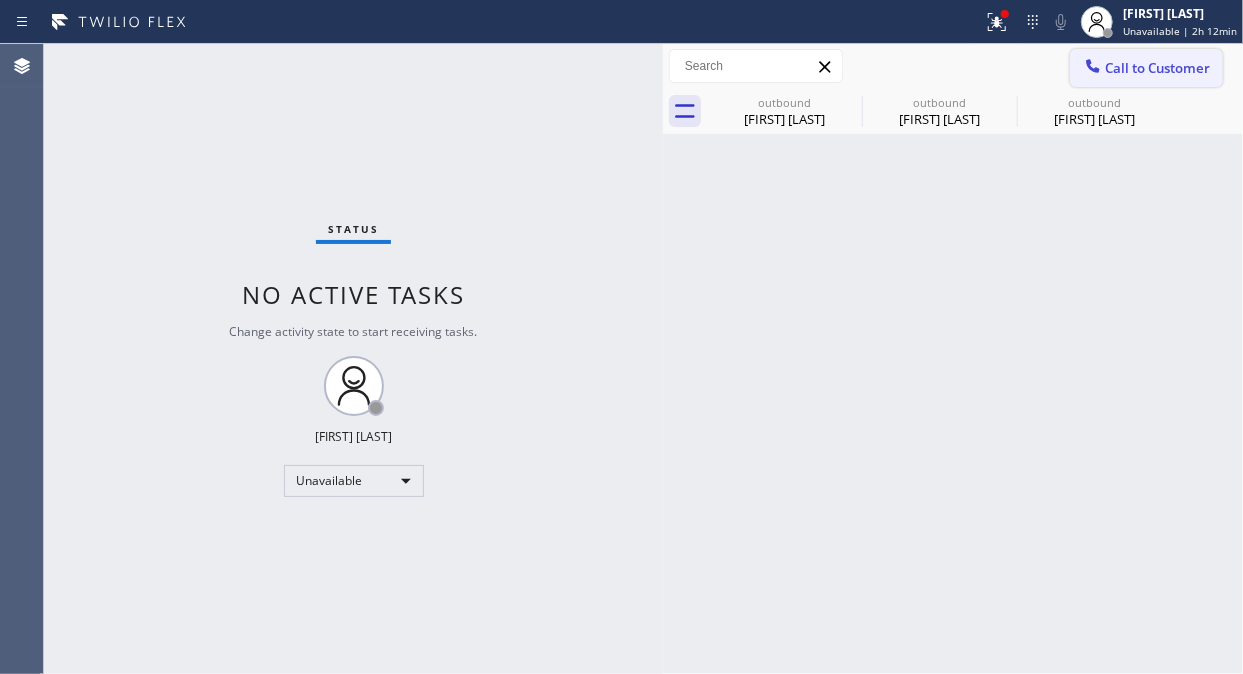 click on "Call to Customer" at bounding box center [1157, 68] 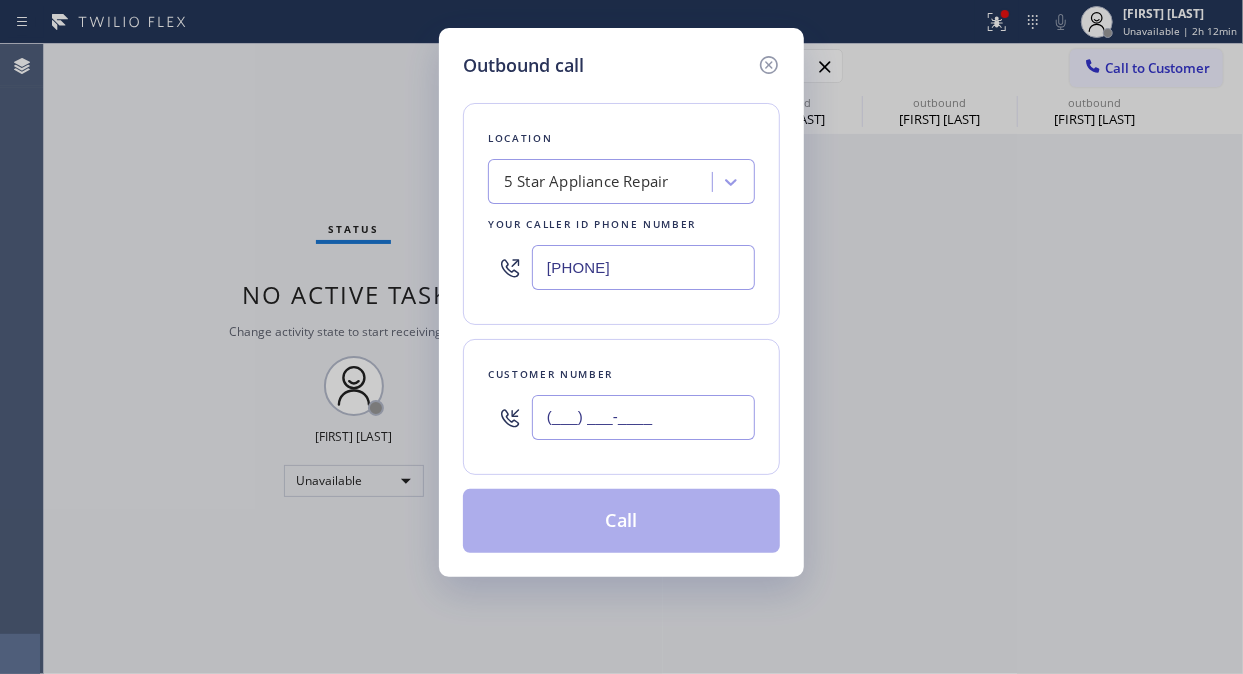 click on "(___) ___-____" at bounding box center (643, 417) 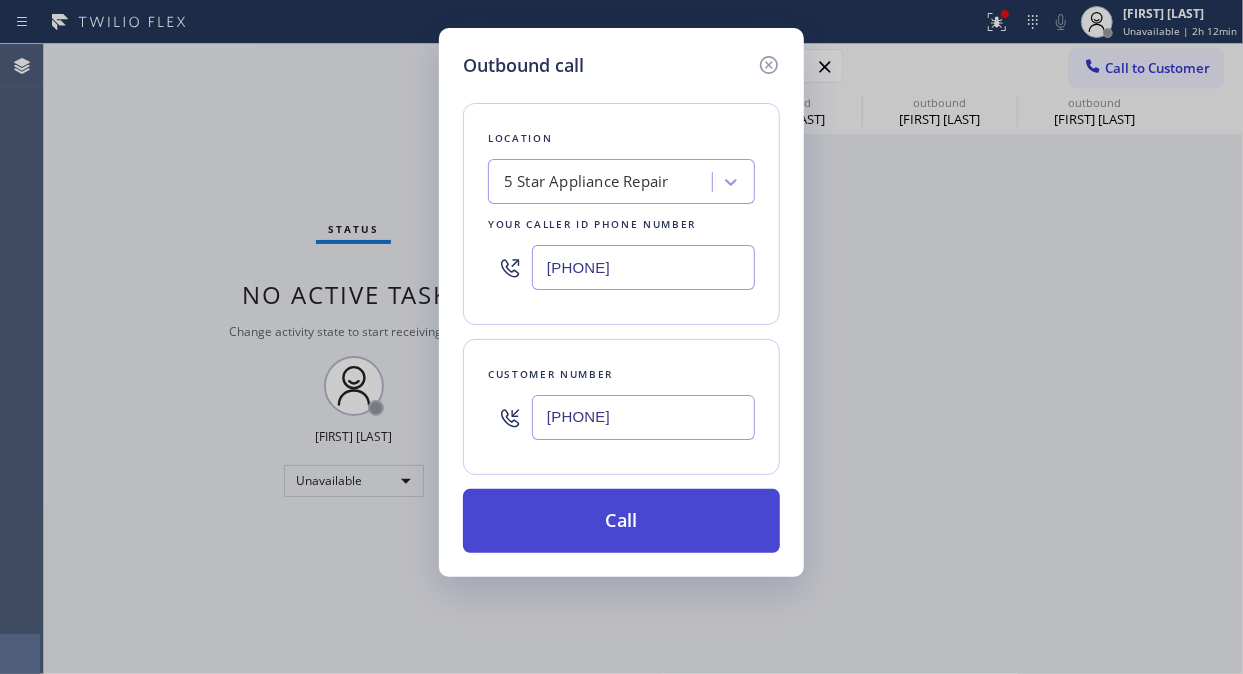 type on "[PHONE]" 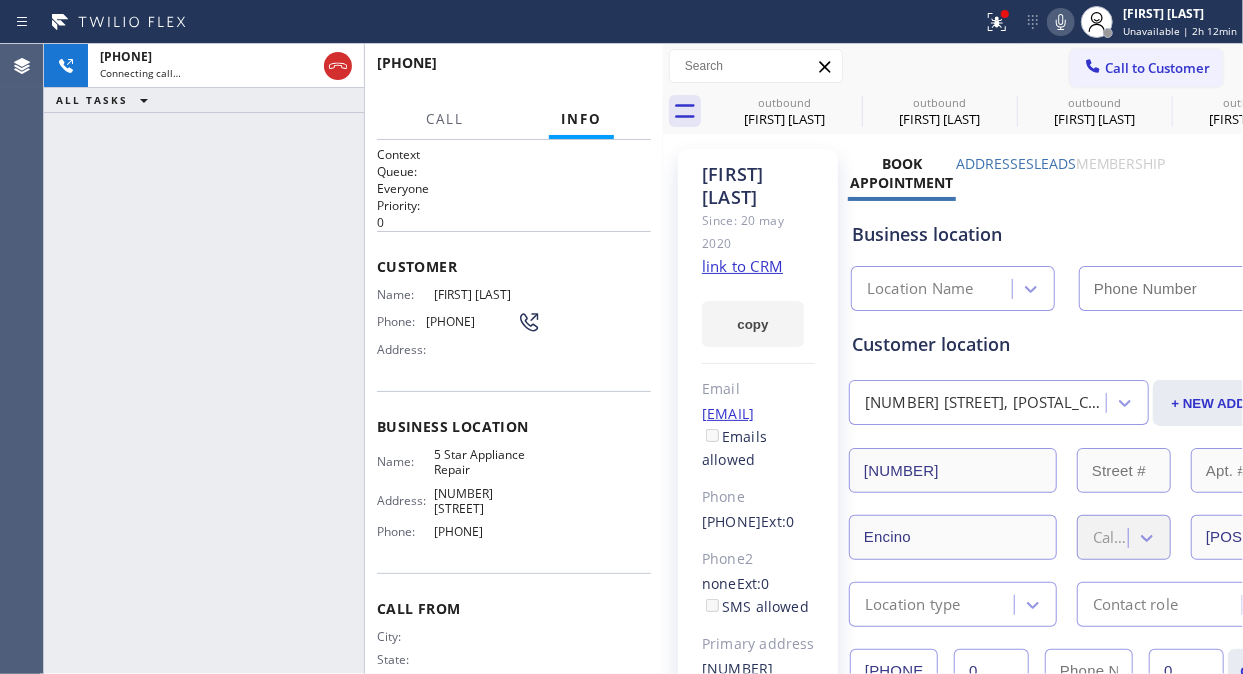 type on "[PHONE]" 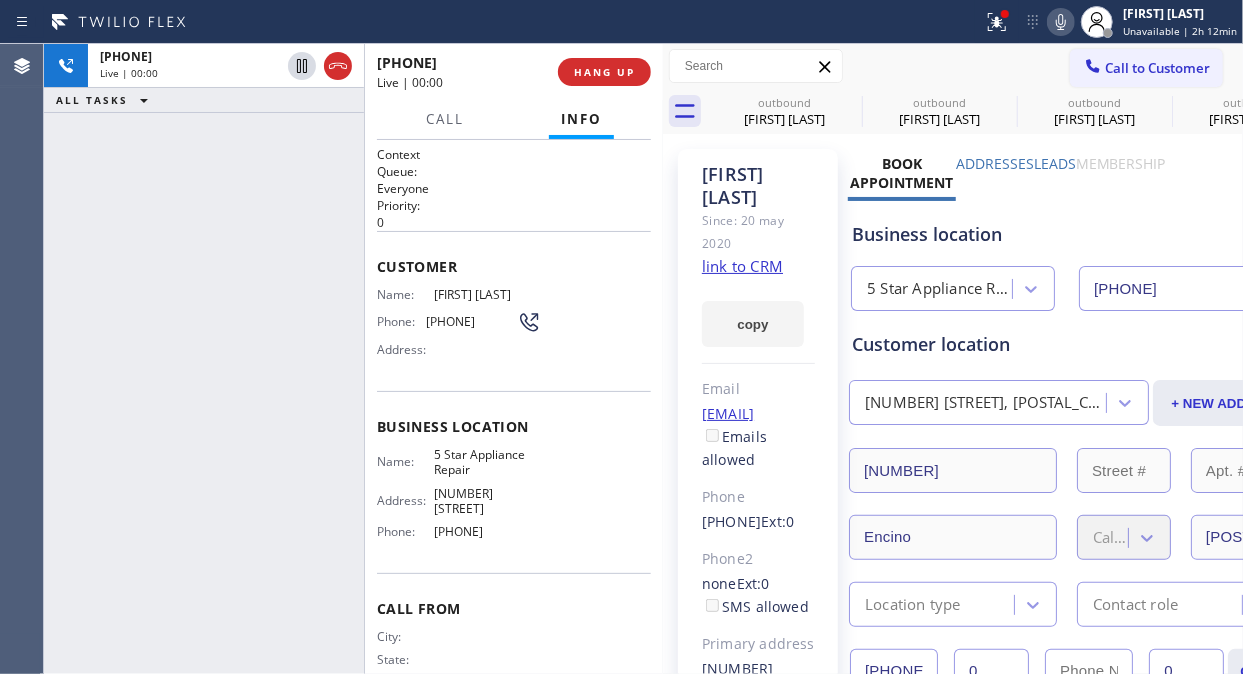 click 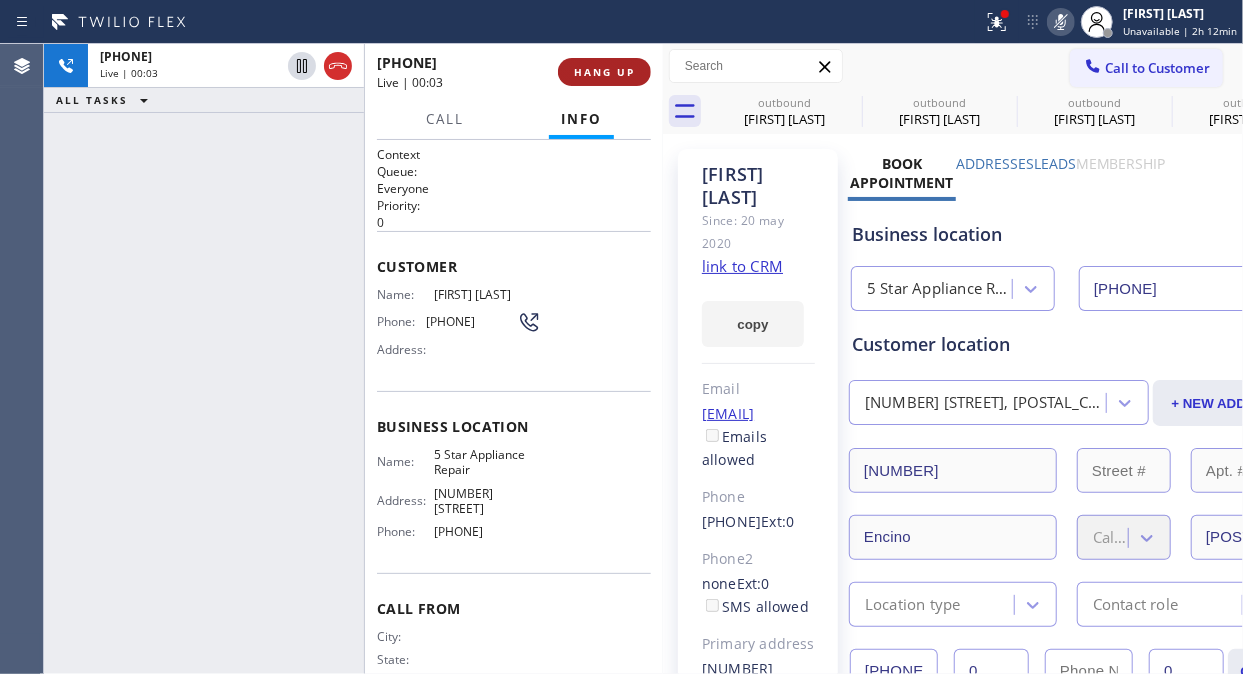 click on "HANG UP" at bounding box center (604, 72) 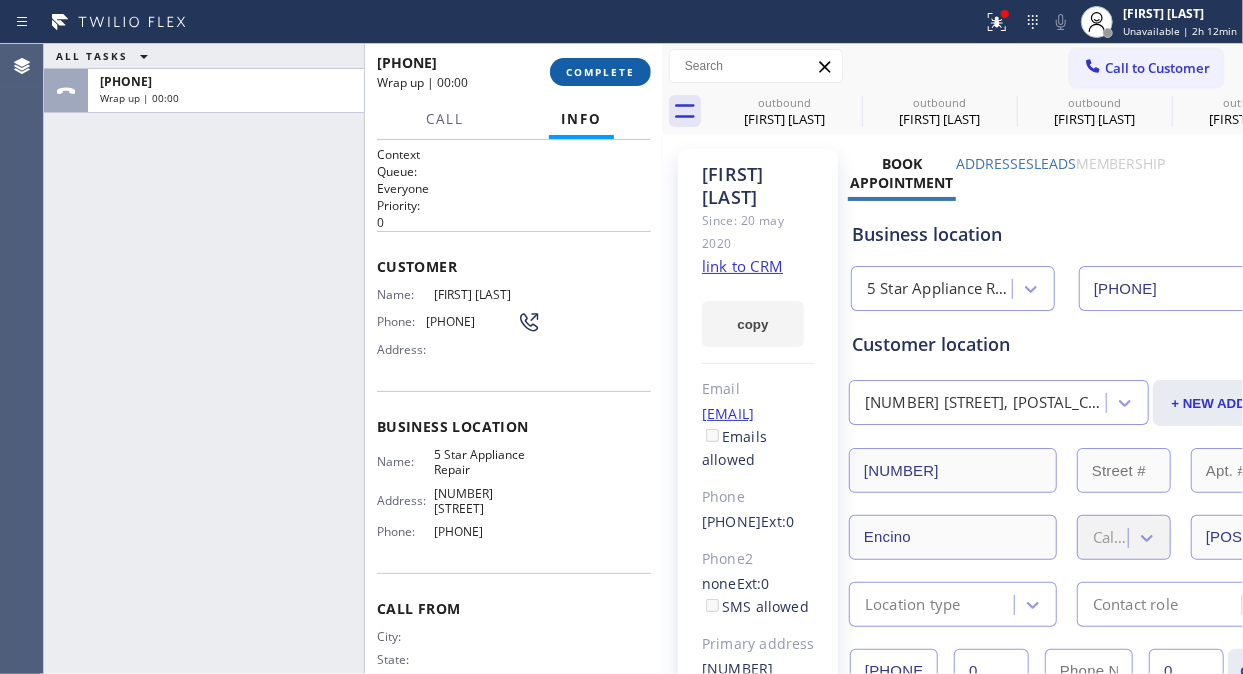 click on "COMPLETE" at bounding box center [600, 72] 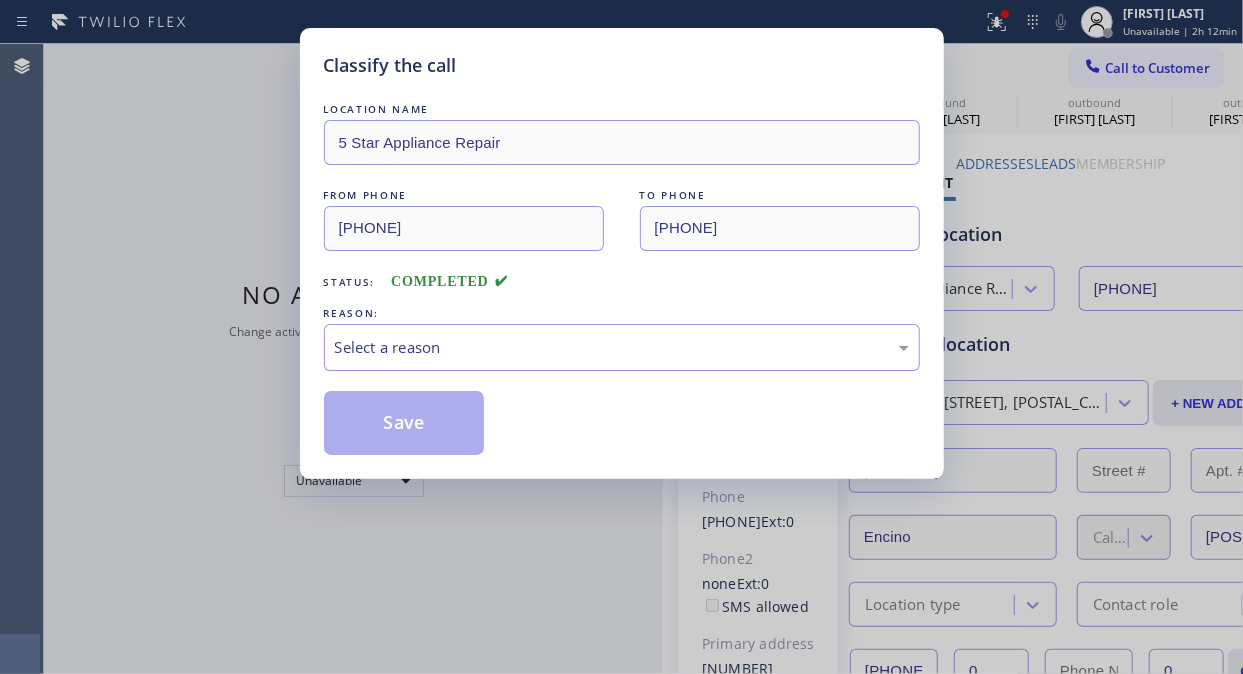click on "Classify the call" at bounding box center [622, 65] 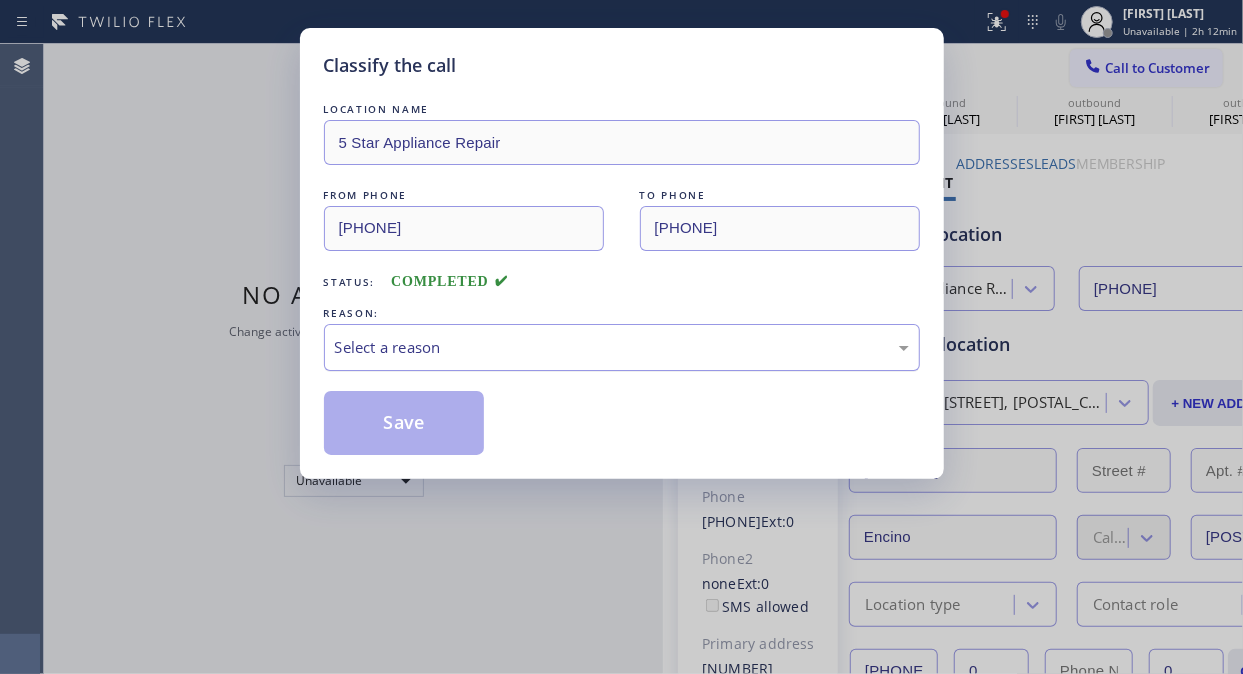click on "Select a reason" at bounding box center [622, 347] 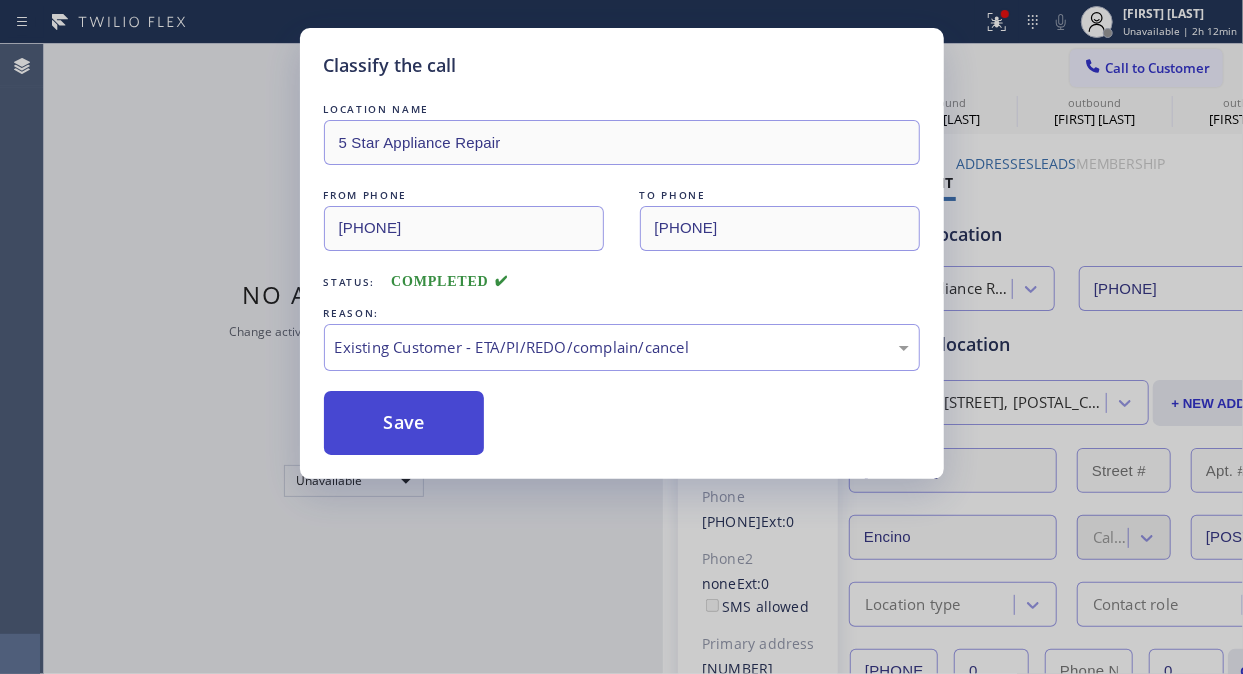 click on "Save" at bounding box center [404, 423] 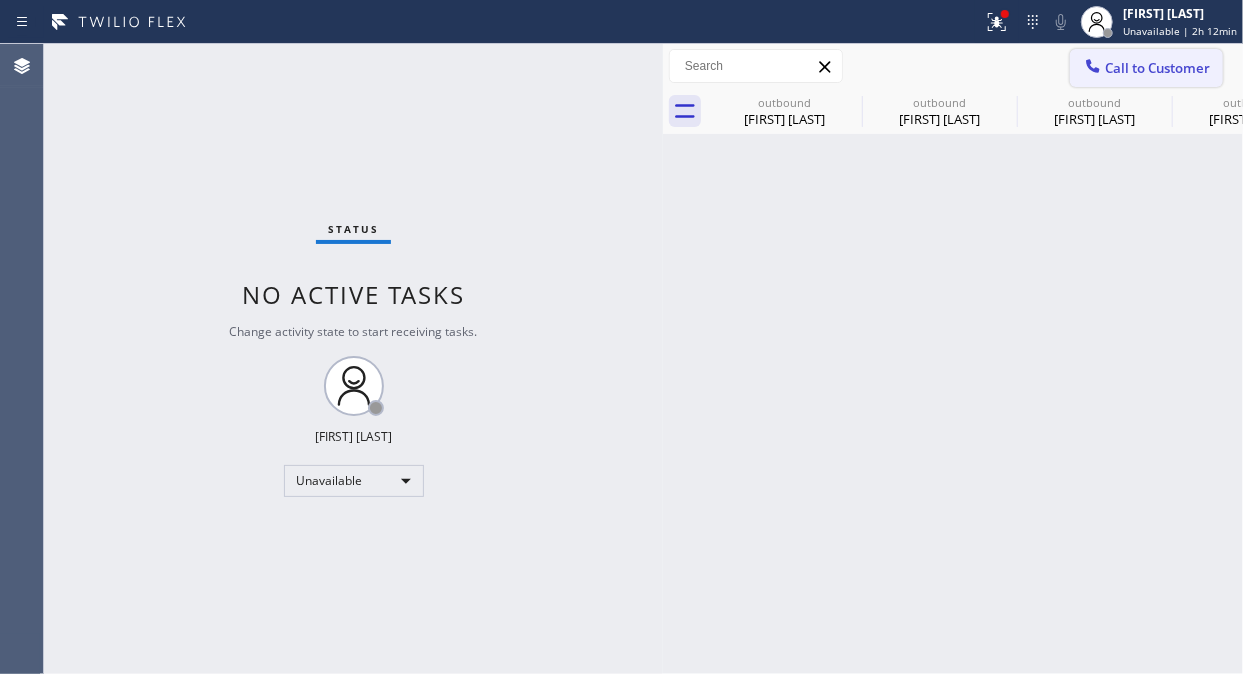 click on "Call to Customer" at bounding box center [1146, 68] 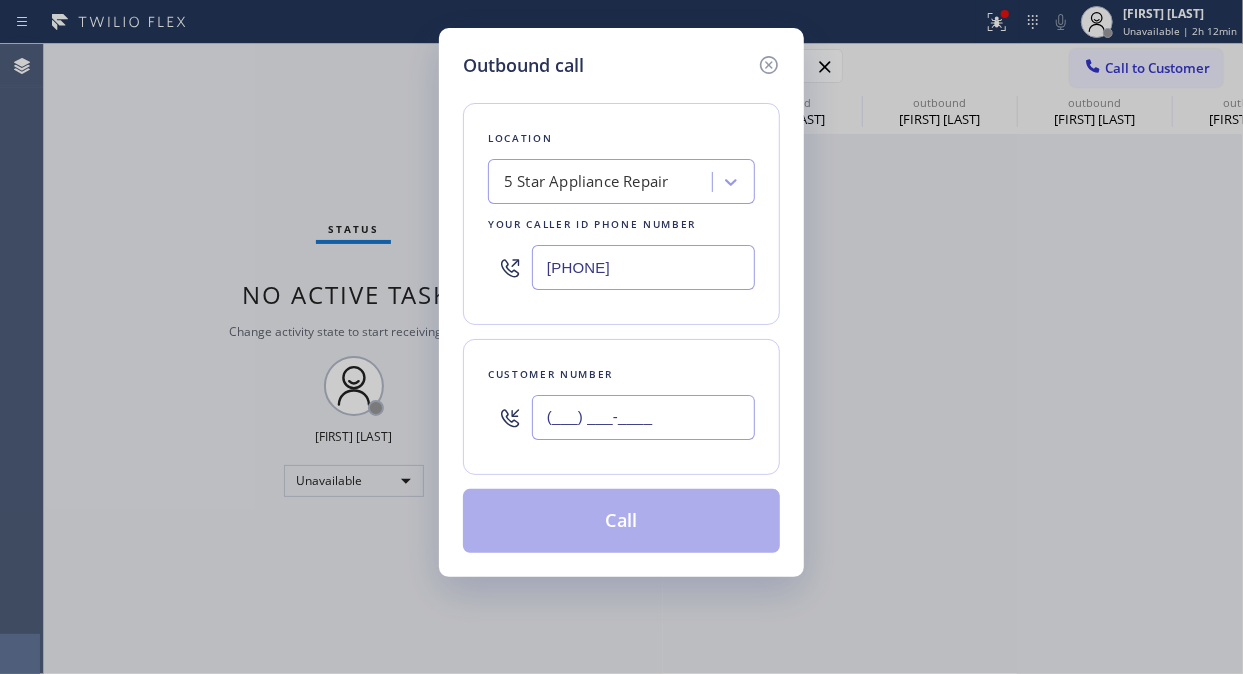 click on "(___) ___-____" at bounding box center (643, 417) 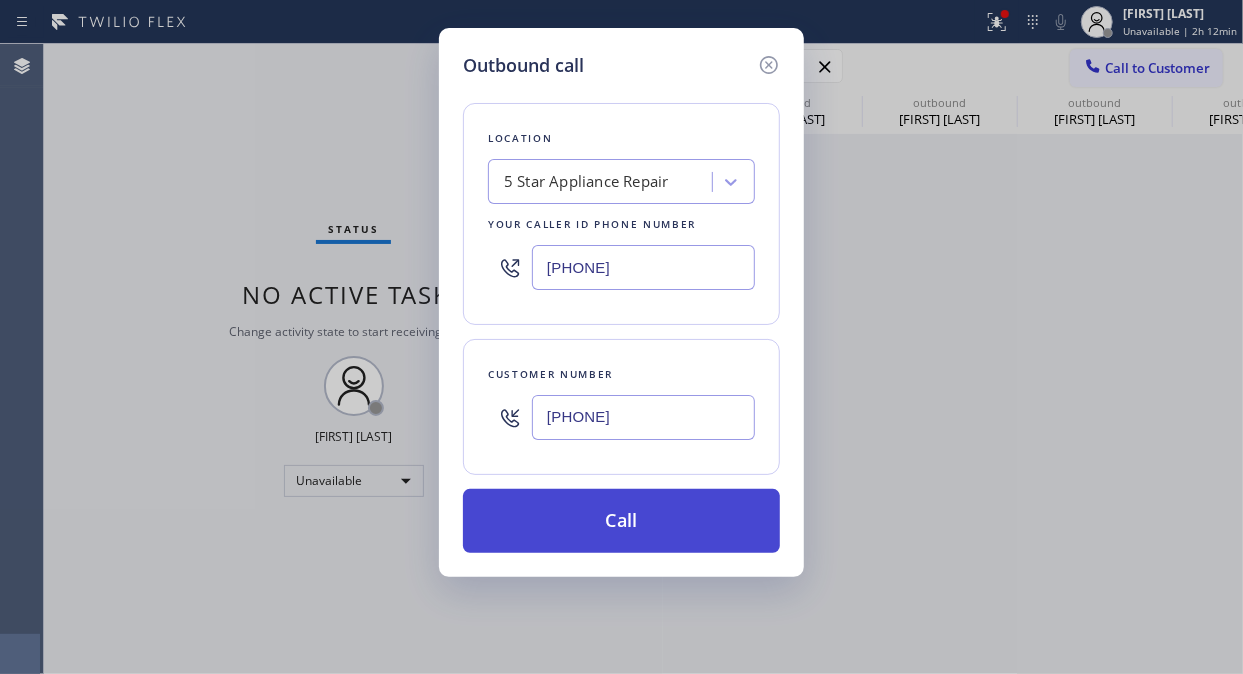 type on "[PHONE]" 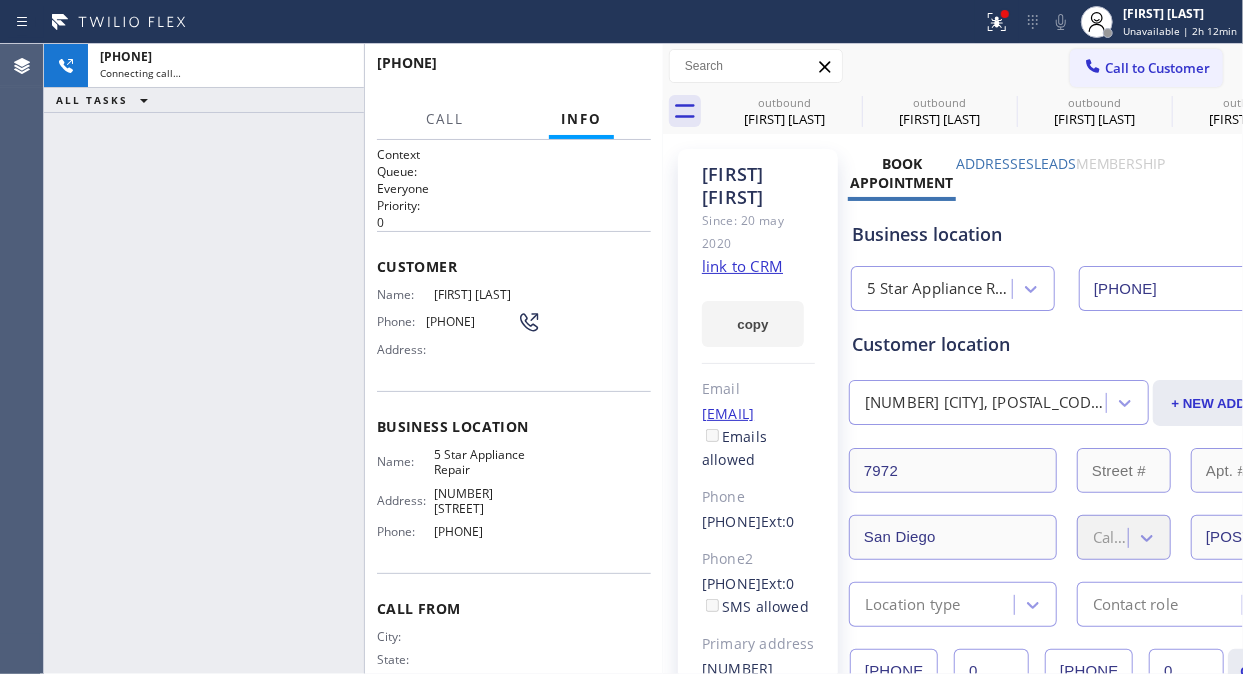 type on "[PHONE]" 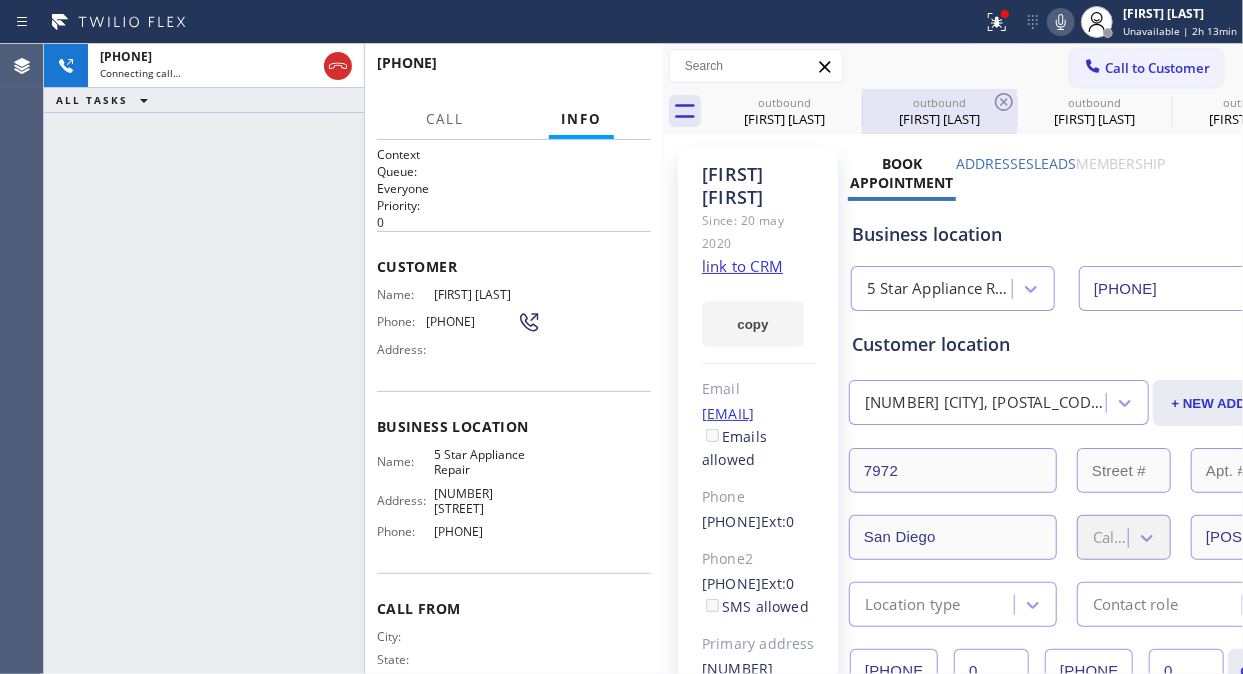drag, startPoint x: 996, startPoint y: 25, endPoint x: 993, endPoint y: 97, distance: 72.06247 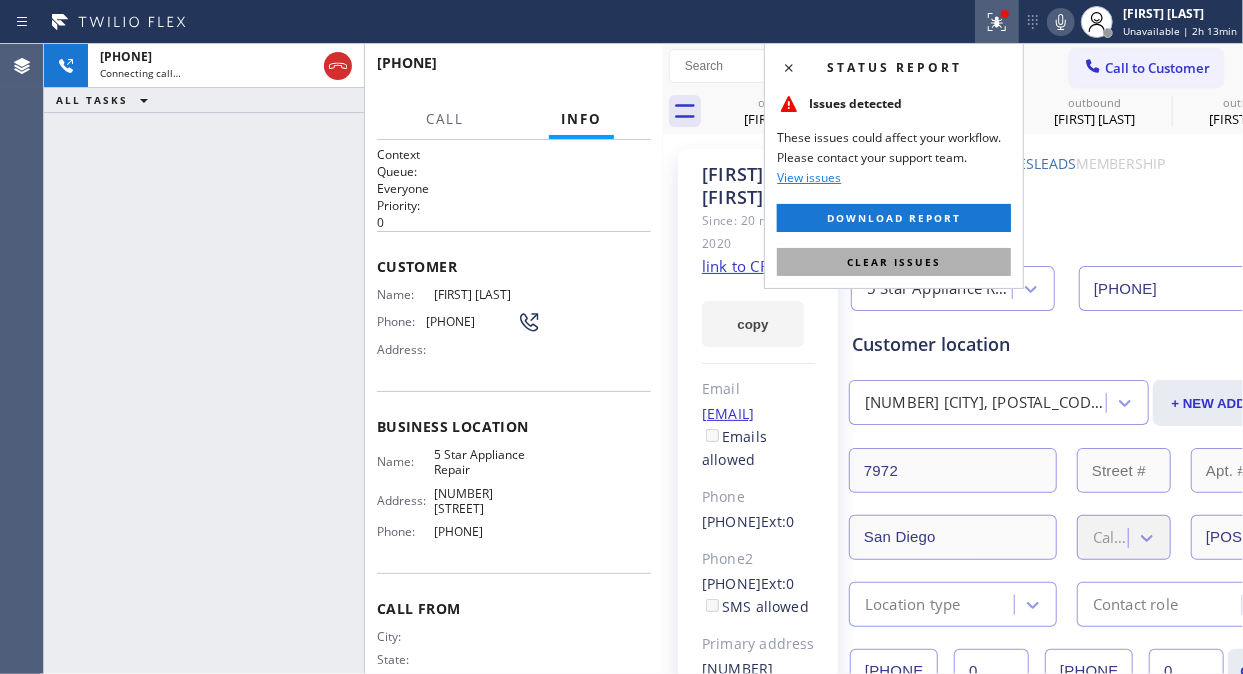 click on "Clear issues" at bounding box center [894, 262] 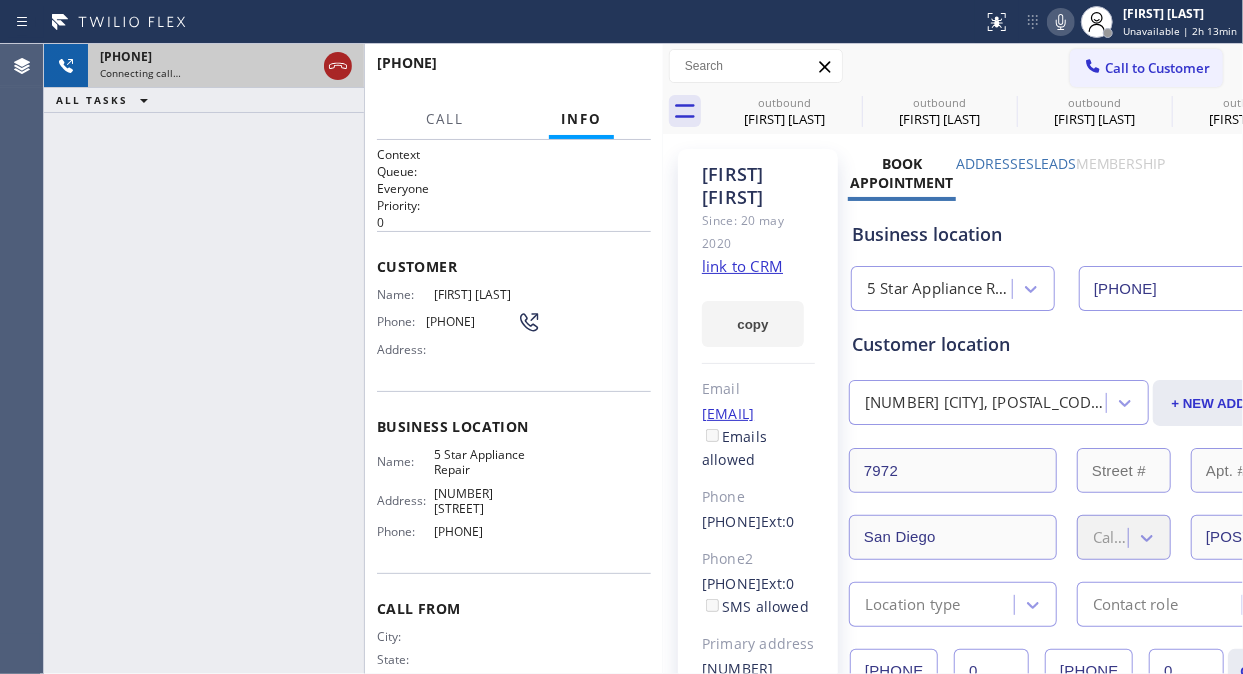 click 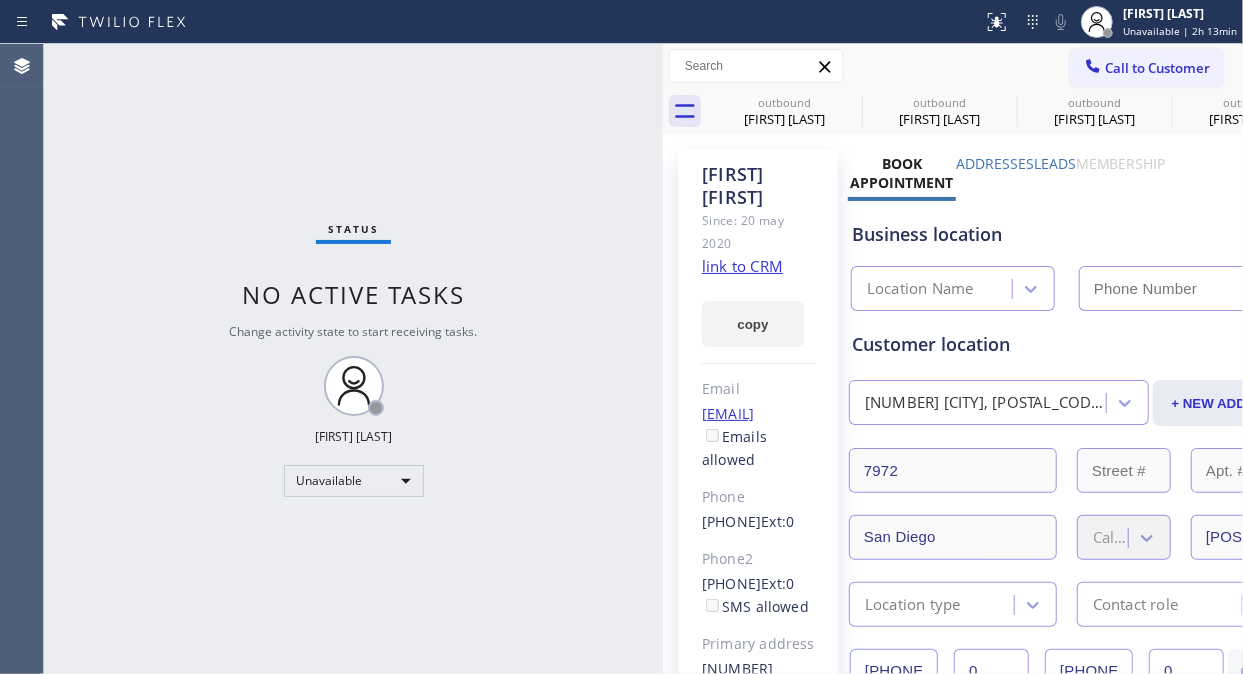 click on "Call to Customer" at bounding box center [1157, 68] 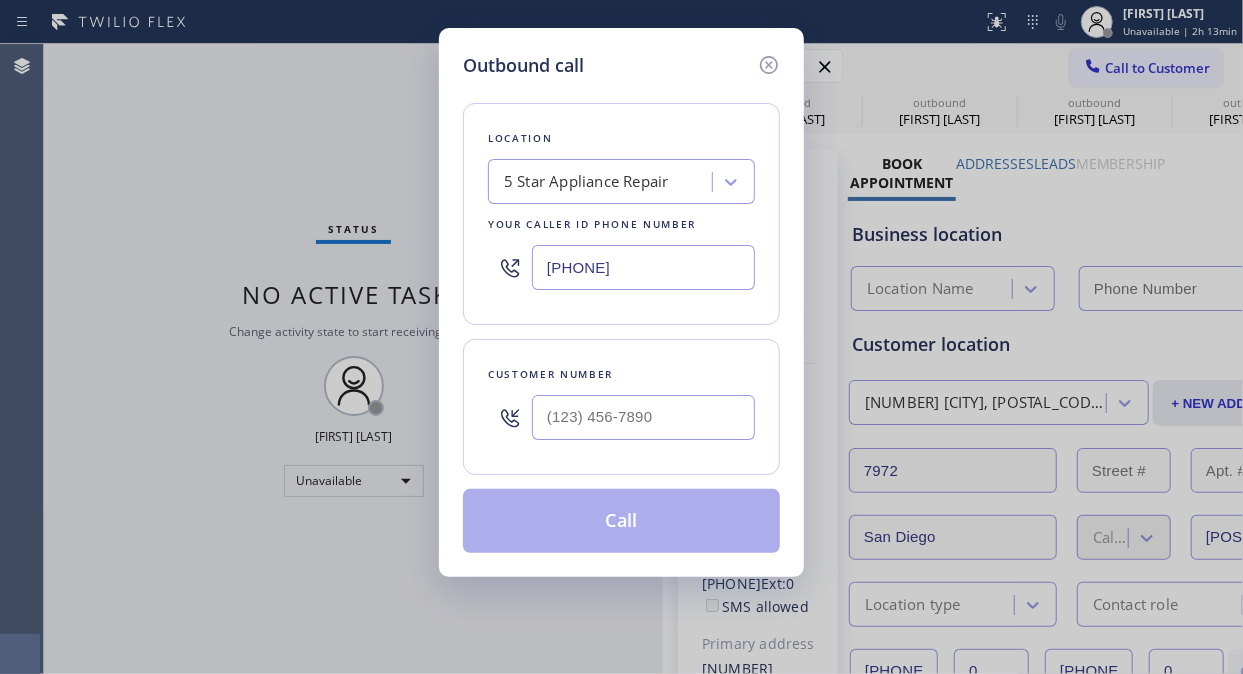 type on "[PHONE]" 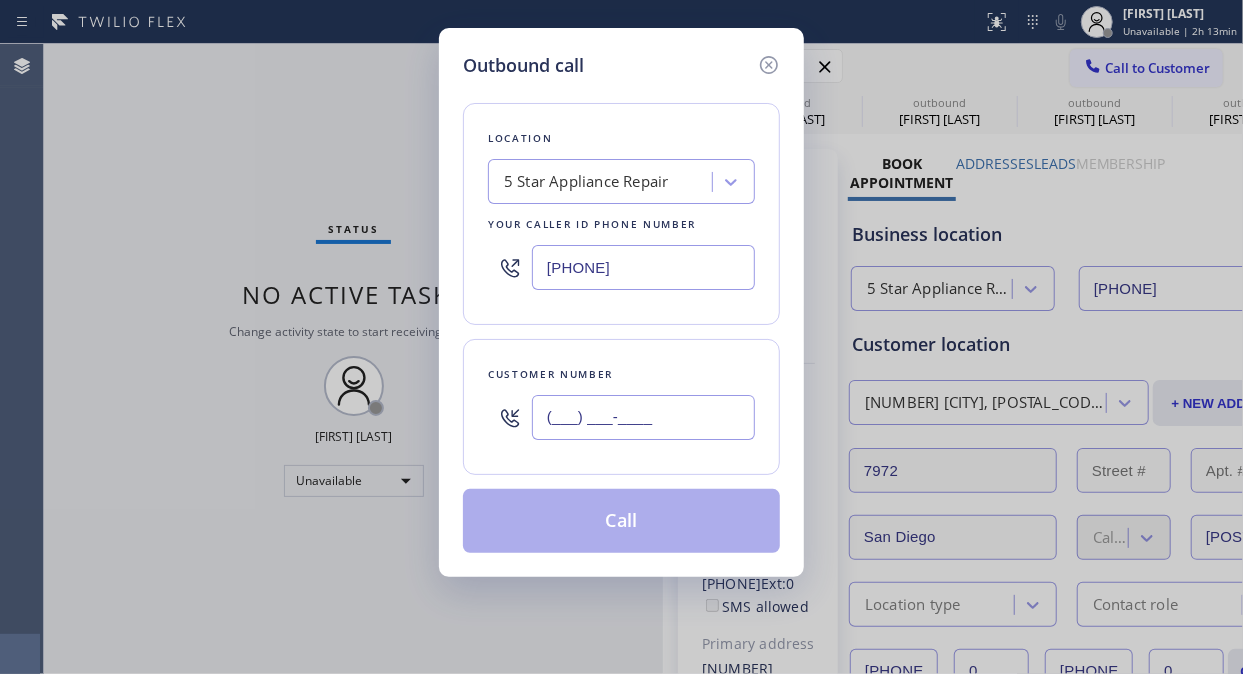 click on "(___) ___-____" at bounding box center [643, 417] 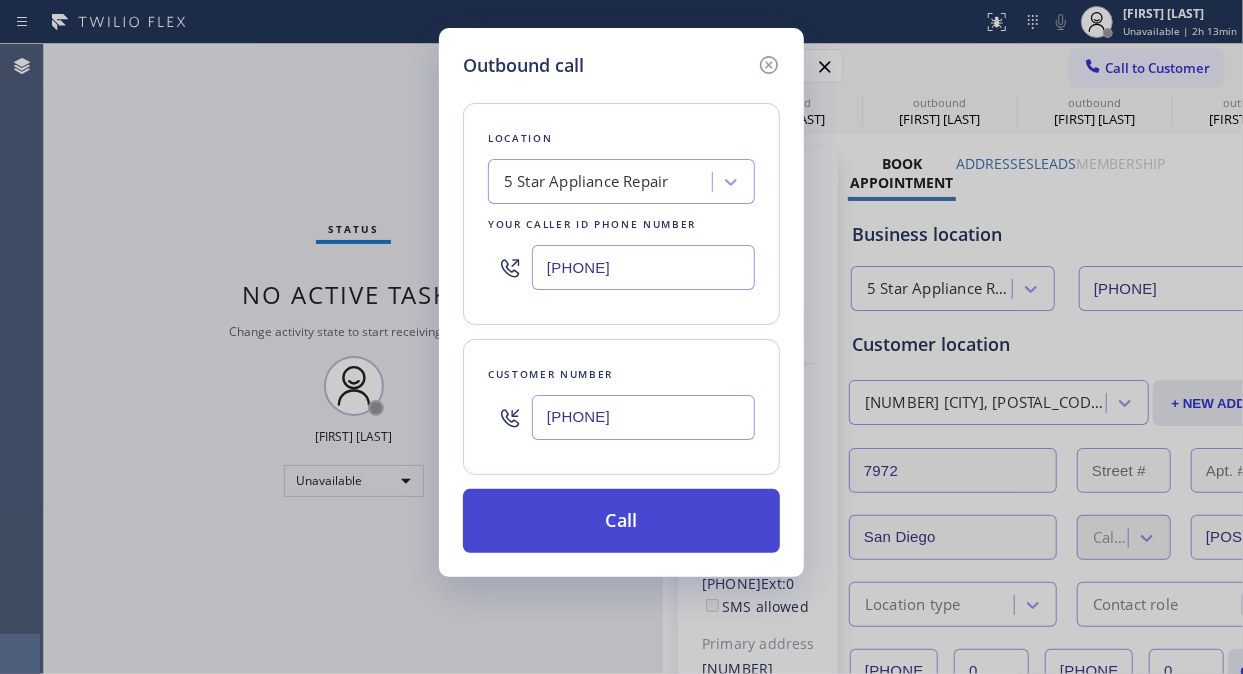 type on "[PHONE]" 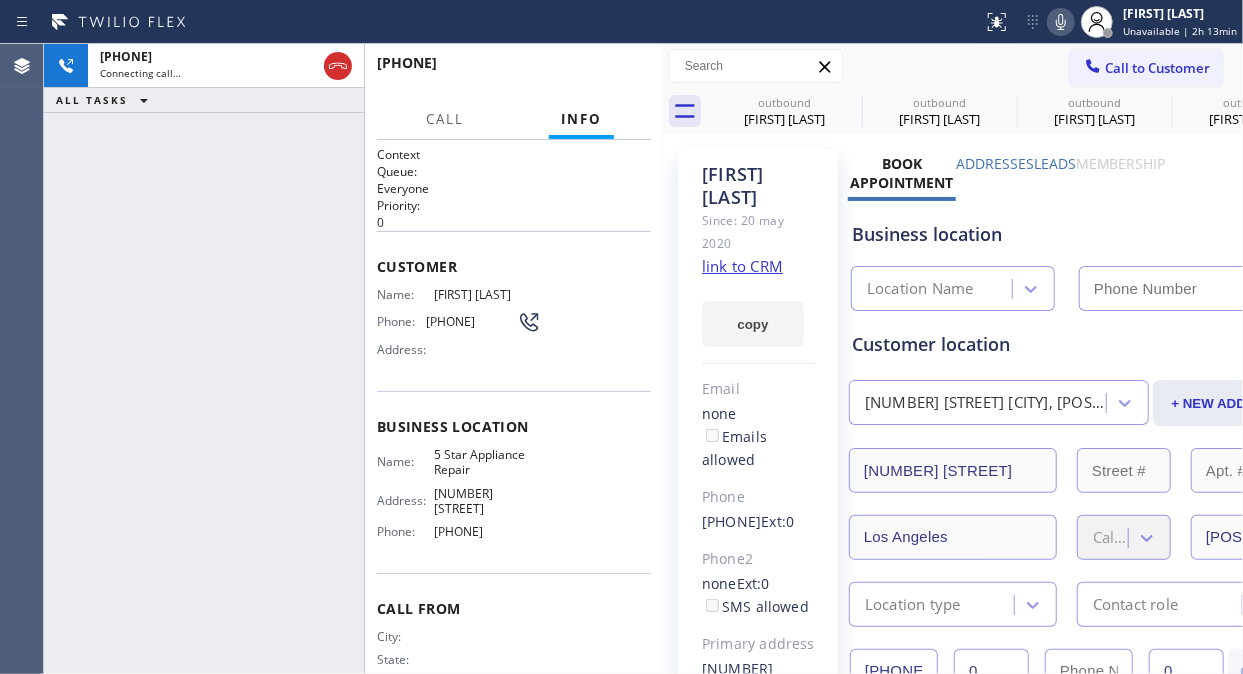 click 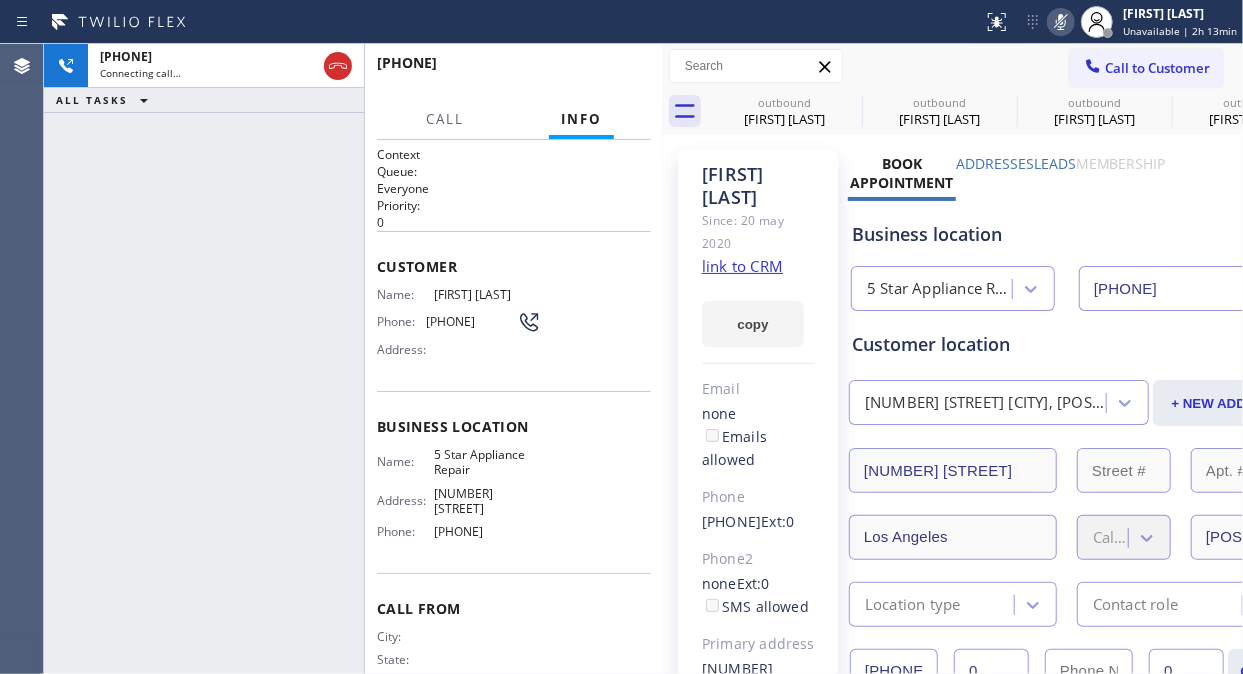 type on "[PHONE]" 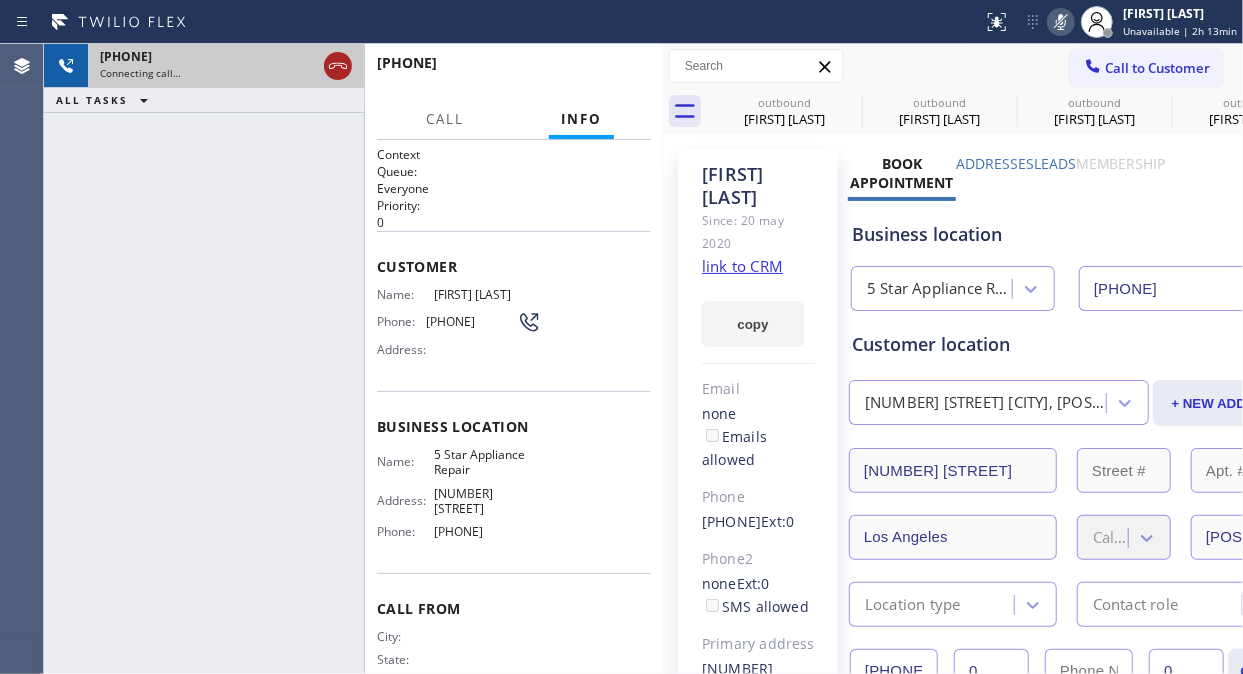 click 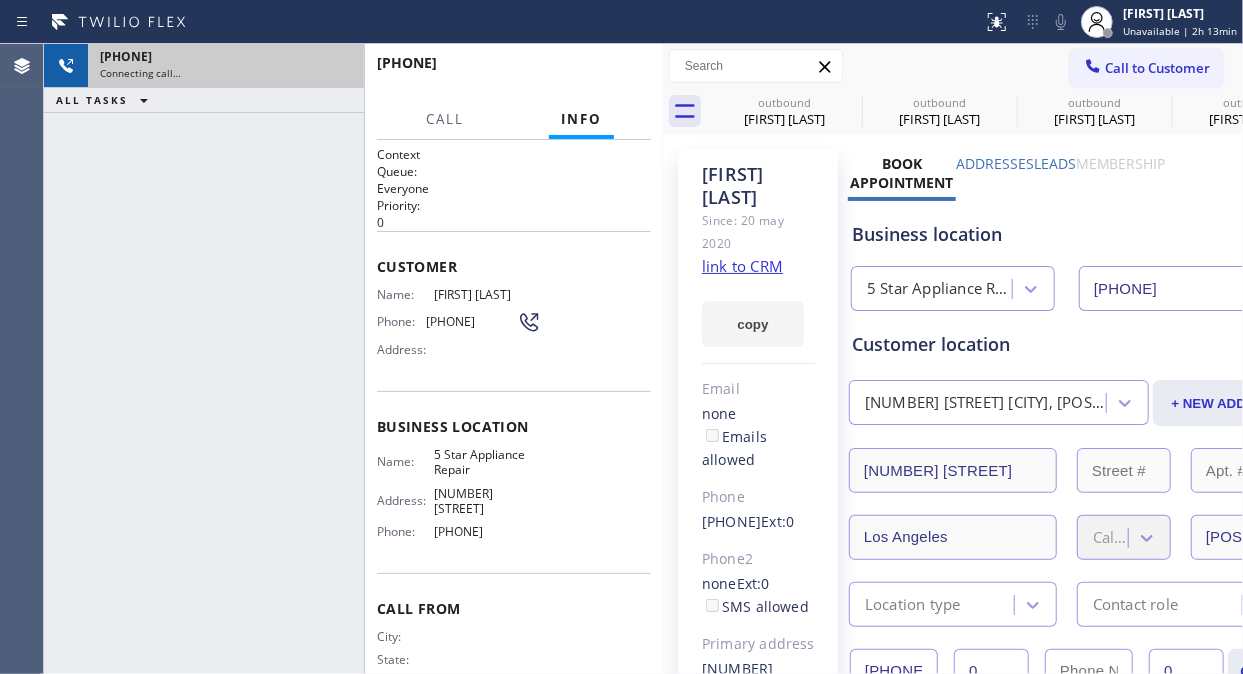 click on "Call to Customer" at bounding box center [1146, 68] 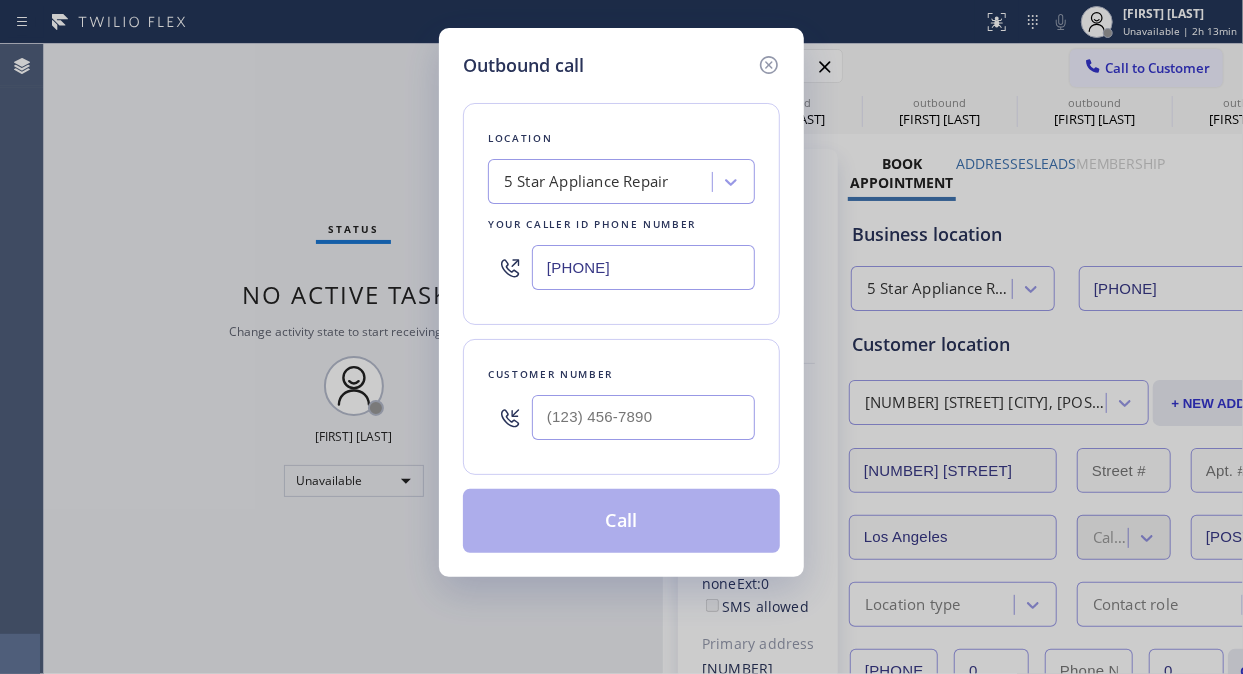type on "[PHONE]" 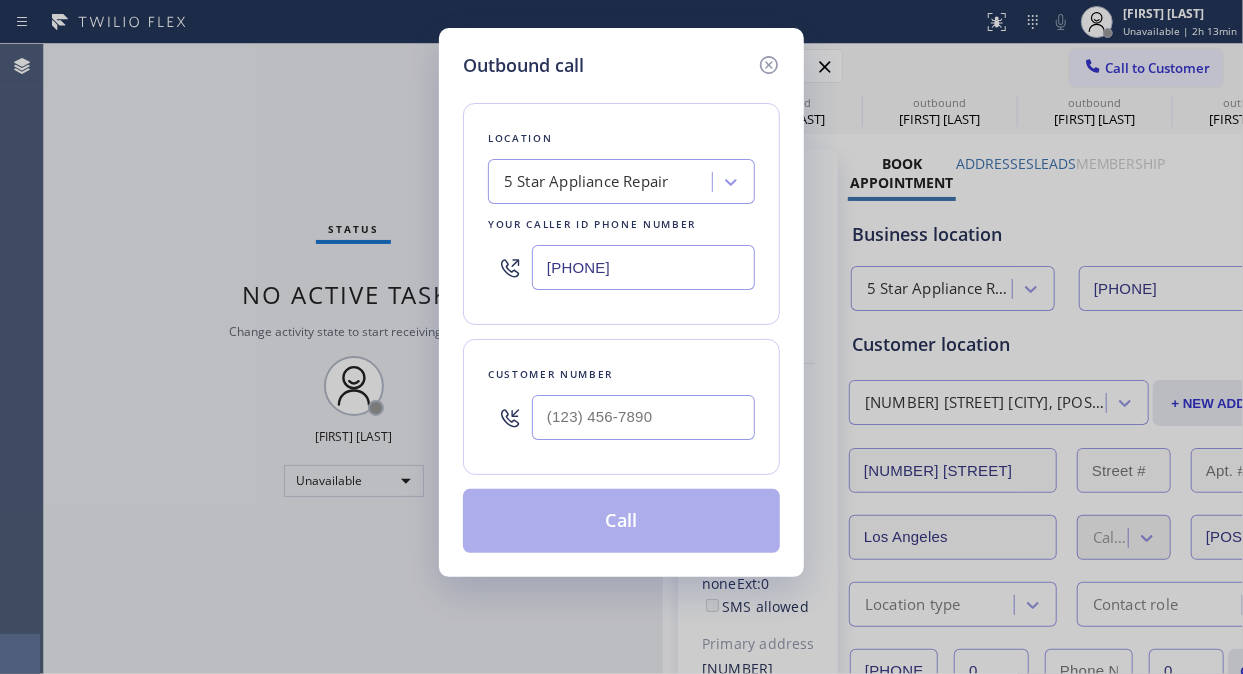 click at bounding box center [643, 417] 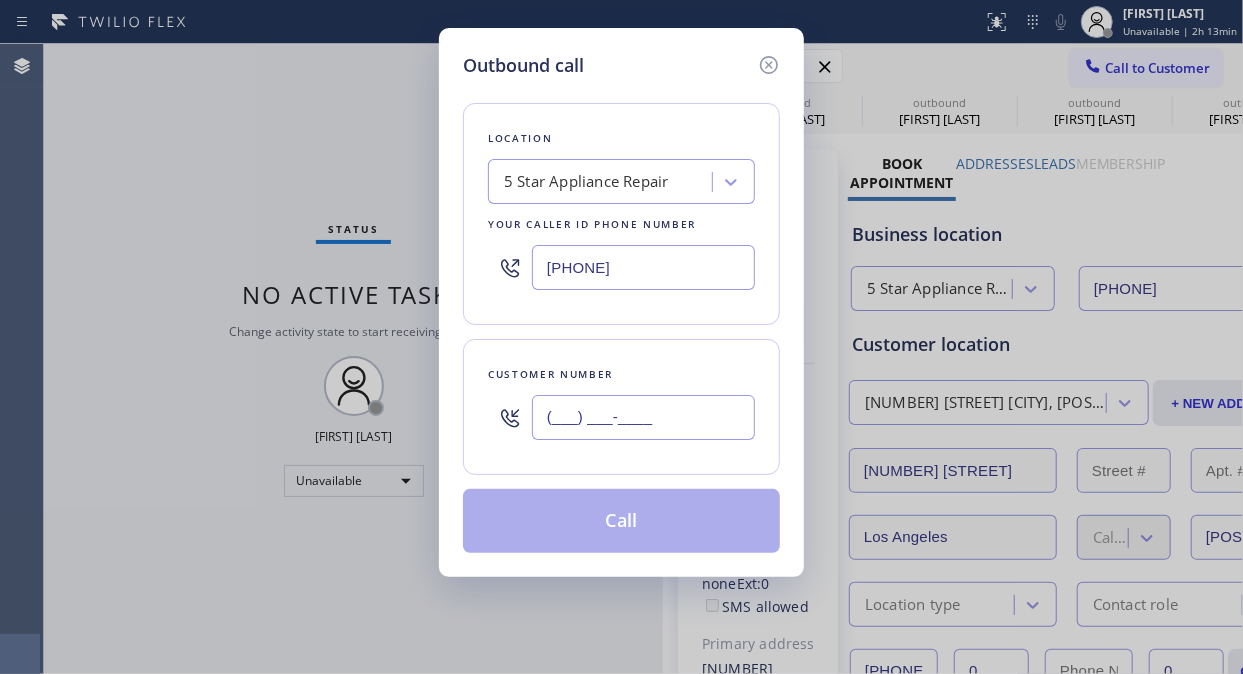 paste on "[PHONE]" 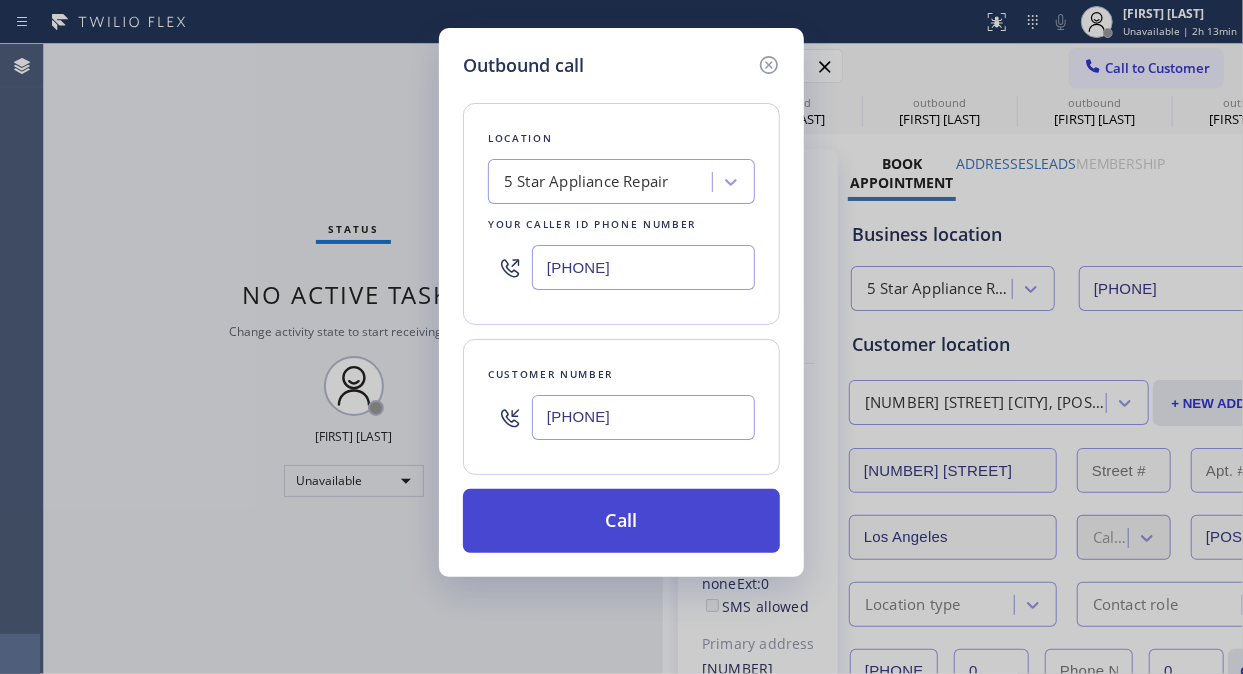 type on "[PHONE]" 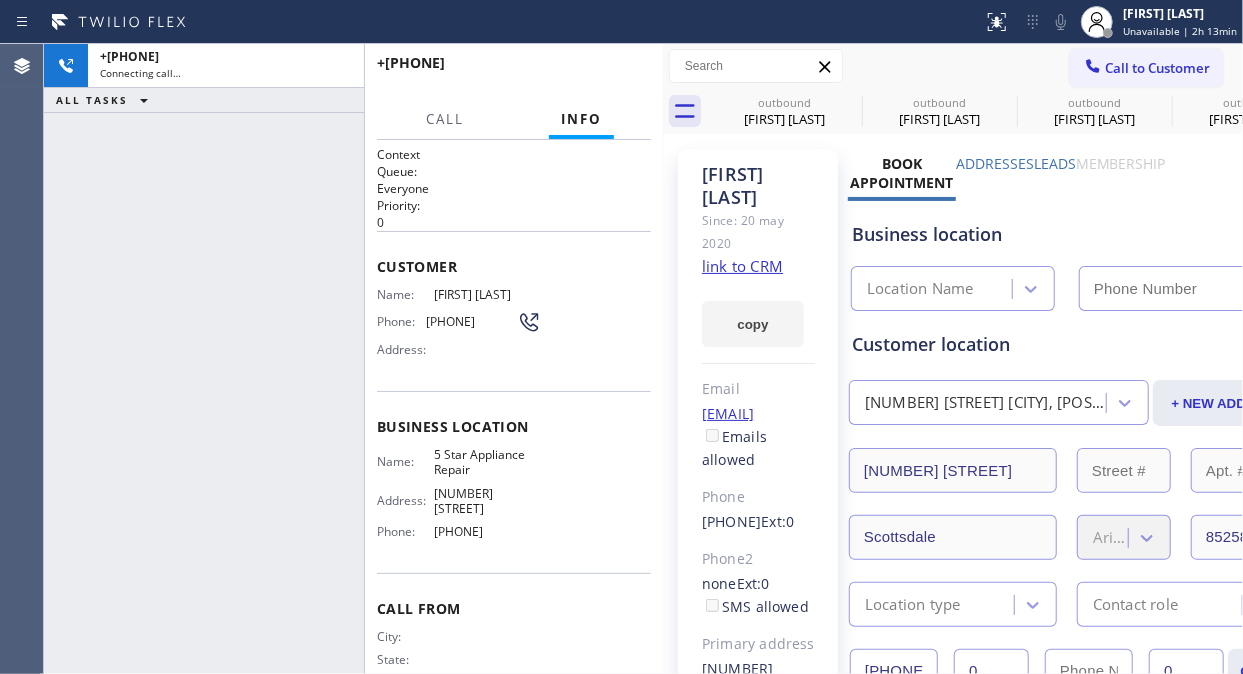 type on "[PHONE]" 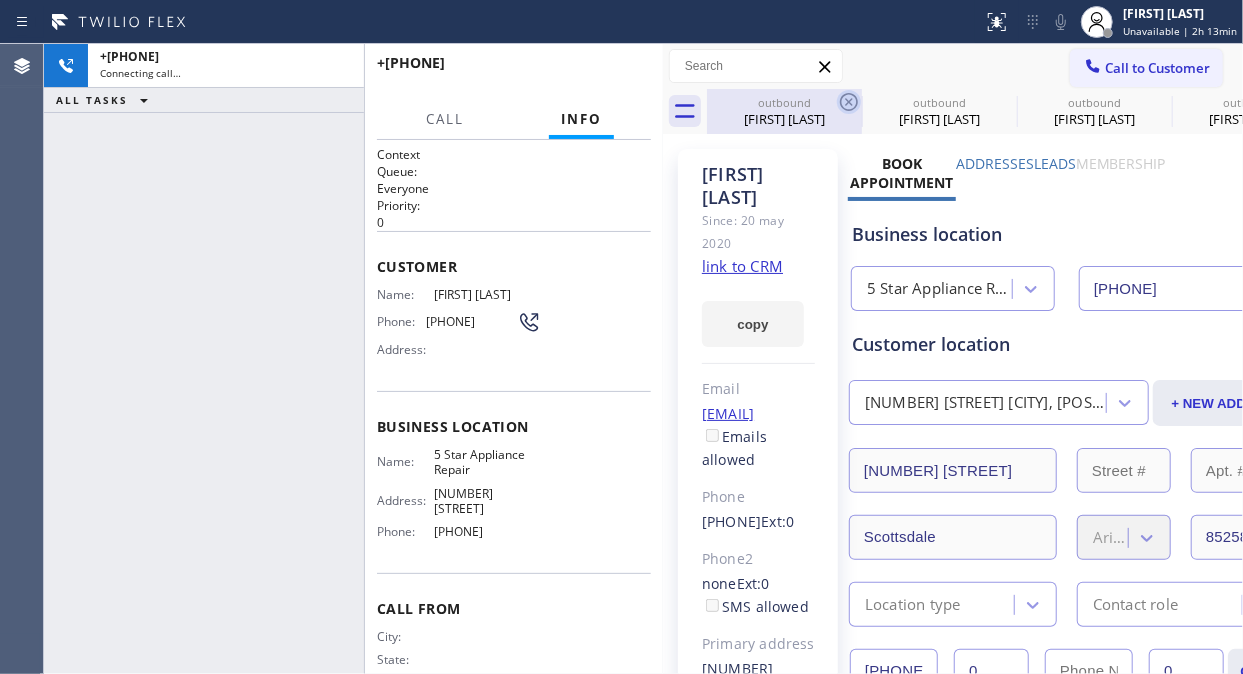 click 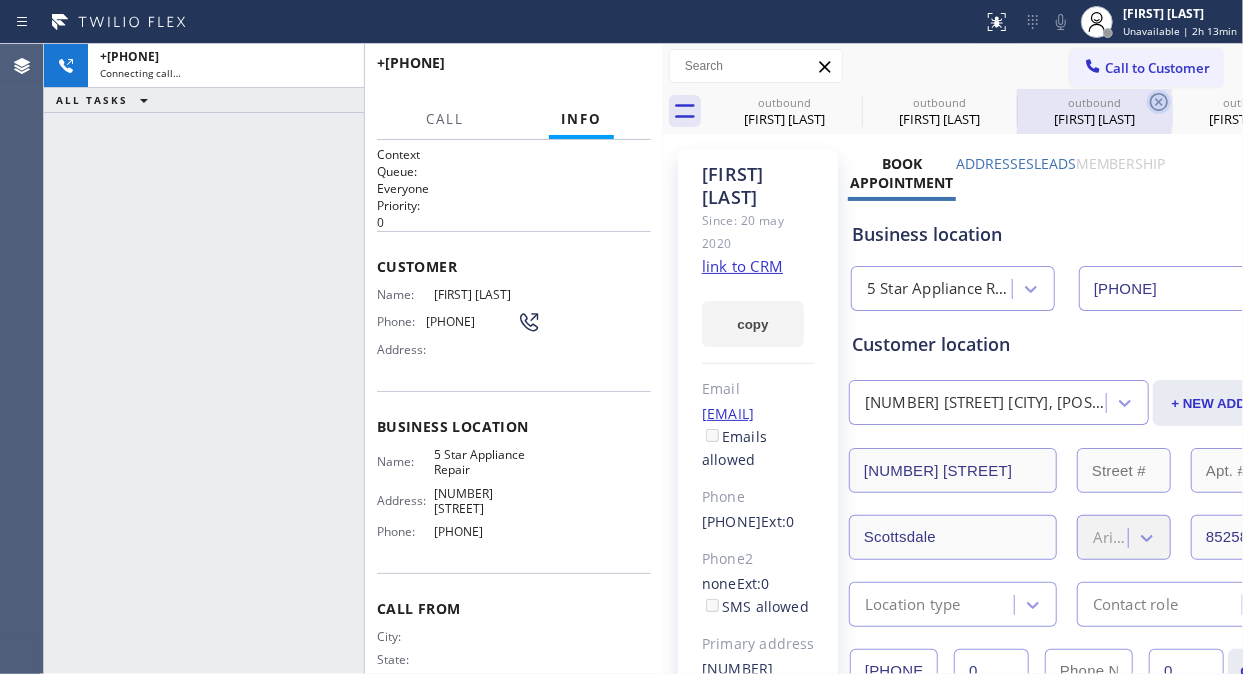 click 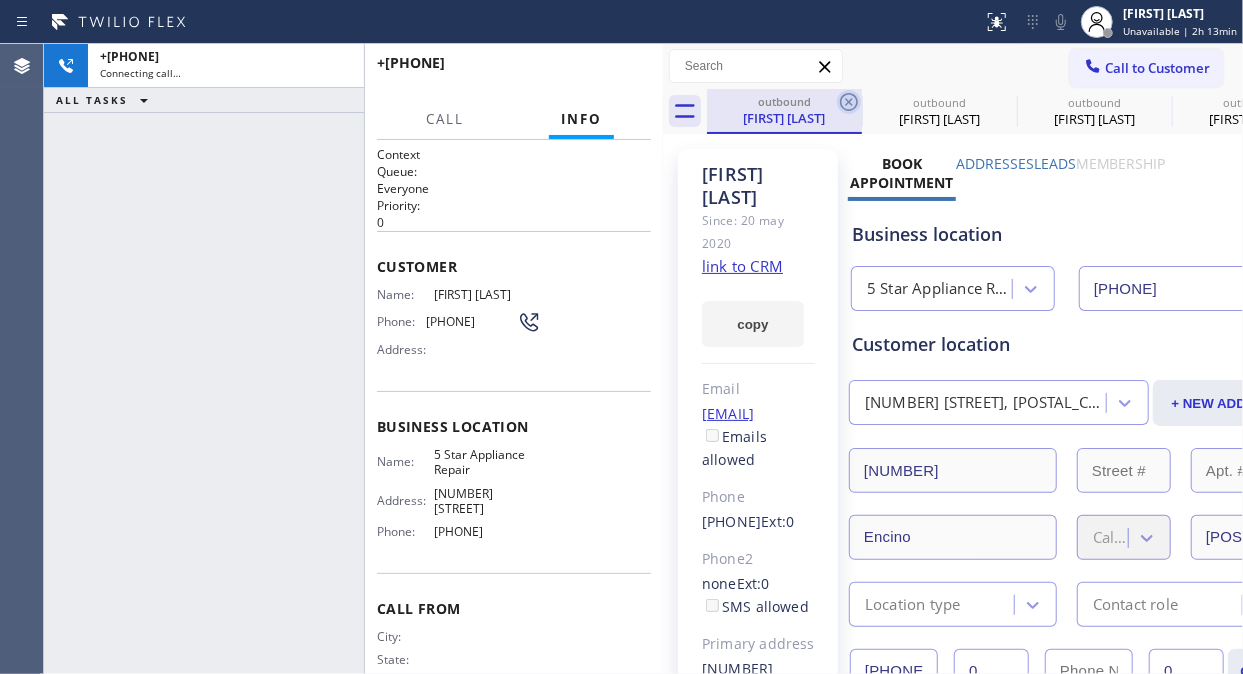 click 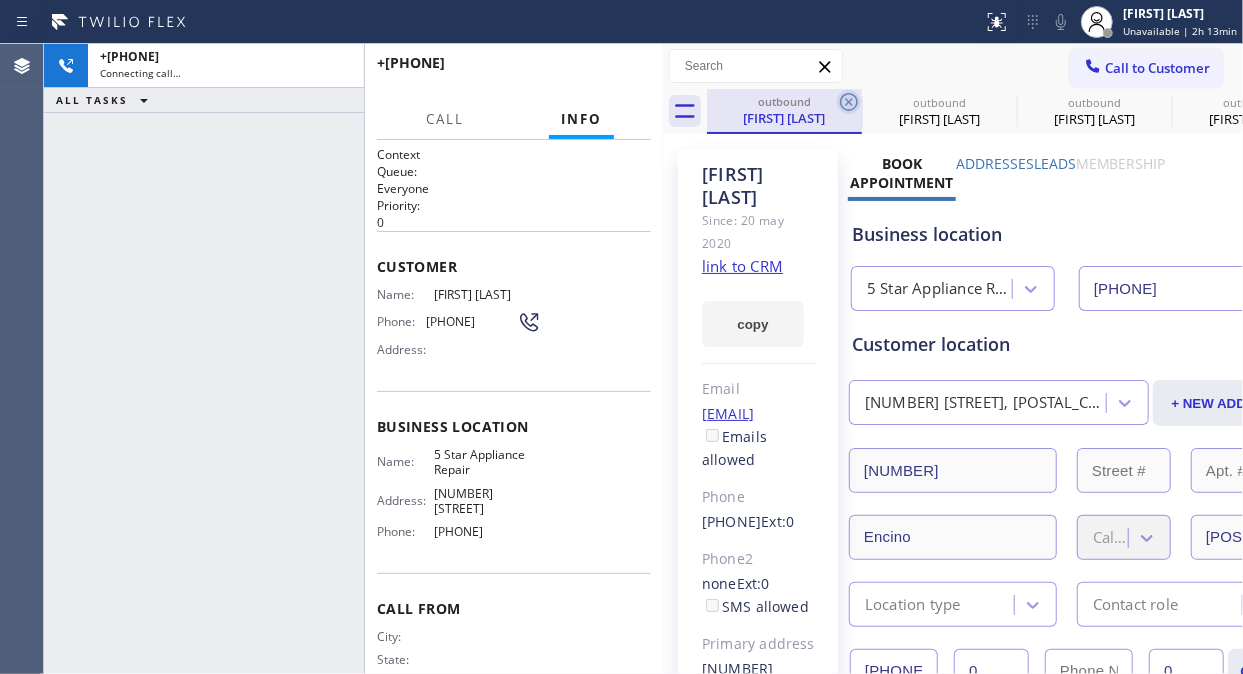 click 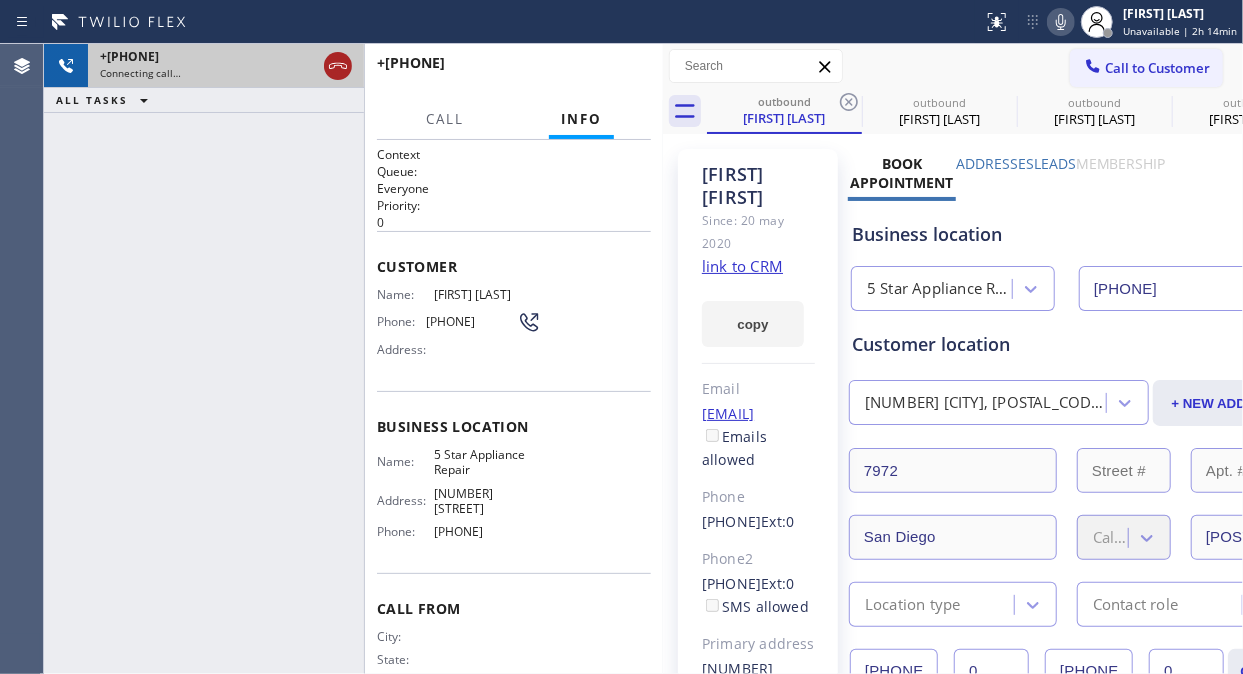 click 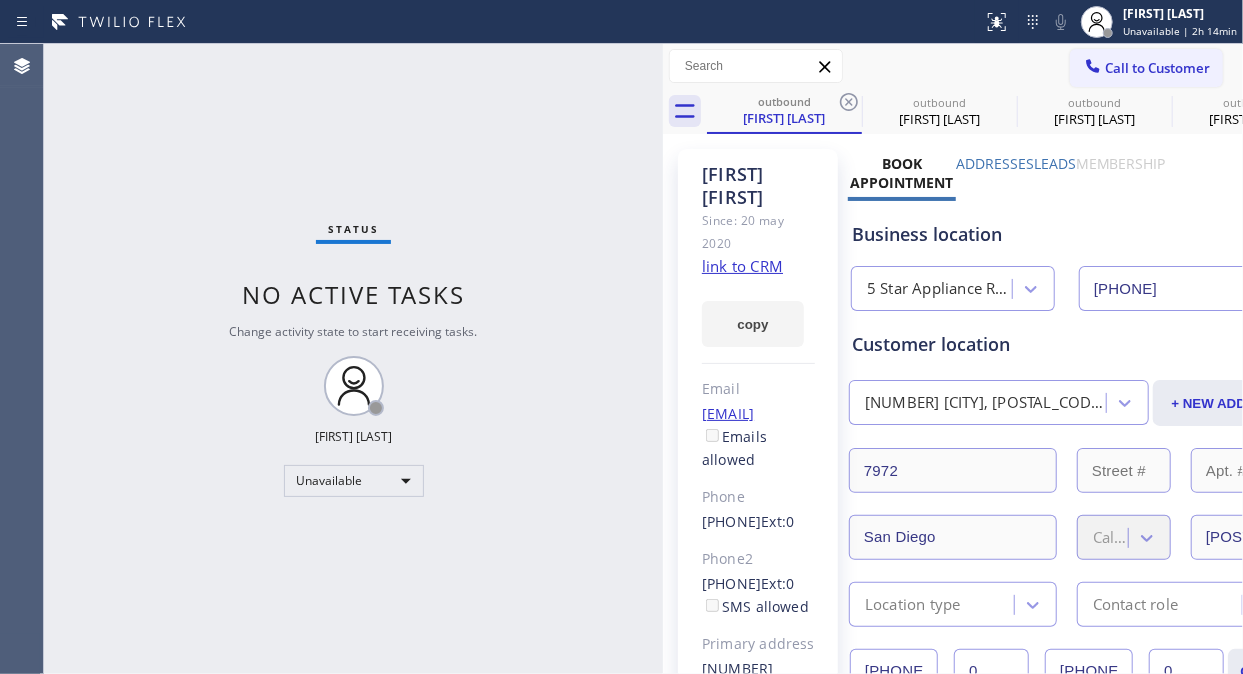 click on "Call to Customer" at bounding box center [1157, 68] 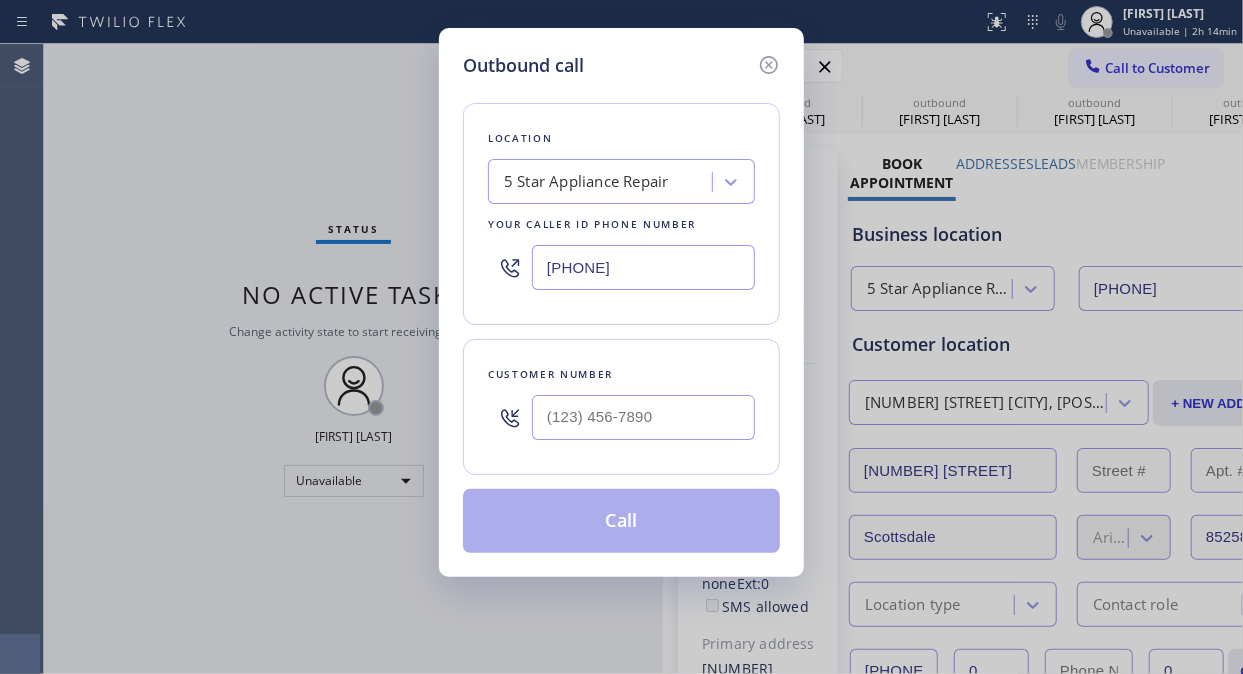 type on "[PHONE]" 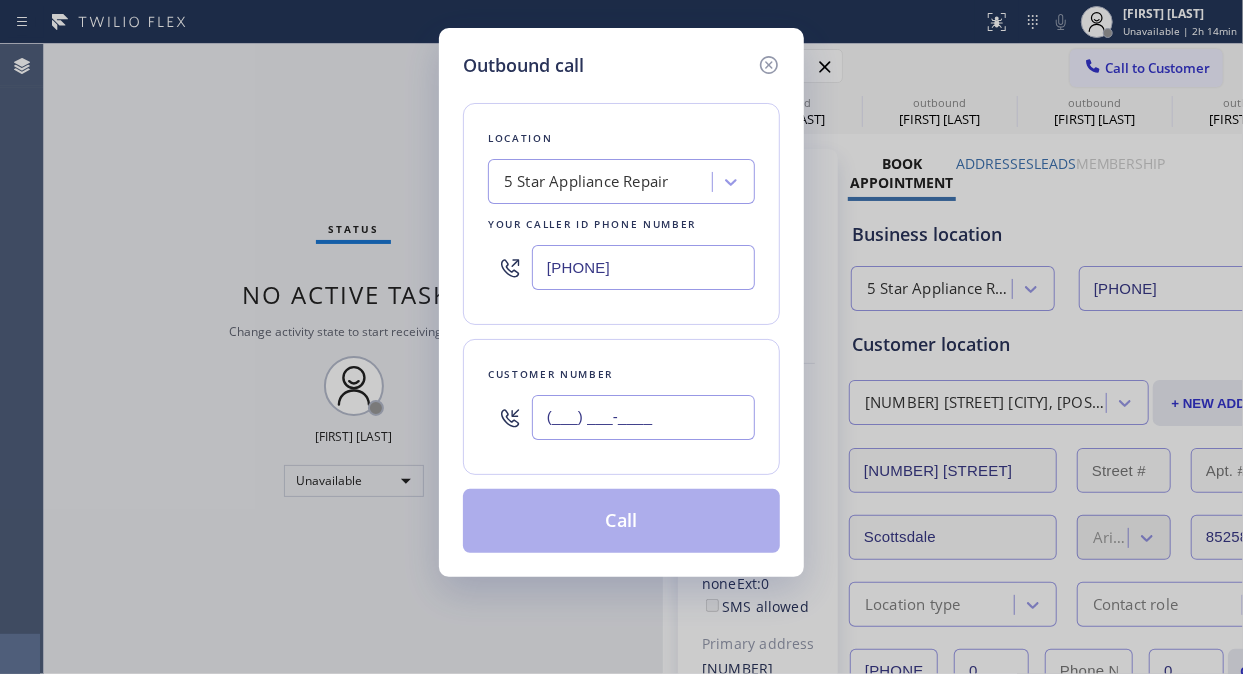 click on "(___) ___-____" at bounding box center (643, 417) 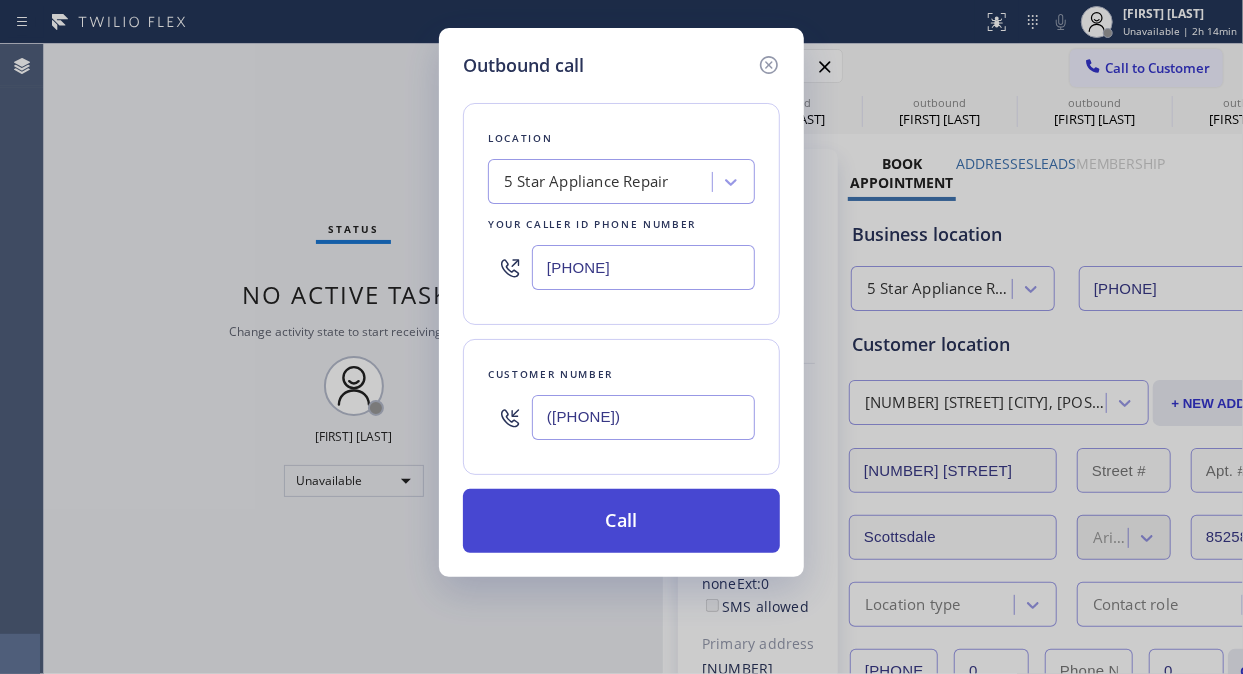 type on "([PHONE])" 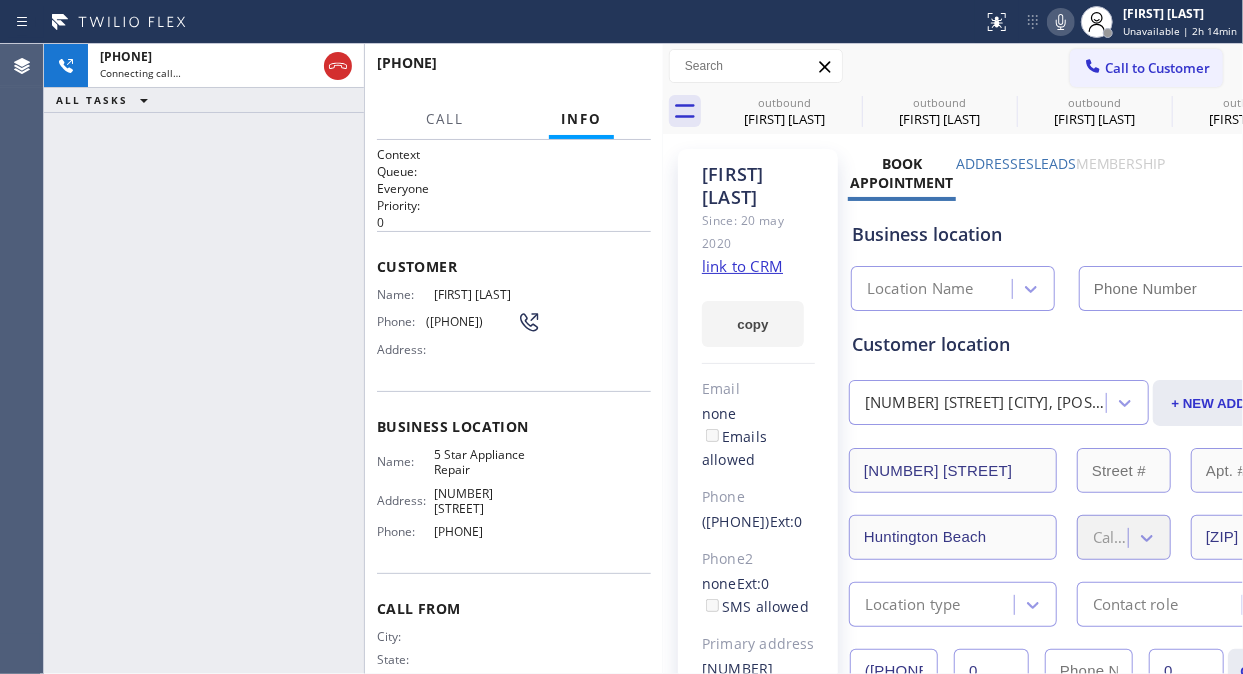 type on "[PHONE]" 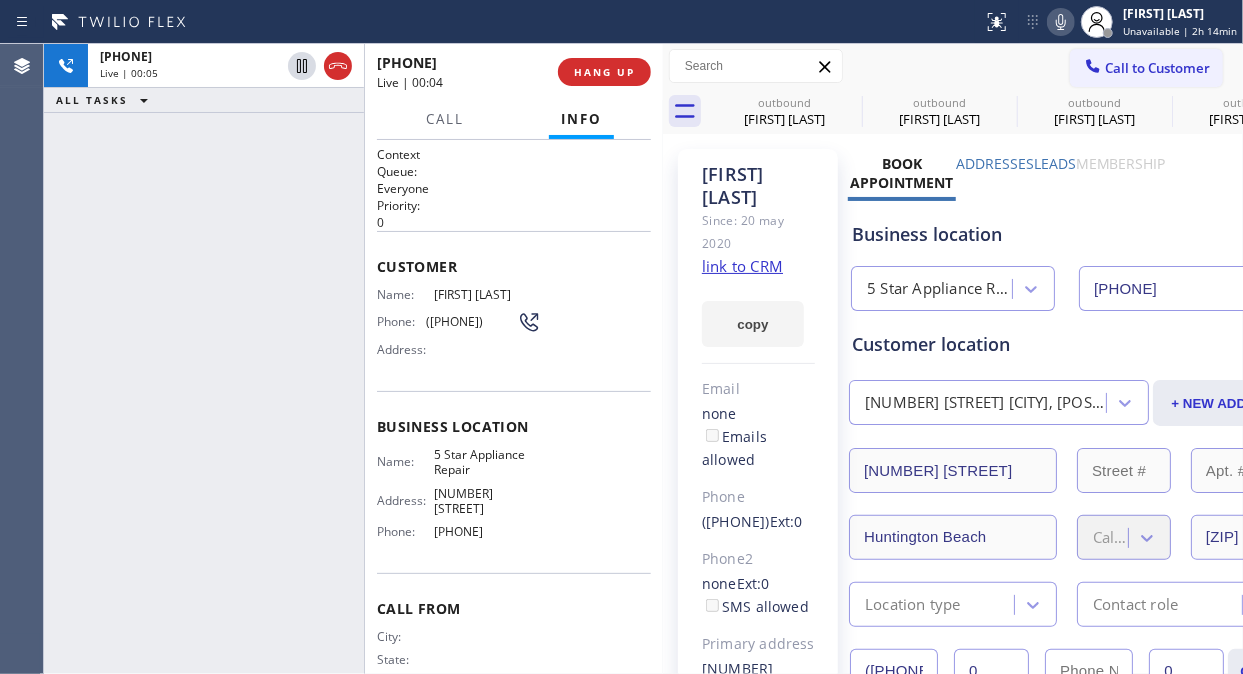 click on "[PHONE] Live | 00:05 ALL TASKS ALL TASKS ACTIVE TASKS TASKS IN WRAP UP" at bounding box center [204, 359] 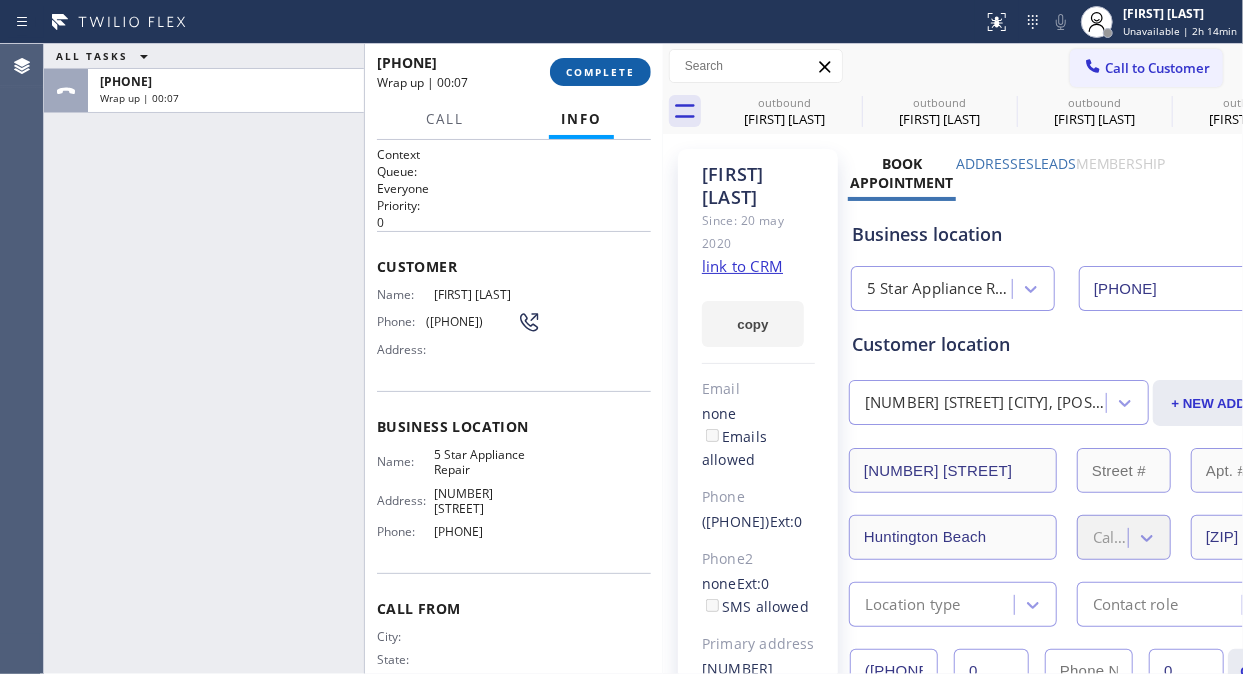 click on "COMPLETE" at bounding box center (600, 72) 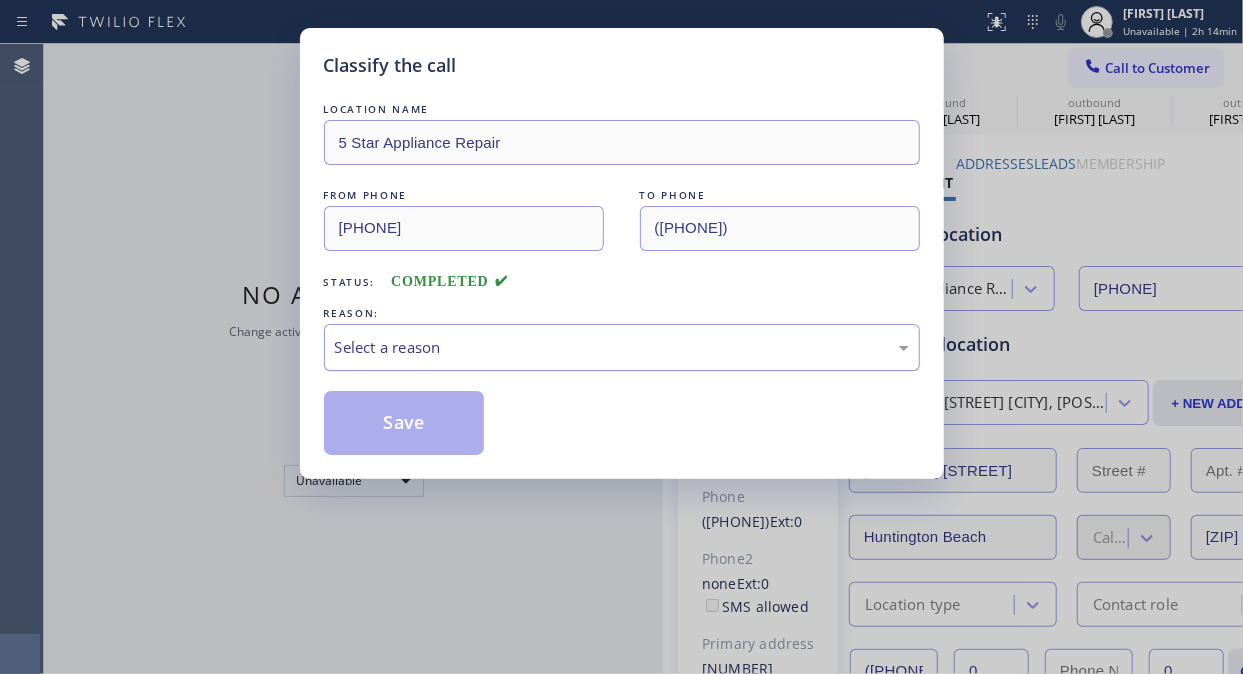 drag, startPoint x: 691, startPoint y: 330, endPoint x: 687, endPoint y: 355, distance: 25.317978 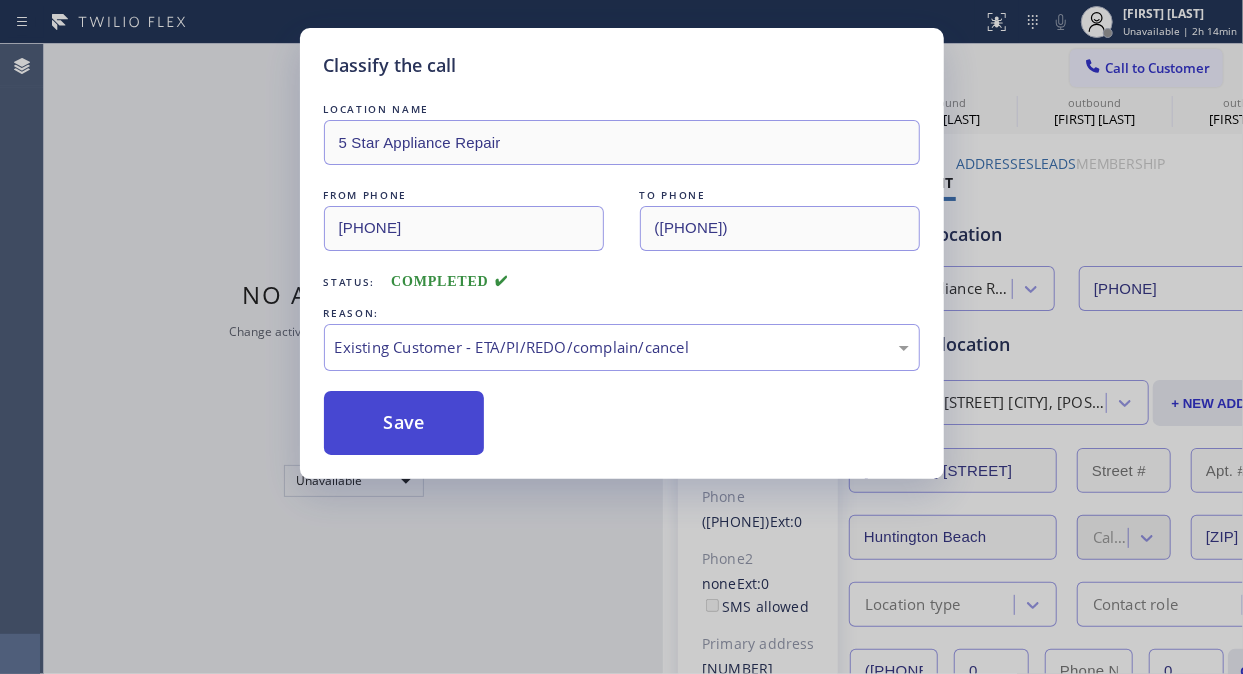 click on "Save" at bounding box center (404, 423) 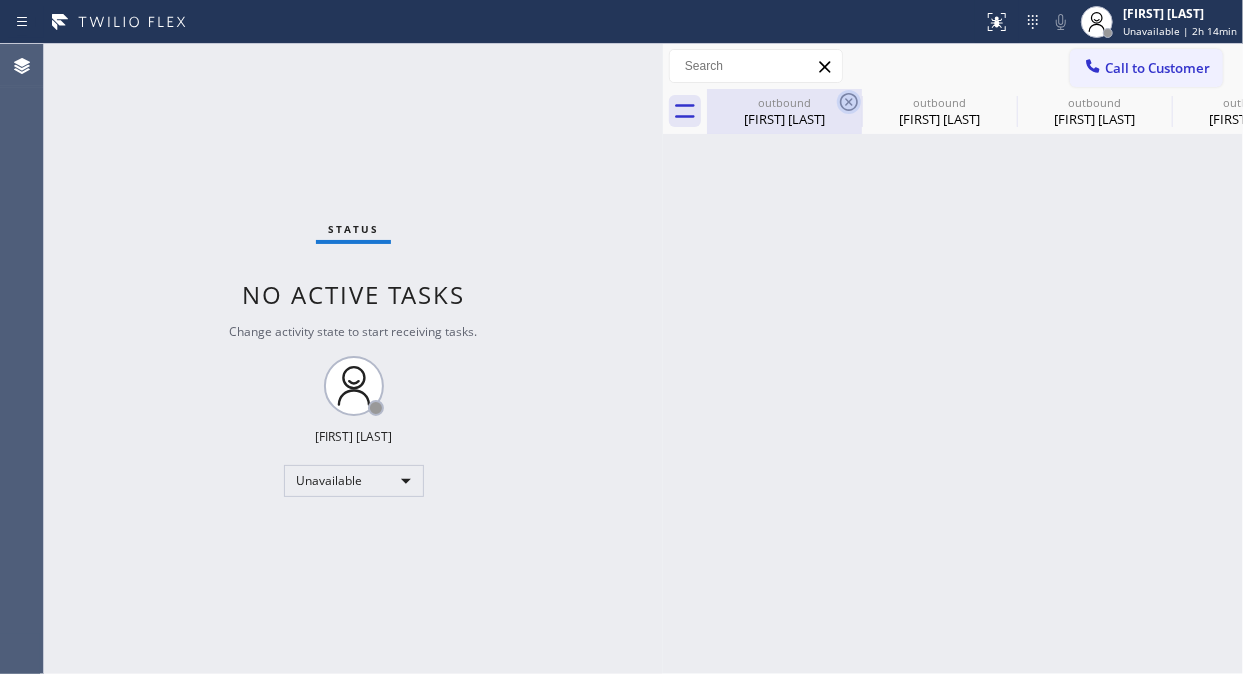 click 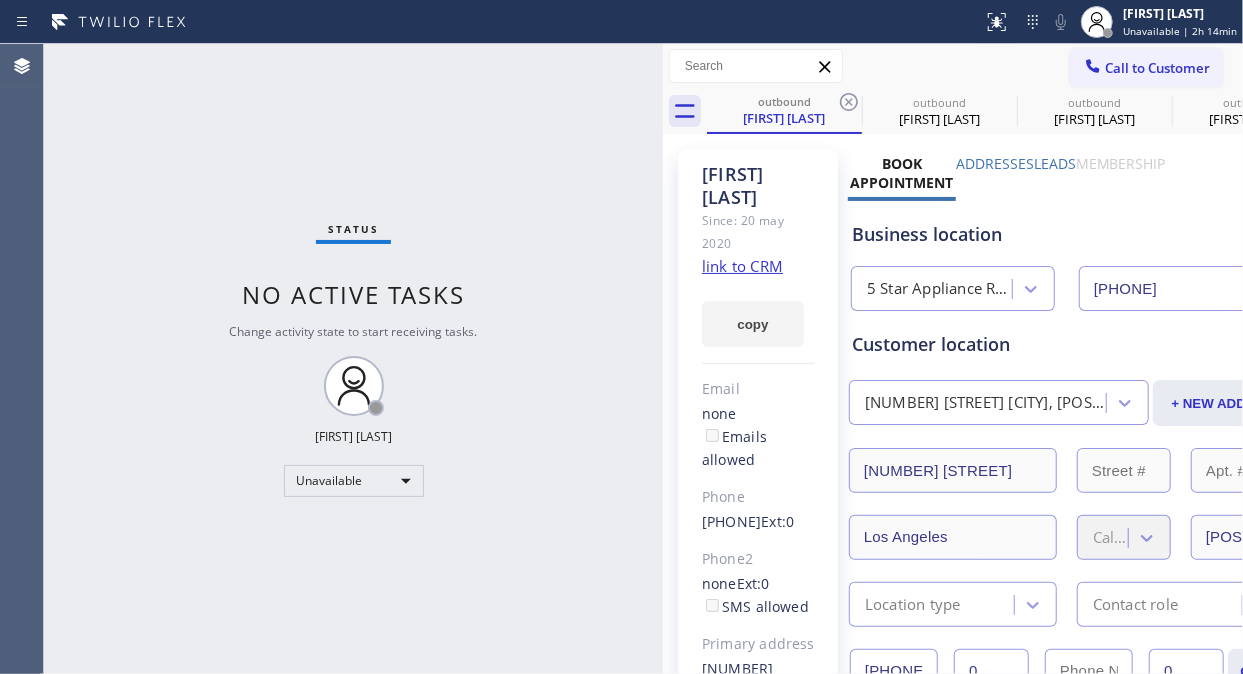 click 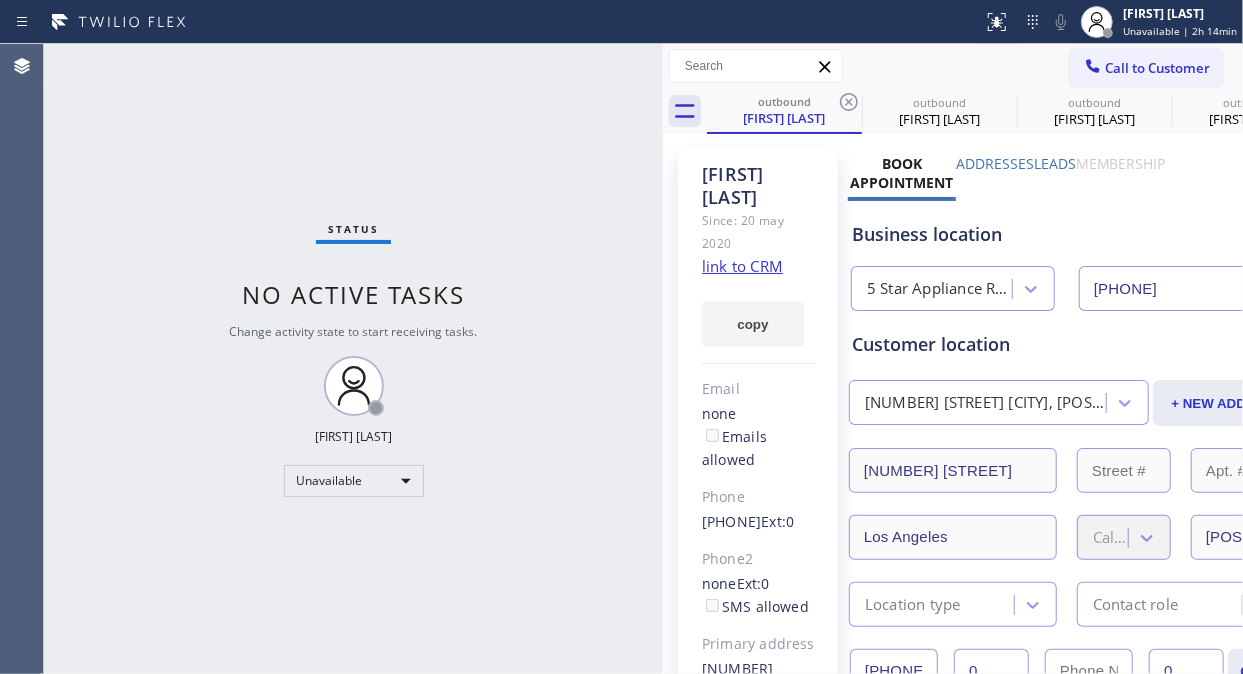 click 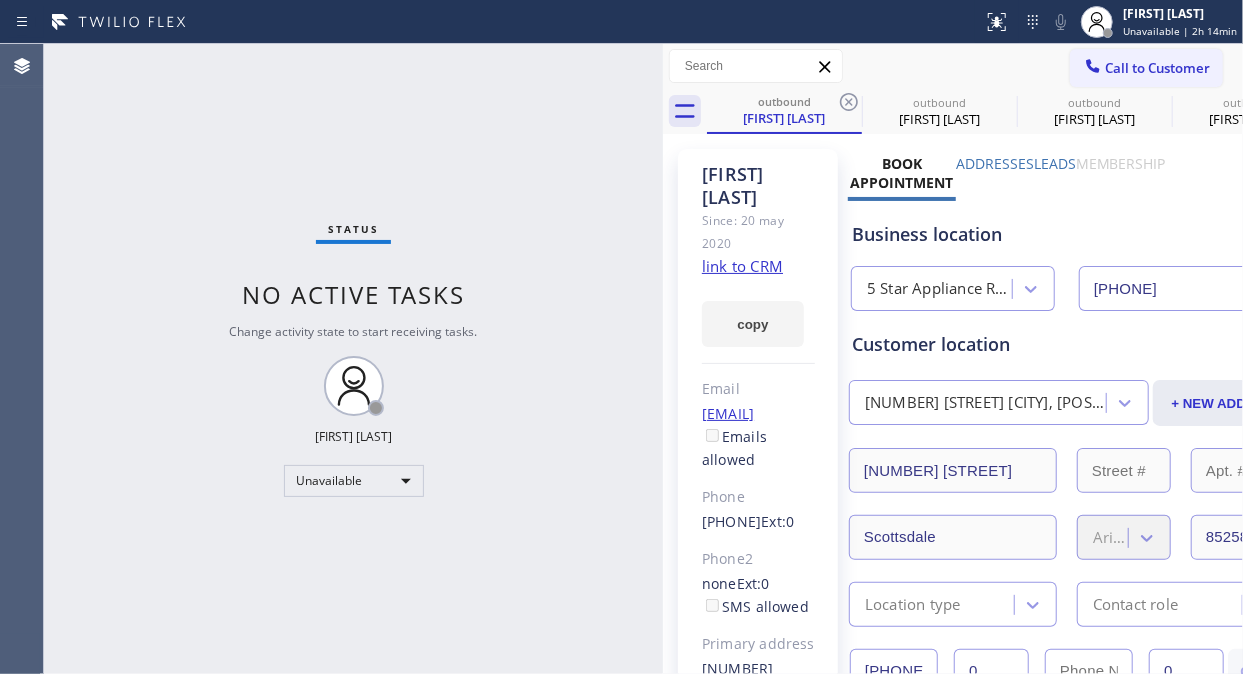 click 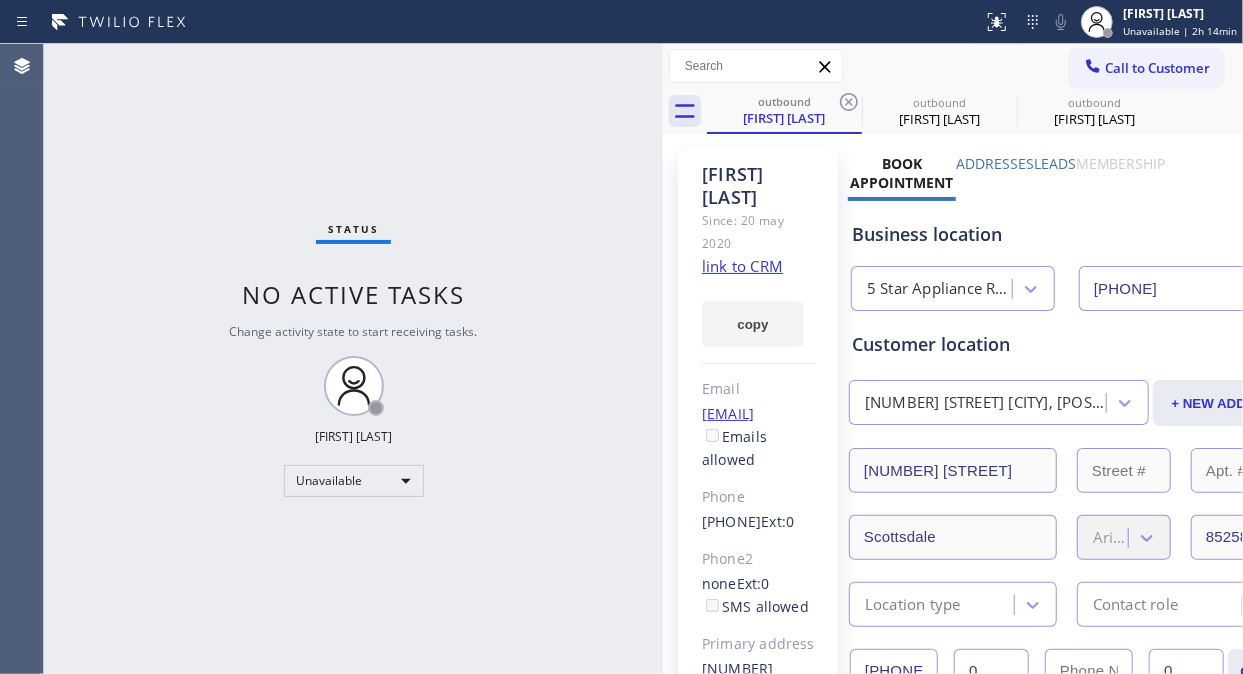 click 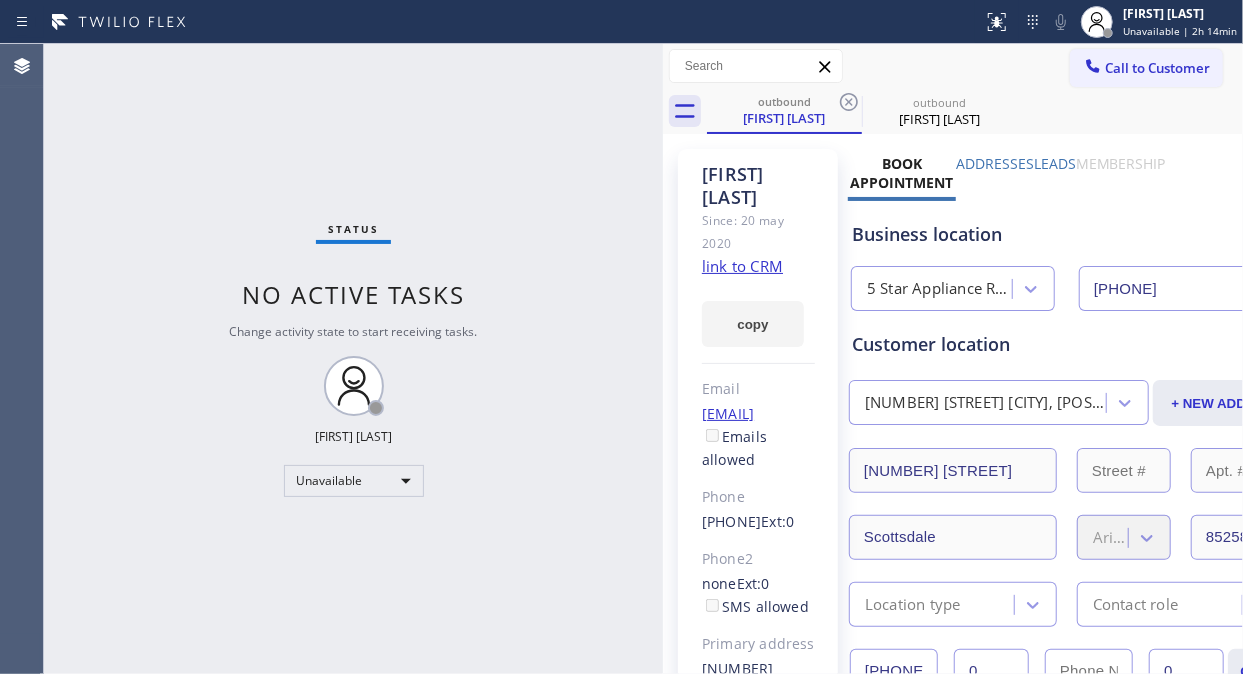 click 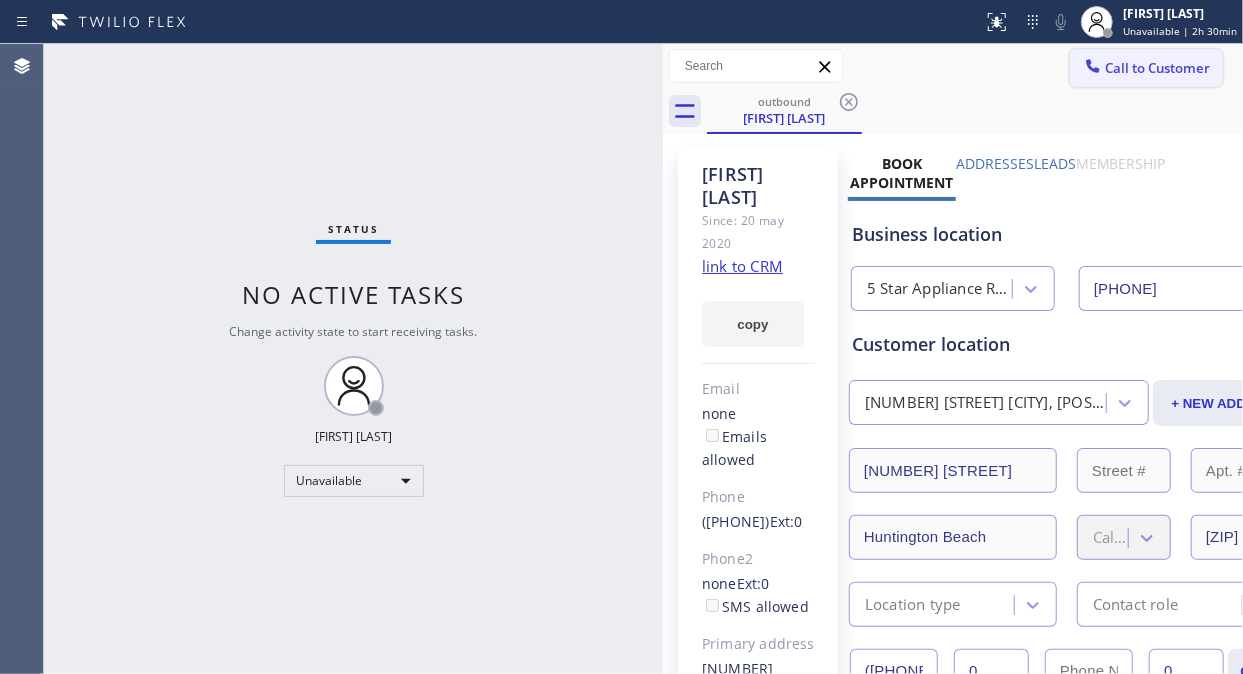 click on "Call to Customer" at bounding box center [1157, 68] 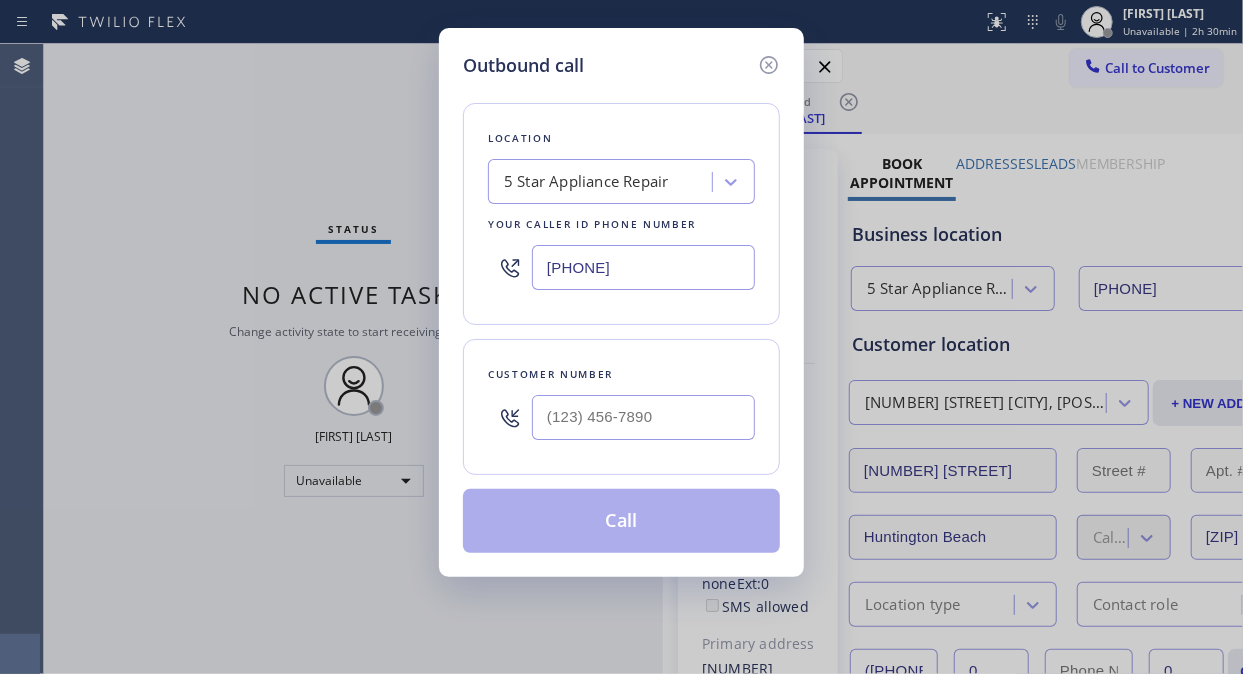 click on "5 Star Appliance Repair" at bounding box center [586, 182] 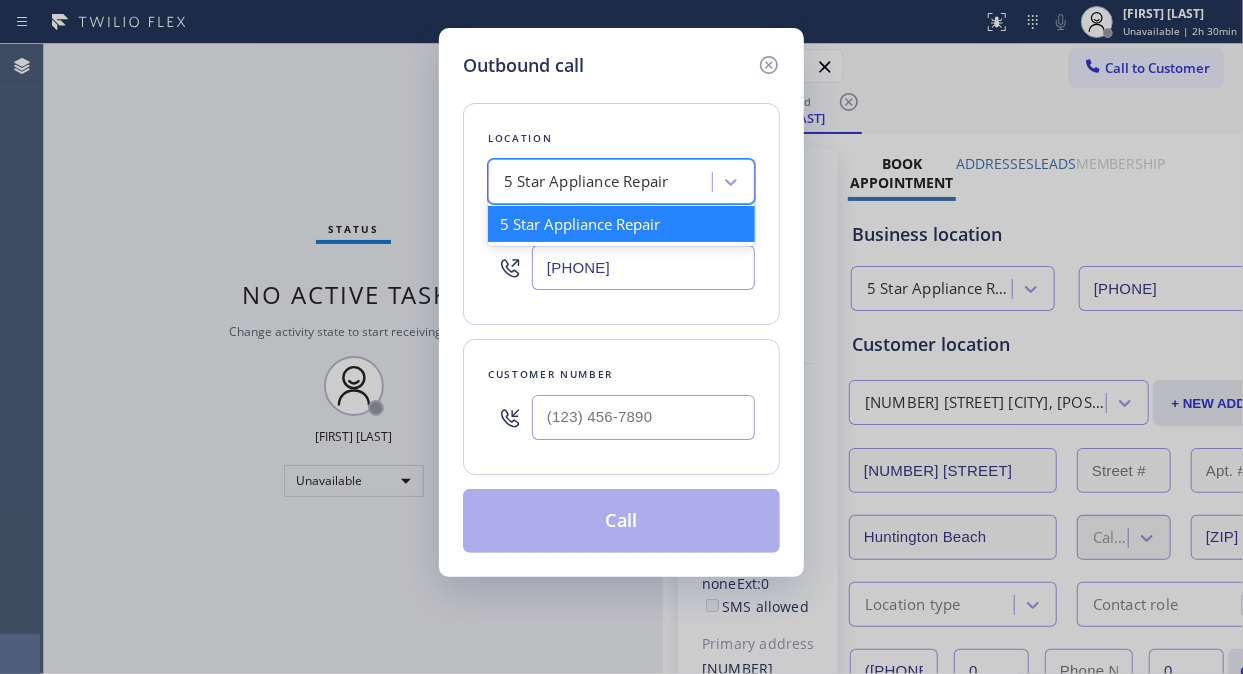 paste on "Shadow Hills Heating and Air Conditioning" 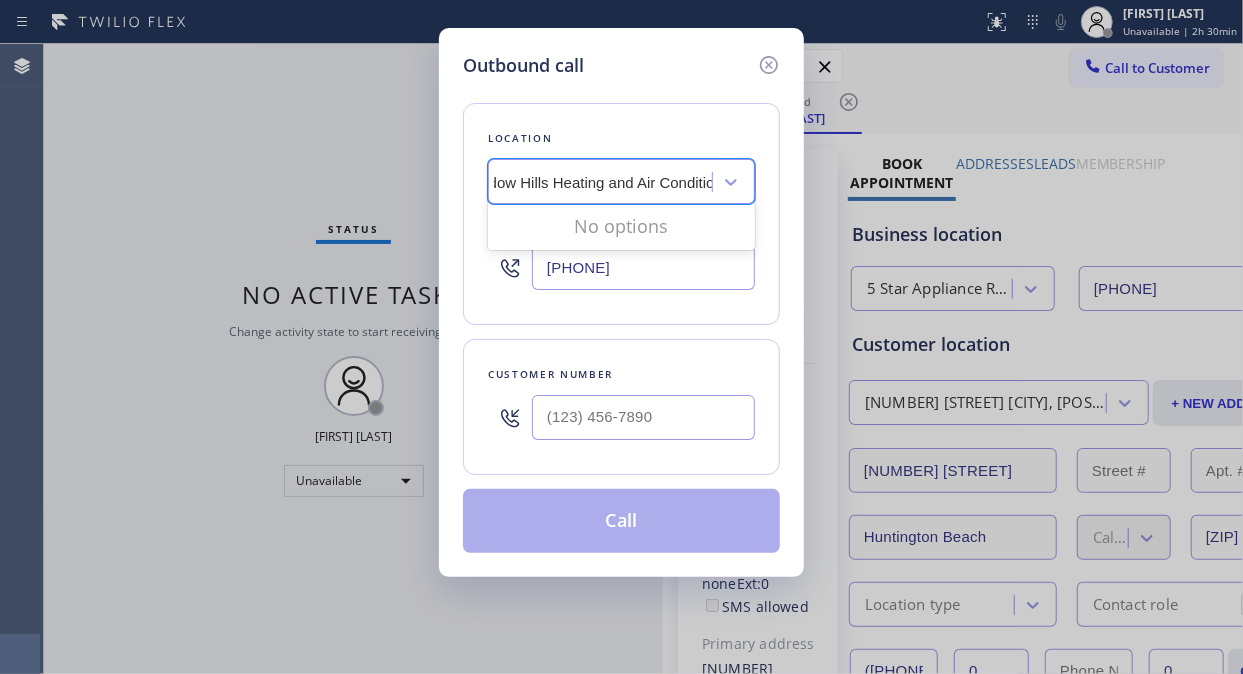 scroll, scrollTop: 0, scrollLeft: 10, axis: horizontal 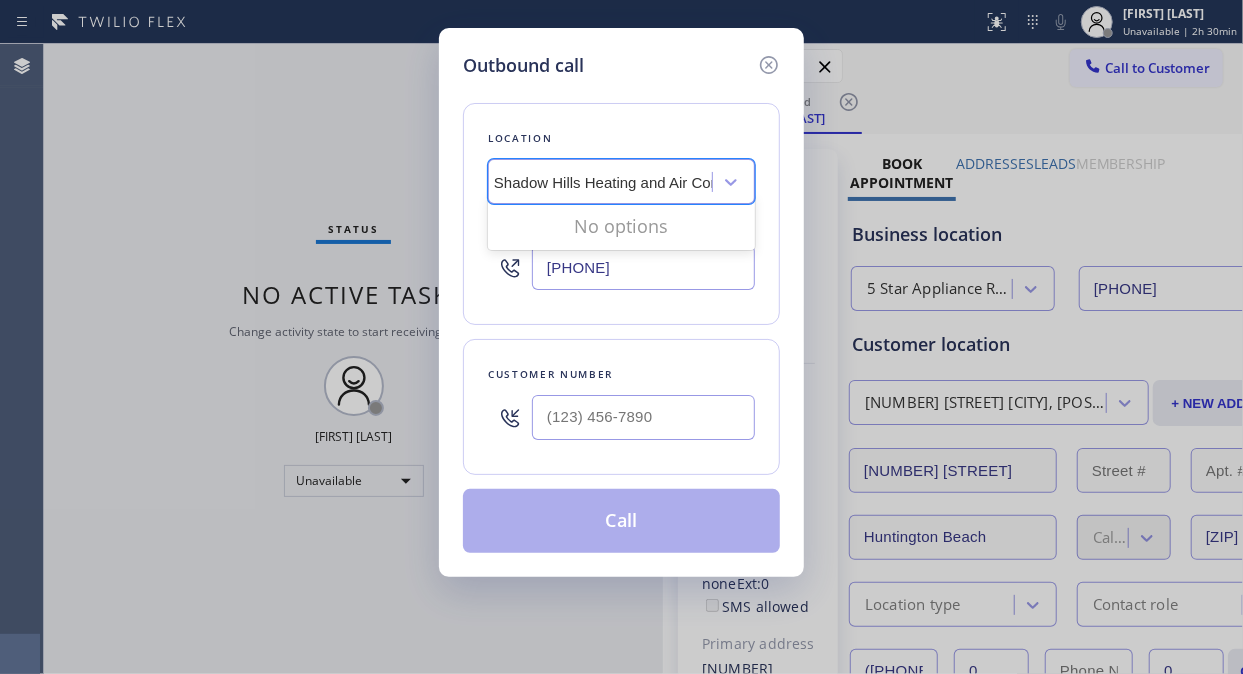 click on "Shadow Hills Heating and Air Conditioning" at bounding box center [654, 182] 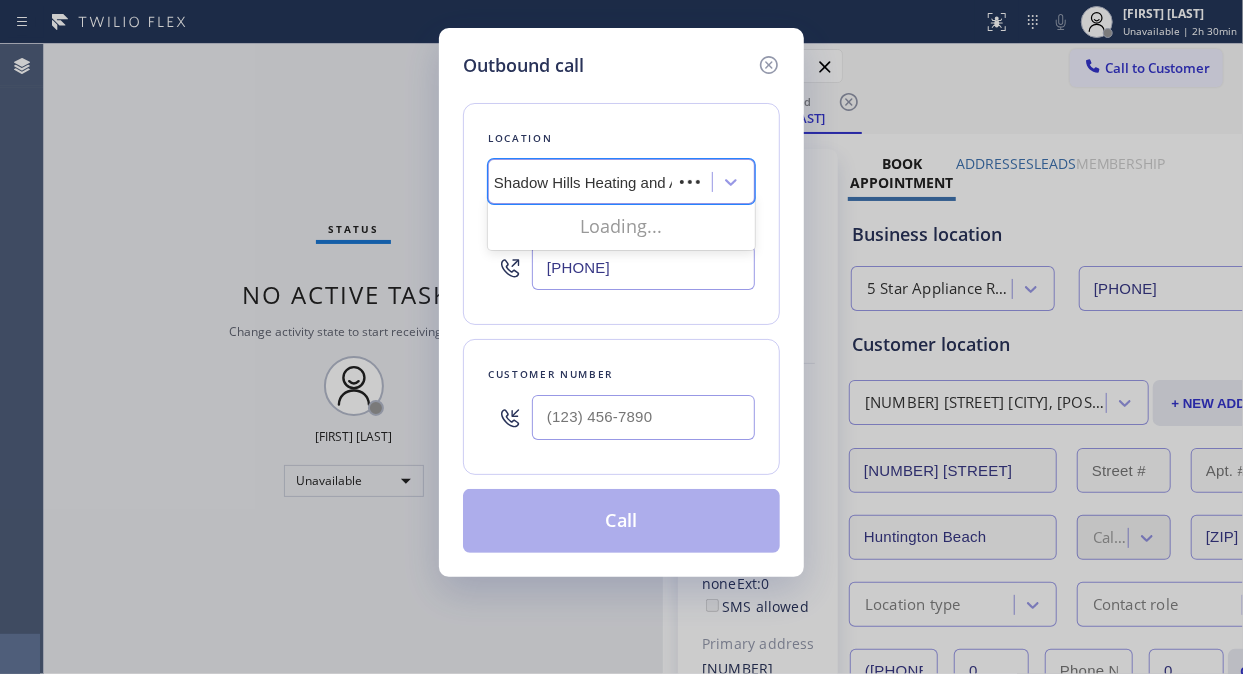 type on "Shadow Hills Heating and Air Conditioning" 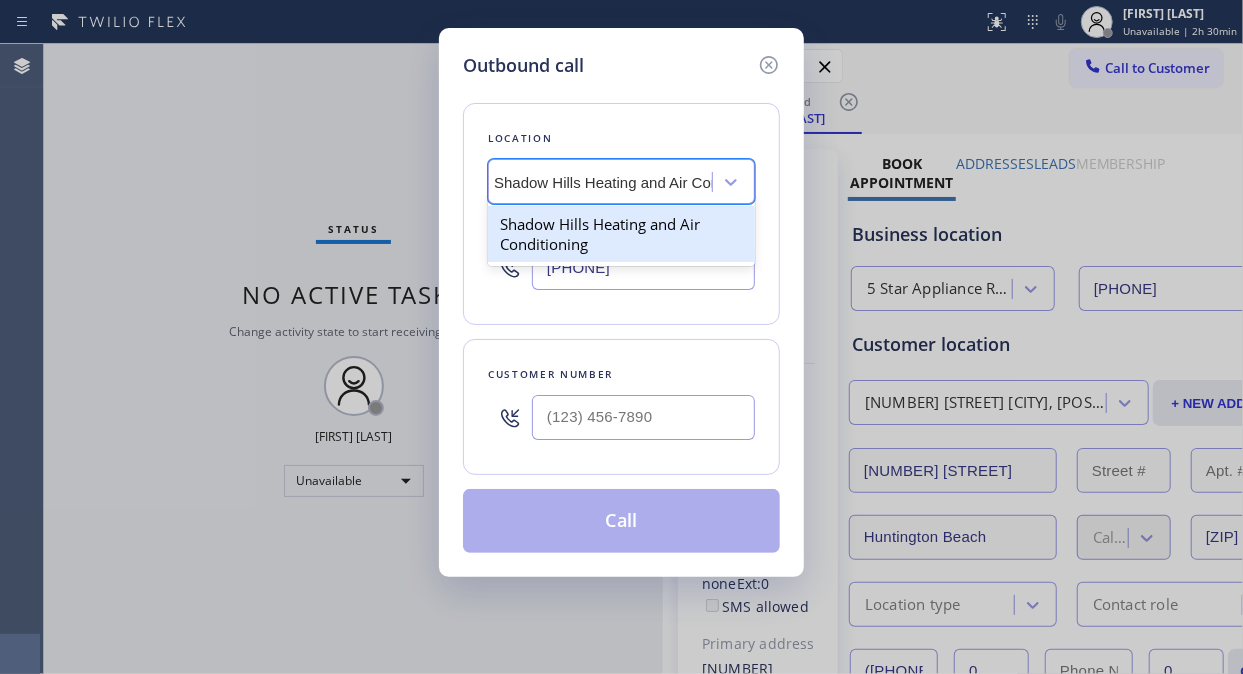 drag, startPoint x: 563, startPoint y: 234, endPoint x: 277, endPoint y: 11, distance: 362.66376 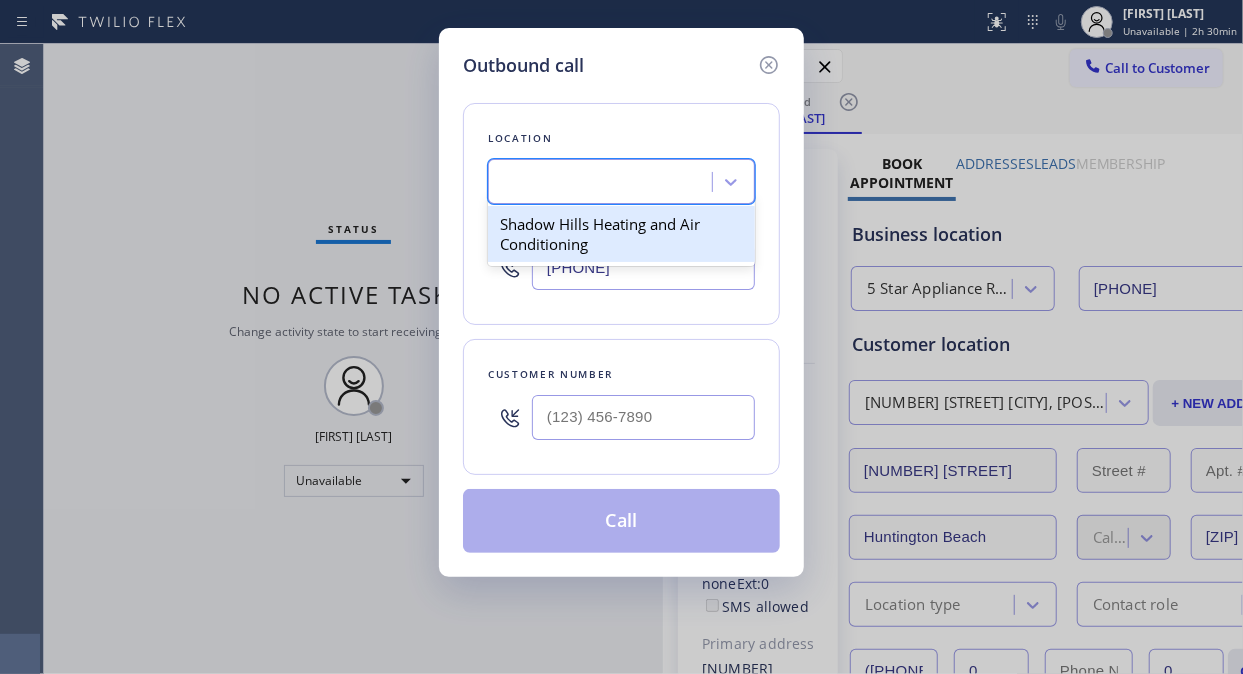 scroll, scrollTop: 0, scrollLeft: 2, axis: horizontal 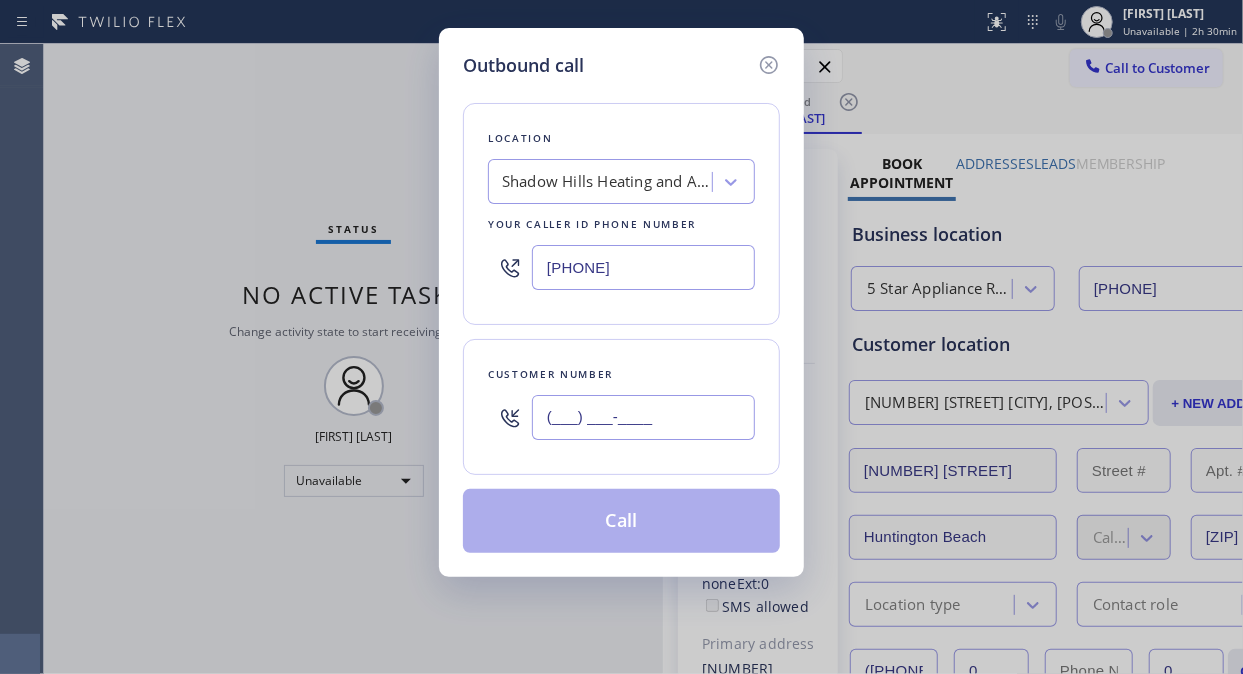 click on "(___) ___-____" at bounding box center (643, 417) 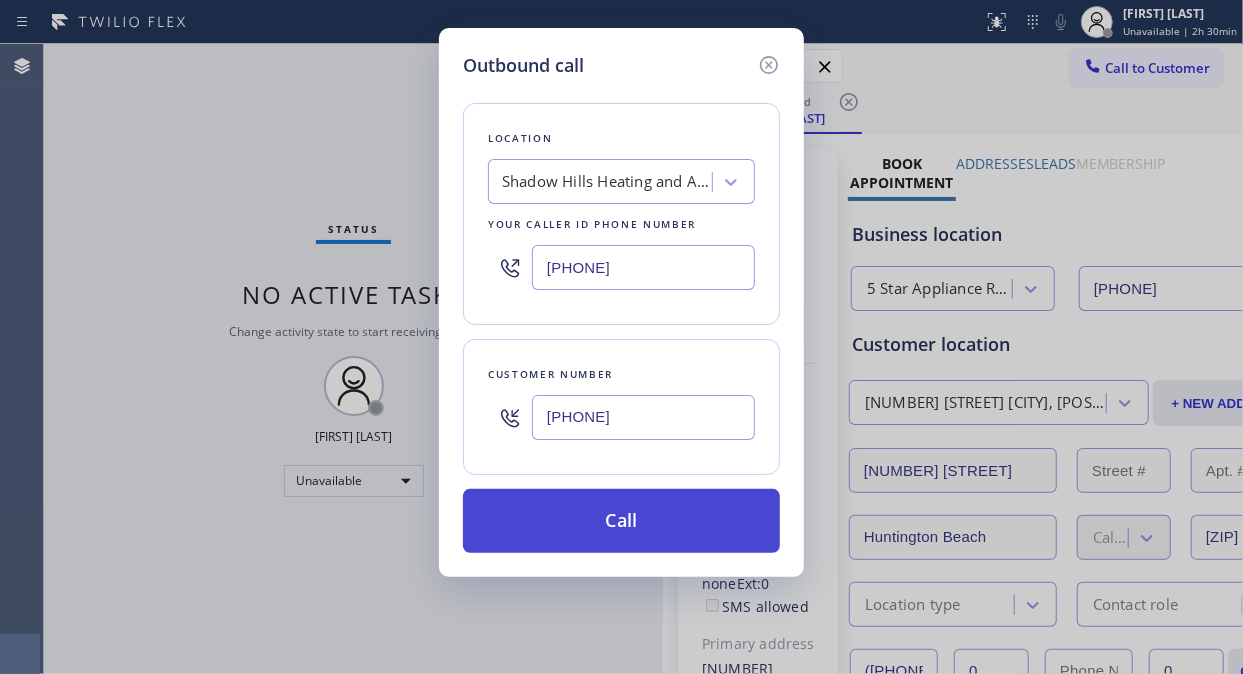 type on "[PHONE]" 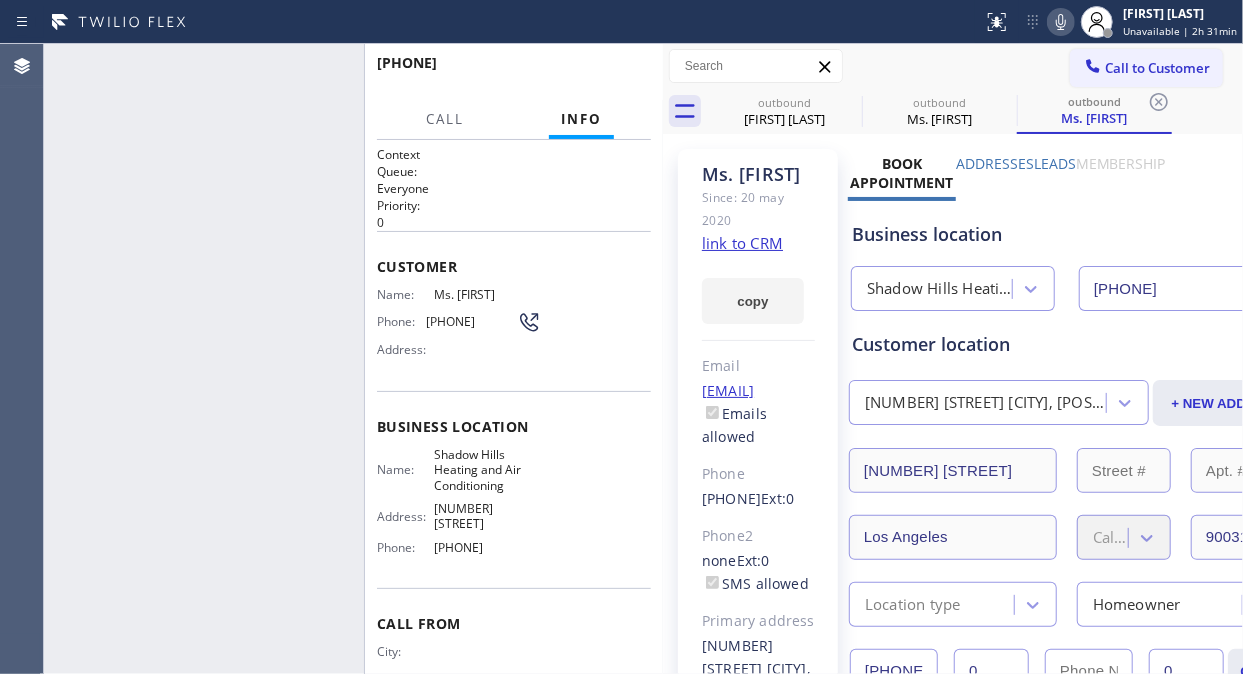type on "[PHONE]" 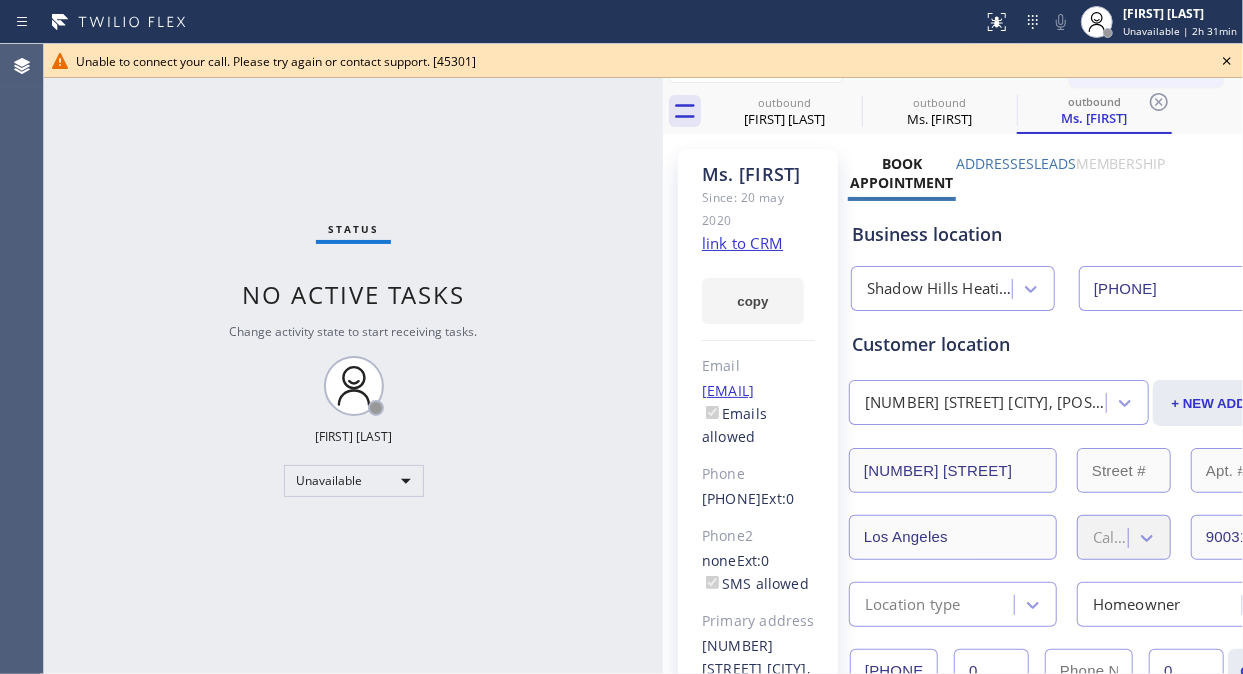click 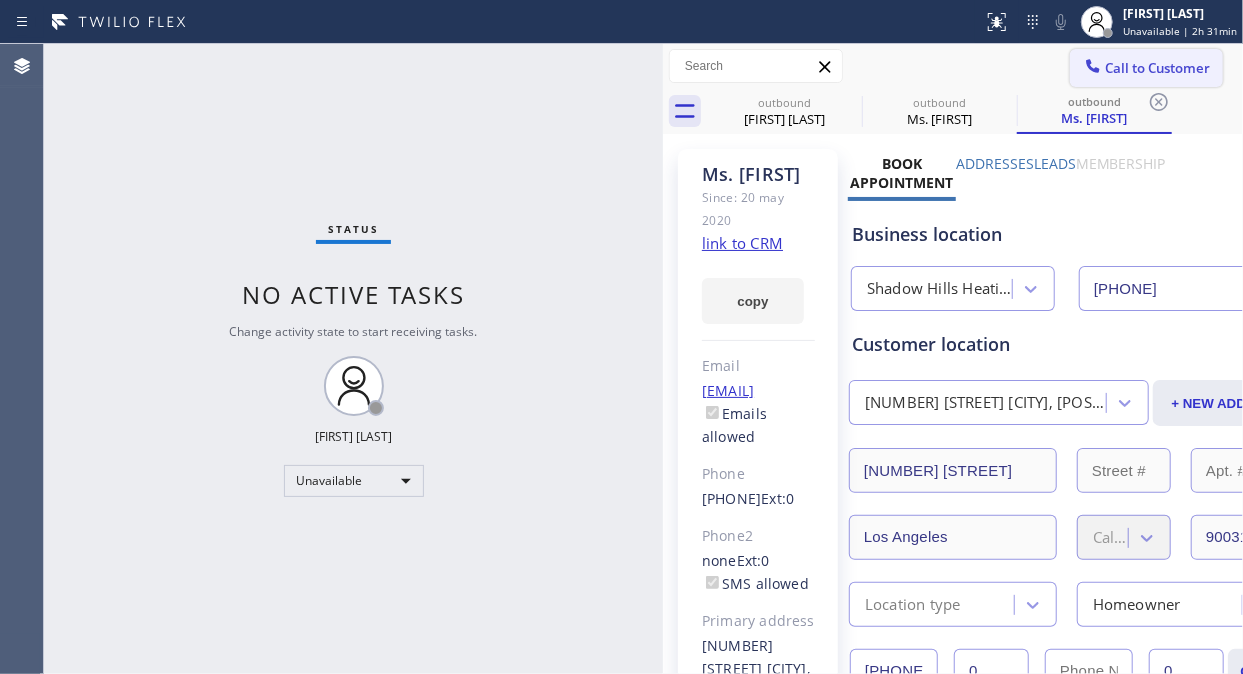 click on "Call to Customer" at bounding box center [1157, 68] 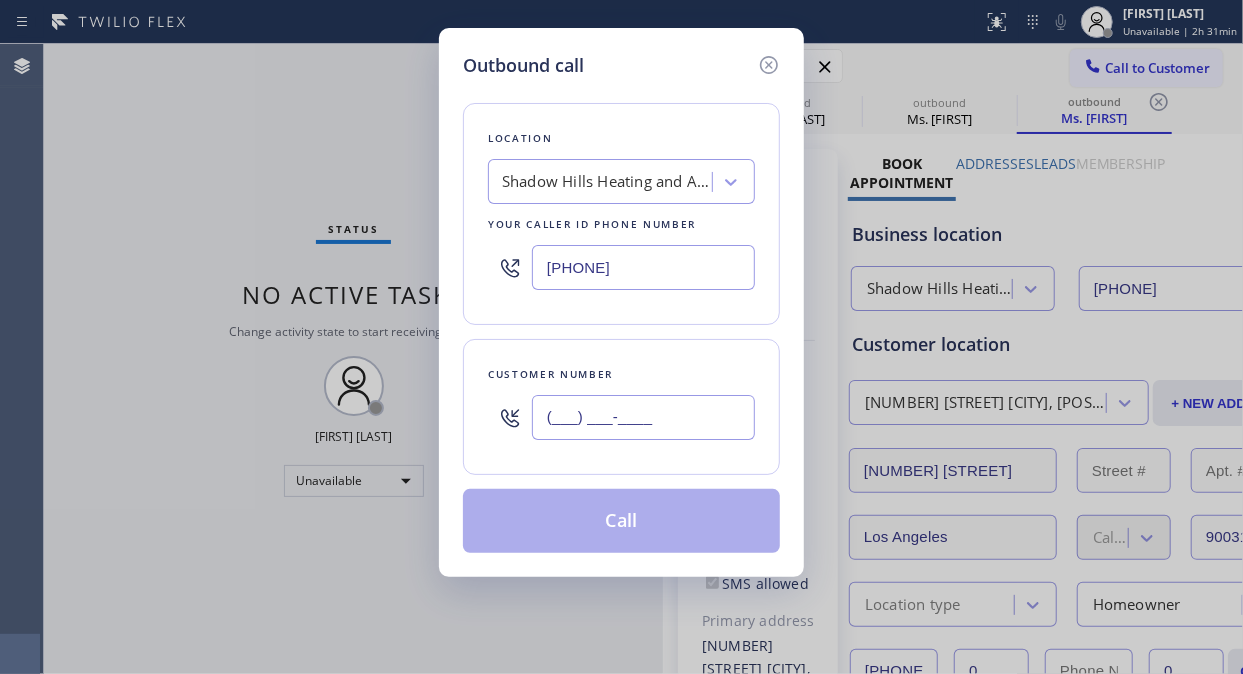 click on "(___) ___-____" at bounding box center [643, 417] 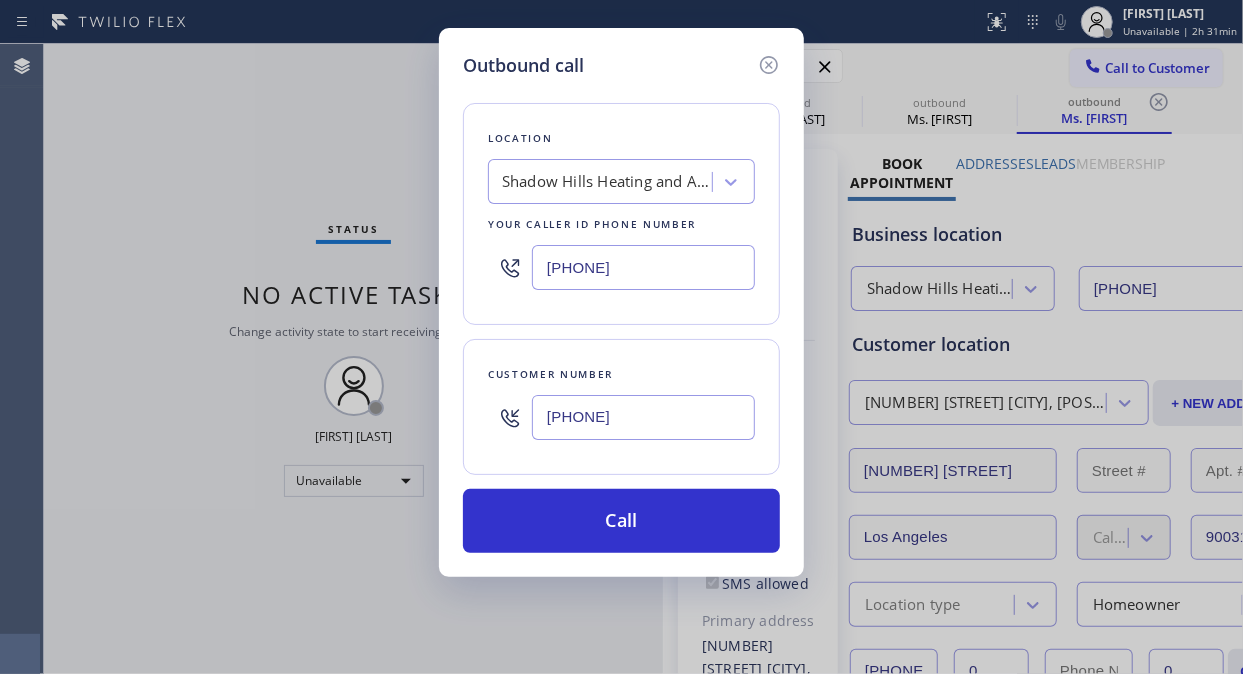 type on "[PHONE]" 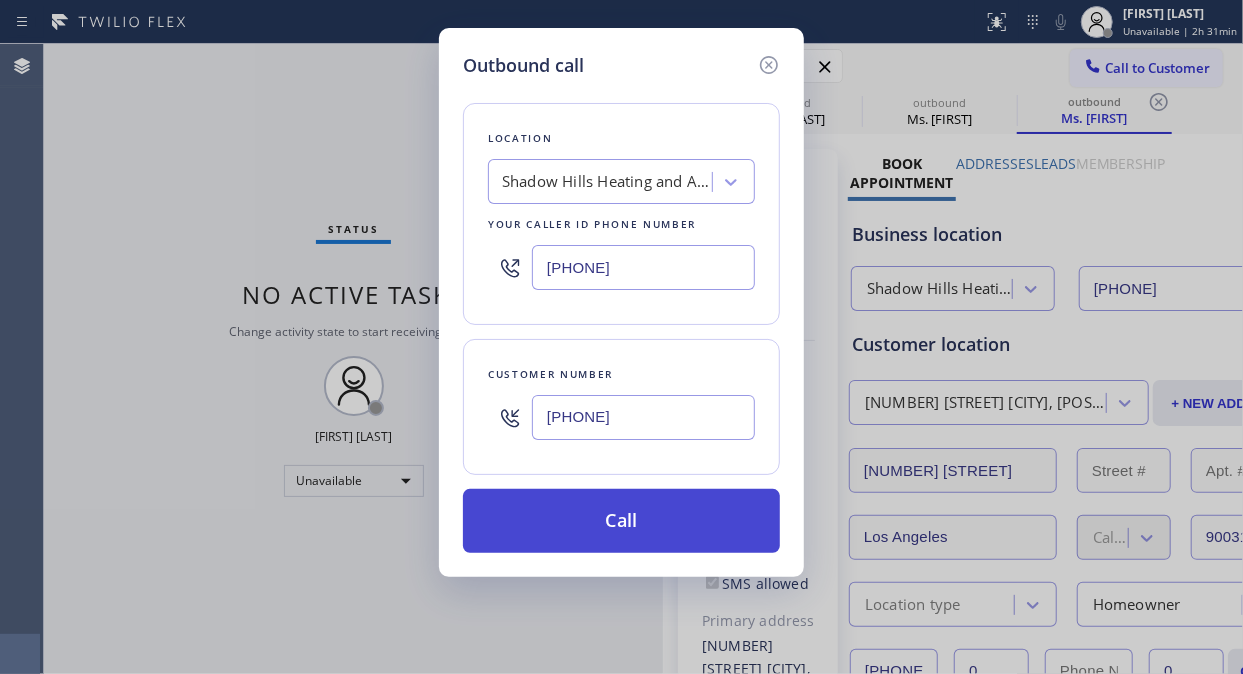 click on "Call" at bounding box center (621, 521) 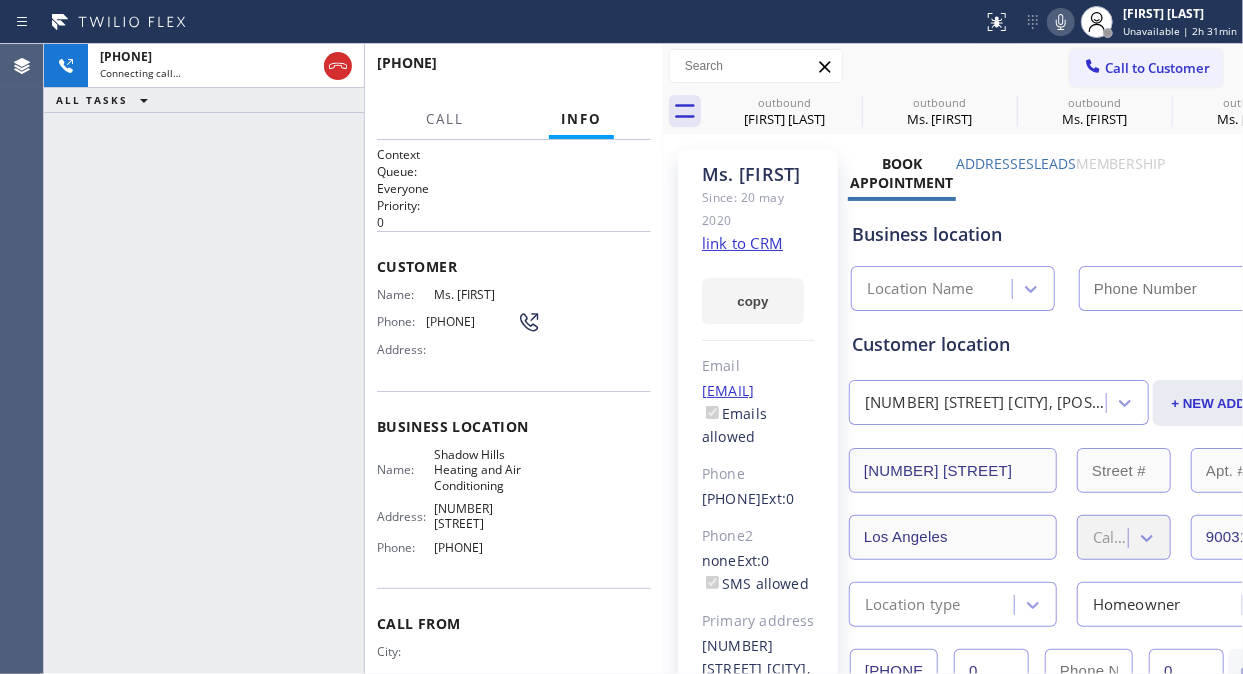 drag, startPoint x: 493, startPoint y: 332, endPoint x: 617, endPoint y: 12, distance: 343.1851 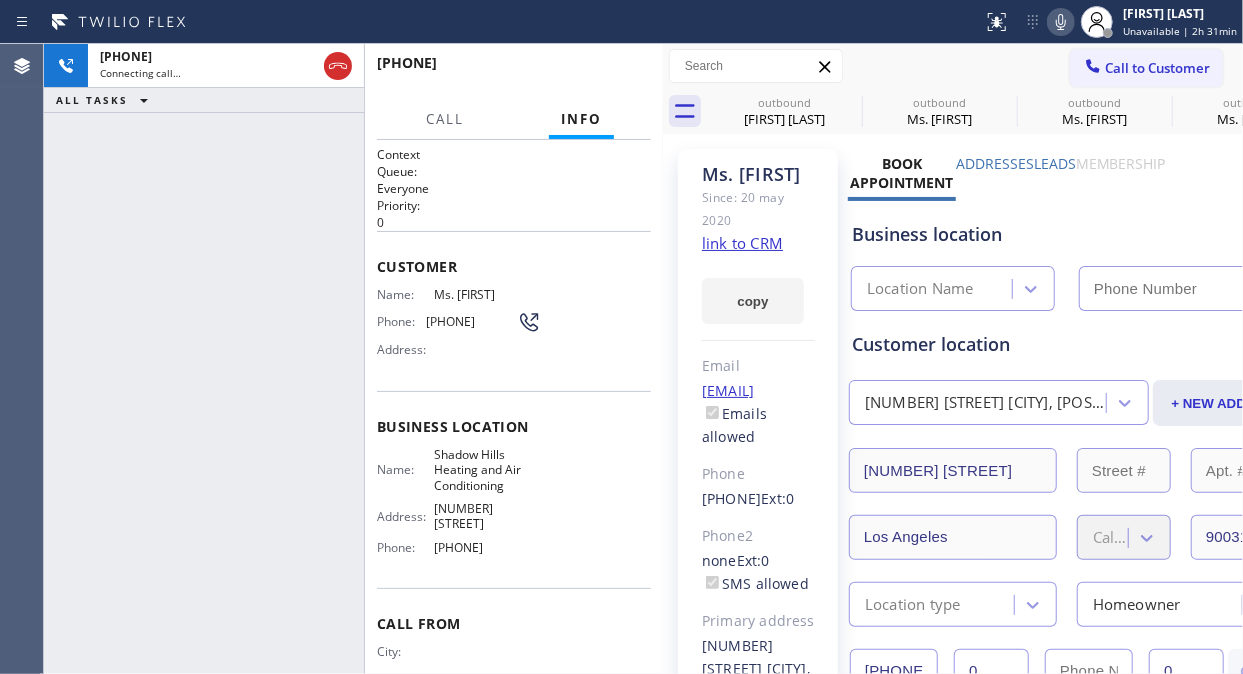 click on "Phone: [PHONE]" at bounding box center (459, 322) 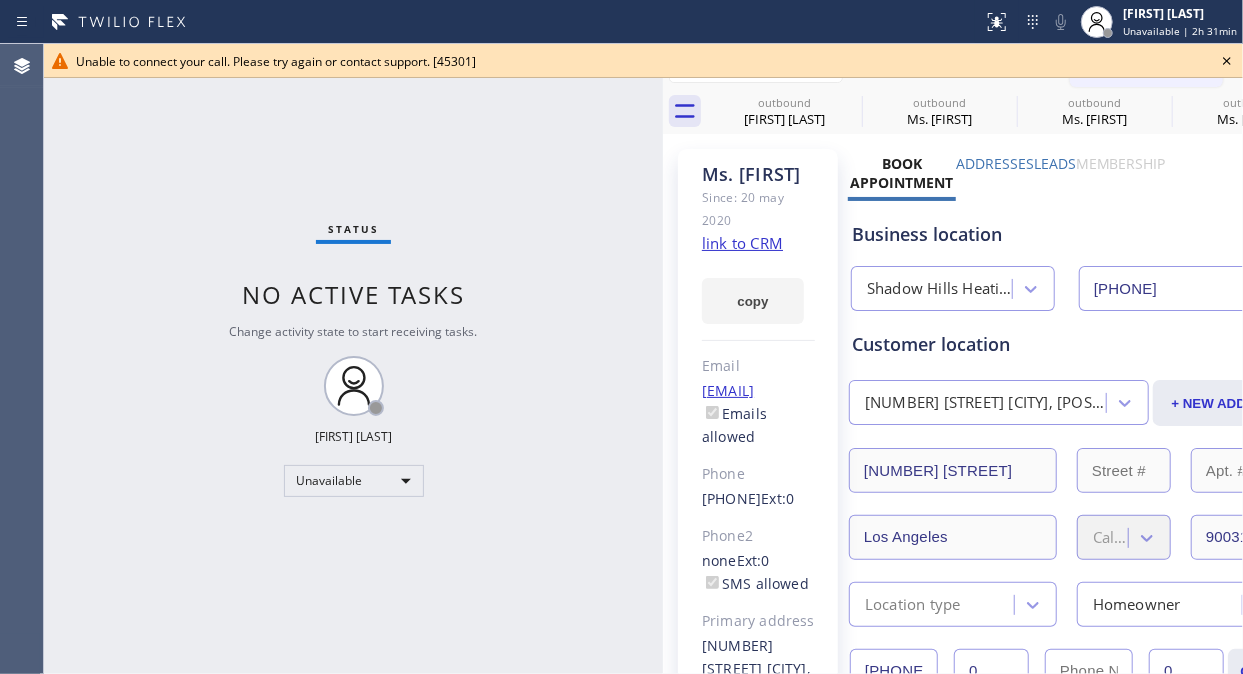 type on "[PHONE]" 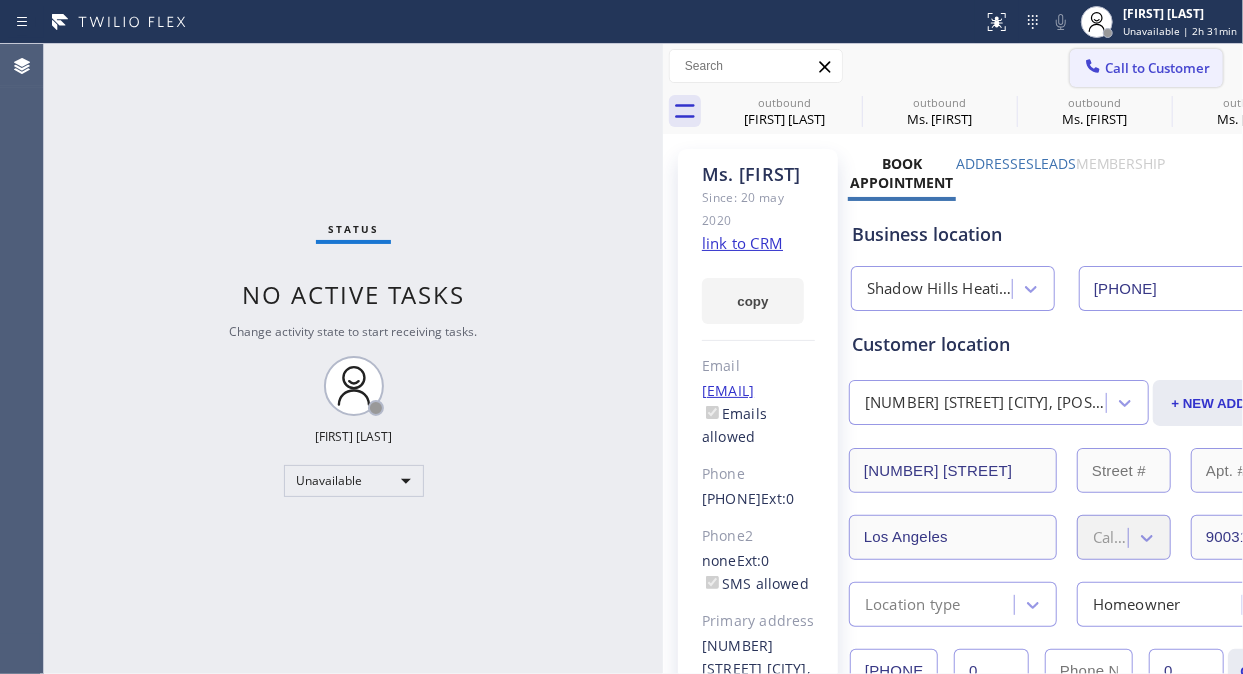 drag, startPoint x: 1152, startPoint y: 66, endPoint x: 970, endPoint y: 132, distance: 193.59752 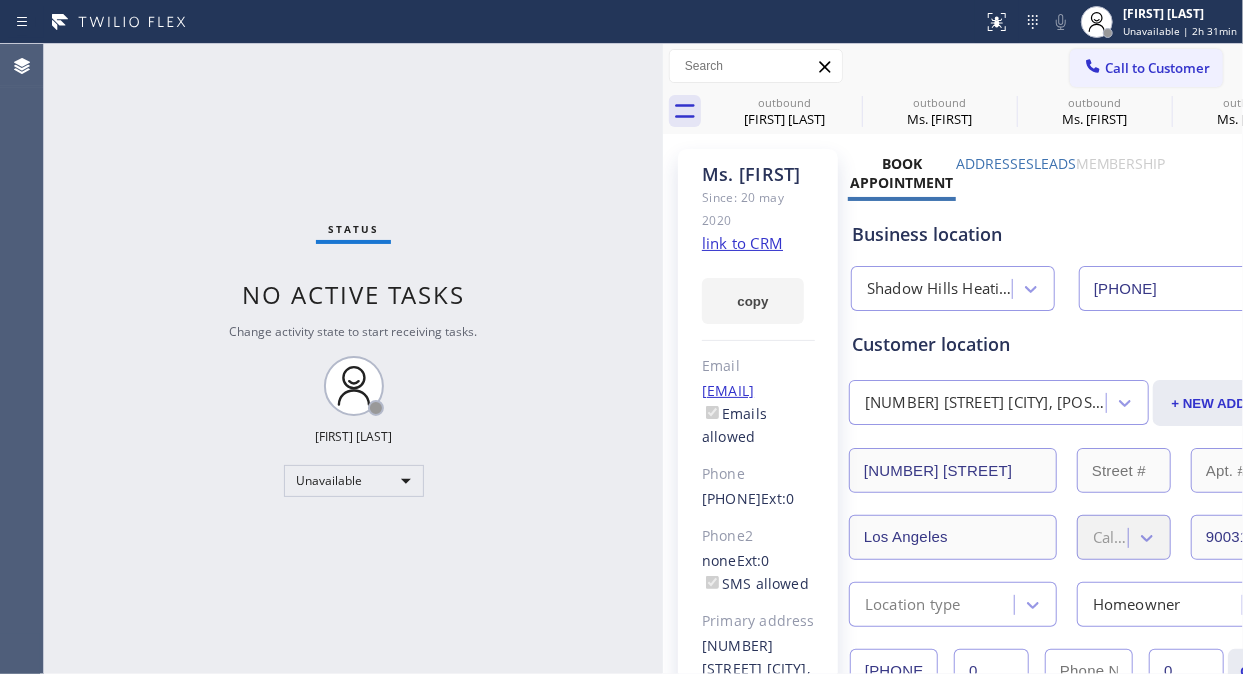 click on "Call to Customer" at bounding box center (1157, 68) 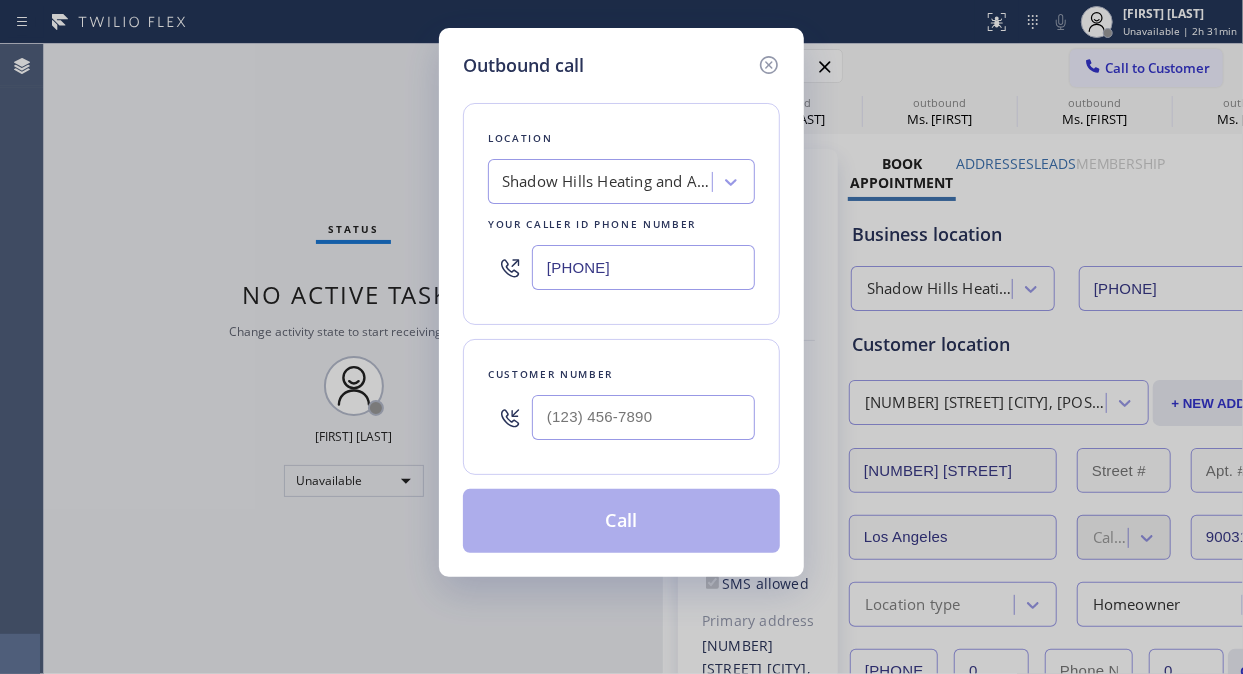 click on "Shadow Hills Heating and Air Conditioning" at bounding box center (607, 182) 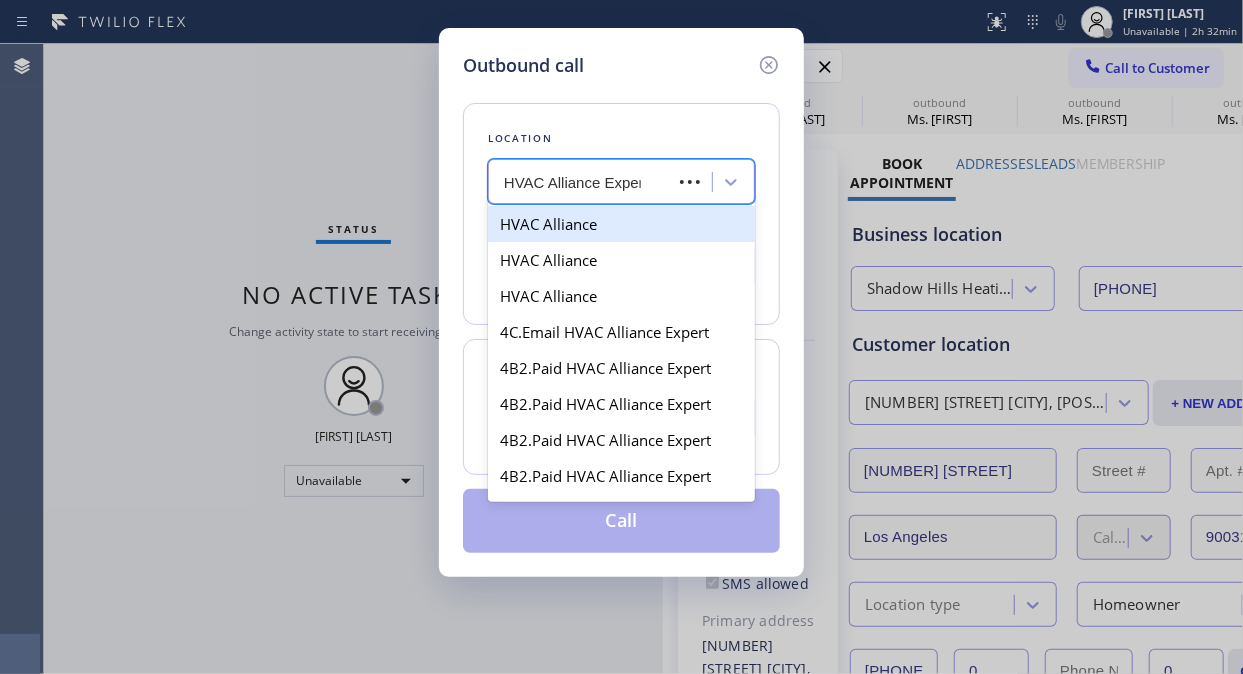 type on "HVAC Alliance Expert" 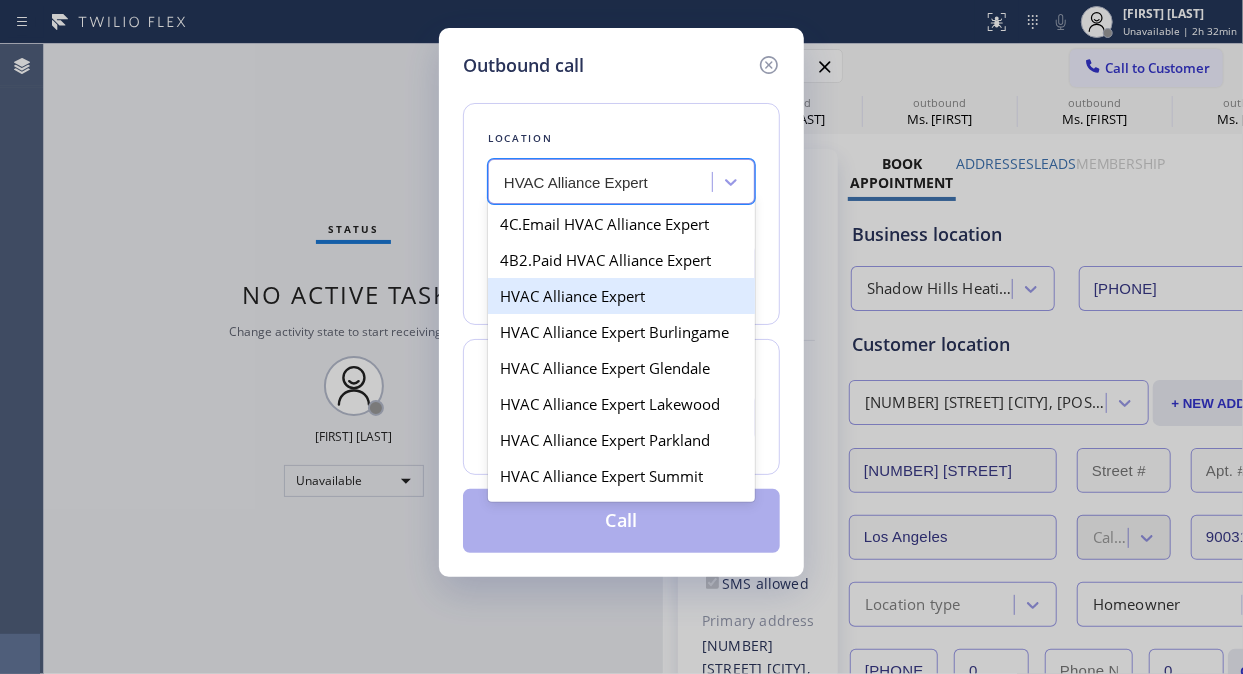 click on "HVAC Alliance Expert" at bounding box center [621, 296] 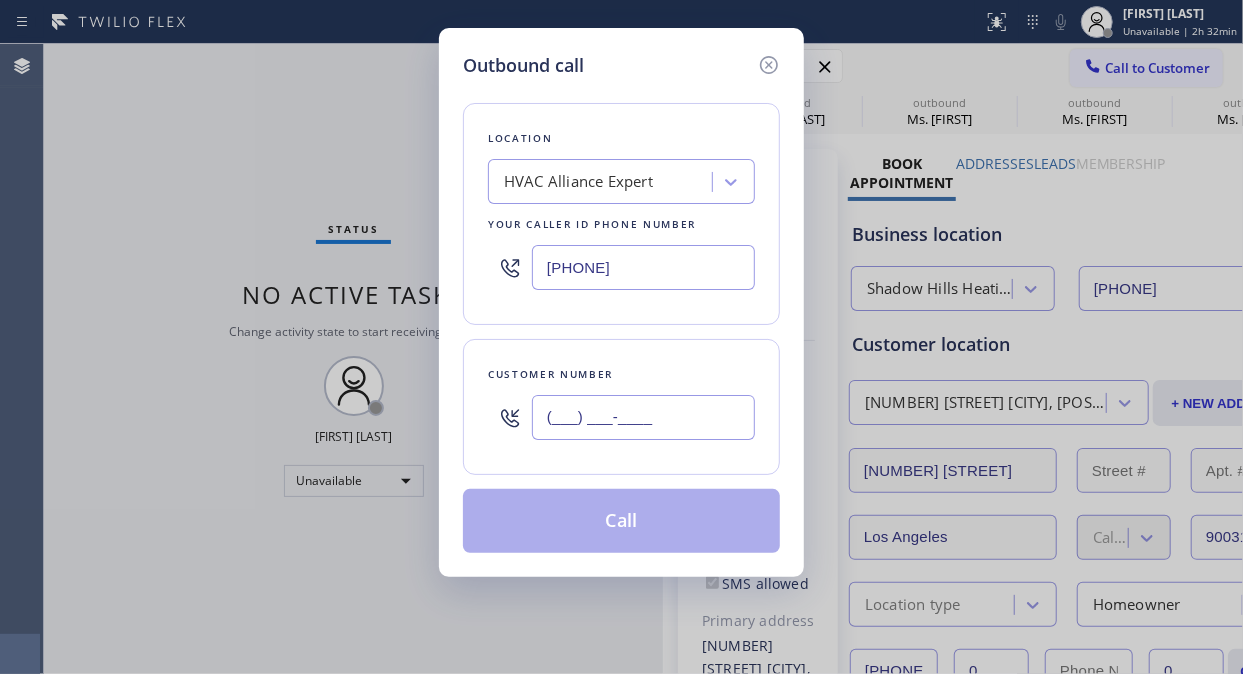 click on "(___) ___-____" at bounding box center (643, 417) 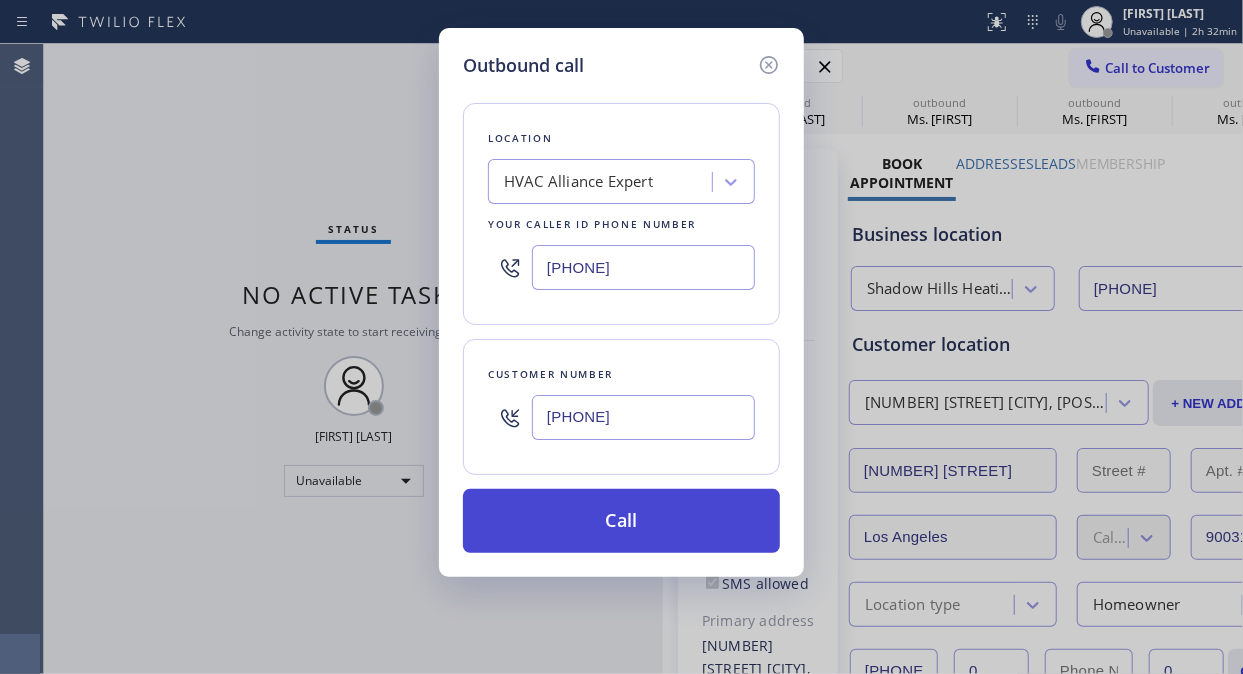 type on "[PHONE]" 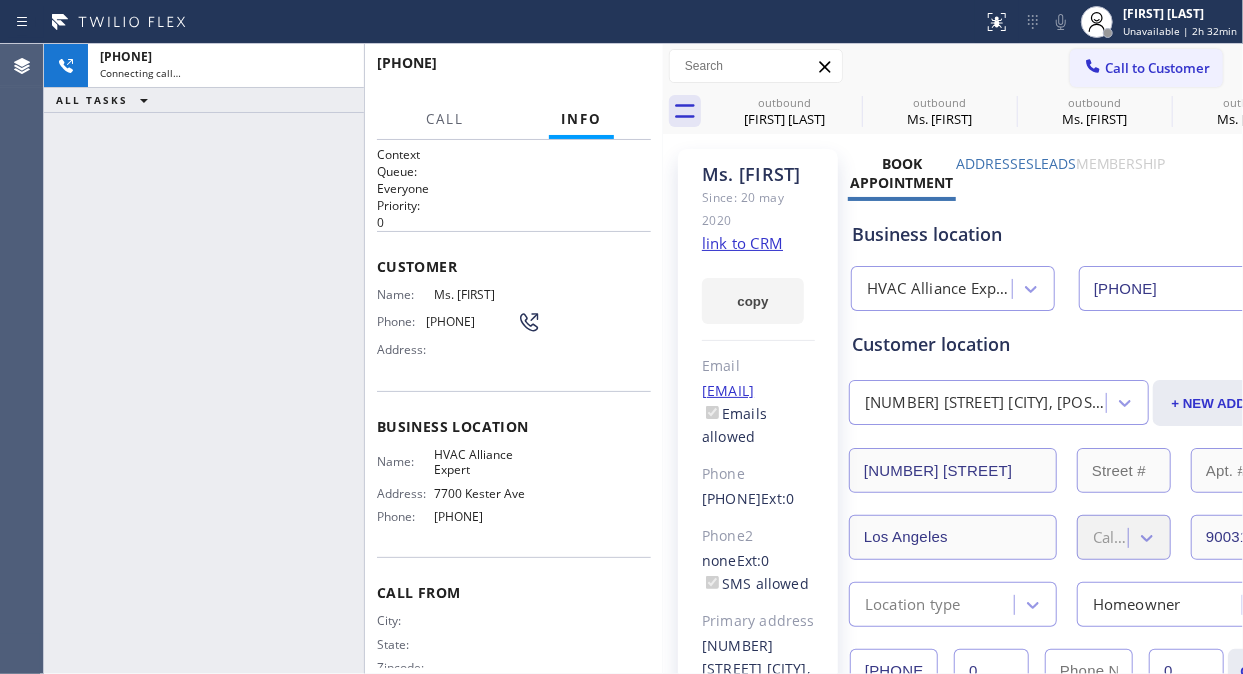 type on "[PHONE]" 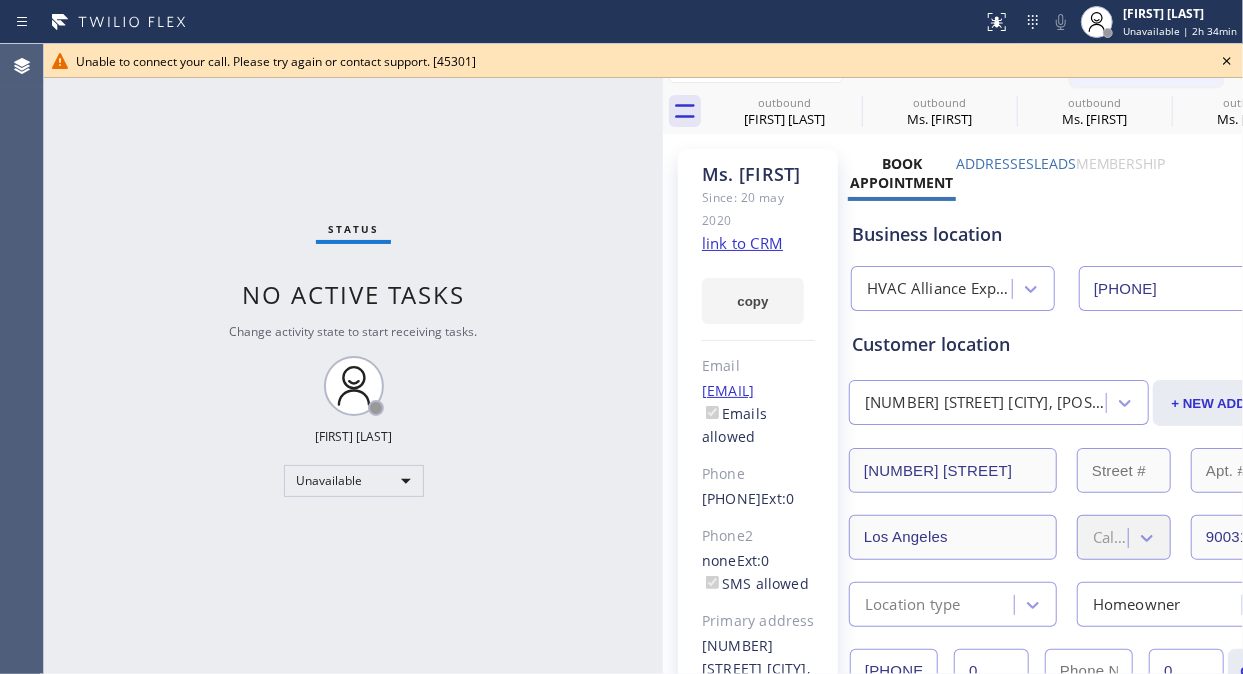 click 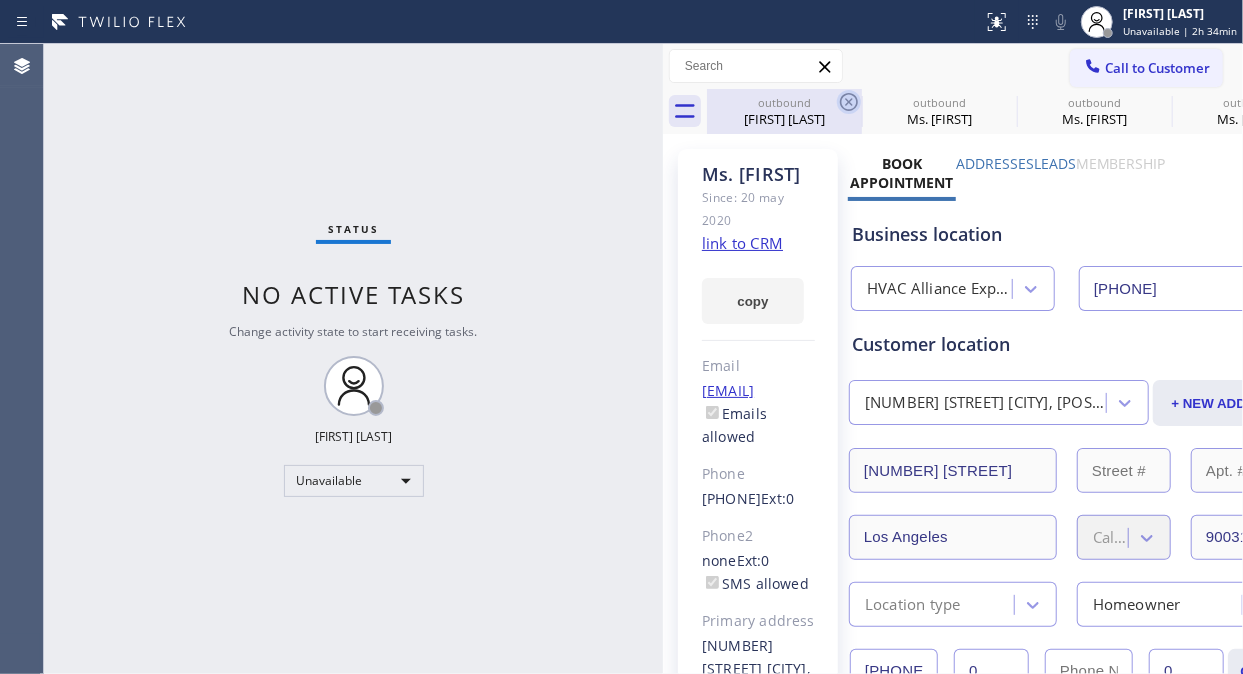 click 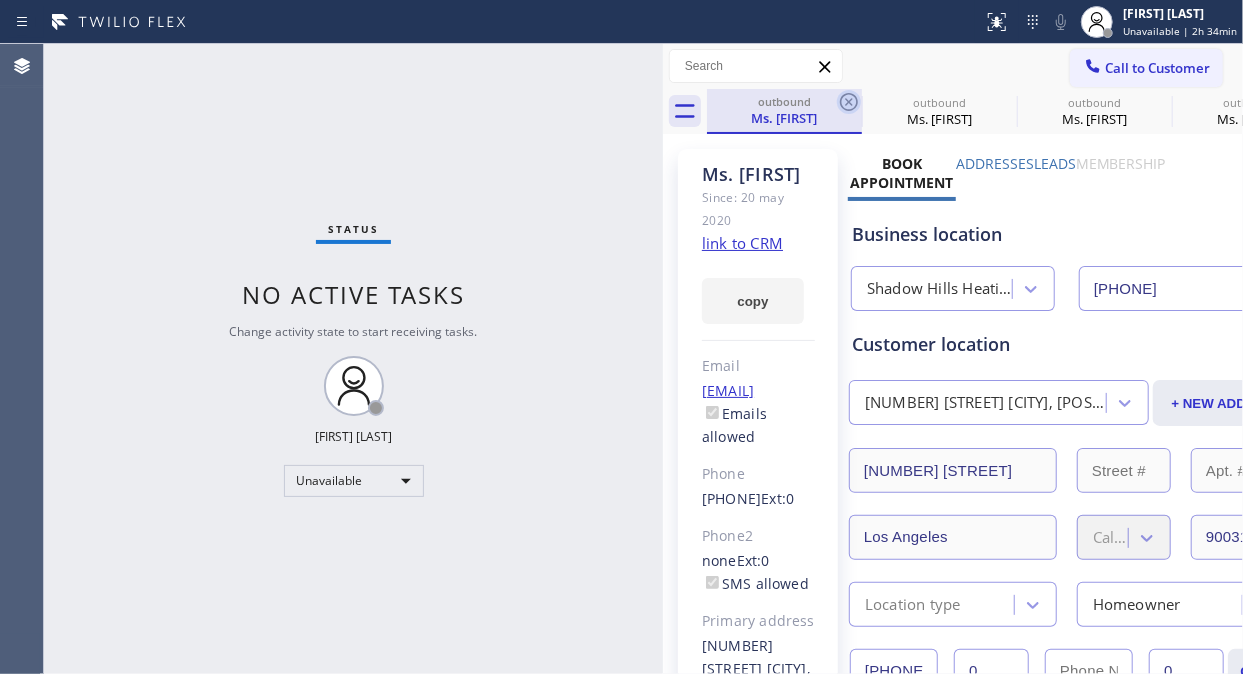 click 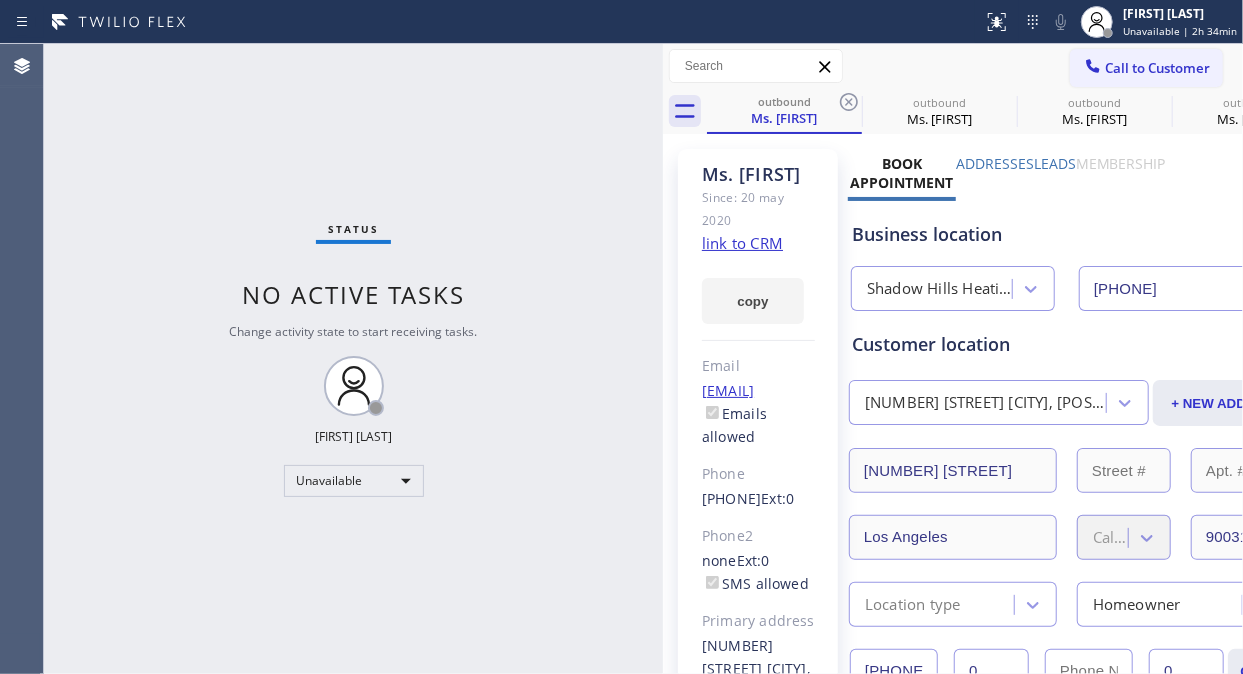 click on "outbound [TITLE] [FIRST] [LAST]" at bounding box center (975, 111) 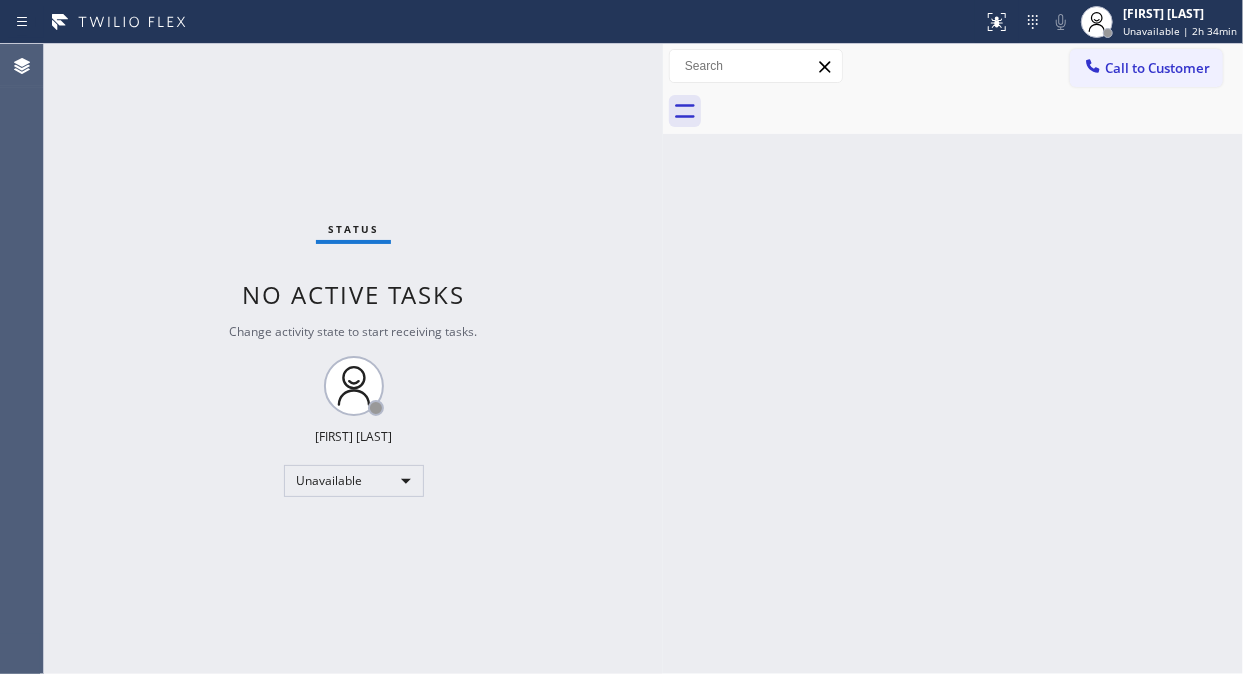 click at bounding box center (975, 111) 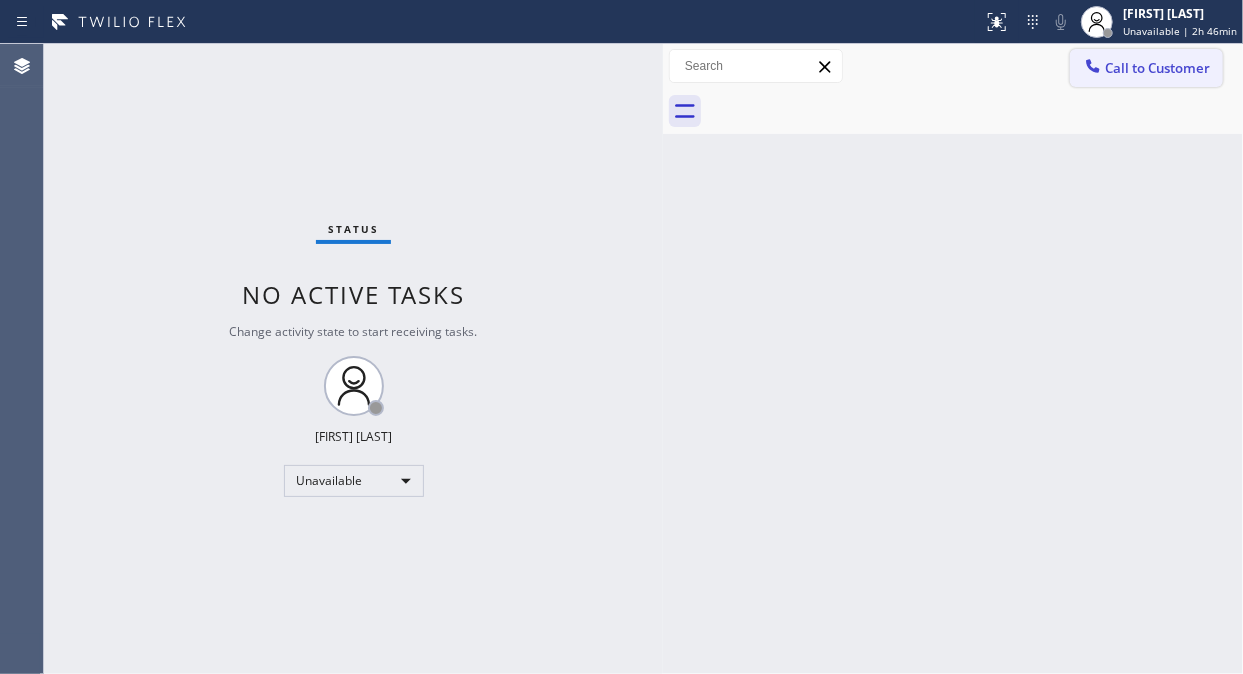 click at bounding box center (1093, 68) 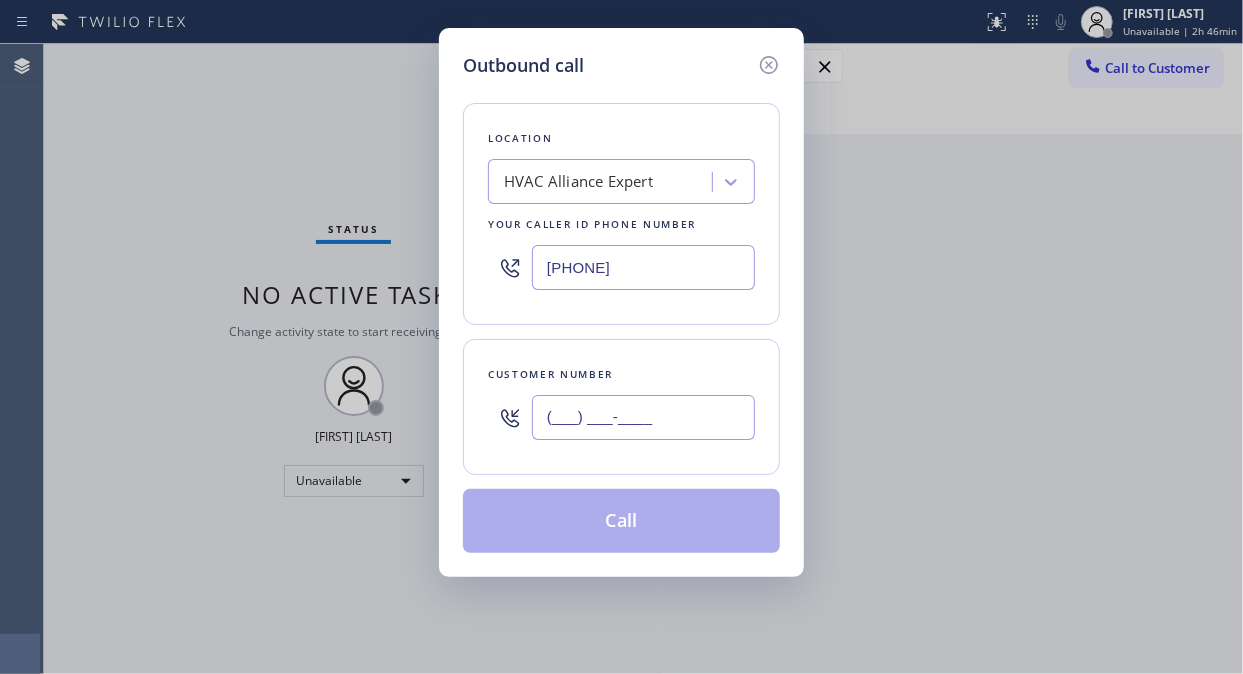 click on "(___) ___-____" at bounding box center (643, 417) 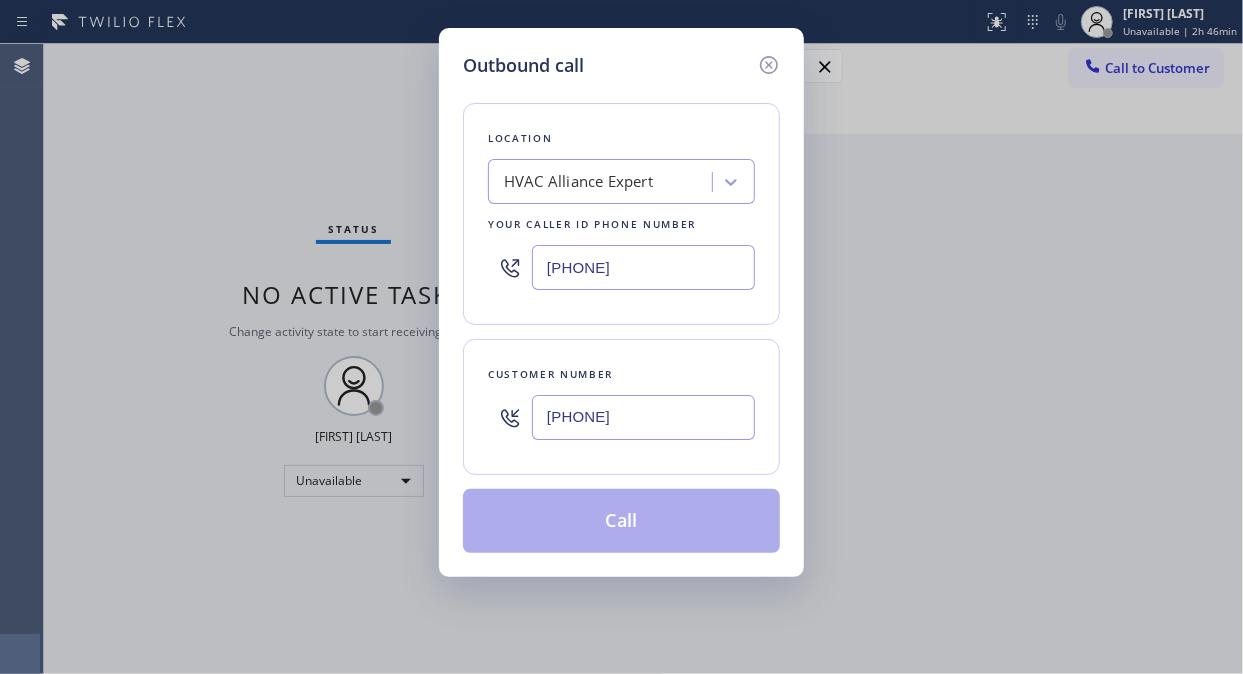 type on "[PHONE]" 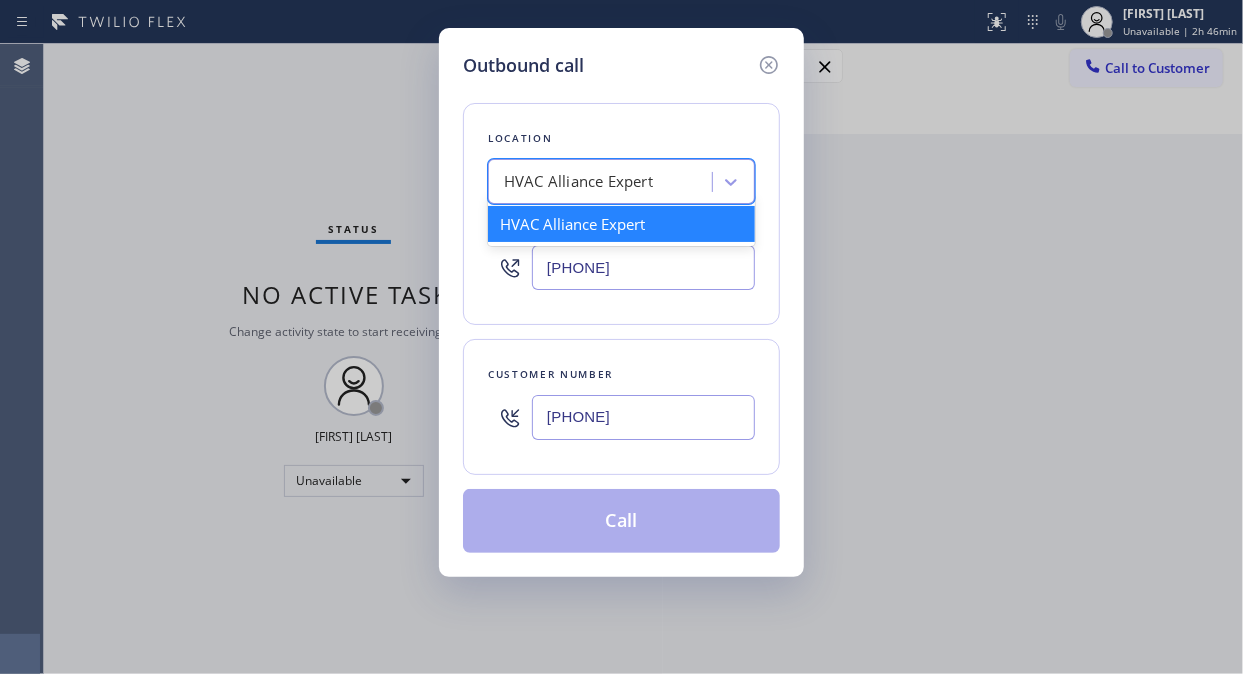 click on "HVAC Alliance Expert" at bounding box center (621, 181) 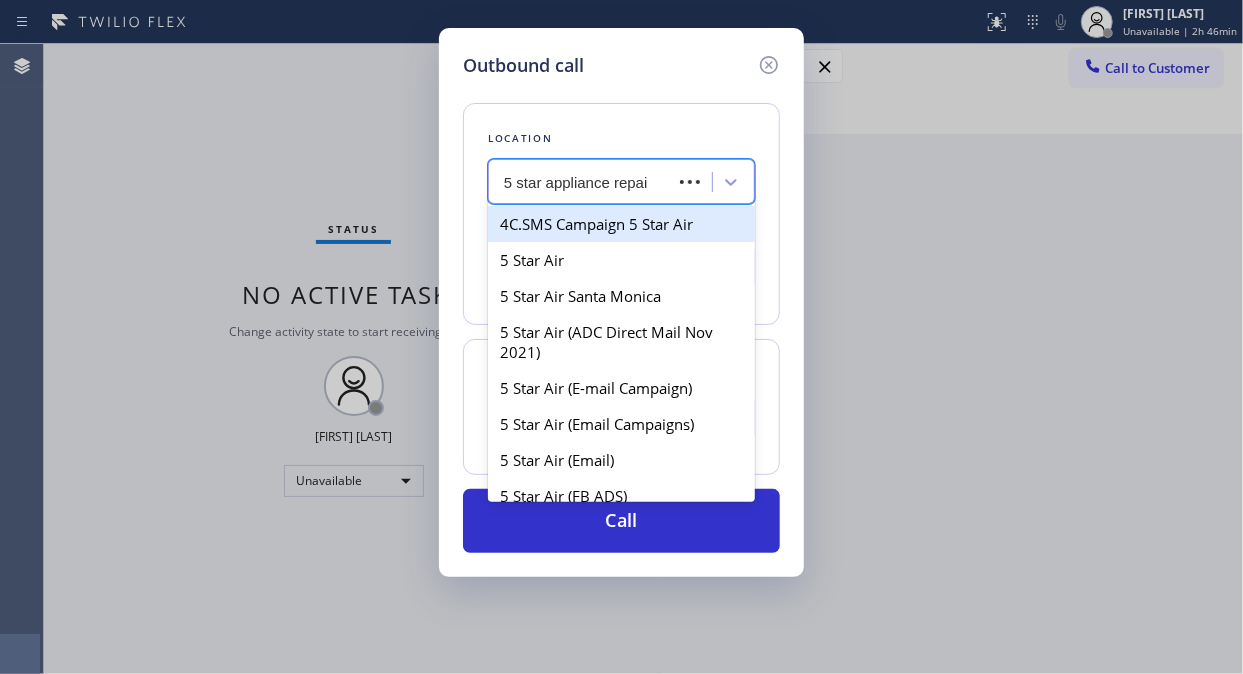 type on "5 star appliance repair" 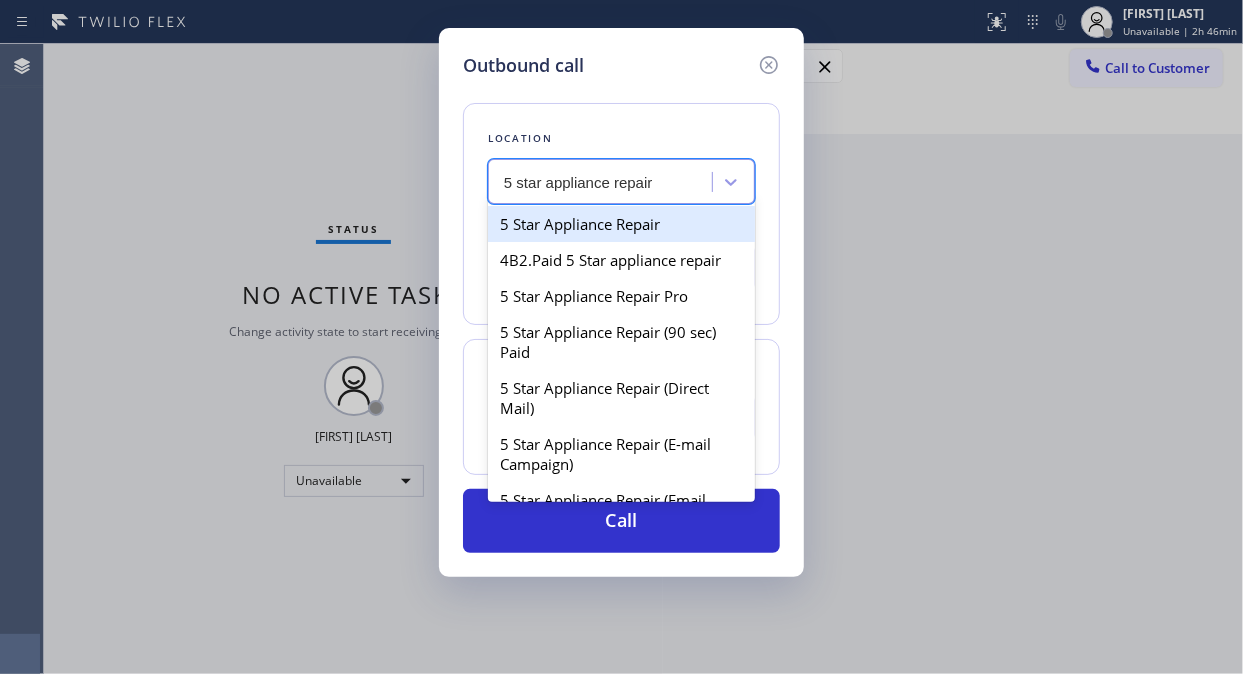 click on "5 Star Appliance Repair" at bounding box center (621, 224) 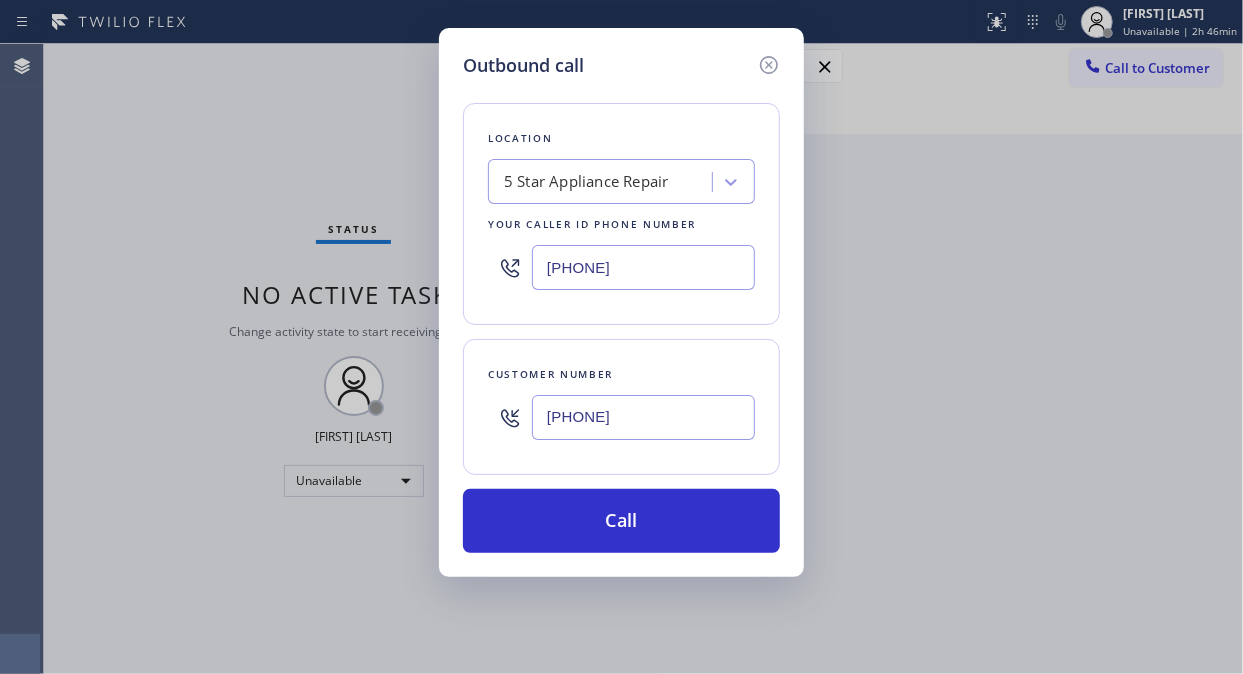 drag, startPoint x: 607, startPoint y: 517, endPoint x: 901, endPoint y: 32, distance: 567.1517 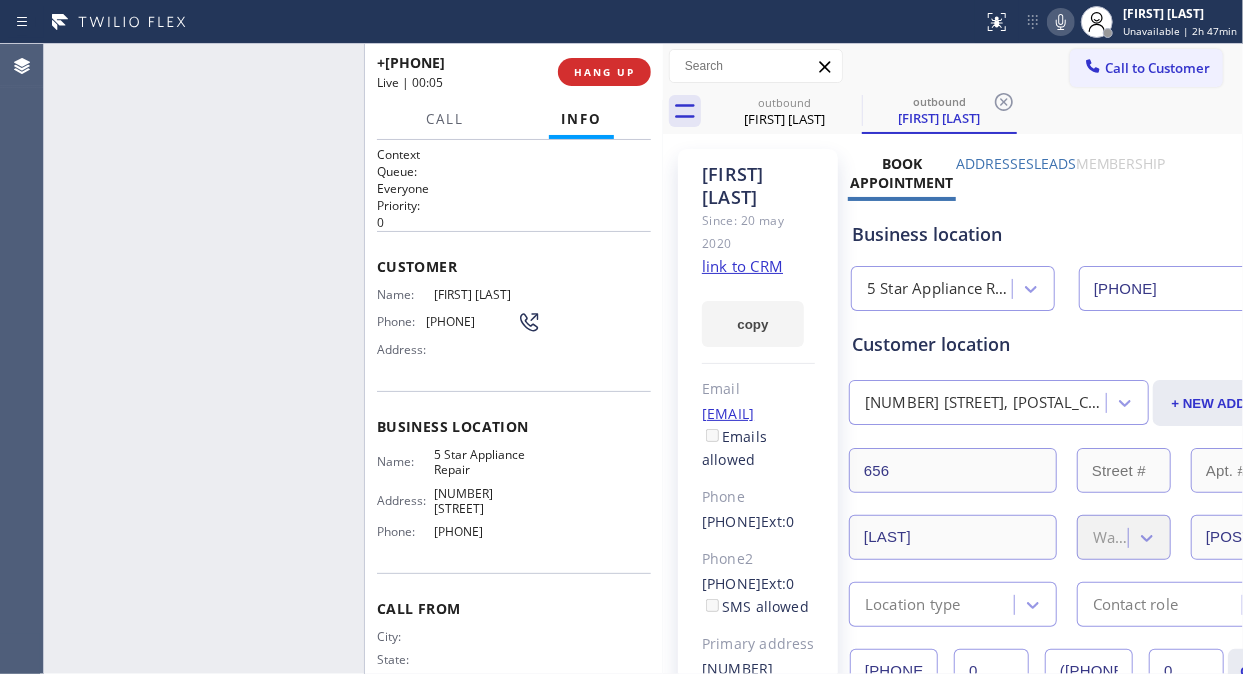 type on "[PHONE]" 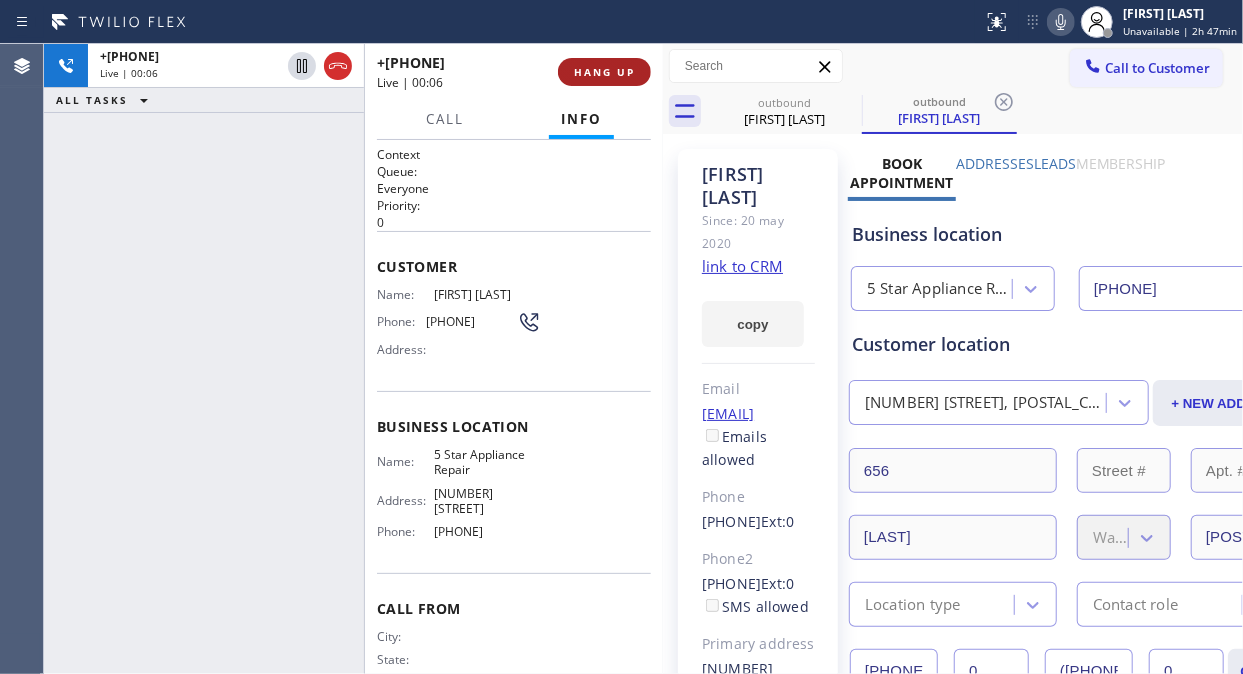 click on "HANG UP" at bounding box center [604, 72] 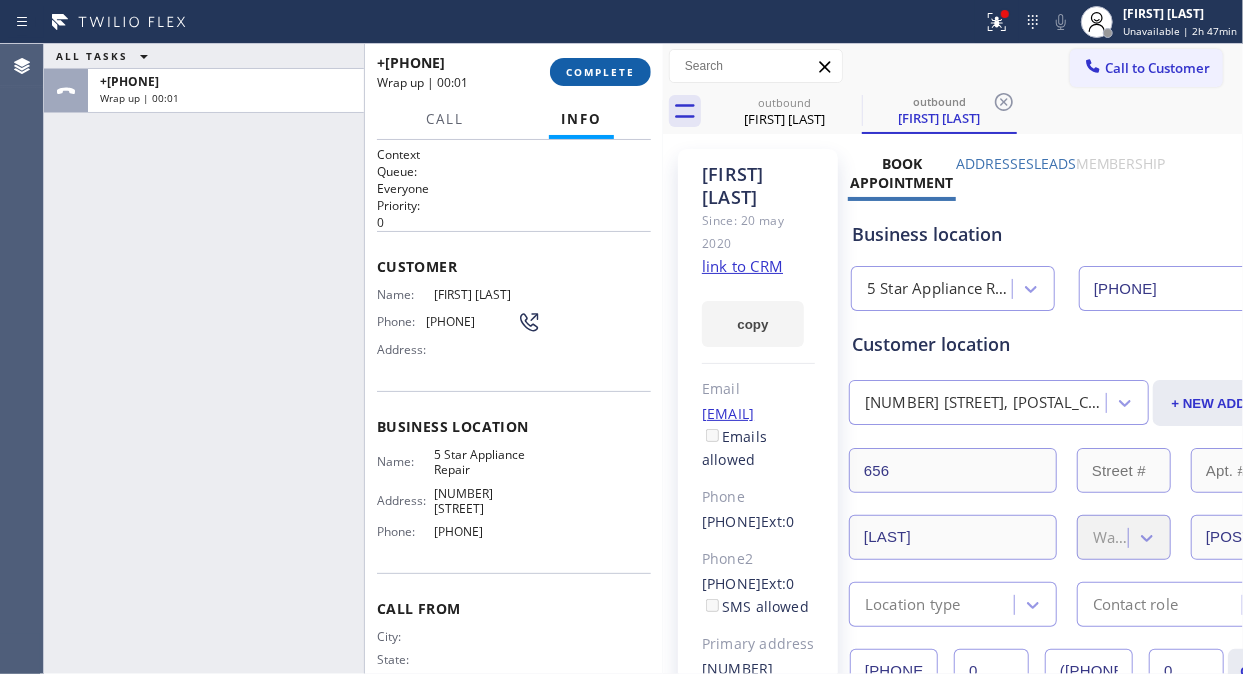 click on "COMPLETE" at bounding box center [600, 72] 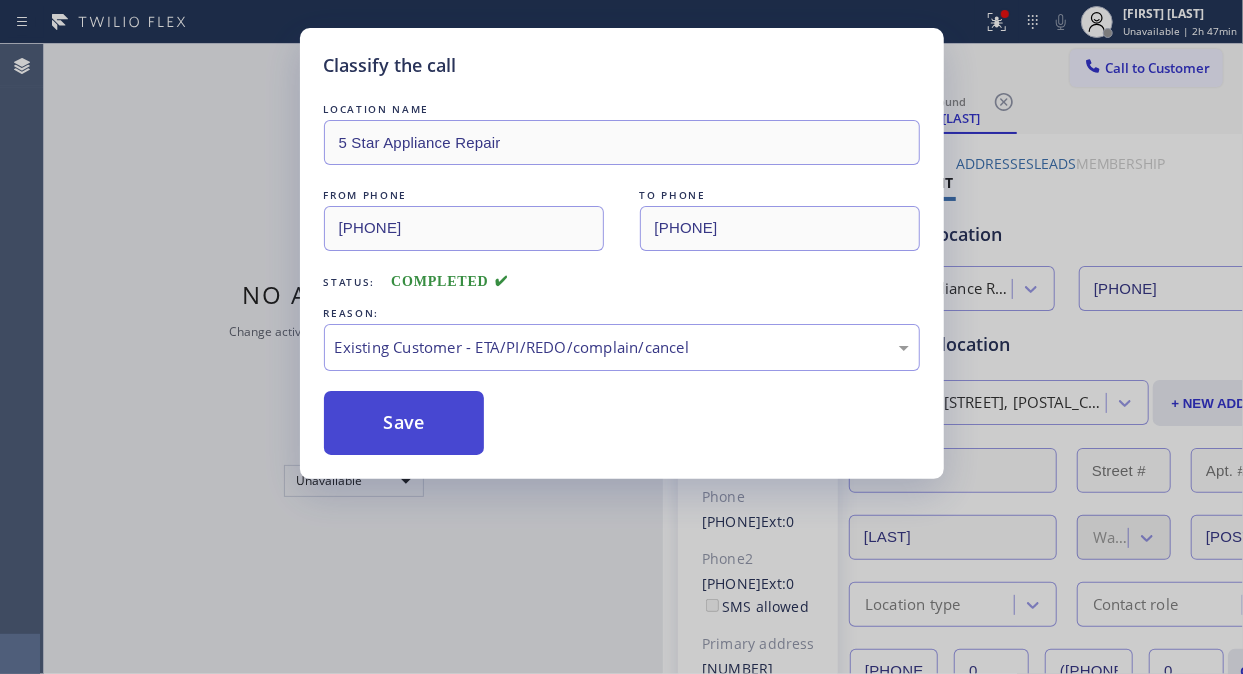 drag, startPoint x: 597, startPoint y: 461, endPoint x: 473, endPoint y: 421, distance: 130.29198 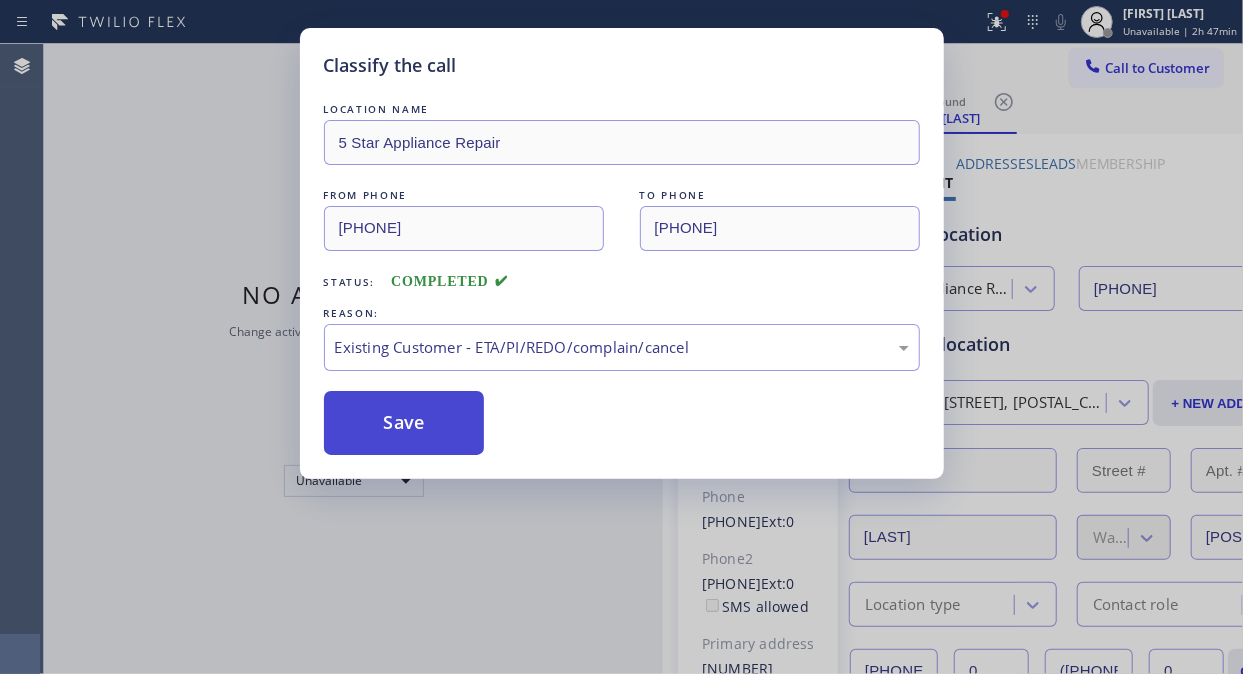 click on "Save" at bounding box center [404, 423] 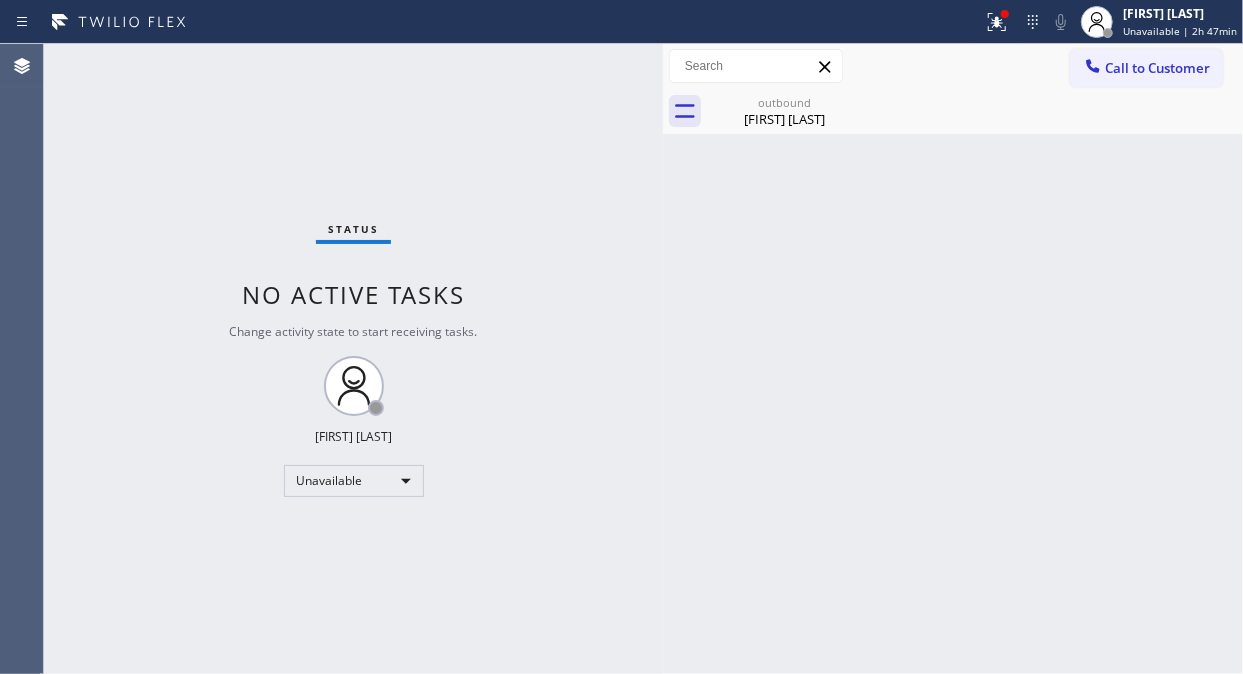 drag, startPoint x: 287, startPoint y: 165, endPoint x: 457, endPoint y: 107, distance: 179.62183 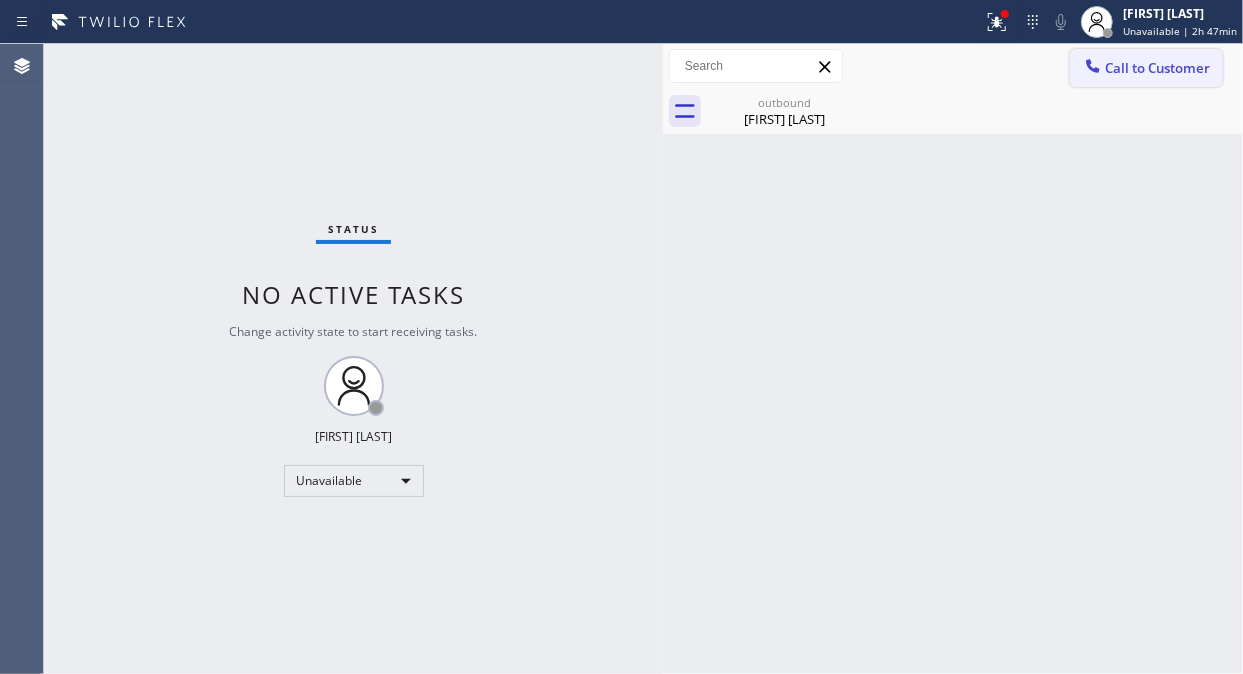 click on "Call to Customer" at bounding box center [1157, 68] 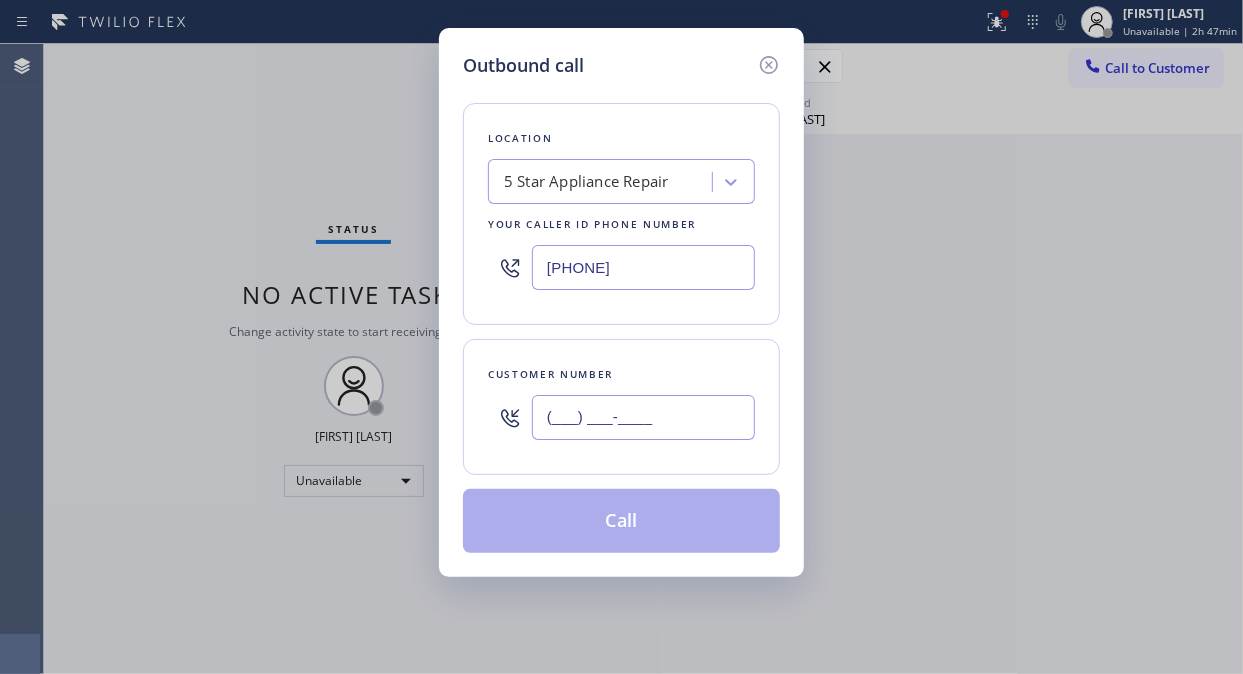 click on "(___) ___-____" at bounding box center (643, 417) 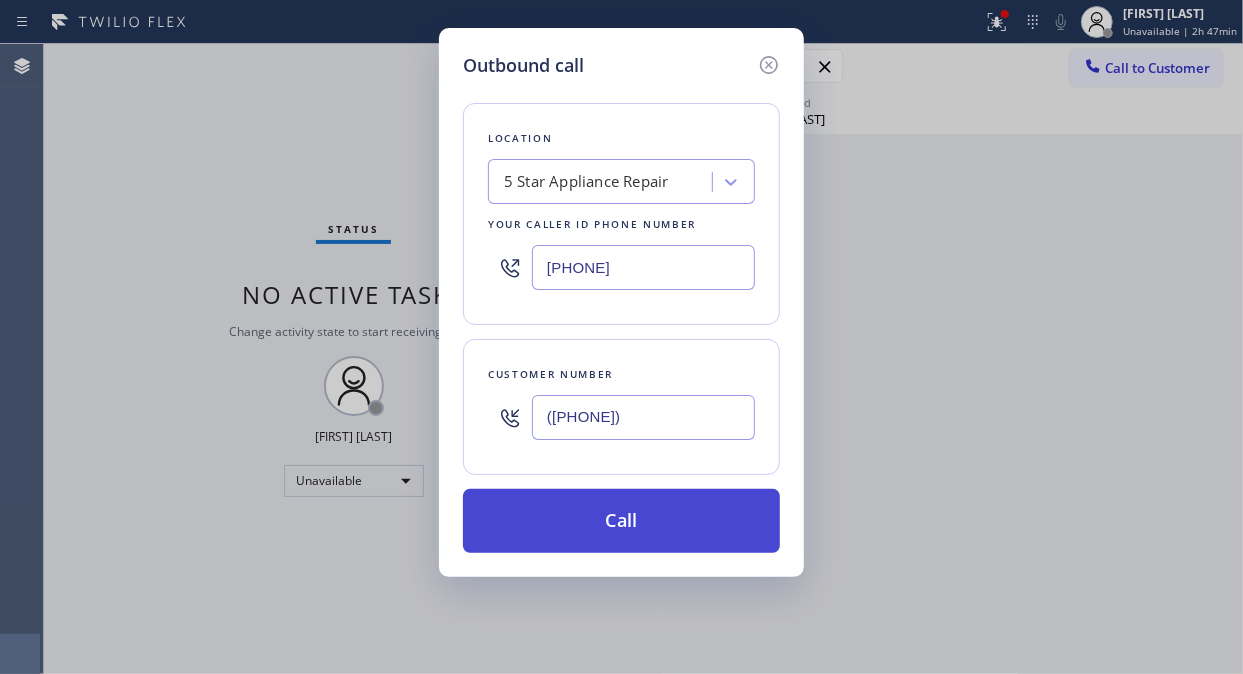 type on "([PHONE])" 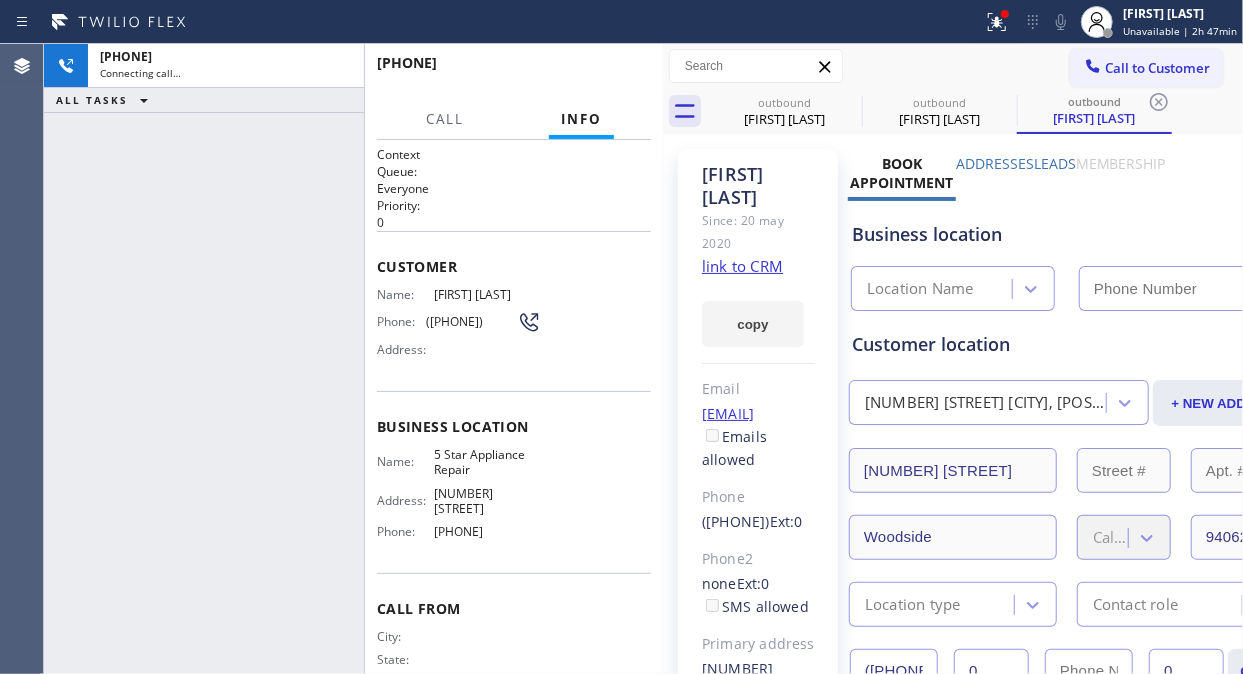 click 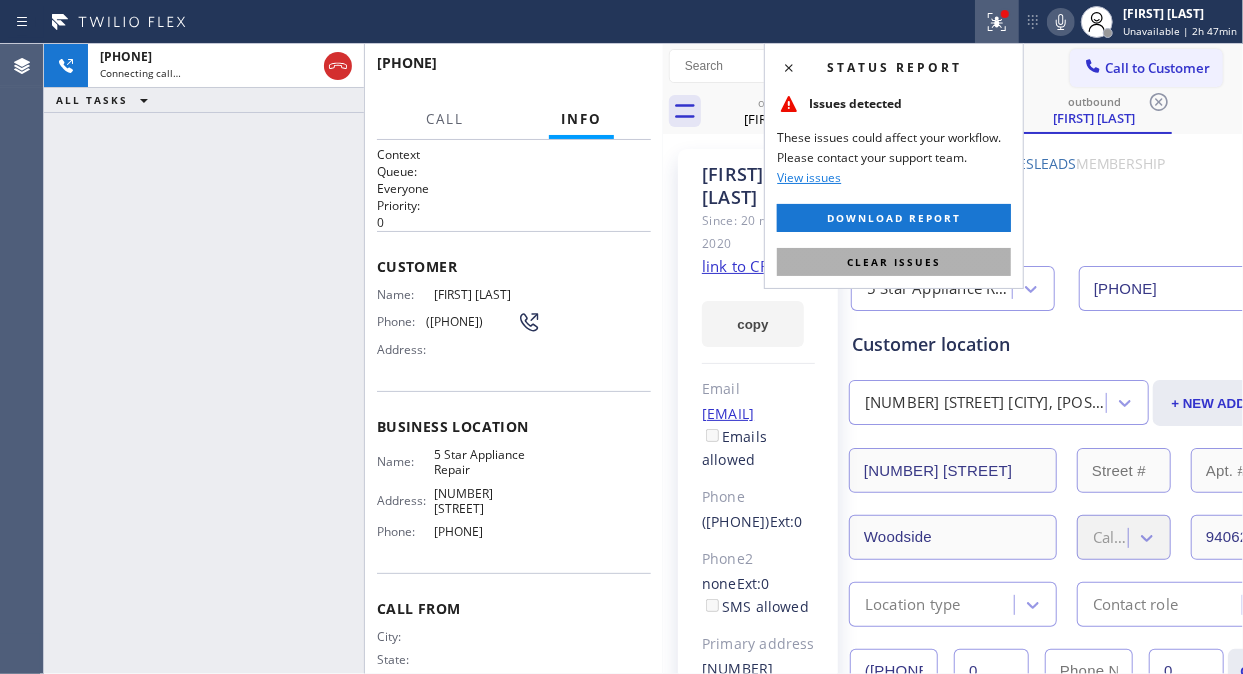 click on "Clear issues" at bounding box center [894, 262] 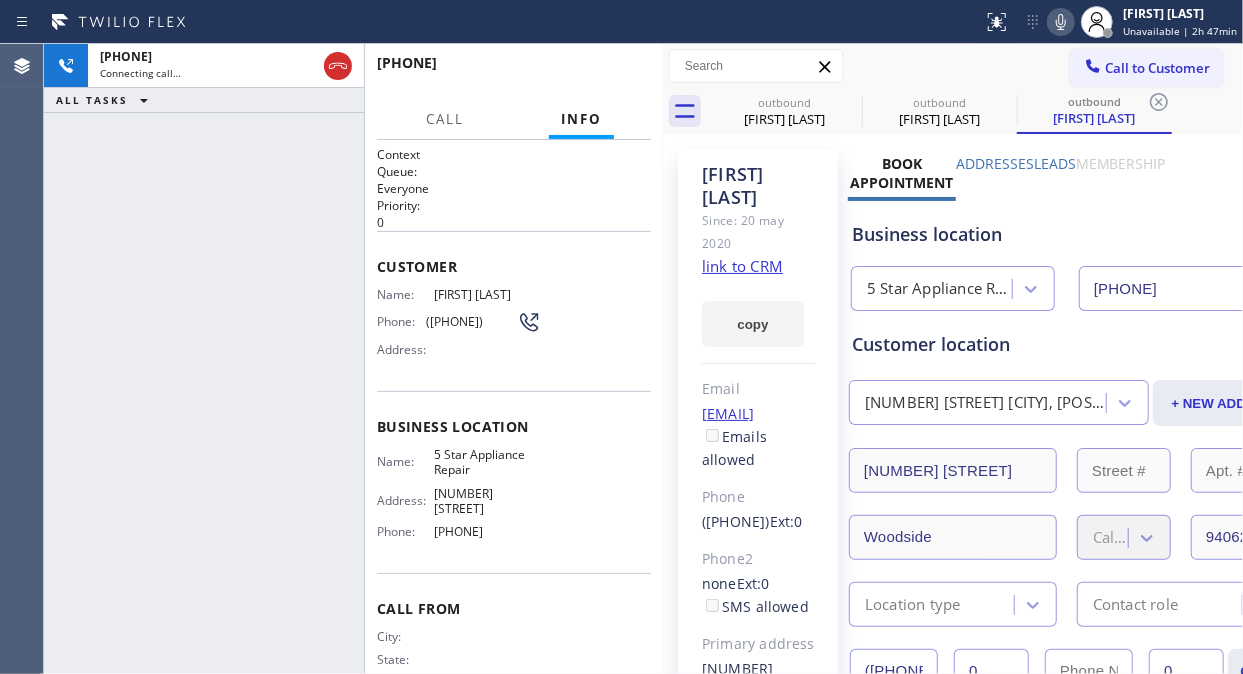 click 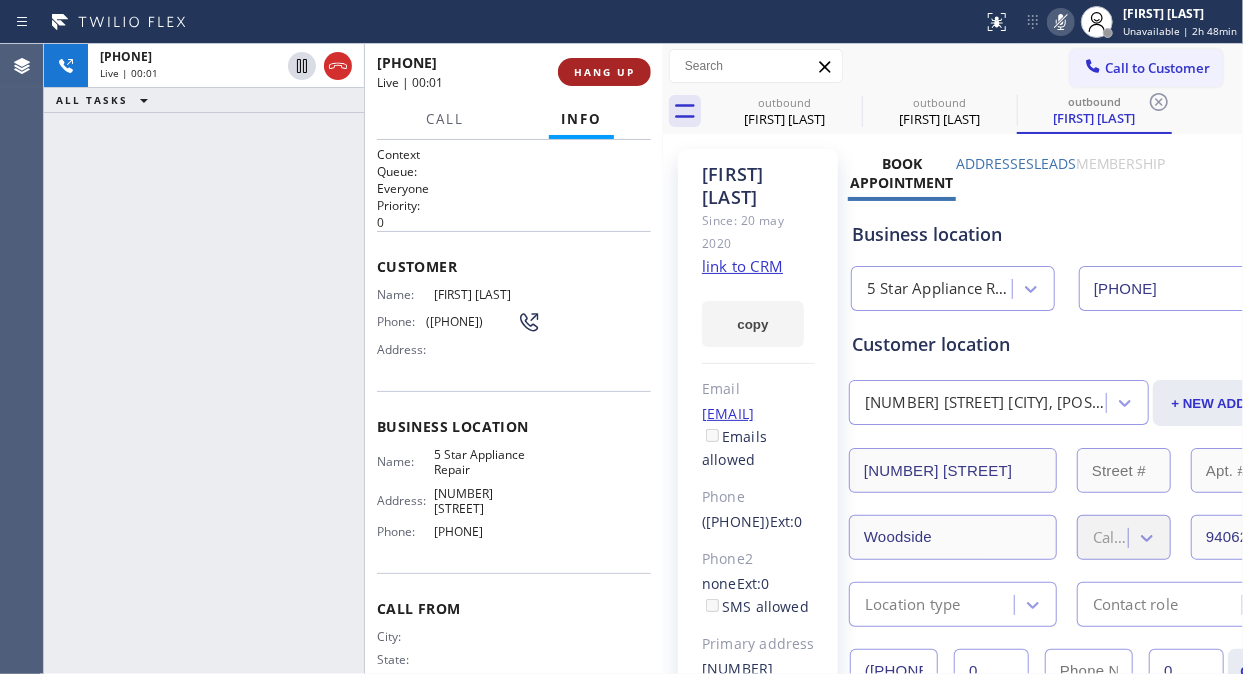 click on "HANG UP" at bounding box center [604, 72] 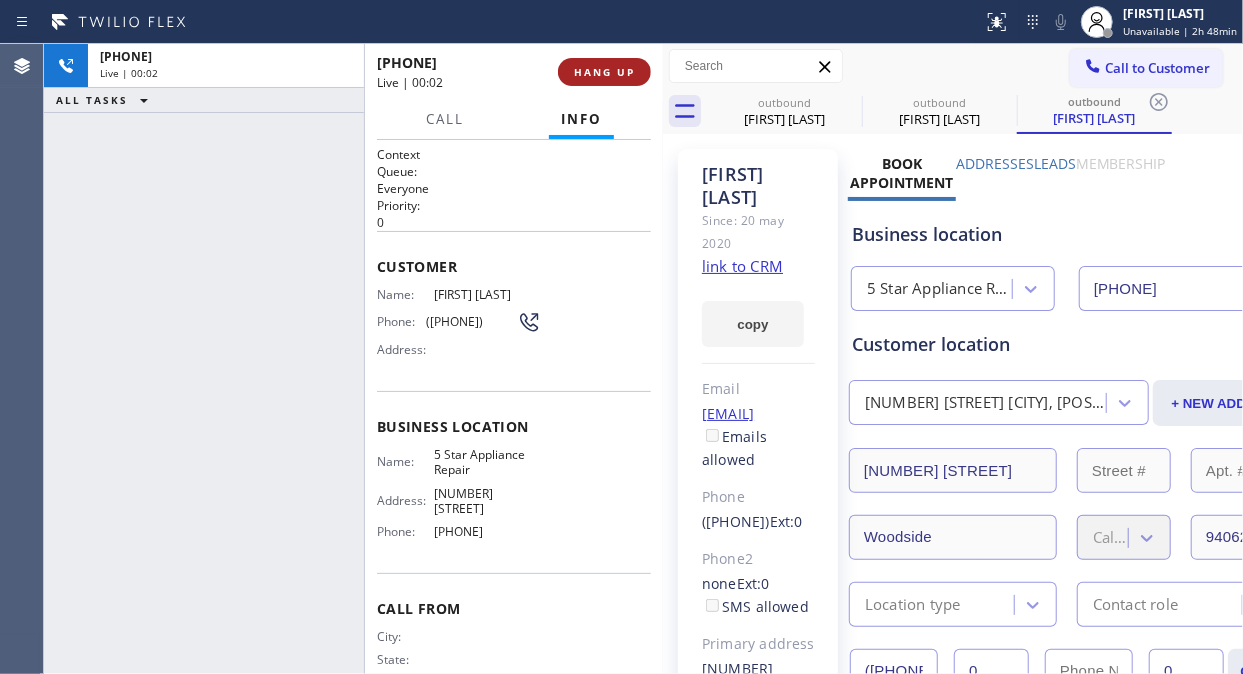 click on "HANG UP" at bounding box center [604, 72] 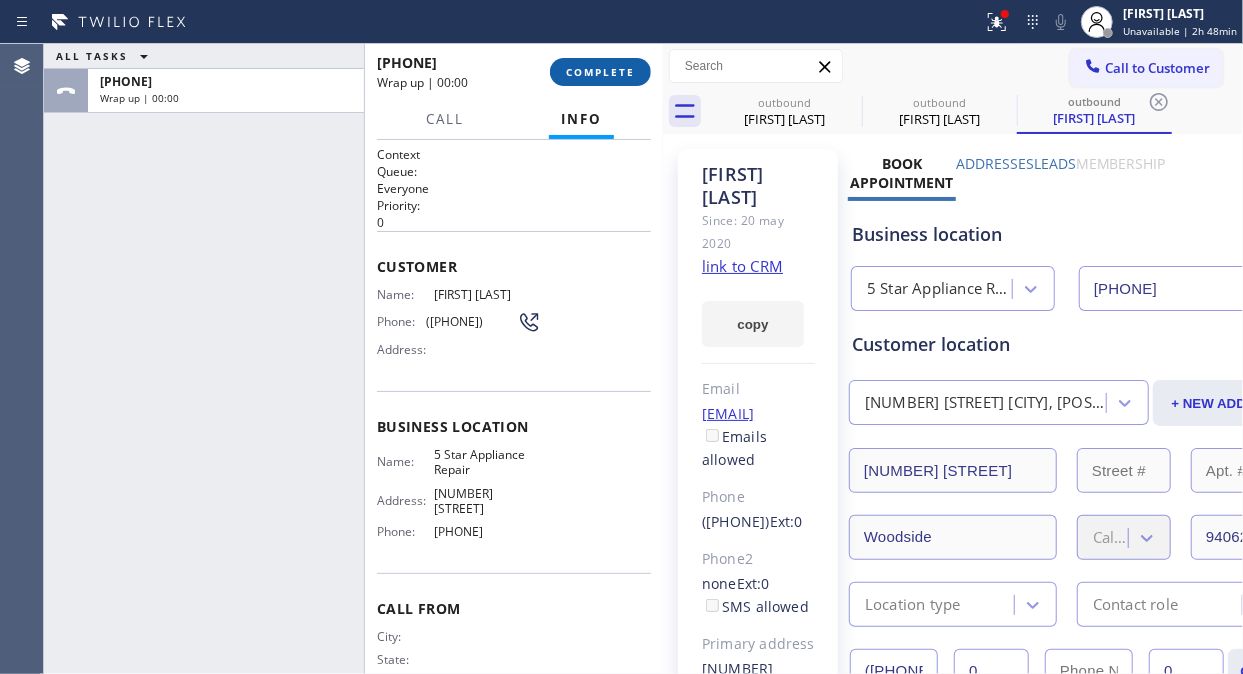 click on "COMPLETE" at bounding box center (600, 72) 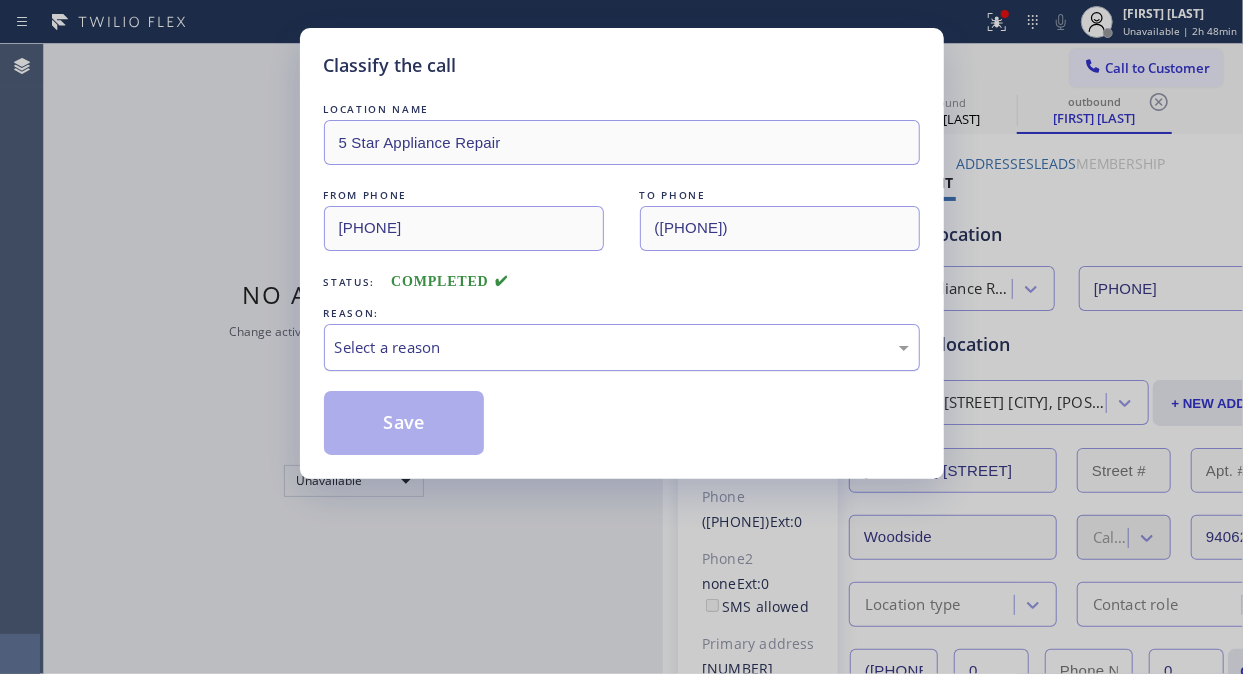 click on "Select a reason" at bounding box center (622, 347) 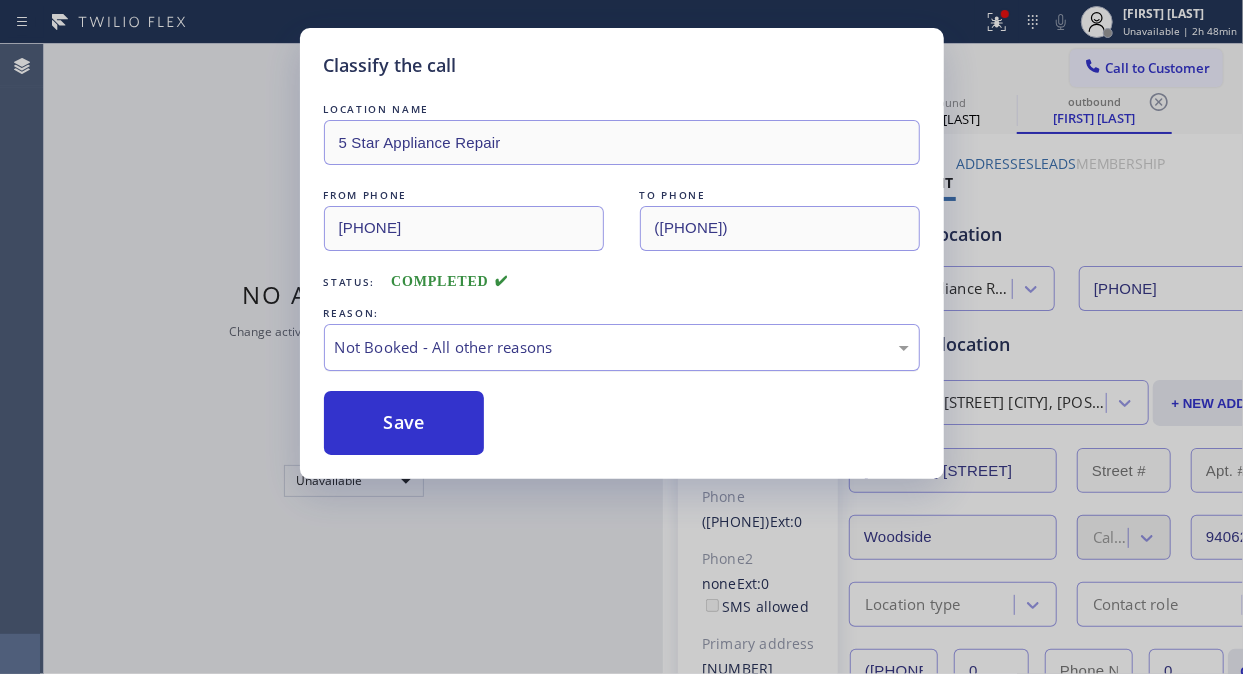 click on "Not Booked - All other reasons" at bounding box center (622, 347) 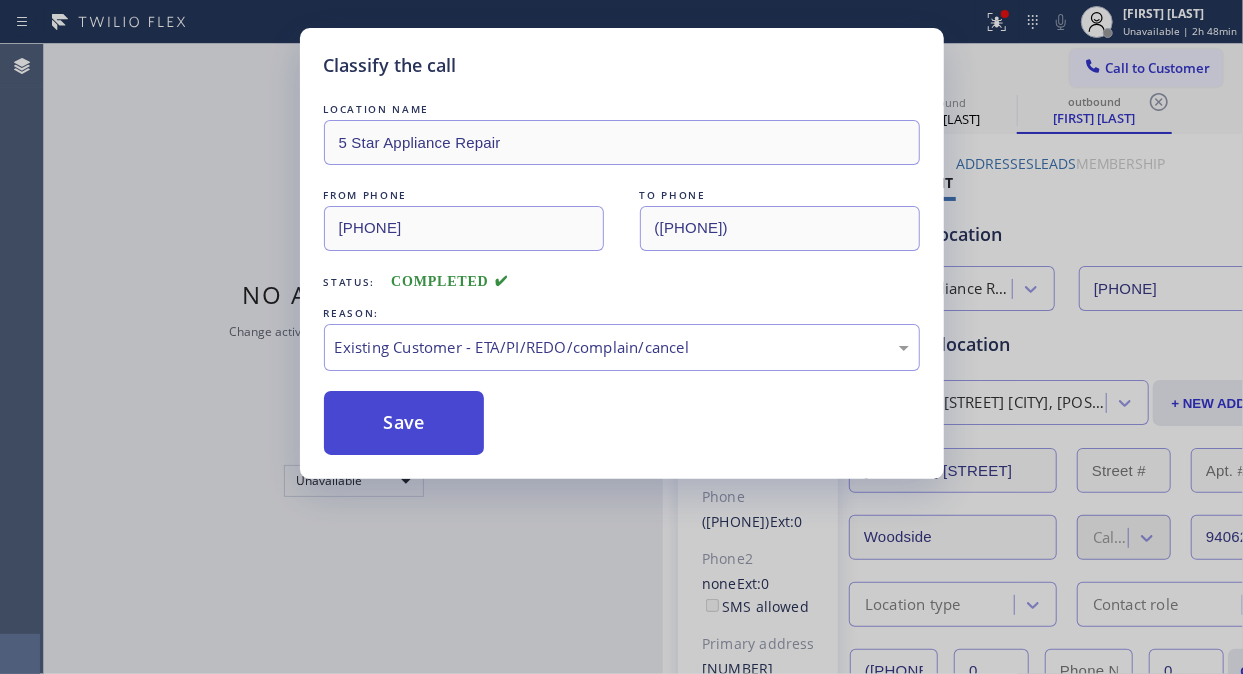 click on "Save" at bounding box center (404, 423) 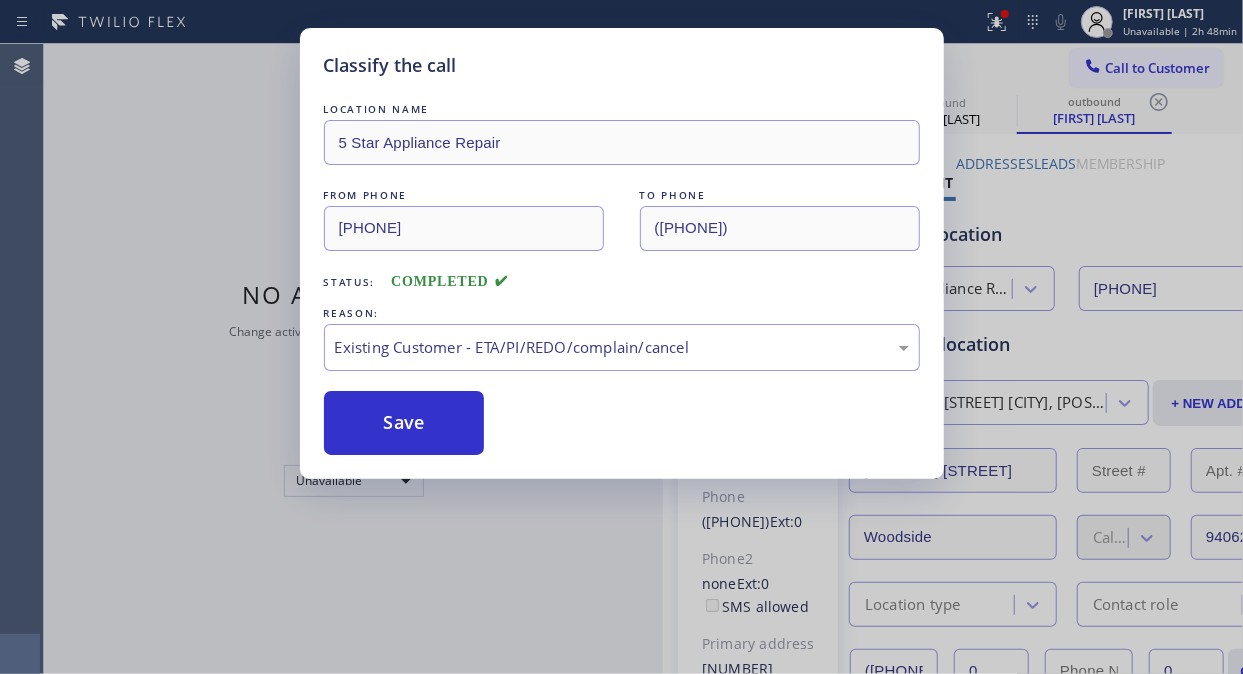 click on "Classify the call LOCATION NAME 5 Star Appliance Repair FROM PHONE [PHONE] TO PHONE [PHONE] Status: COMPLETED REASON: Existing Customer - ETA/PI/REDO/complain/cancel Save" at bounding box center (621, 337) 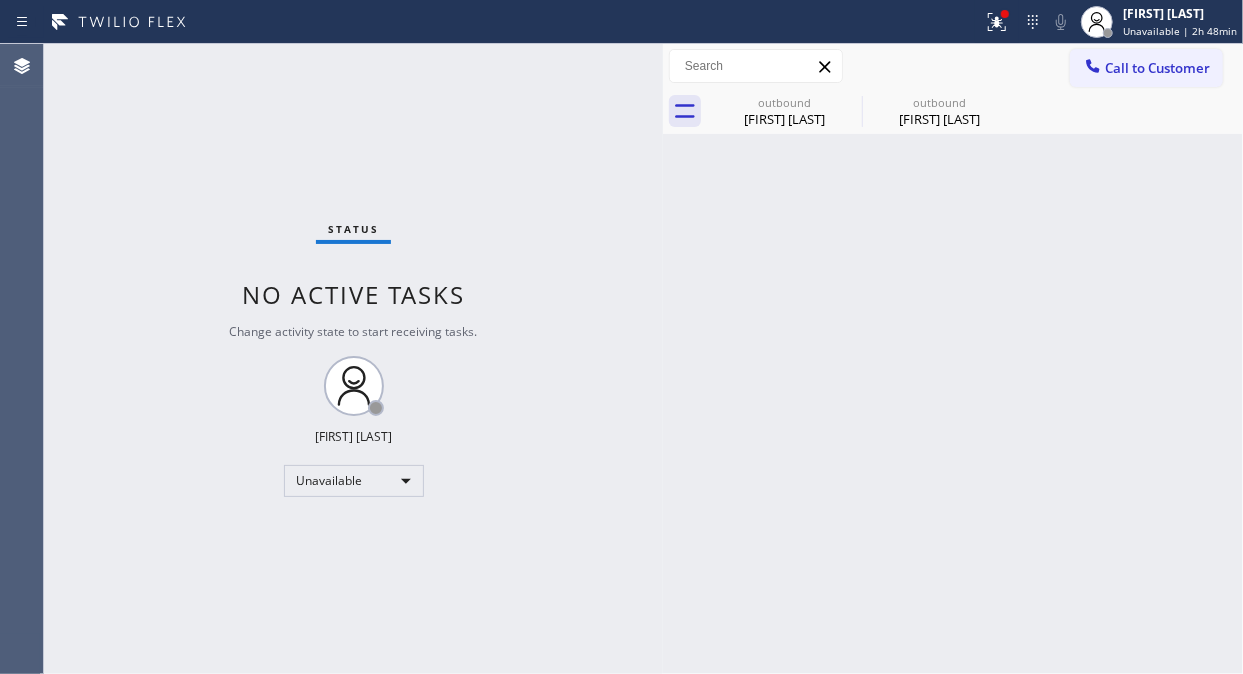 click on "Call to Customer" at bounding box center [1157, 68] 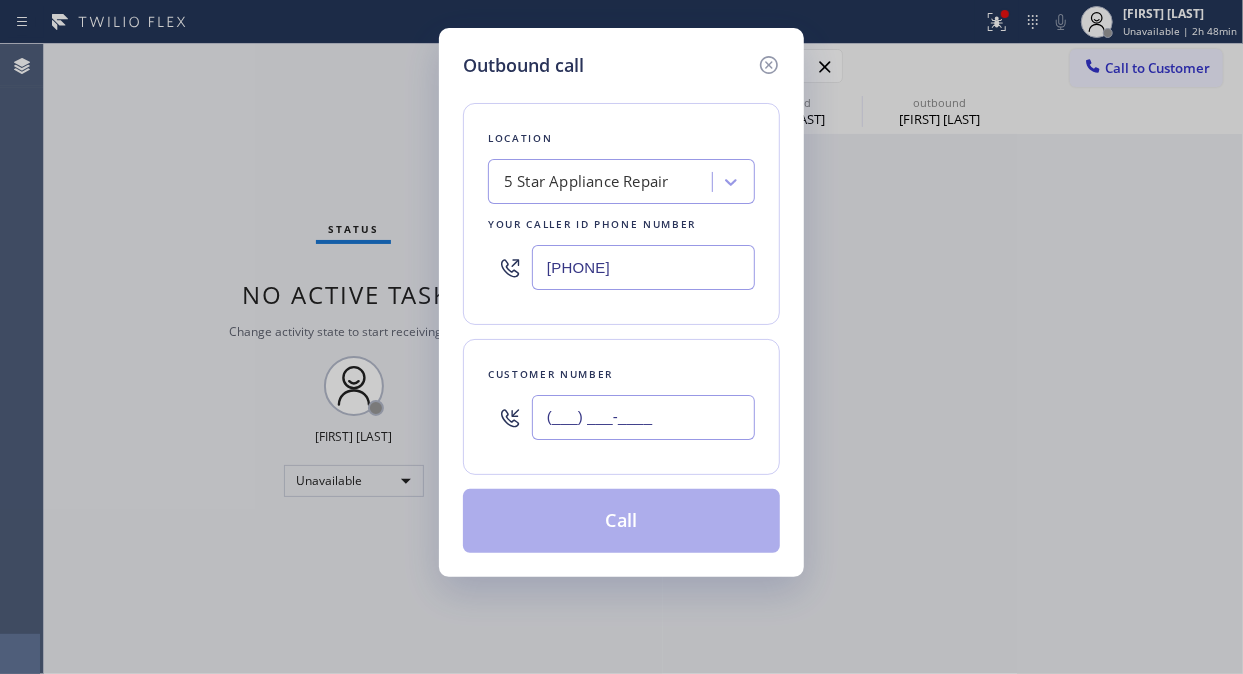 click on "(___) ___-____" at bounding box center (643, 417) 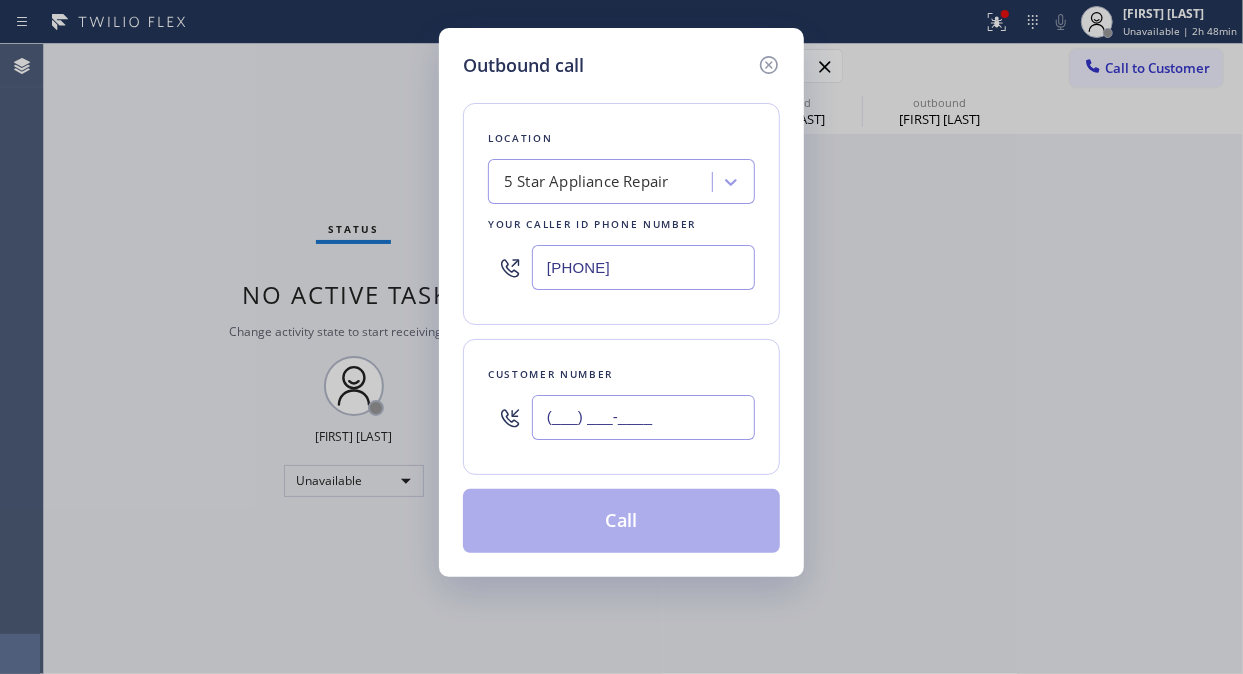 paste on "[PHONE]" 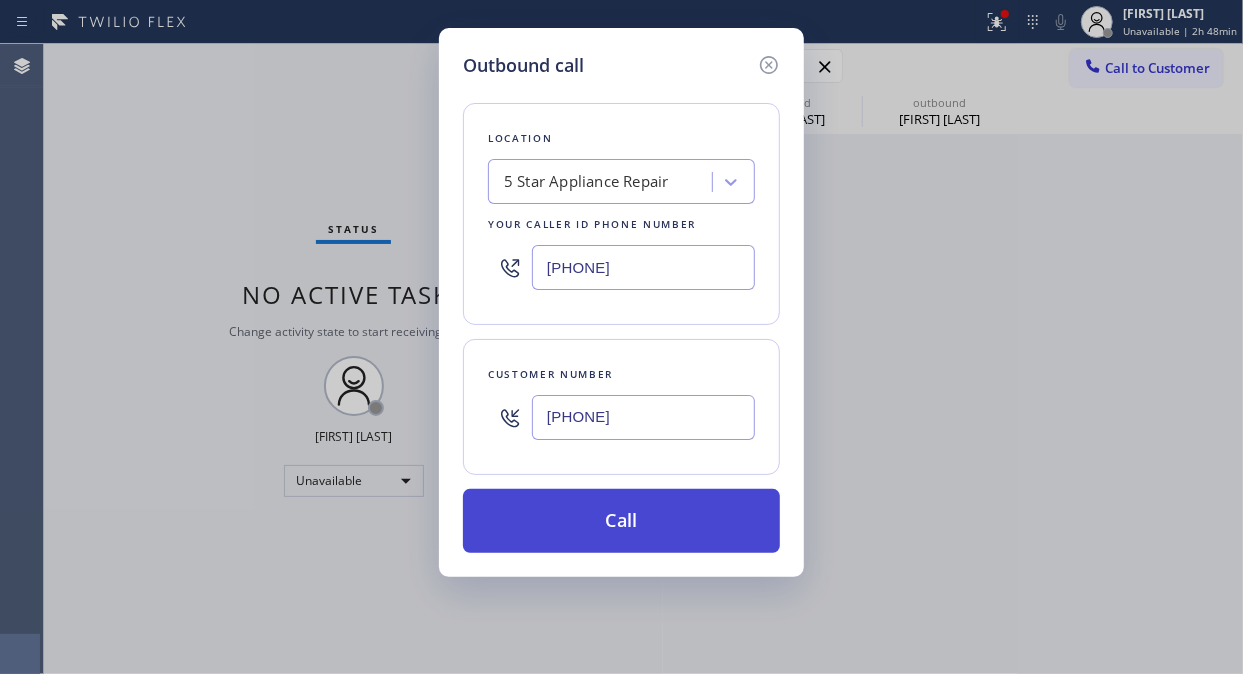 type on "[PHONE]" 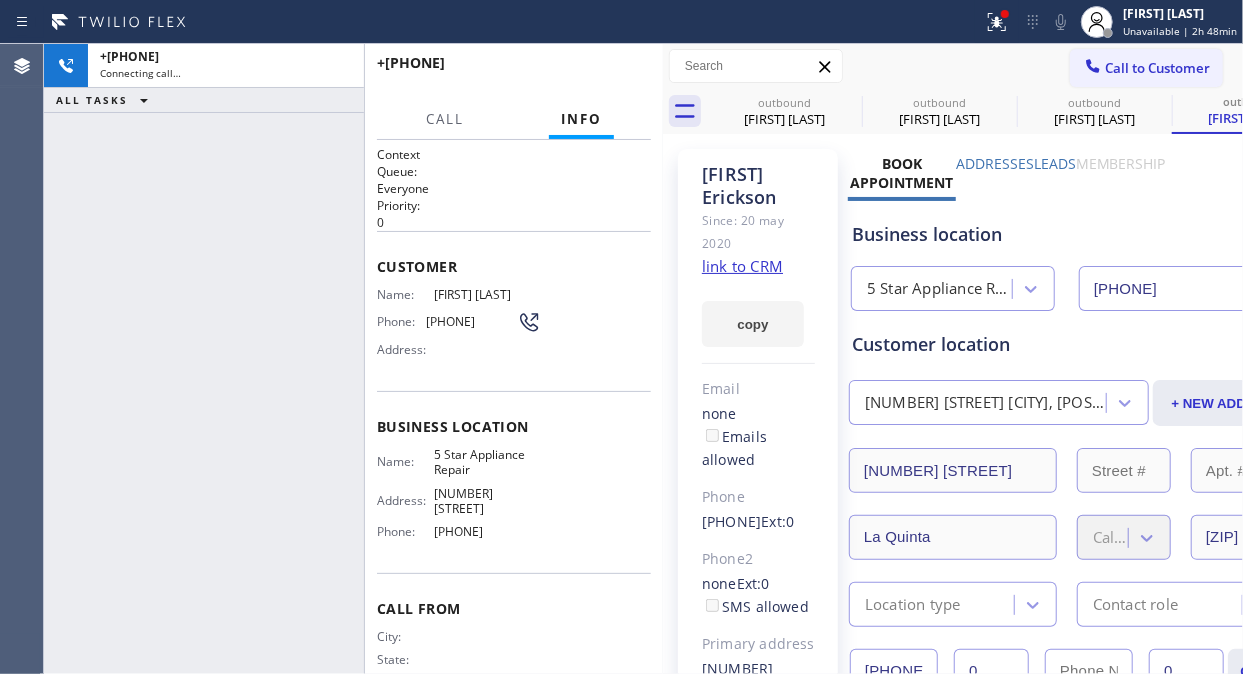 type on "[PHONE]" 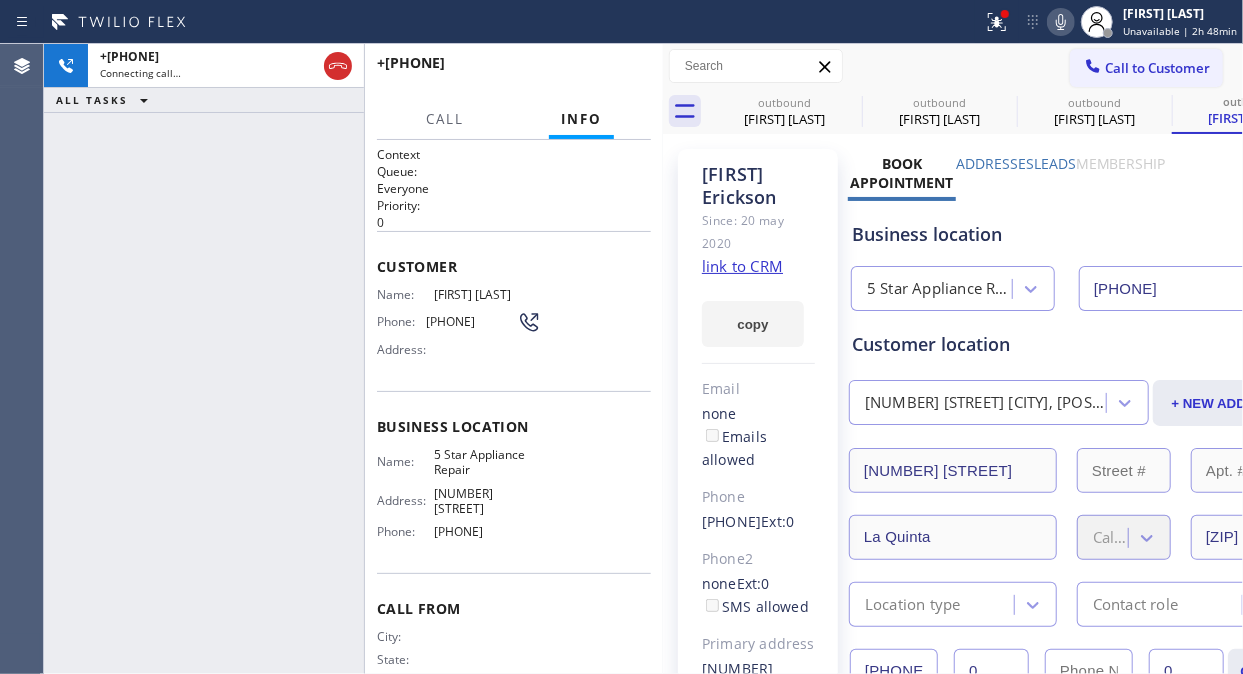 click on "[PHONE]" at bounding box center (204, 359) 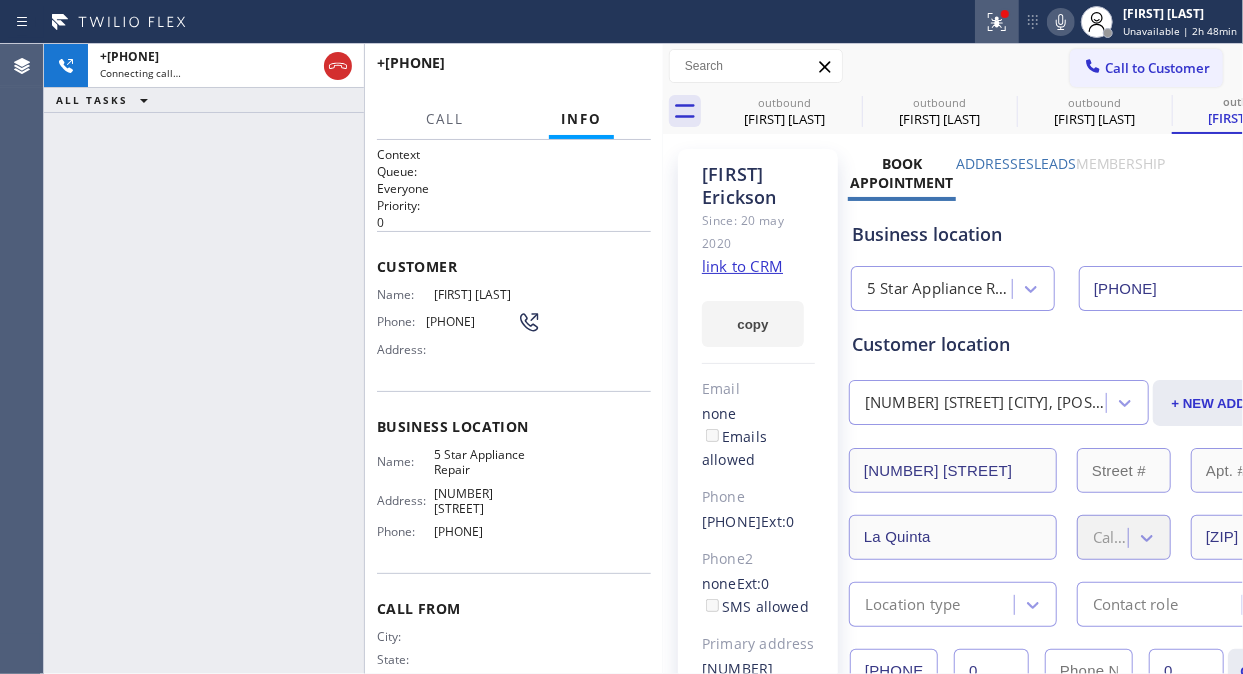 click 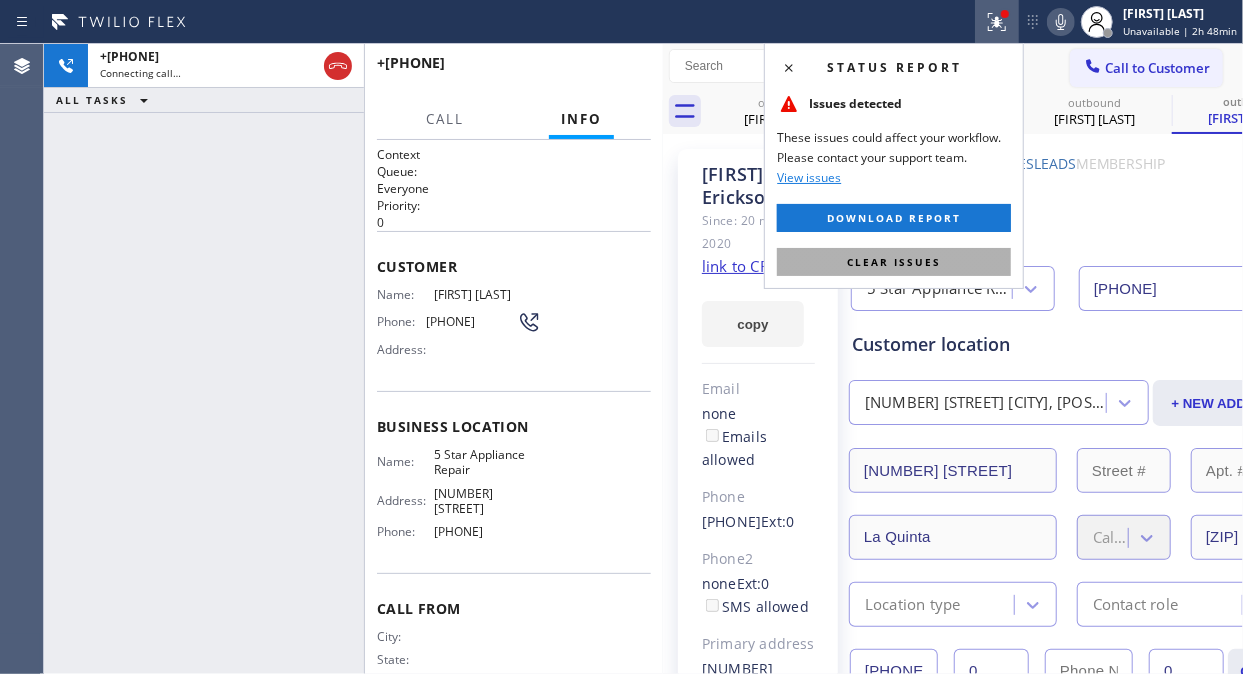 click on "Clear issues" at bounding box center (894, 262) 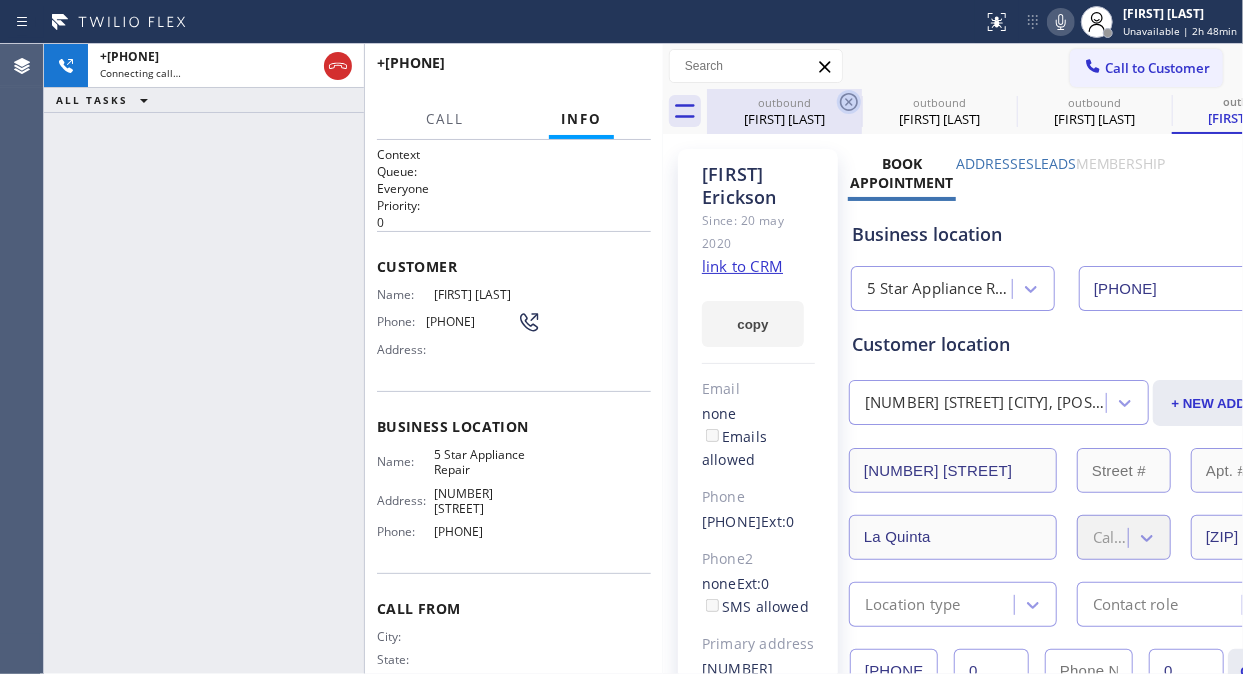 click 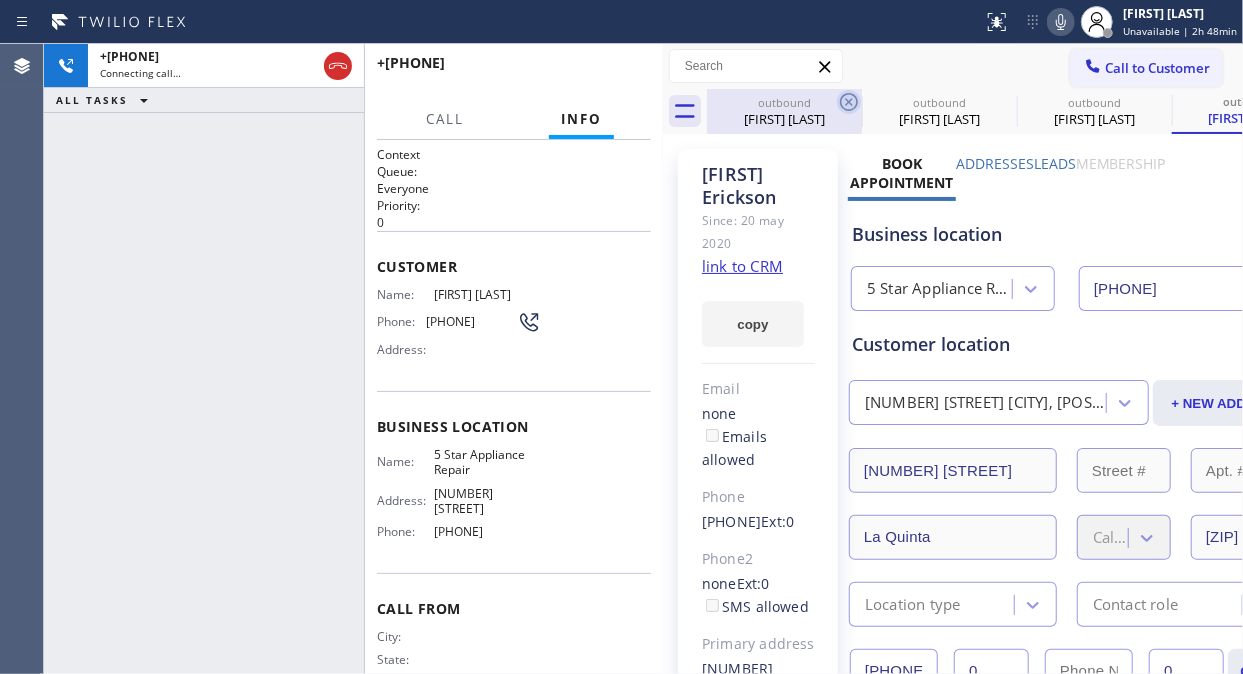 click 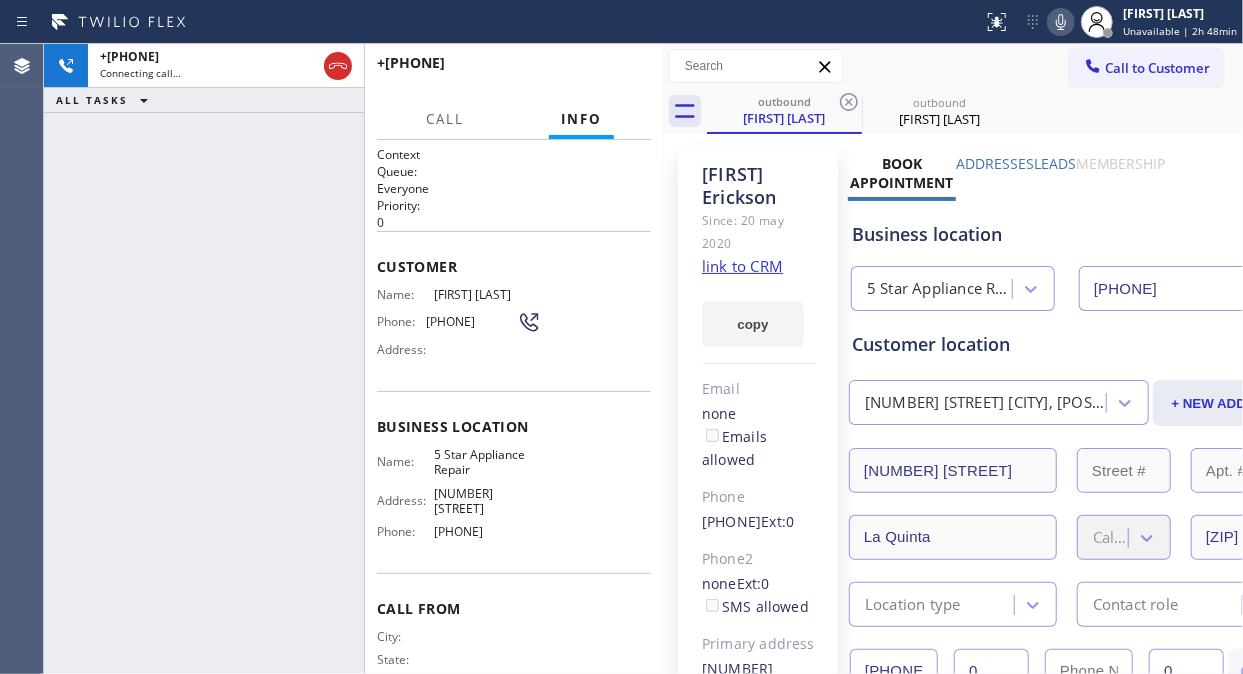 click 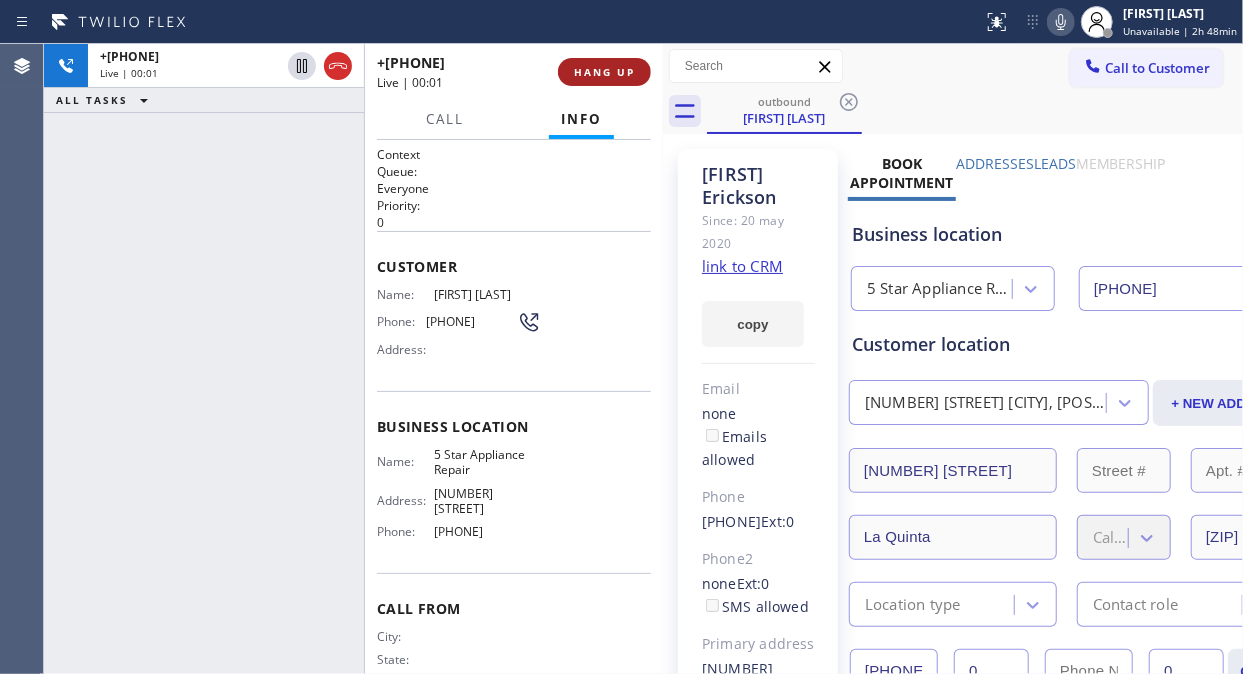 click on "HANG UP" at bounding box center [604, 72] 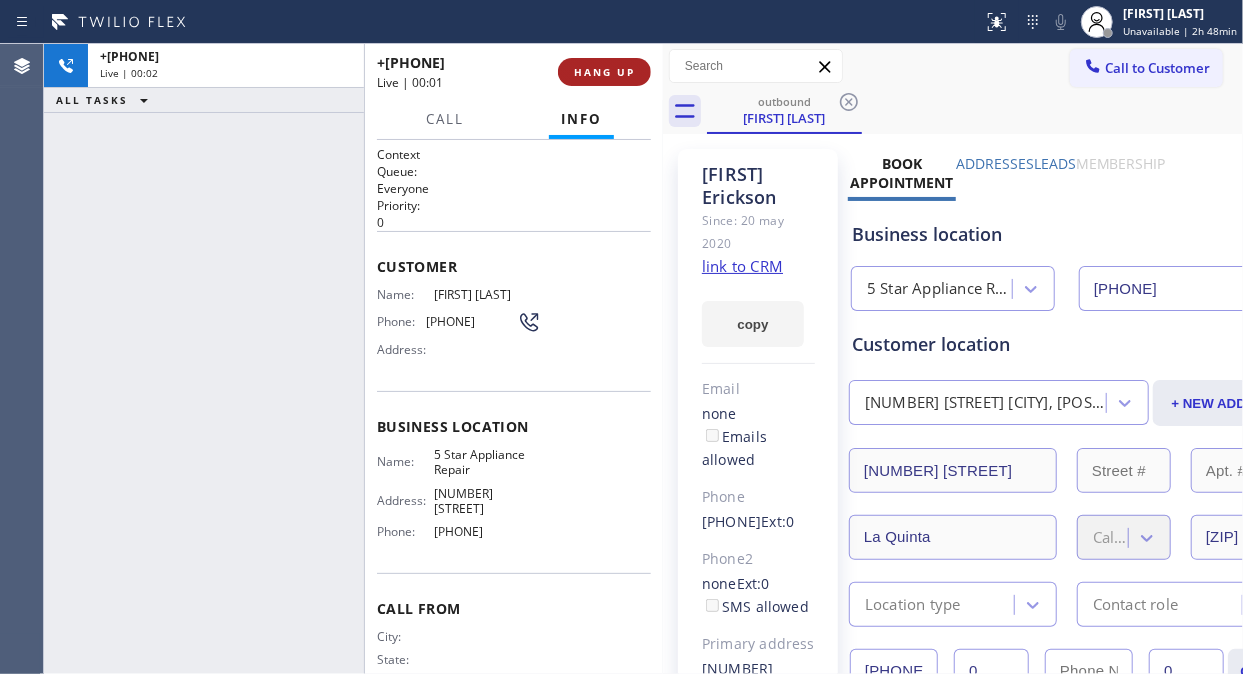click on "HANG UP" at bounding box center [604, 72] 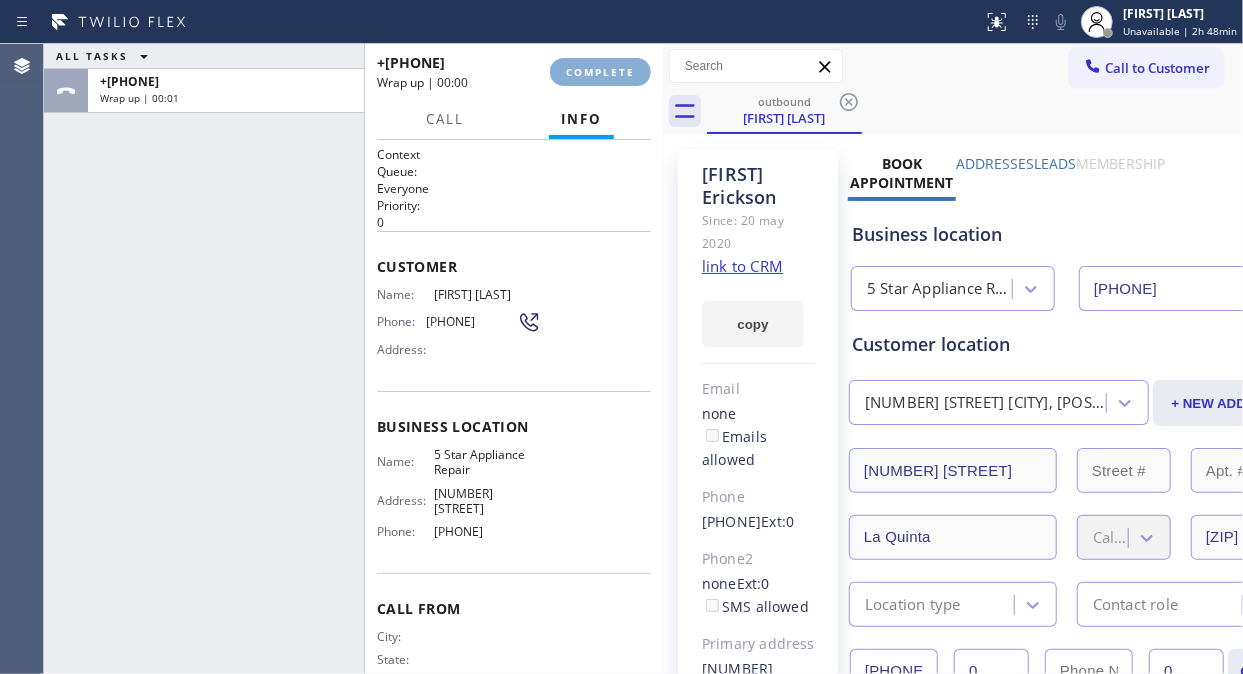 click on "COMPLETE" at bounding box center [600, 72] 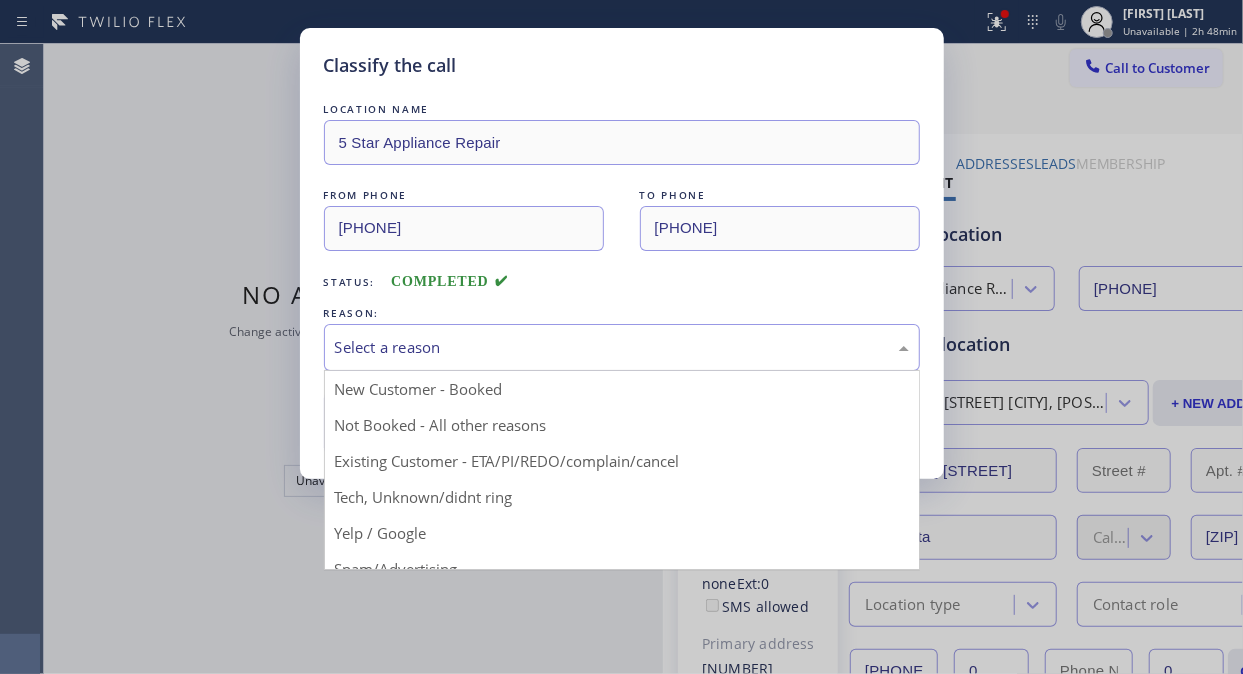 click on "Select a reason" at bounding box center (622, 347) 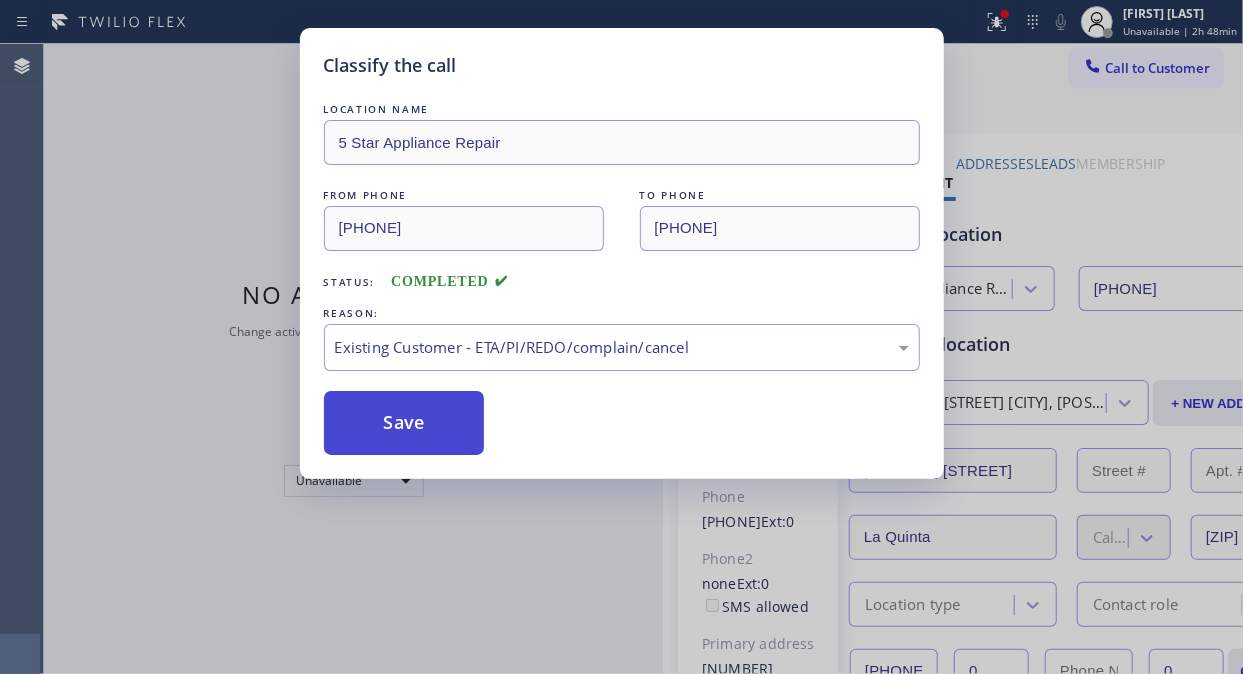 click on "Save" at bounding box center [404, 423] 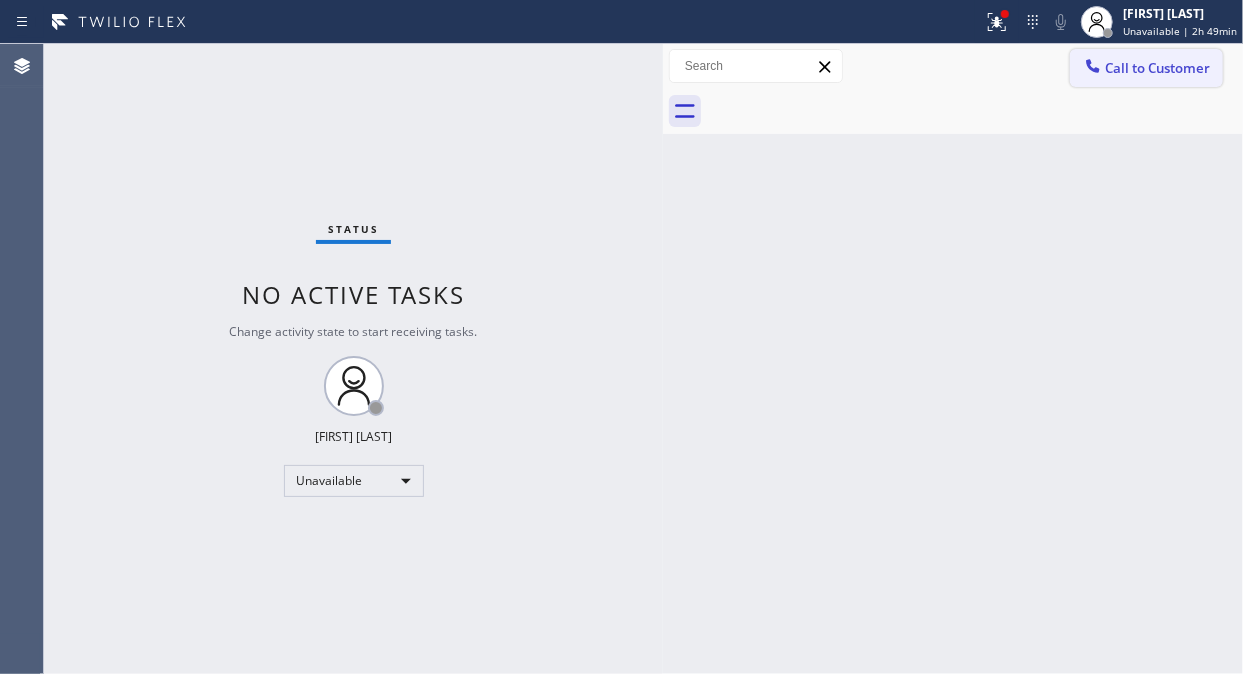 click on "Call to Customer" at bounding box center [1157, 68] 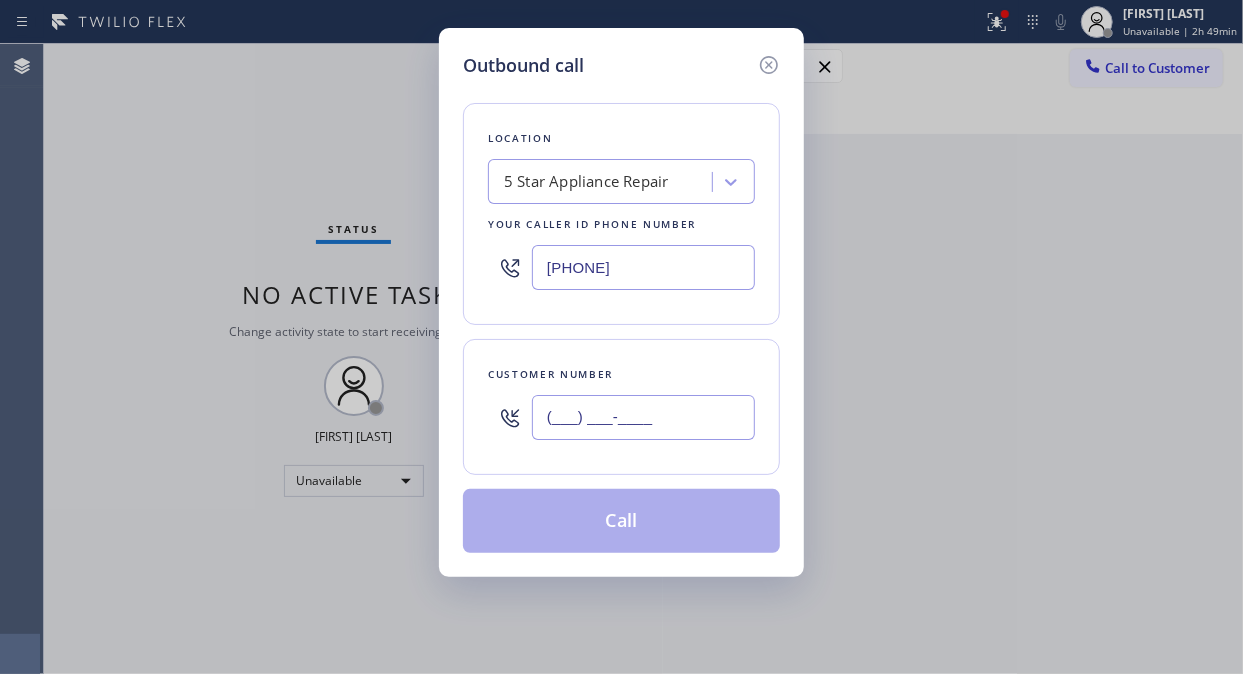 click on "(___) ___-____" at bounding box center [643, 417] 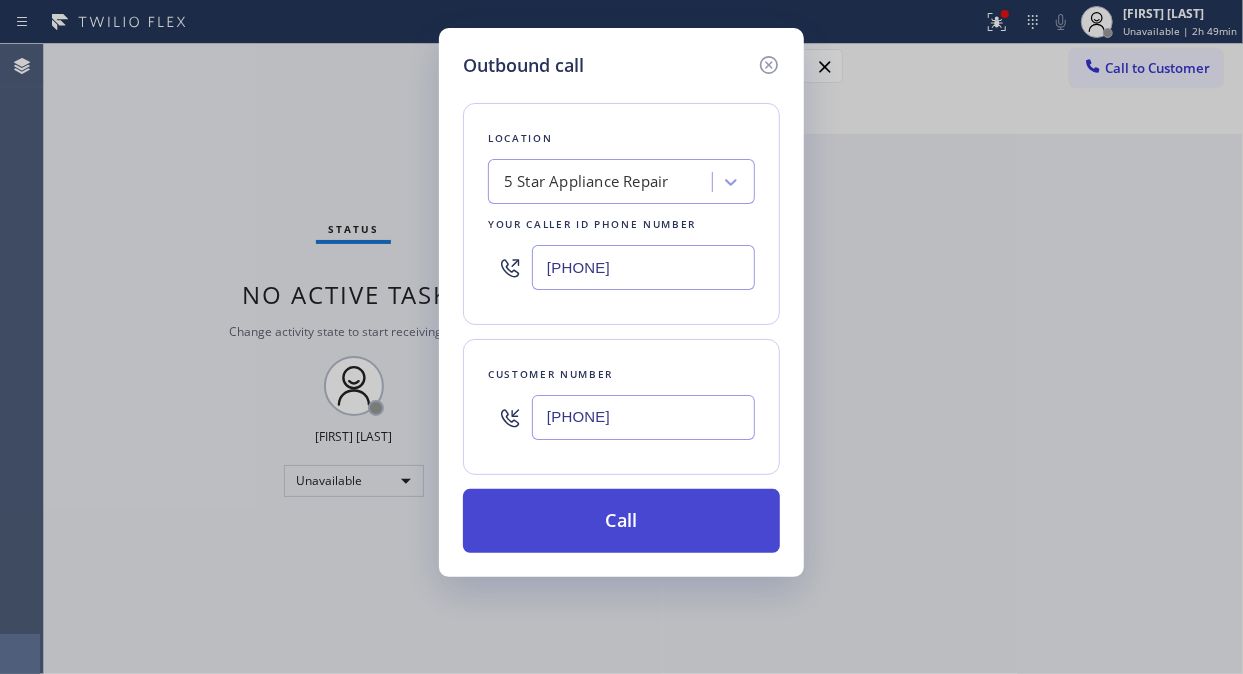 type on "[PHONE]" 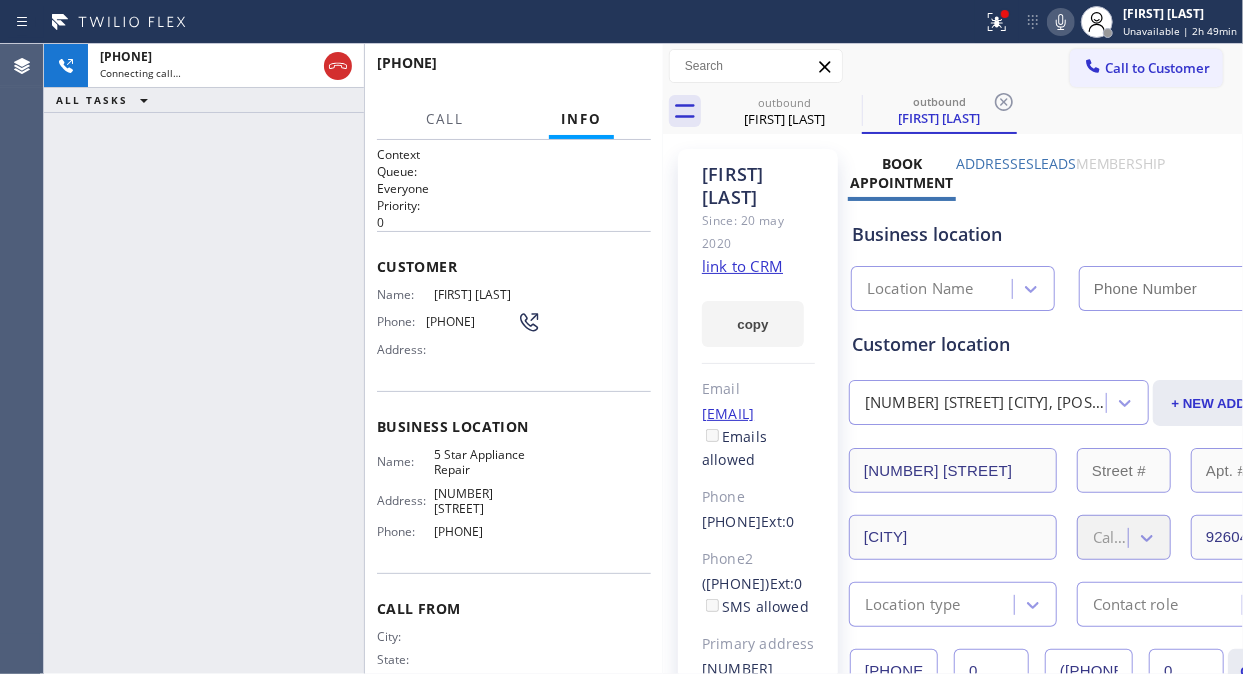 type on "[PHONE]" 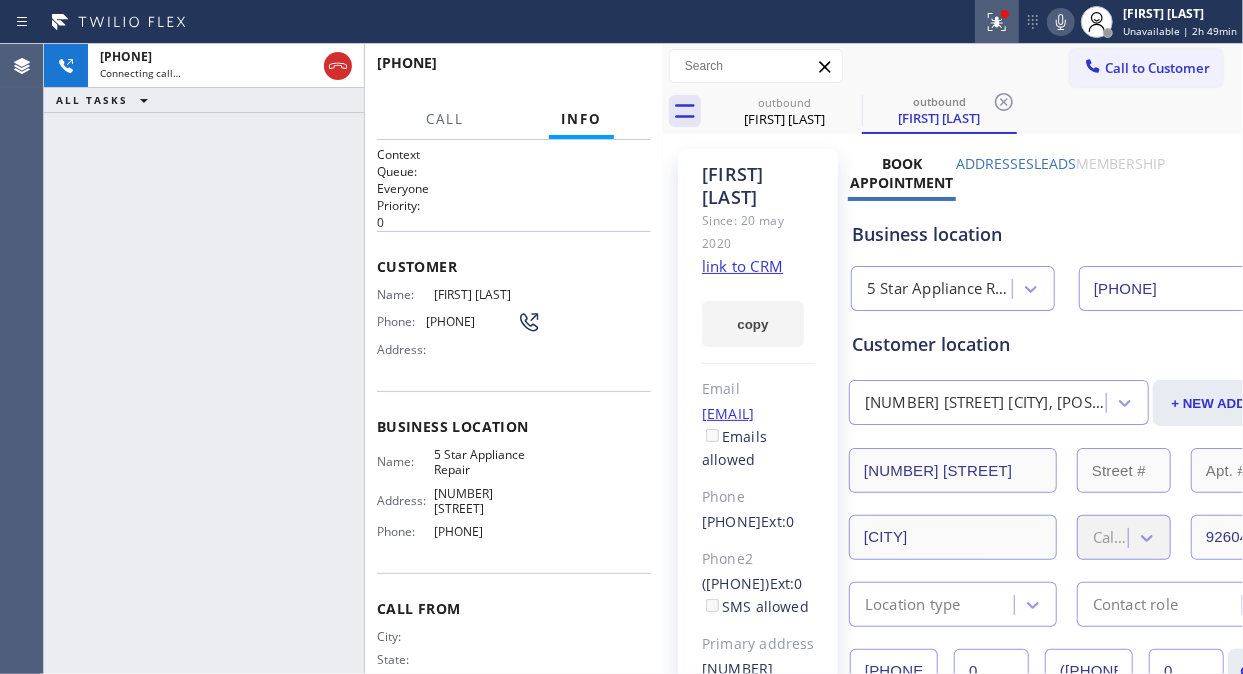 click 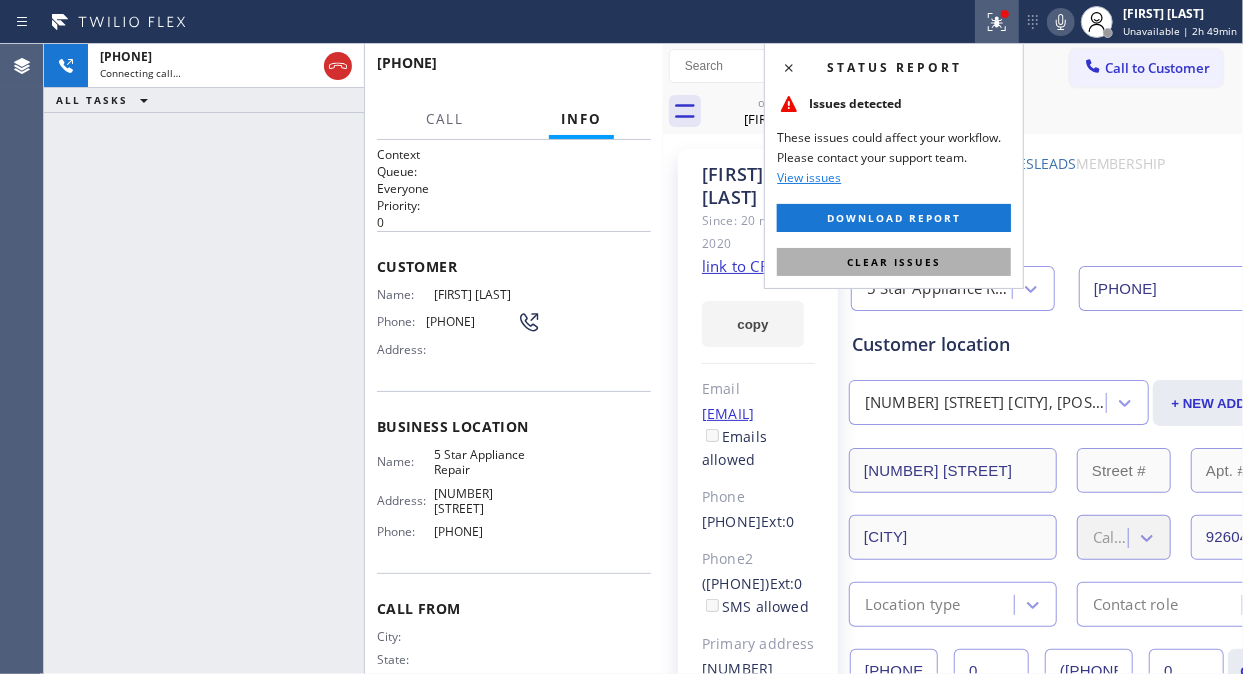 click on "Clear issues" at bounding box center (894, 262) 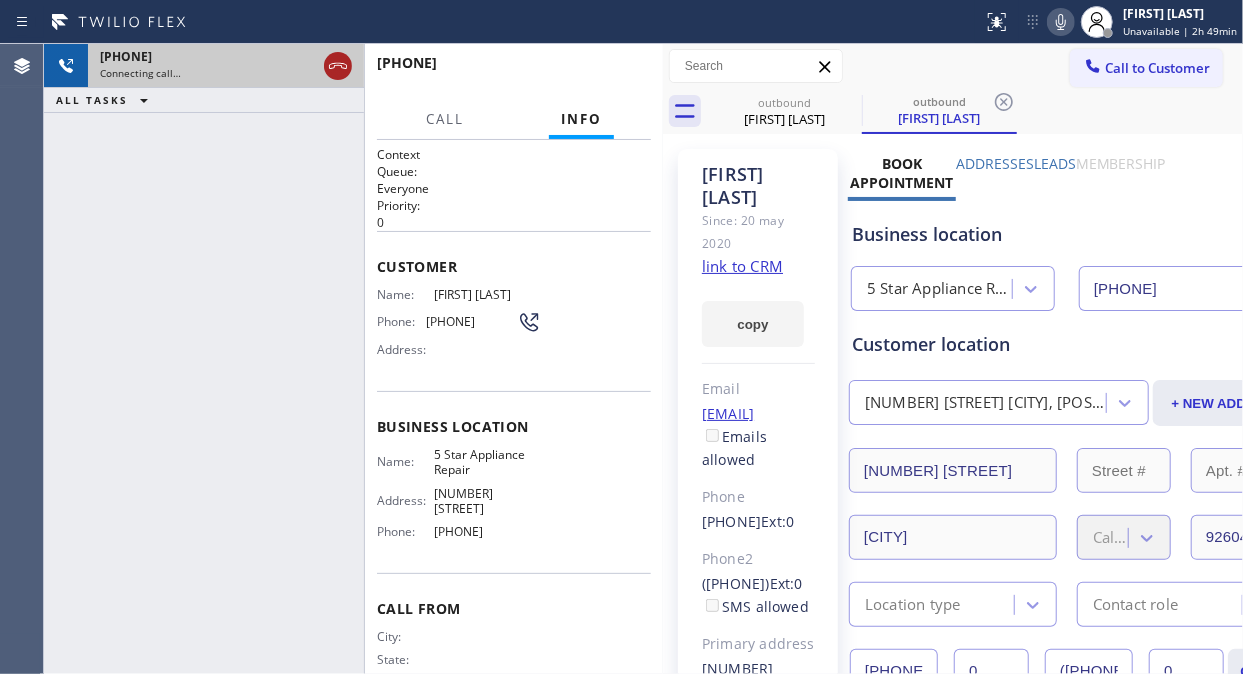 click 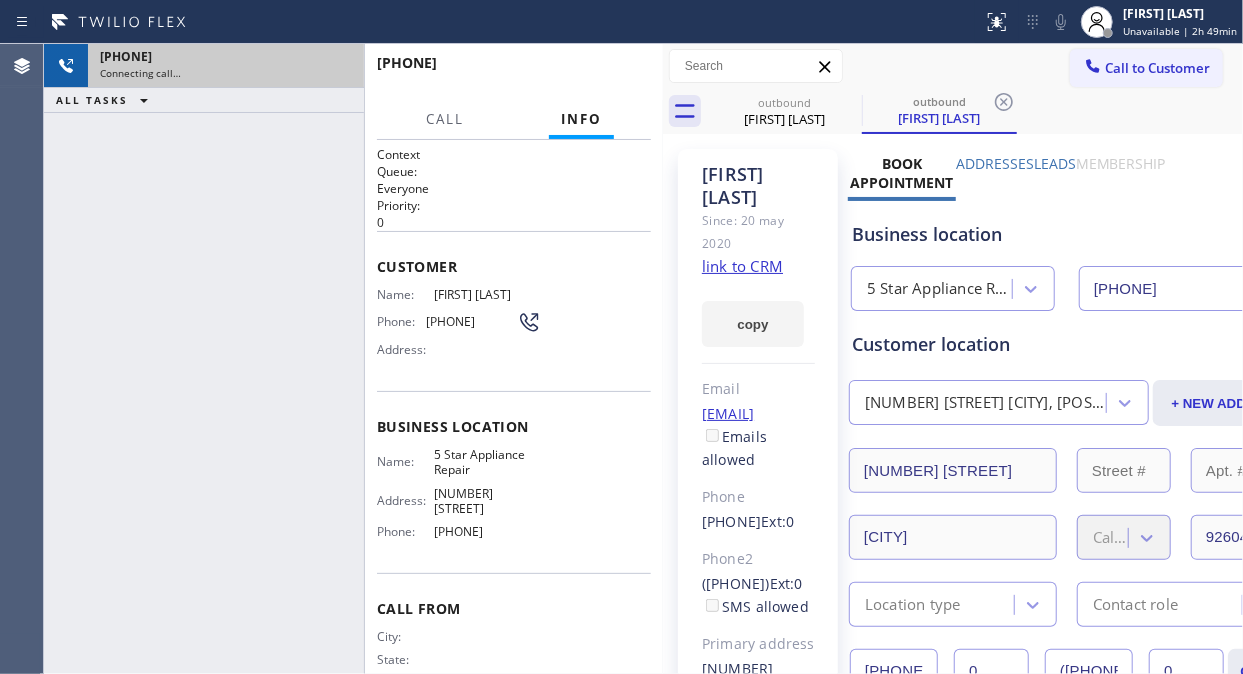 click on "Call to Customer" at bounding box center (1157, 68) 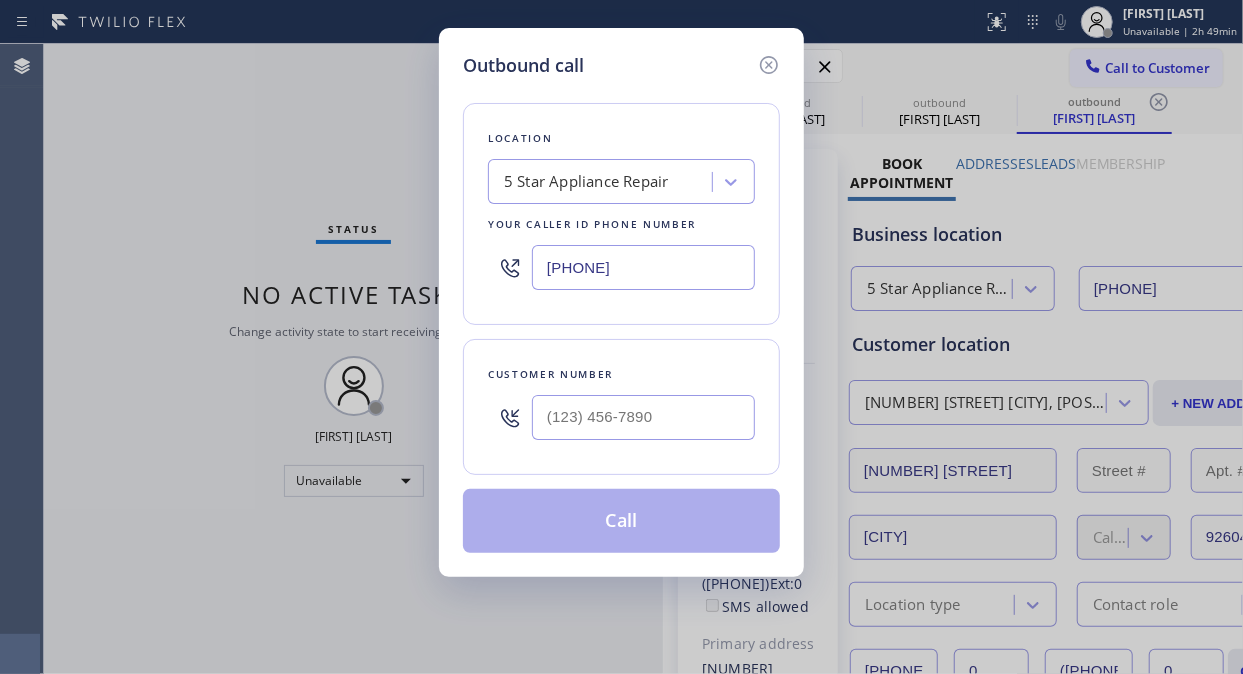 type on "(___) ___-____" 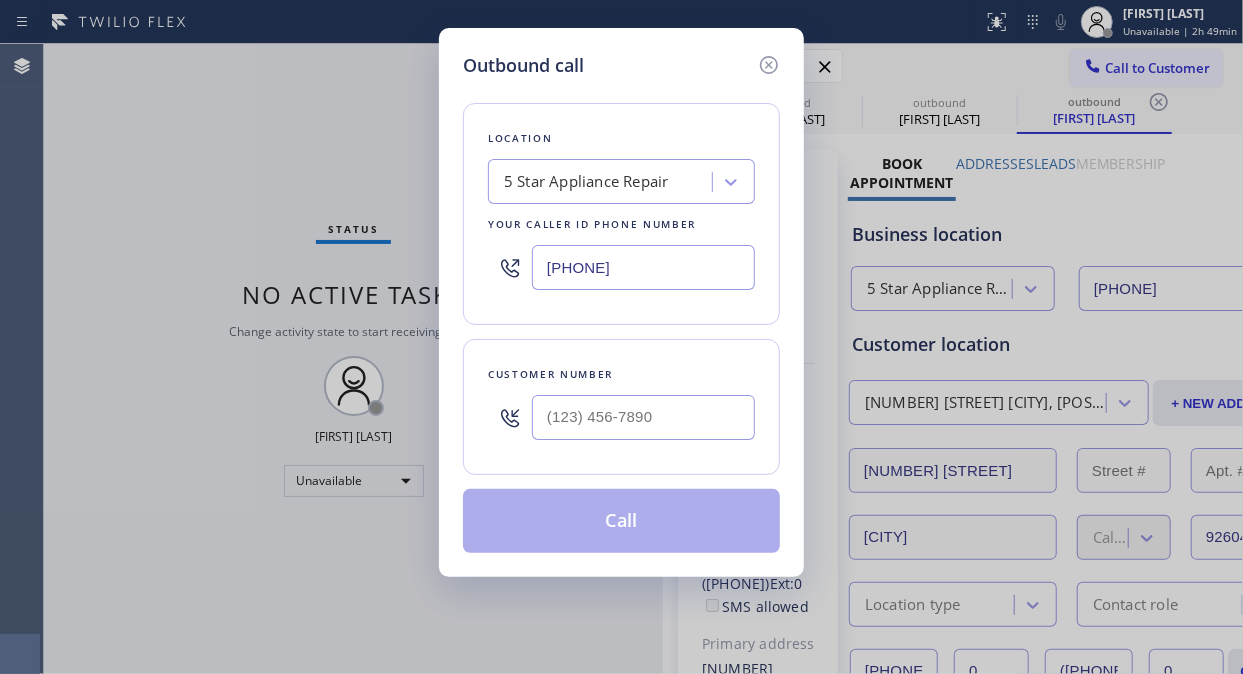 type on "[PHONE]" 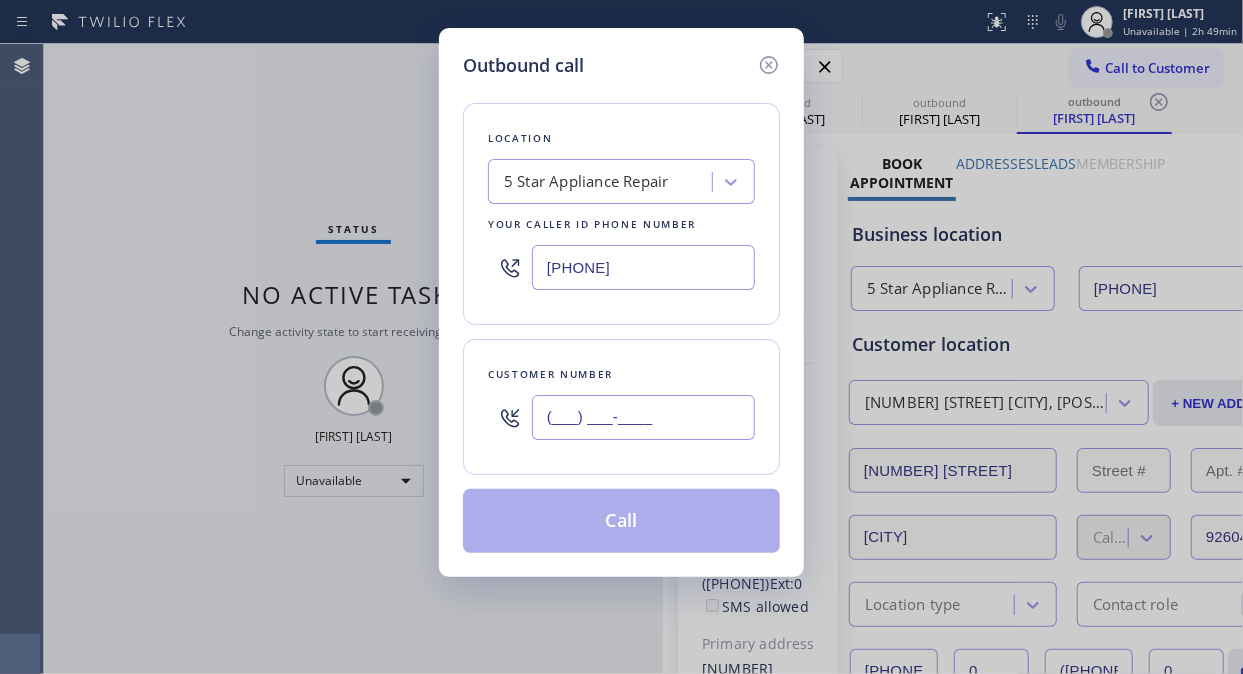 click on "(___) ___-____" at bounding box center (643, 417) 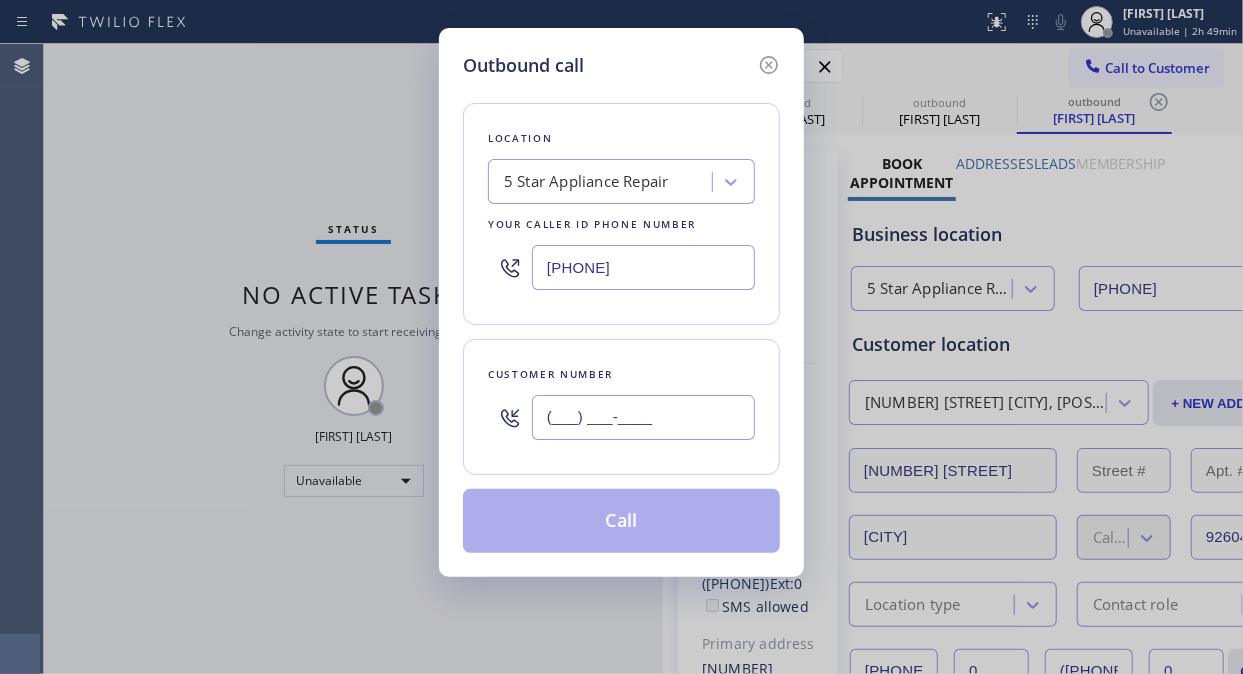 paste on "[PHONE]" 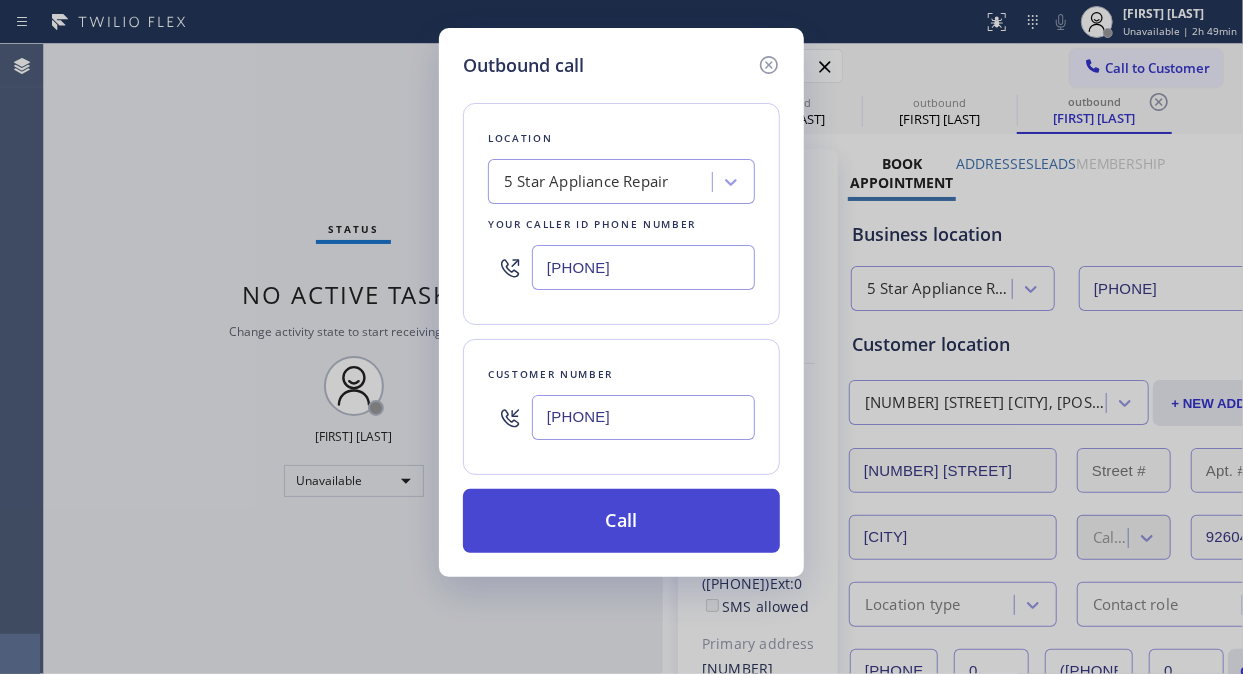 type on "[PHONE]" 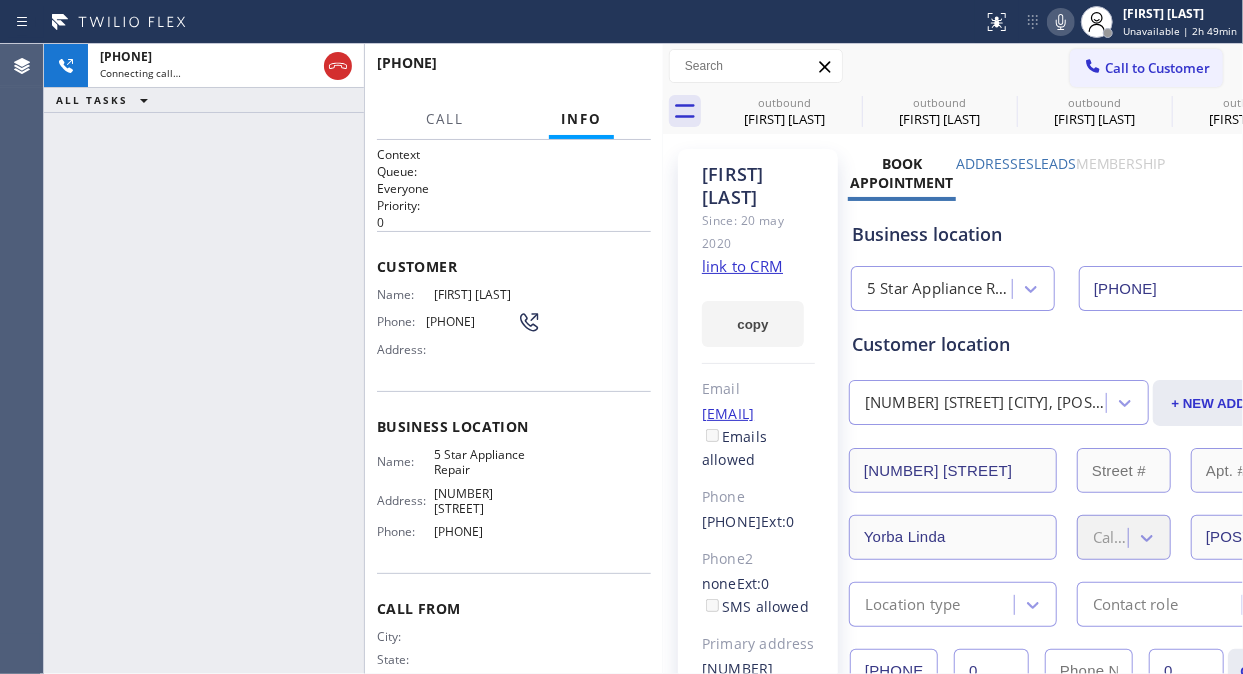 type on "[PHONE]" 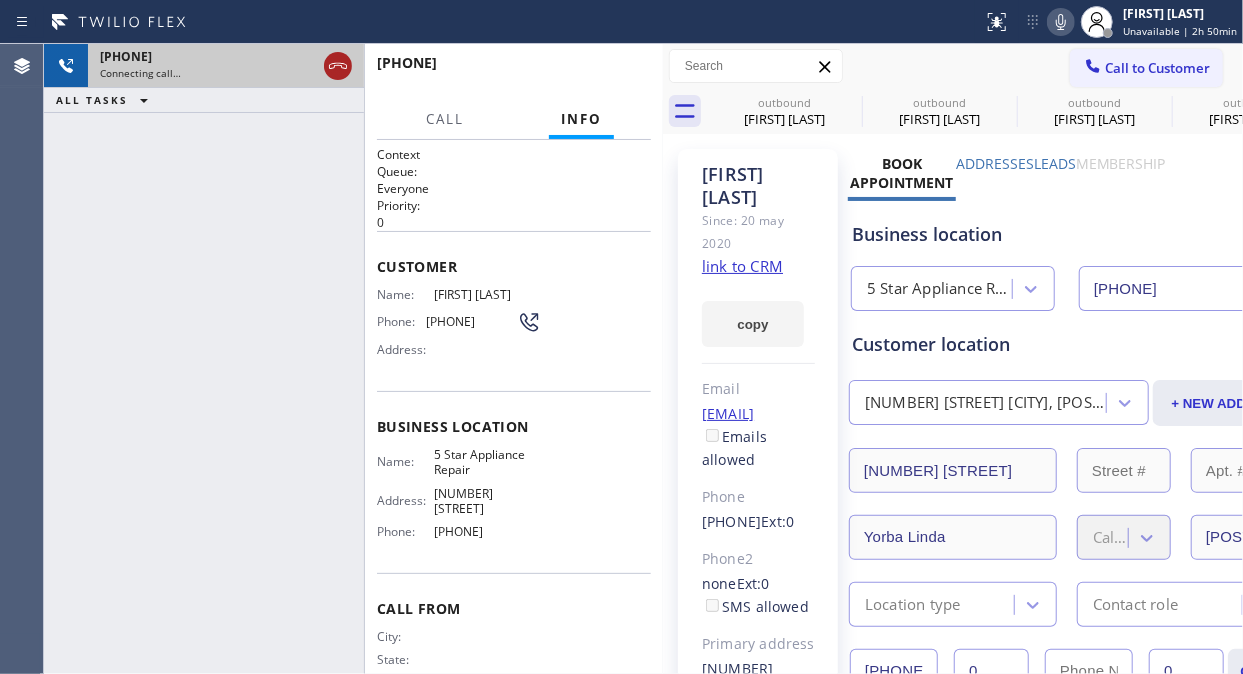 click 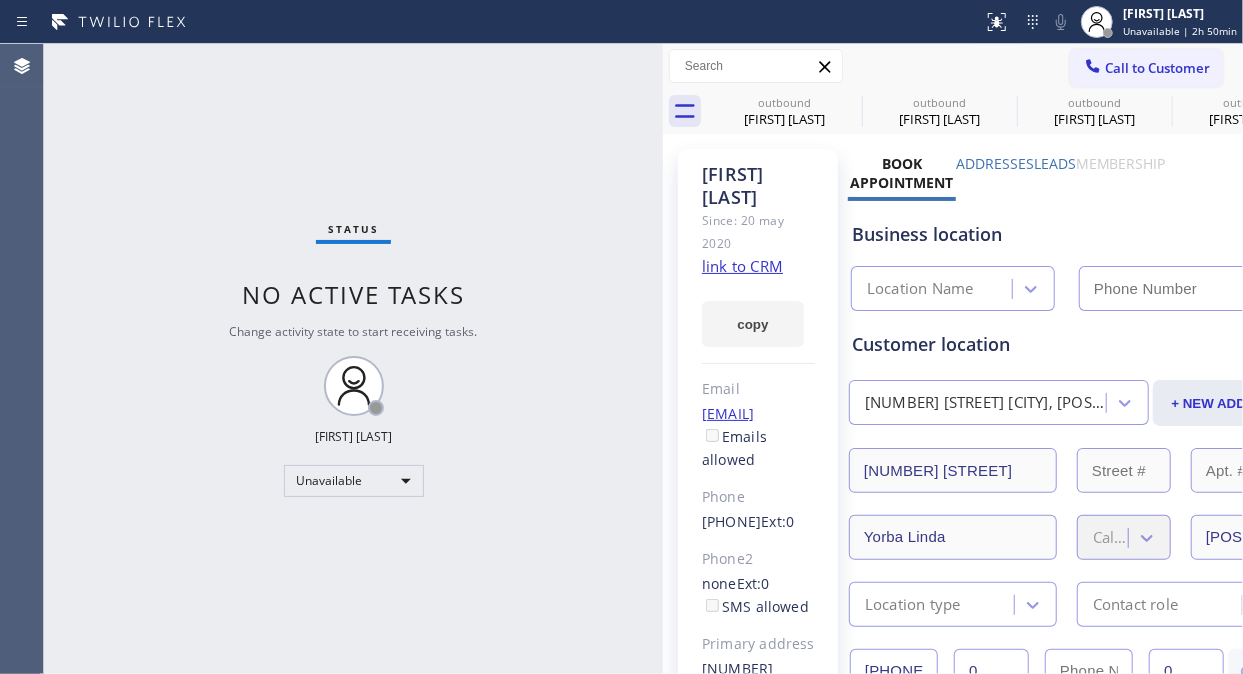 type on "[PHONE]" 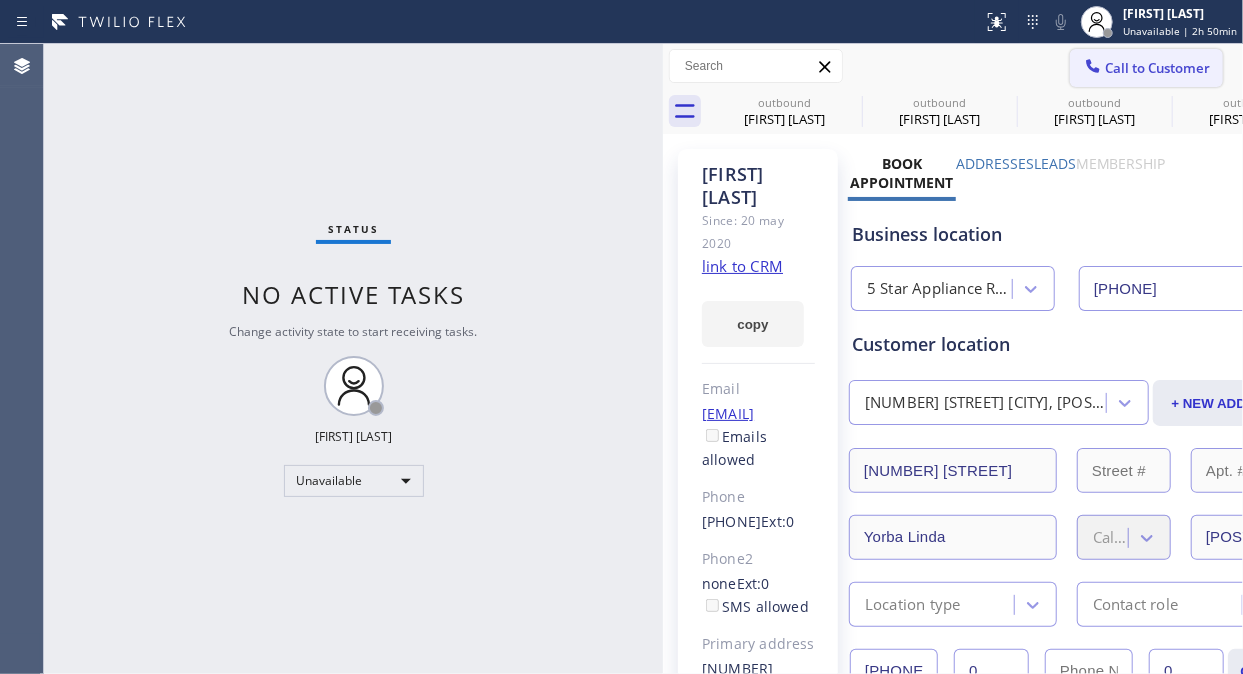 click on "Call to Customer" at bounding box center (1146, 68) 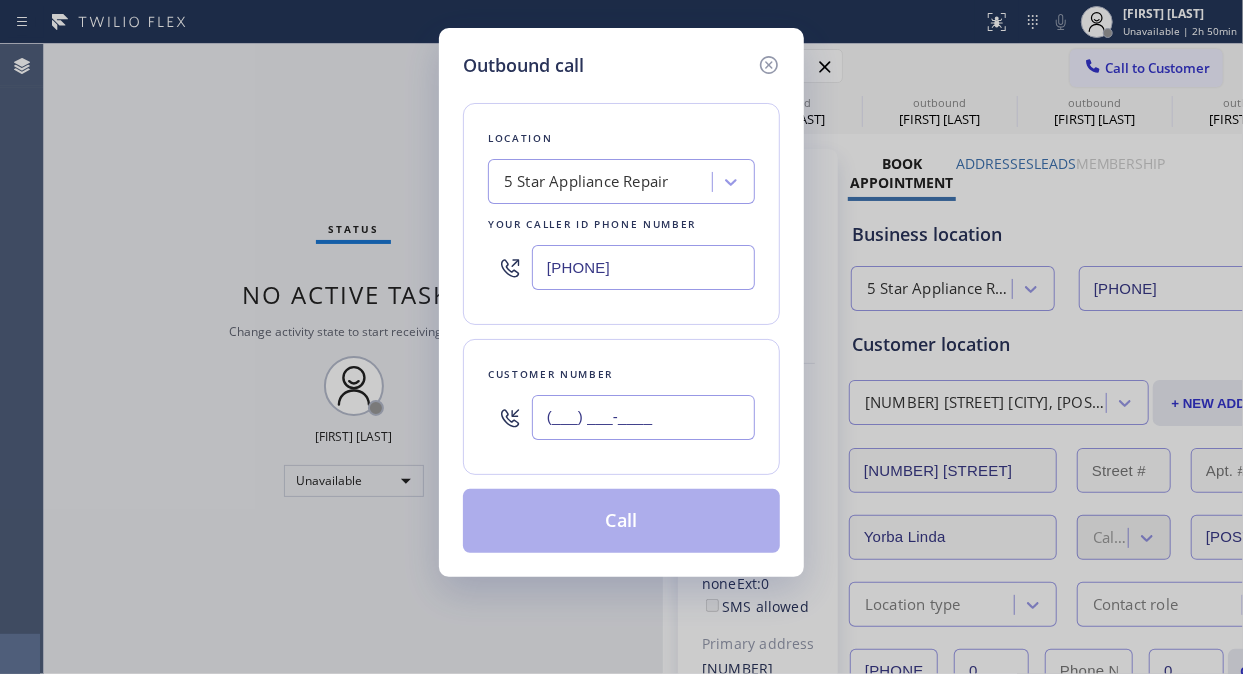 click on "(___) ___-____" at bounding box center [643, 417] 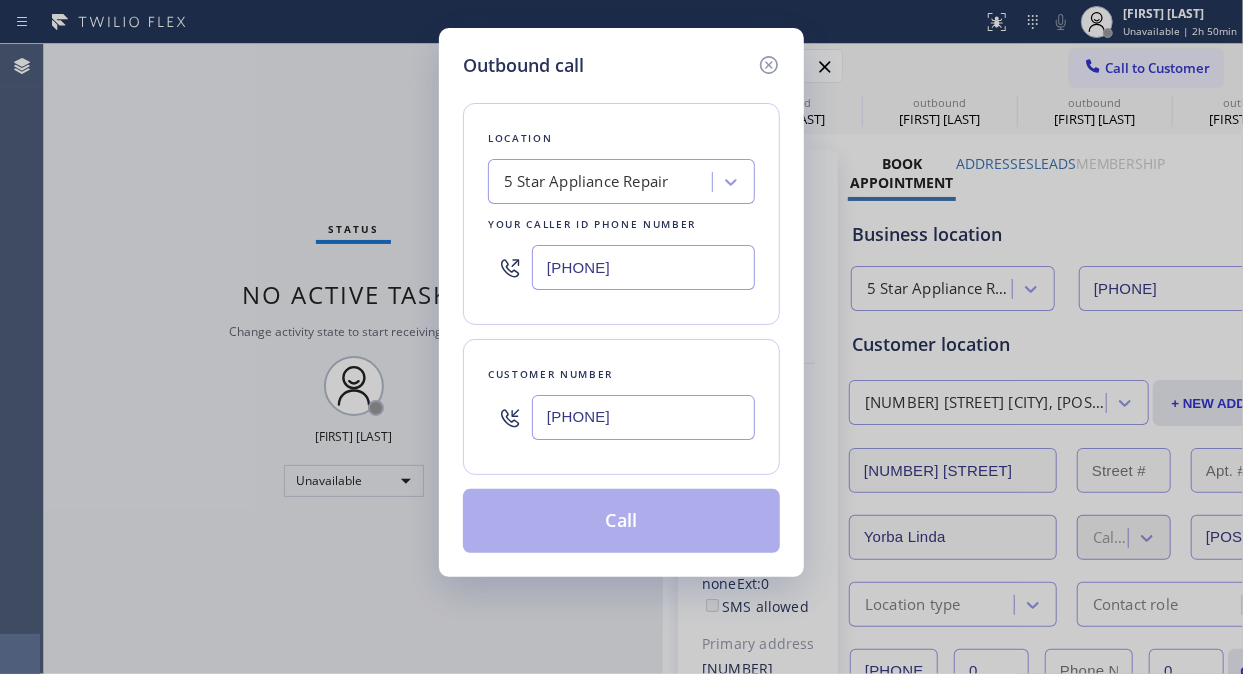 type on "[PHONE]" 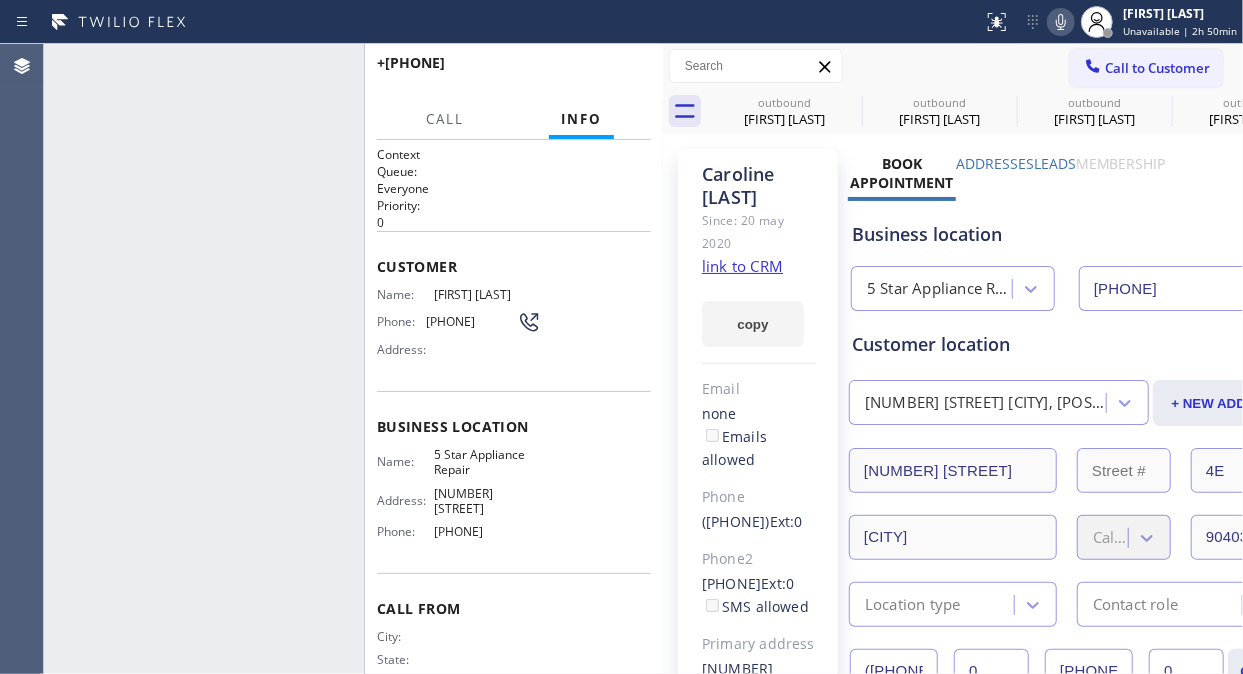 type on "[PHONE]" 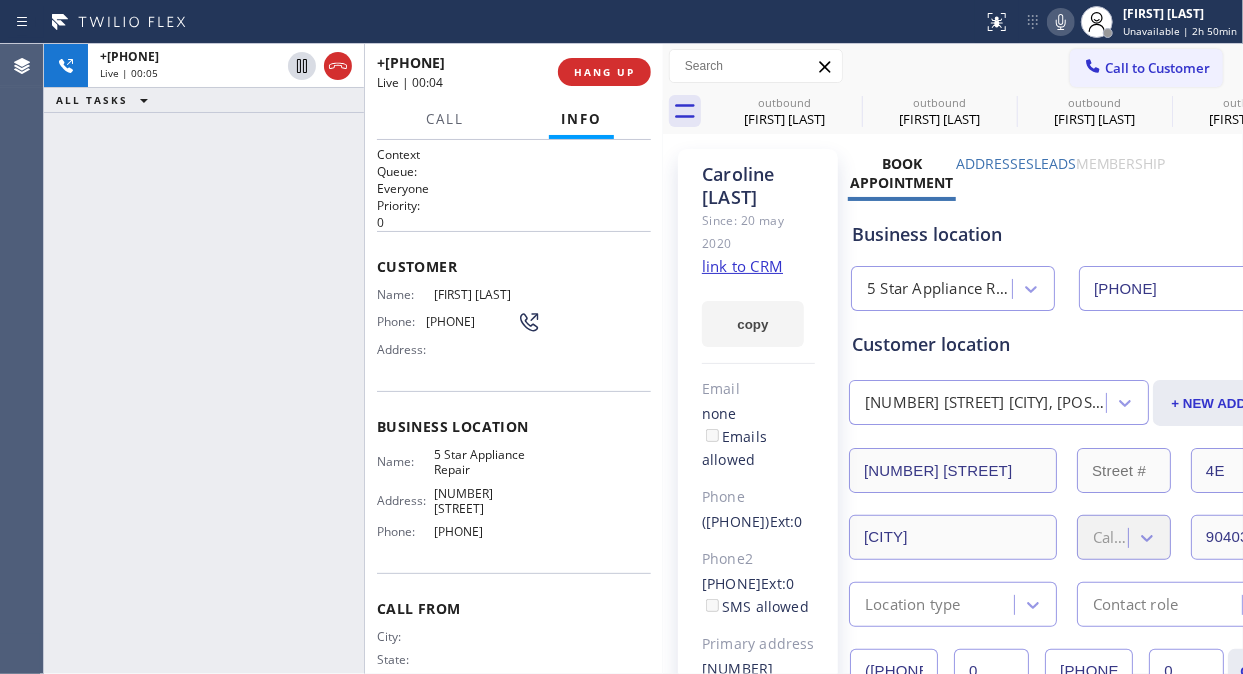 click on "[PHONE]" at bounding box center (204, 359) 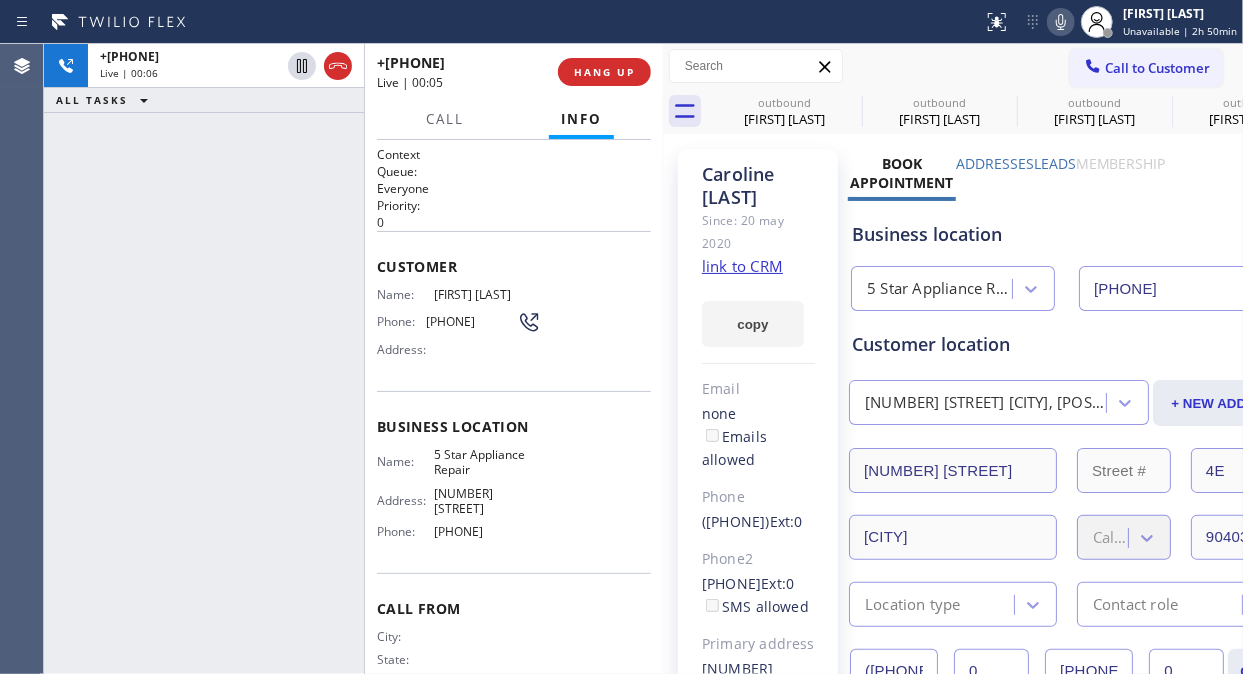 drag, startPoint x: 546, startPoint y: 81, endPoint x: 596, endPoint y: 94, distance: 51.662365 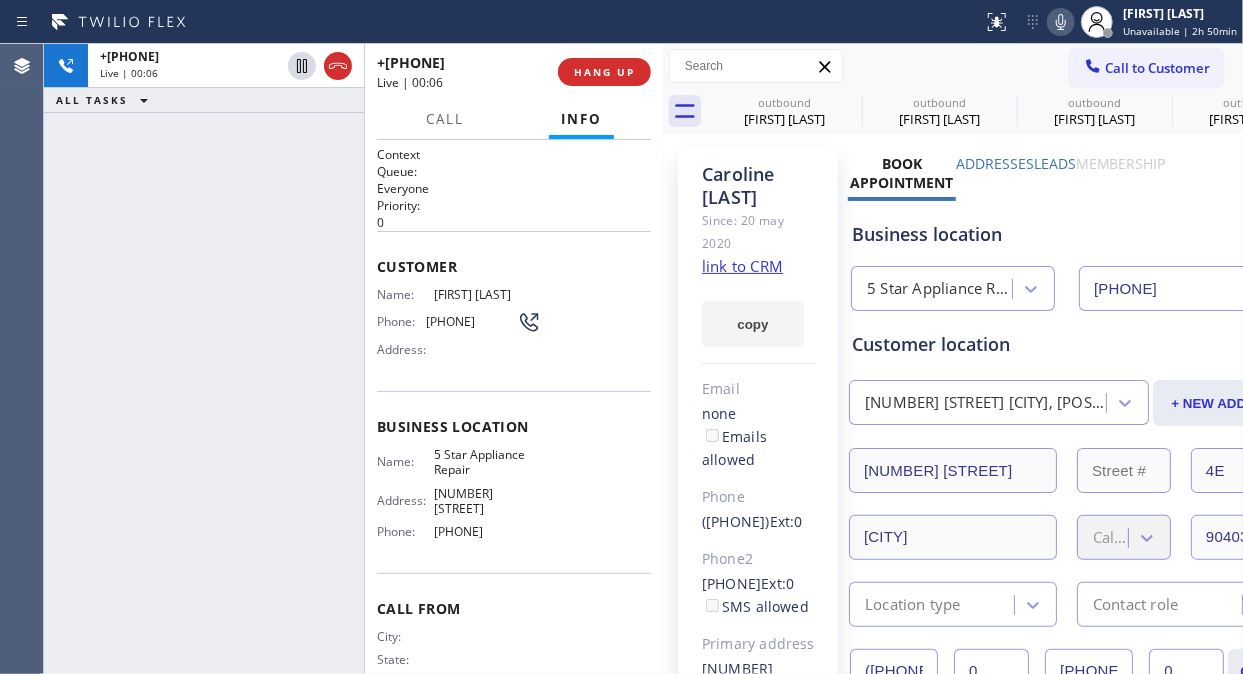 click on "[PHONE] Live | 00:06 HANG UP" at bounding box center [514, 72] 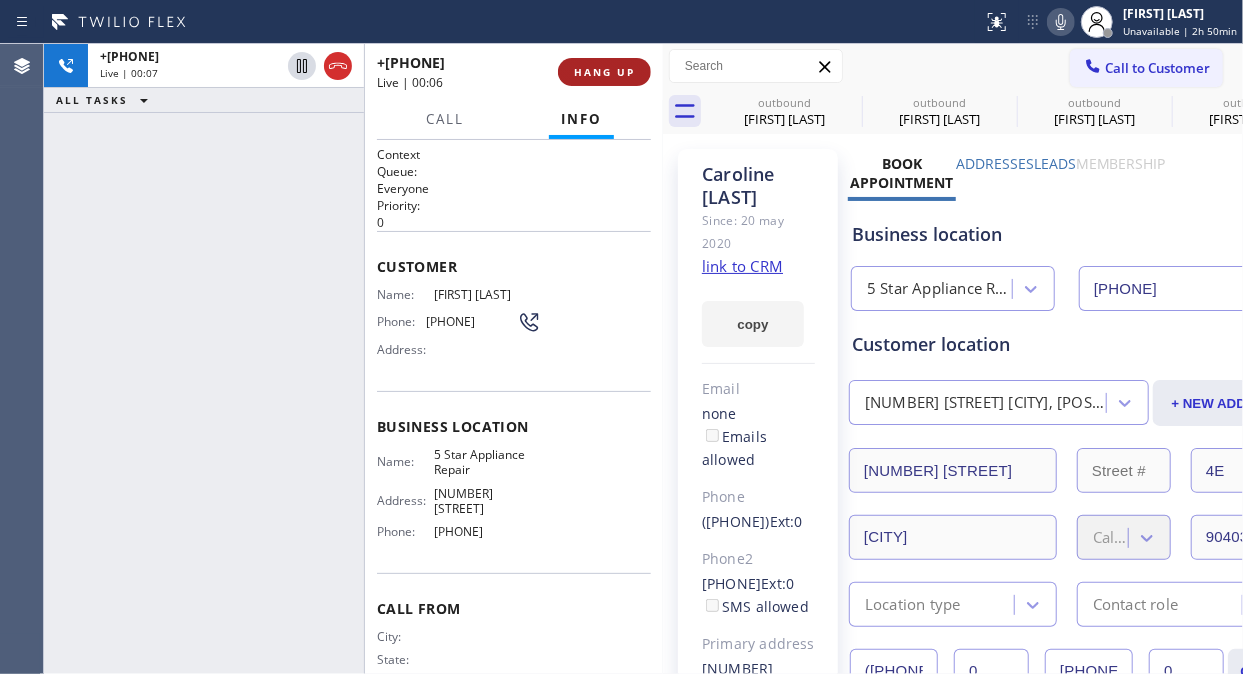 click on "HANG UP" at bounding box center [604, 72] 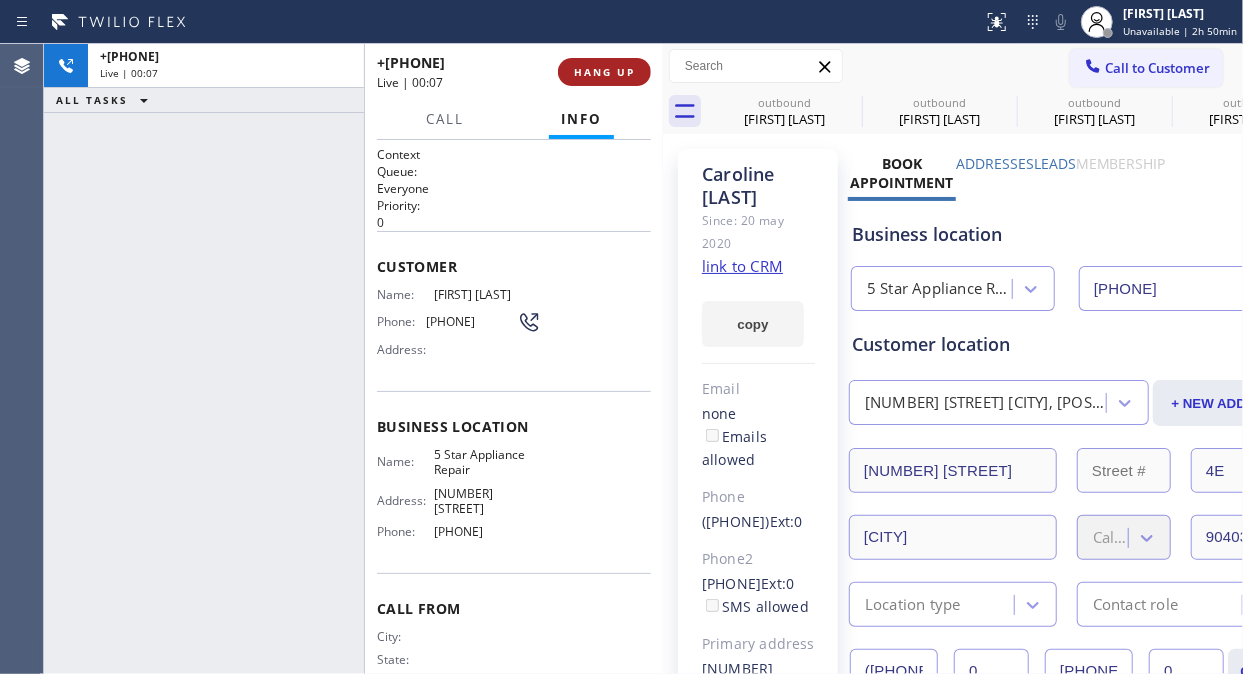 click on "HANG UP" at bounding box center (604, 72) 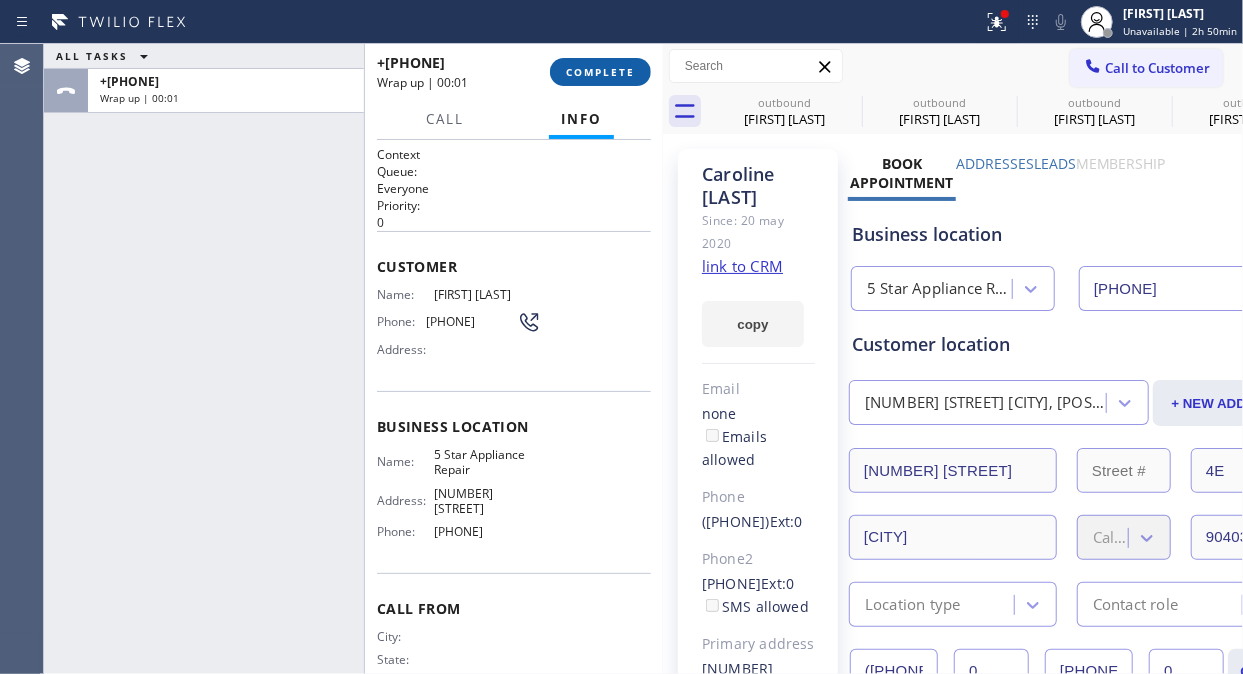 click on "COMPLETE" at bounding box center [600, 72] 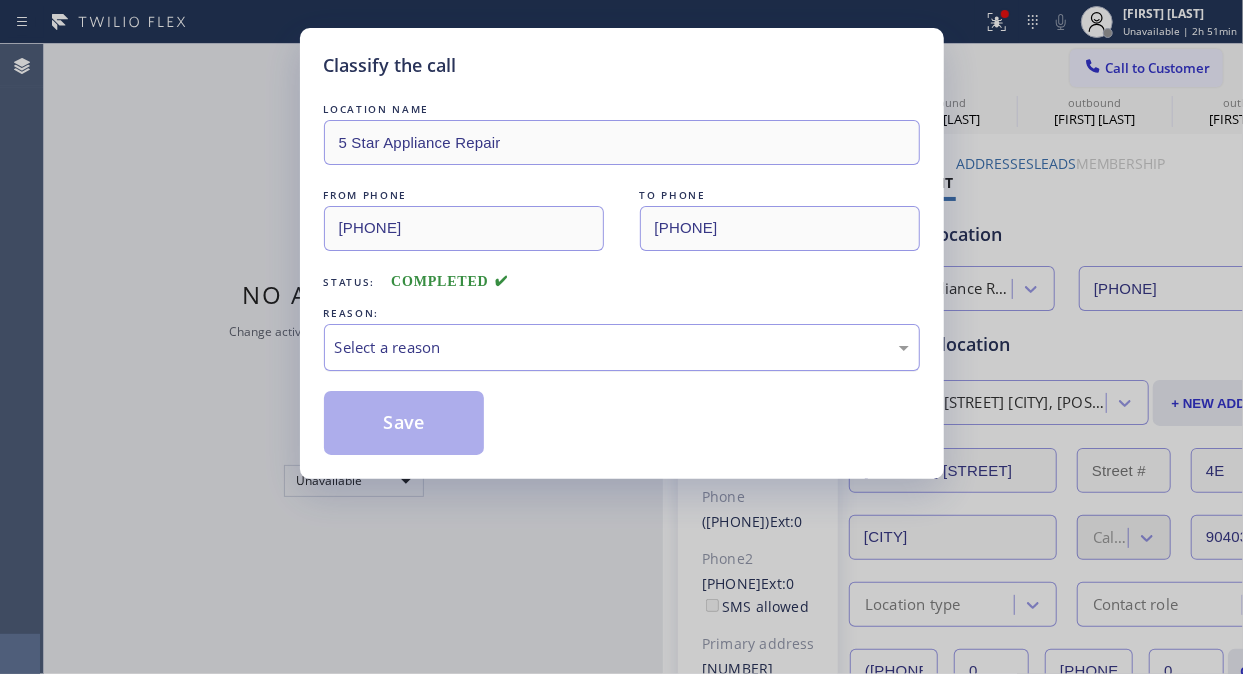 click on "Select a reason" at bounding box center (622, 347) 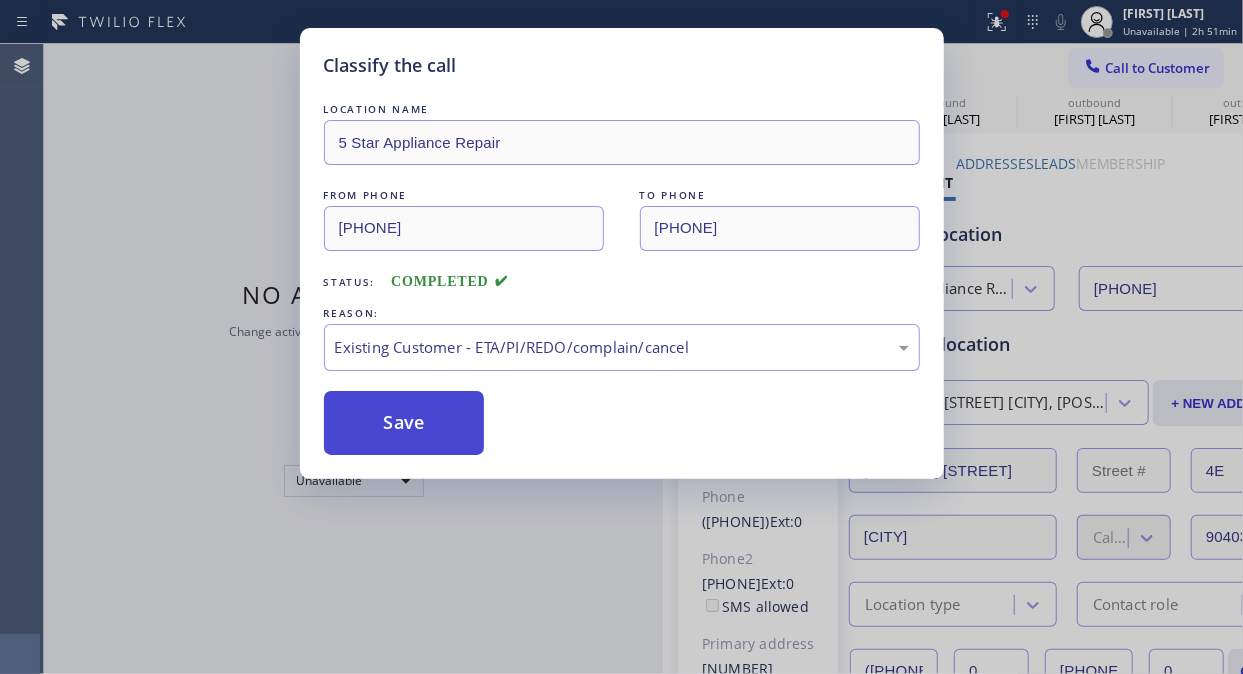 click on "Save" at bounding box center [404, 423] 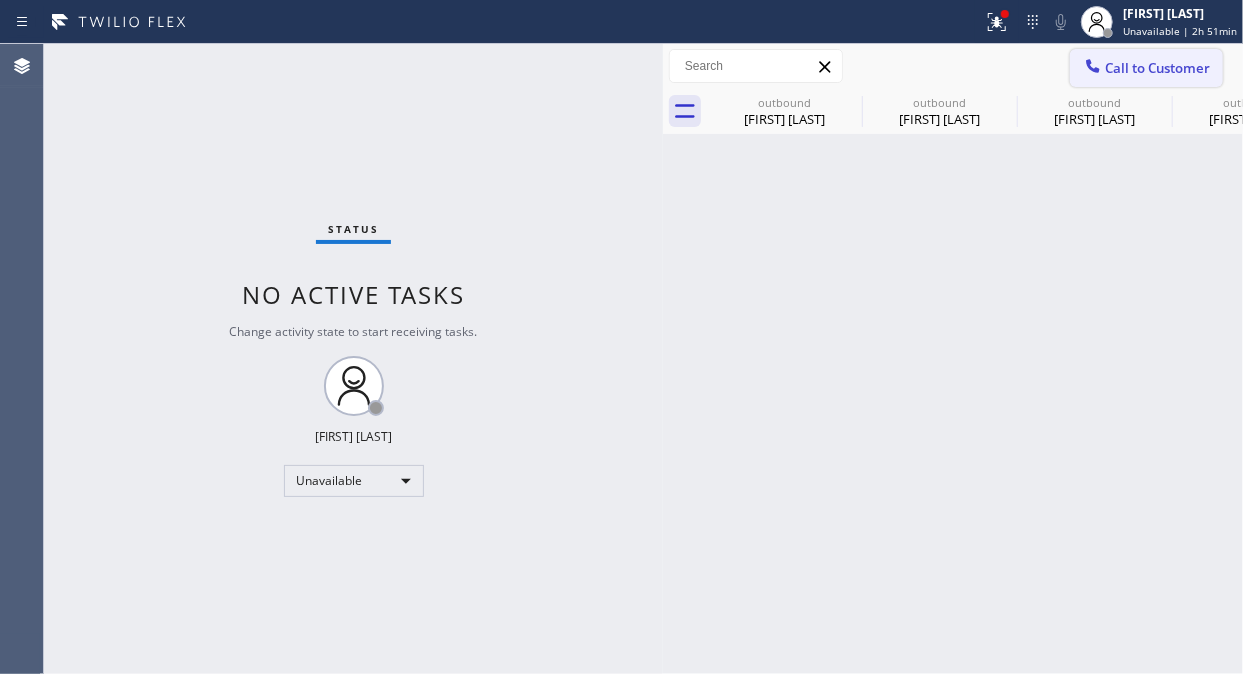 click on "Call to Customer" at bounding box center [1157, 68] 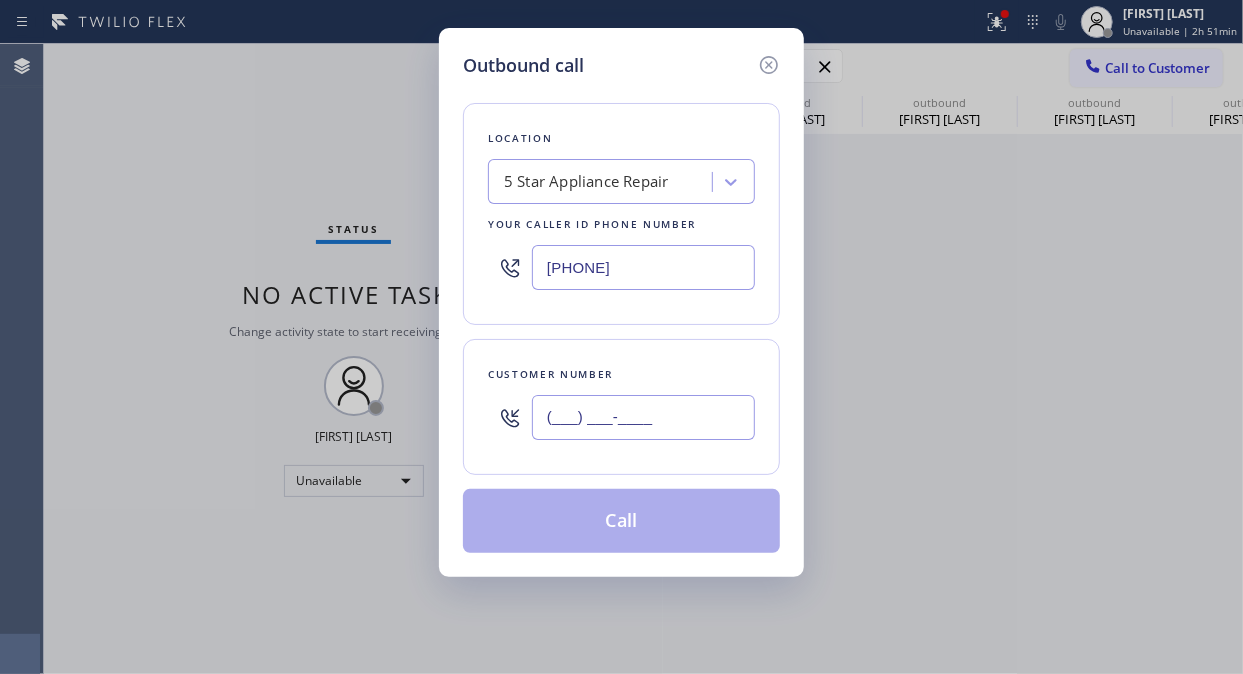click on "(___) ___-____" at bounding box center [643, 417] 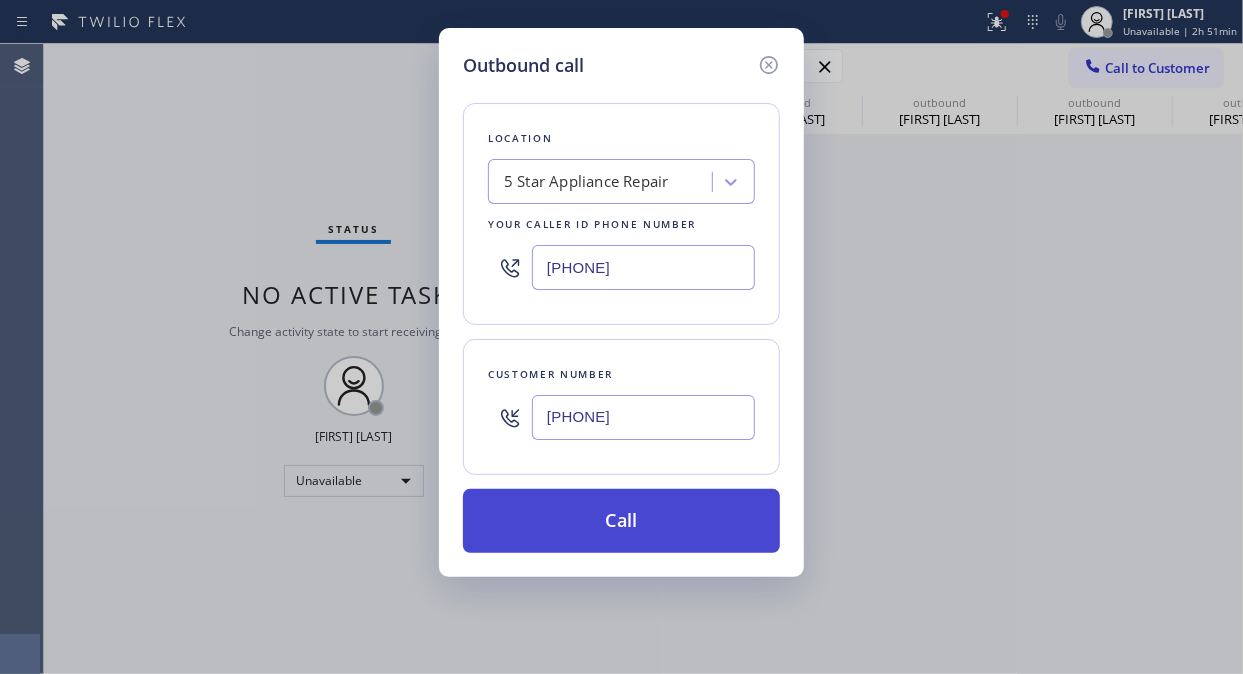 type on "[PHONE]" 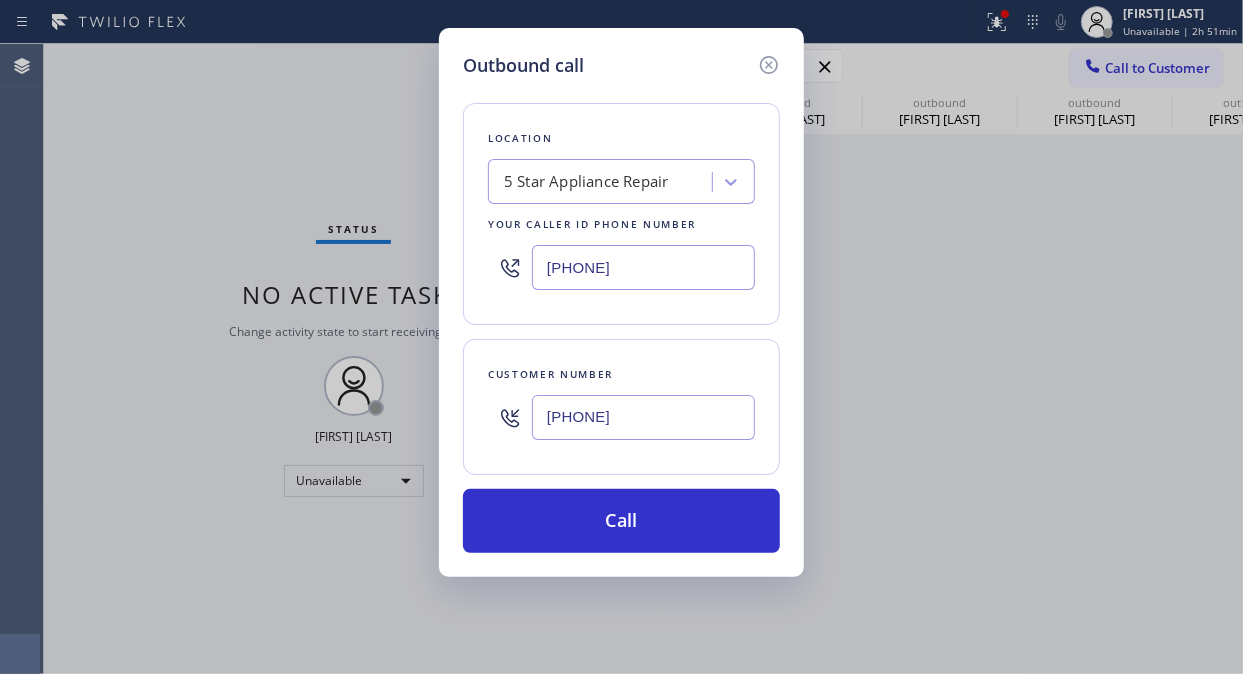 drag, startPoint x: 646, startPoint y: 525, endPoint x: 884, endPoint y: 91, distance: 494.97476 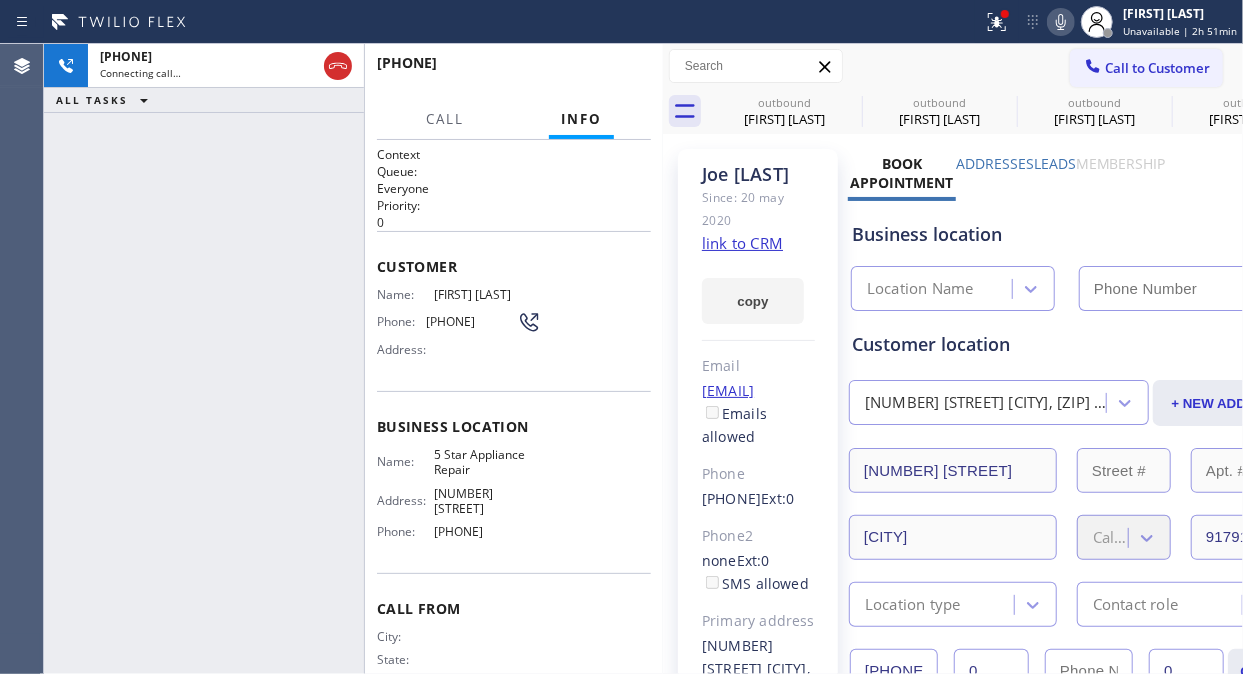 type on "[PHONE]" 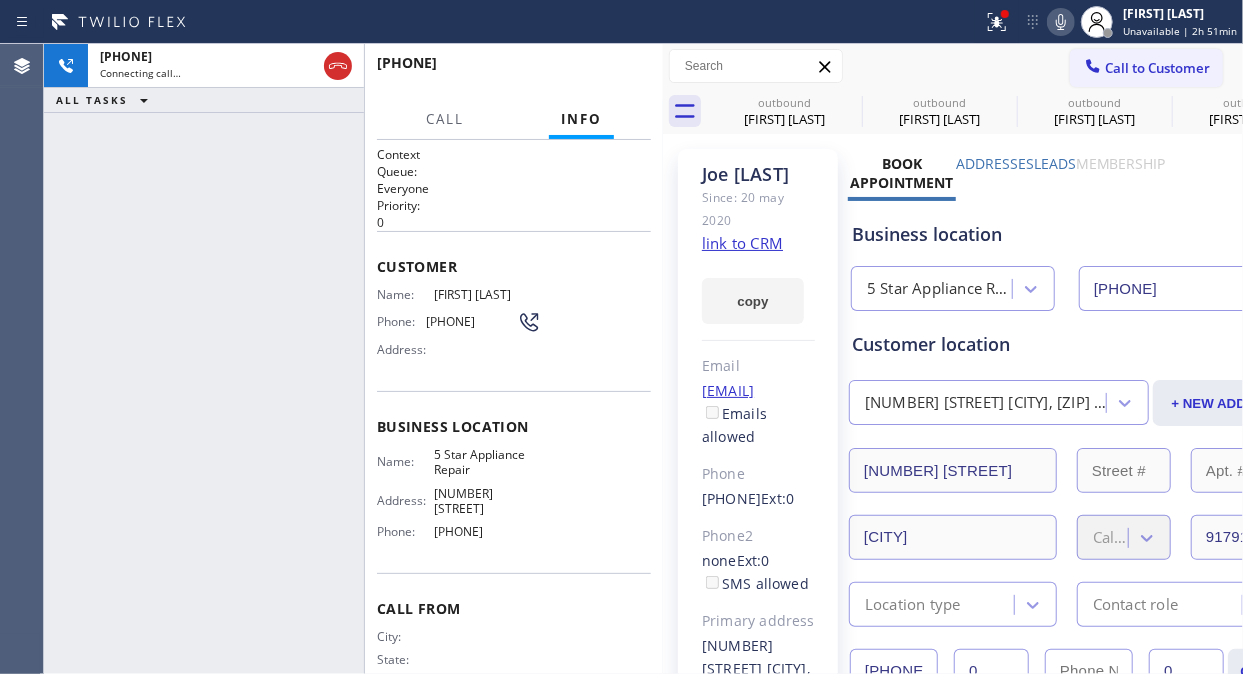 click 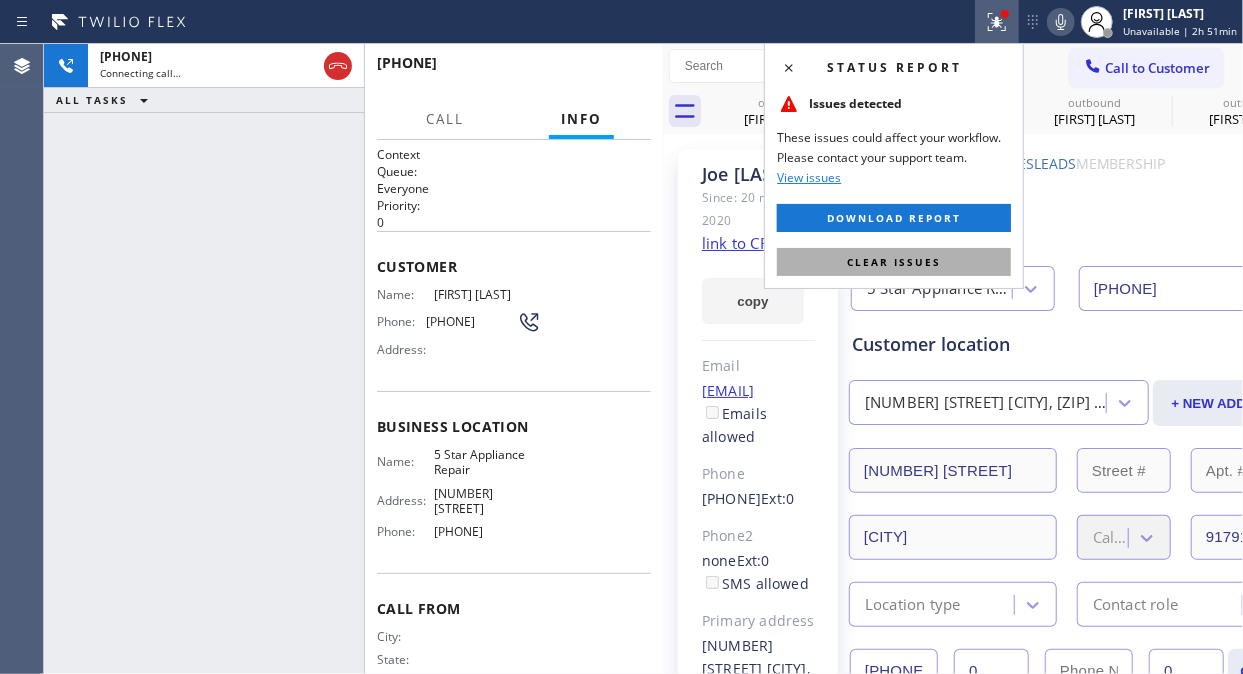 click on "Clear issues" at bounding box center (894, 262) 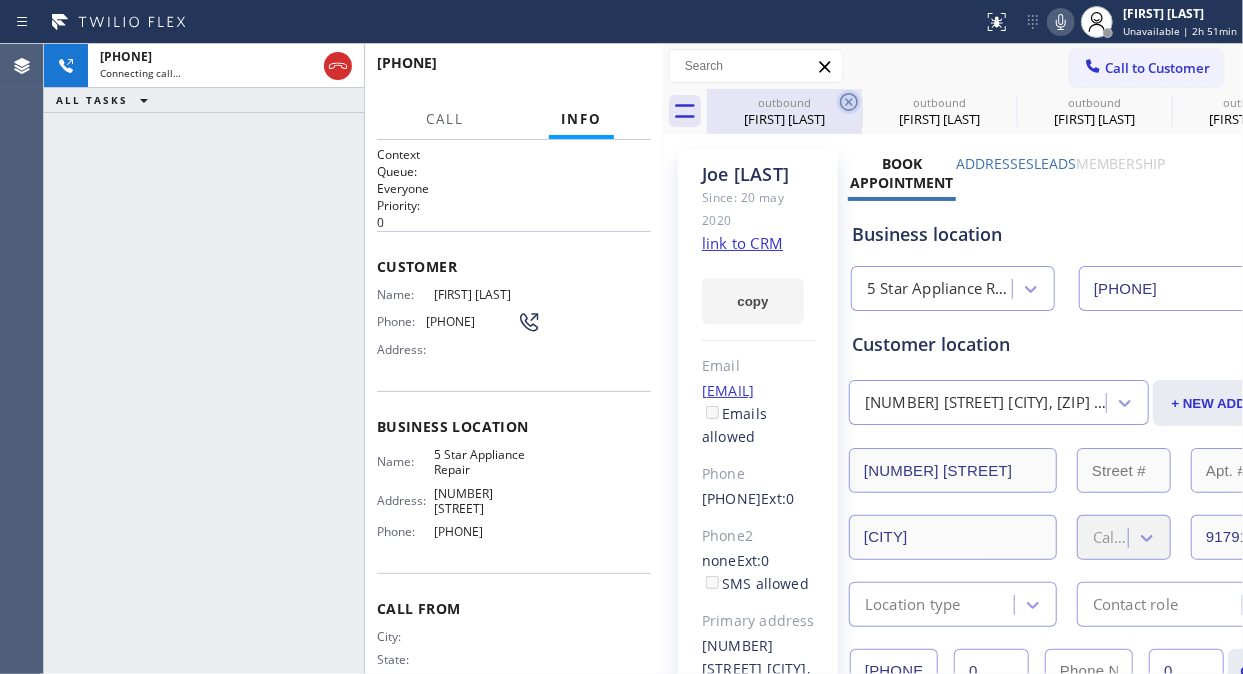 click 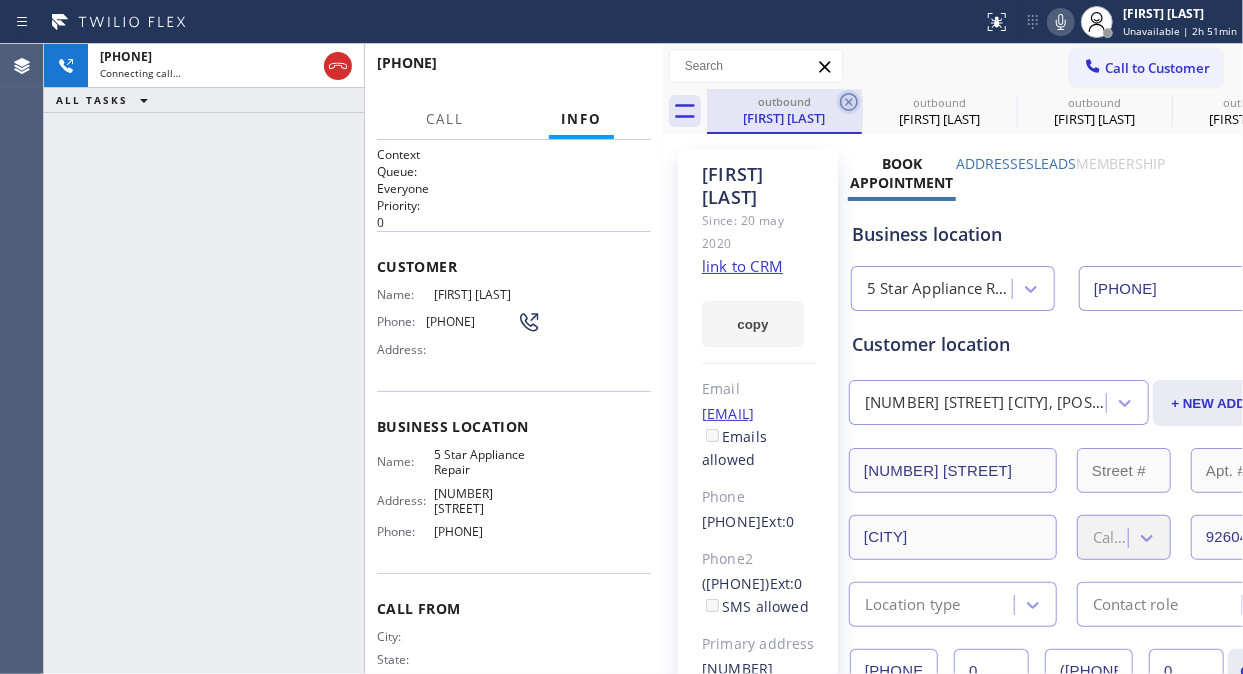 click 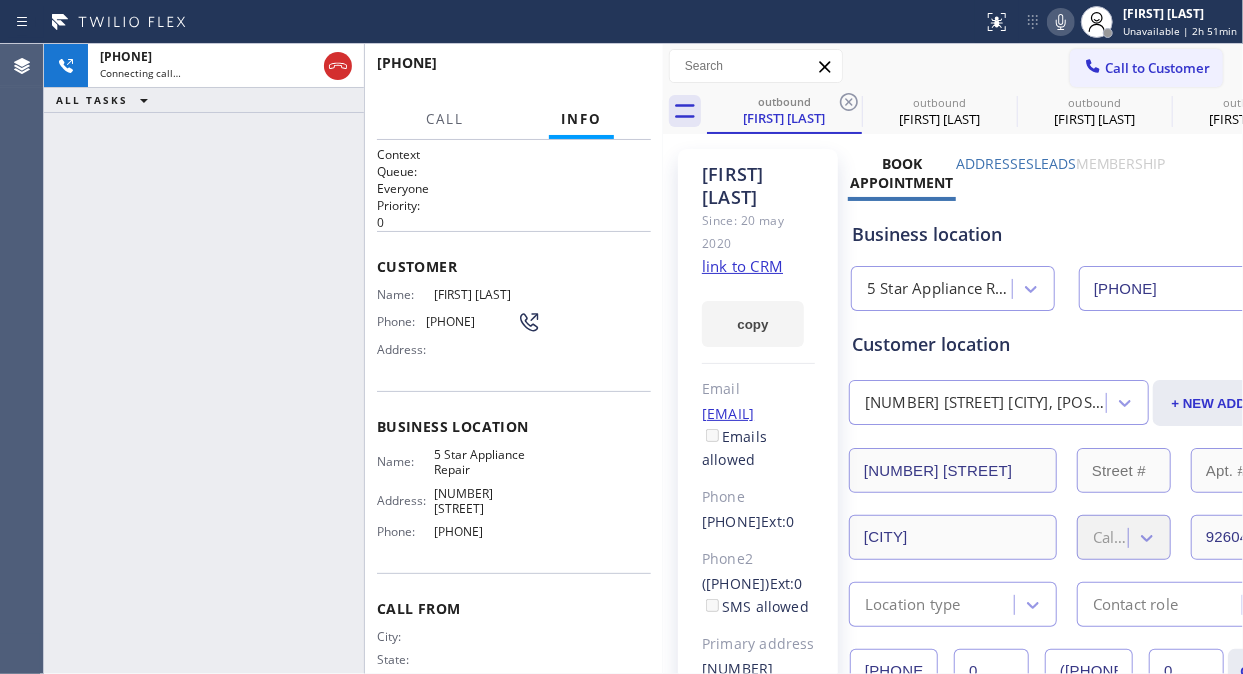 click 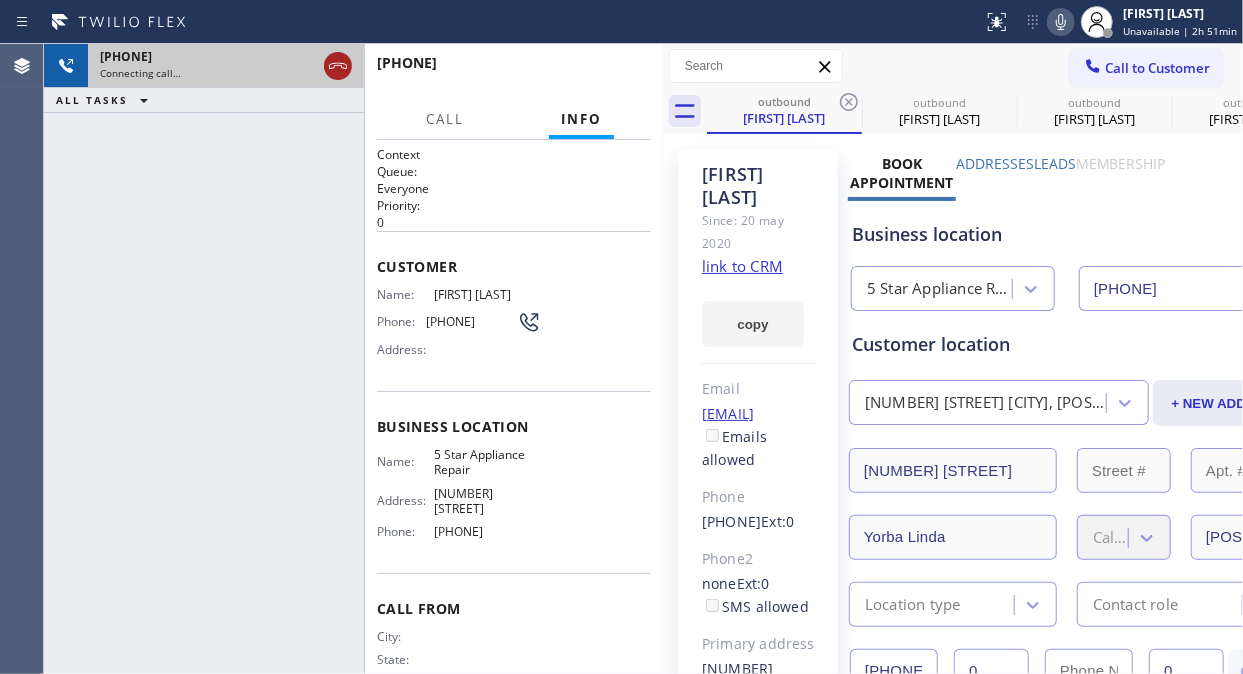 click 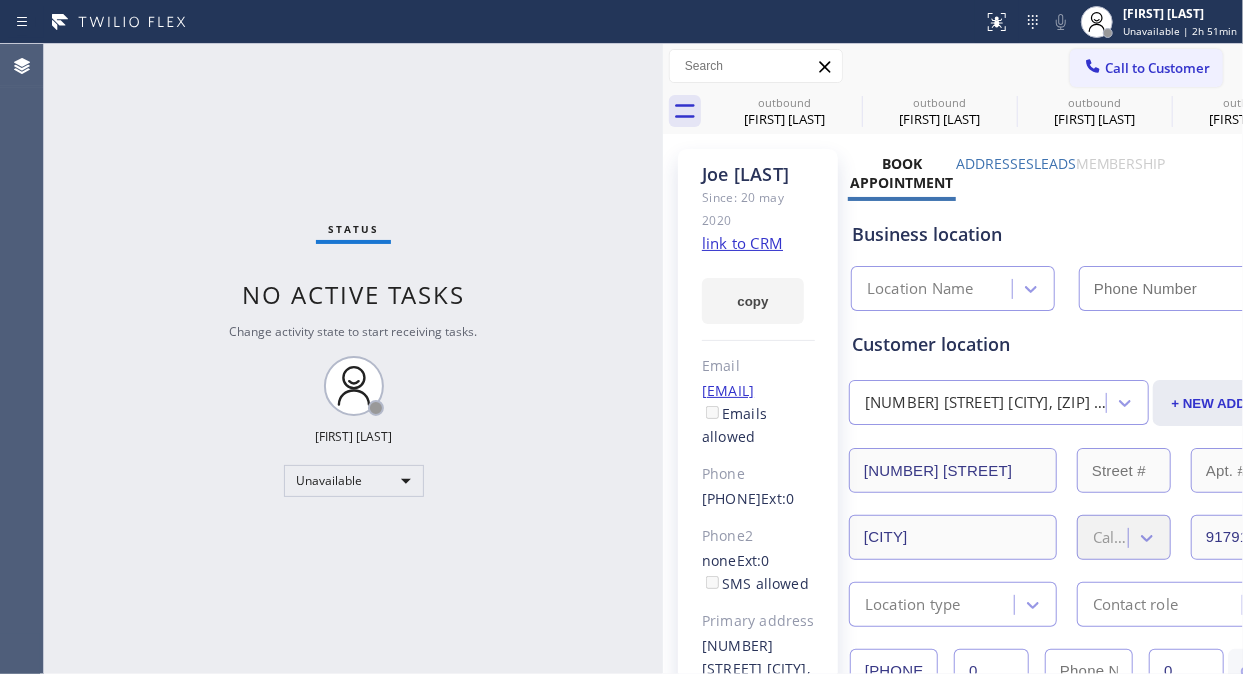 type on "[PHONE]" 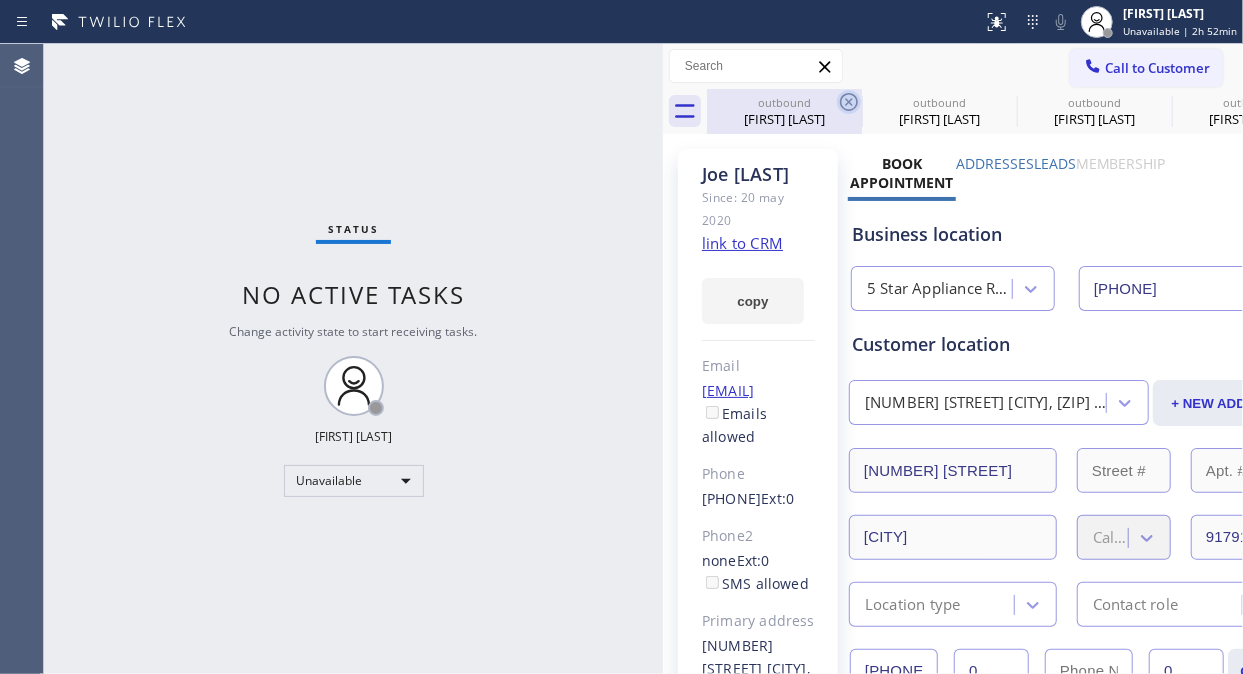 click 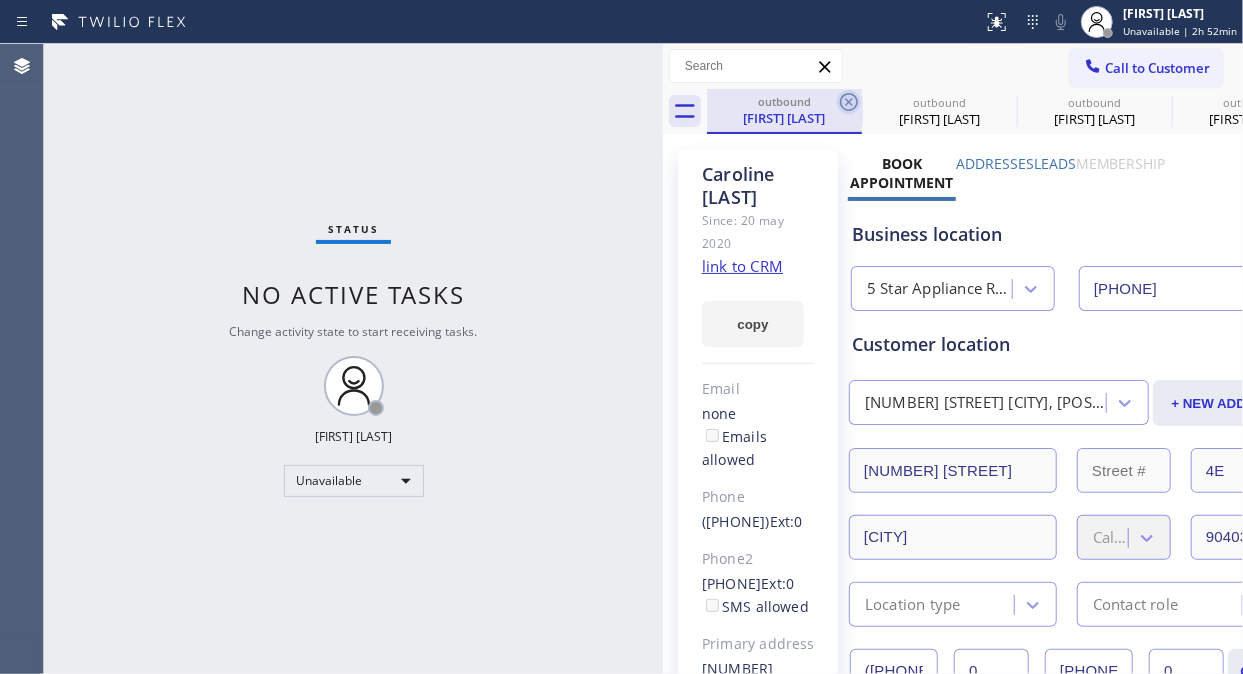 click 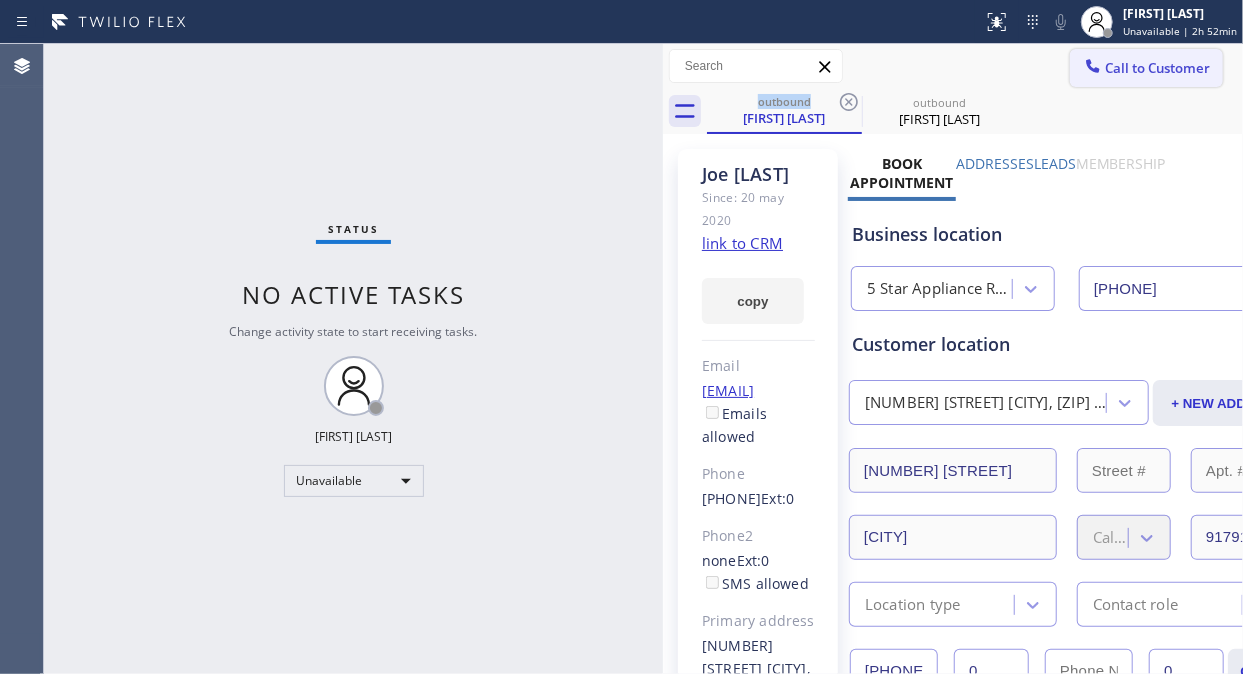 click on "Call to Customer" at bounding box center (1157, 68) 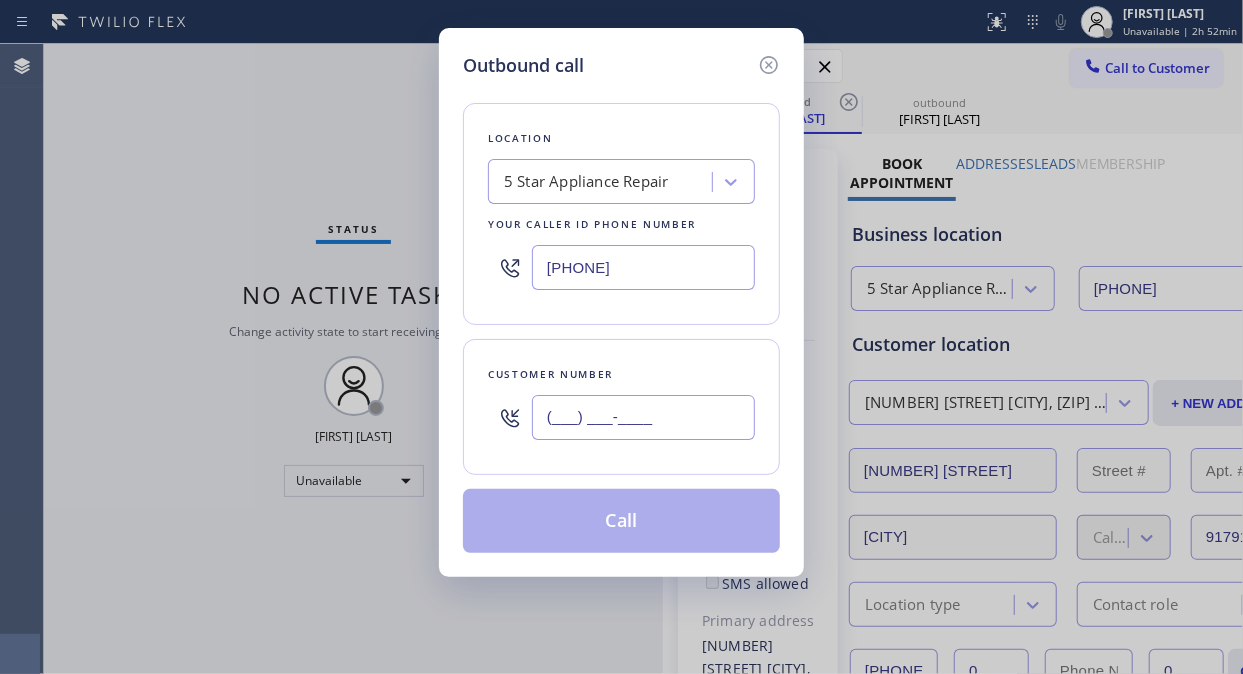 click on "(___) ___-____" at bounding box center [643, 417] 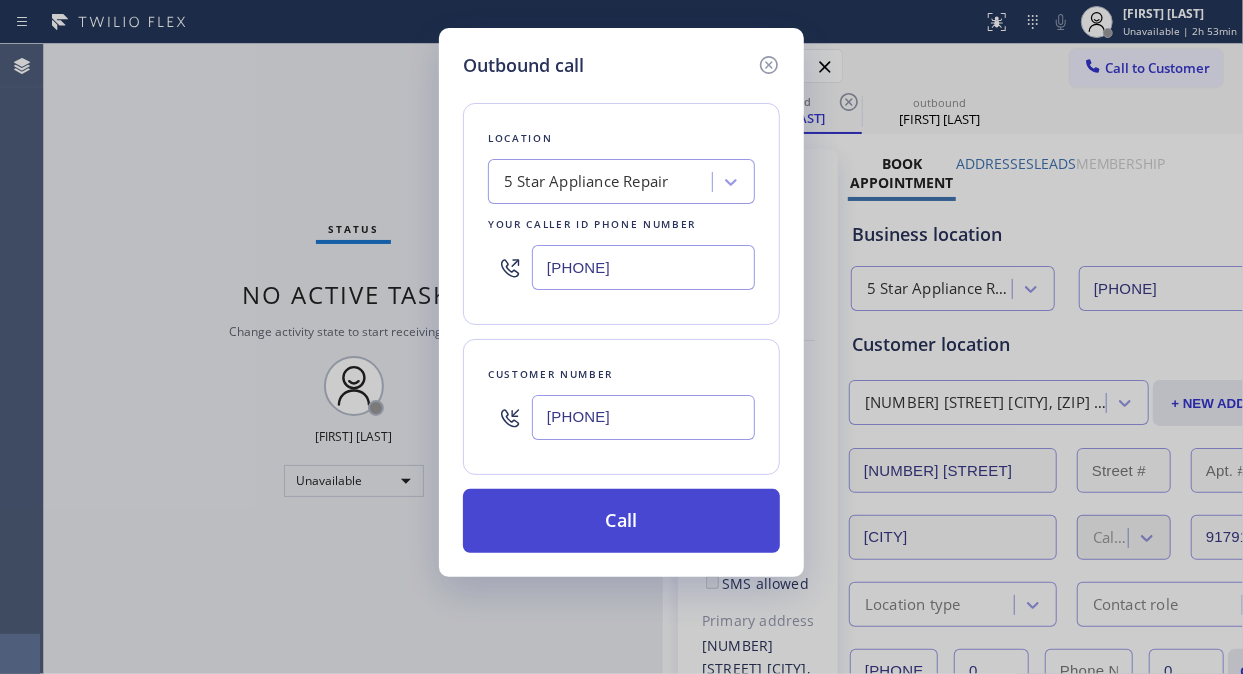 type on "[PHONE]" 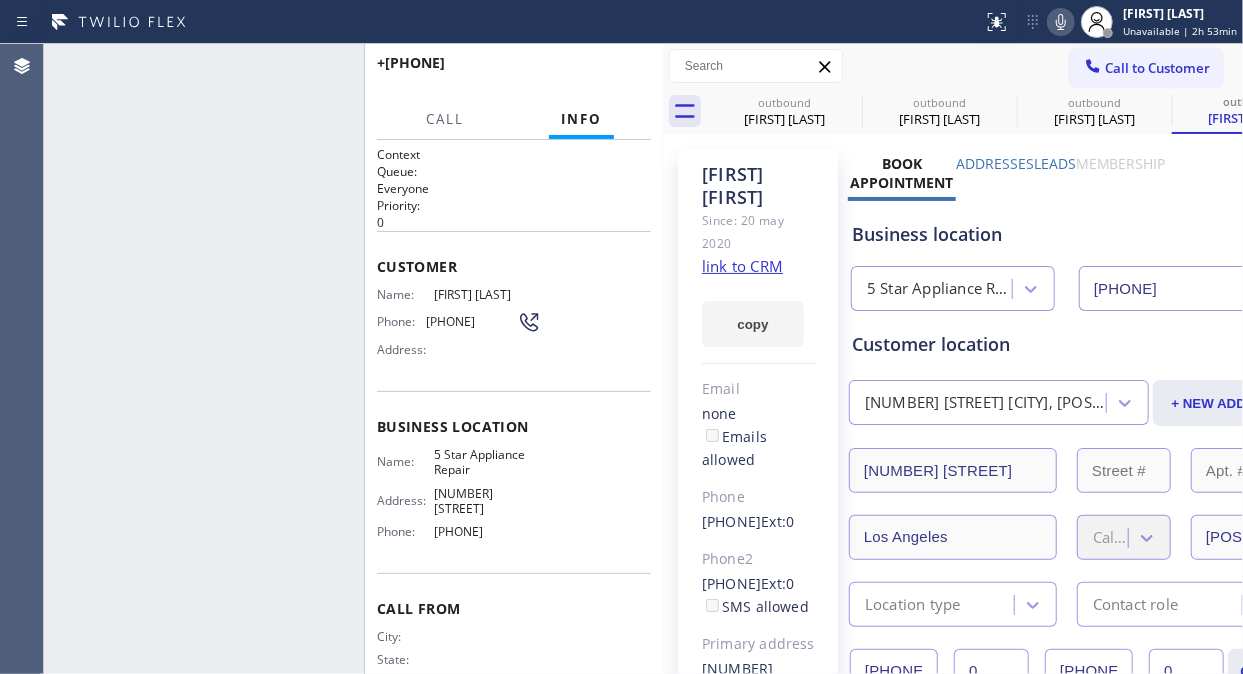 type on "[PHONE]" 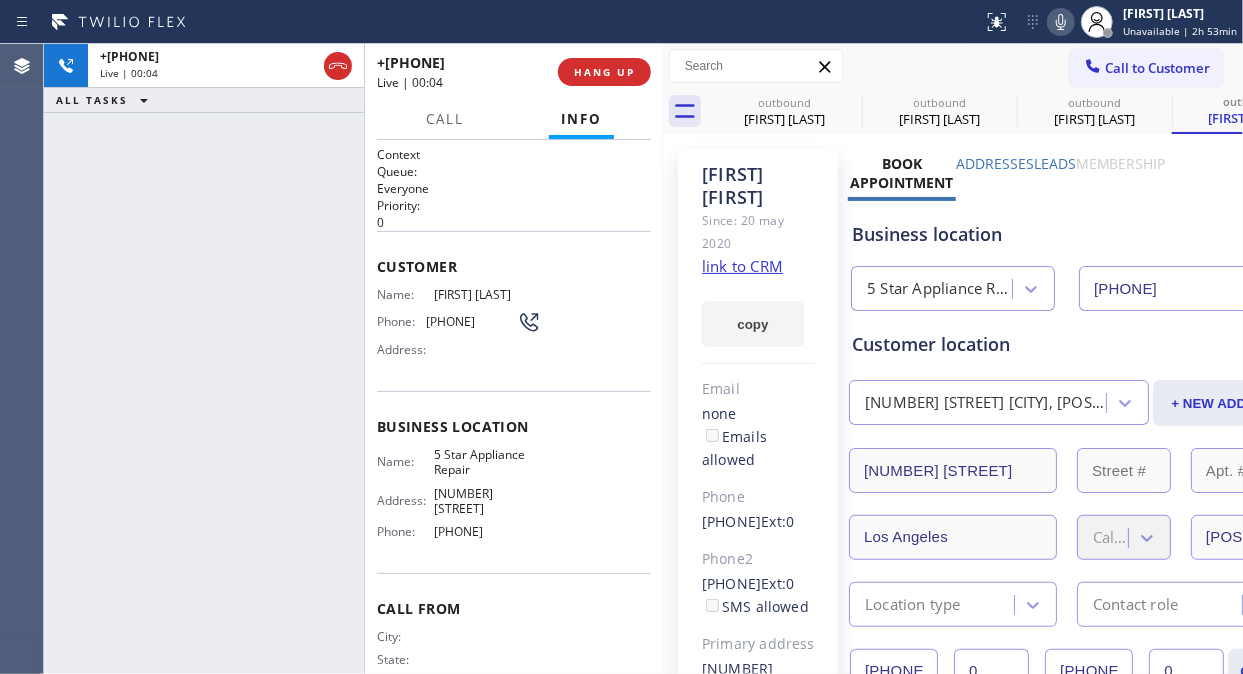 drag, startPoint x: 334, startPoint y: 60, endPoint x: 553, endPoint y: 0, distance: 227.07048 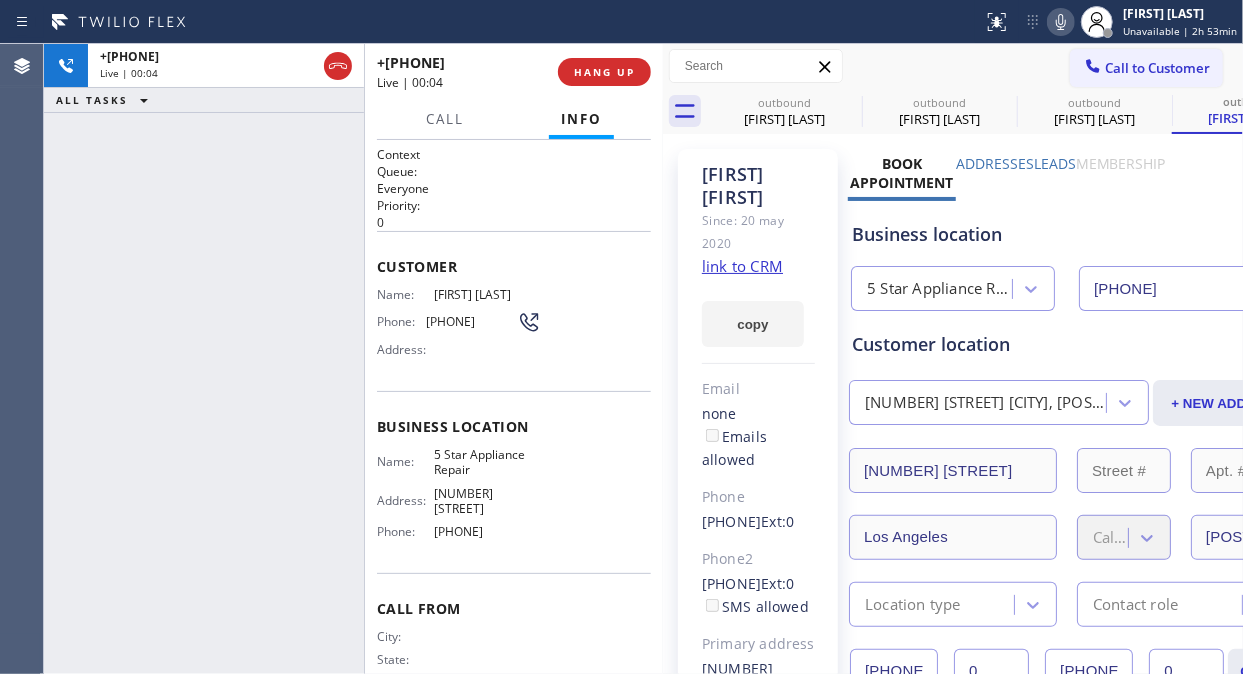 click 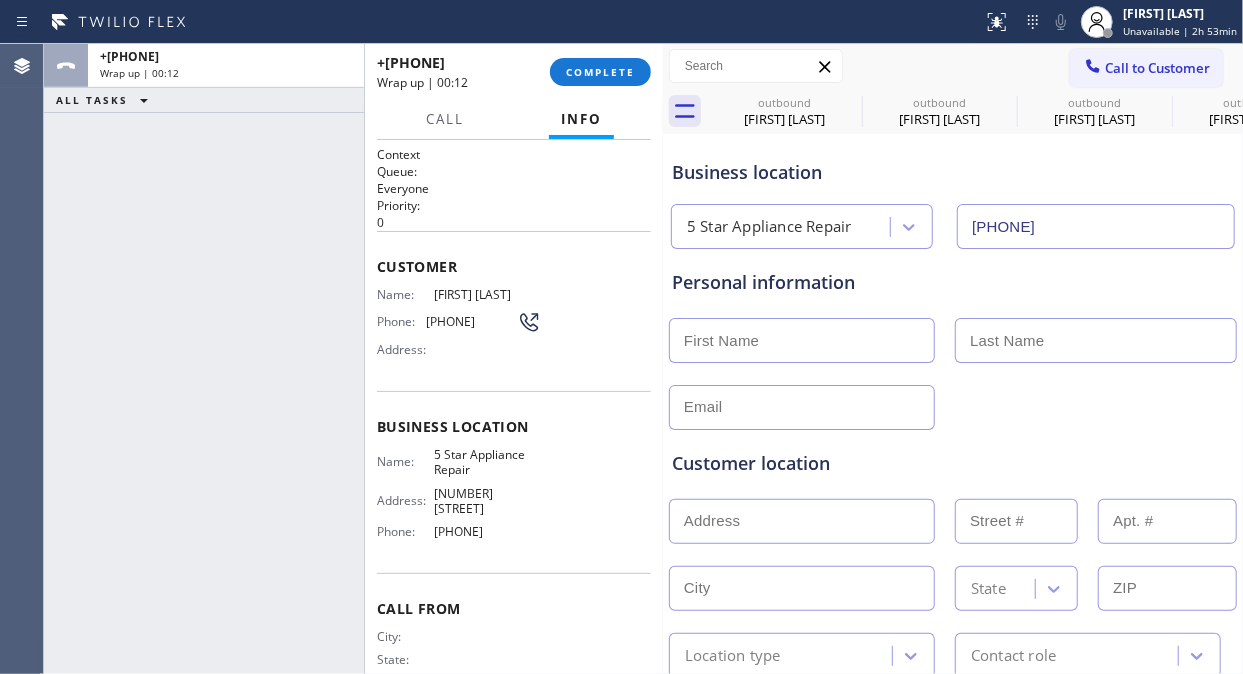 type on "[PHONE]" 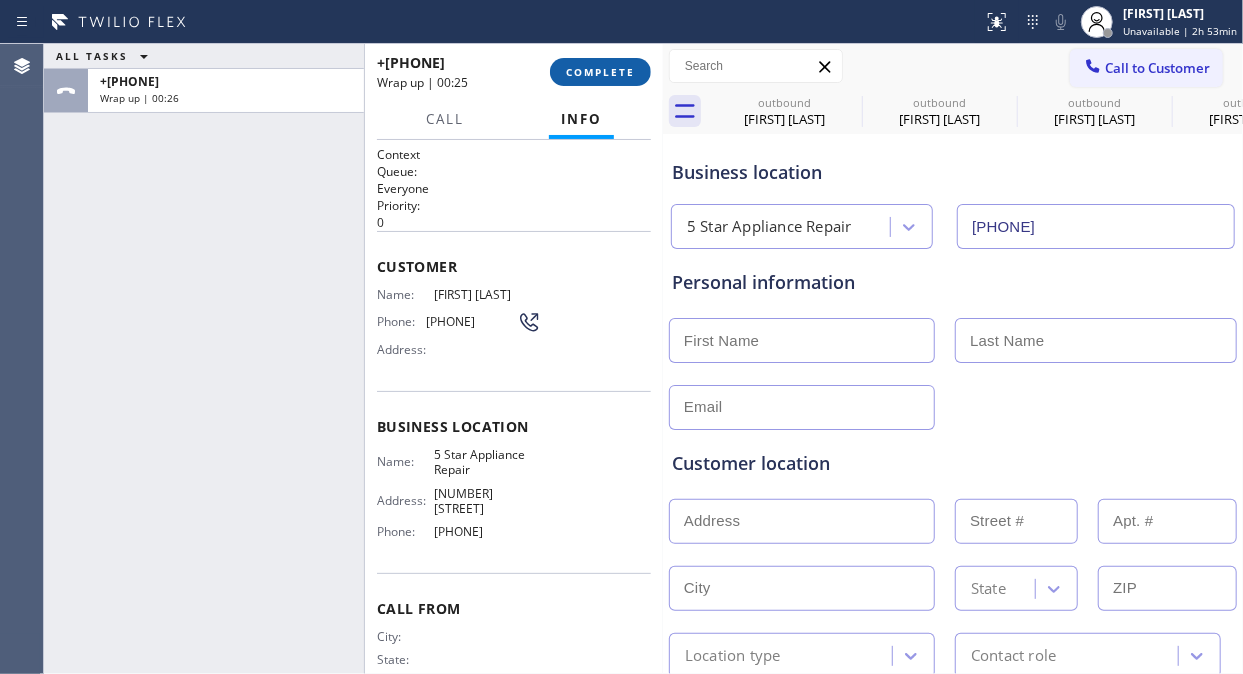 click on "COMPLETE" at bounding box center (600, 72) 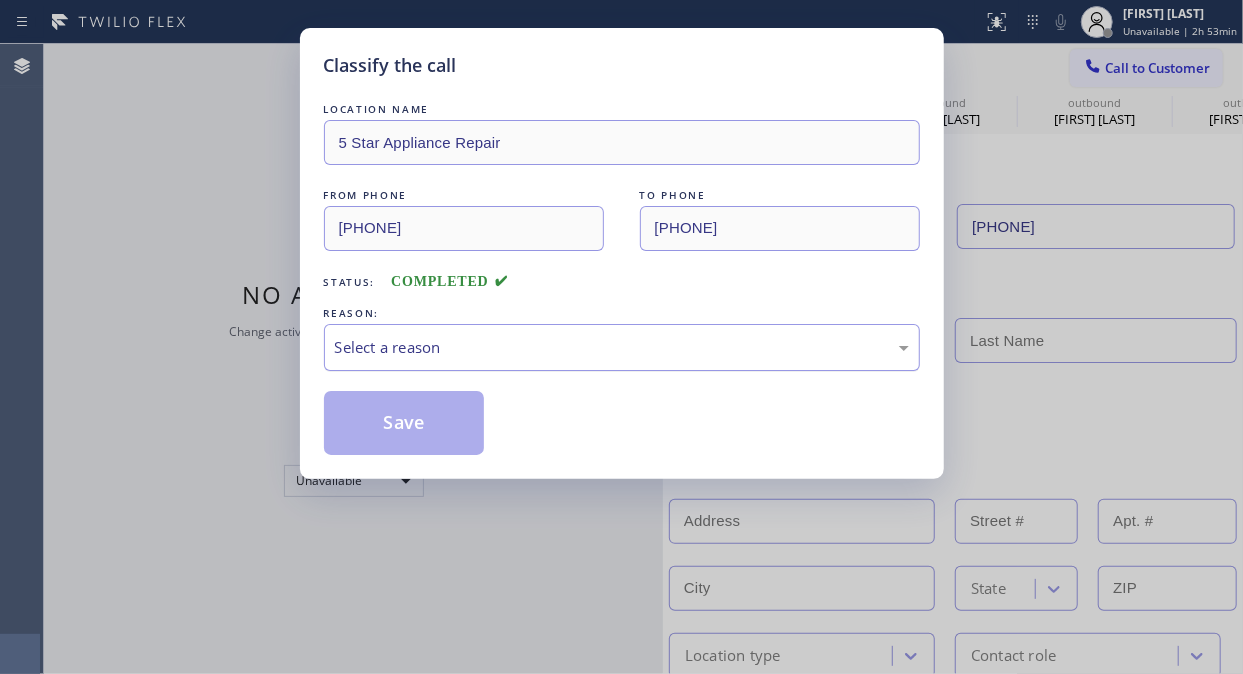 click on "Select a reason" at bounding box center (622, 347) 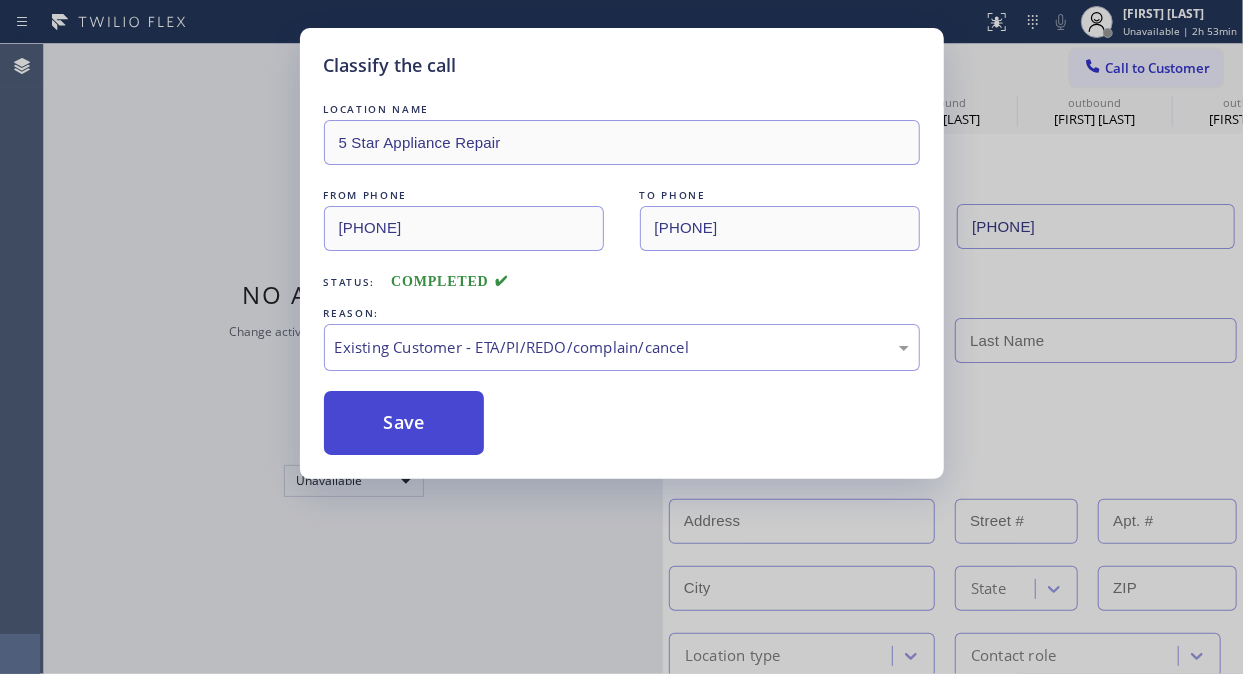 drag, startPoint x: 457, startPoint y: 428, endPoint x: 454, endPoint y: 412, distance: 16.27882 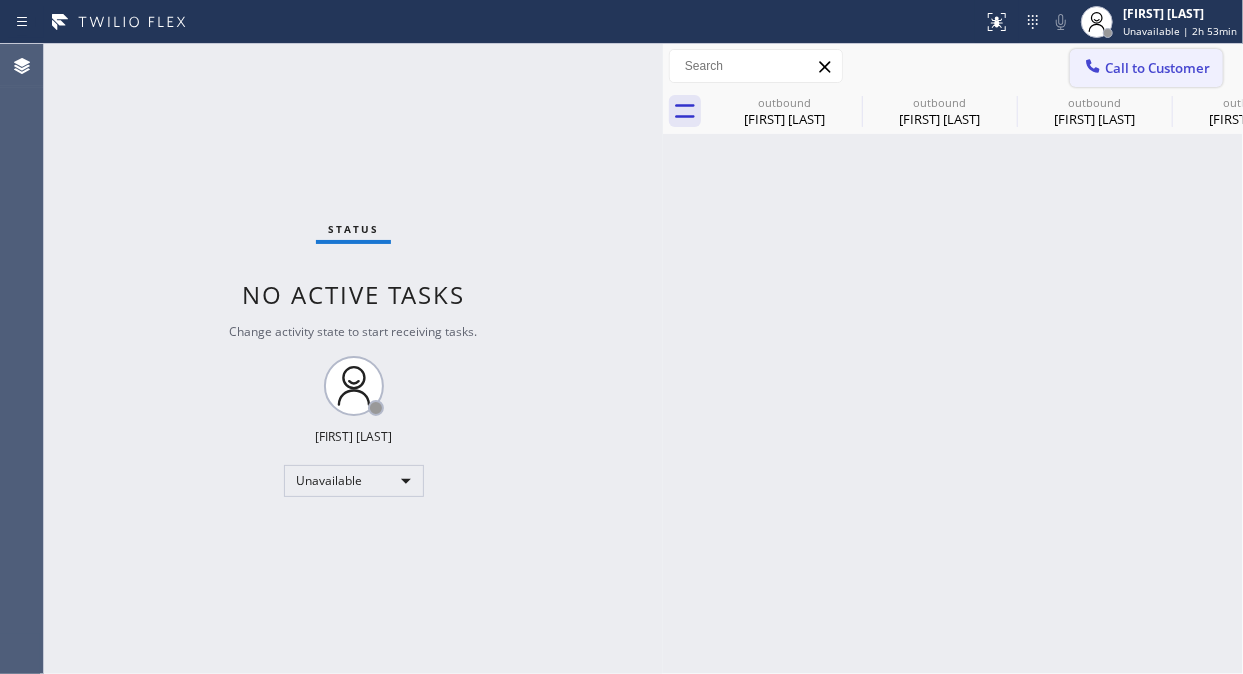 click 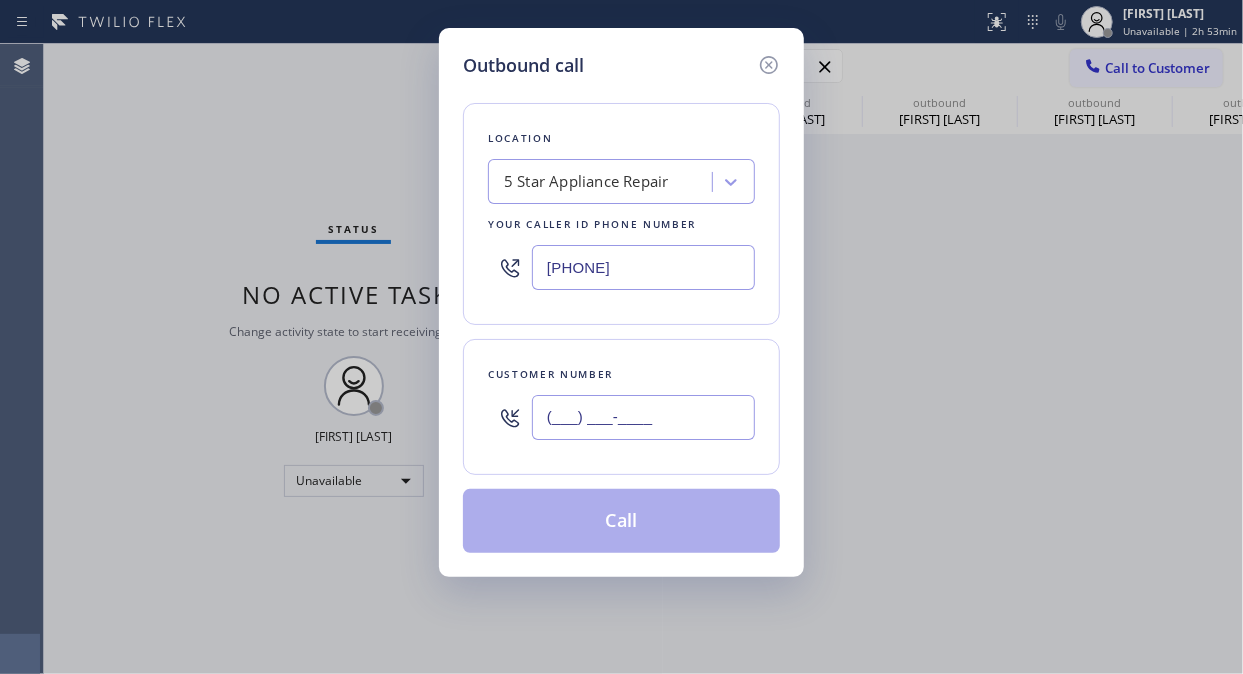 click on "(___) ___-____" at bounding box center (643, 417) 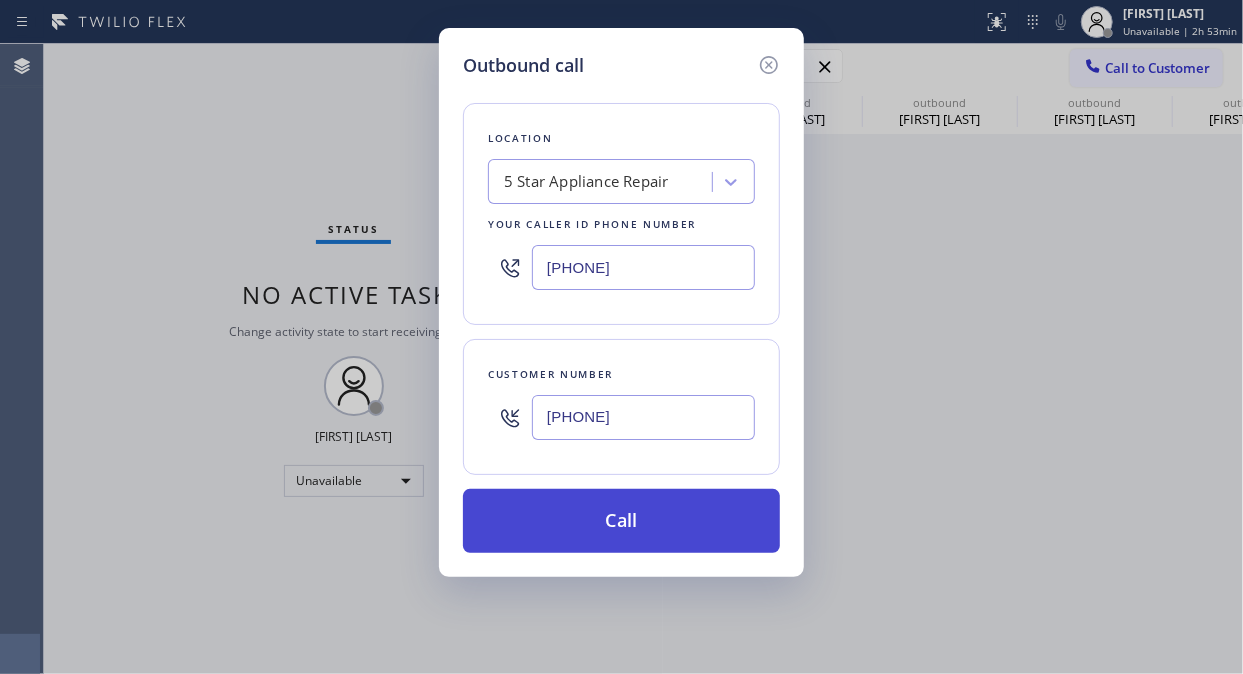 type on "[PHONE]" 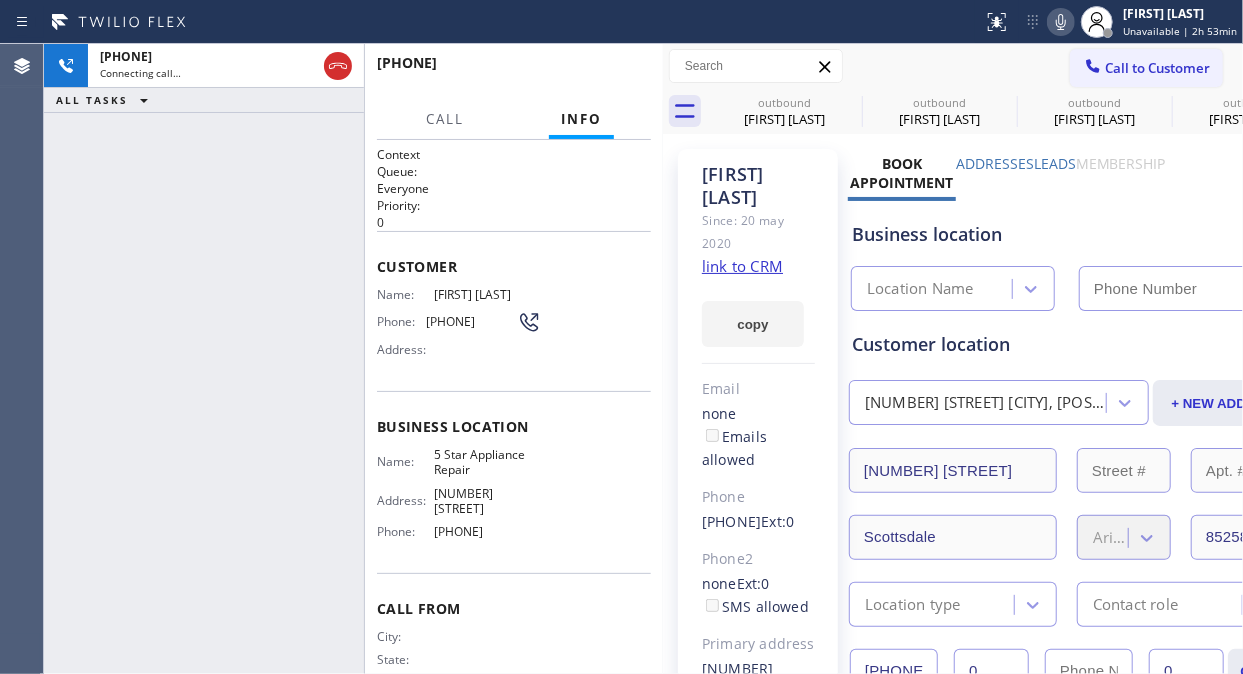 type on "[PHONE]" 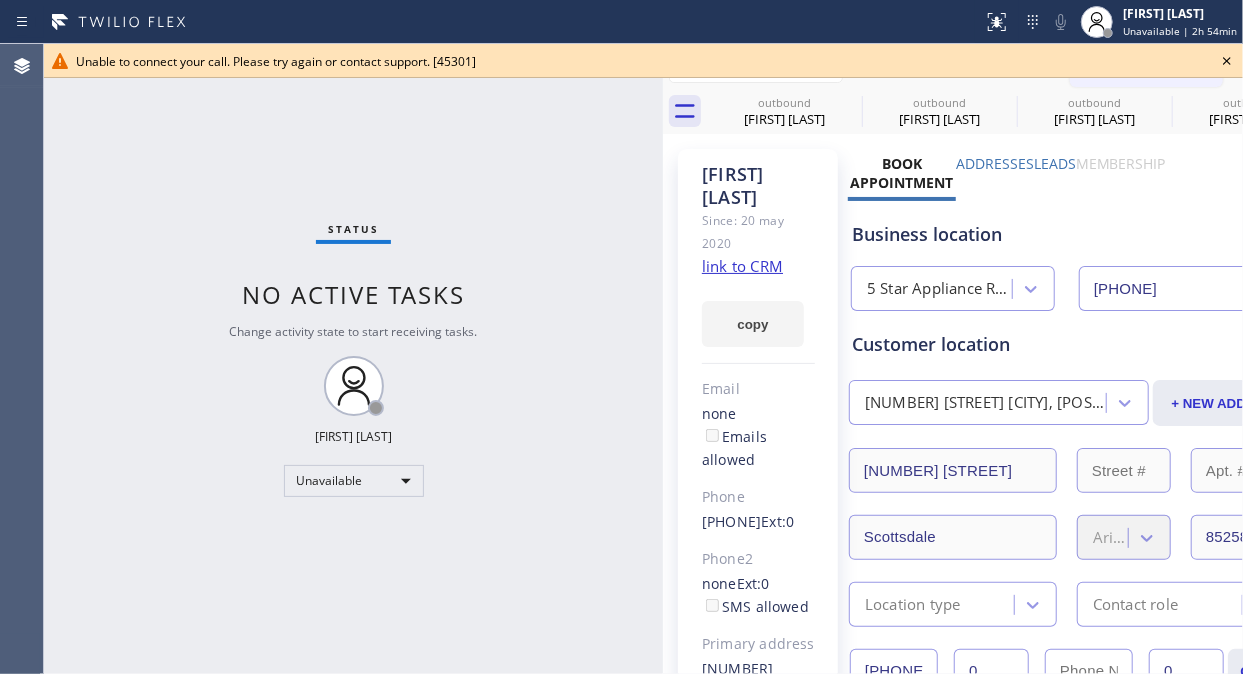 click 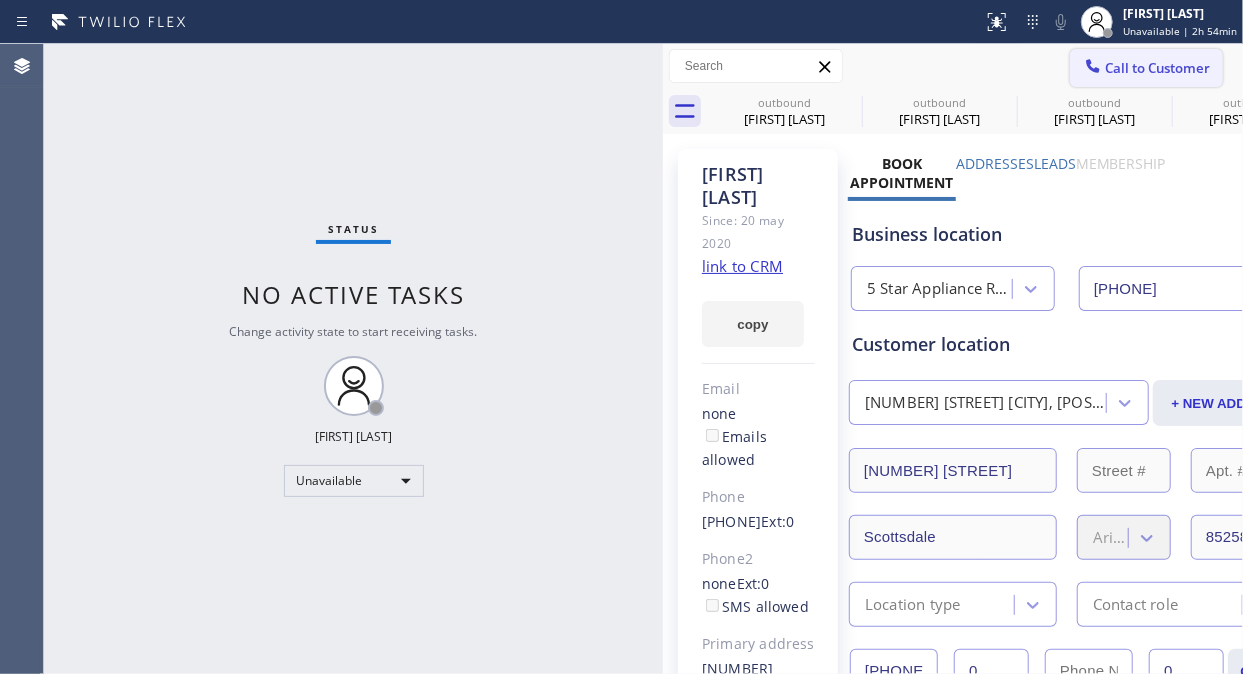 click on "Call to Customer" at bounding box center [1157, 68] 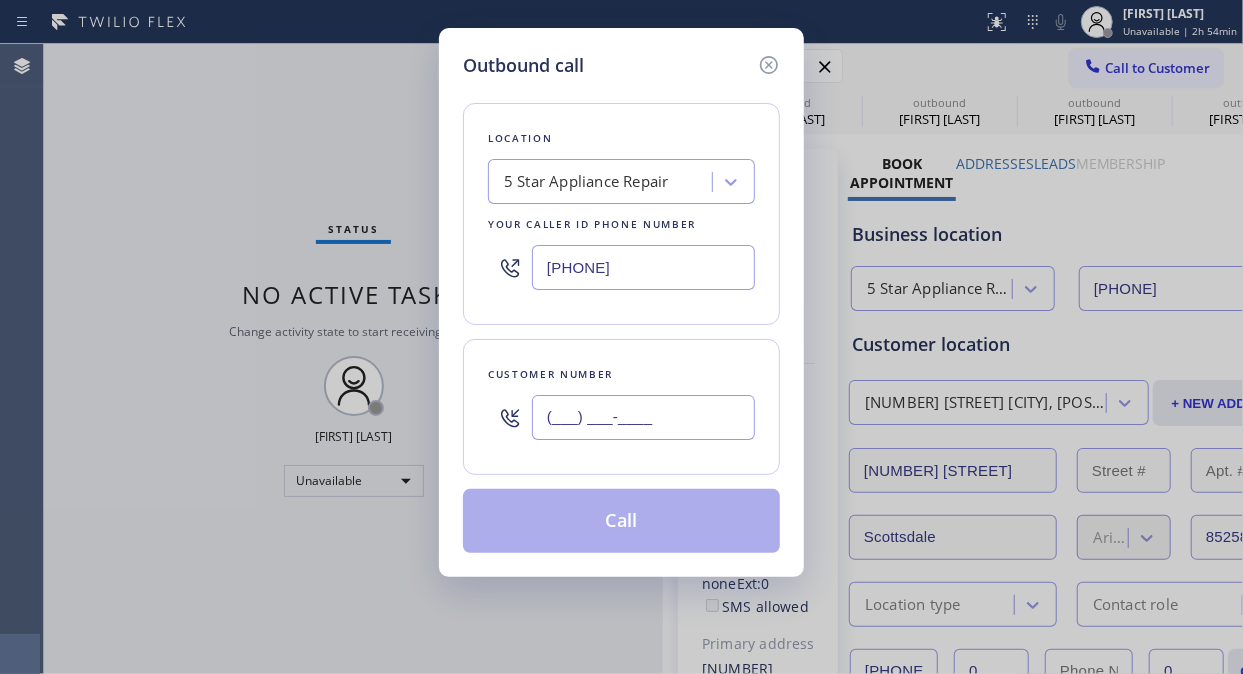 click on "(___) ___-____" at bounding box center (643, 417) 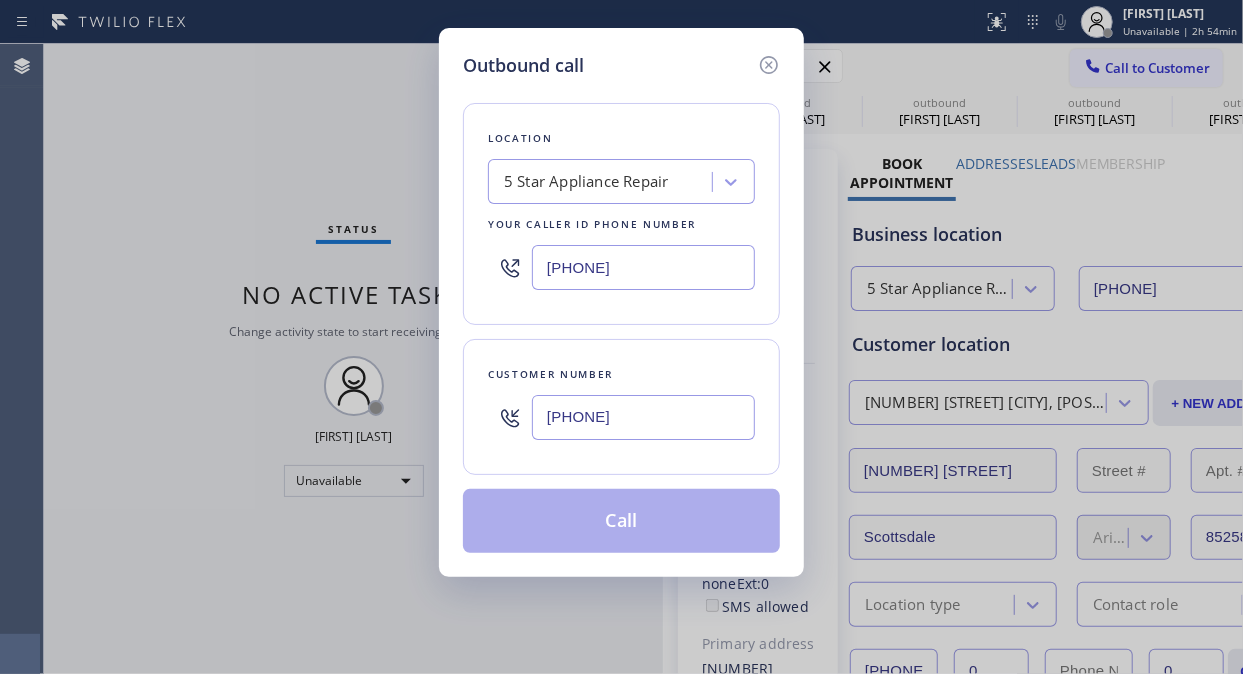type on "[PHONE]" 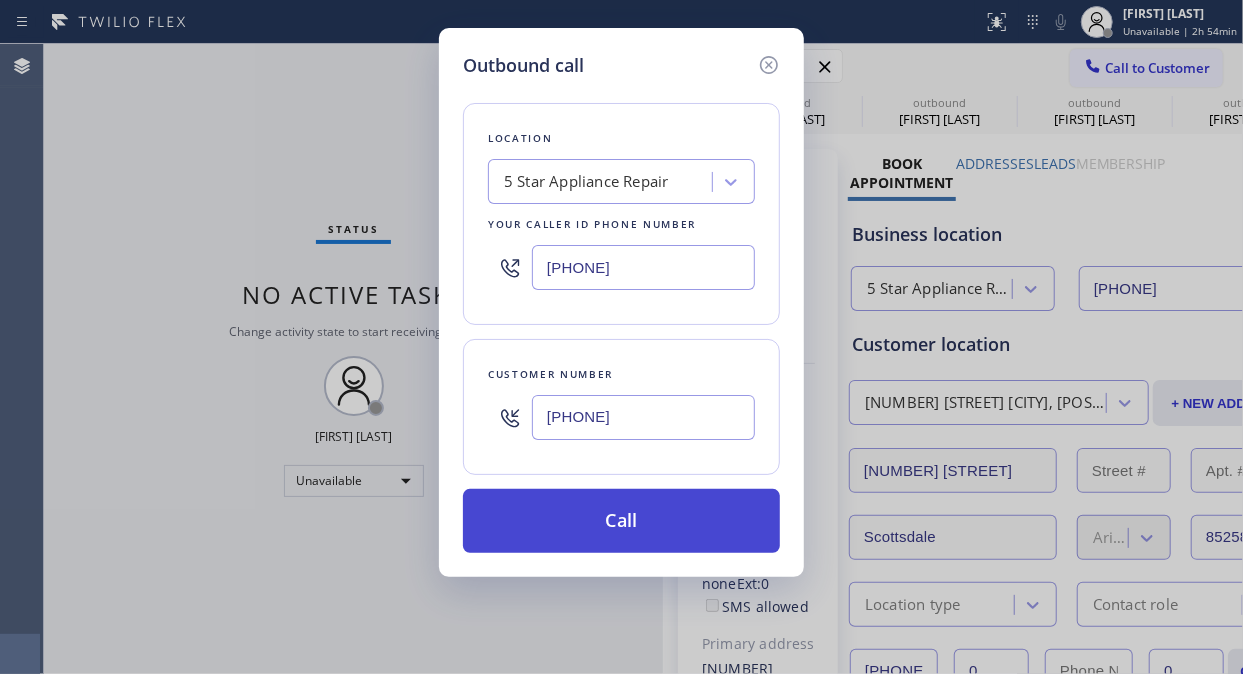 click on "Call" at bounding box center [621, 521] 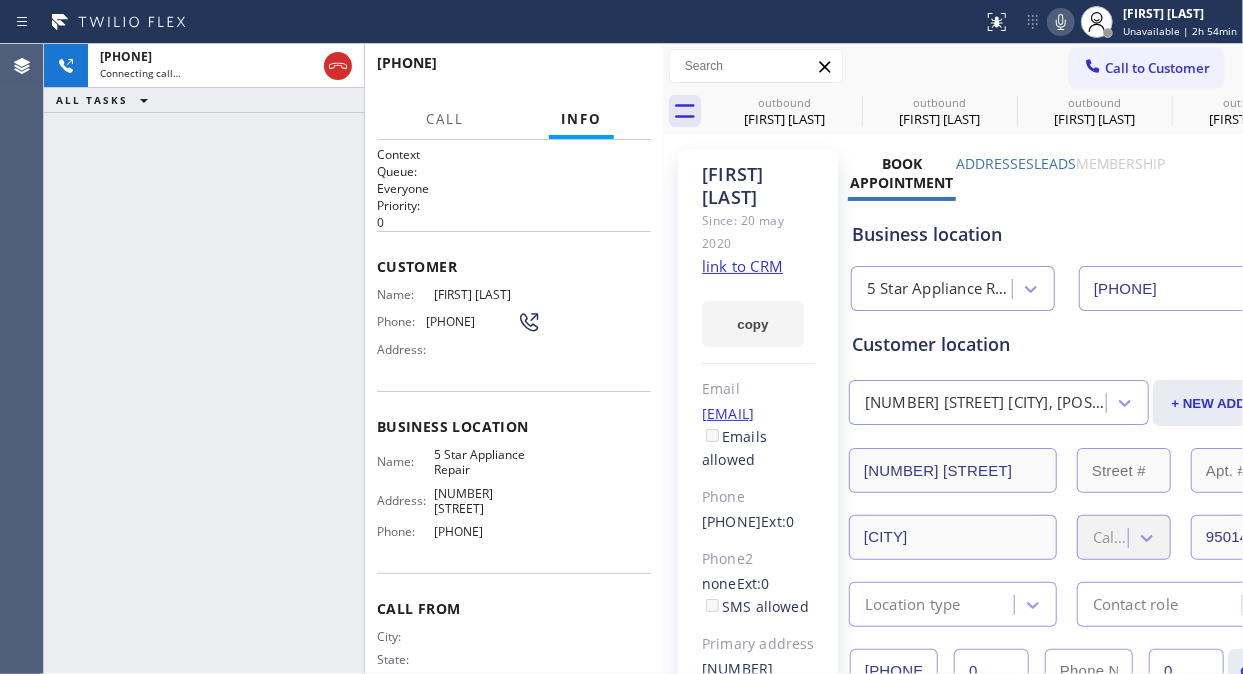 type on "[PHONE]" 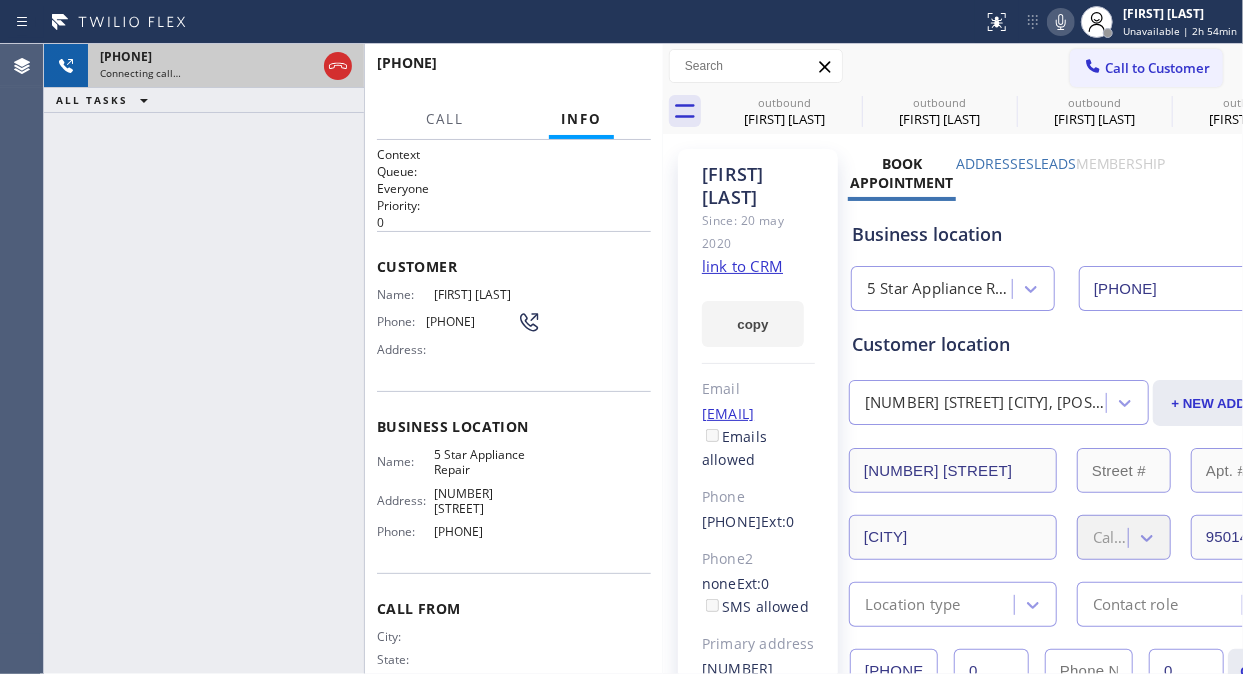 click at bounding box center [338, 66] 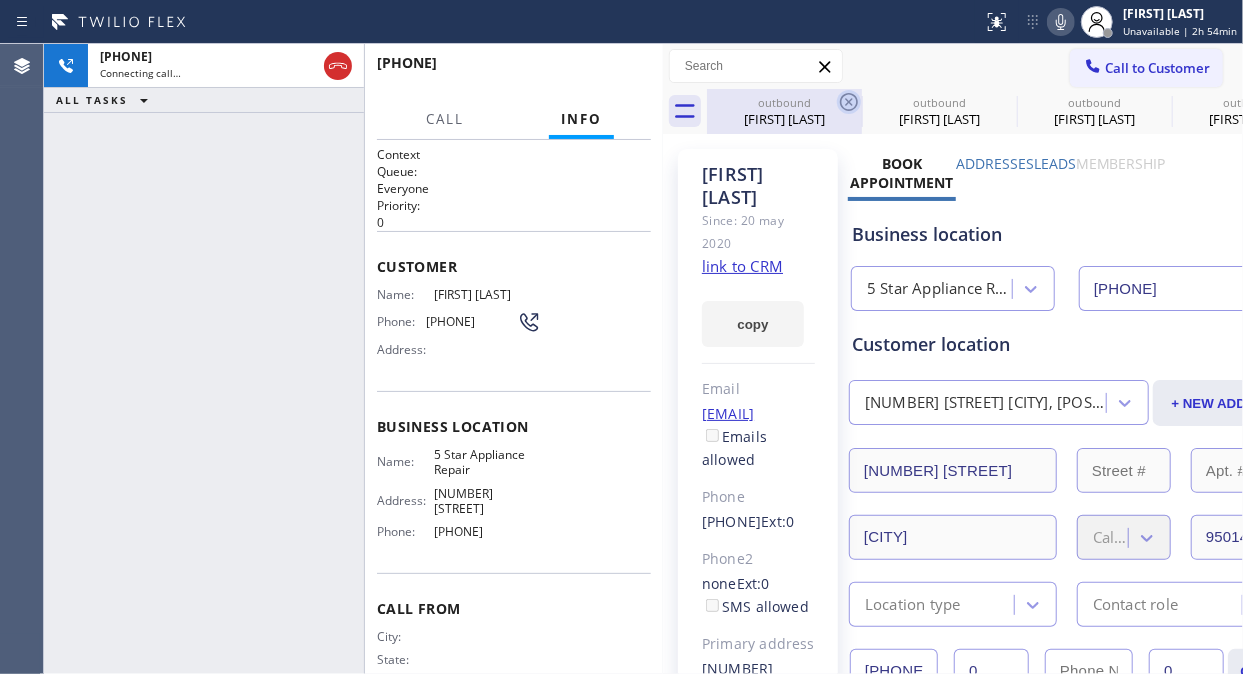 click 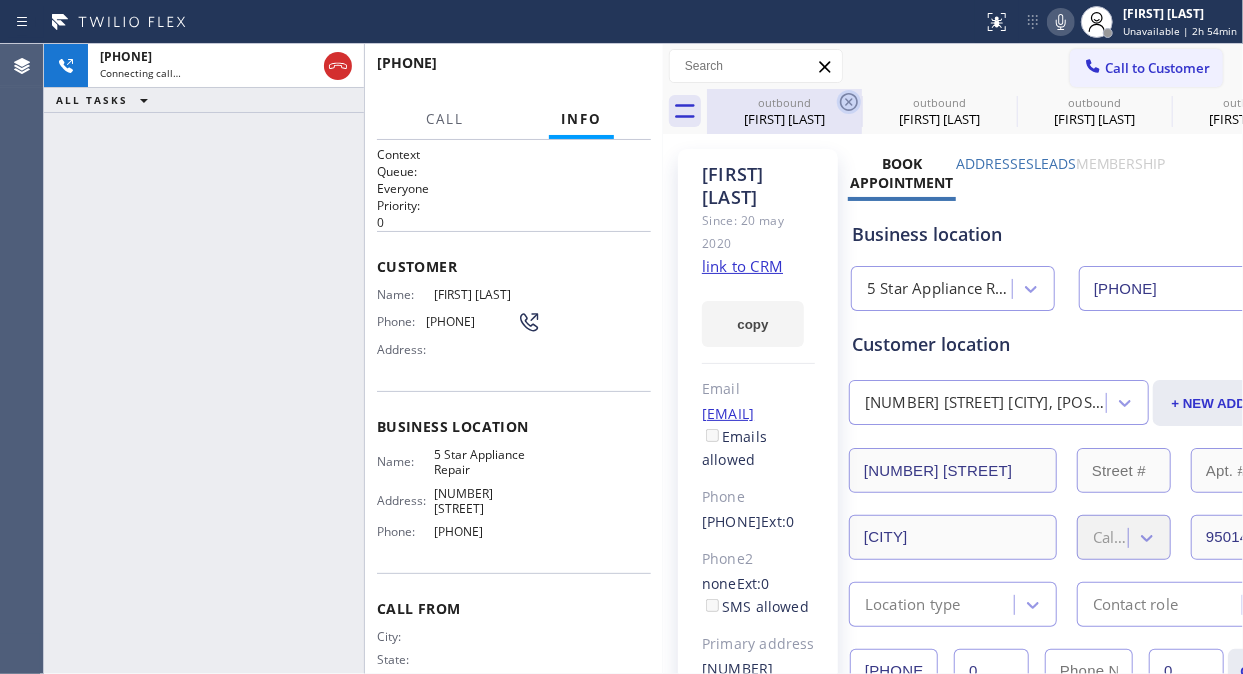 click 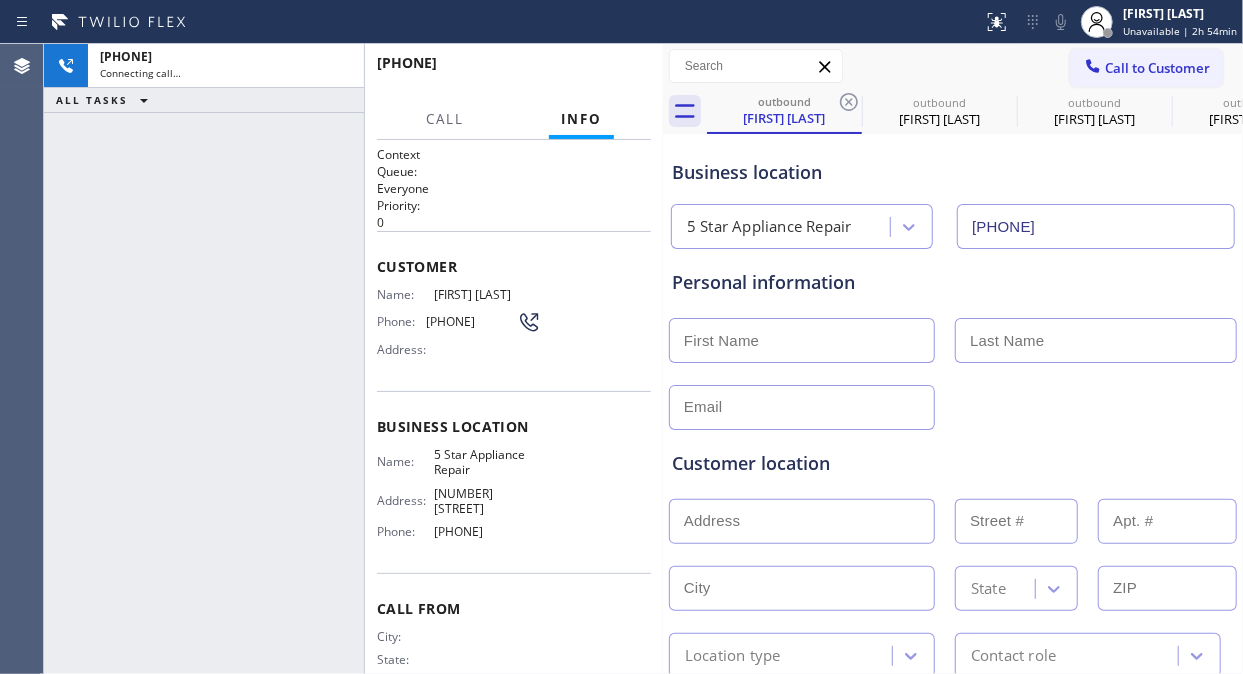 click 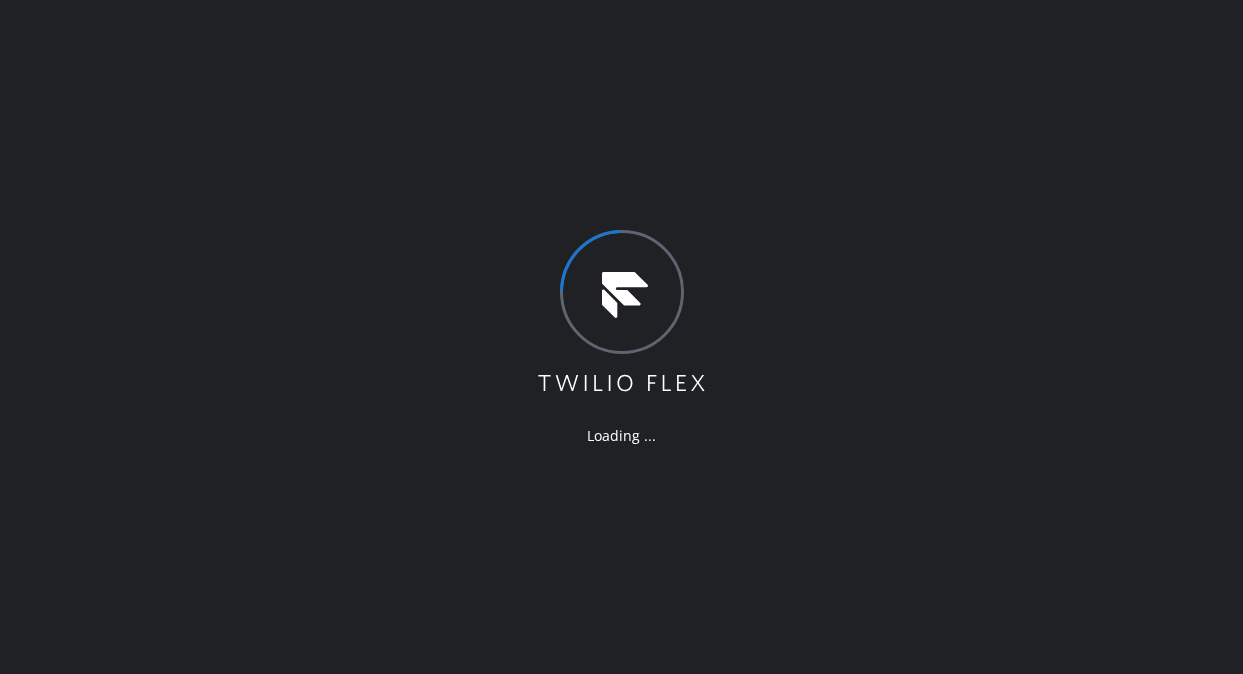 scroll, scrollTop: 0, scrollLeft: 0, axis: both 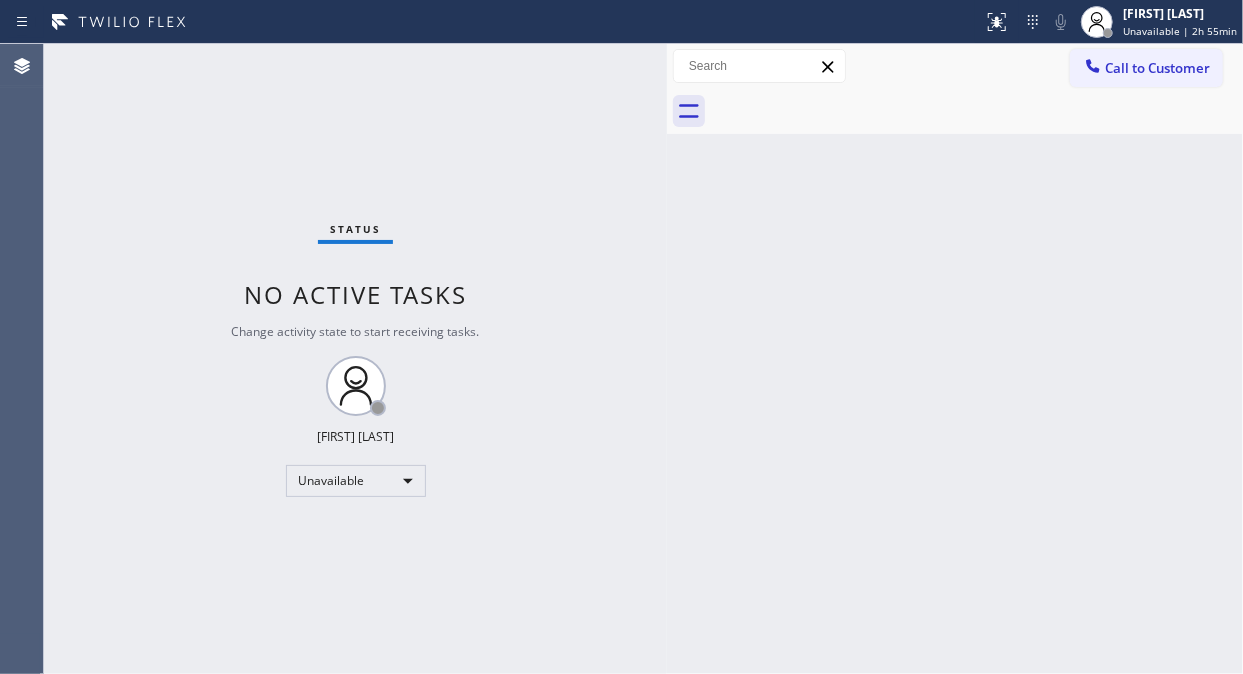 drag, startPoint x: 318, startPoint y: 178, endPoint x: 661, endPoint y: 267, distance: 354.35858 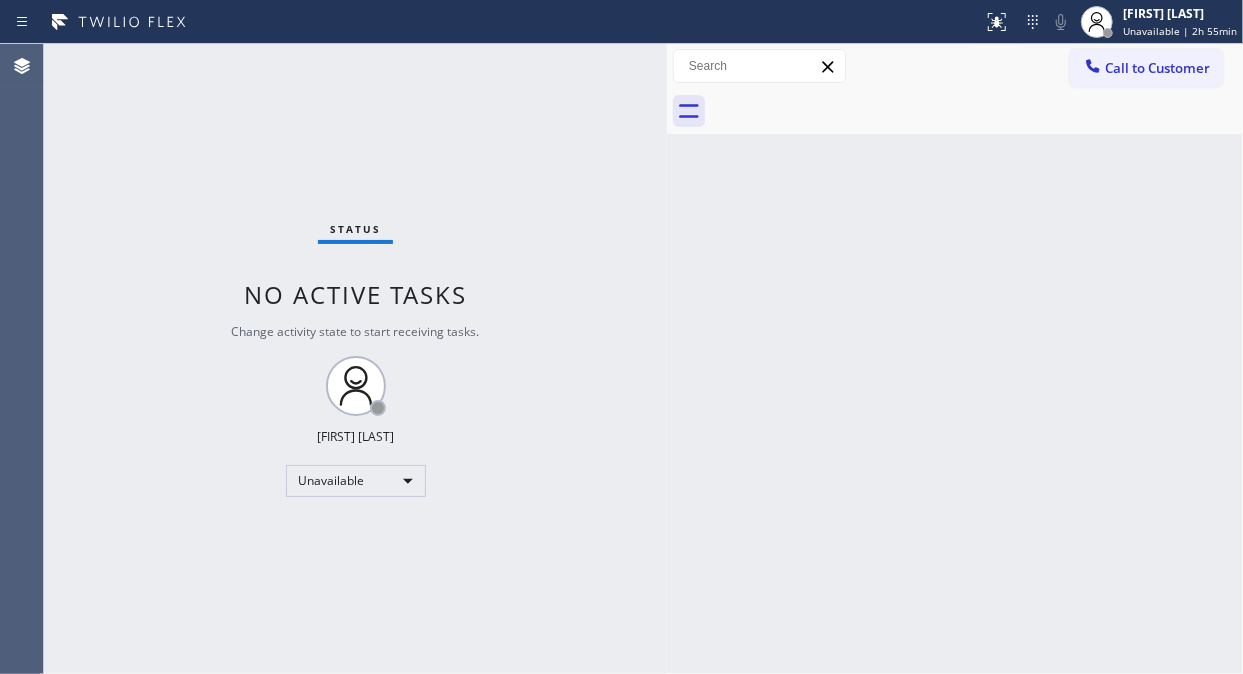 drag, startPoint x: 1095, startPoint y: 80, endPoint x: 701, endPoint y: 276, distance: 440.05908 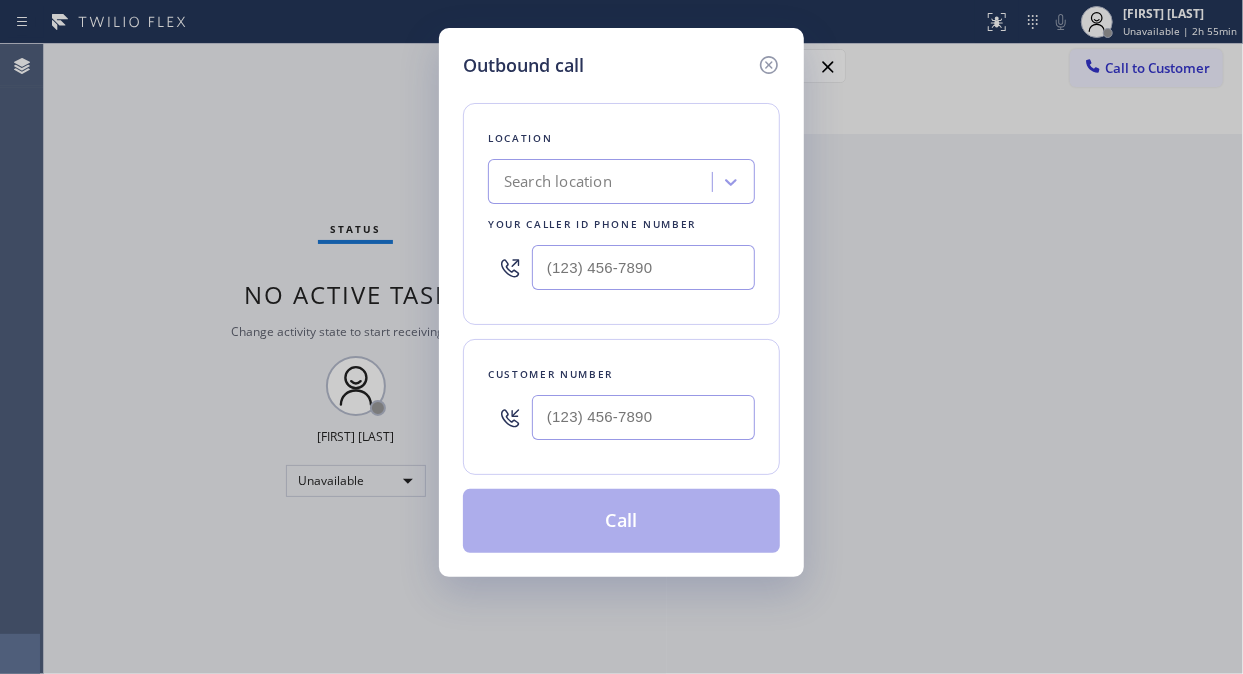 drag, startPoint x: 528, startPoint y: 408, endPoint x: 538, endPoint y: 433, distance: 26.925823 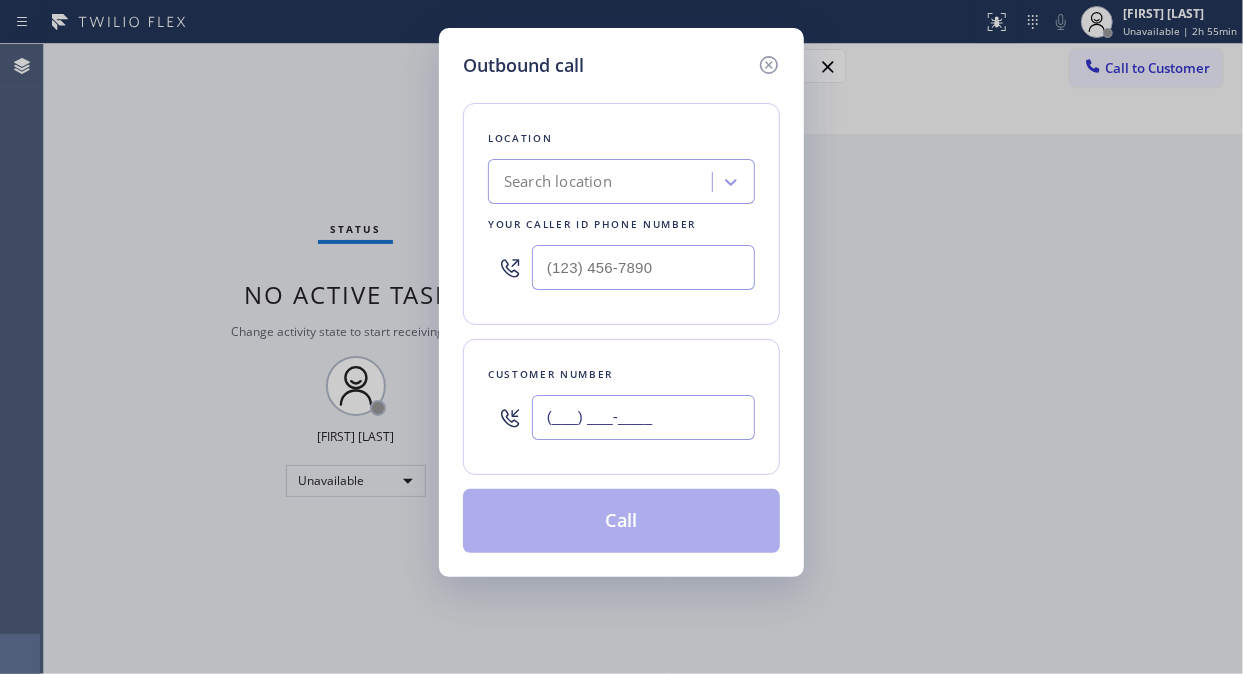 click on "(___) ___-____" at bounding box center [643, 417] 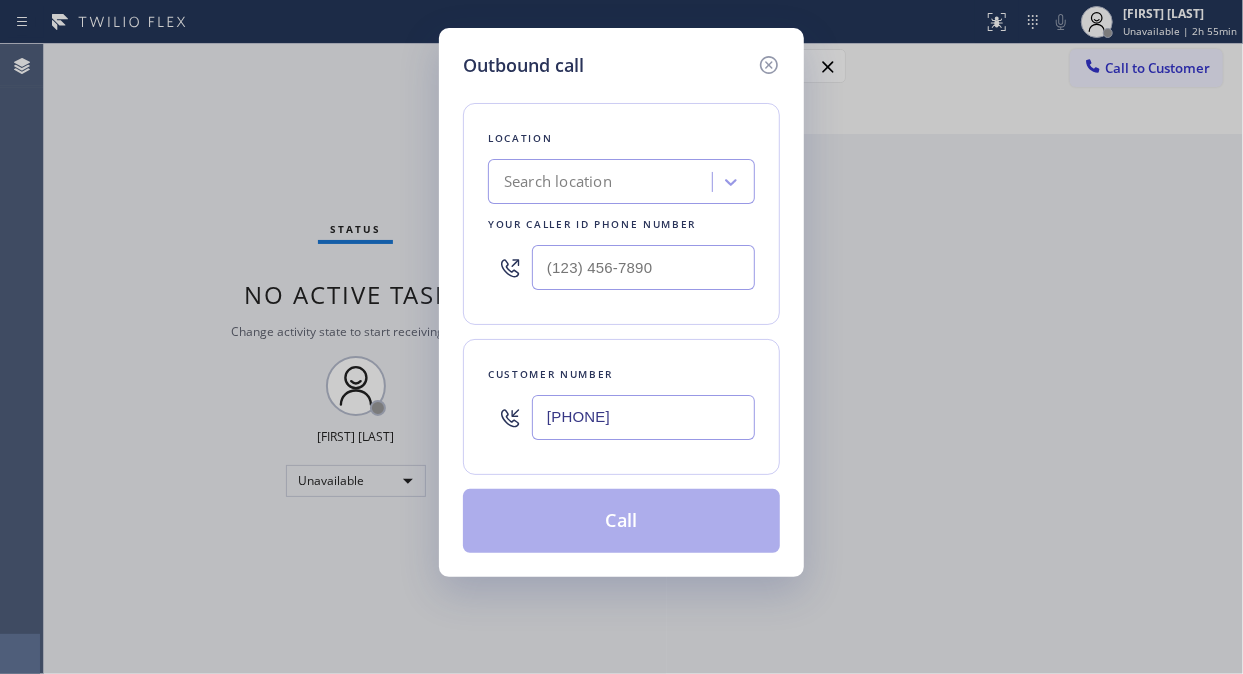 type on "[PHONE]" 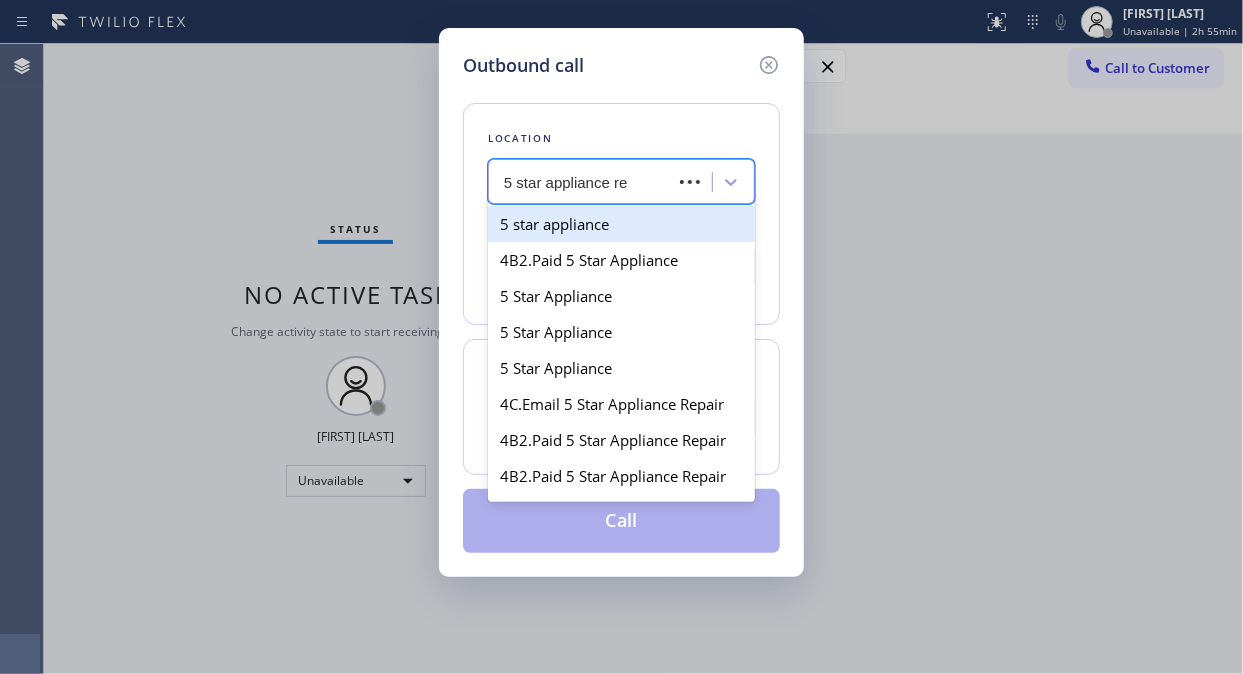 type on "5 star appliance rep" 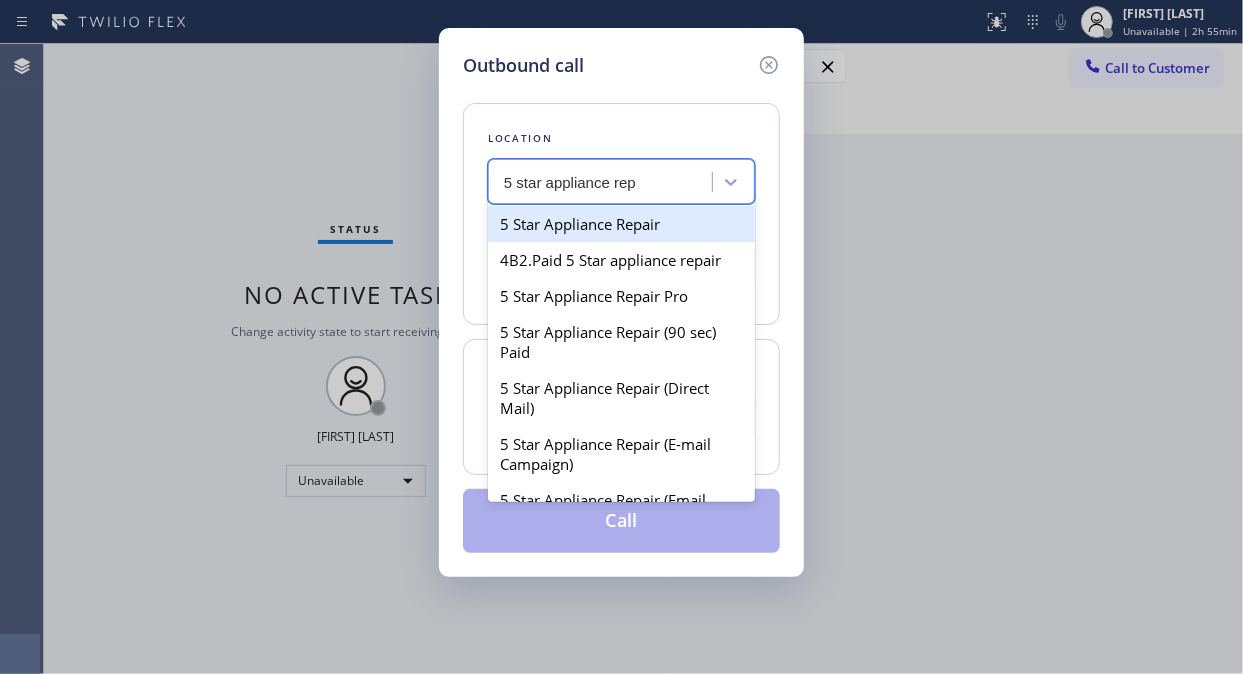 click on "5 Star Appliance Repair" at bounding box center [621, 224] 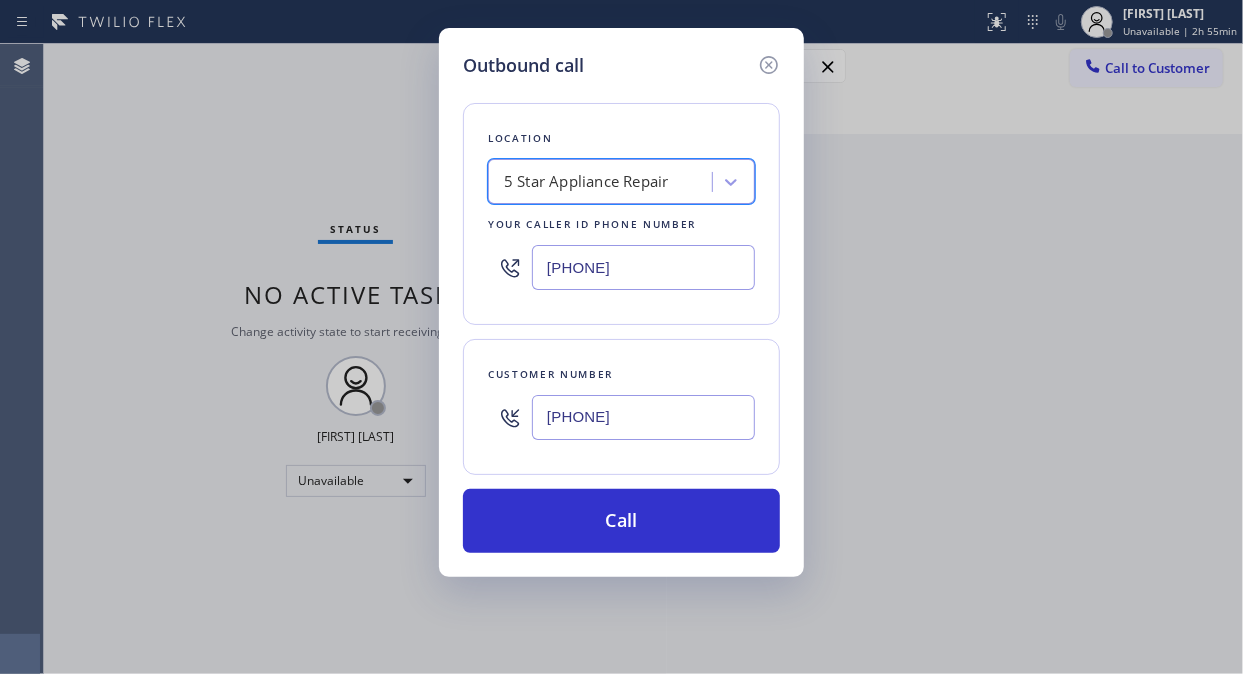 drag, startPoint x: 638, startPoint y: 516, endPoint x: 487, endPoint y: 132, distance: 412.6221 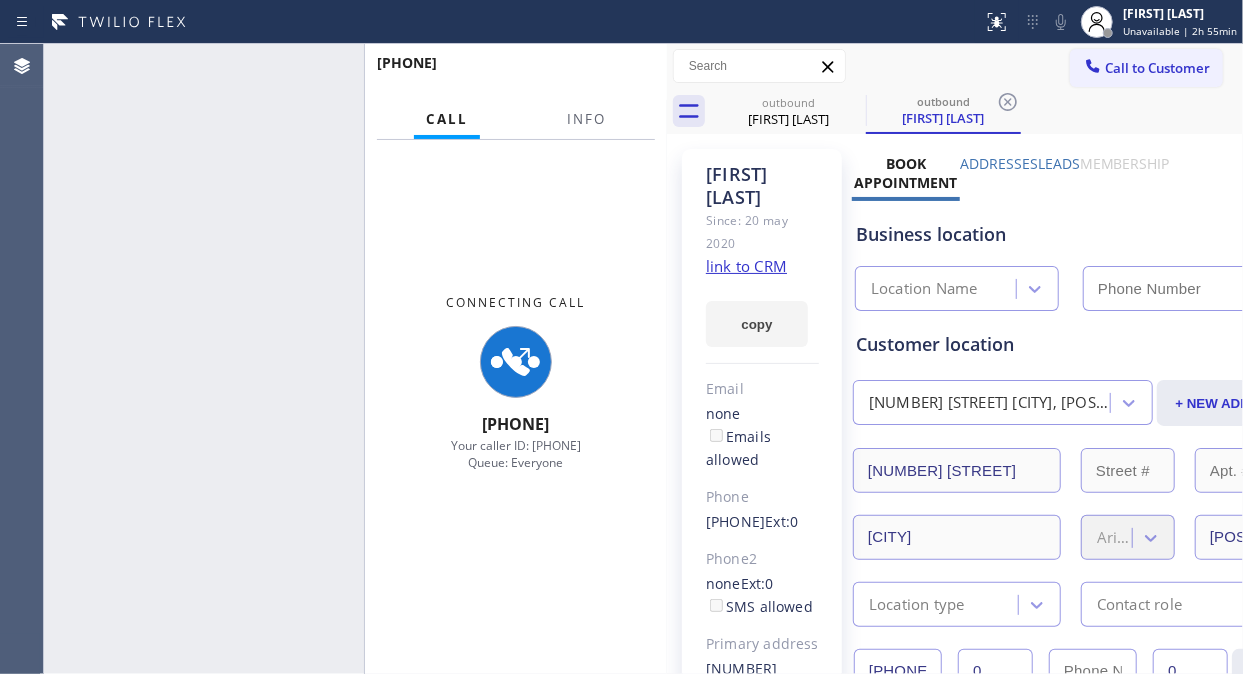 type on "[PHONE]" 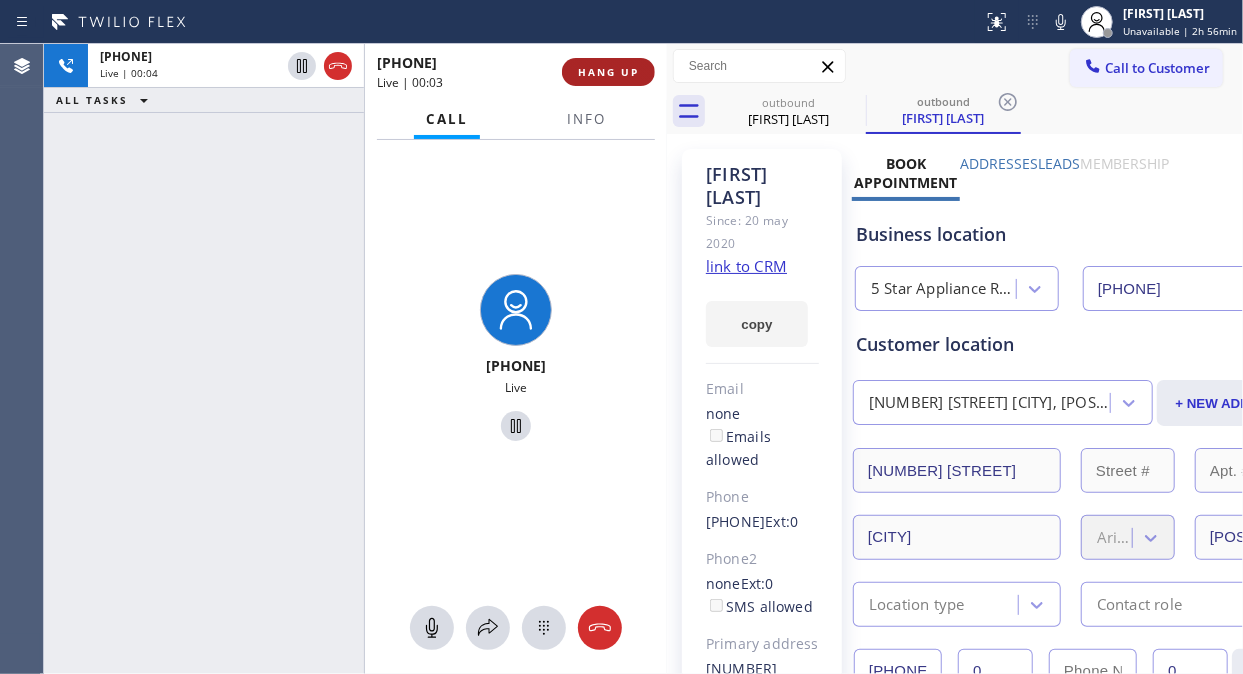 click on "HANG UP" at bounding box center (608, 72) 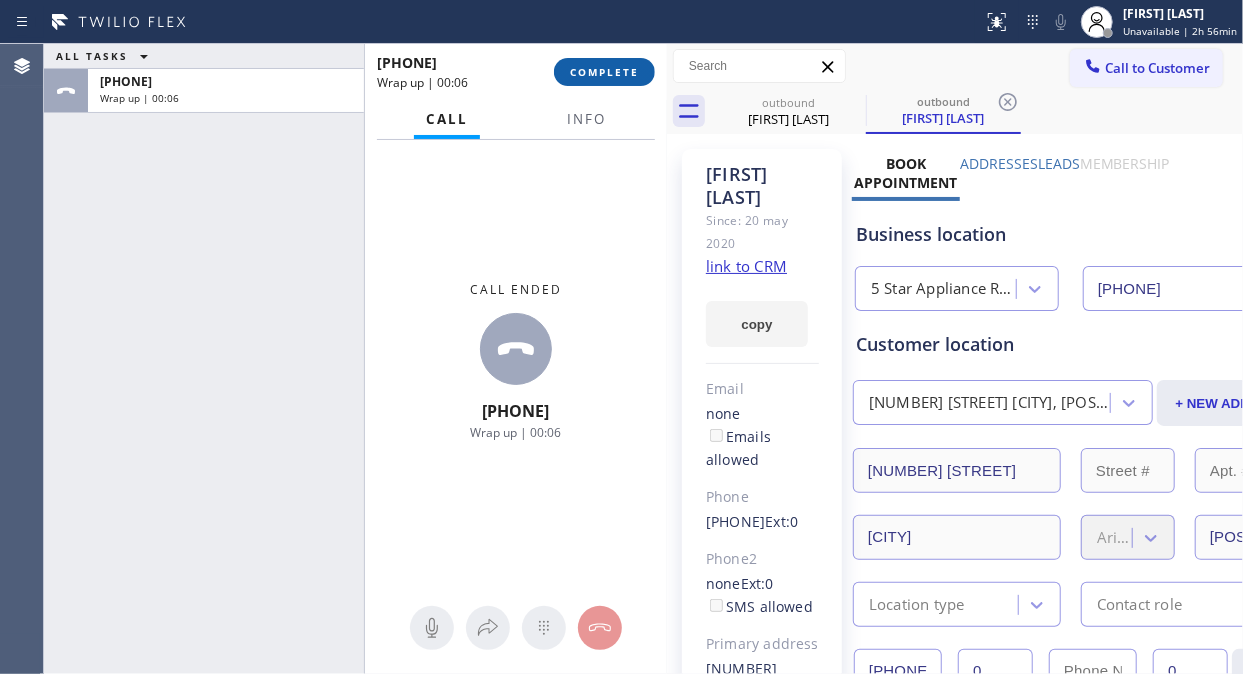 click on "COMPLETE" at bounding box center (604, 72) 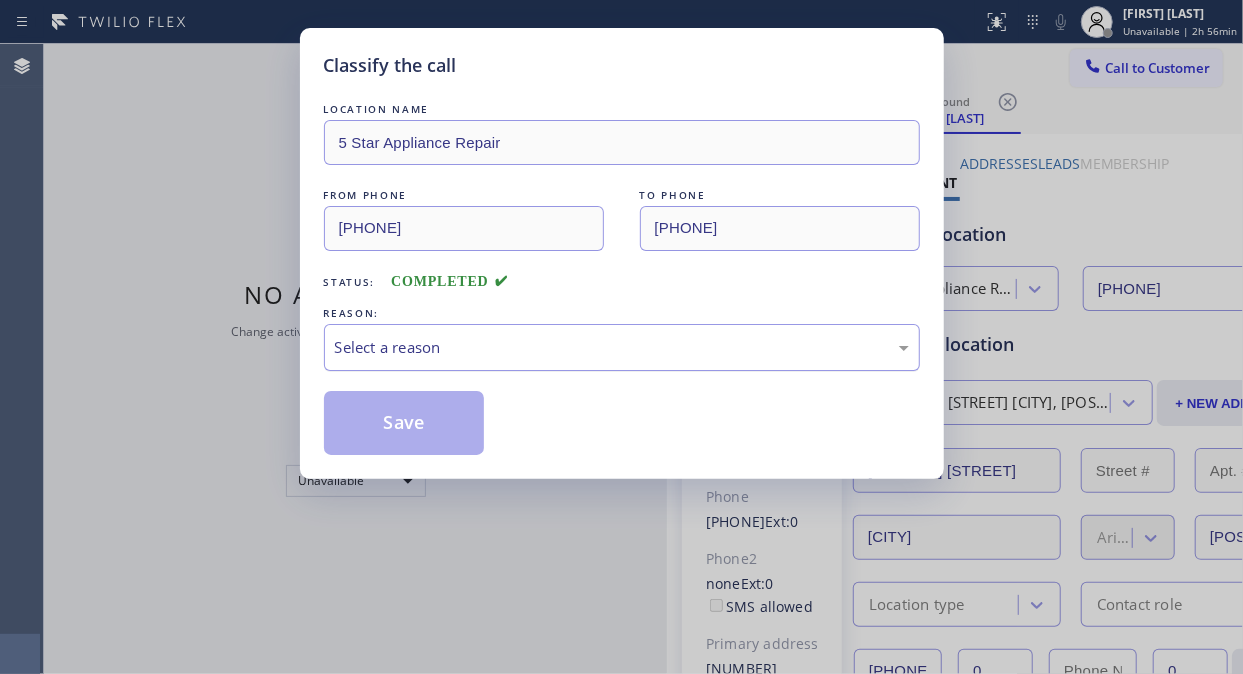 click on "Select a reason" at bounding box center (622, 347) 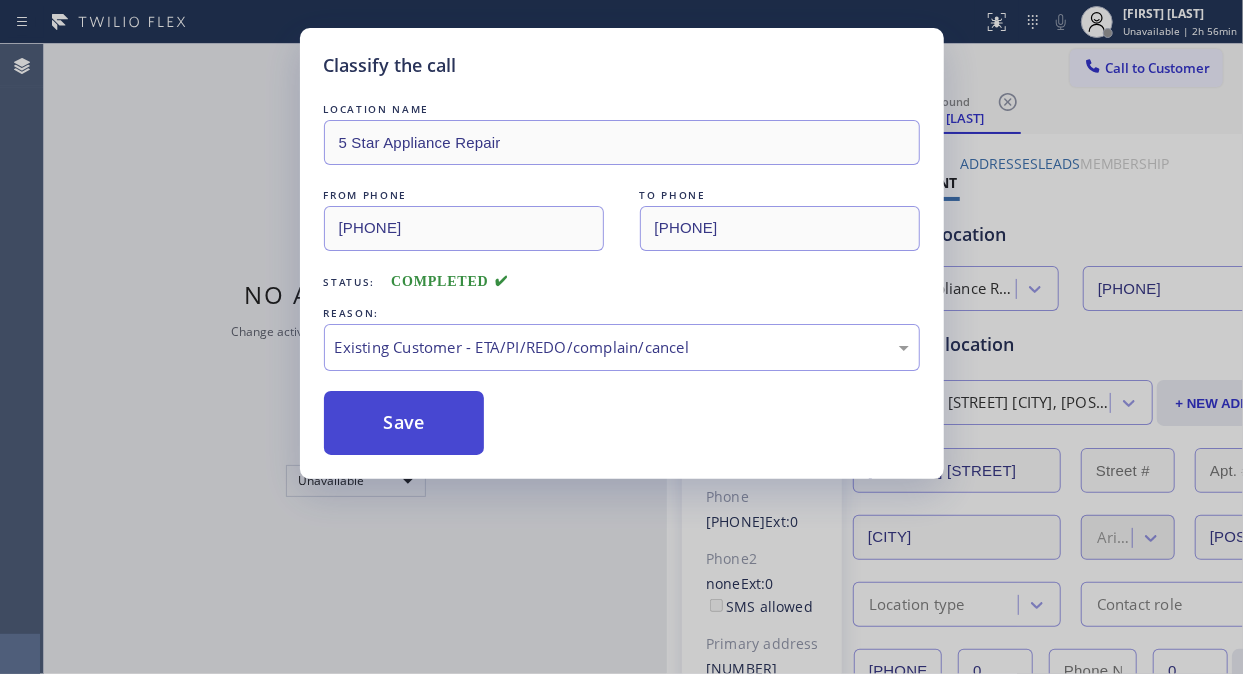 drag, startPoint x: 505, startPoint y: 461, endPoint x: 388, endPoint y: 437, distance: 119.43617 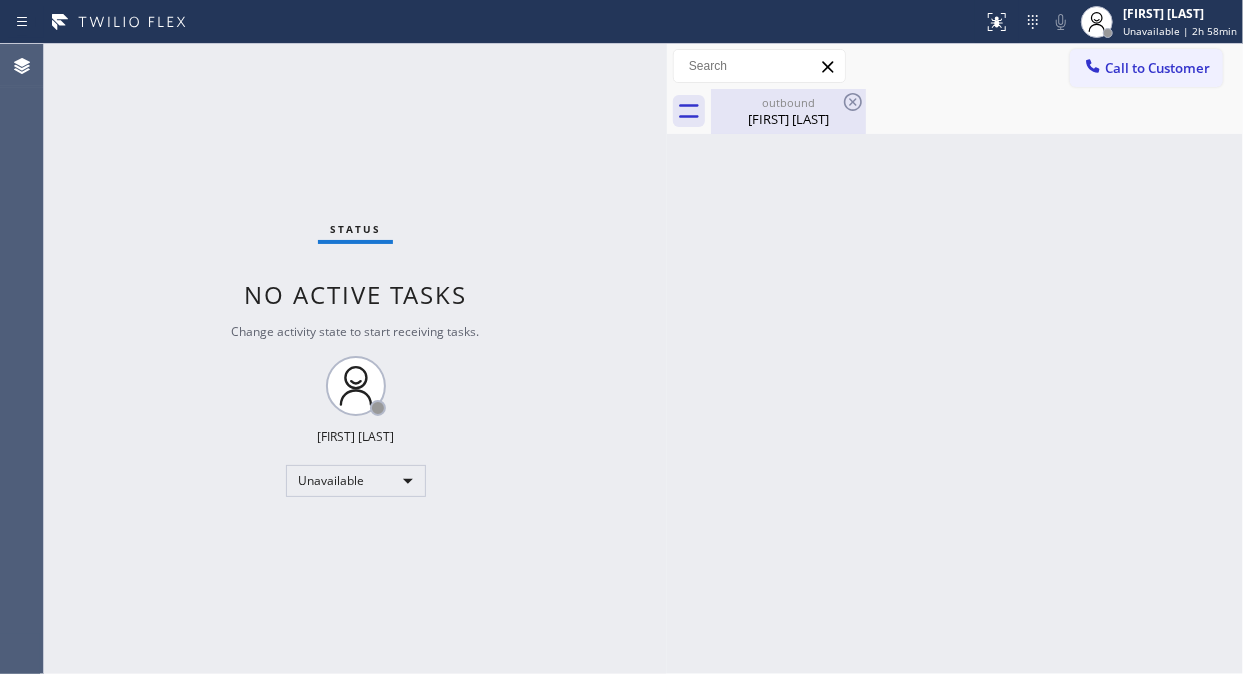 click on "Karla Lockwood" at bounding box center [788, 119] 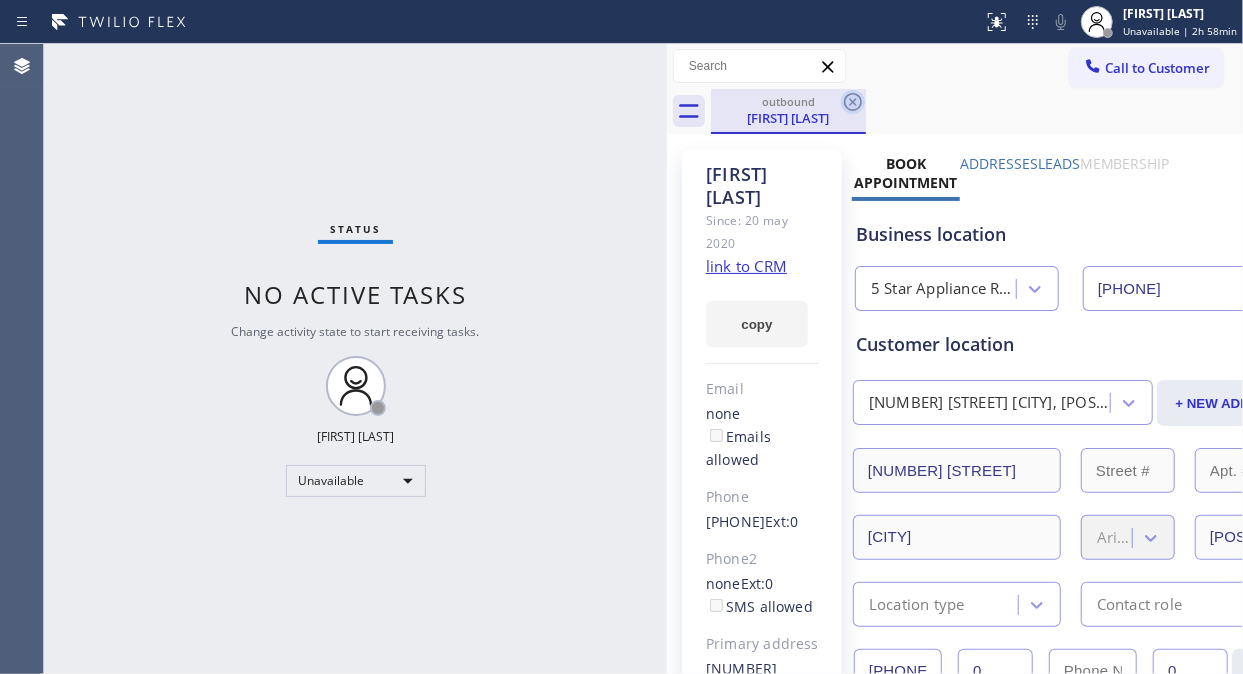 click 